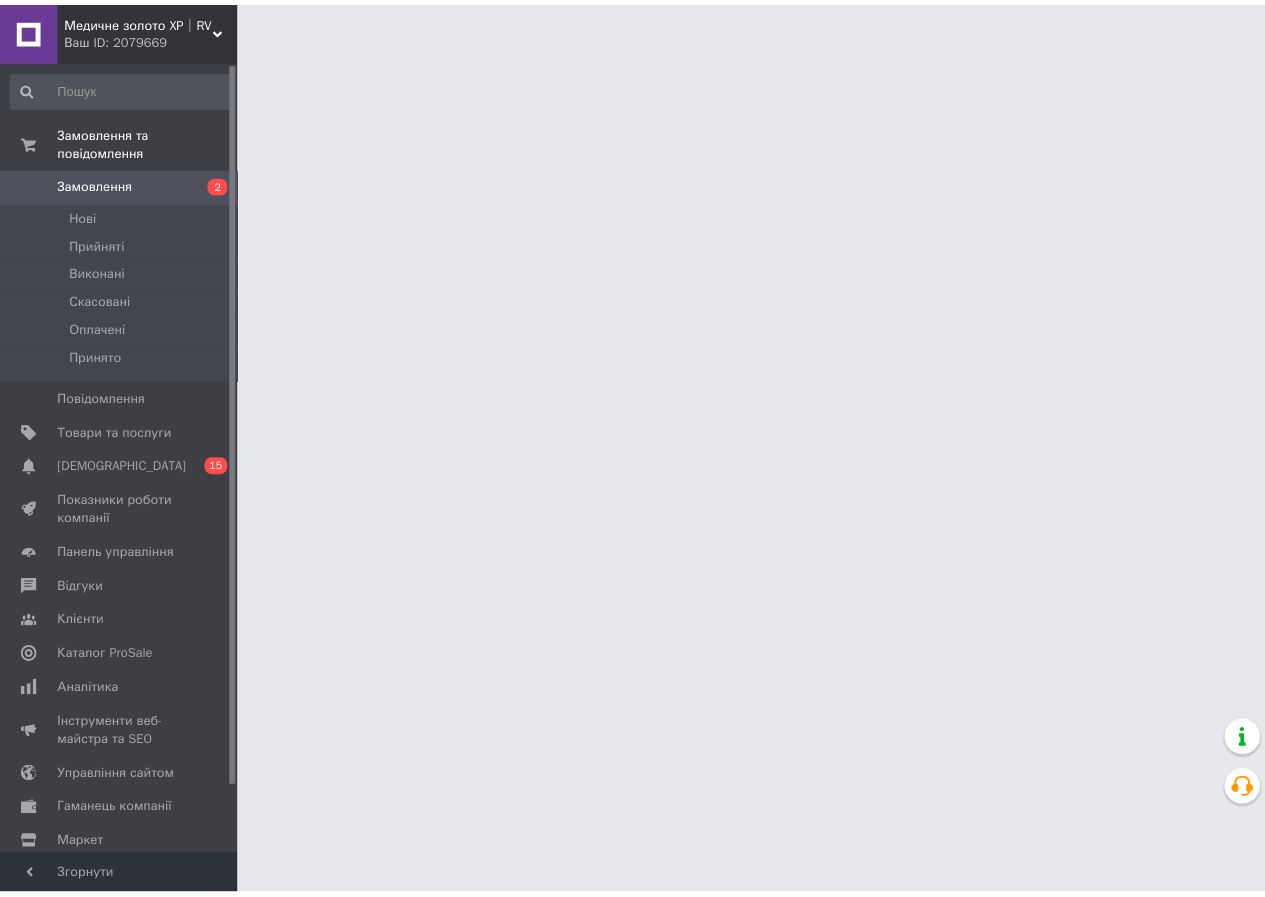 scroll, scrollTop: 0, scrollLeft: 0, axis: both 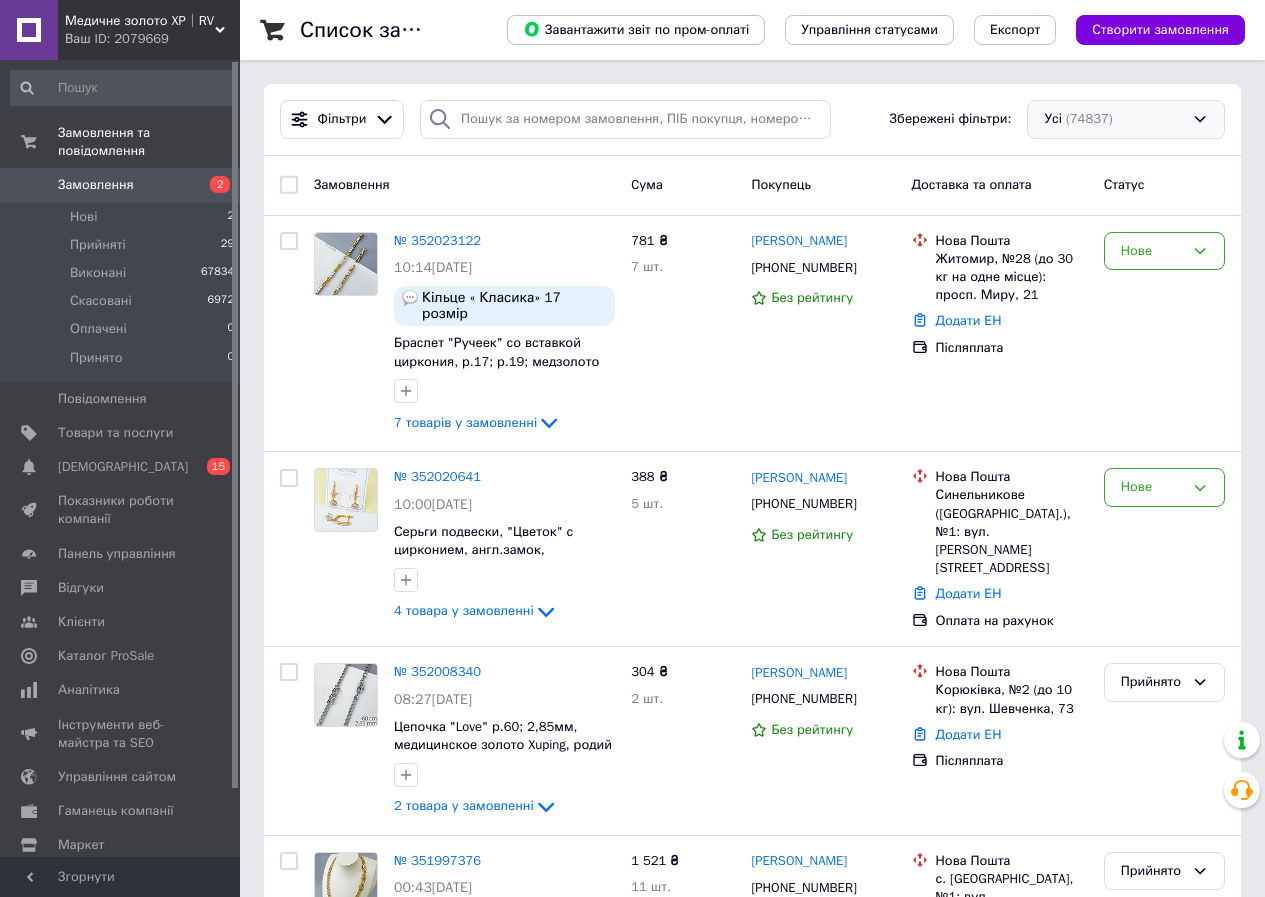 click on "Усі (74837)" at bounding box center (1126, 119) 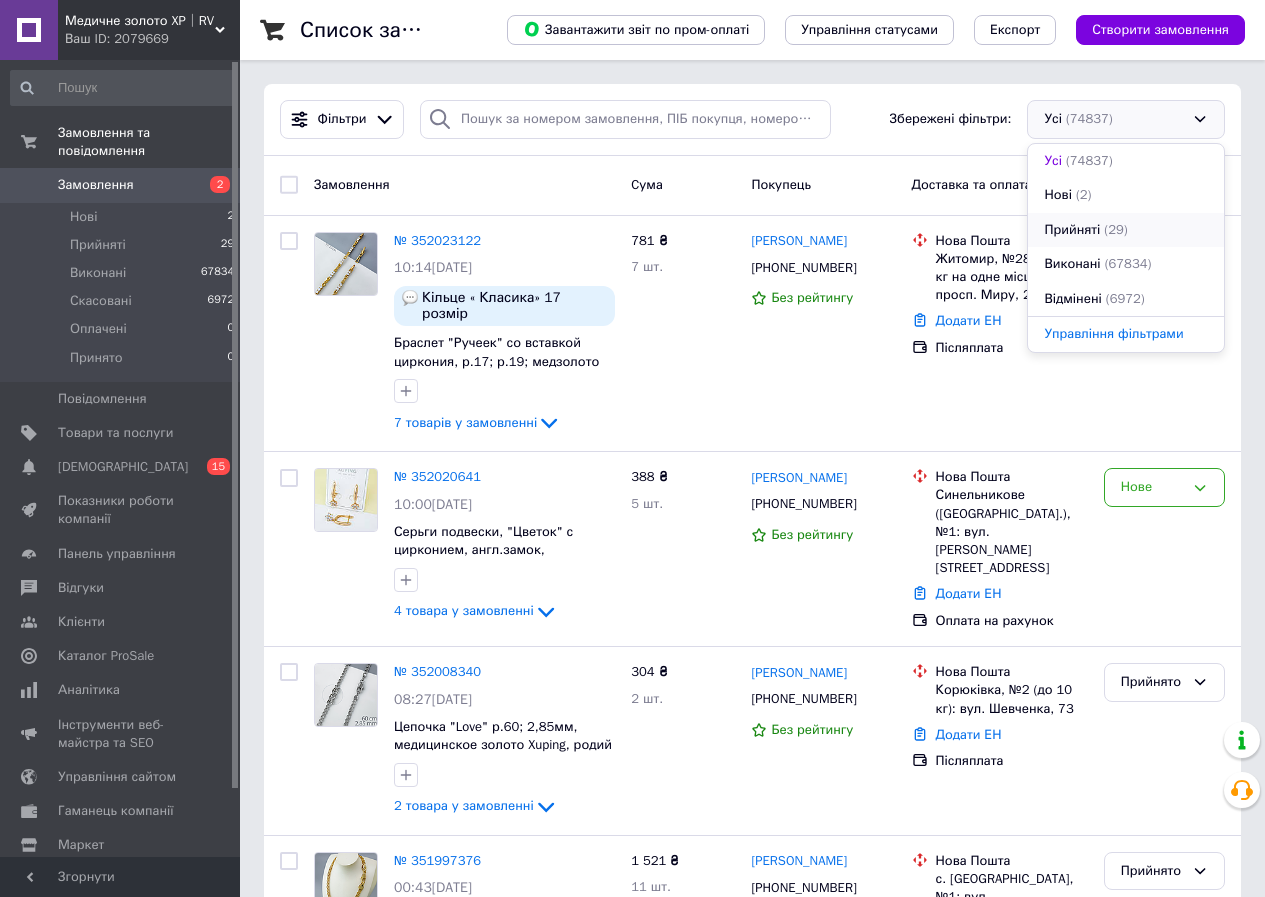 click on "Прийняті (29)" at bounding box center [1126, 230] 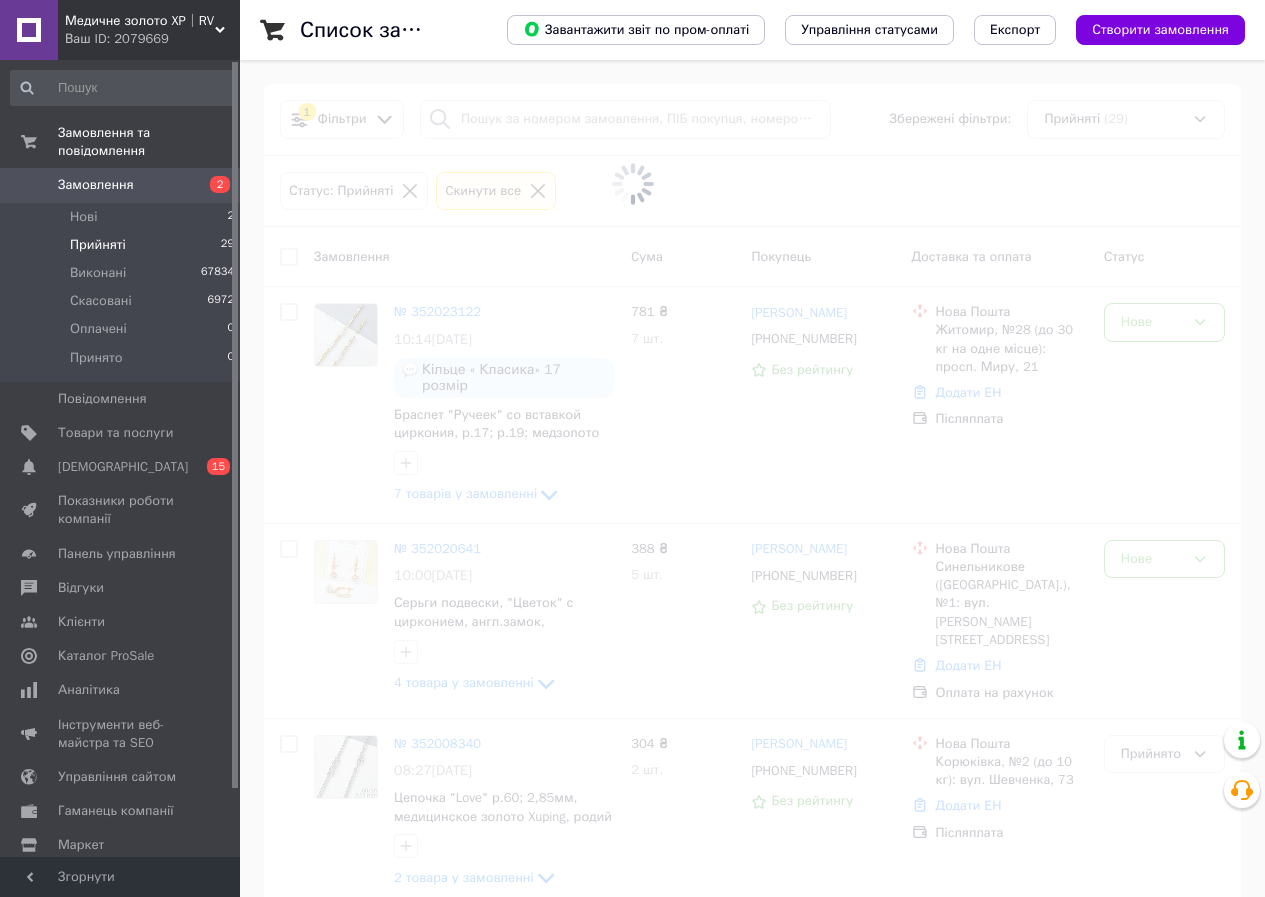 click at bounding box center [632, 184] 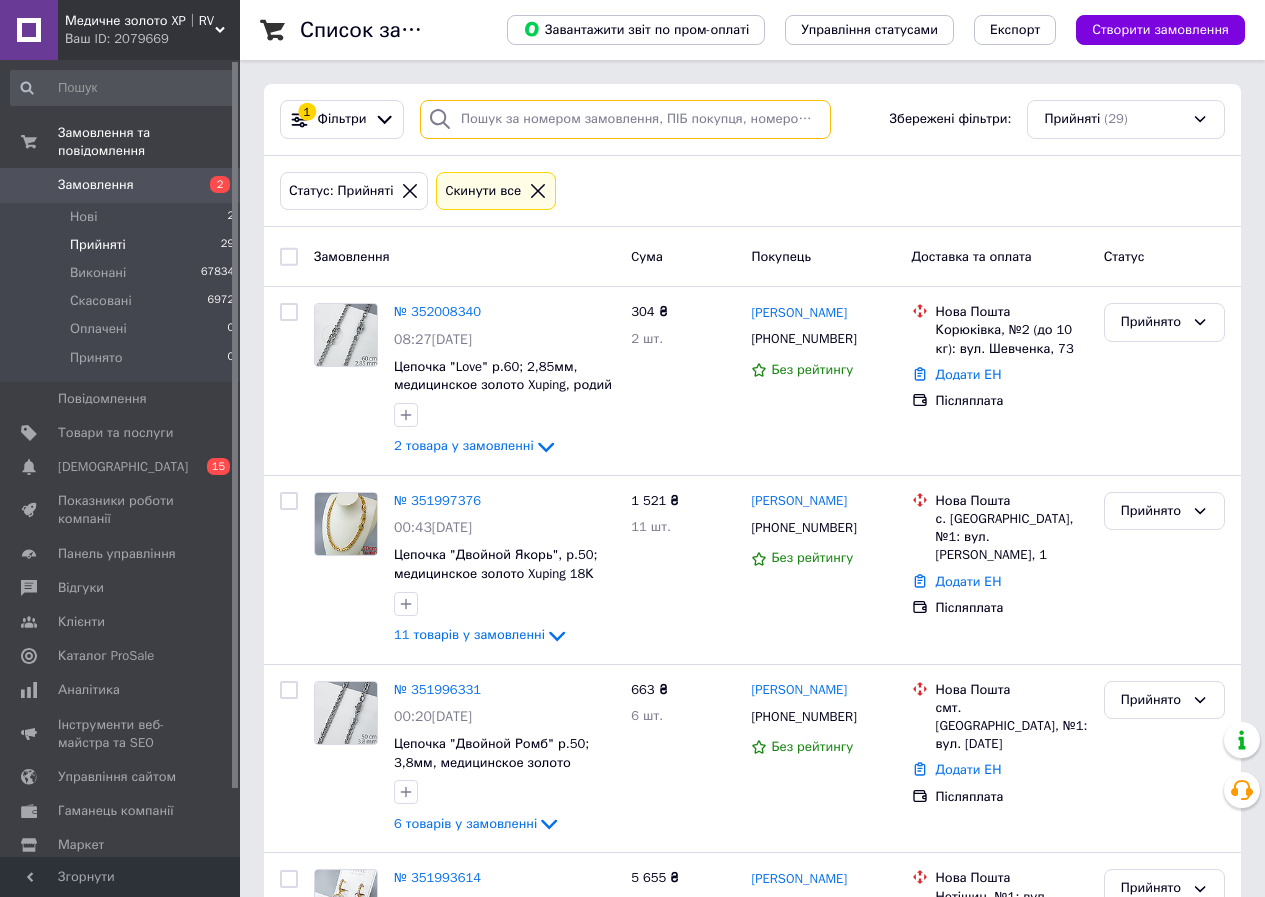 click at bounding box center (625, 119) 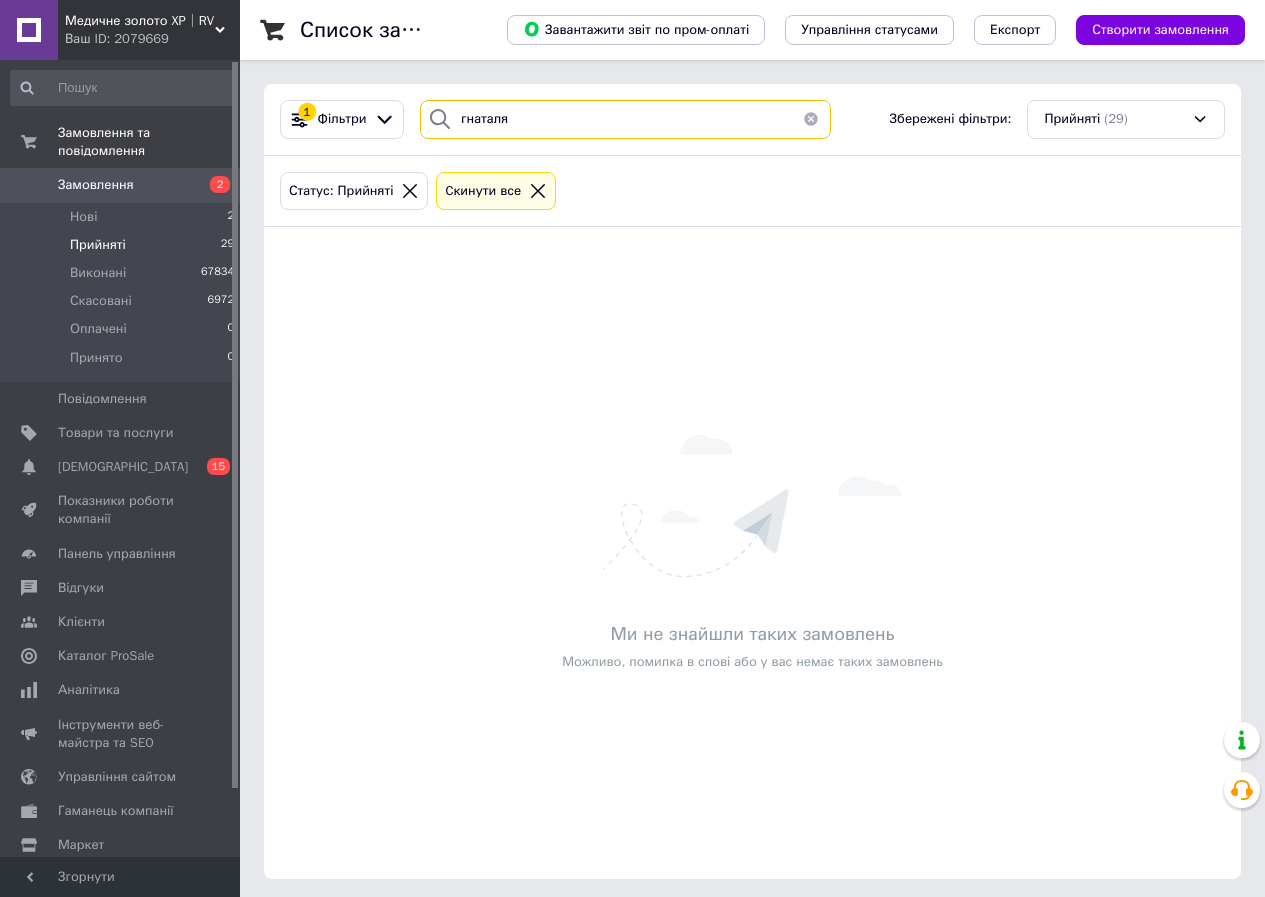 drag, startPoint x: 468, startPoint y: 117, endPoint x: 442, endPoint y: 117, distance: 26 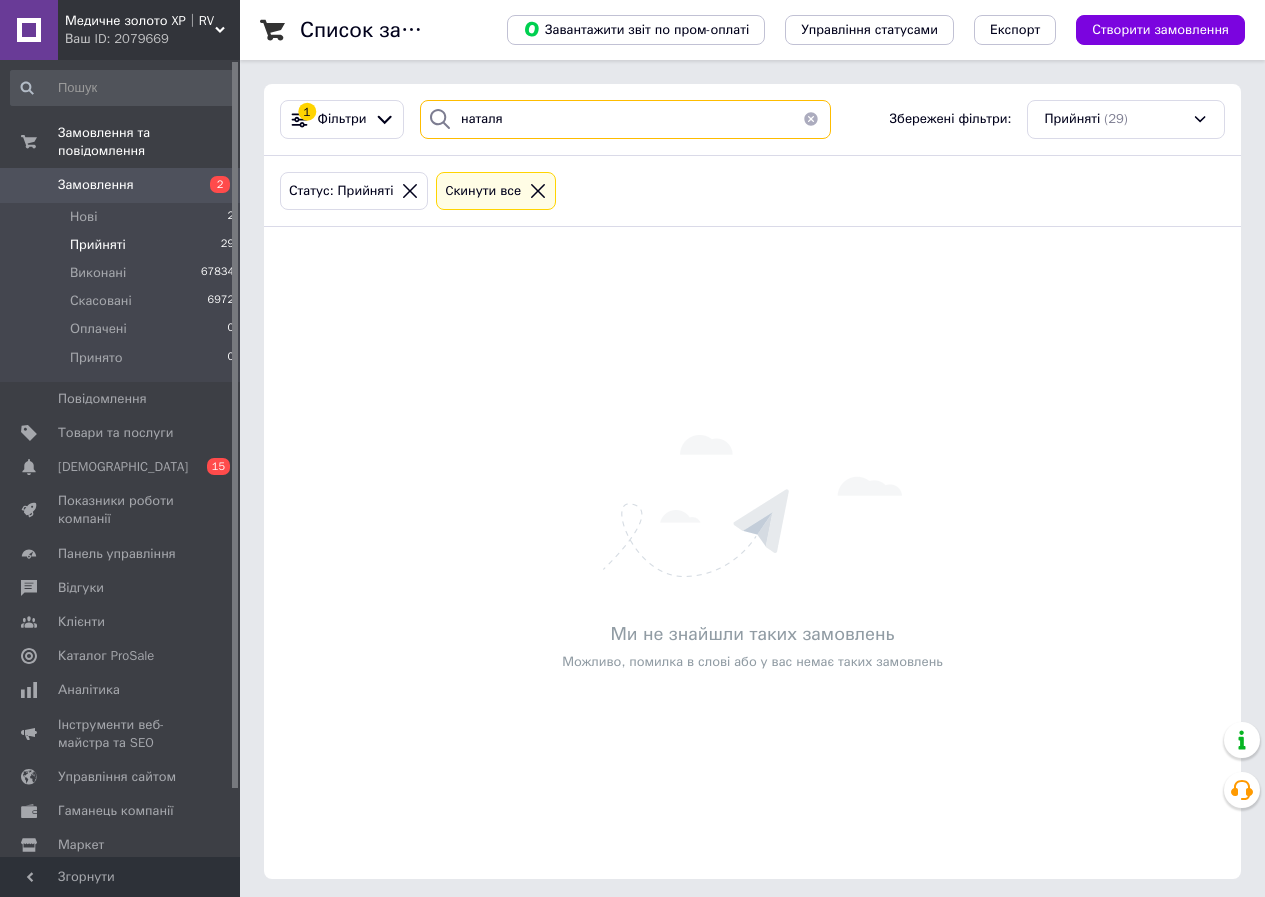 drag, startPoint x: 588, startPoint y: 109, endPoint x: 436, endPoint y: 106, distance: 152.0296 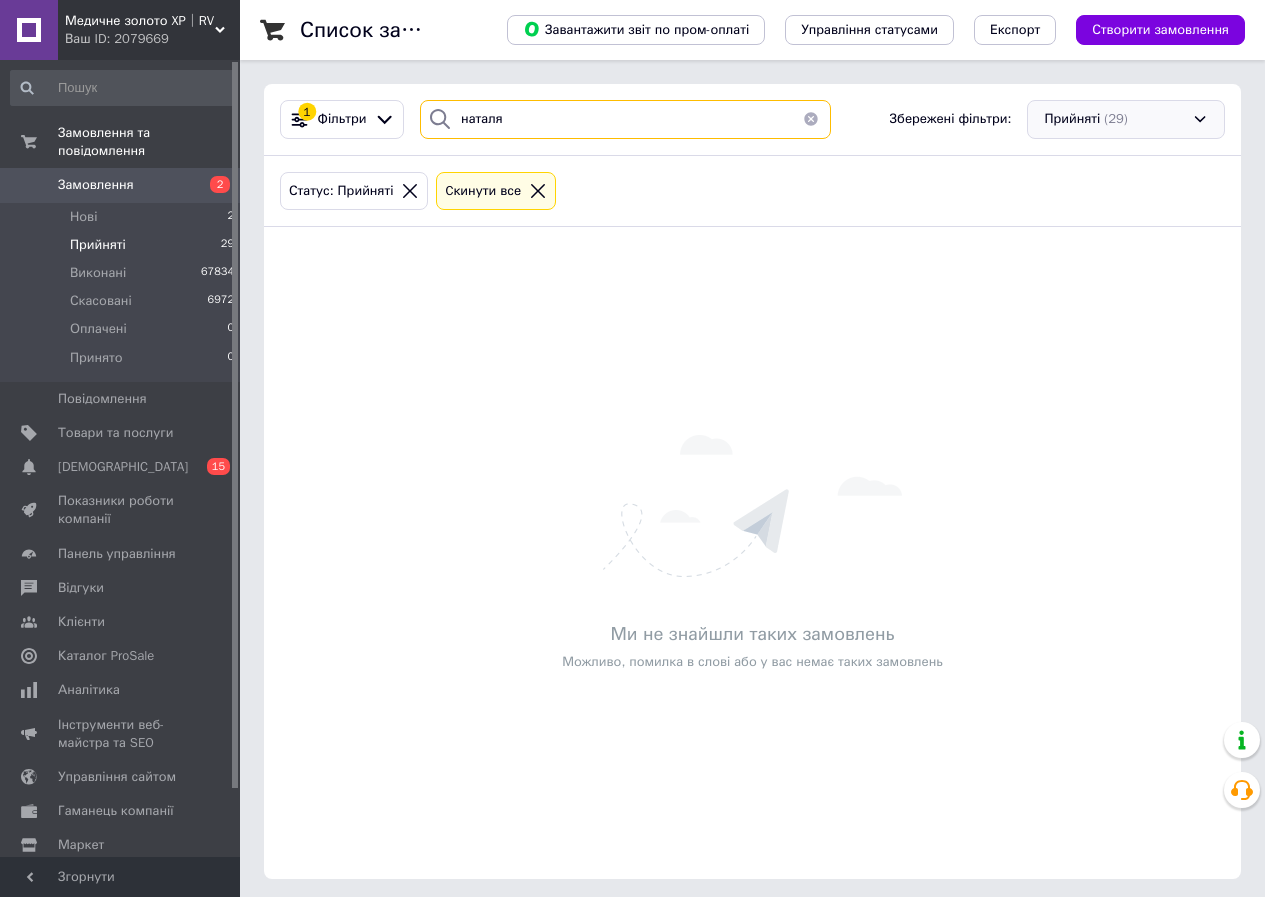 type on "наталя" 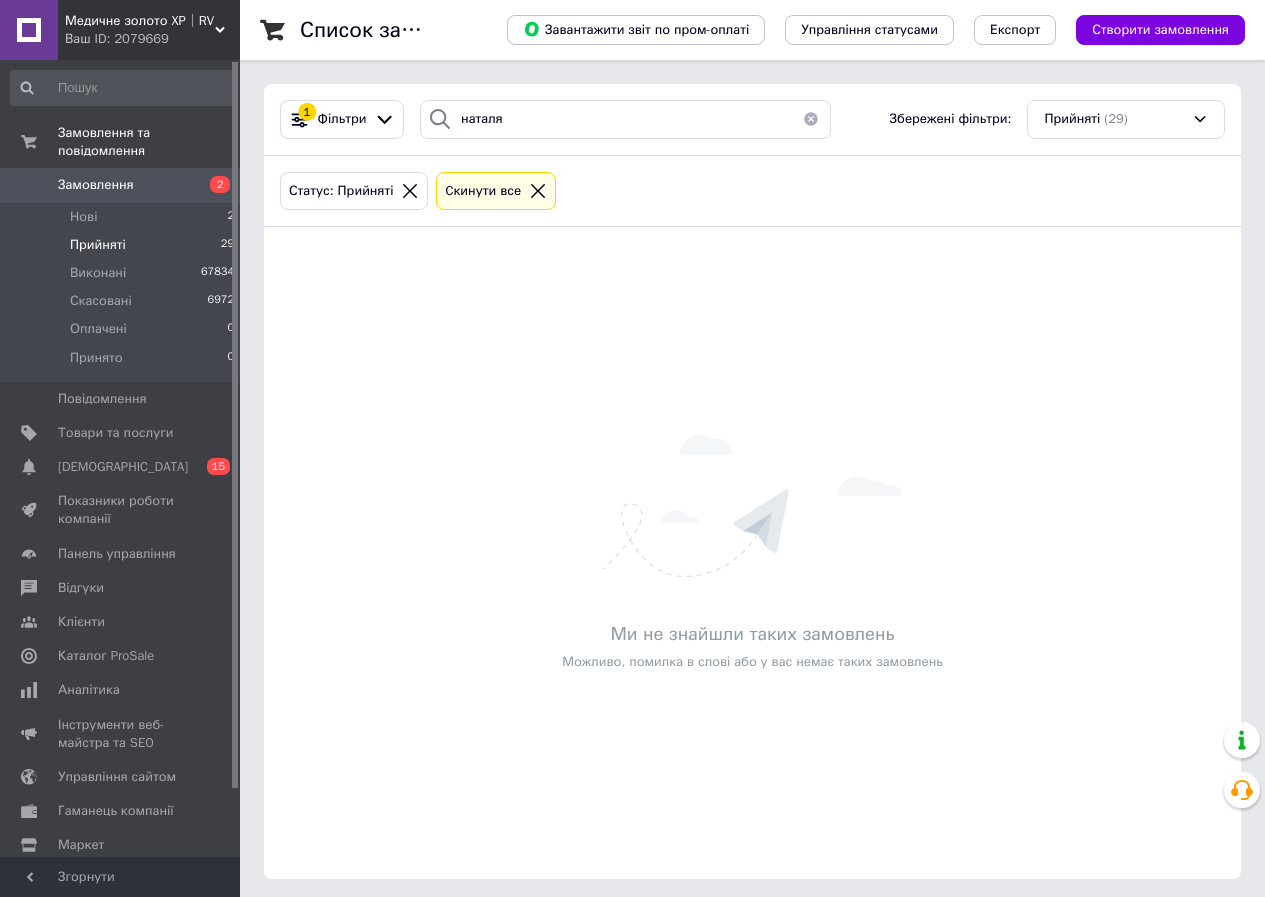 drag, startPoint x: 1142, startPoint y: 113, endPoint x: 1147, endPoint y: 138, distance: 25.495098 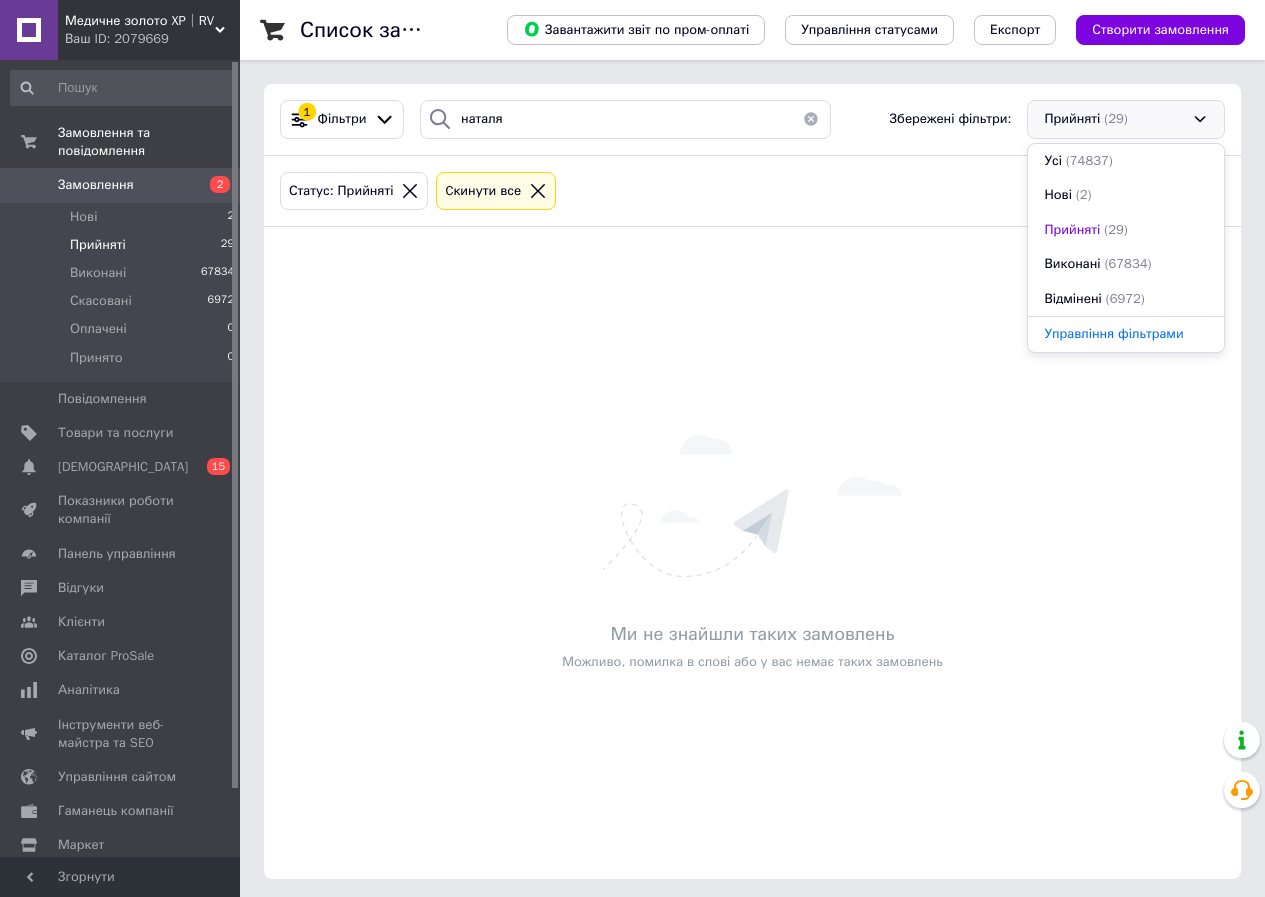 click 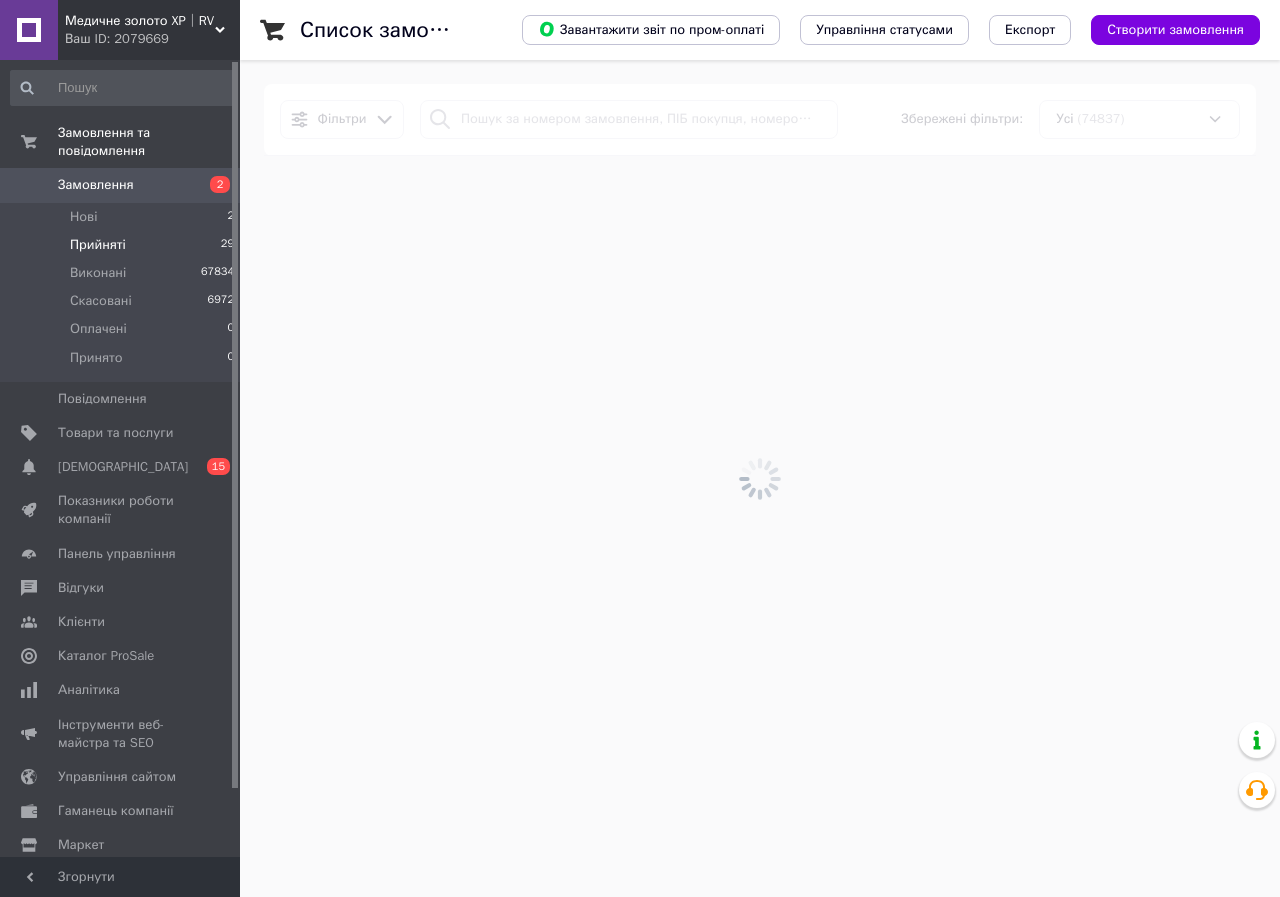 click at bounding box center (760, 478) 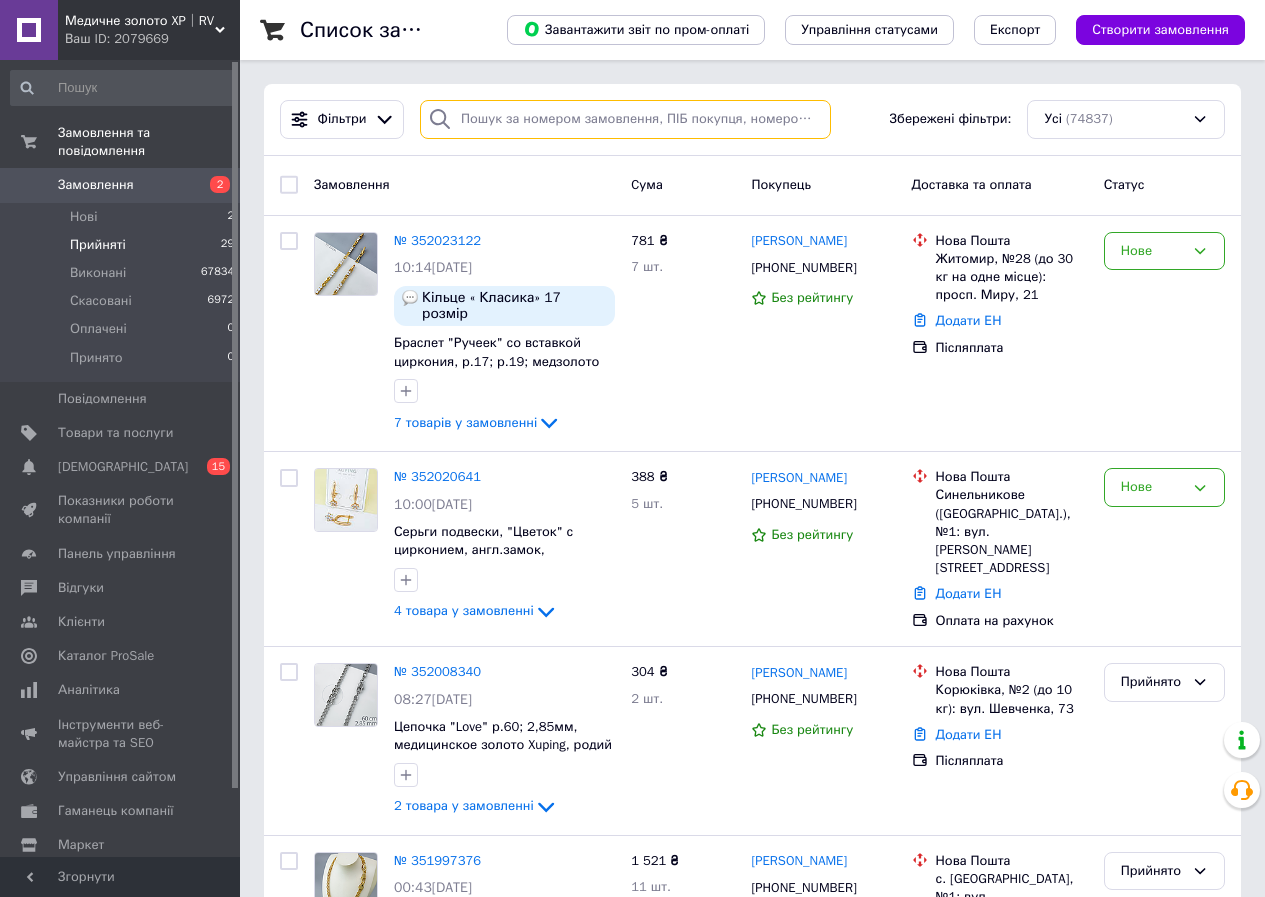 click at bounding box center (625, 119) 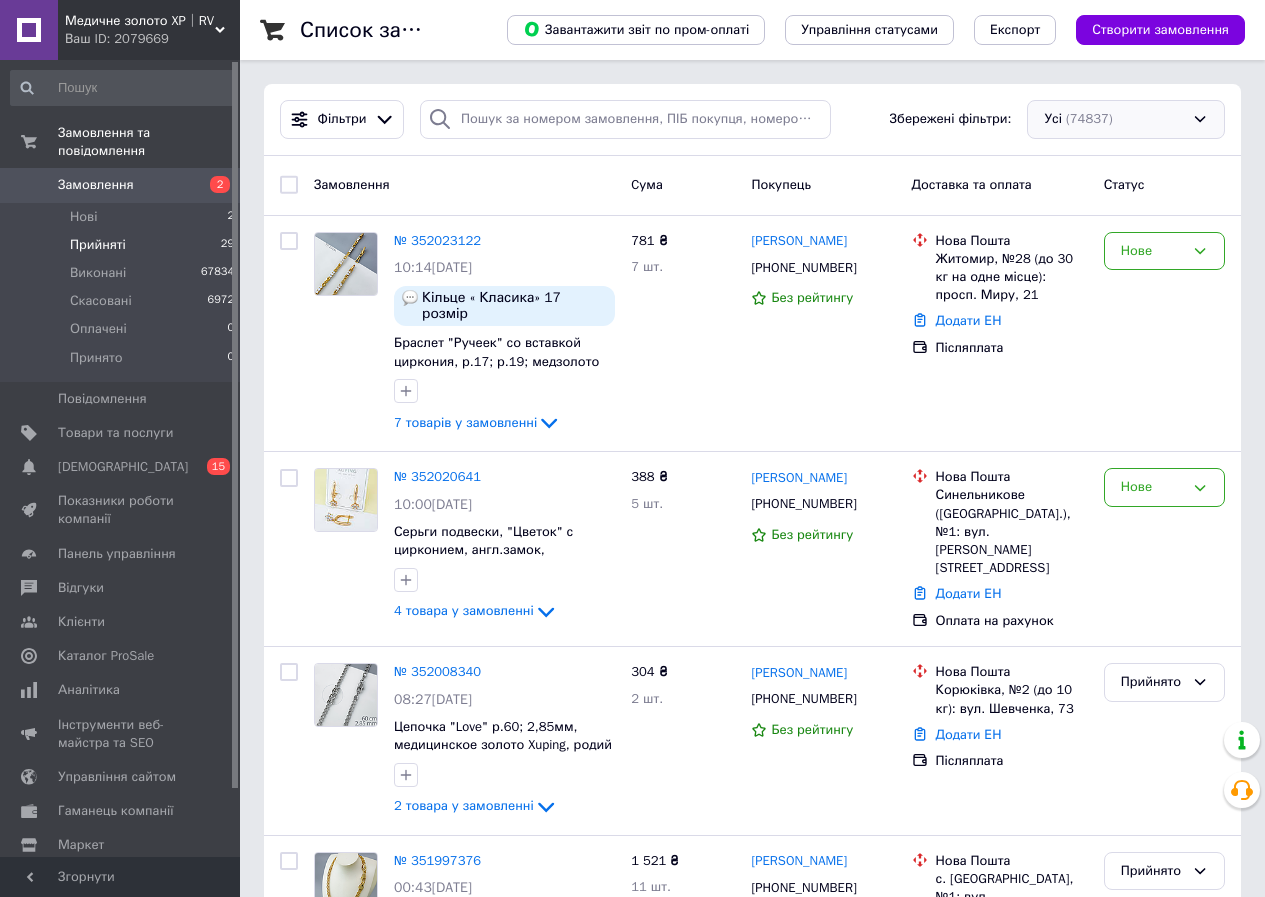click on "Усі (74837)" at bounding box center (1126, 119) 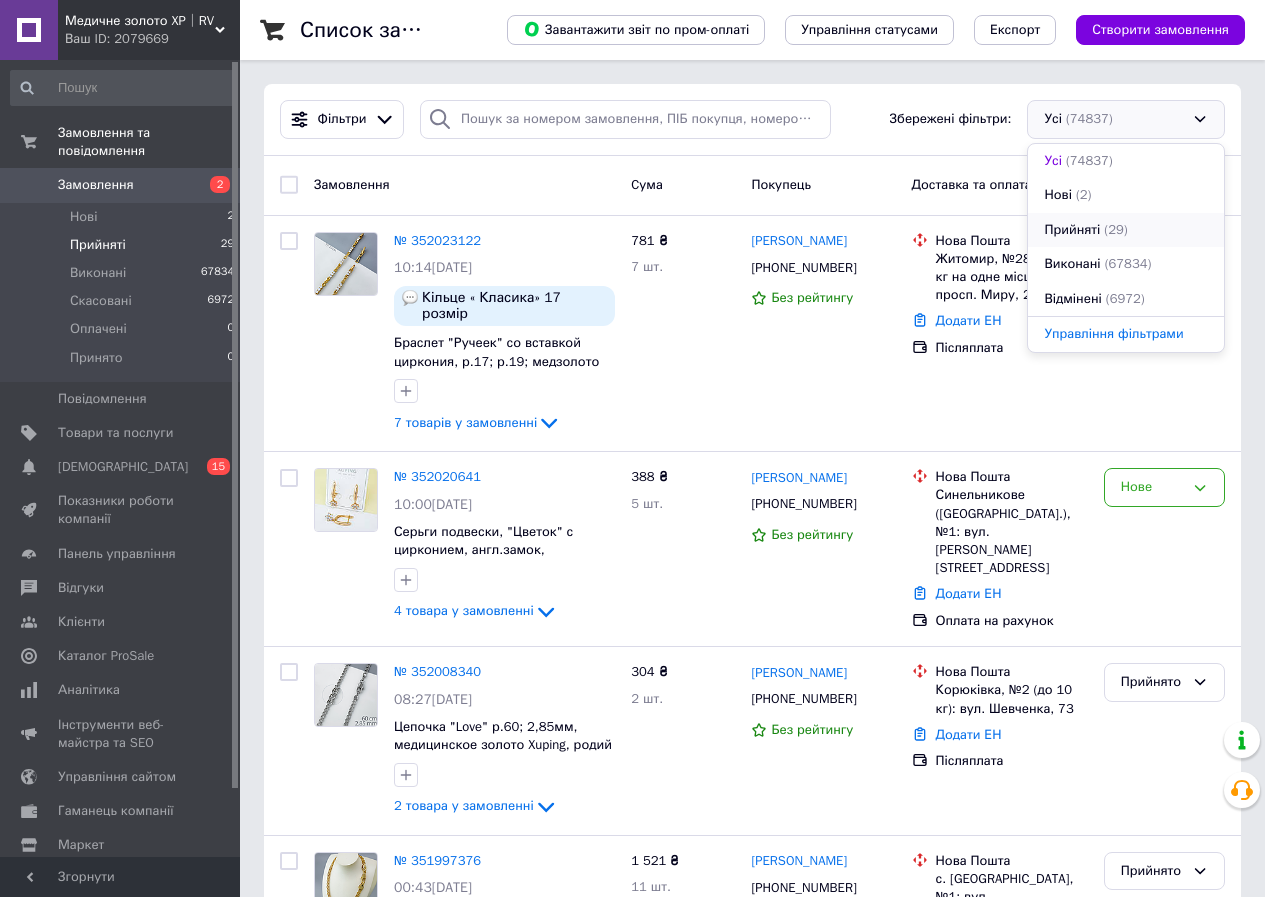 click on "(29)" at bounding box center (1115, 230) 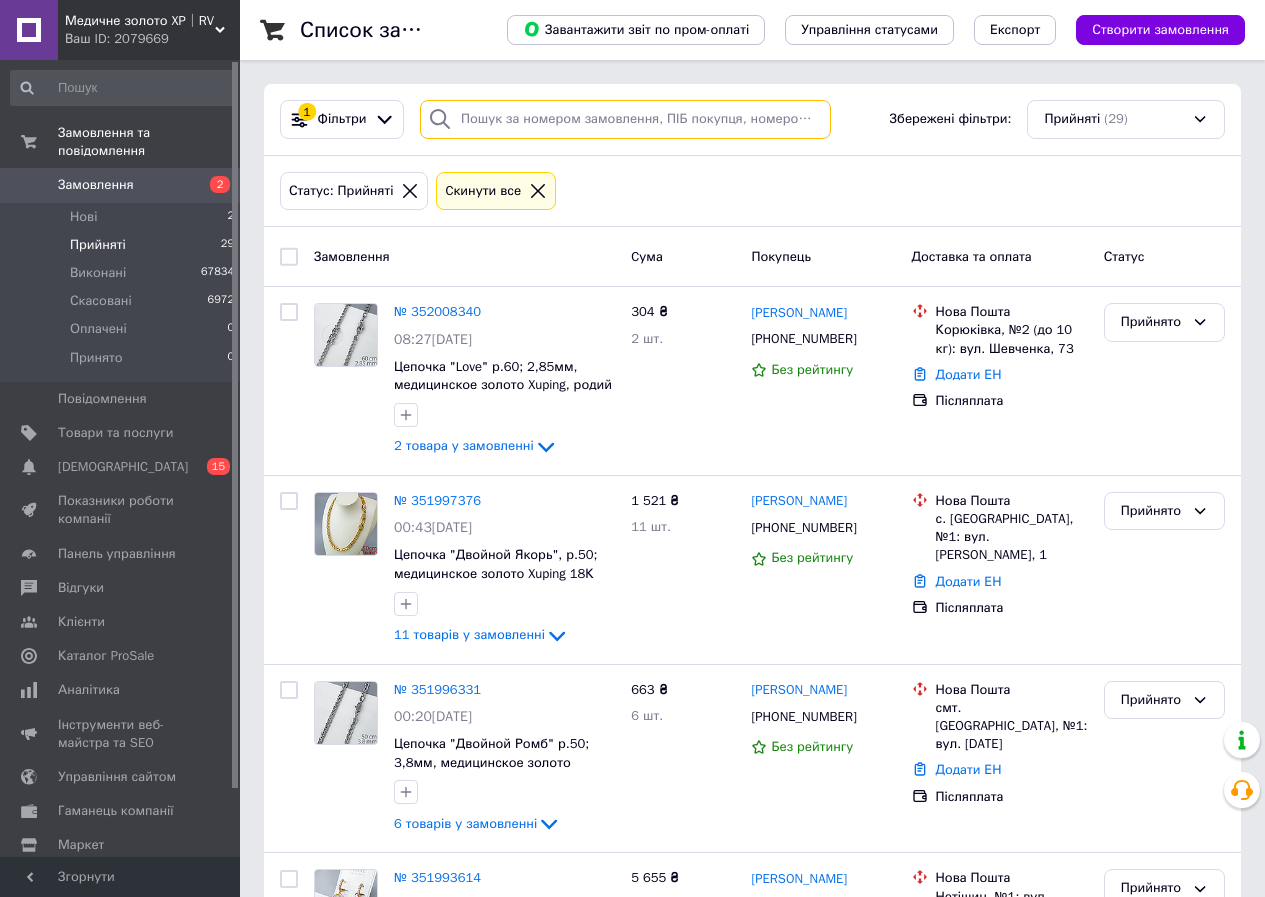 click at bounding box center (625, 119) 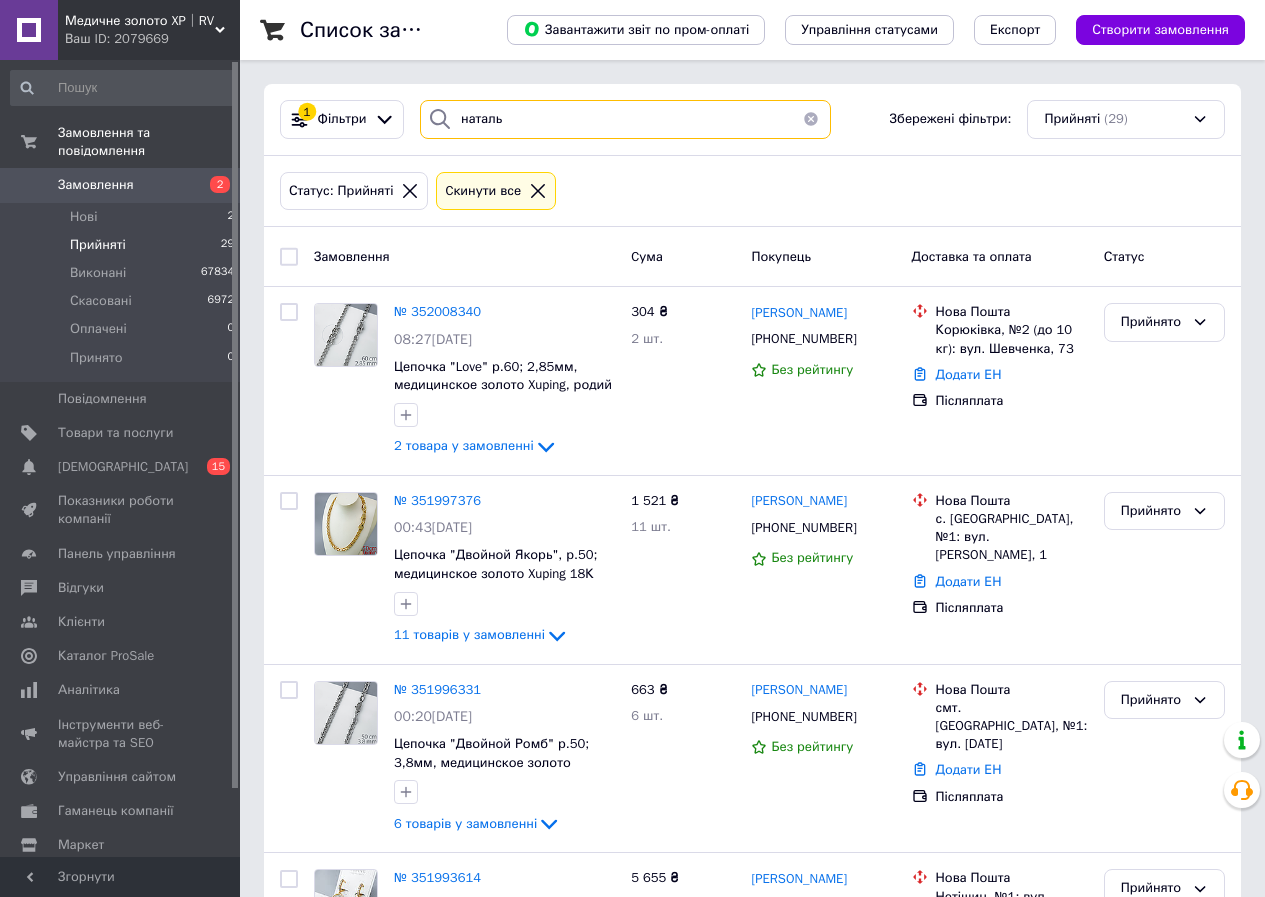 type on "наталья" 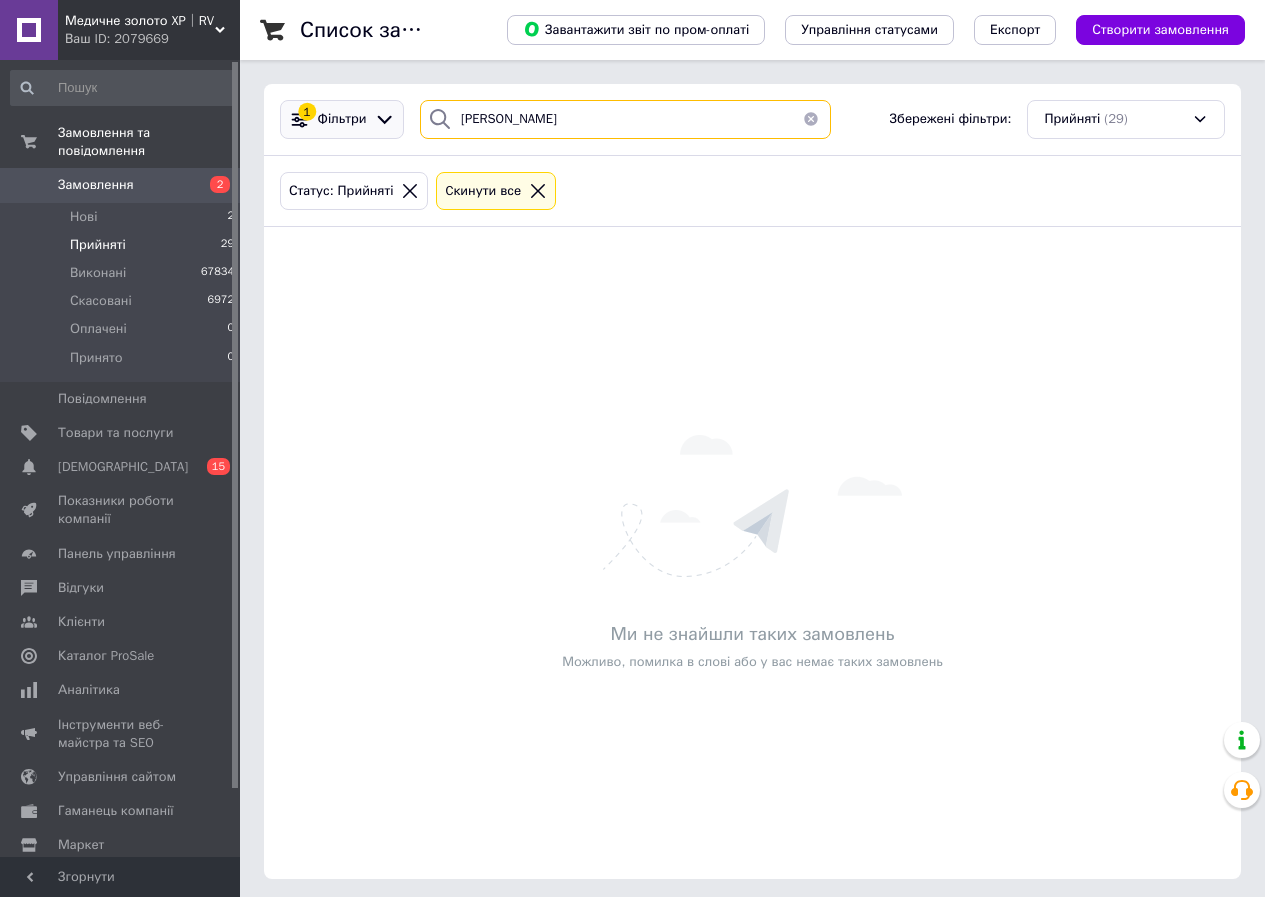 drag, startPoint x: 544, startPoint y: 108, endPoint x: 385, endPoint y: 119, distance: 159.38005 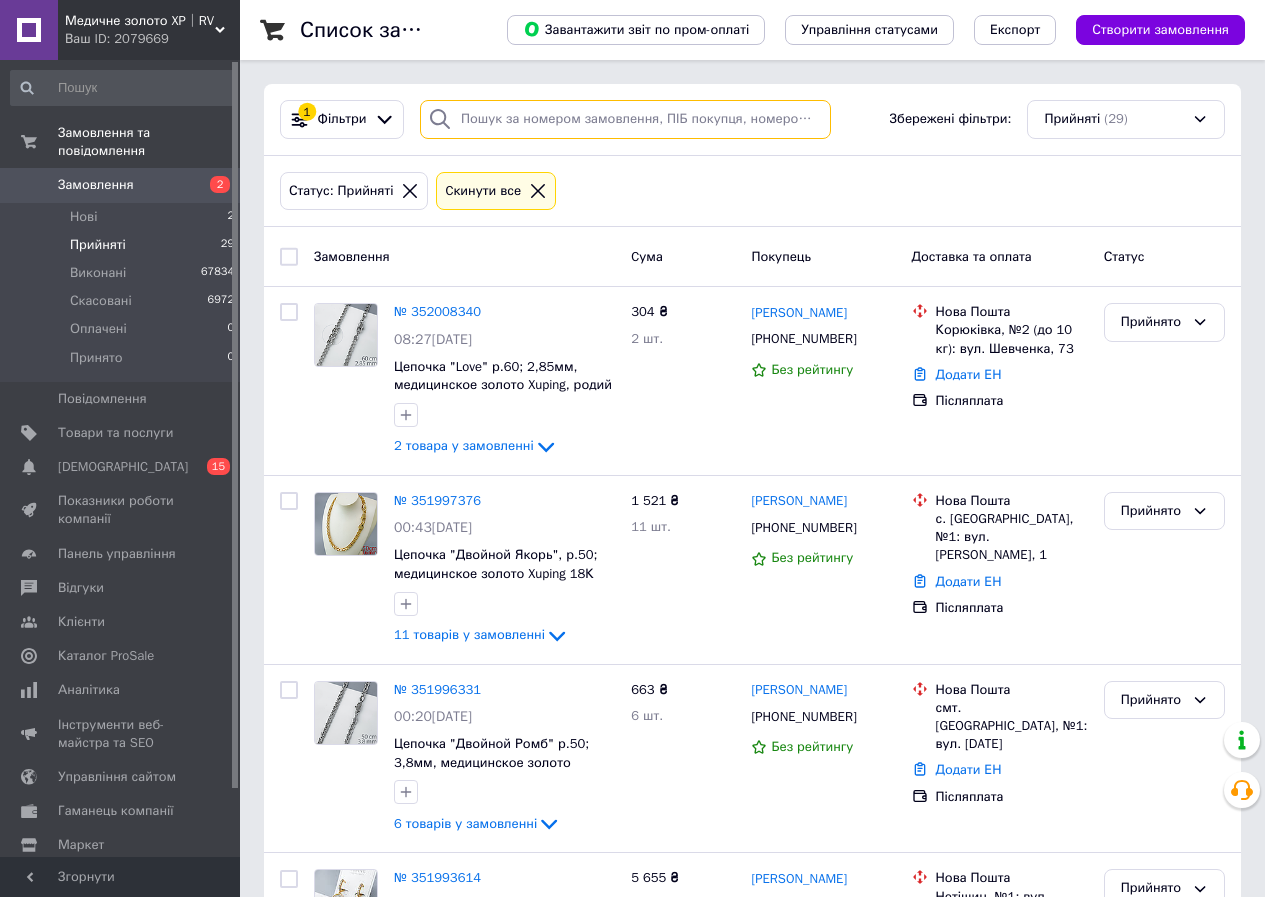 click at bounding box center (625, 119) 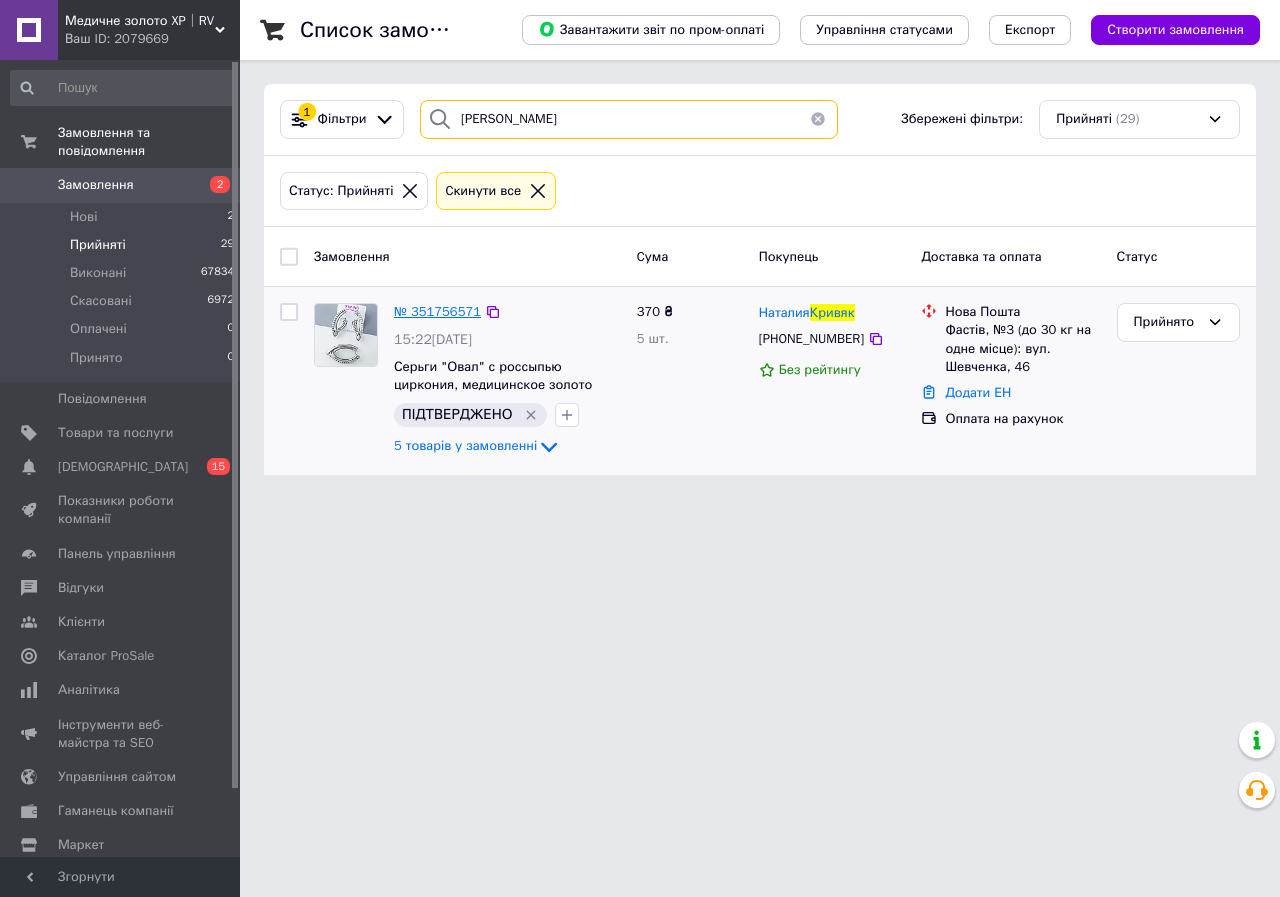 type on "кривяк" 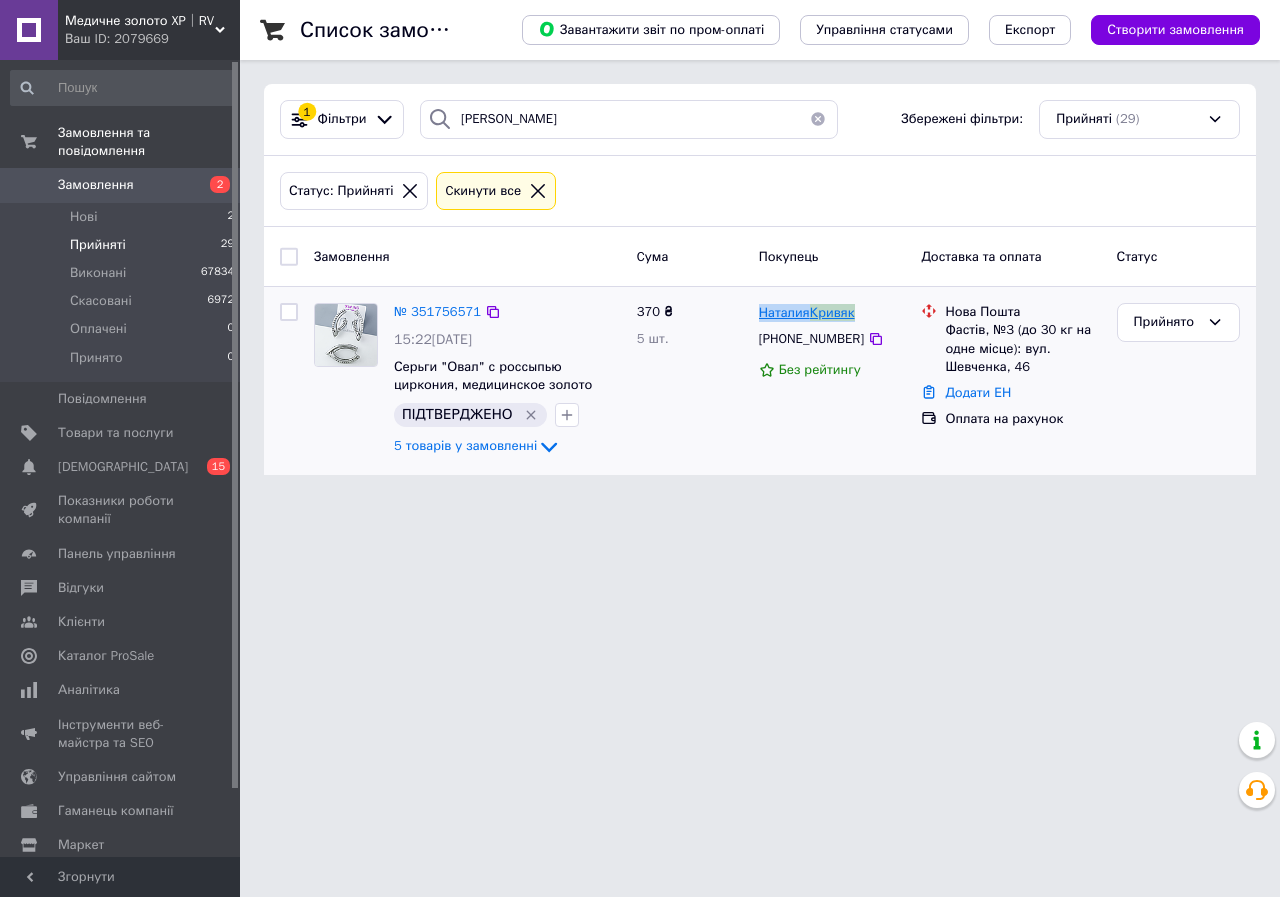 drag, startPoint x: 865, startPoint y: 307, endPoint x: 761, endPoint y: 309, distance: 104.019226 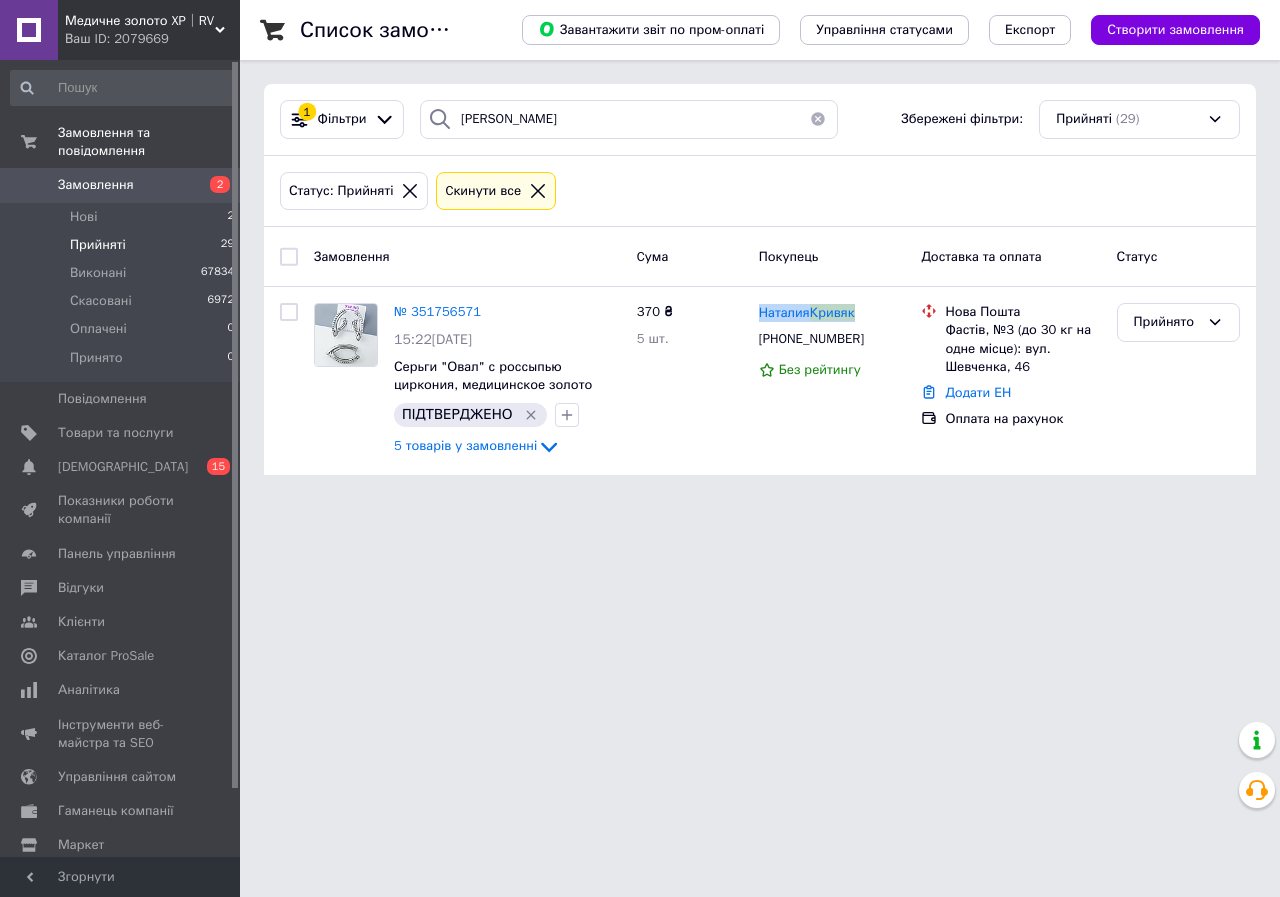 copy on "Наталия  Кривяк" 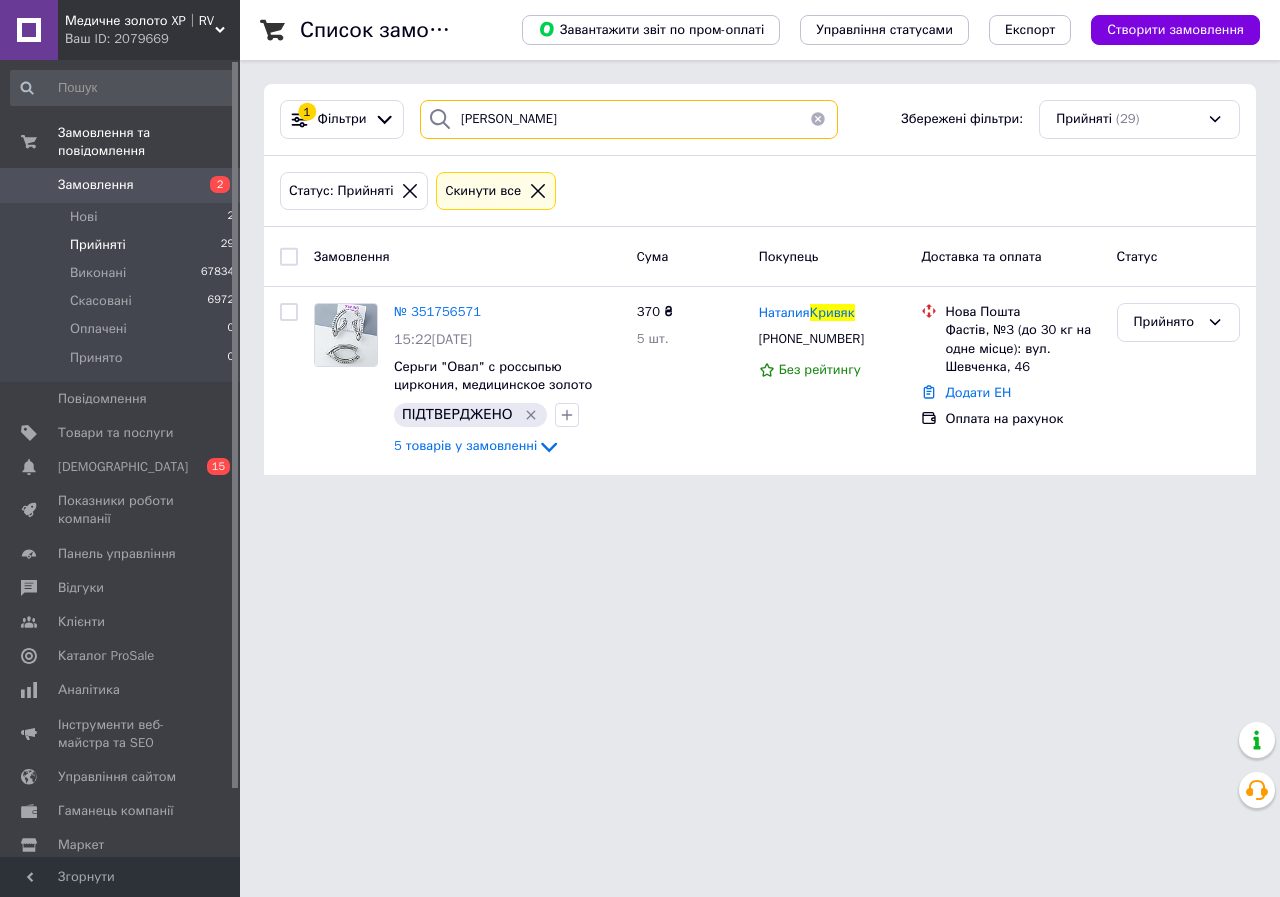 drag, startPoint x: 534, startPoint y: 122, endPoint x: 436, endPoint y: 121, distance: 98.005104 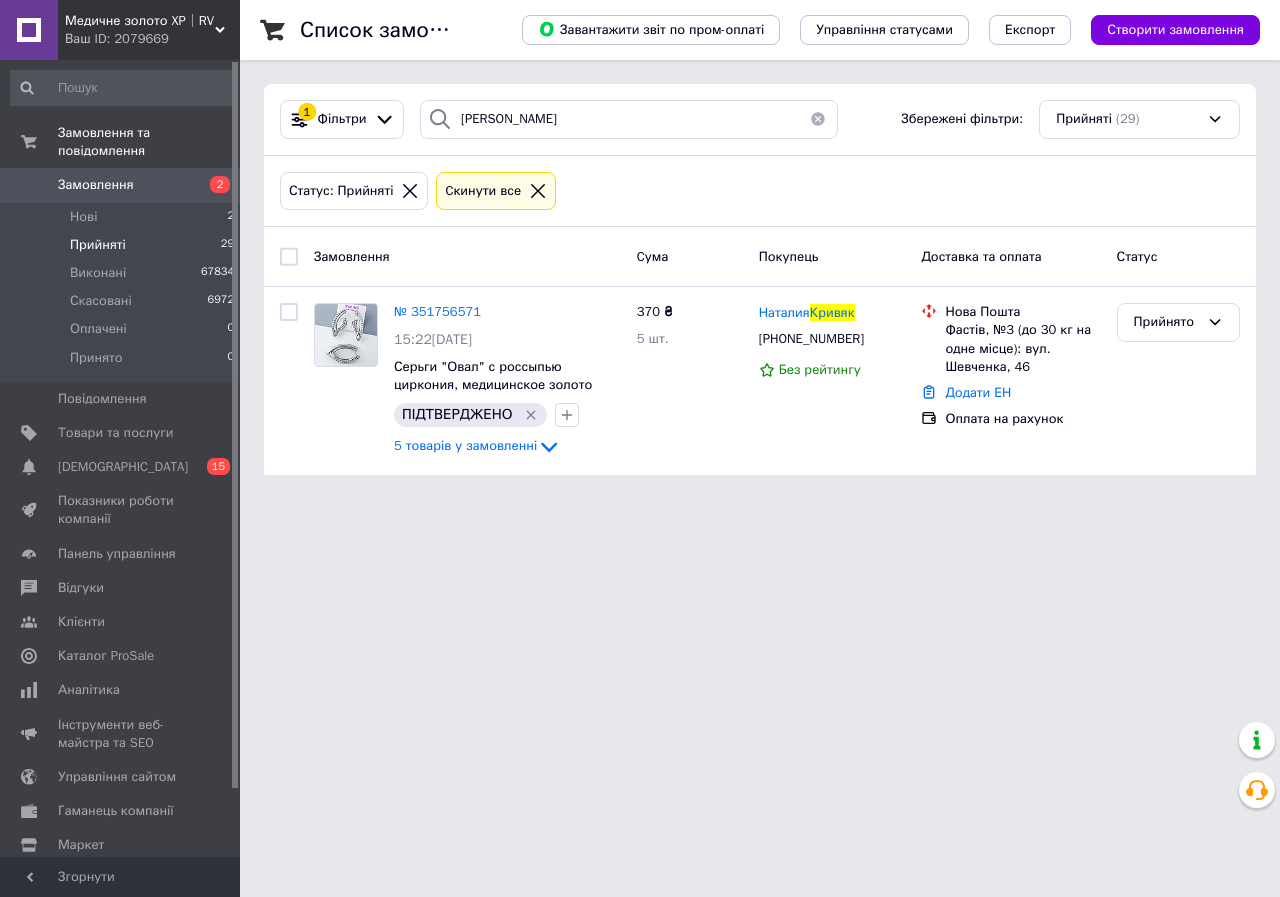 click on "Статус: Прийняті Cкинути все" at bounding box center [760, 191] 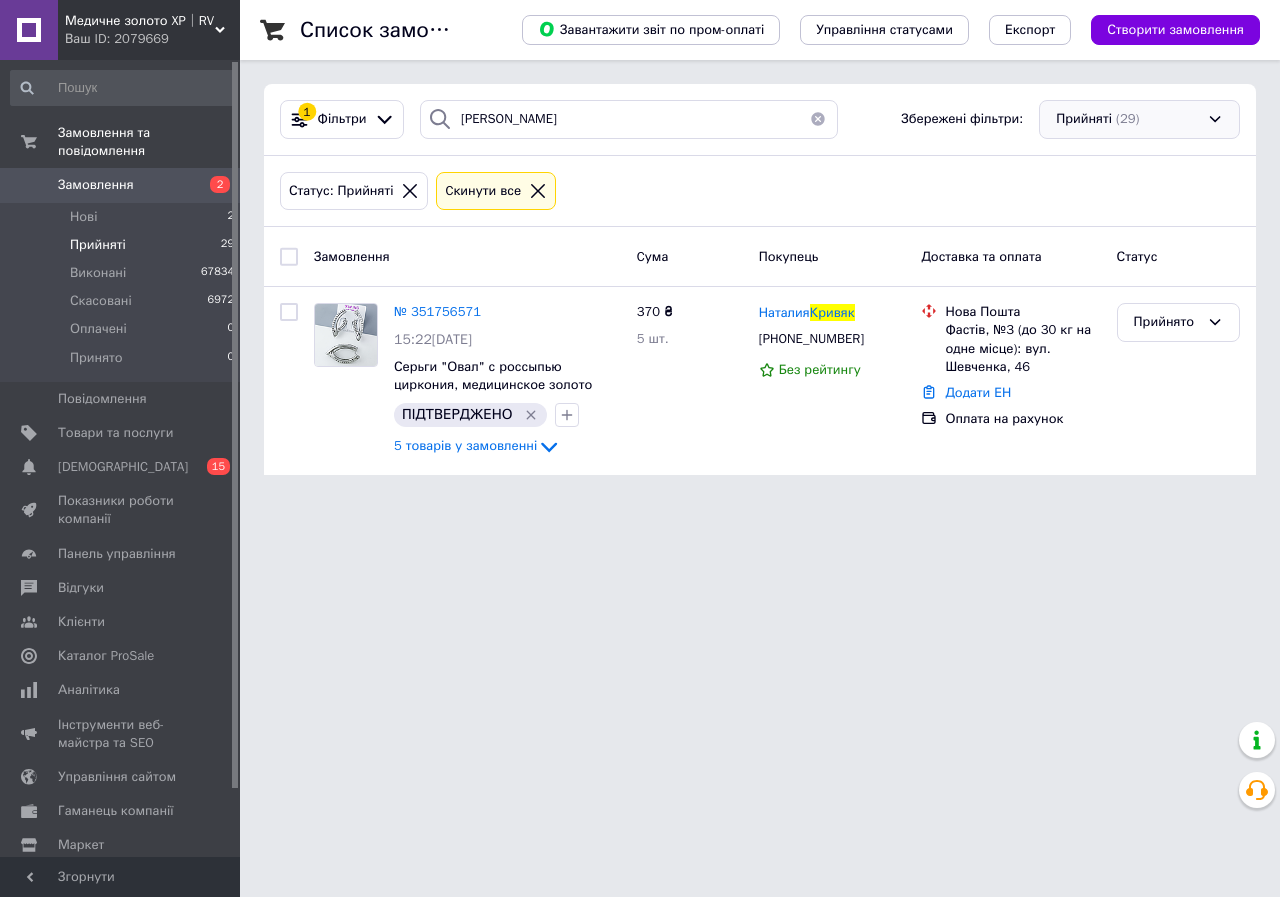 drag, startPoint x: 1077, startPoint y: 128, endPoint x: 1088, endPoint y: 141, distance: 17.029387 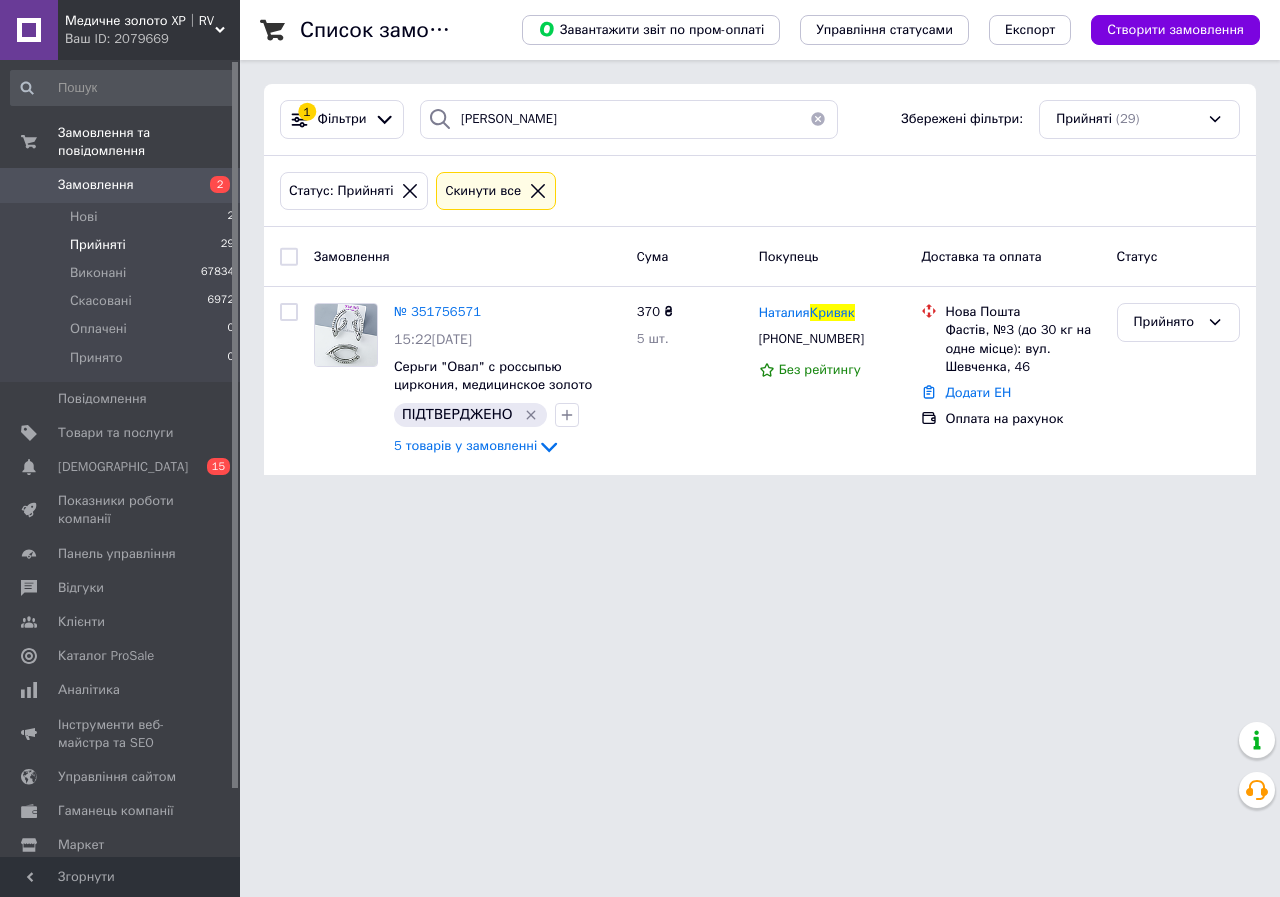 click on "Прийняті (29)" at bounding box center [1139, 119] 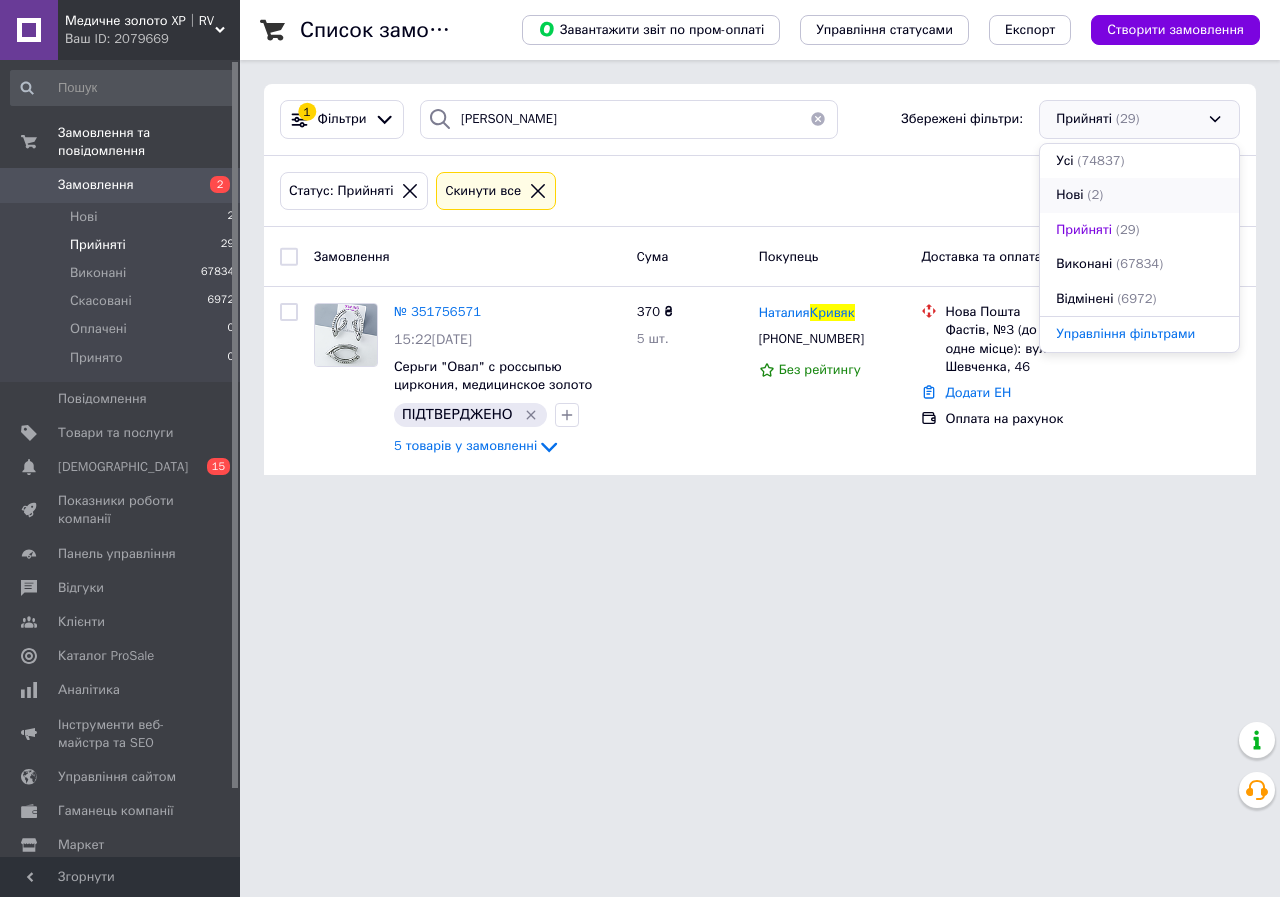 click on "Нові (2)" at bounding box center (1139, 195) 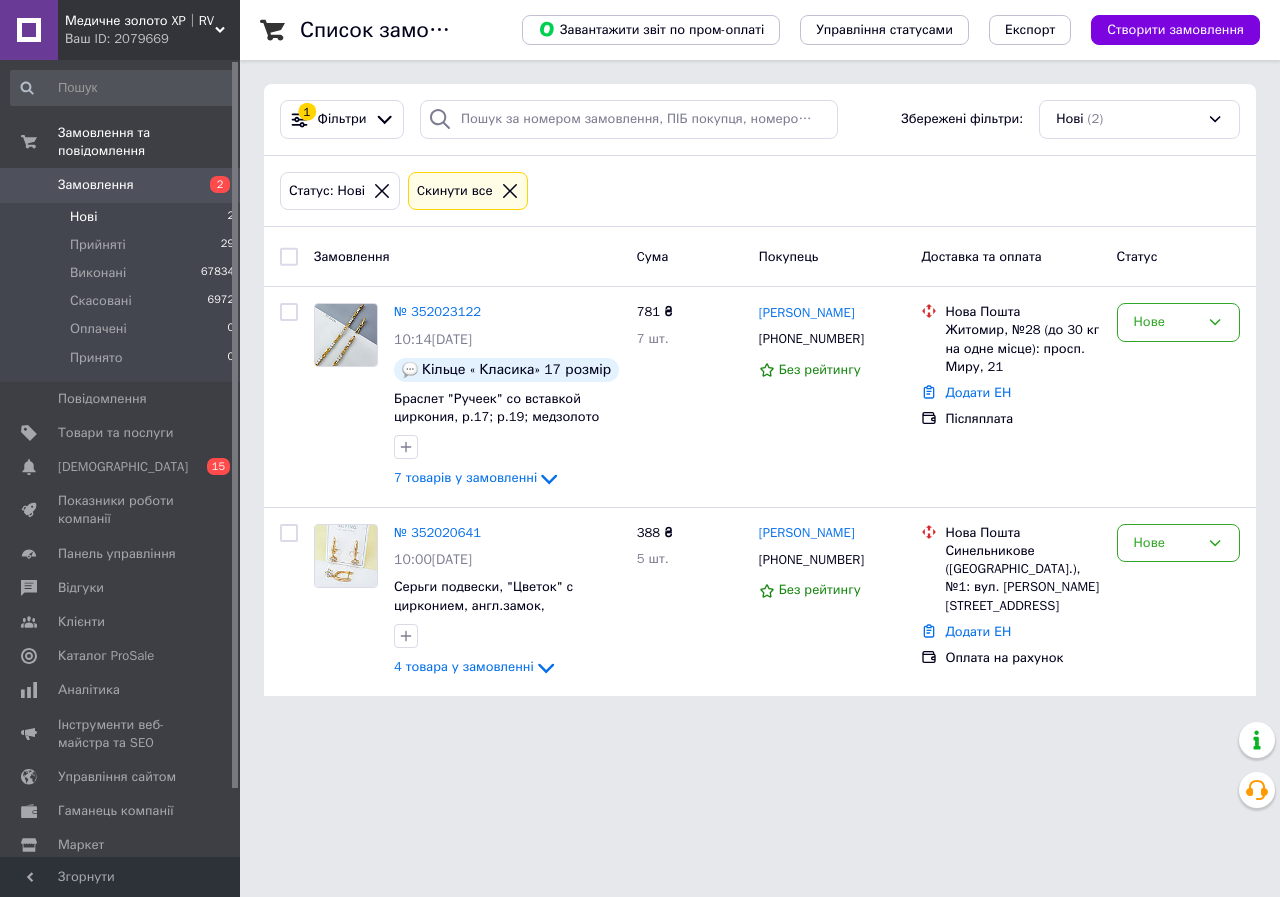 click at bounding box center (289, 257) 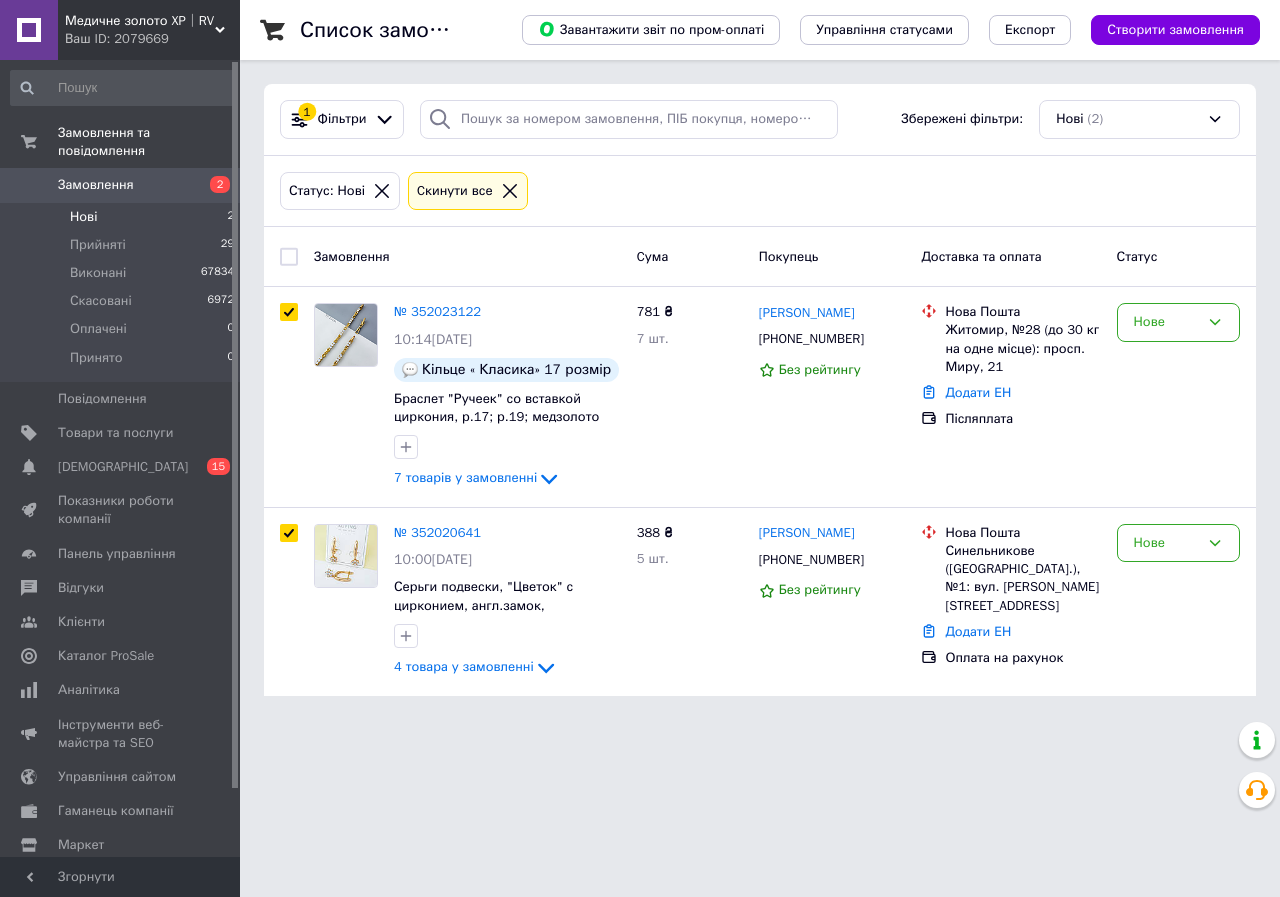 checkbox on "true" 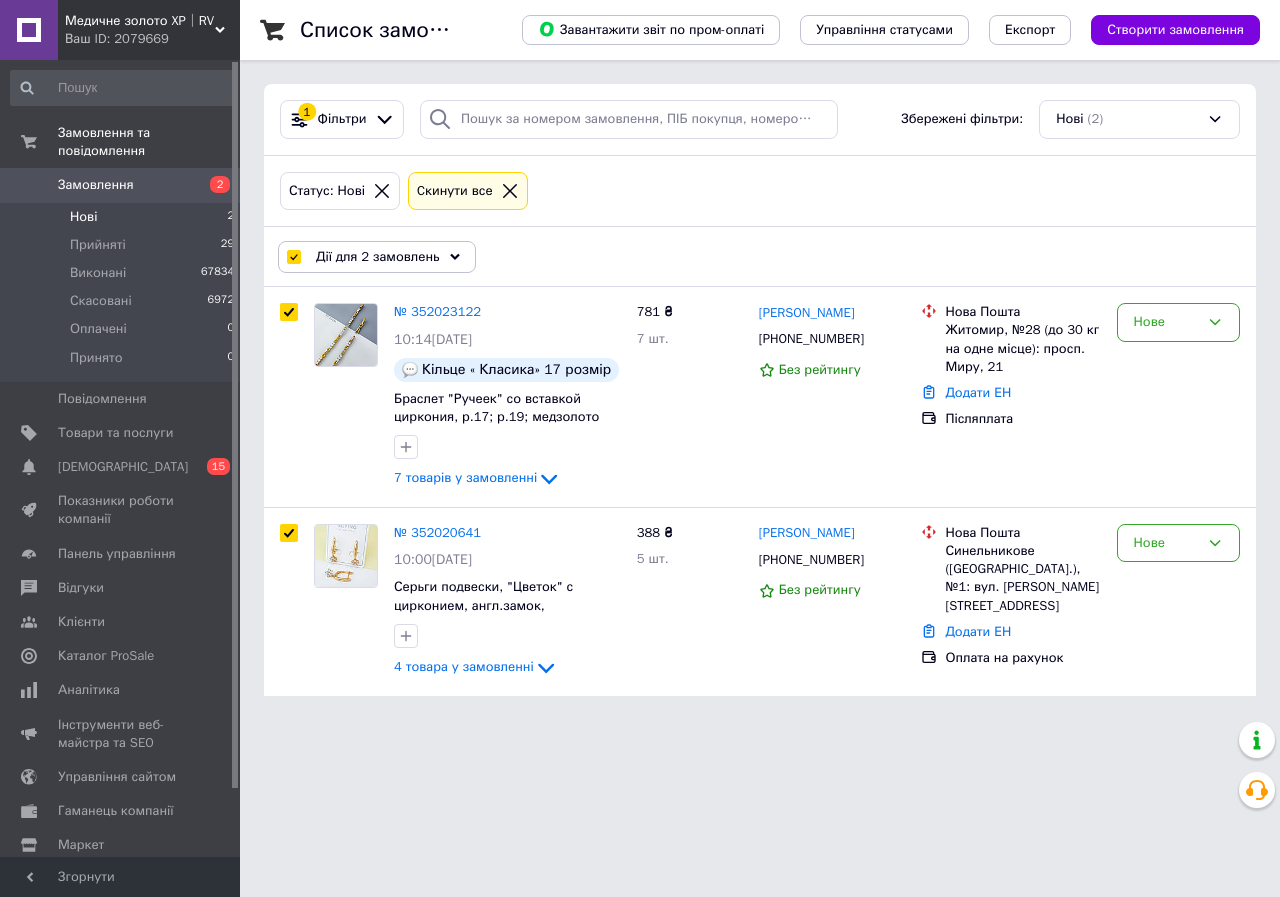 click on "Дії для 2 замовлень" at bounding box center (377, 257) 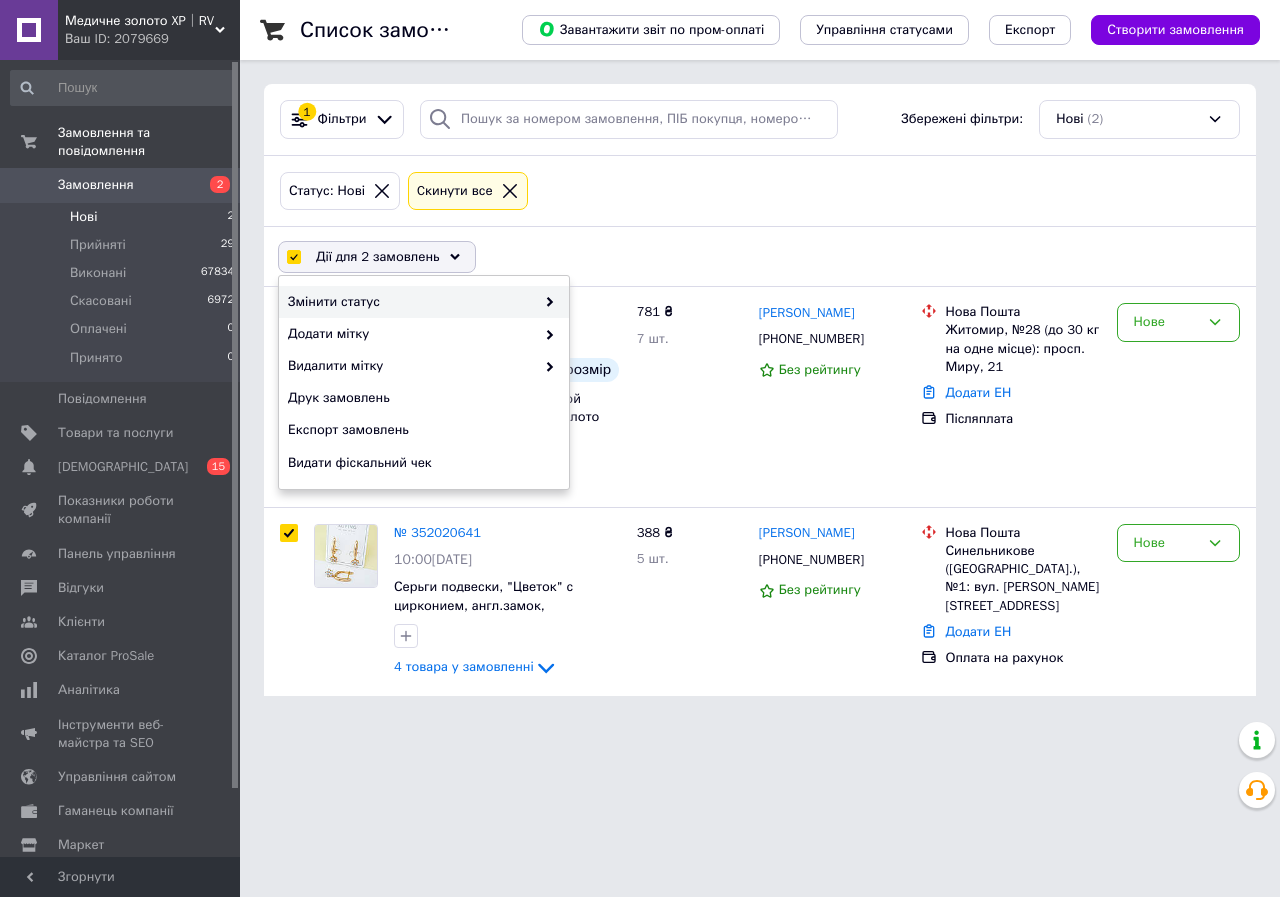 click on "Змінити статус" at bounding box center (411, 302) 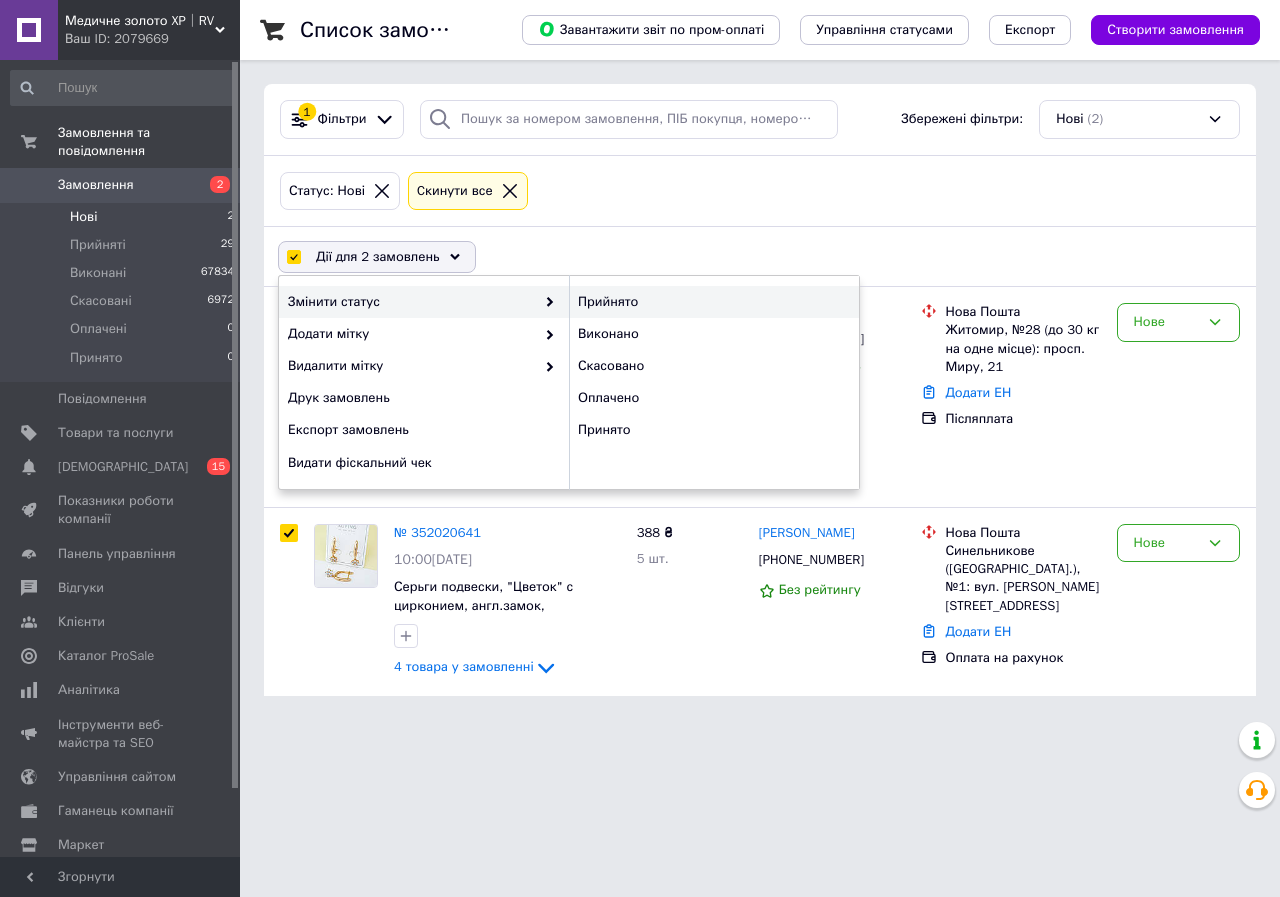 click on "Прийнято" at bounding box center (714, 302) 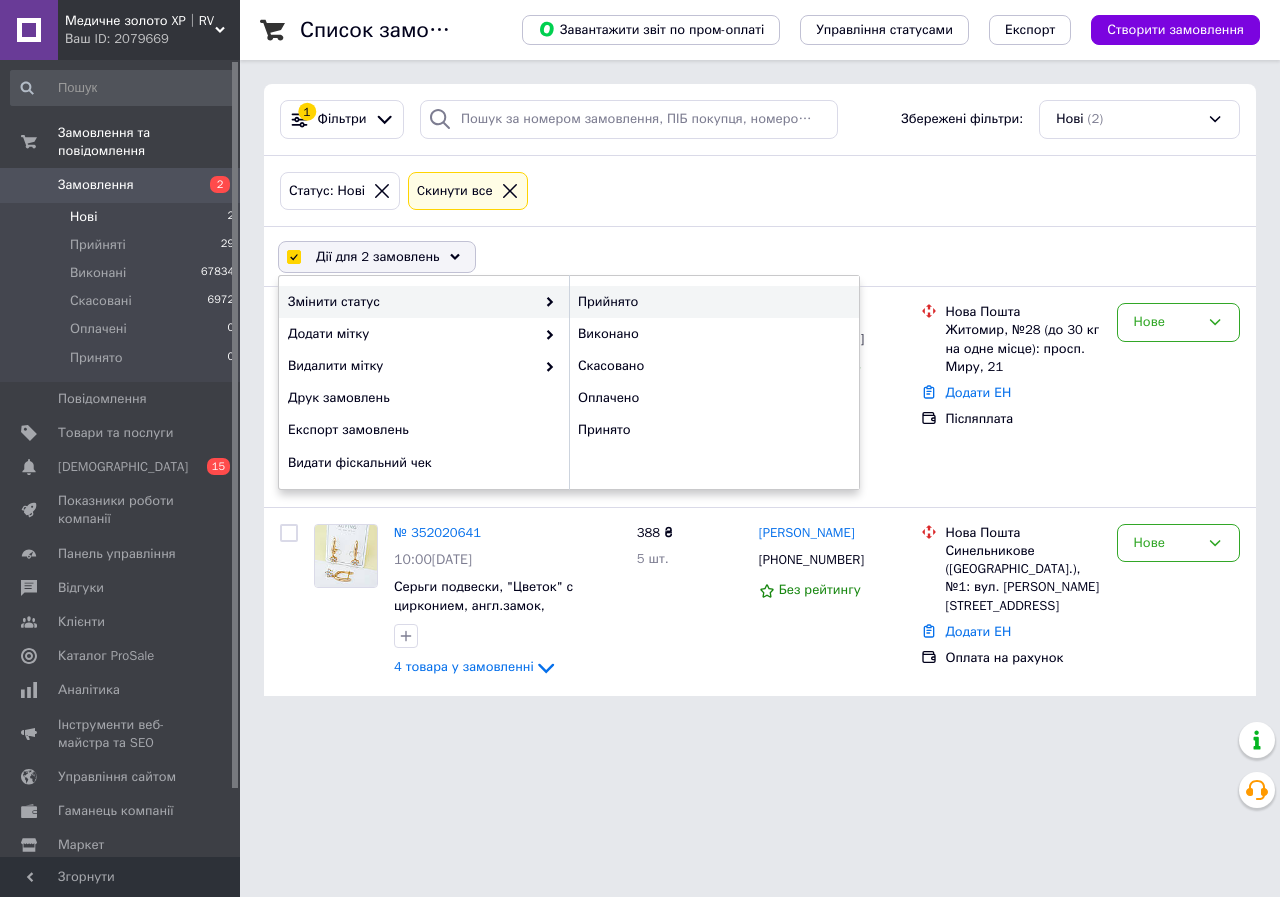 checkbox on "false" 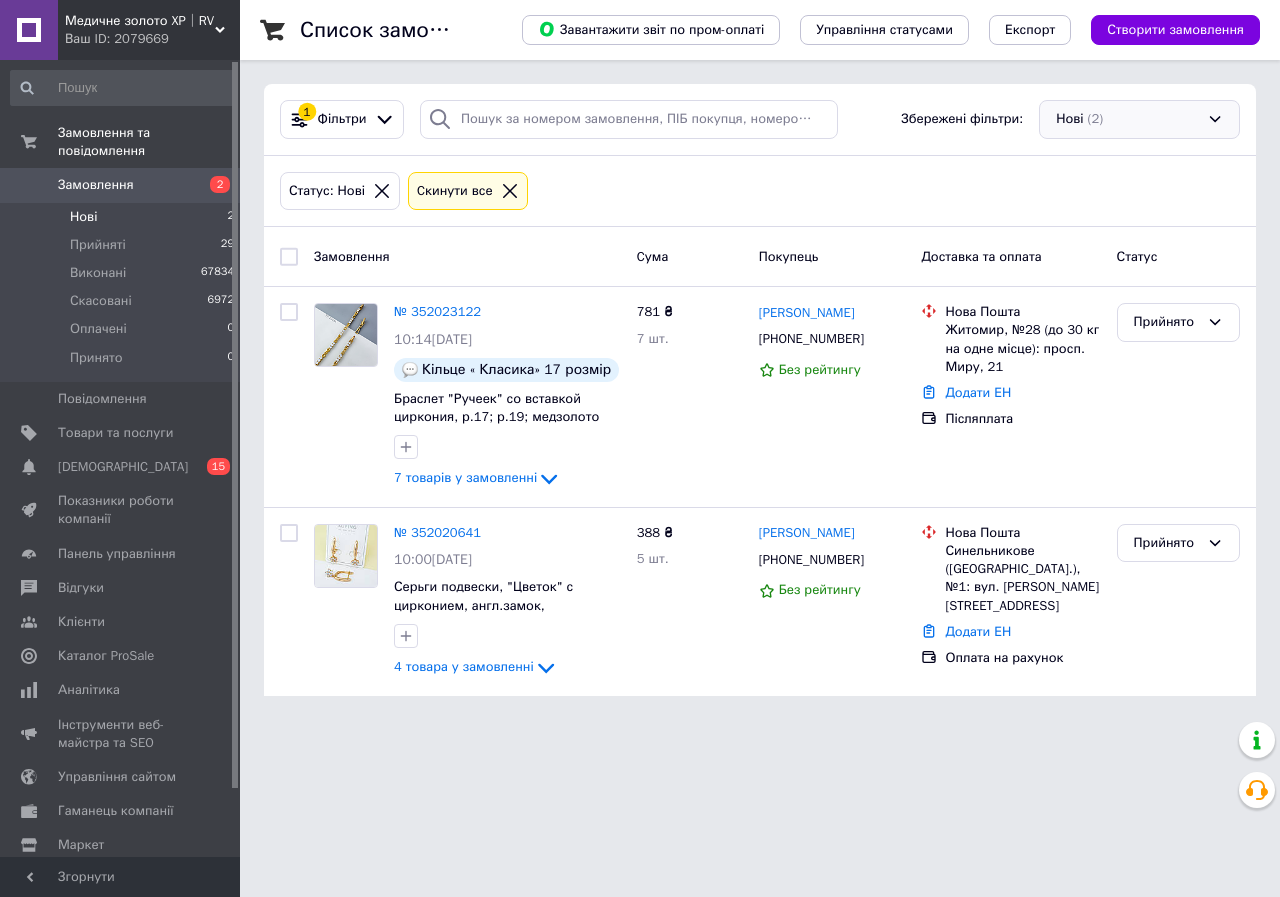 click on "Нові (2)" at bounding box center [1139, 119] 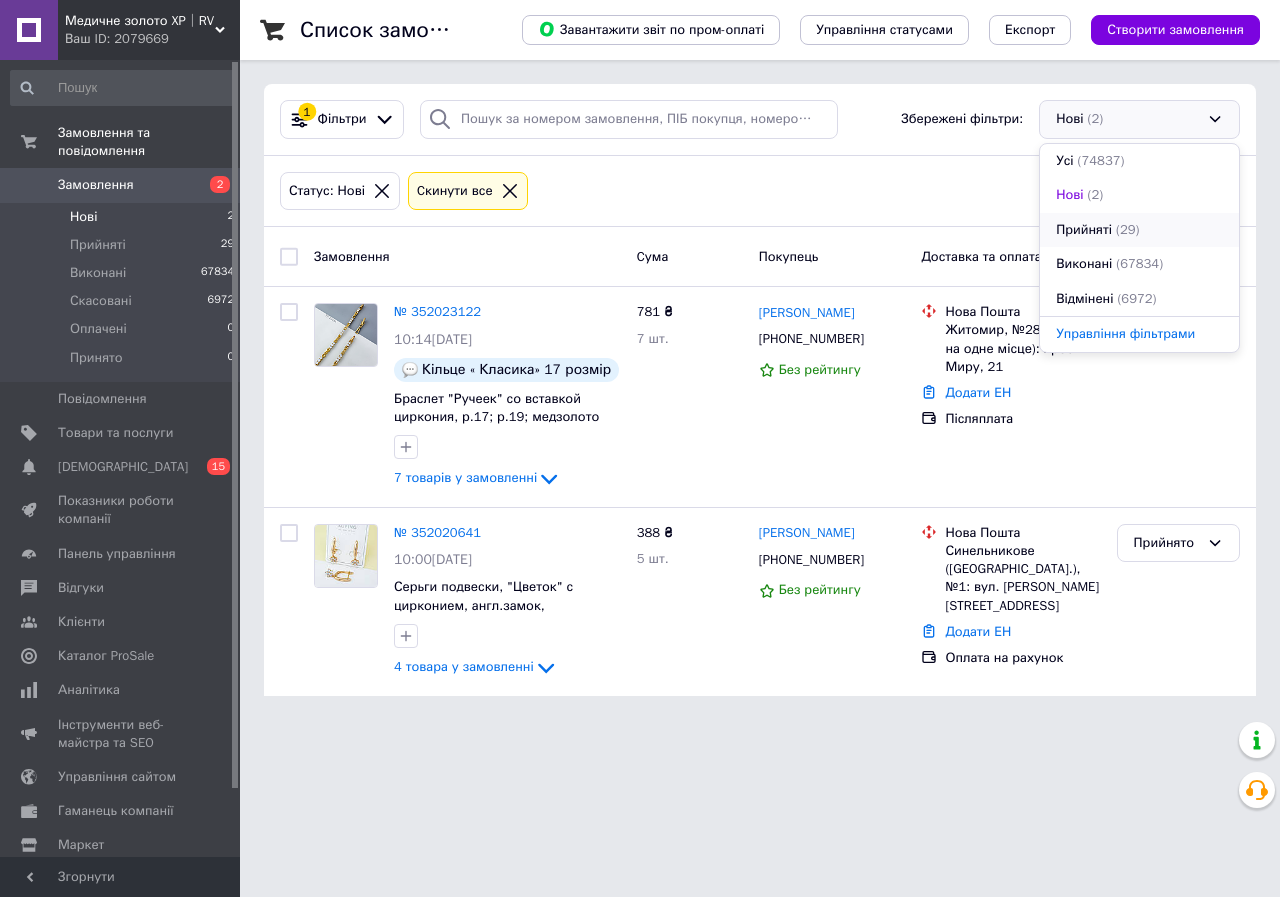 click on "Прийняті" at bounding box center [1084, 230] 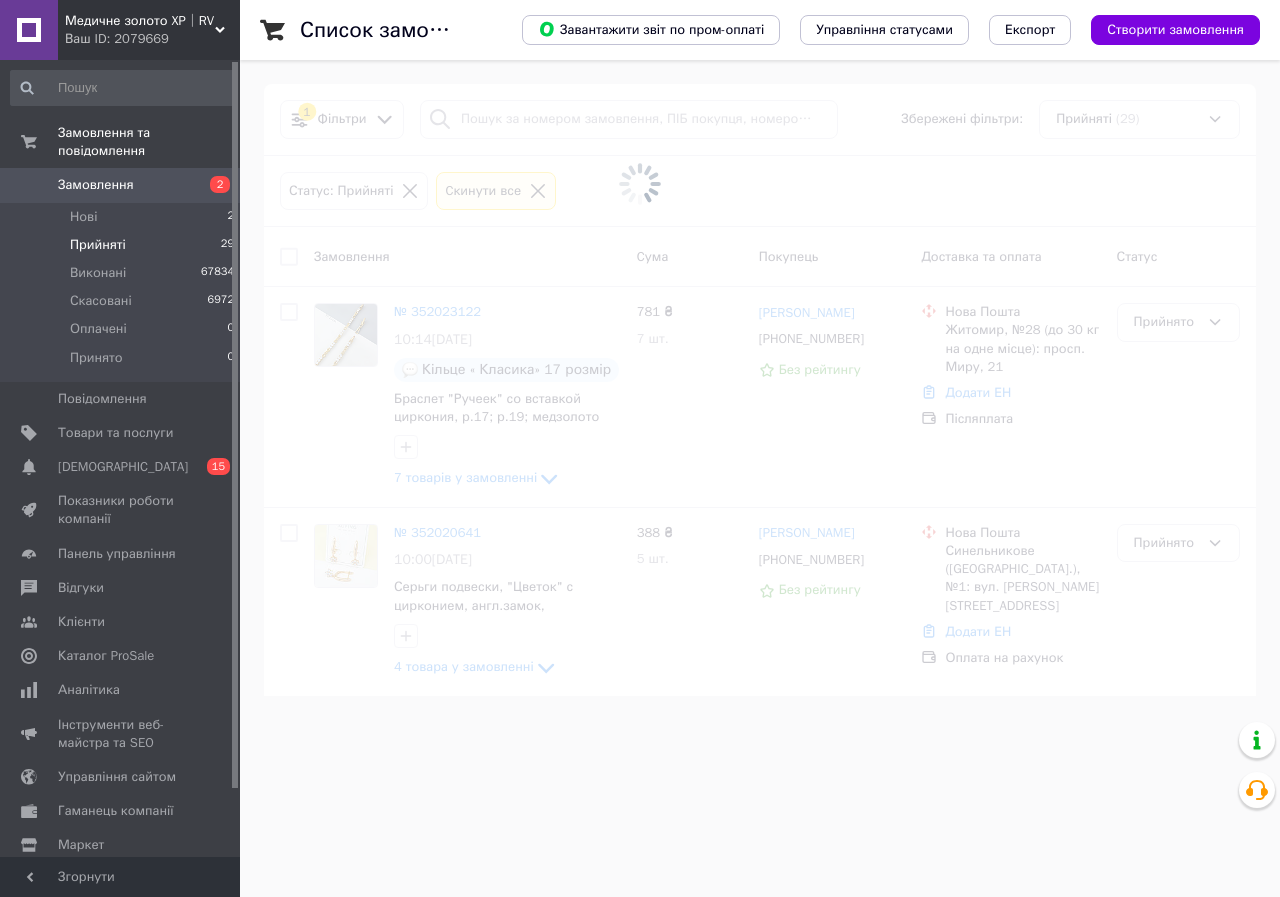 click at bounding box center [640, 184] 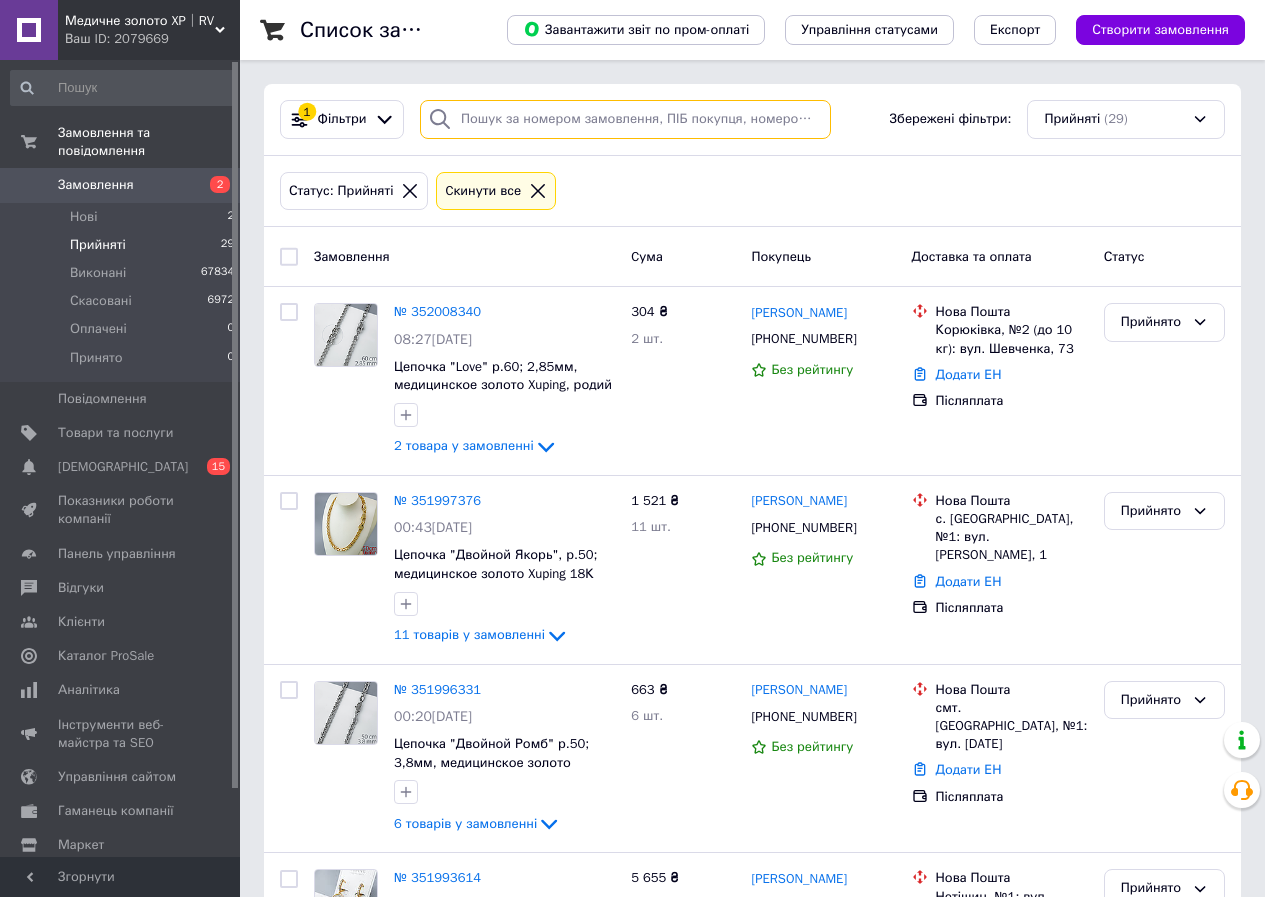 click at bounding box center [625, 119] 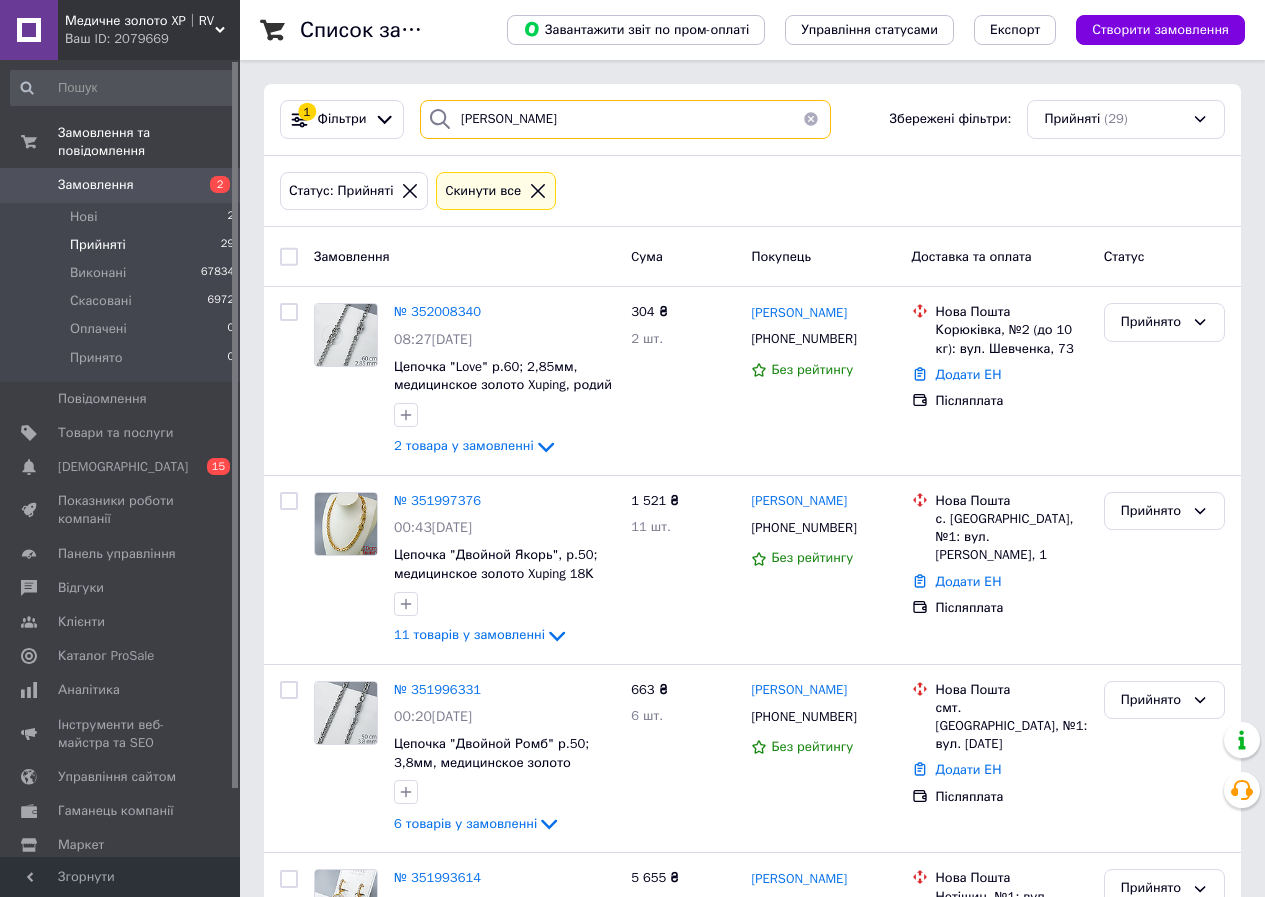 type on "гудак" 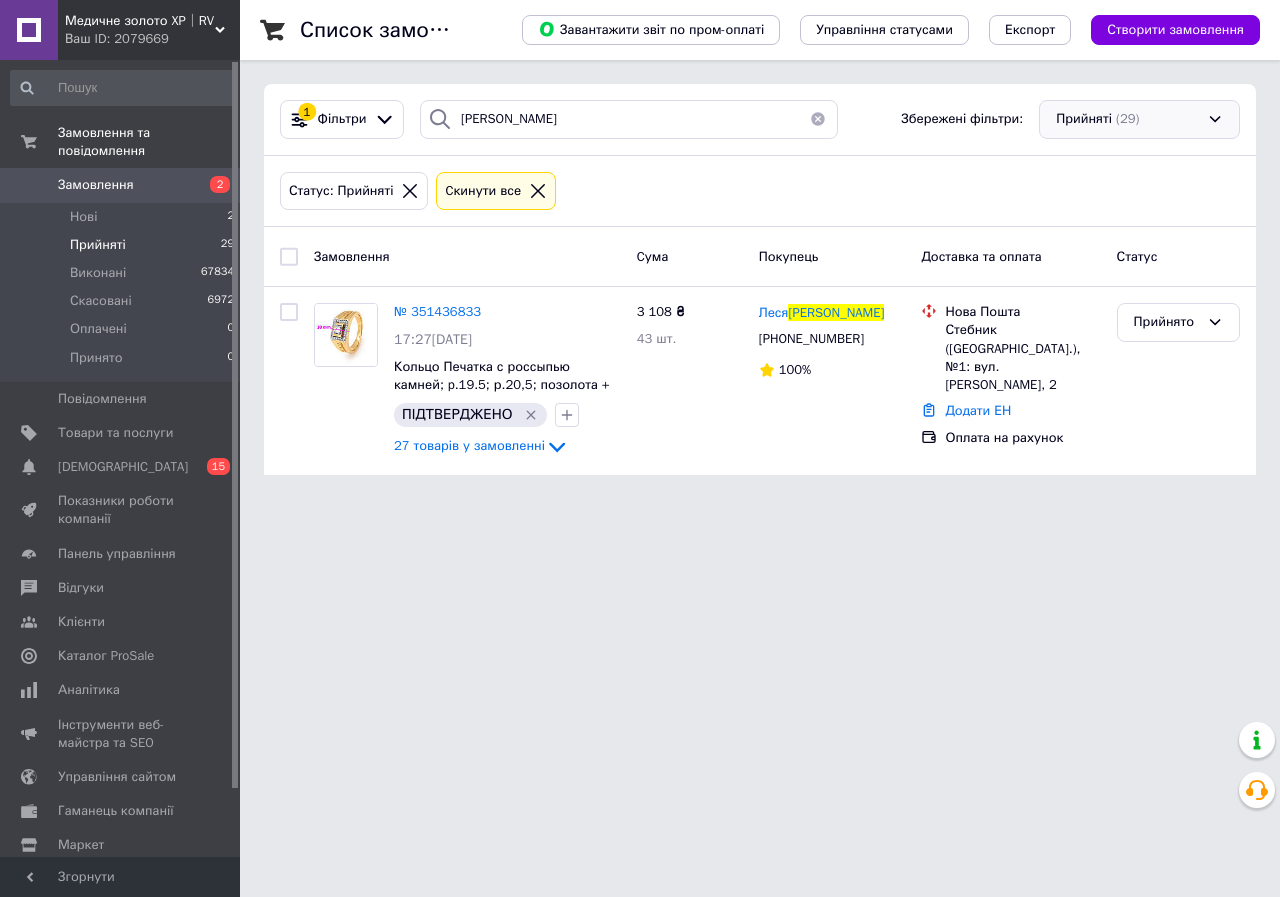 drag, startPoint x: 1106, startPoint y: 144, endPoint x: 1110, endPoint y: 126, distance: 18.439089 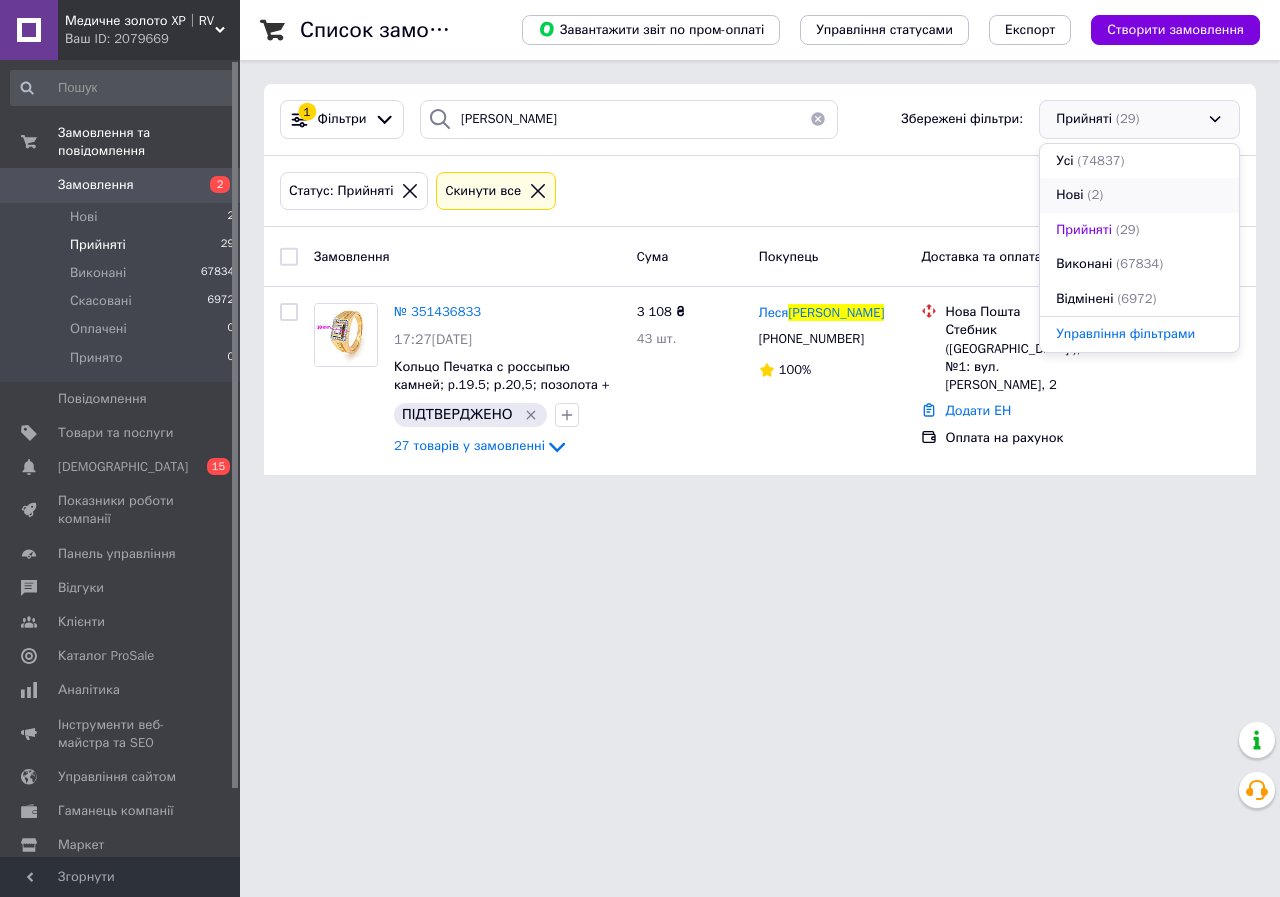click on "Нові (2)" at bounding box center (1139, 195) 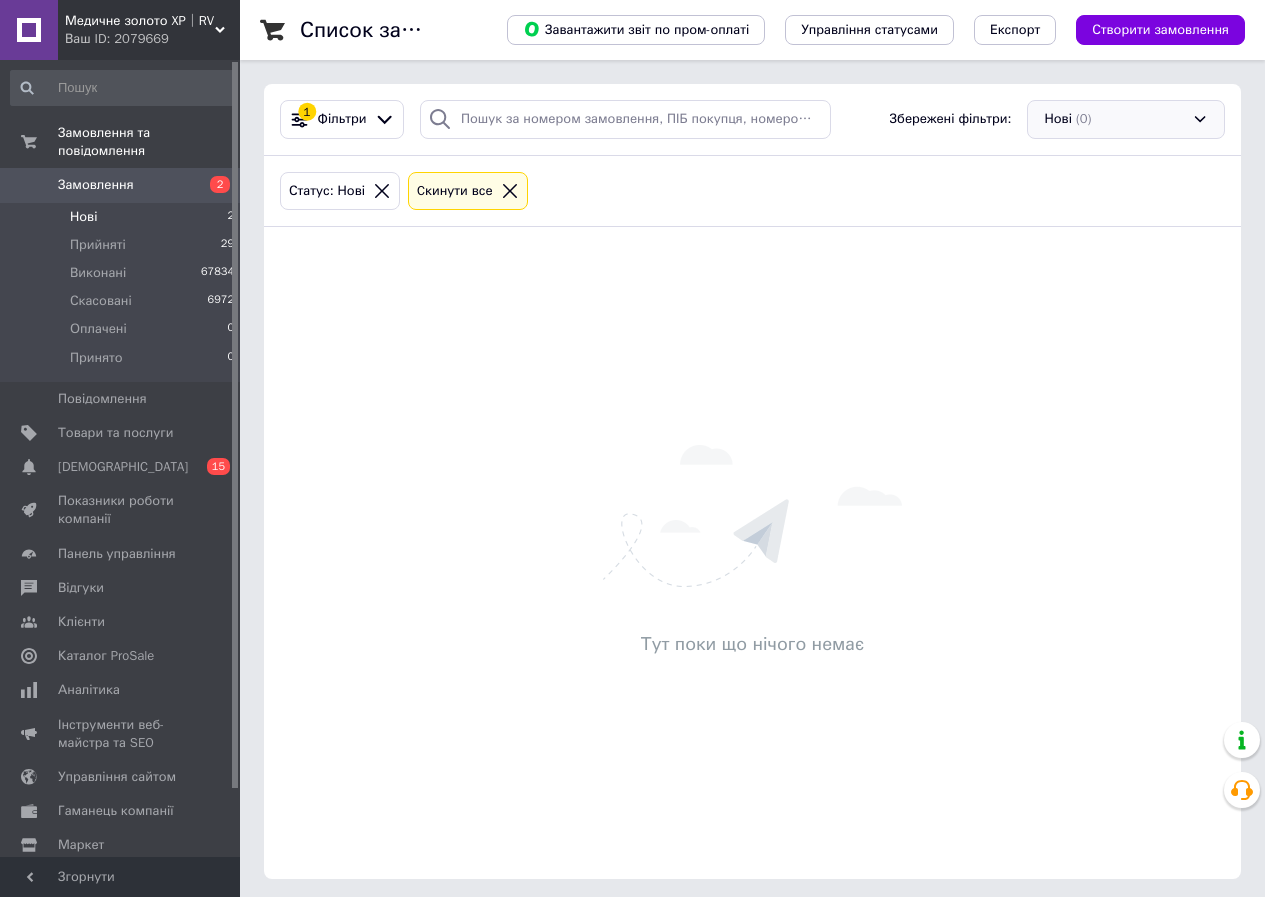 click on "Нові (0)" at bounding box center [1126, 119] 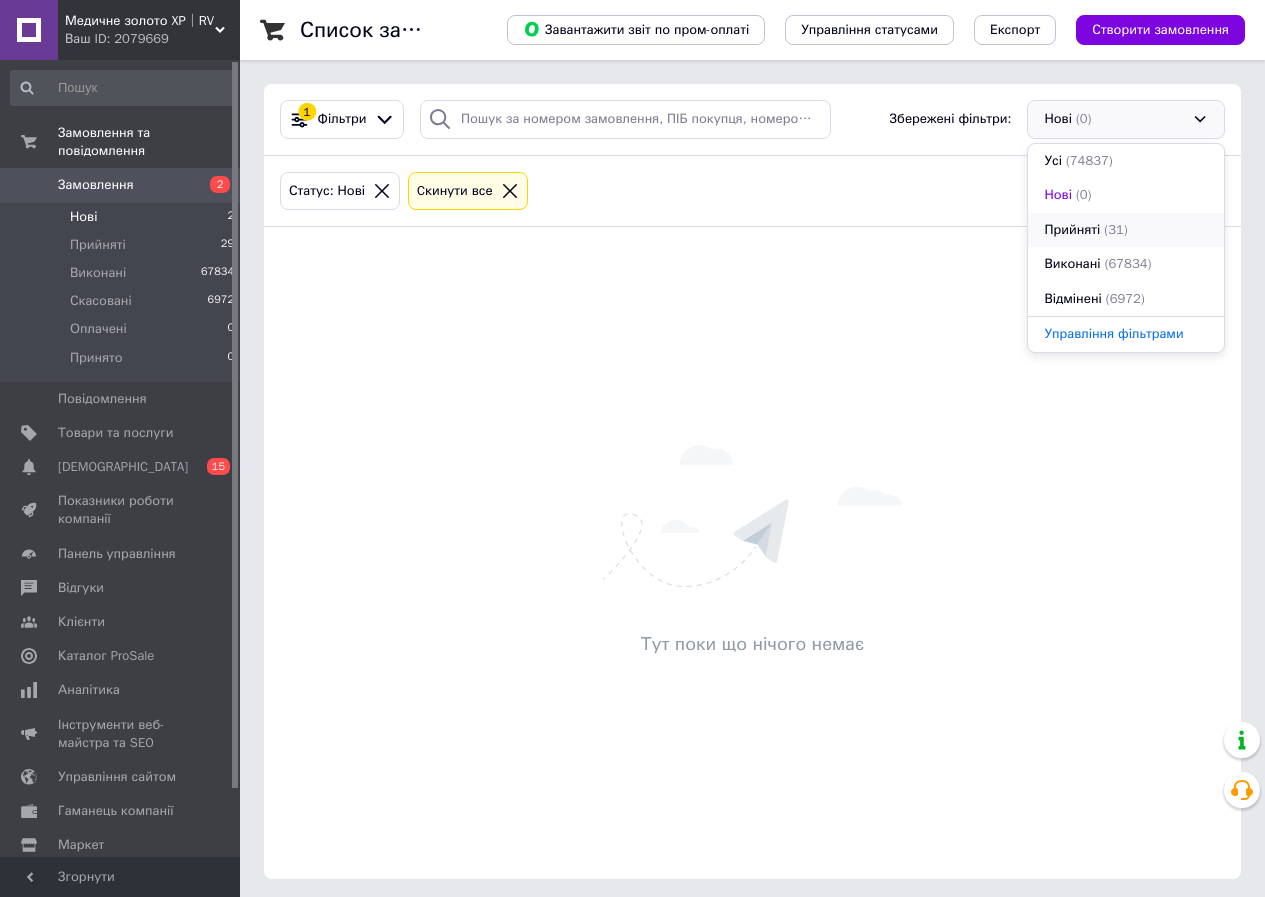 click on "Прийняті (31)" at bounding box center [1126, 230] 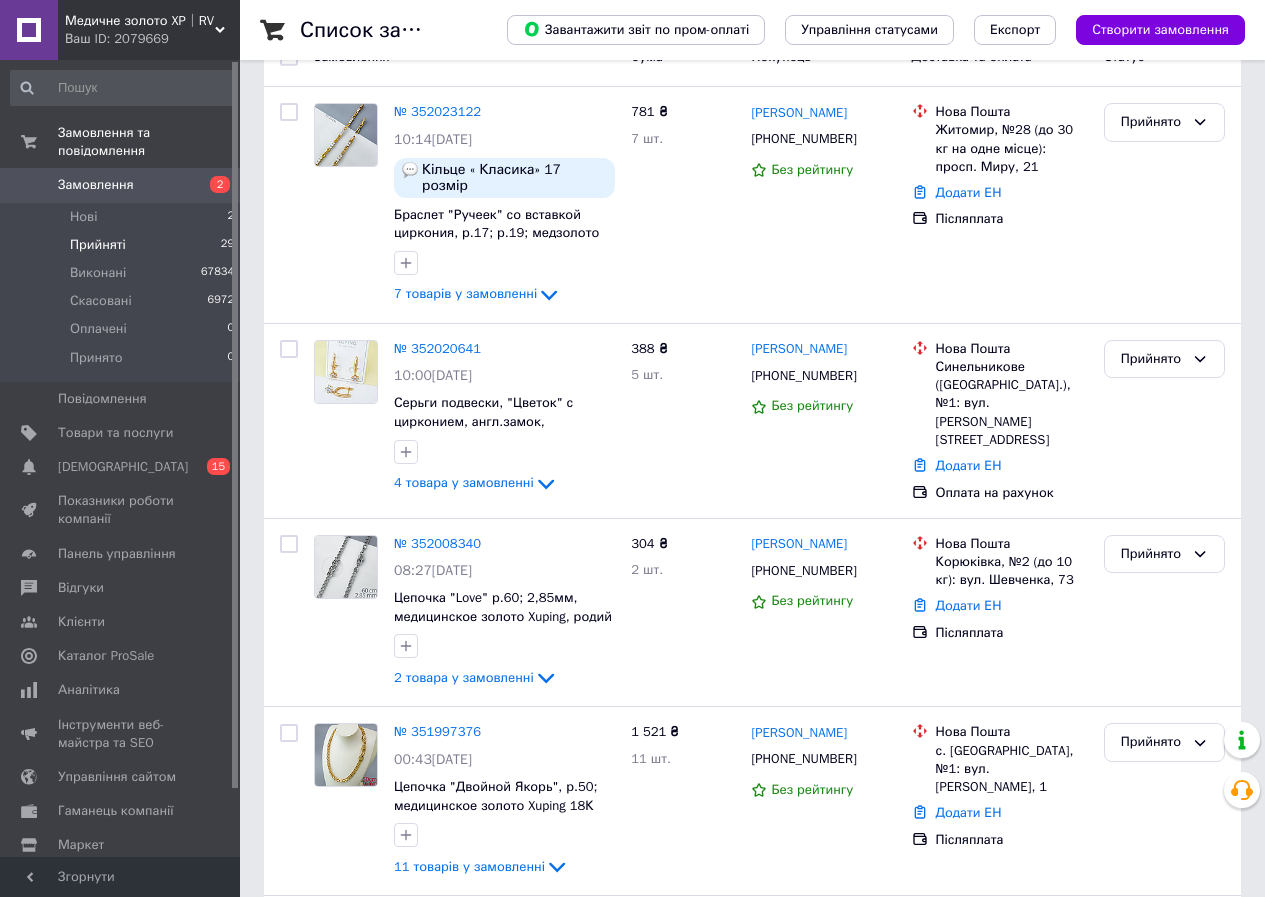 scroll, scrollTop: 0, scrollLeft: 0, axis: both 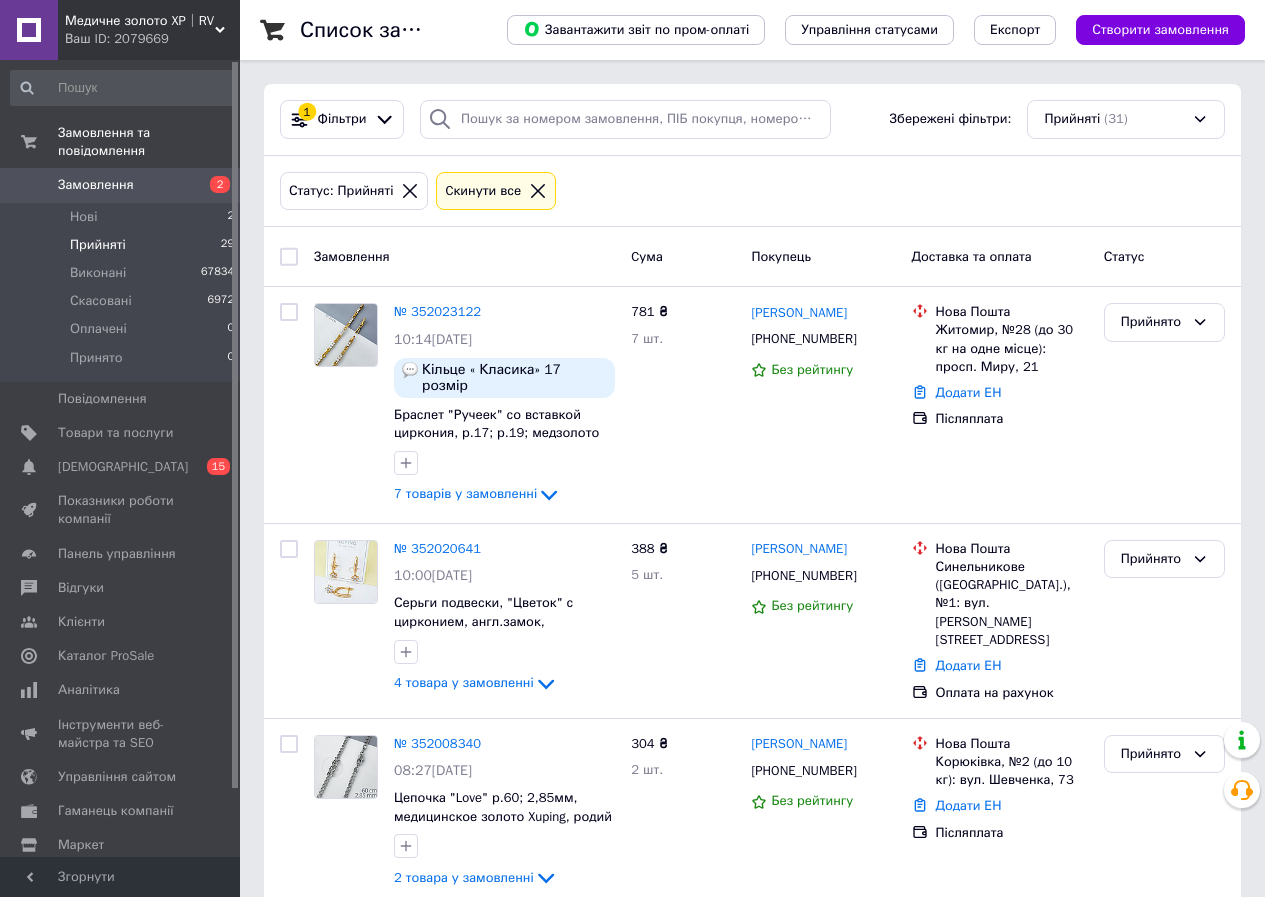 click at bounding box center [289, 257] 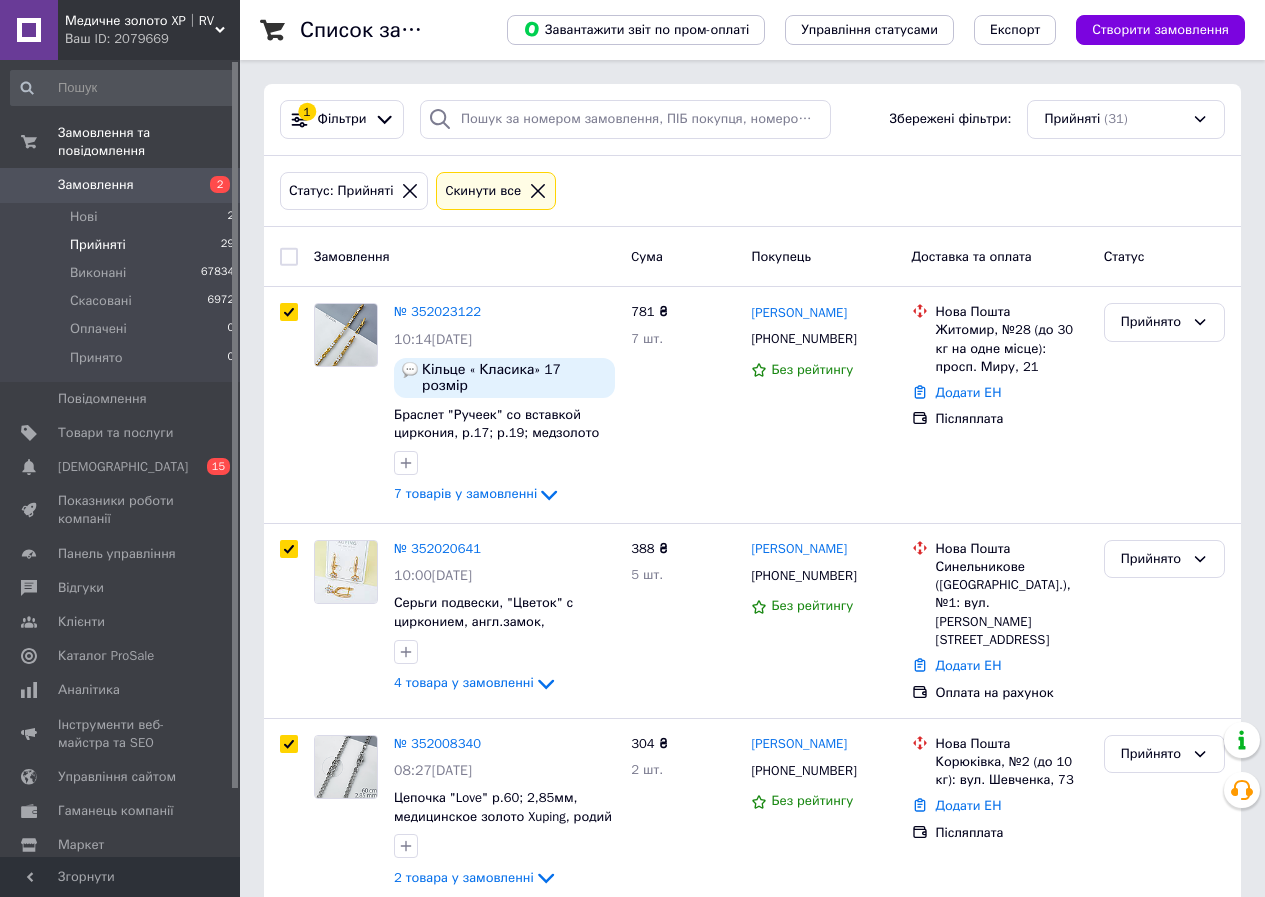 checkbox on "true" 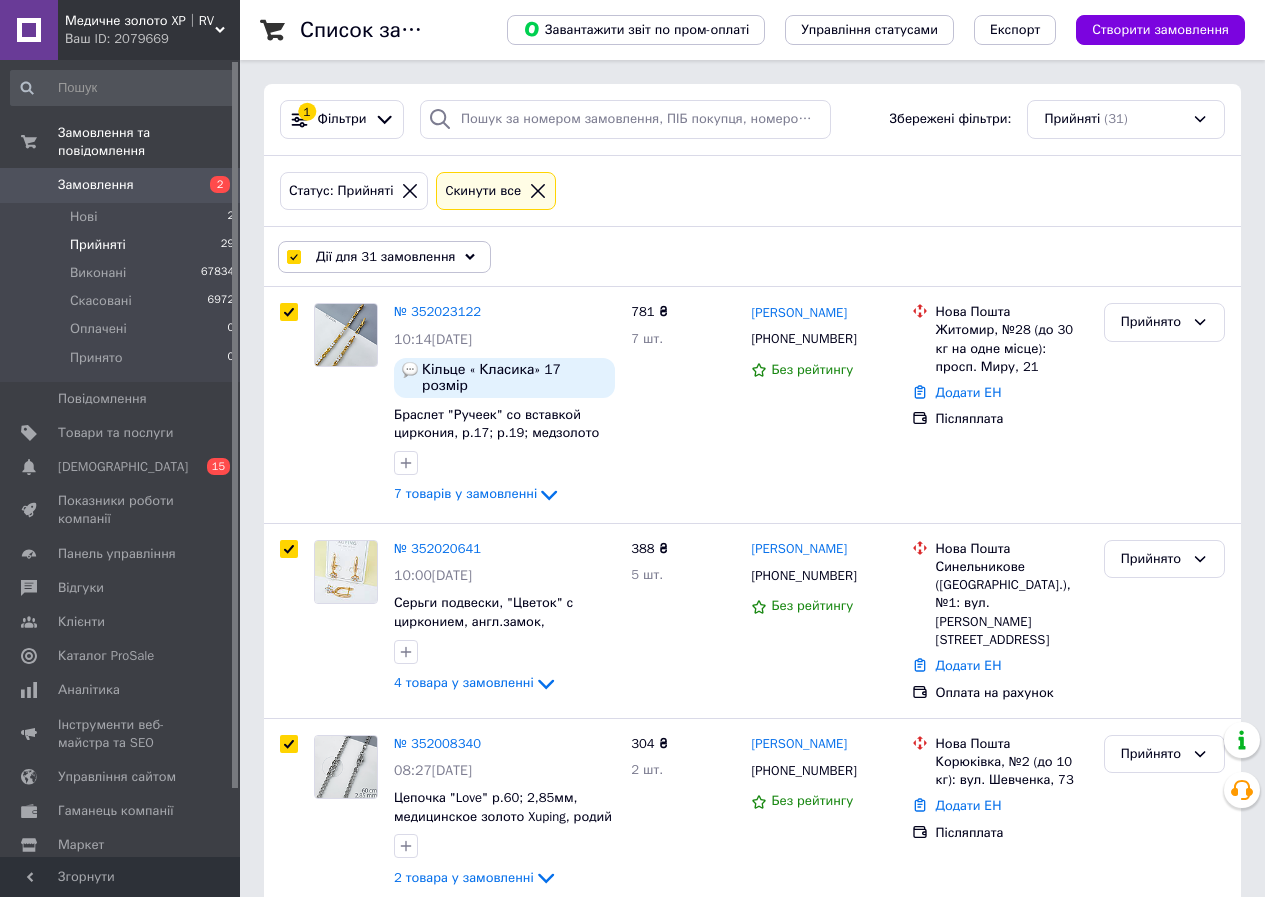 click on "Дії для 31 замовлення" at bounding box center (385, 257) 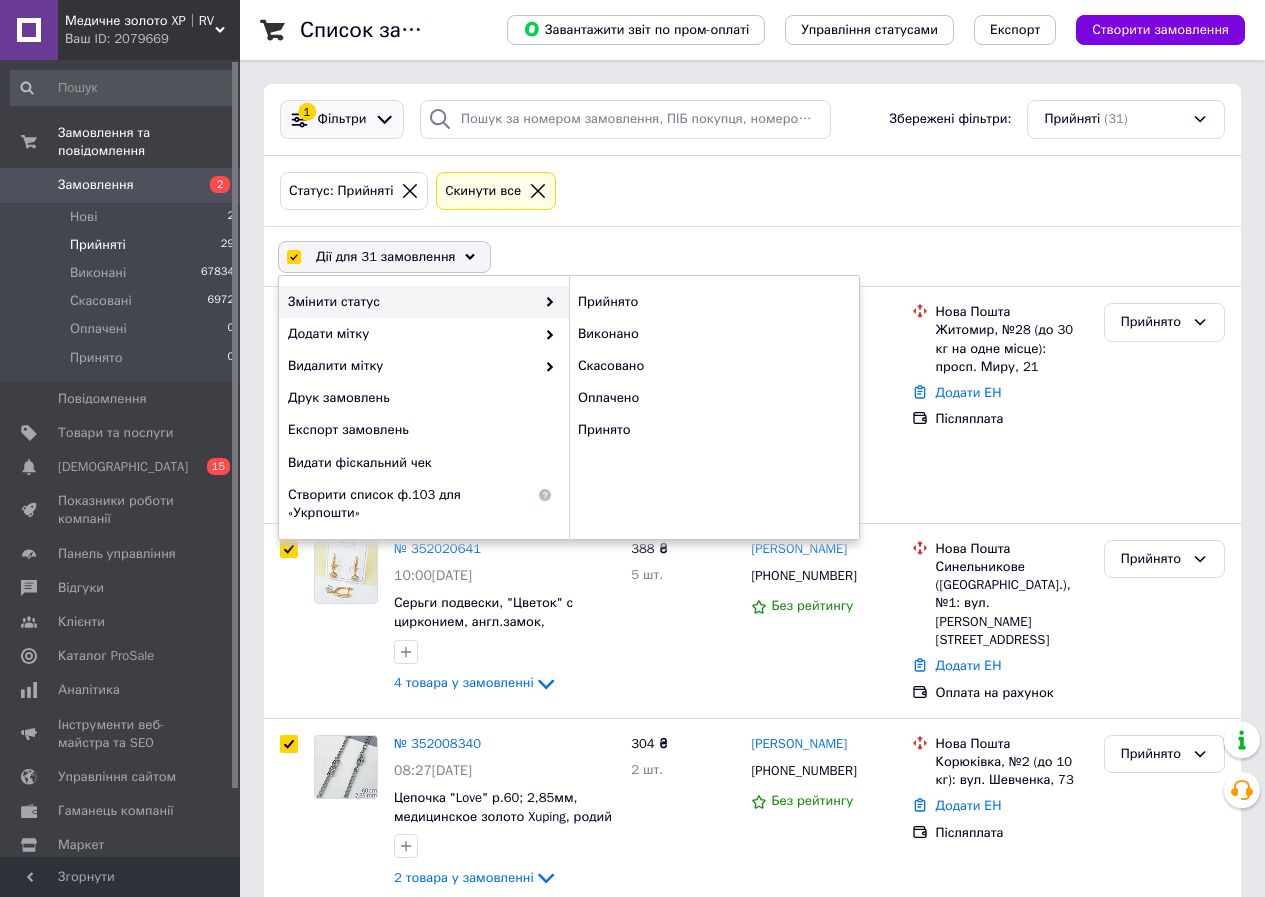 click 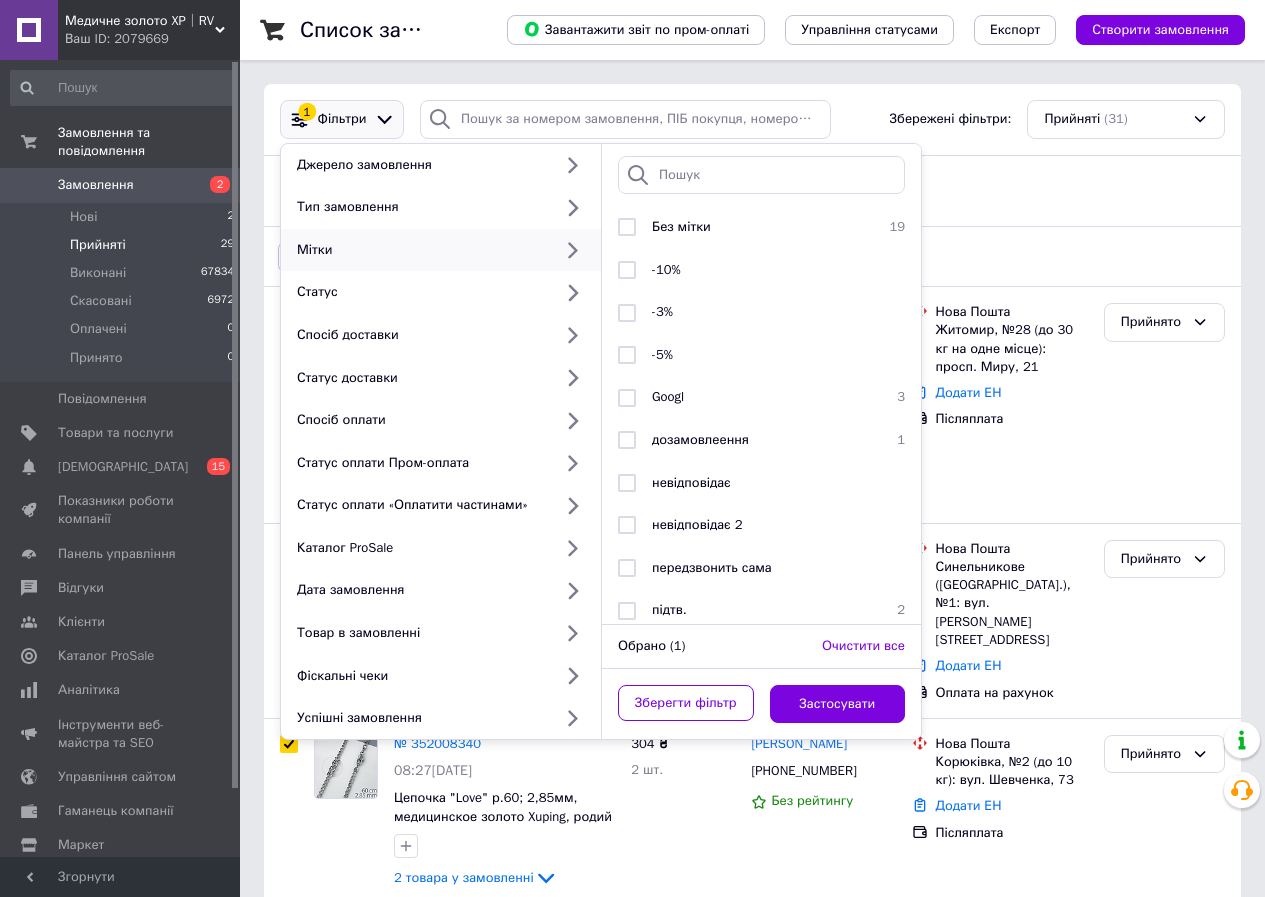 click on "Статус: Прийняті Cкинути все" at bounding box center (752, 191) 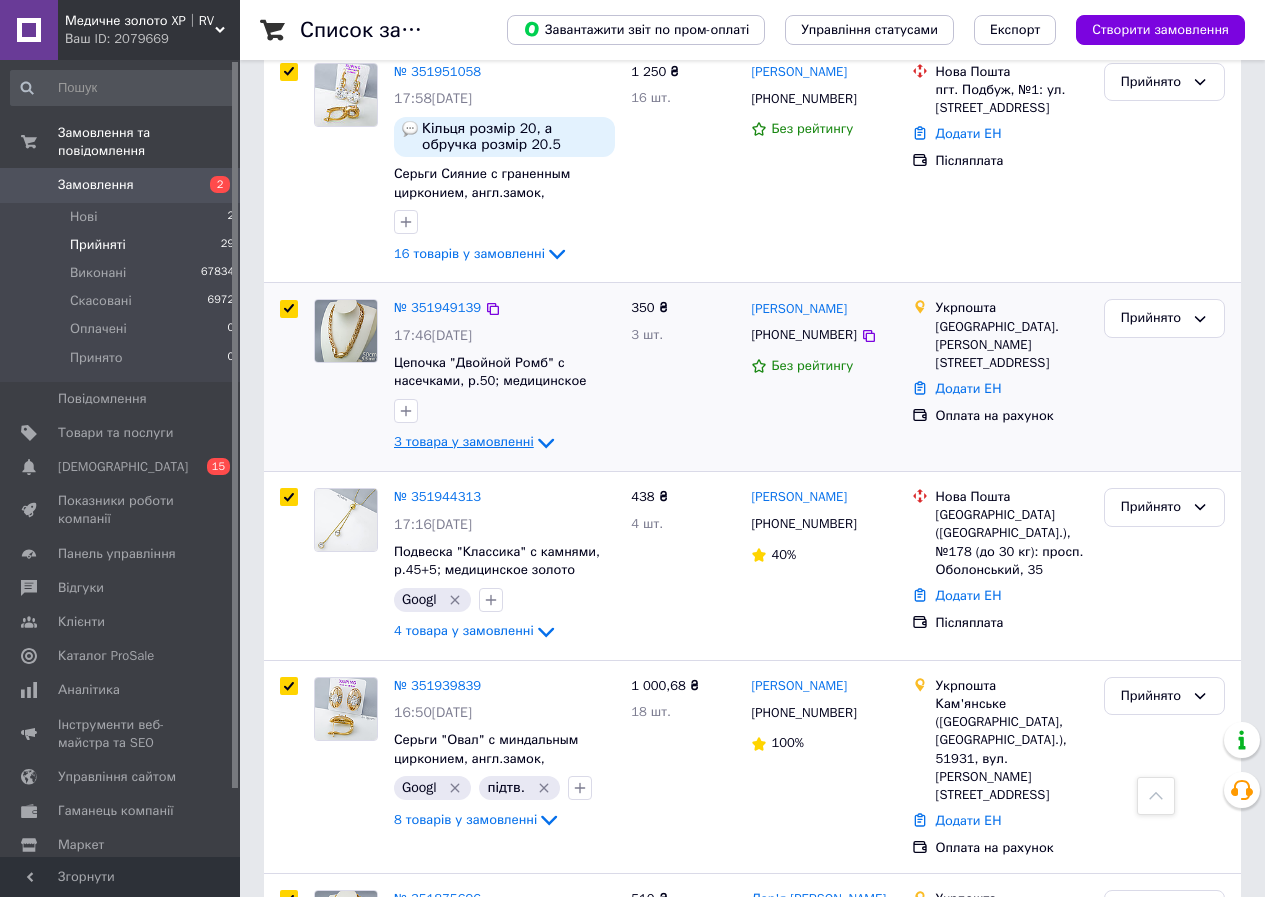 scroll, scrollTop: 3600, scrollLeft: 0, axis: vertical 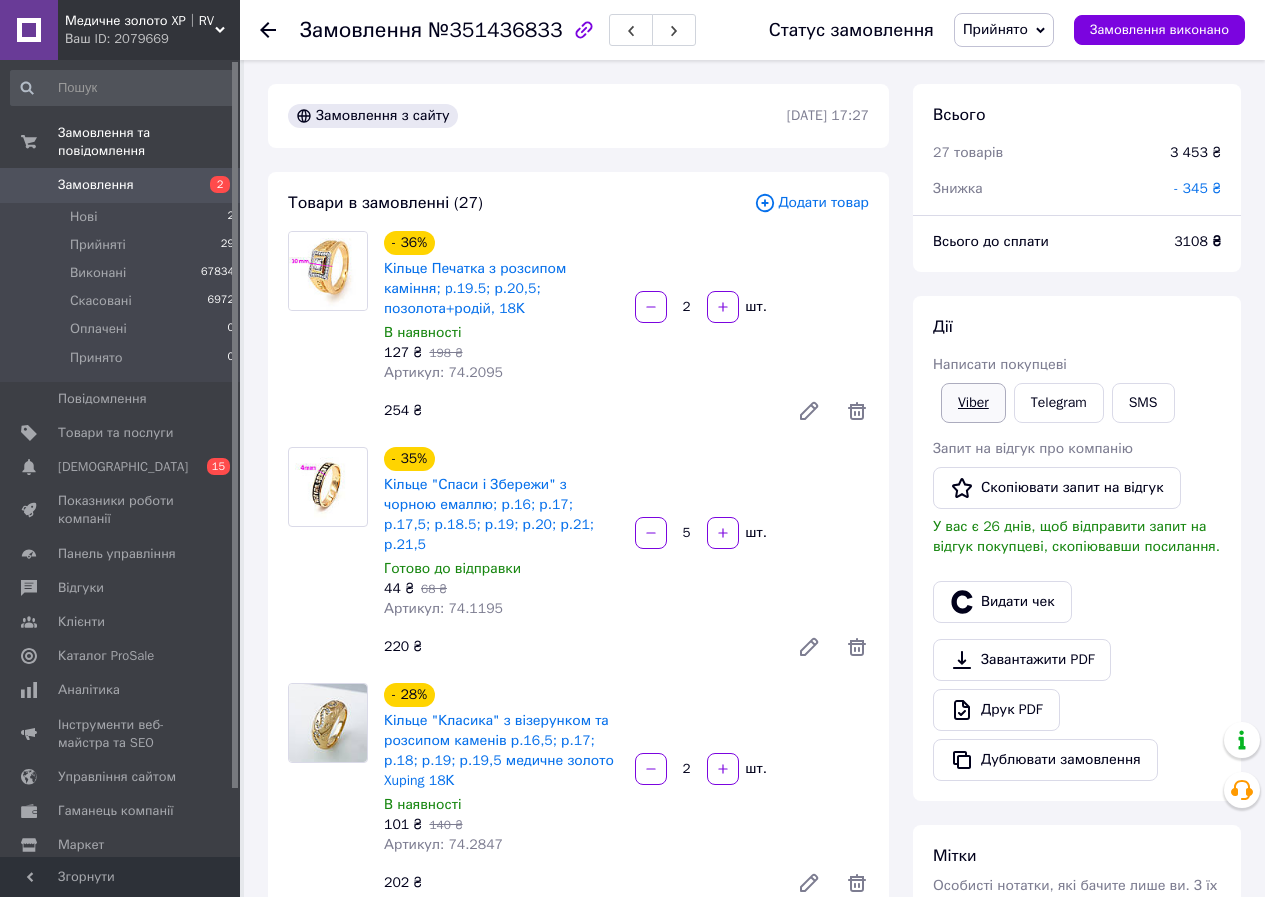 click on "Viber" at bounding box center (973, 403) 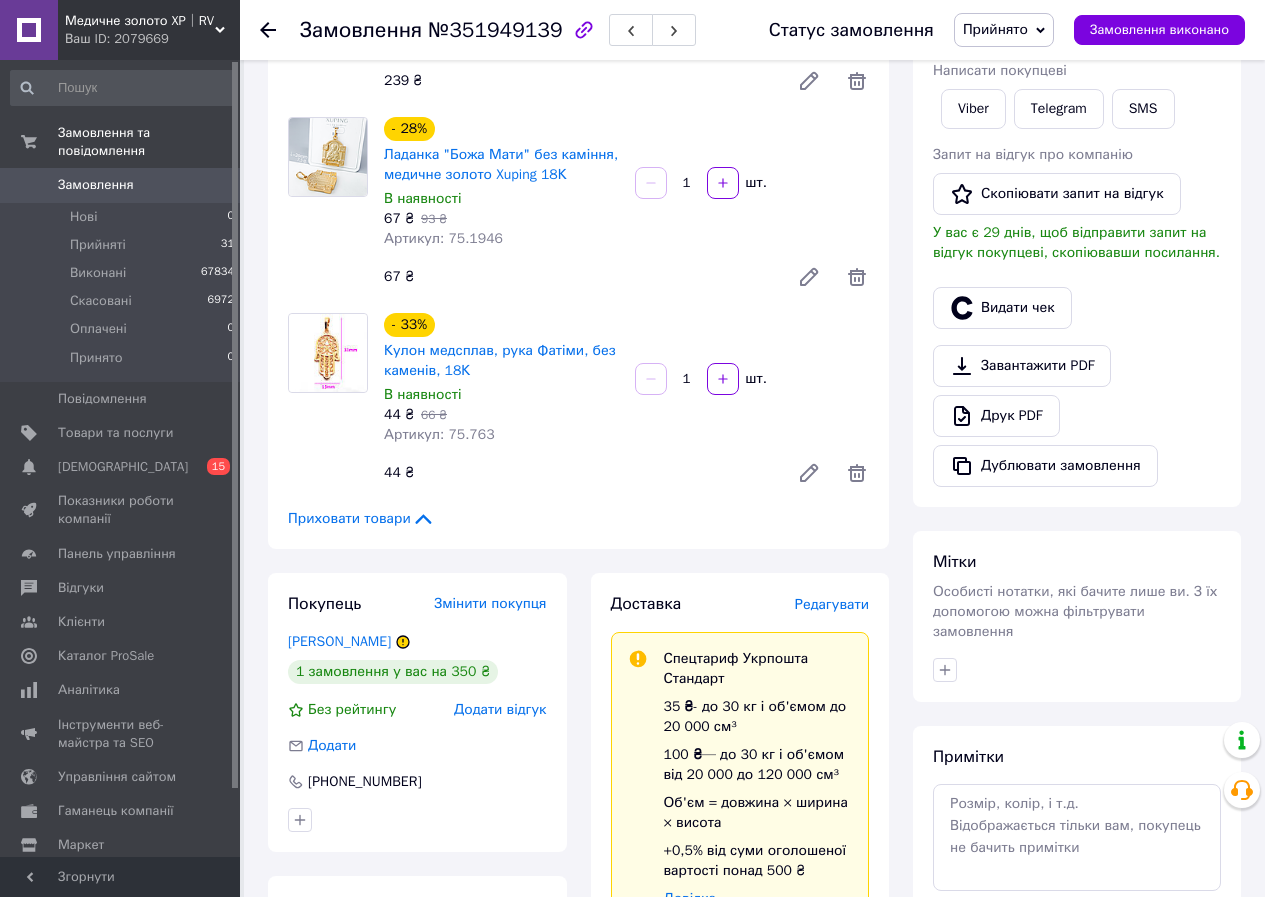 scroll, scrollTop: 400, scrollLeft: 0, axis: vertical 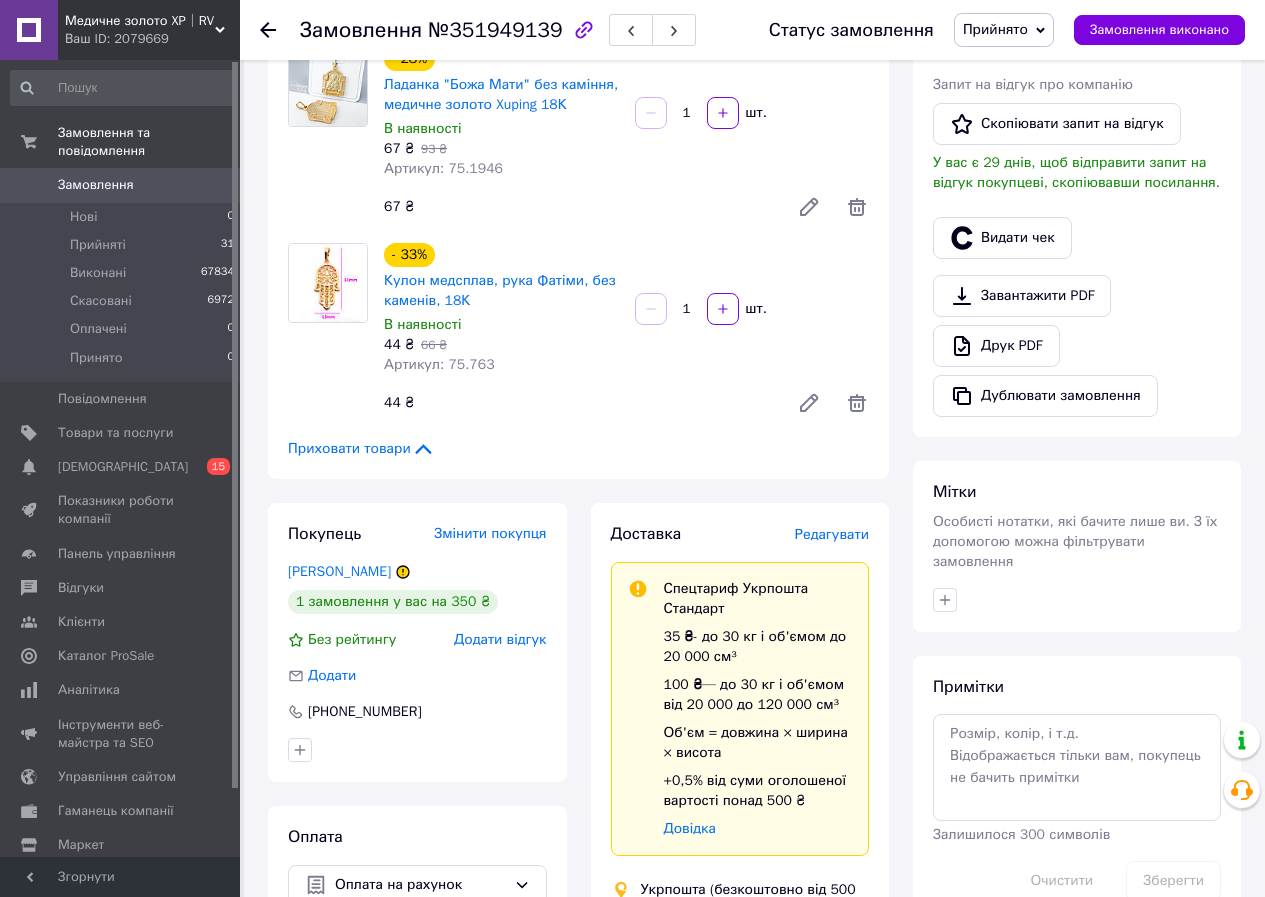 click on "Приховати товари" at bounding box center [578, 449] 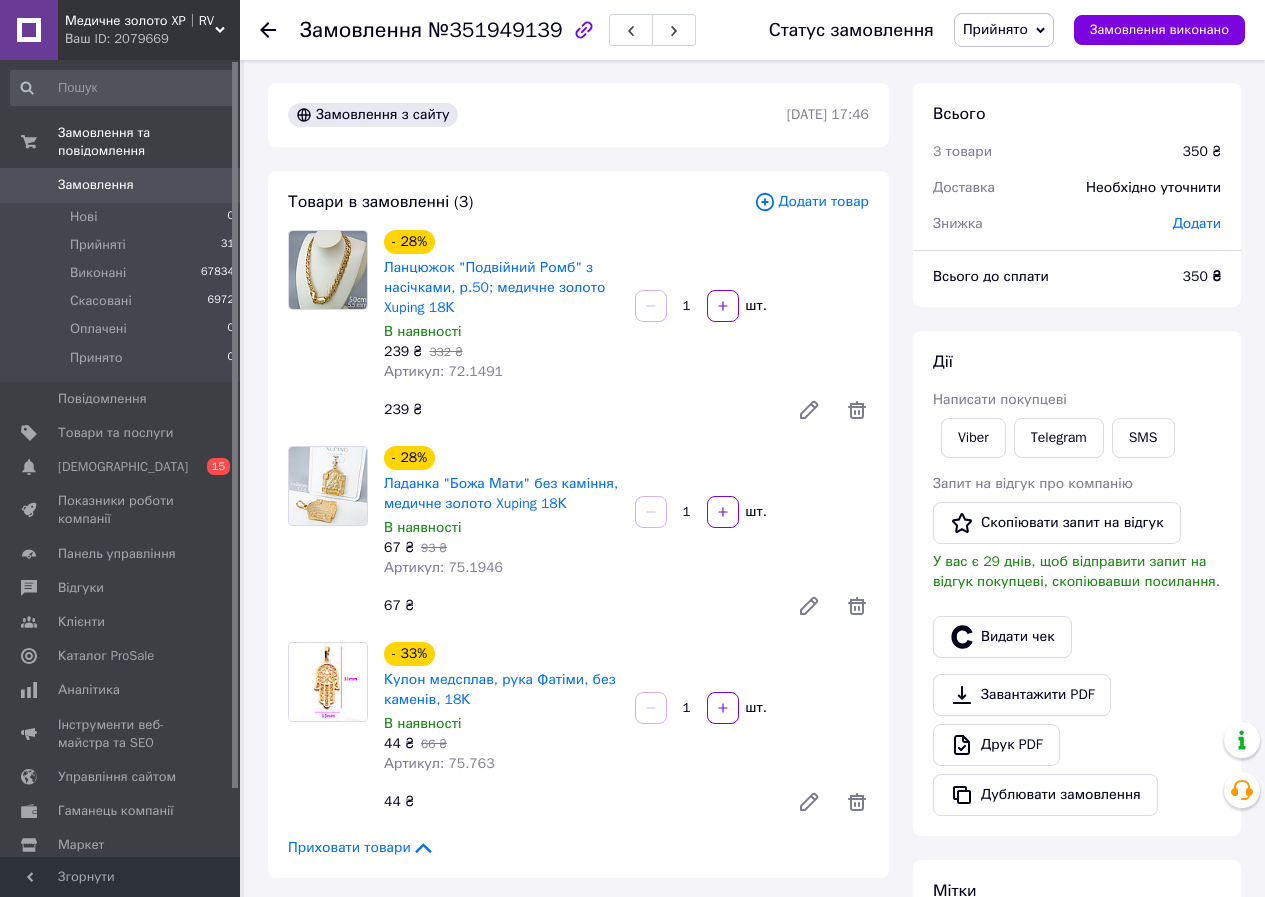scroll, scrollTop: 0, scrollLeft: 0, axis: both 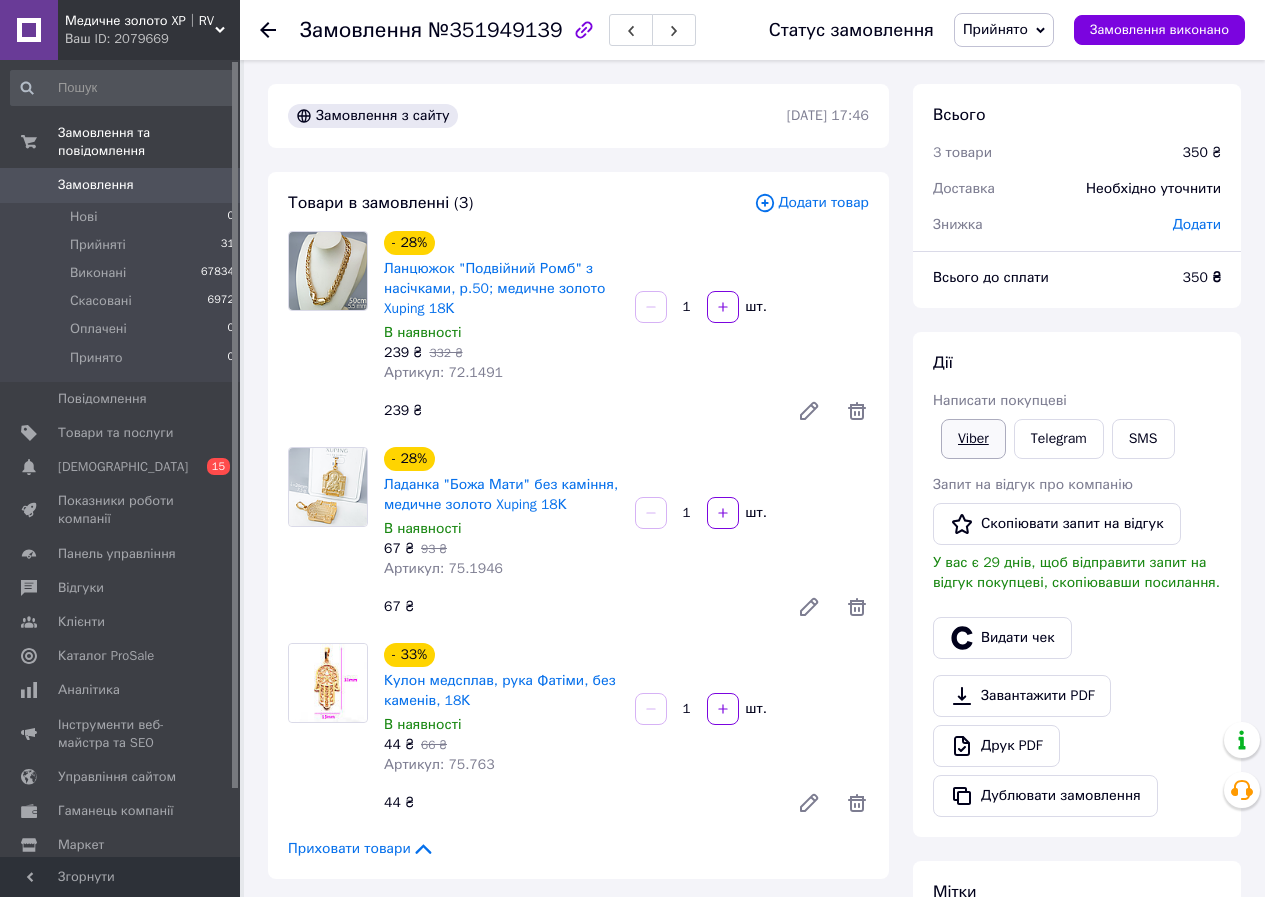 click on "Viber" at bounding box center (973, 439) 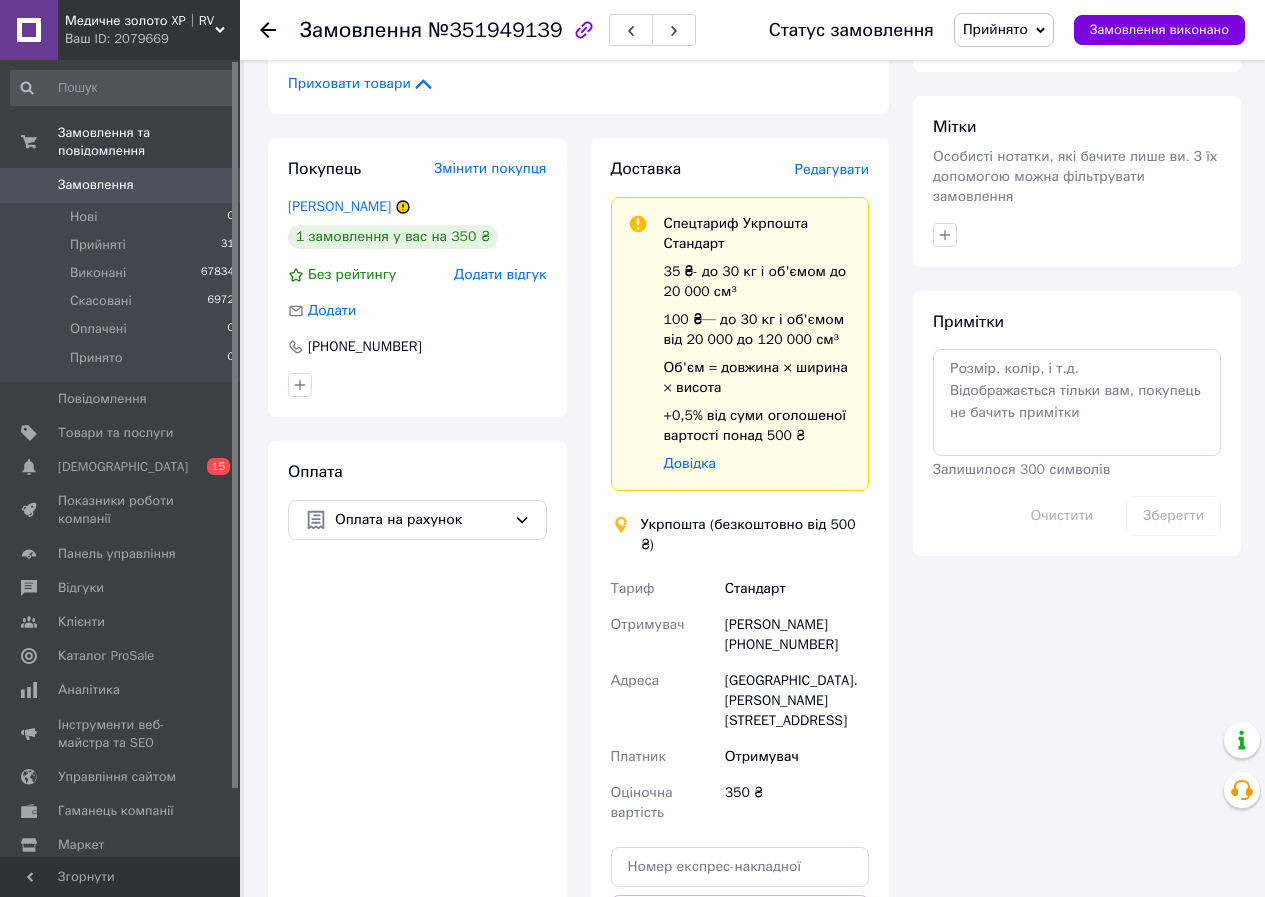 scroll, scrollTop: 800, scrollLeft: 0, axis: vertical 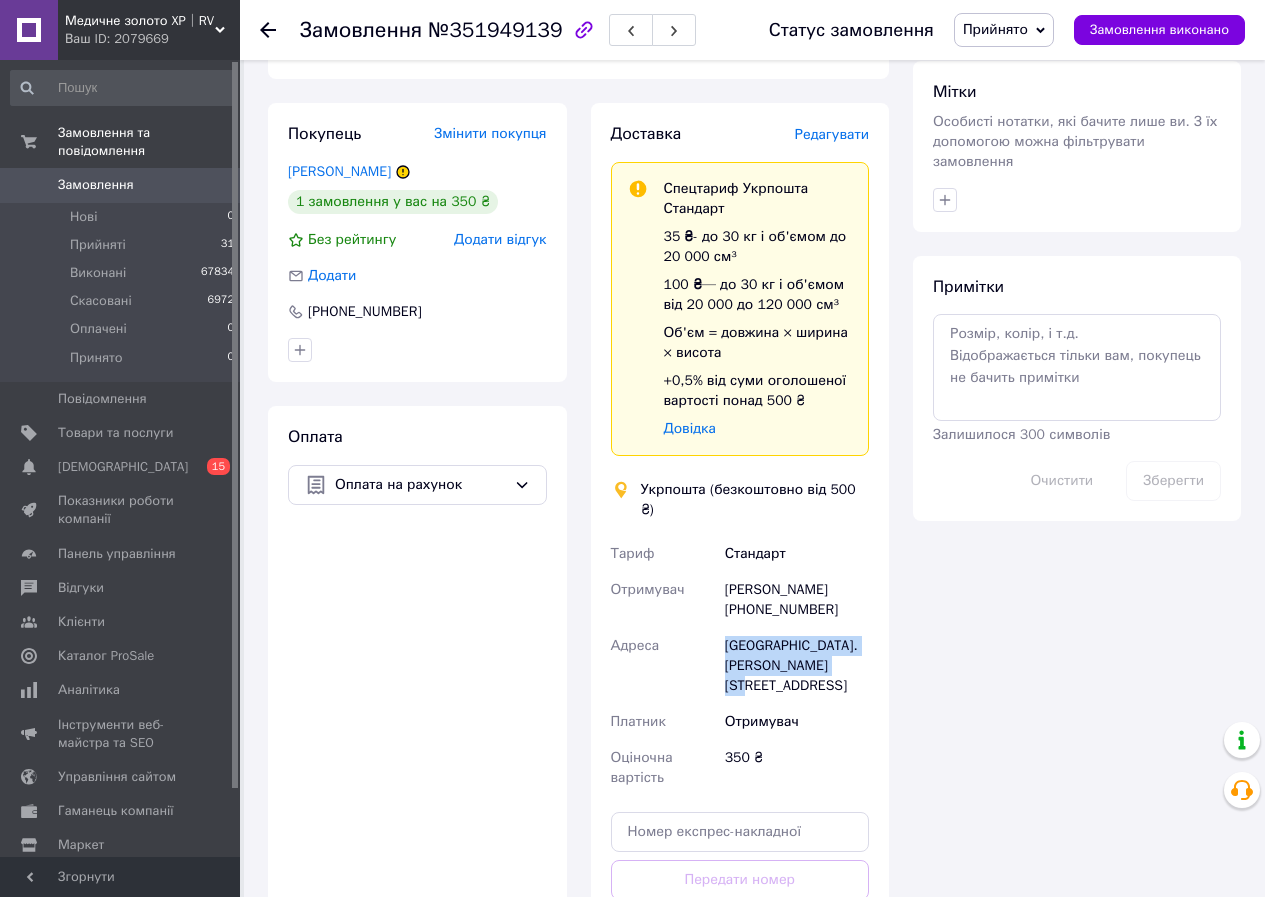 drag, startPoint x: 716, startPoint y: 609, endPoint x: 855, endPoint y: 652, distance: 145.49915 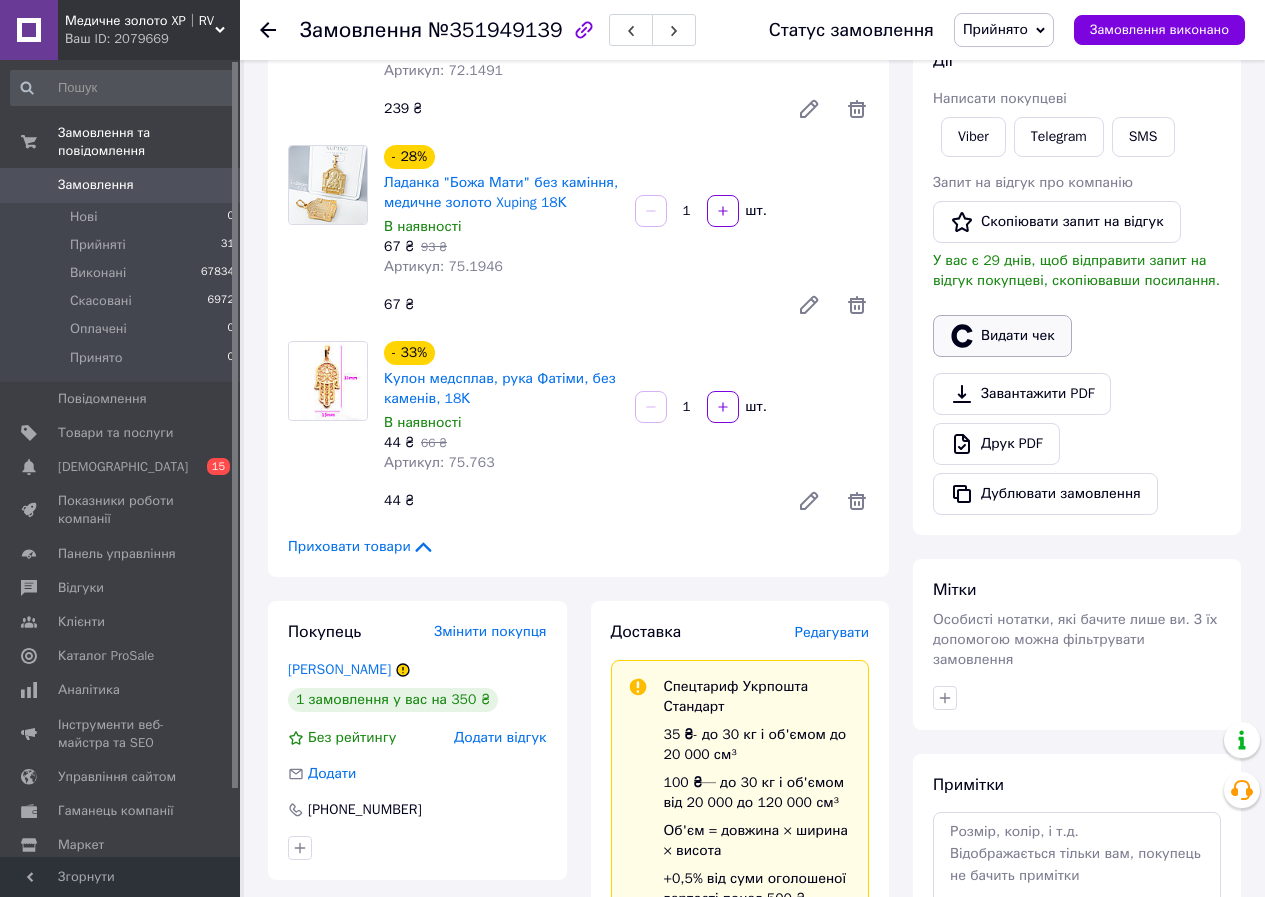 scroll, scrollTop: 200, scrollLeft: 0, axis: vertical 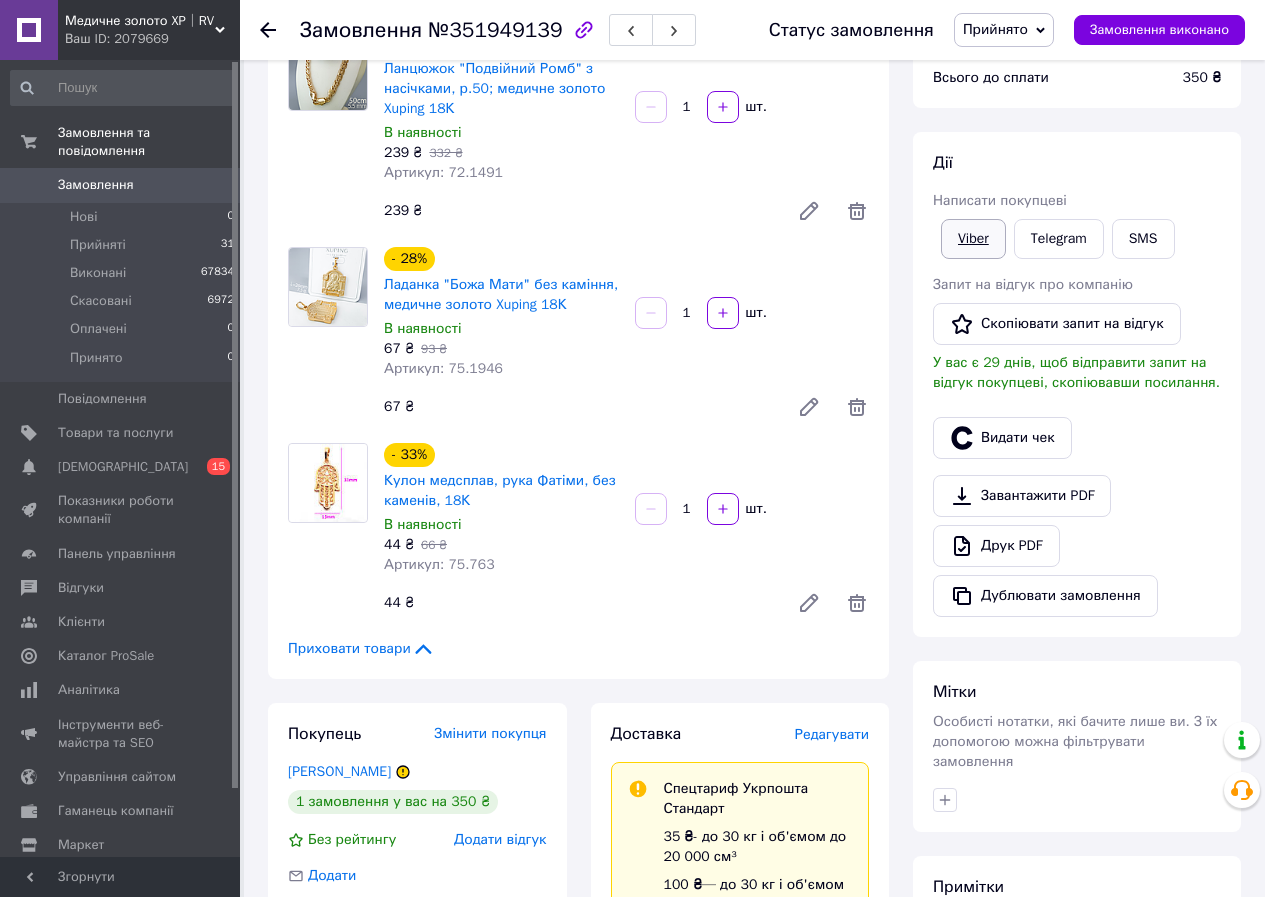 click on "Viber" at bounding box center [973, 239] 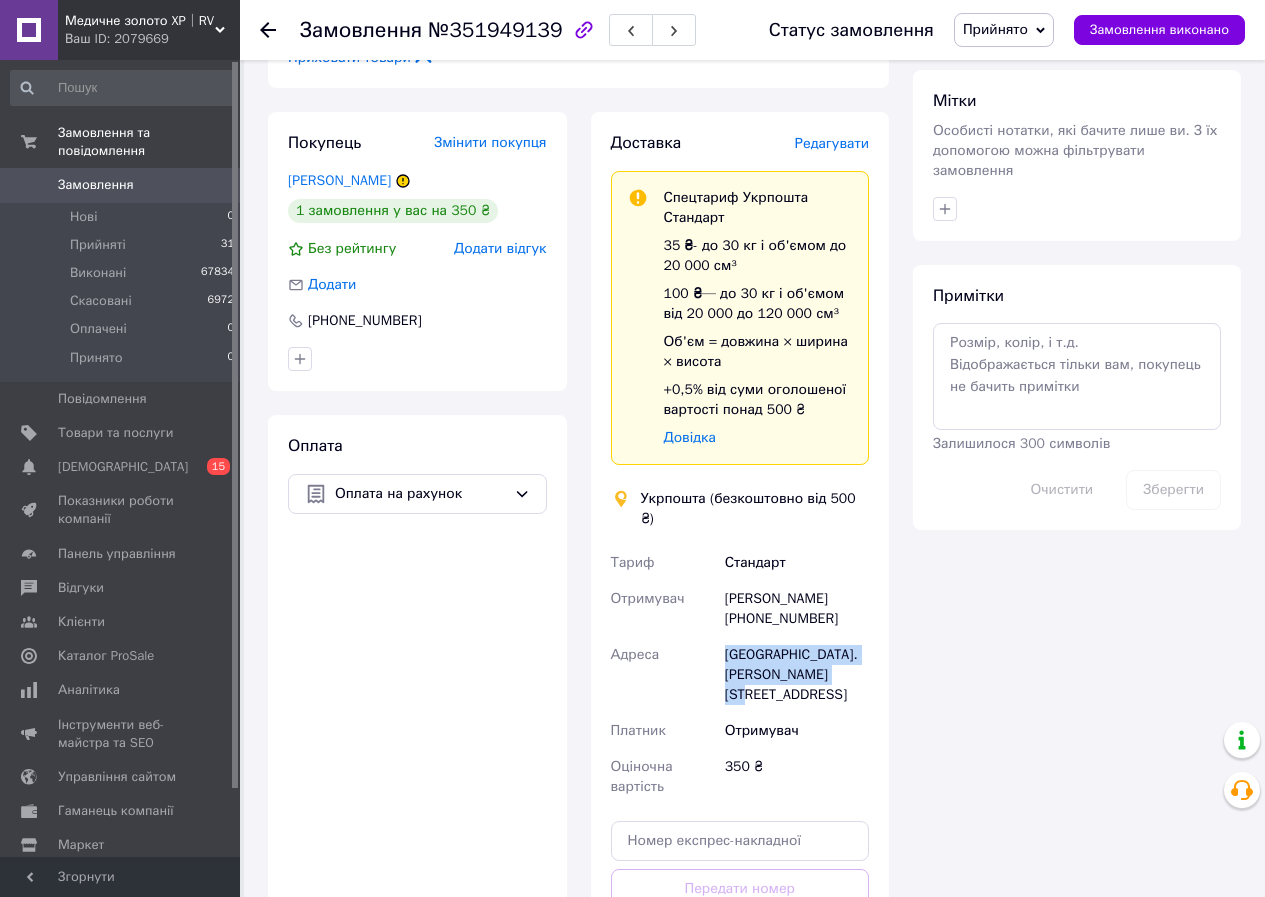 scroll, scrollTop: 800, scrollLeft: 0, axis: vertical 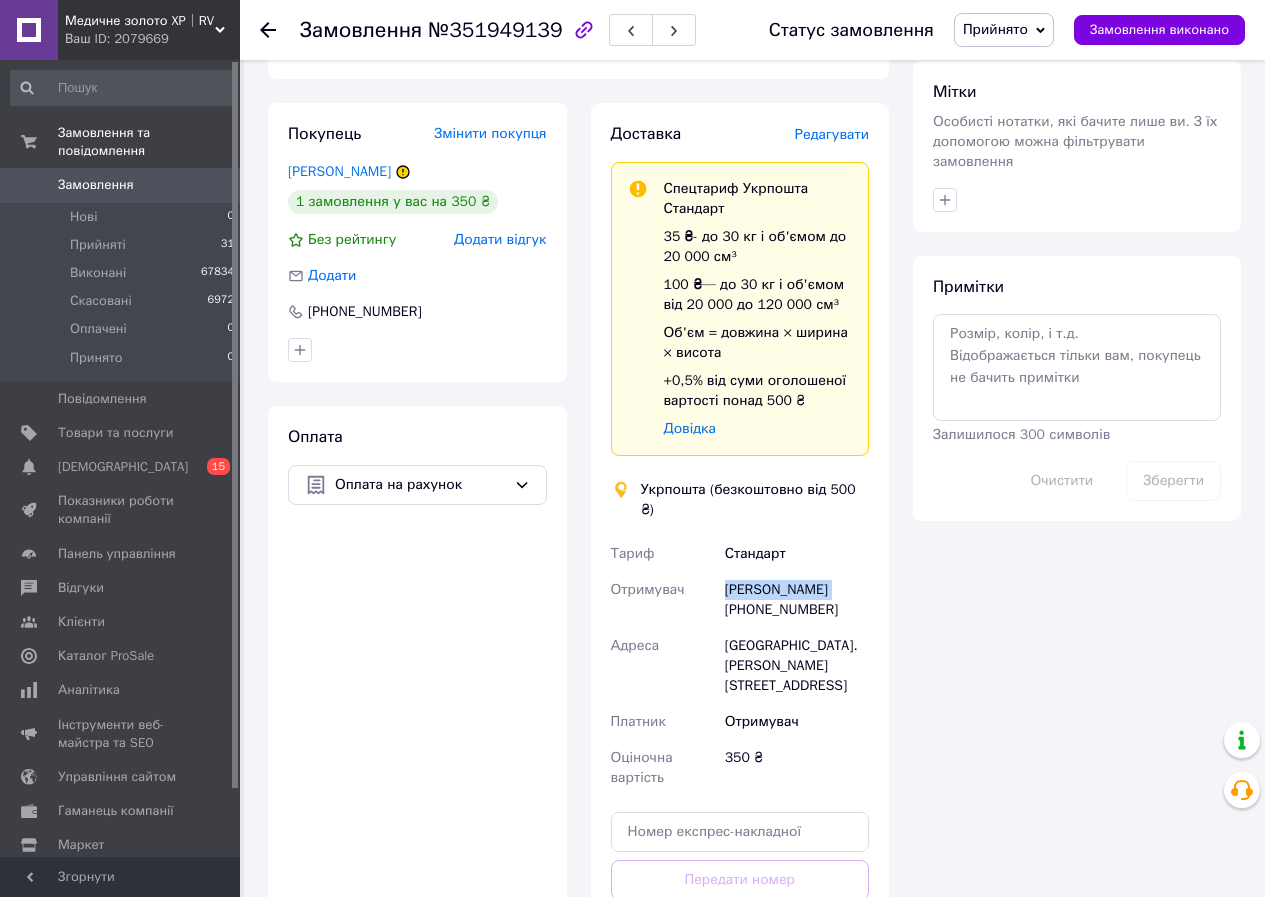 drag, startPoint x: 725, startPoint y: 568, endPoint x: 833, endPoint y: 572, distance: 108.07405 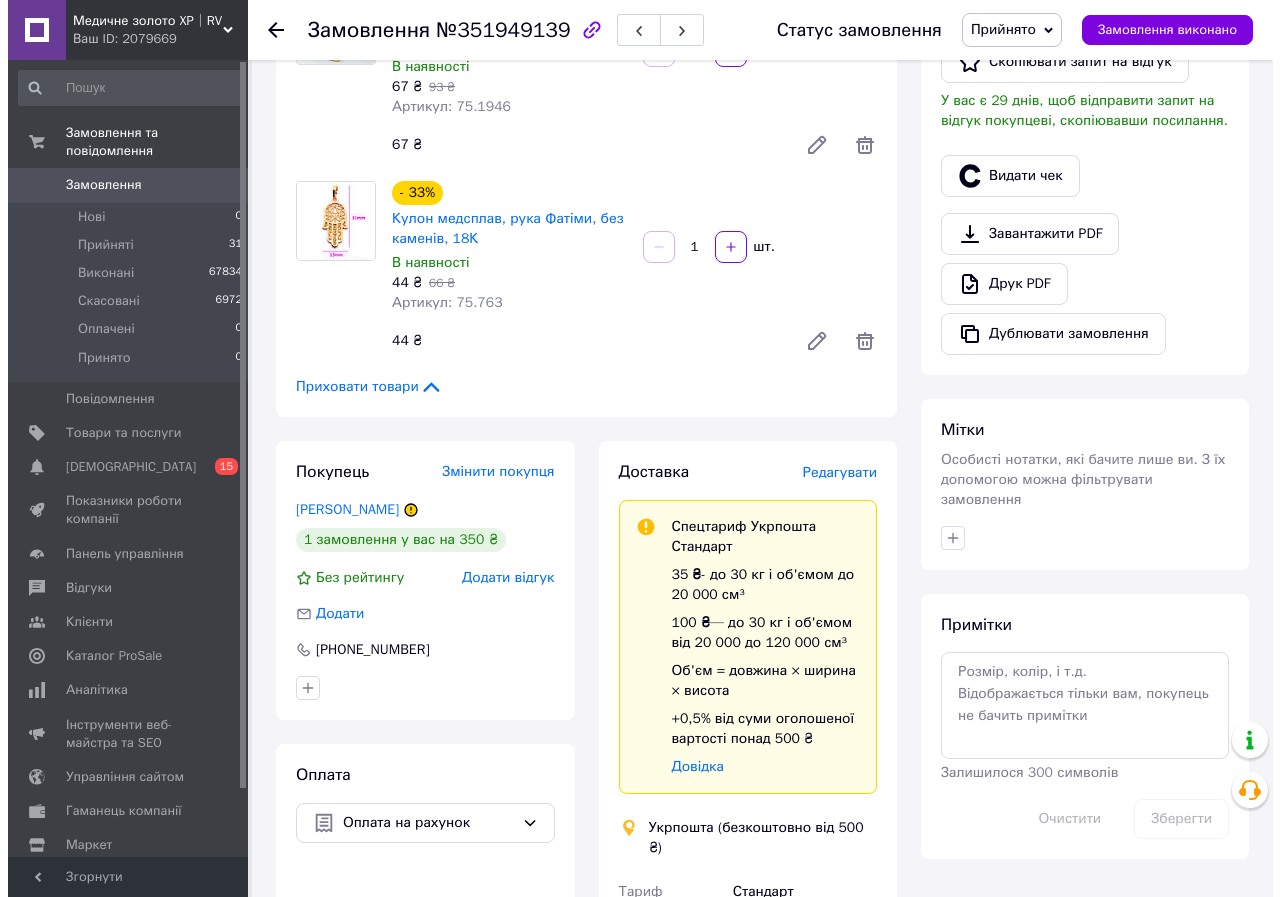 scroll, scrollTop: 600, scrollLeft: 0, axis: vertical 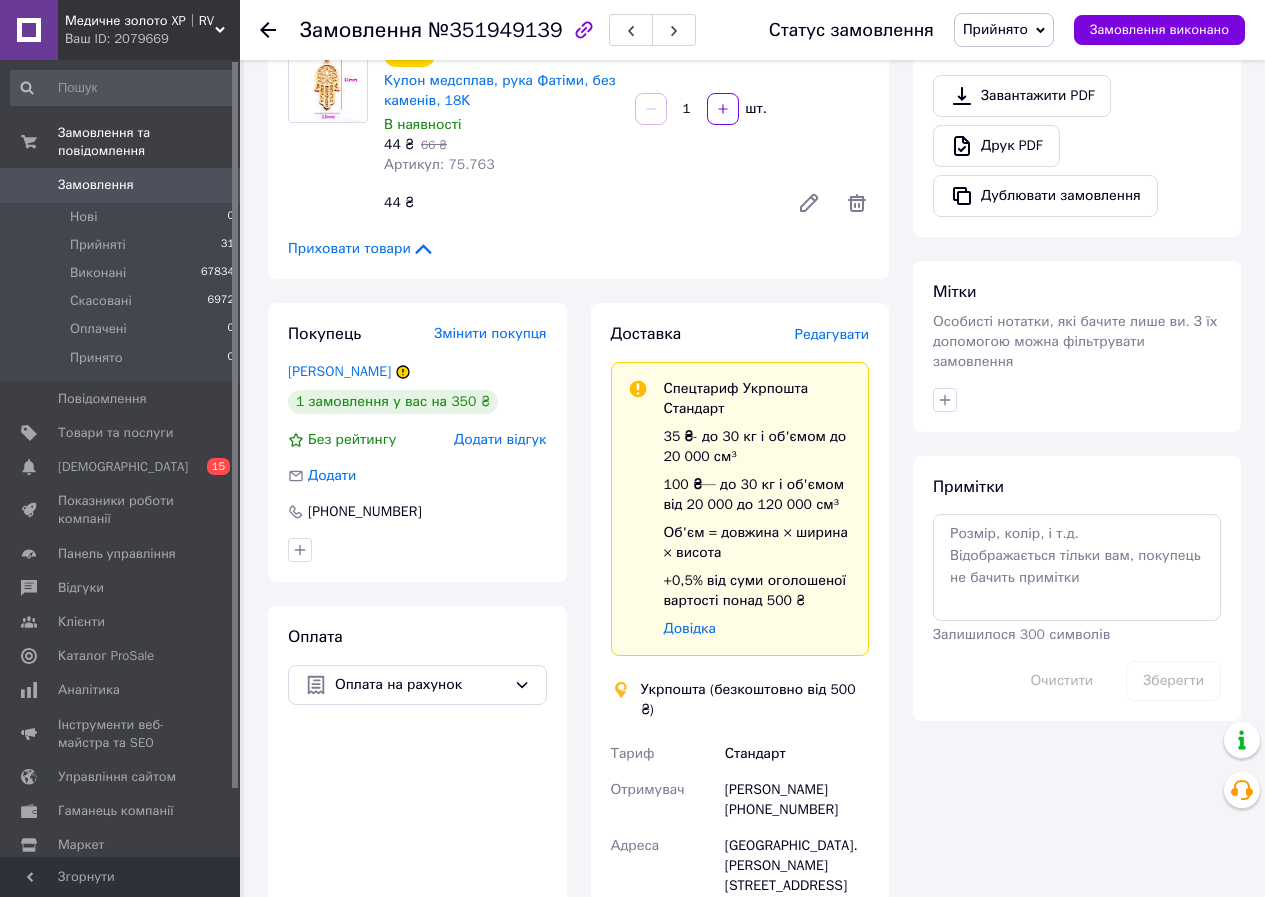 click on "Редагувати" at bounding box center [832, 334] 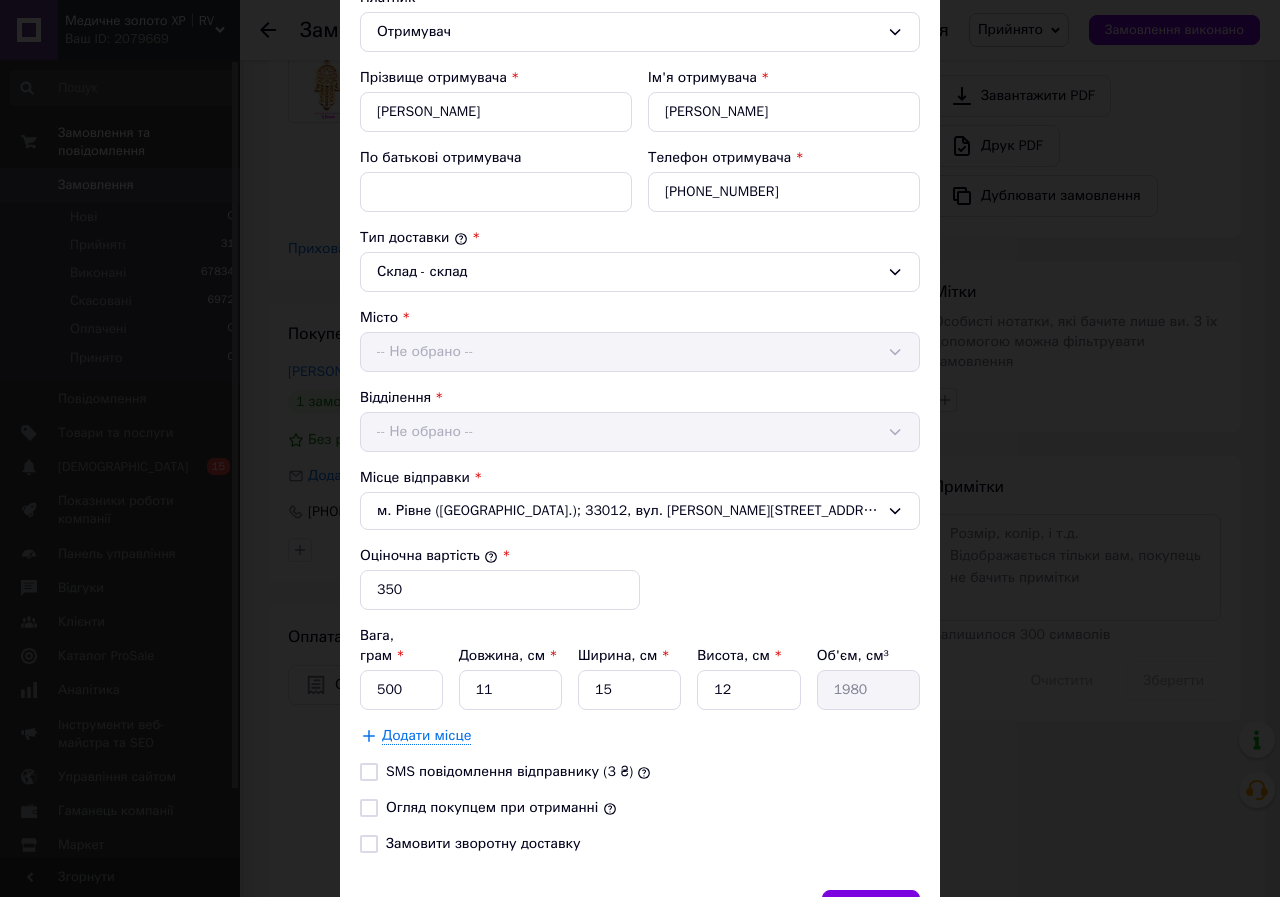 scroll, scrollTop: 400, scrollLeft: 0, axis: vertical 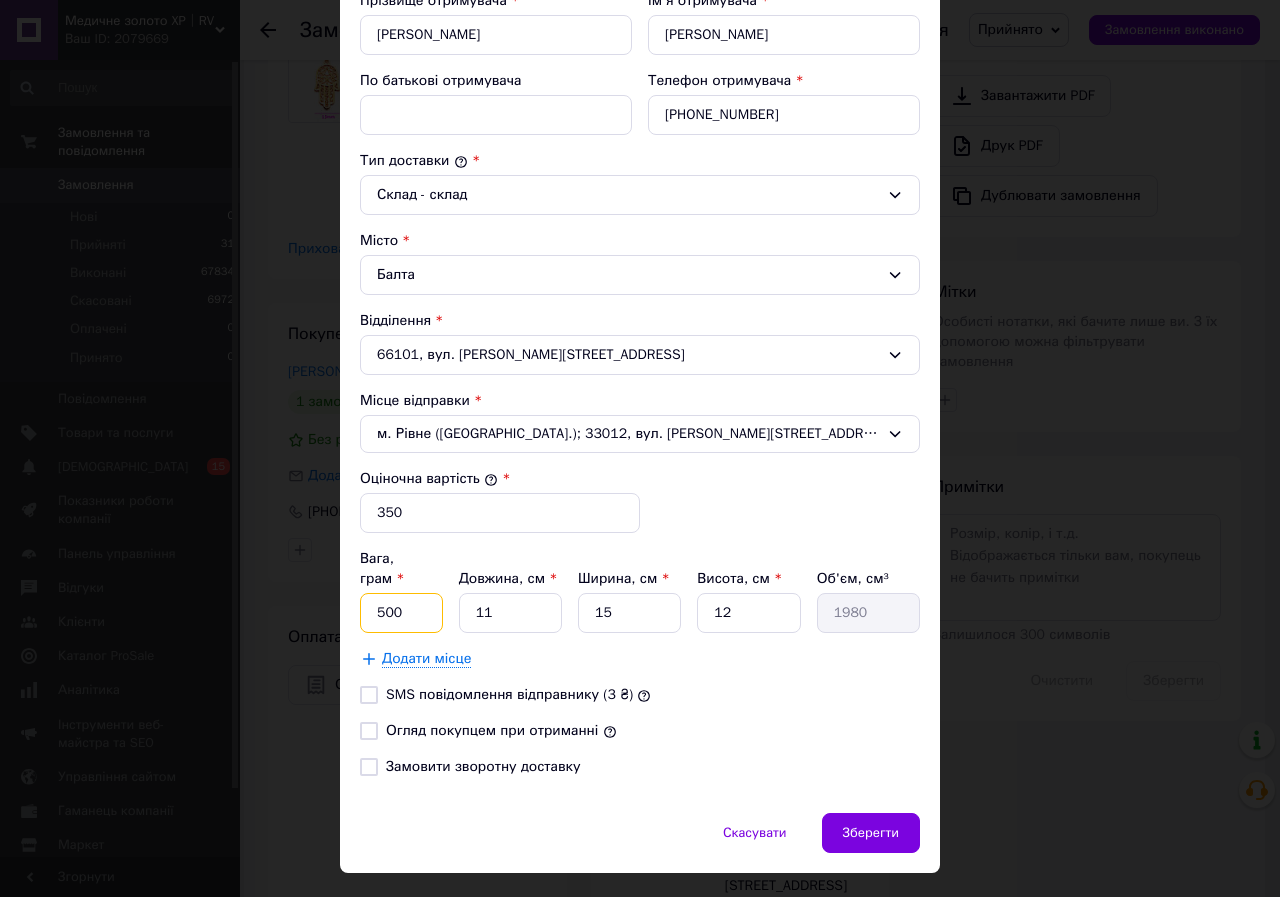 drag, startPoint x: 381, startPoint y: 579, endPoint x: 368, endPoint y: 578, distance: 13.038404 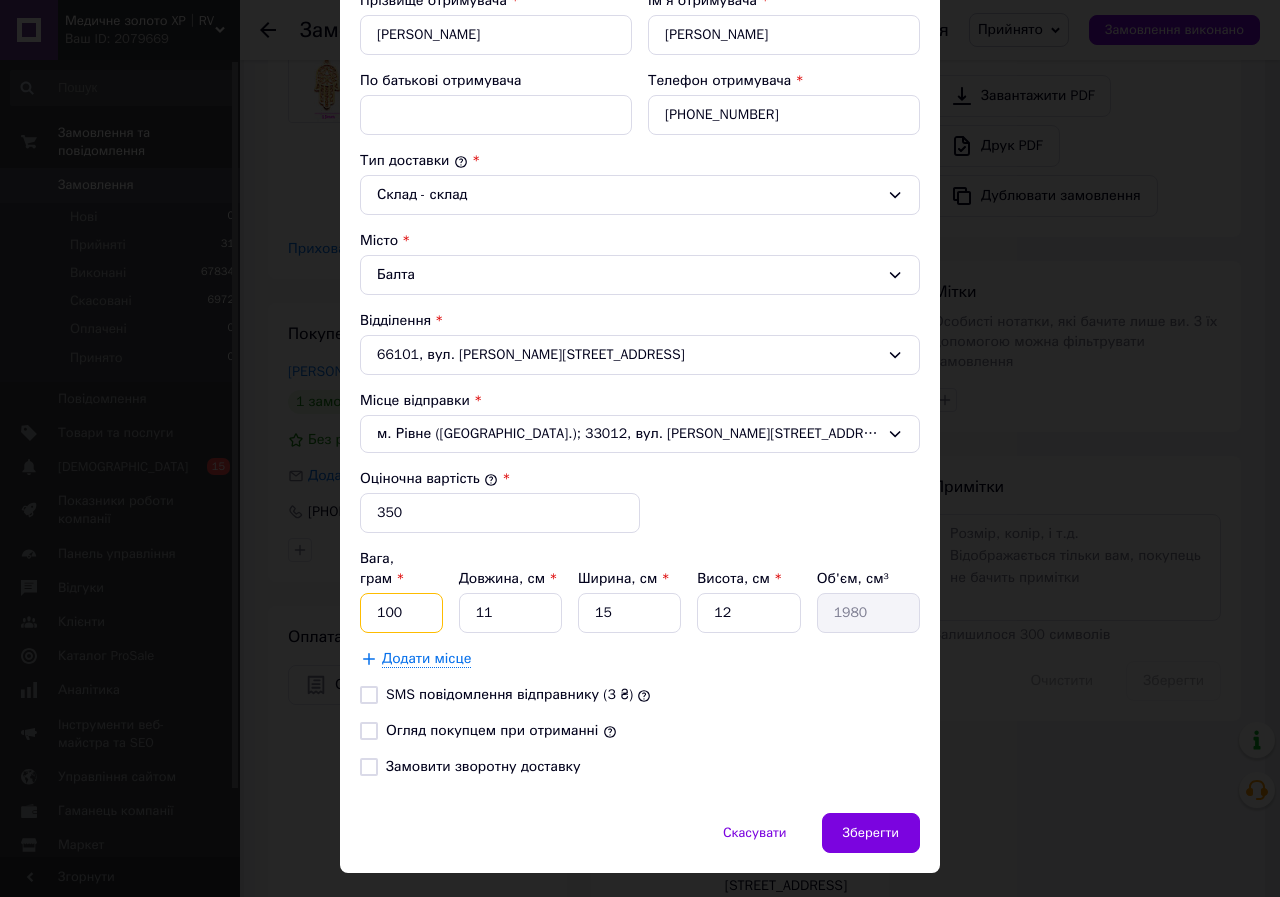 type on "100" 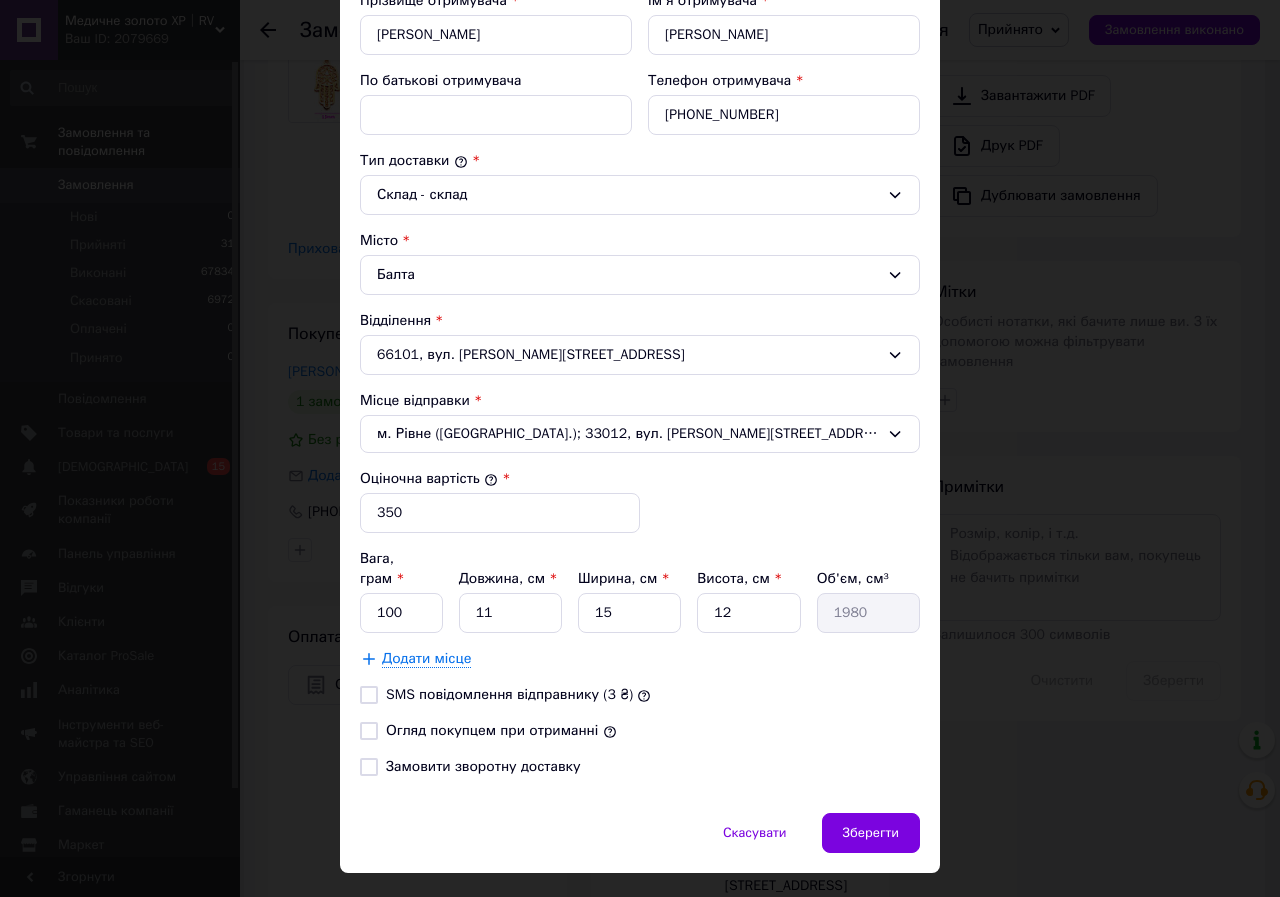 click on "Огляд покупцем при отриманні" at bounding box center (492, 730) 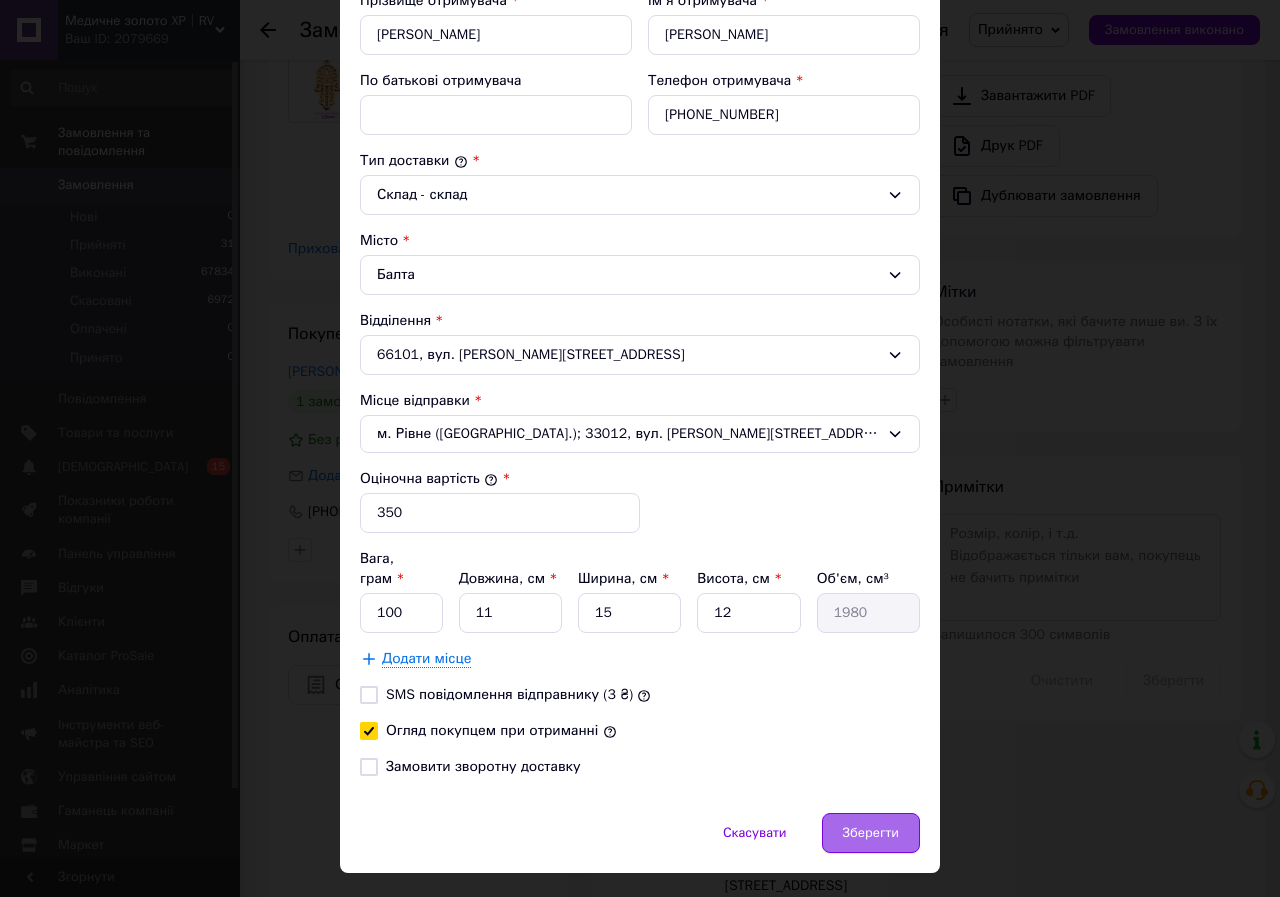 click on "Зберегти" at bounding box center [871, 833] 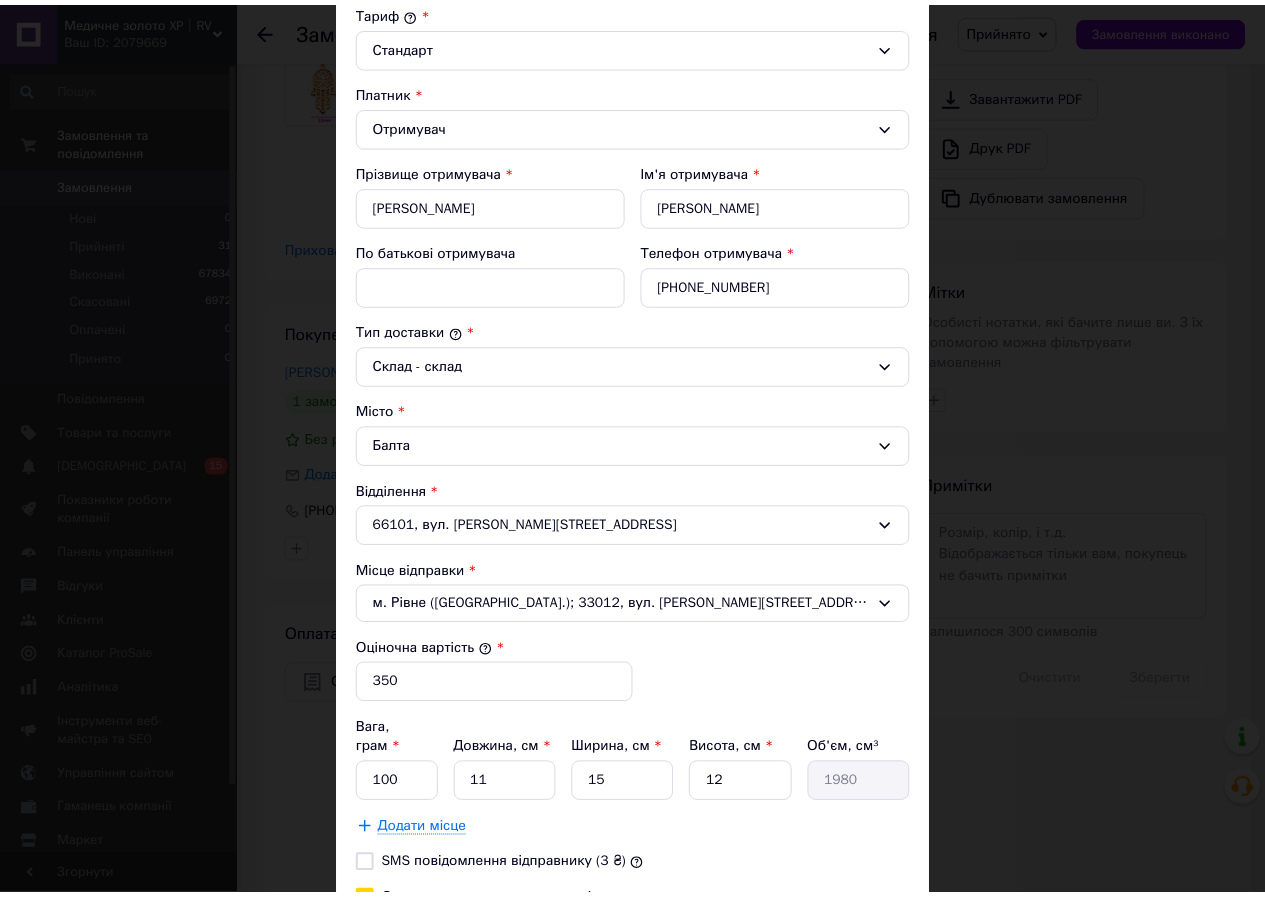 scroll, scrollTop: 0, scrollLeft: 0, axis: both 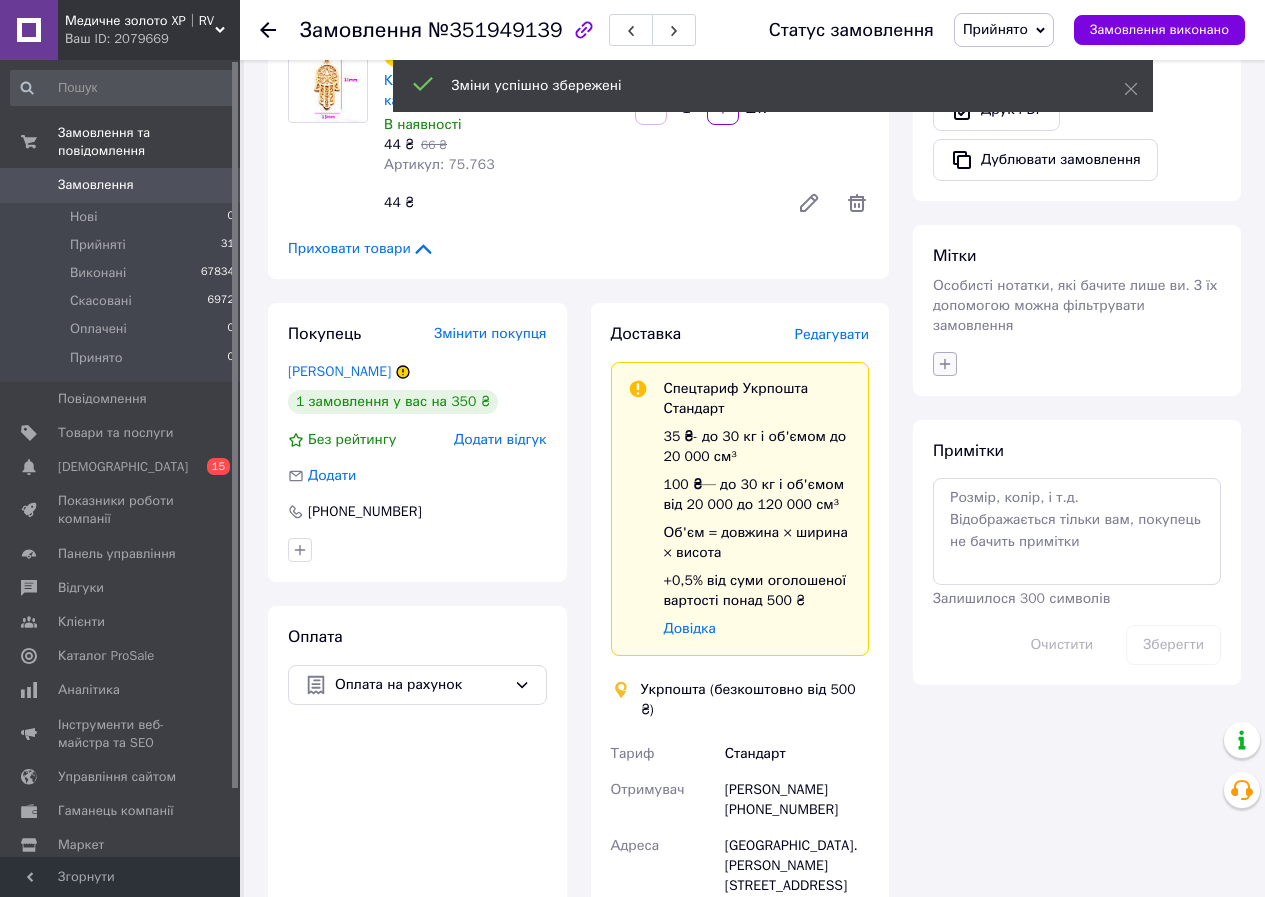 click 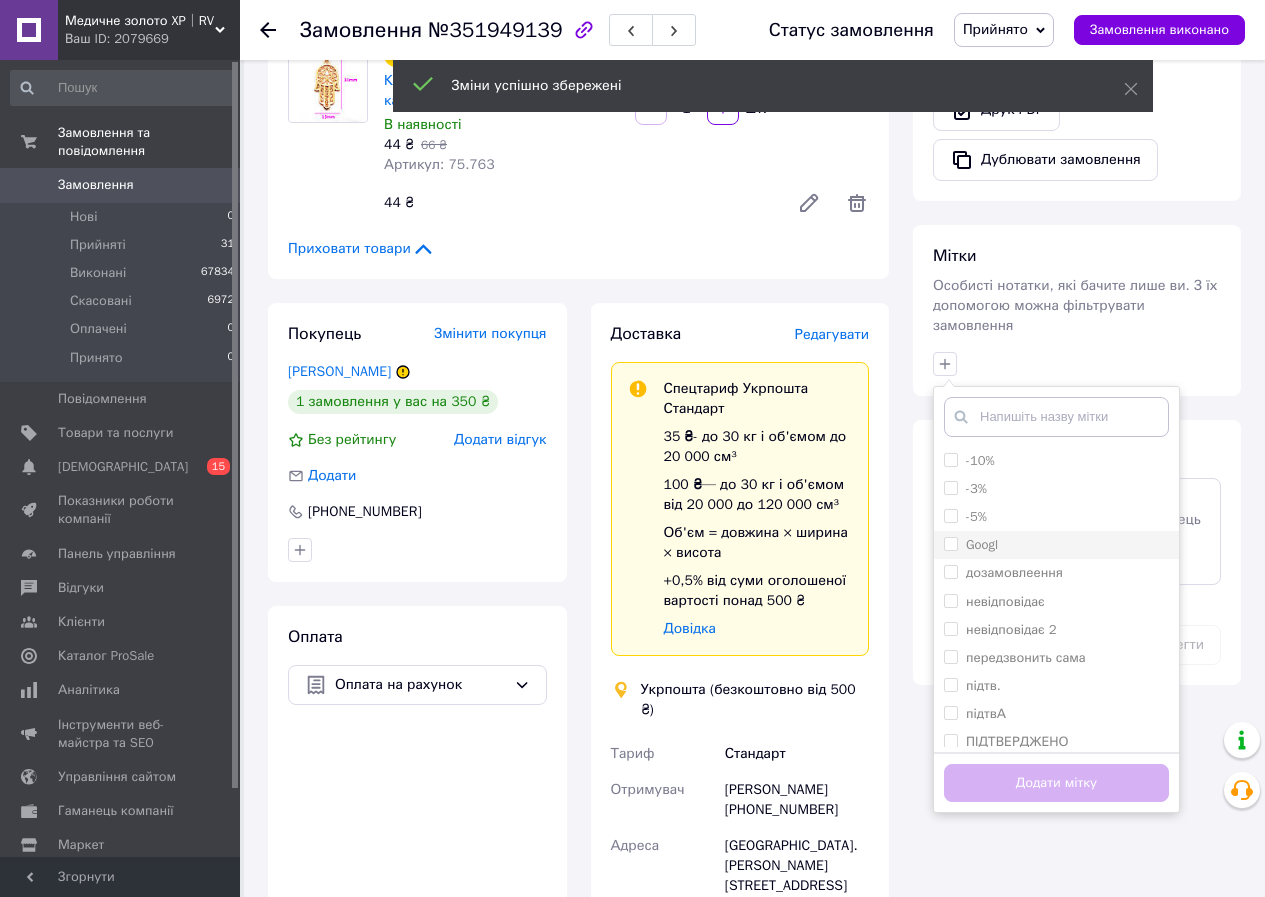 click on "Googl" at bounding box center [950, 543] 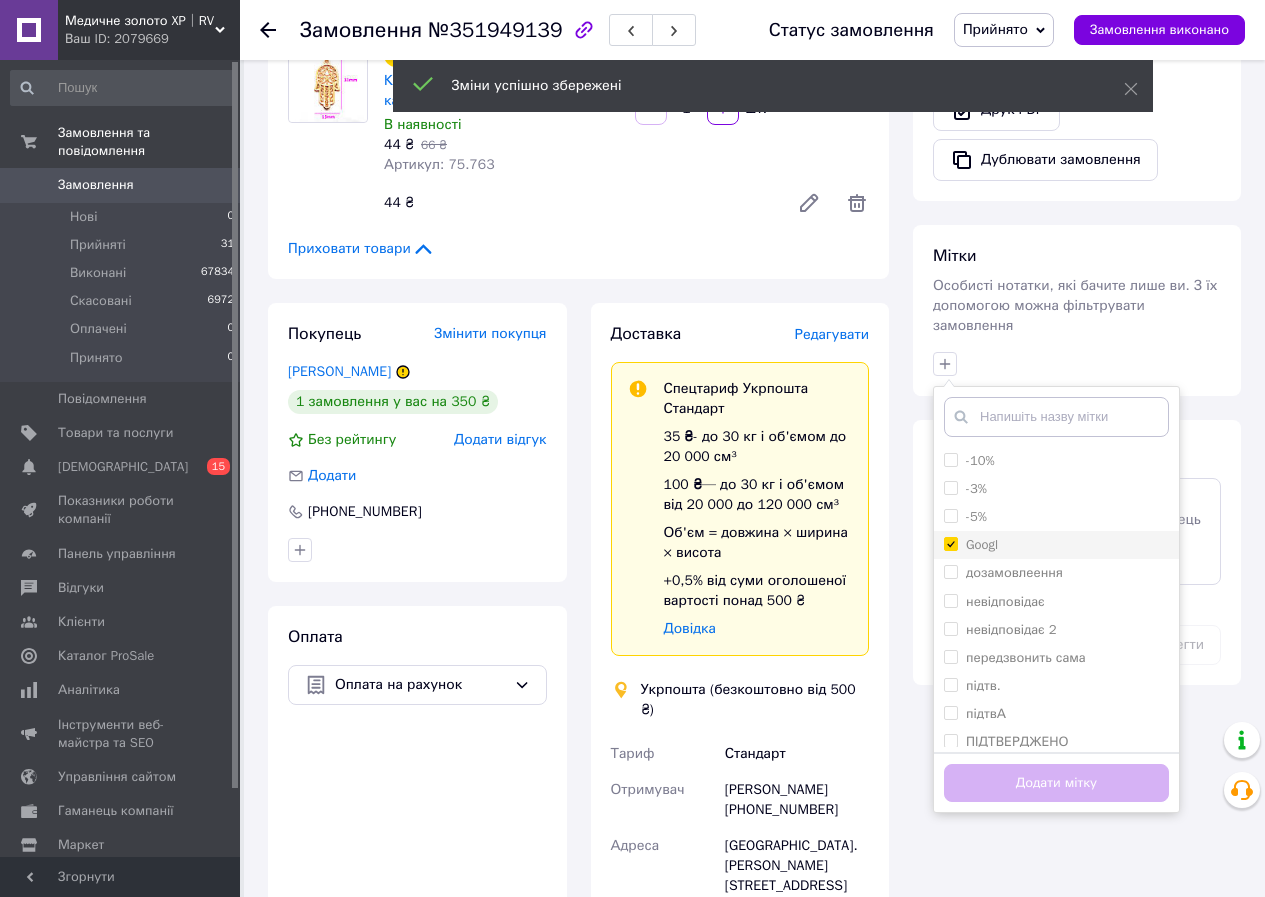 checkbox on "true" 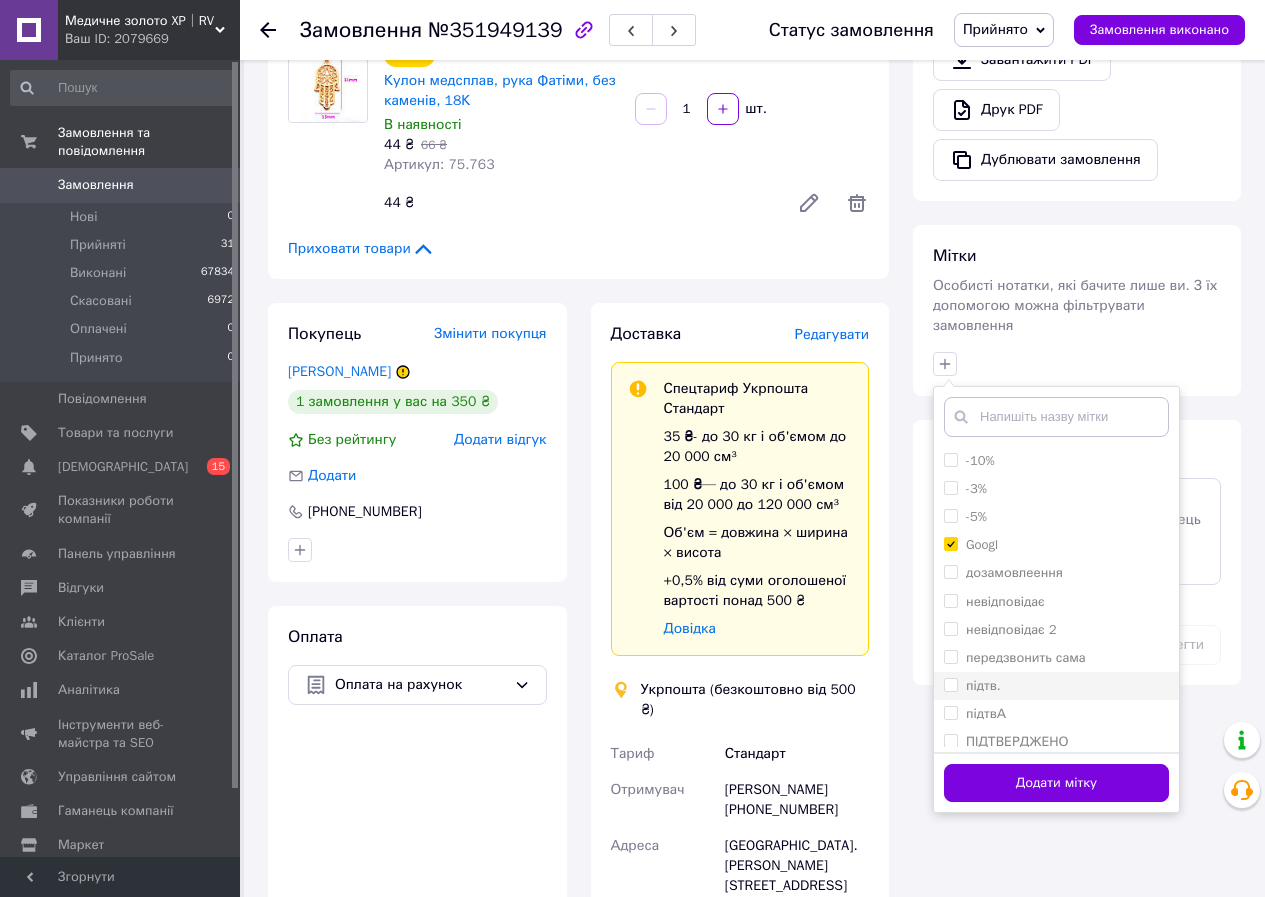 click on "підтв." at bounding box center [950, 684] 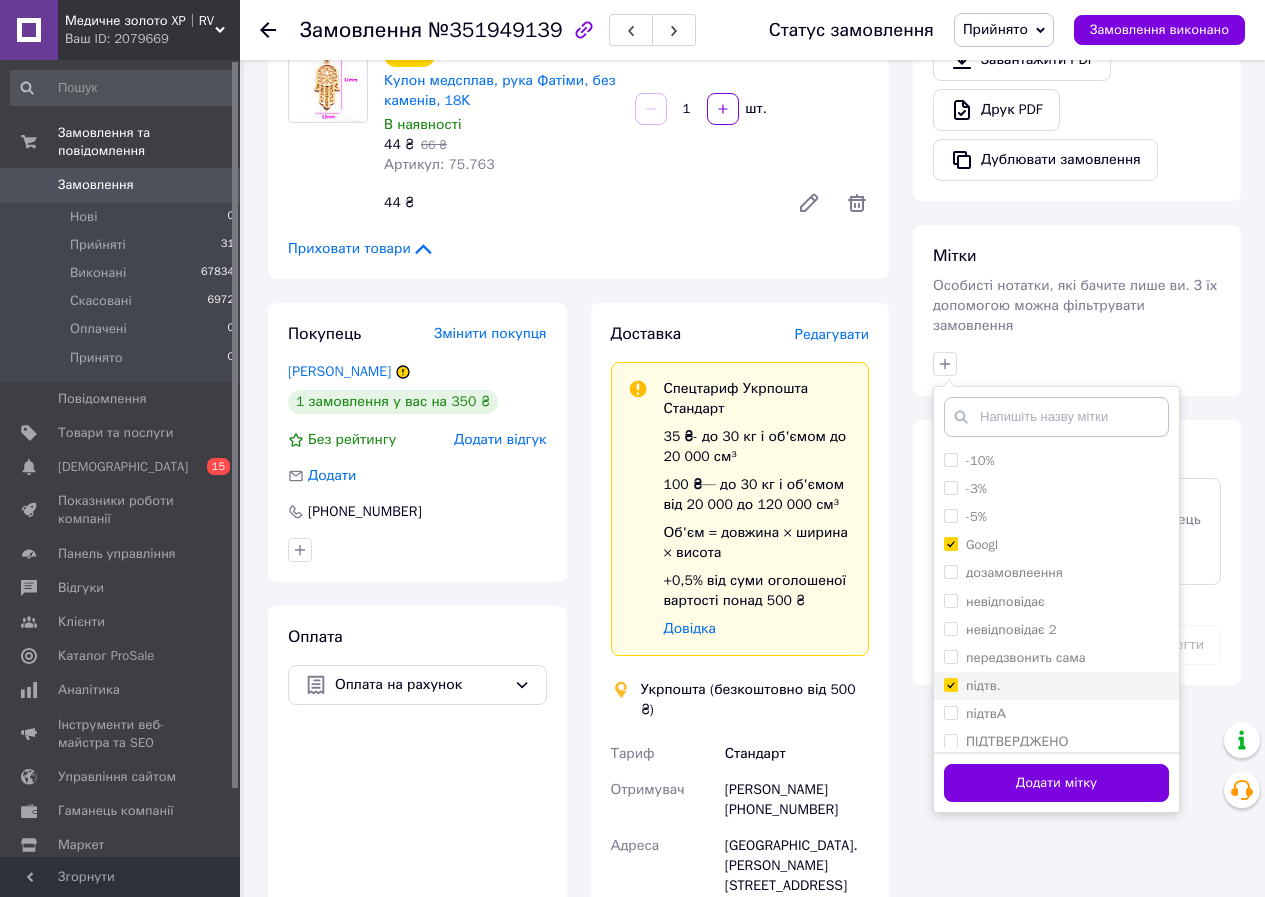 checkbox on "true" 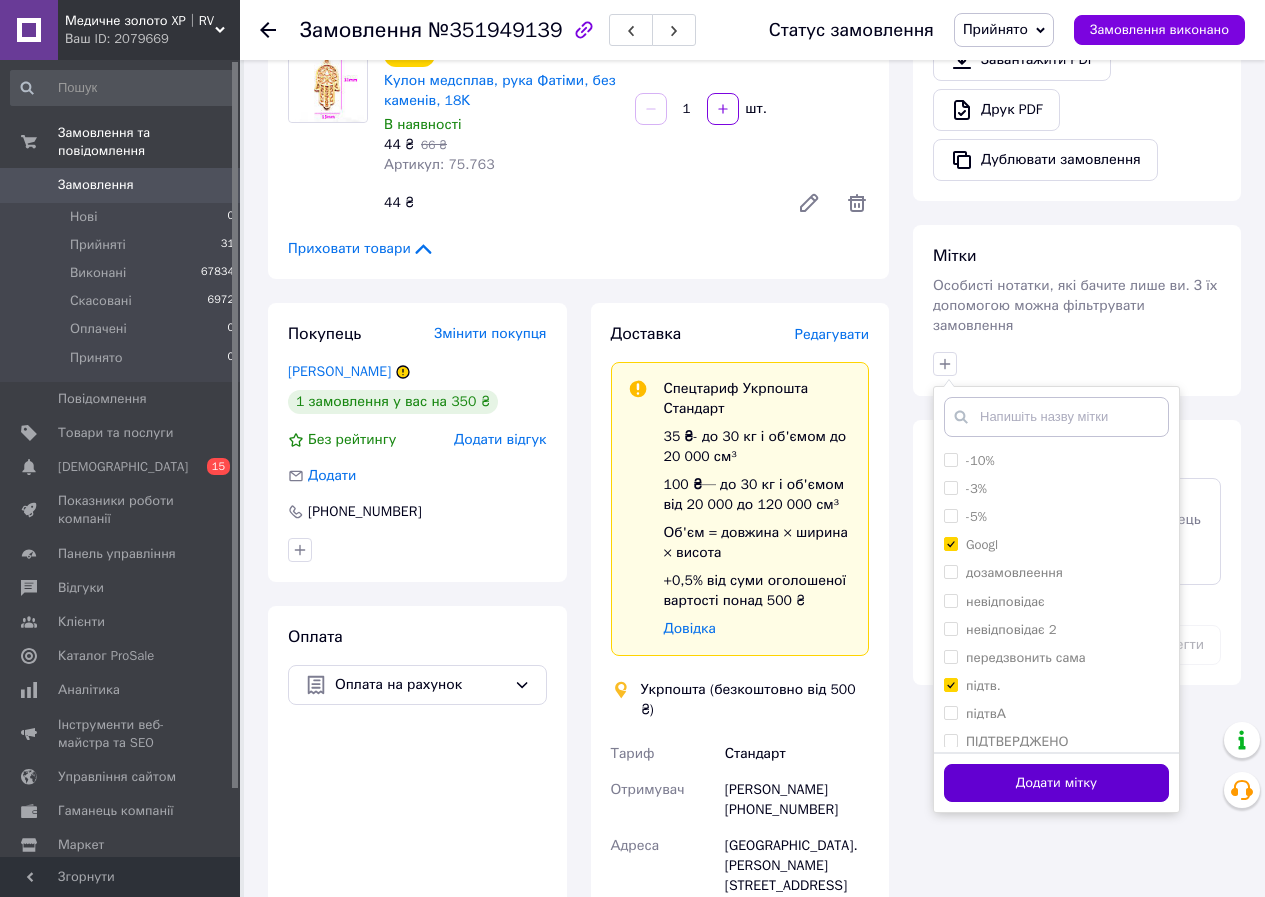 click on "Додати мітку" at bounding box center (1056, 783) 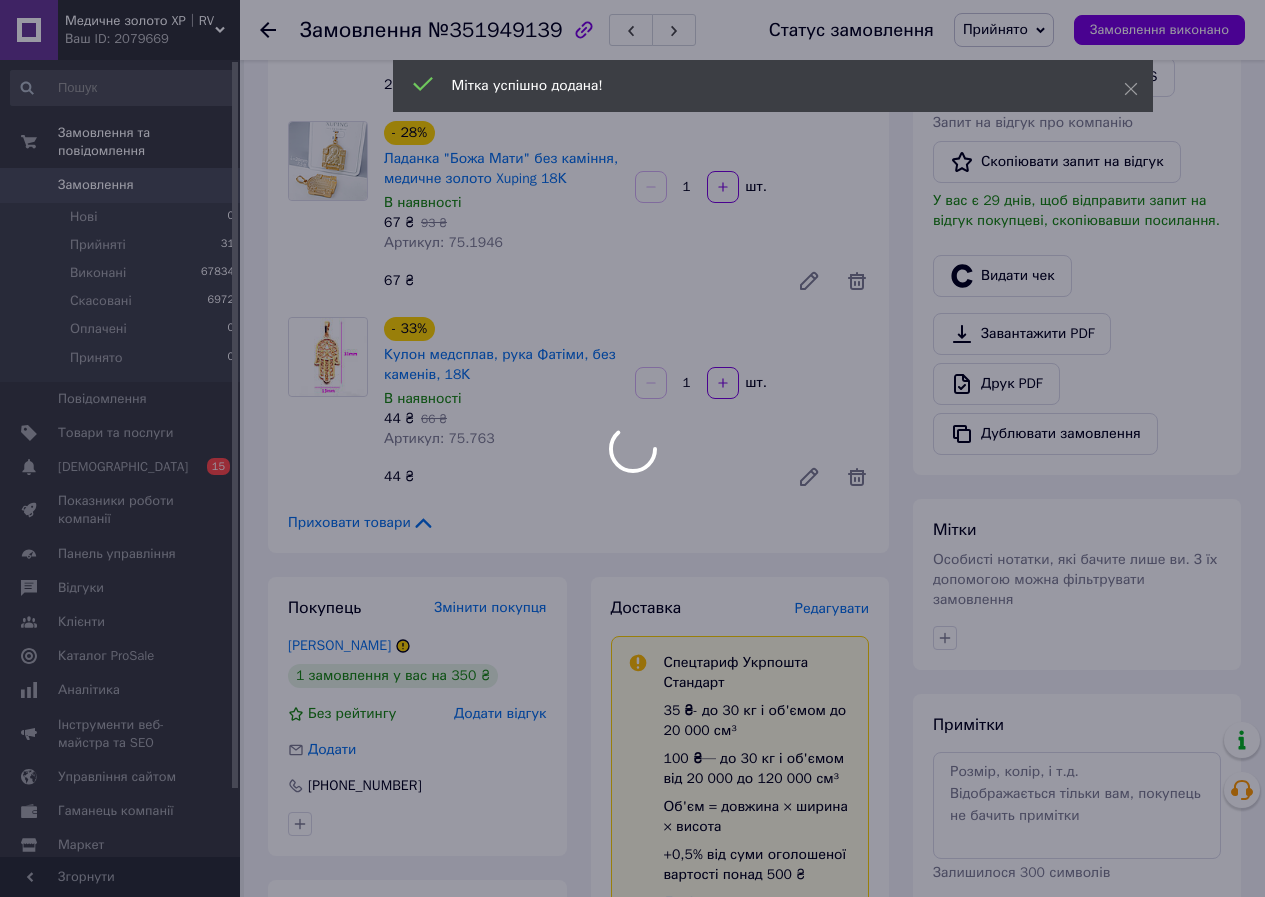 scroll, scrollTop: 800, scrollLeft: 0, axis: vertical 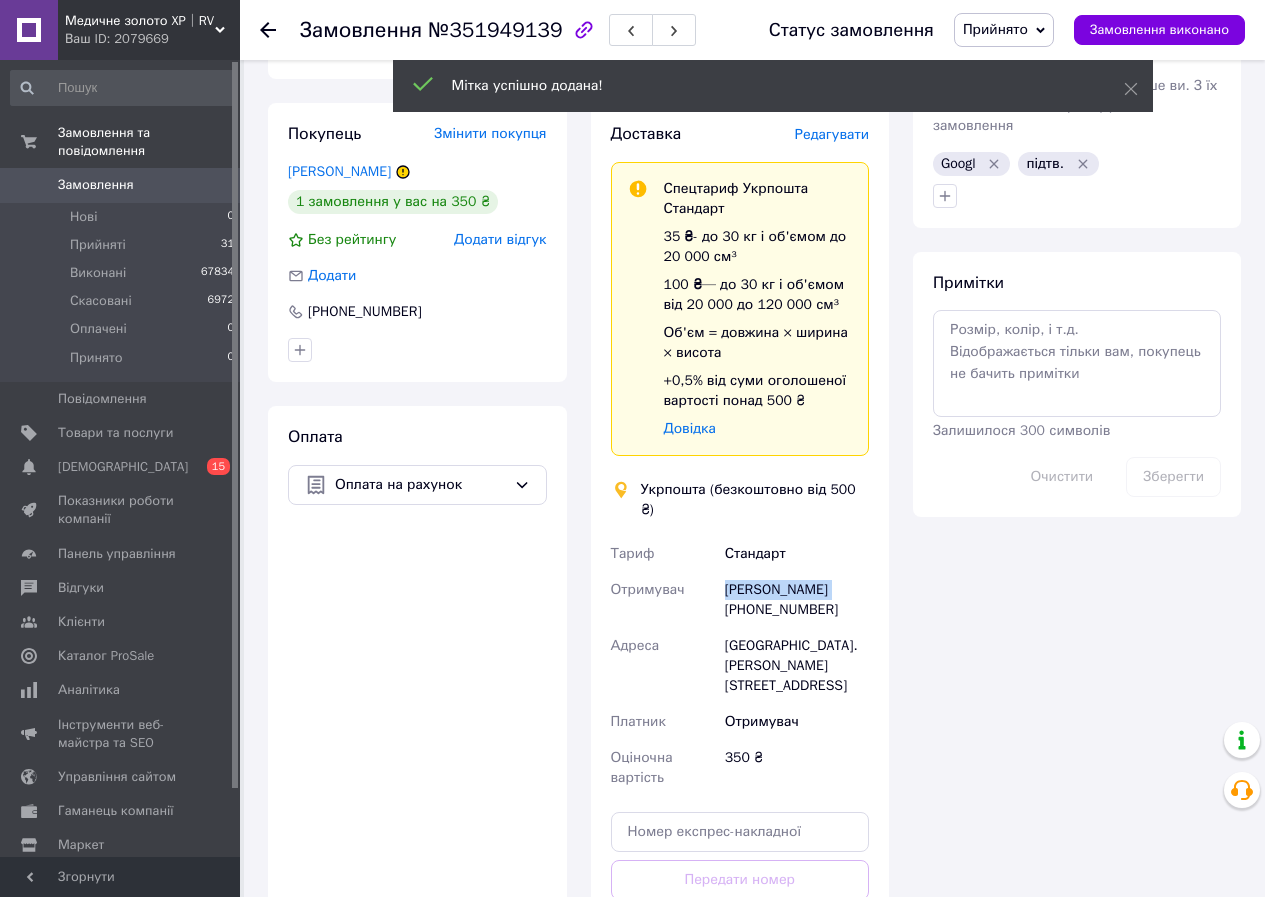 drag, startPoint x: 726, startPoint y: 570, endPoint x: 863, endPoint y: 574, distance: 137.05838 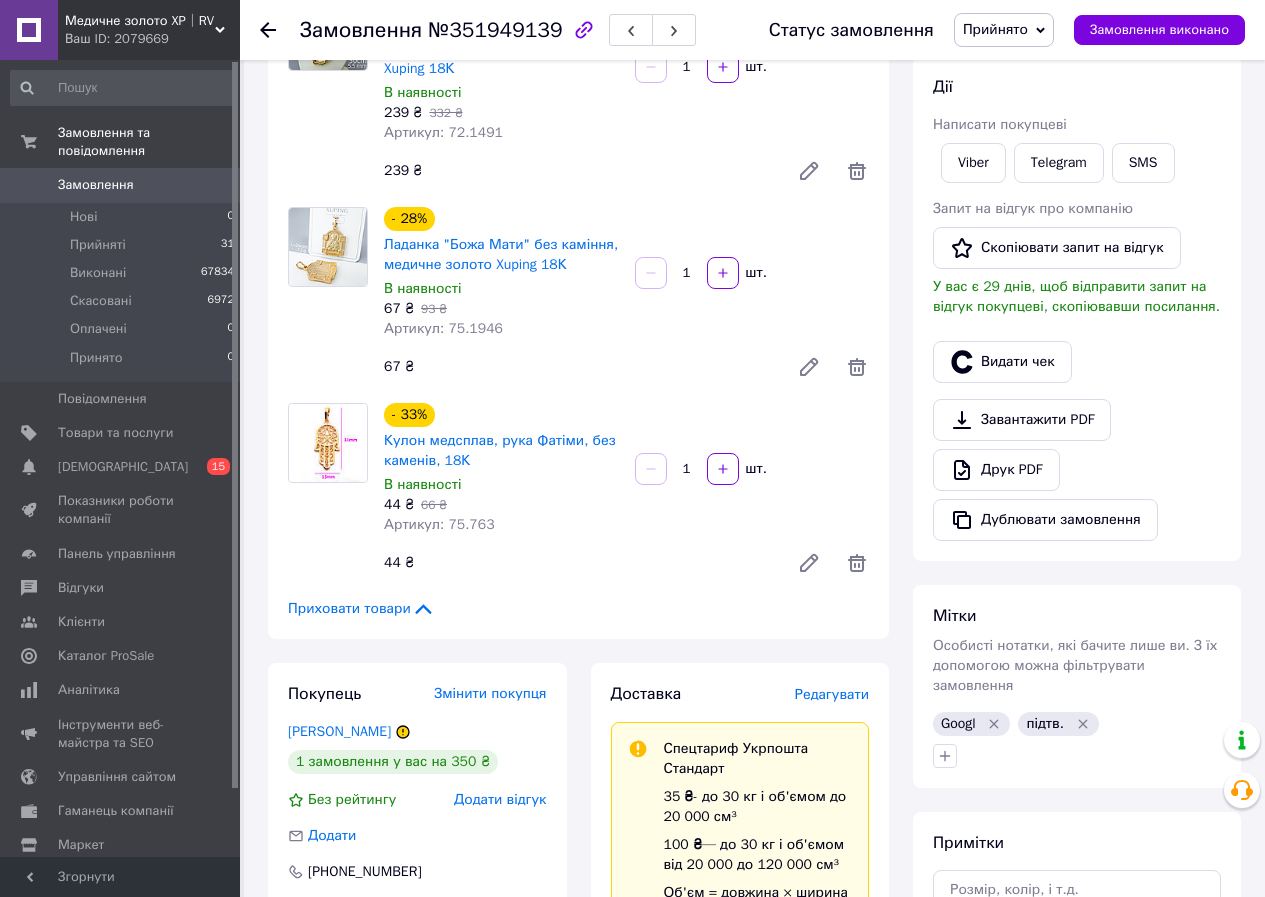 scroll, scrollTop: 0, scrollLeft: 0, axis: both 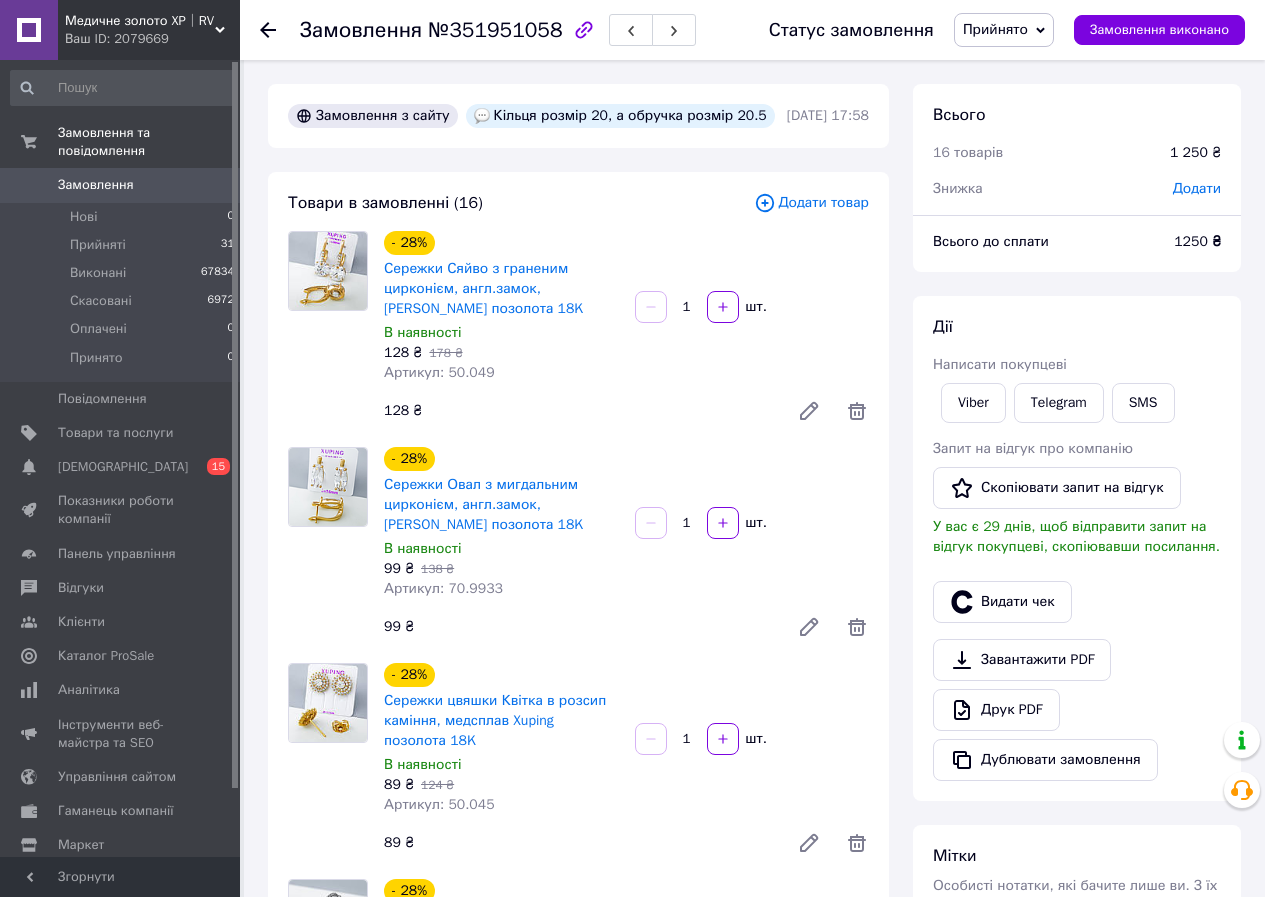 click on "Додати" at bounding box center (1197, 188) 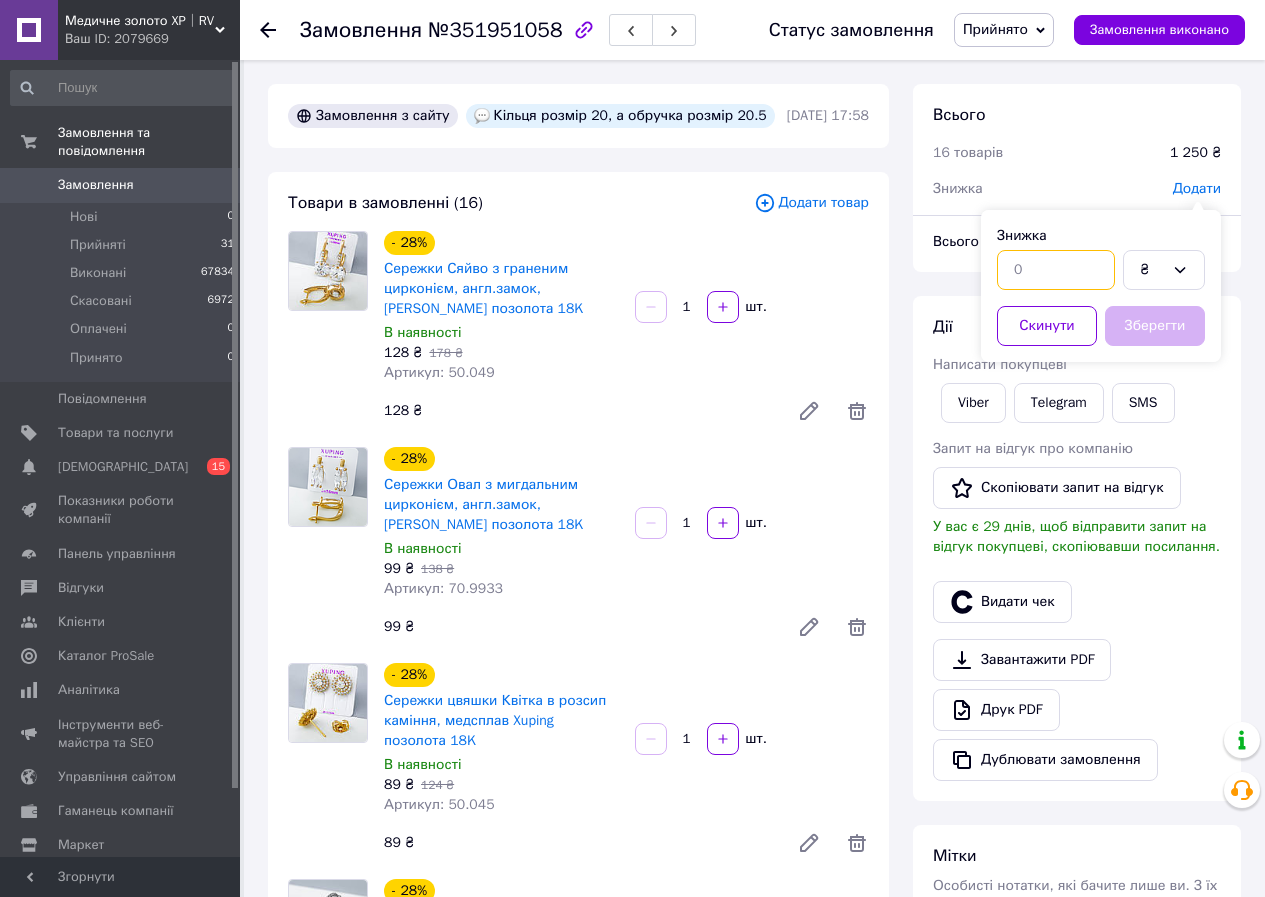click at bounding box center (1056, 270) 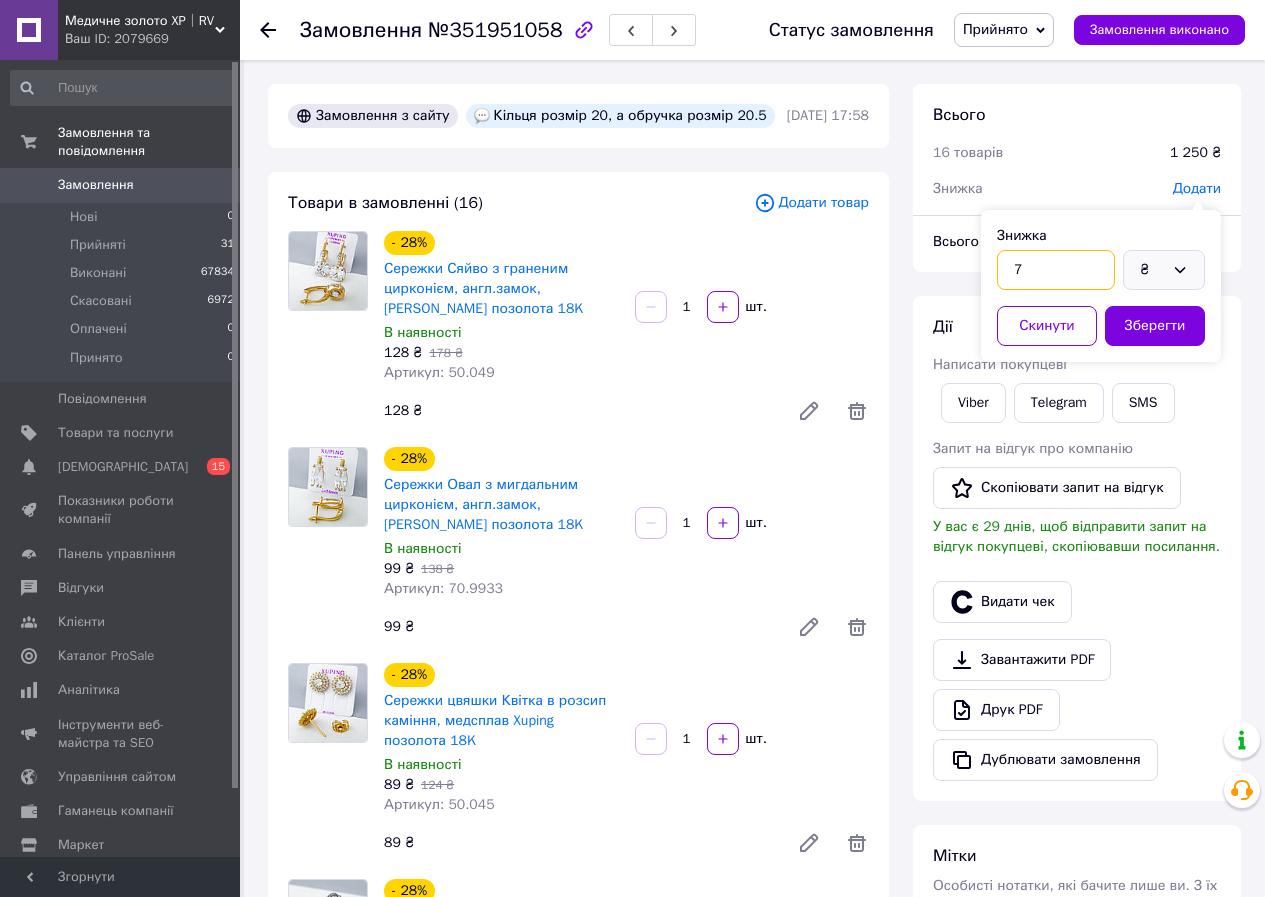 type on "7" 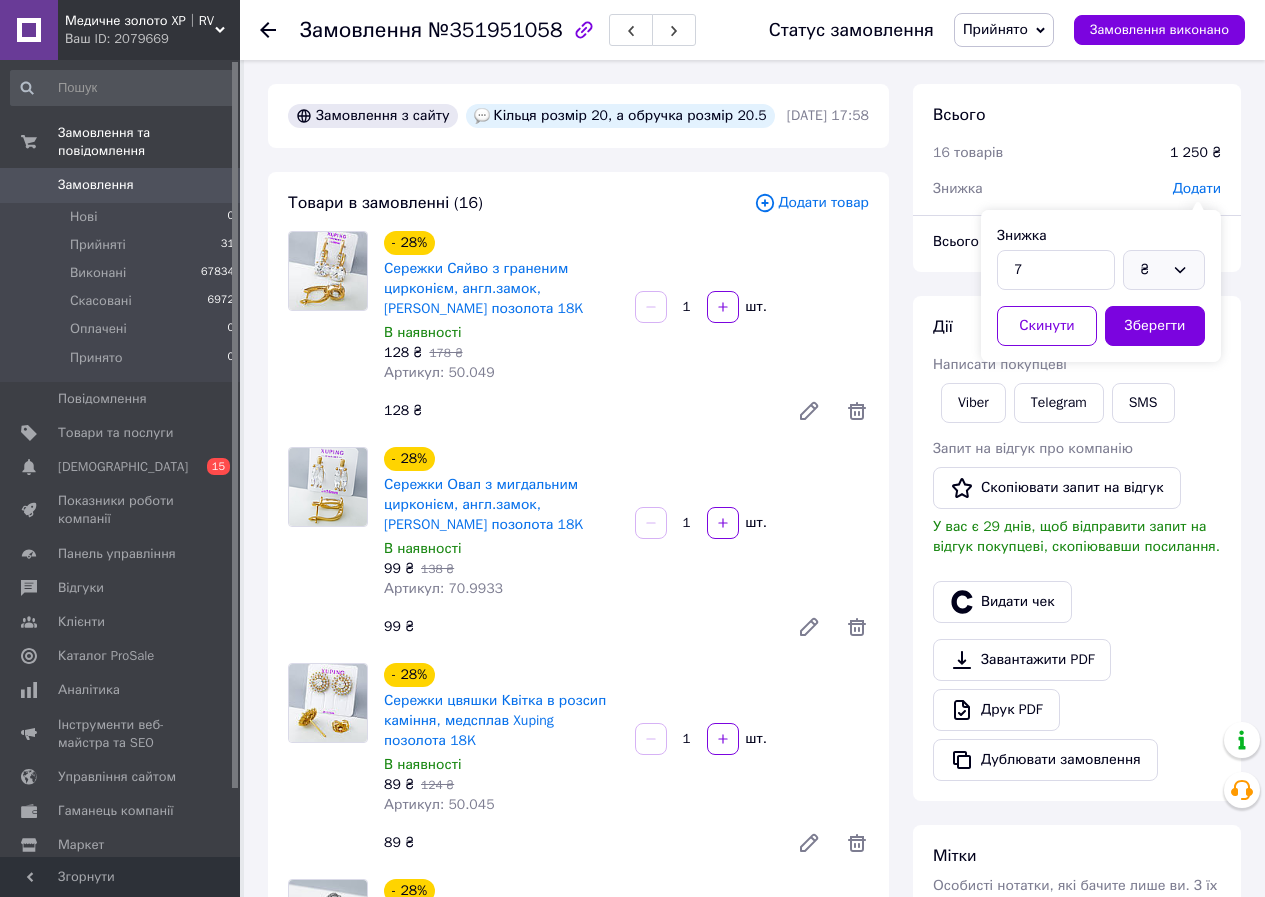click 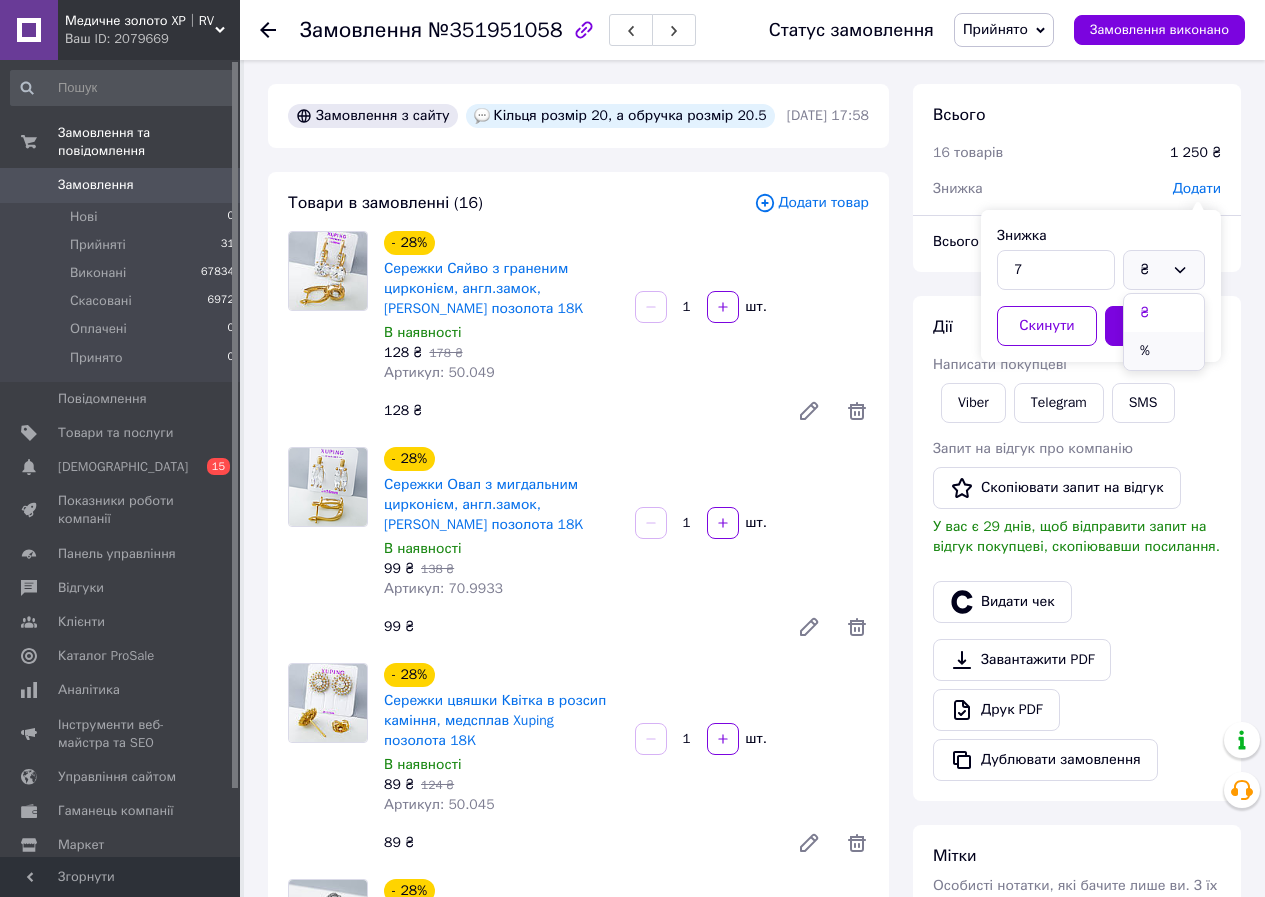 click on "%" at bounding box center (1164, 351) 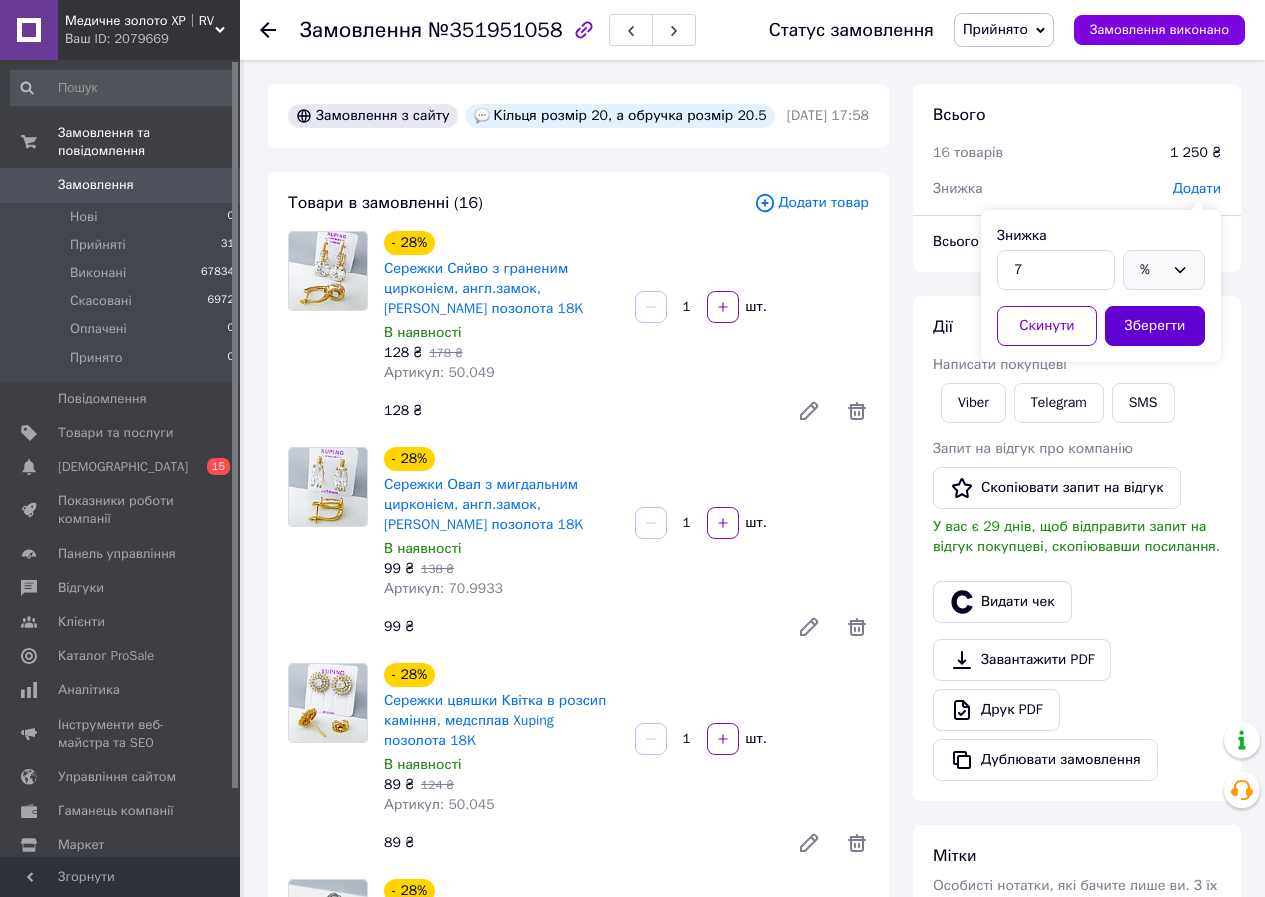 click on "Зберегти" at bounding box center (1155, 326) 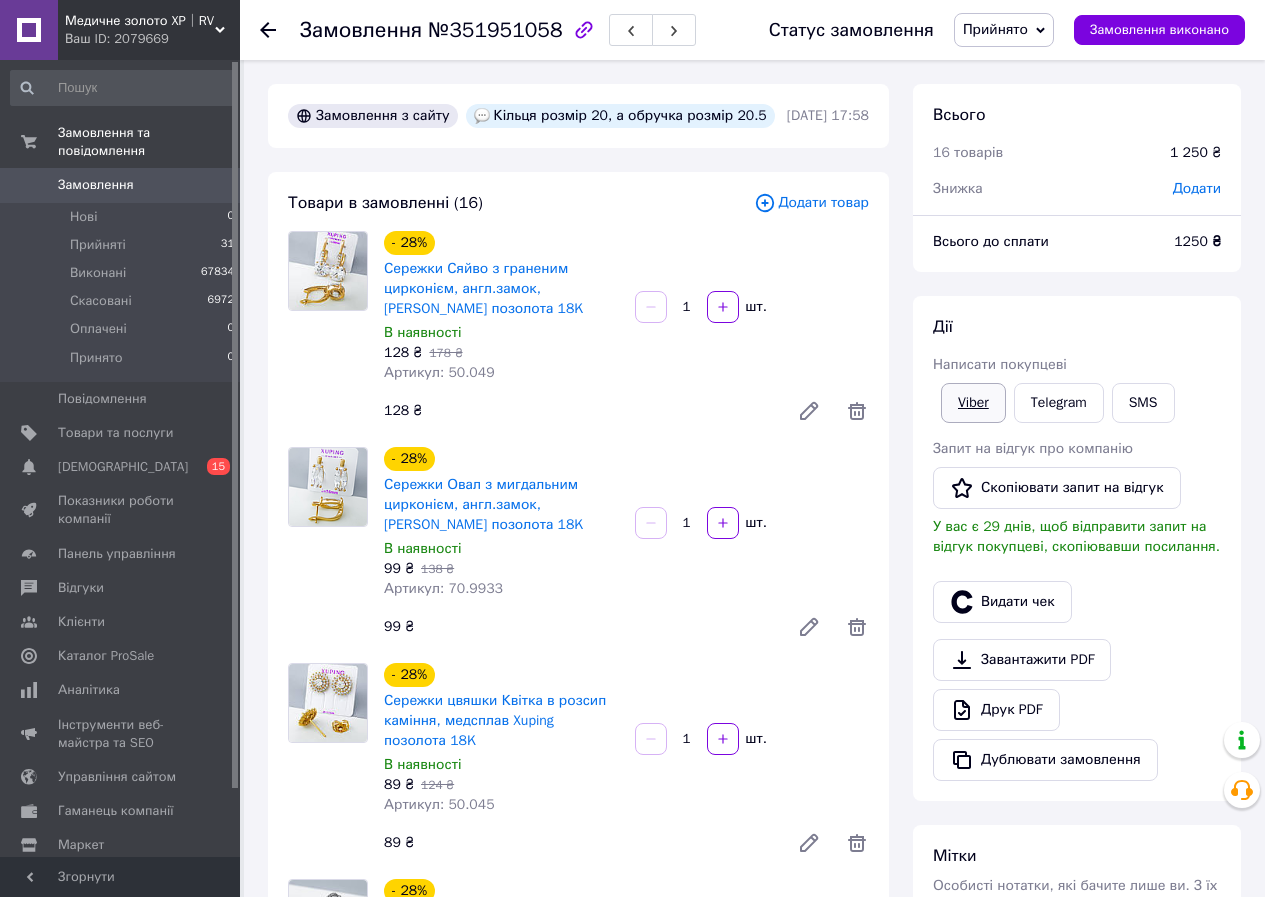 click on "Viber" at bounding box center [973, 403] 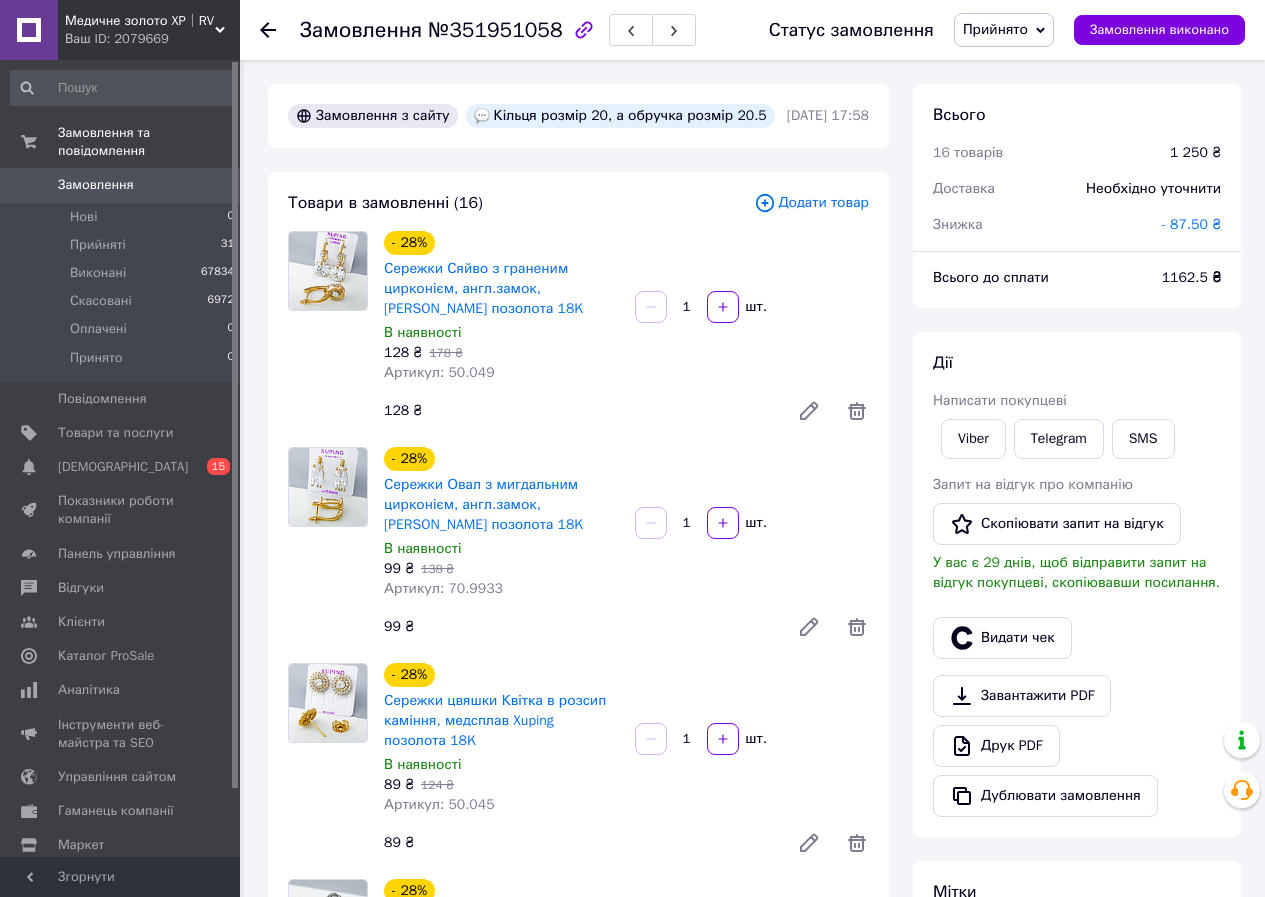 click on "89 ₴" at bounding box center (578, 843) 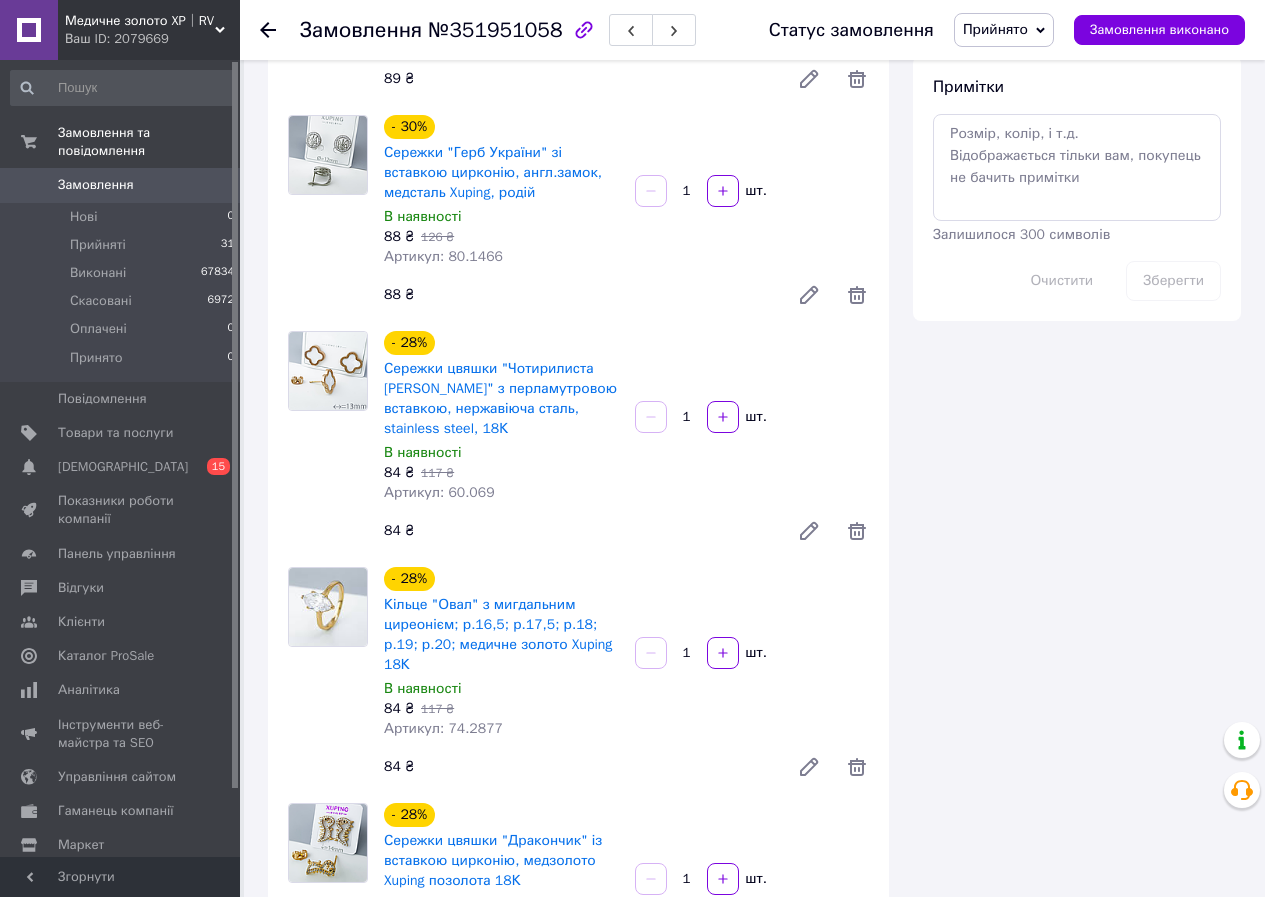 scroll, scrollTop: 1600, scrollLeft: 0, axis: vertical 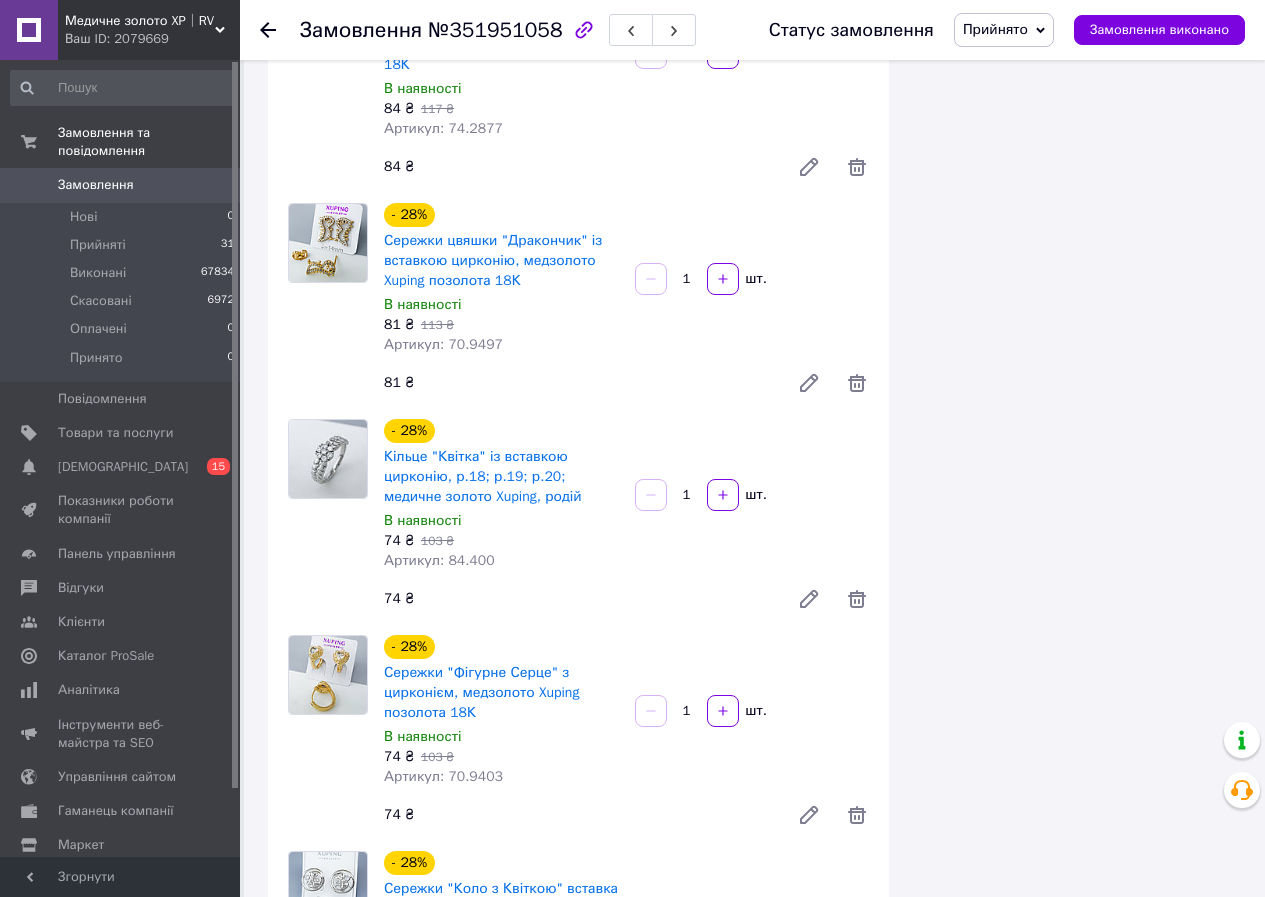 click on "- 28% Сережки "Коло з Квіткою" вставка цирконій, англ.замок, медсталь Xuping, родій В наявності 73 ₴   102 ₴ Артикул: 80.1355 1   шт. 73 ₴" at bounding box center [626, 951] 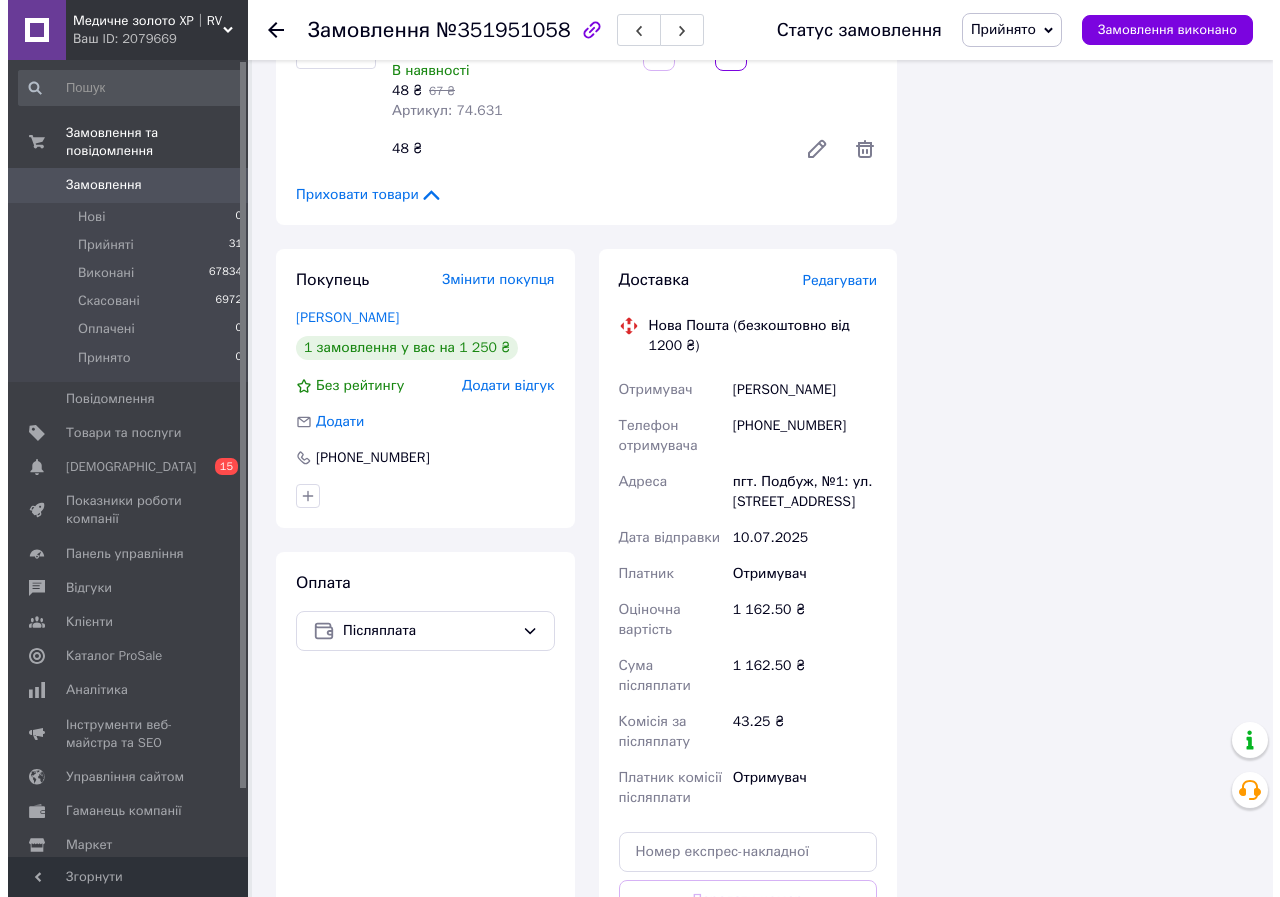 scroll, scrollTop: 3613, scrollLeft: 0, axis: vertical 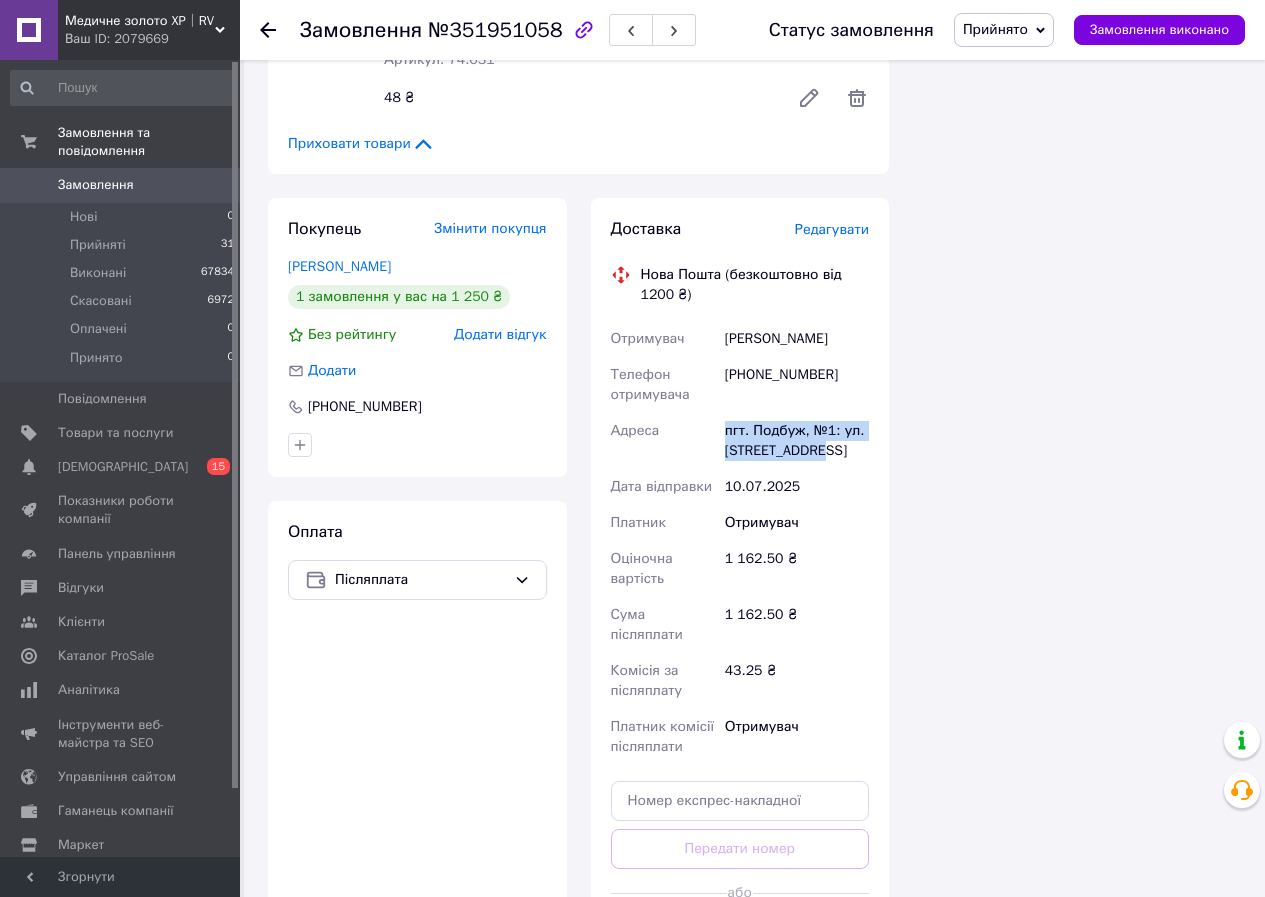 drag, startPoint x: 826, startPoint y: 365, endPoint x: 858, endPoint y: 390, distance: 40.60788 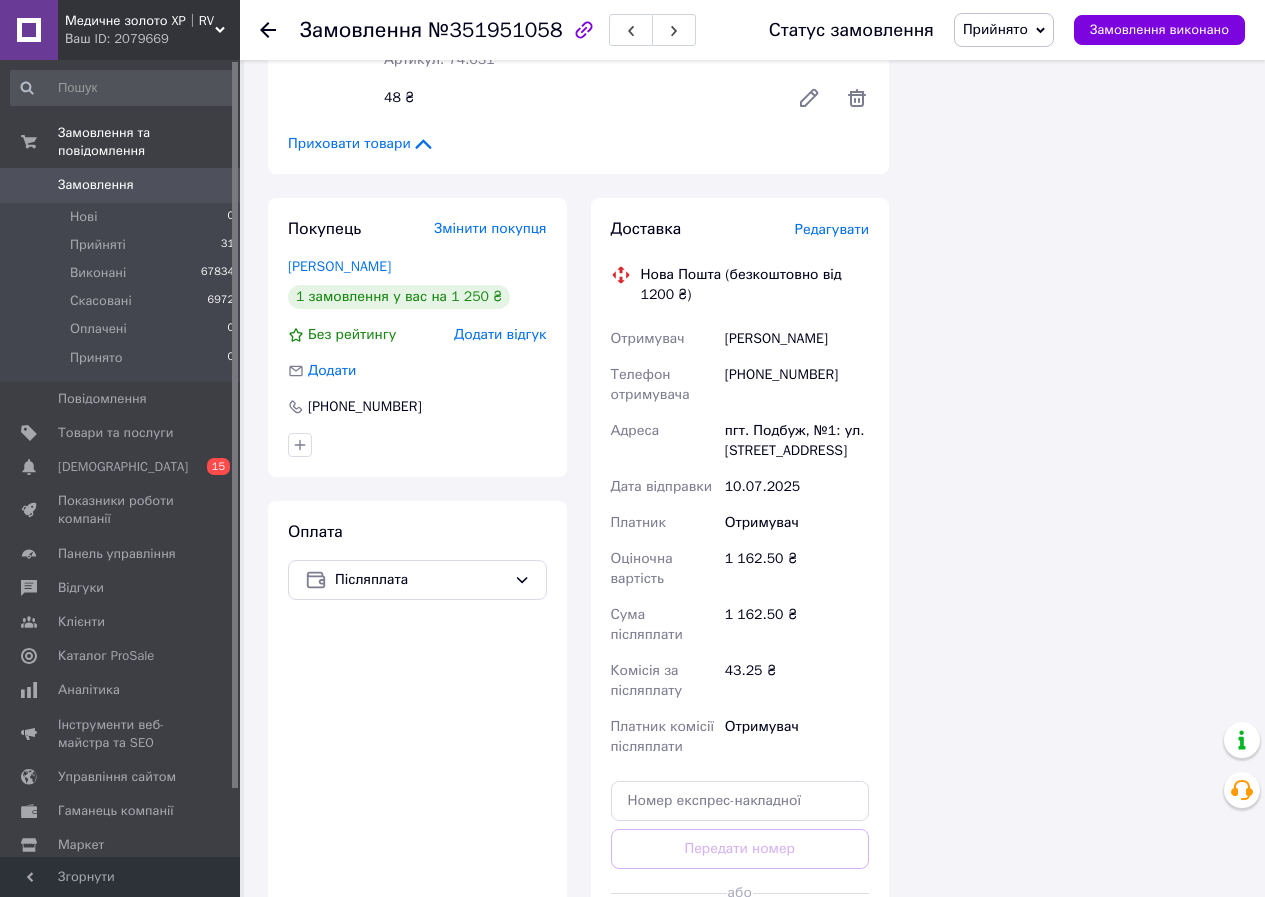click on "Редагувати" at bounding box center [832, 229] 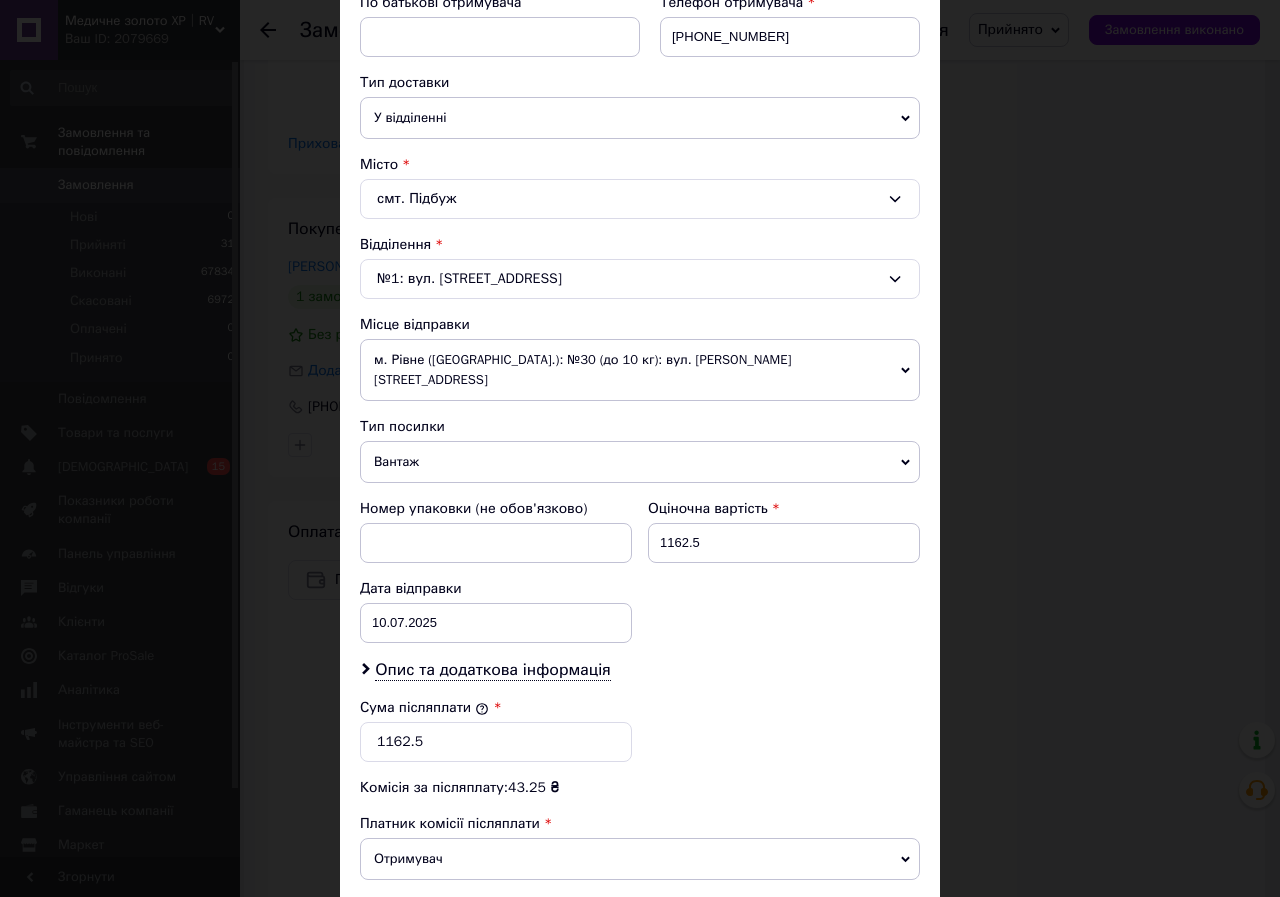 scroll, scrollTop: 500, scrollLeft: 0, axis: vertical 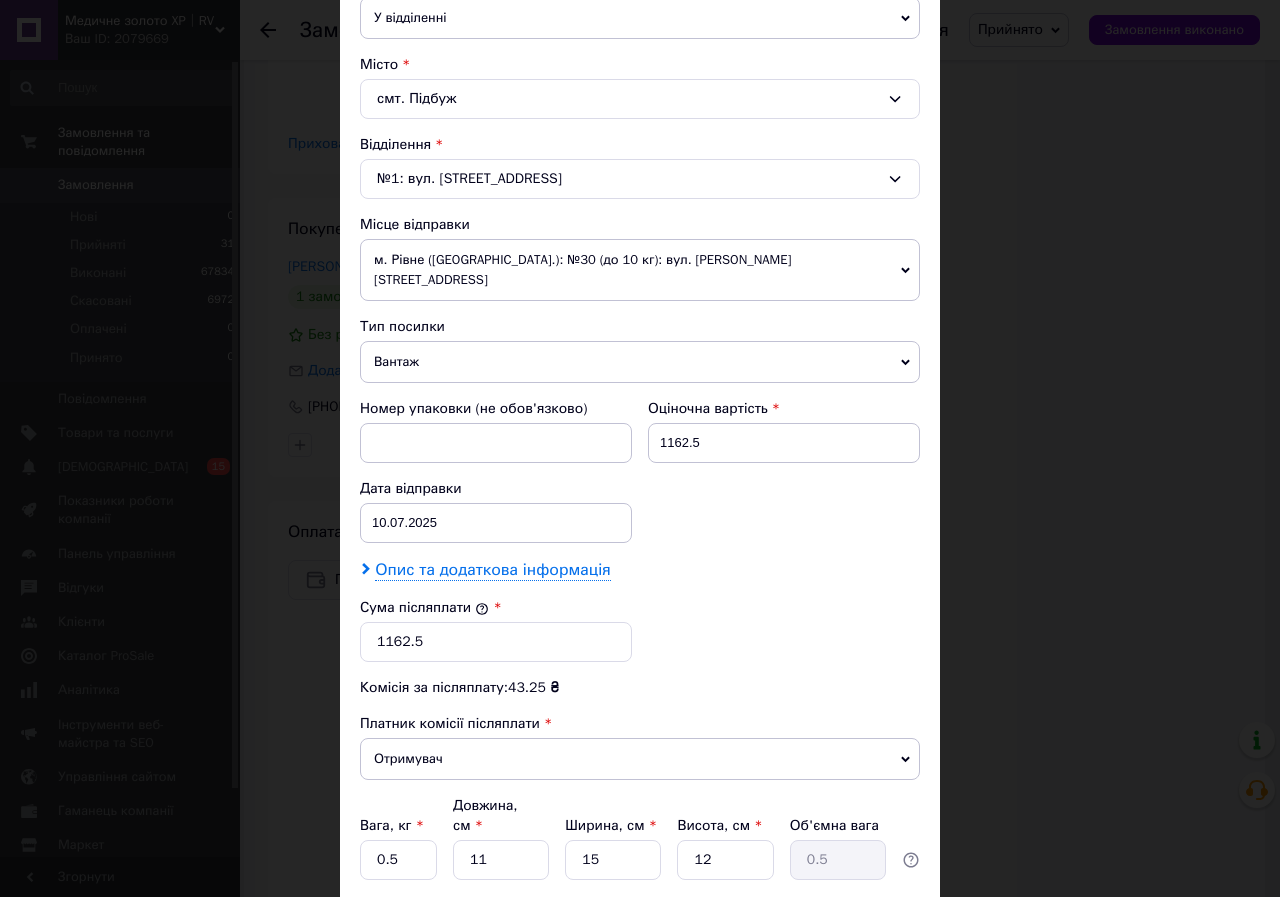 click on "Опис та додаткова інформація" at bounding box center [492, 570] 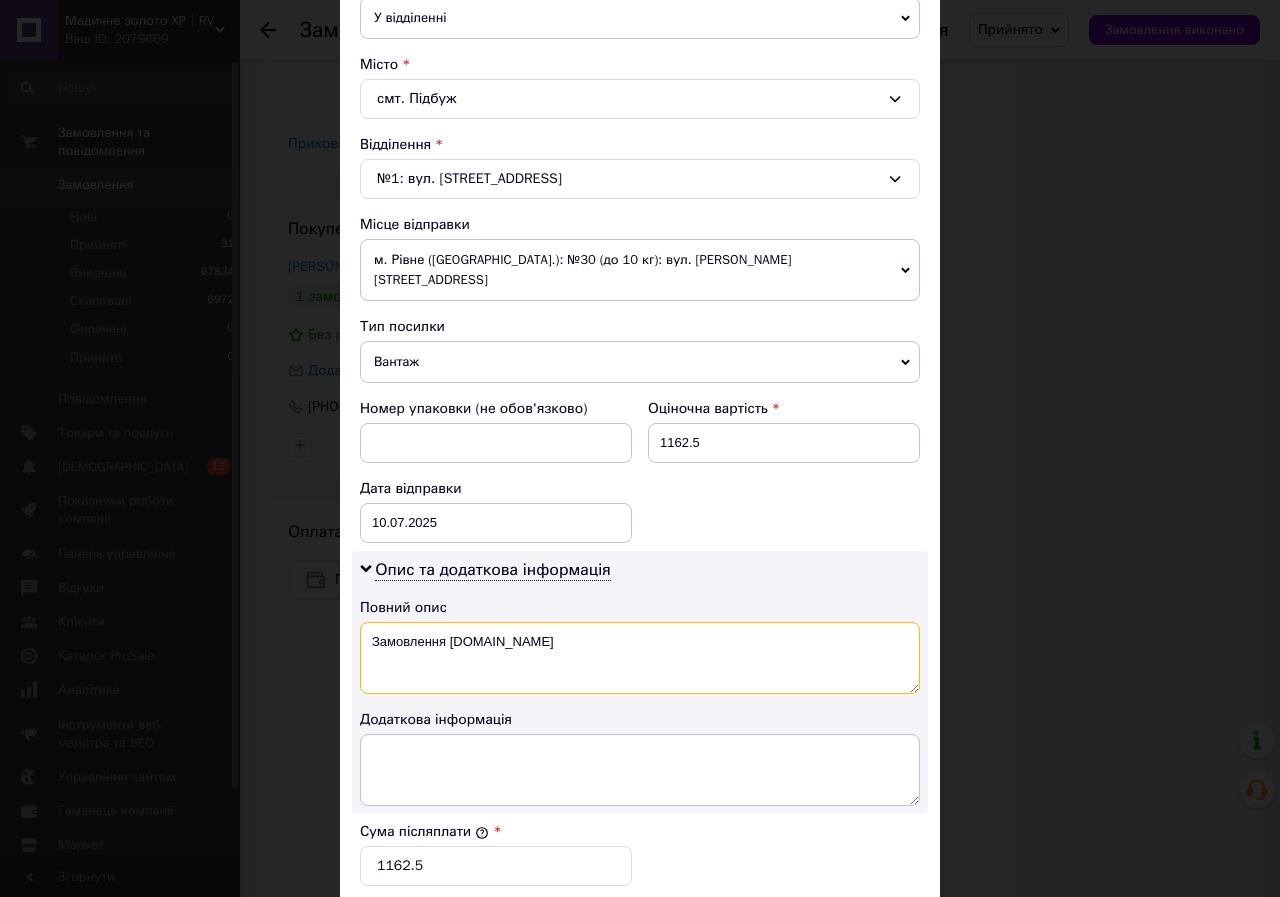 drag, startPoint x: 496, startPoint y: 621, endPoint x: 347, endPoint y: 608, distance: 149.56604 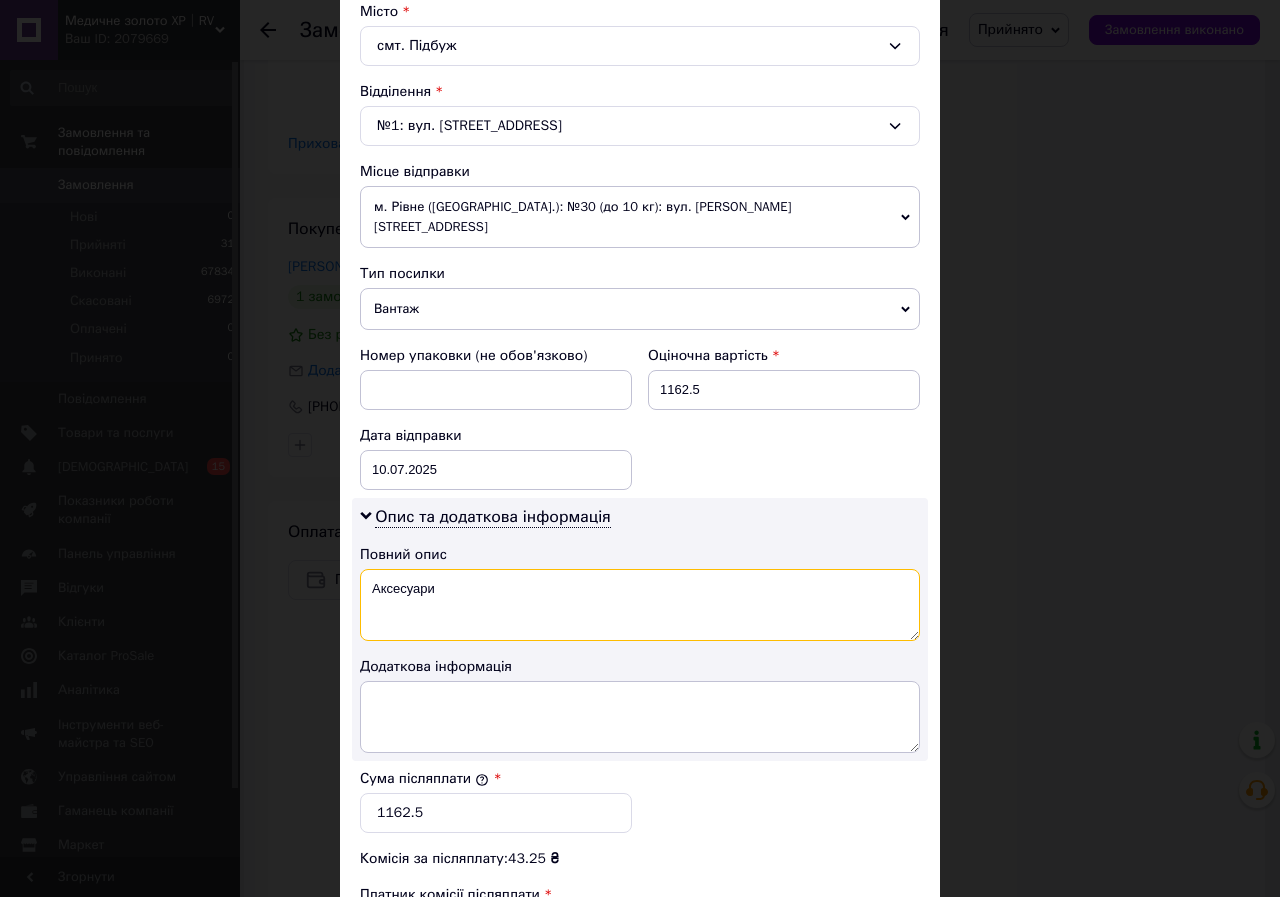 scroll, scrollTop: 53, scrollLeft: 0, axis: vertical 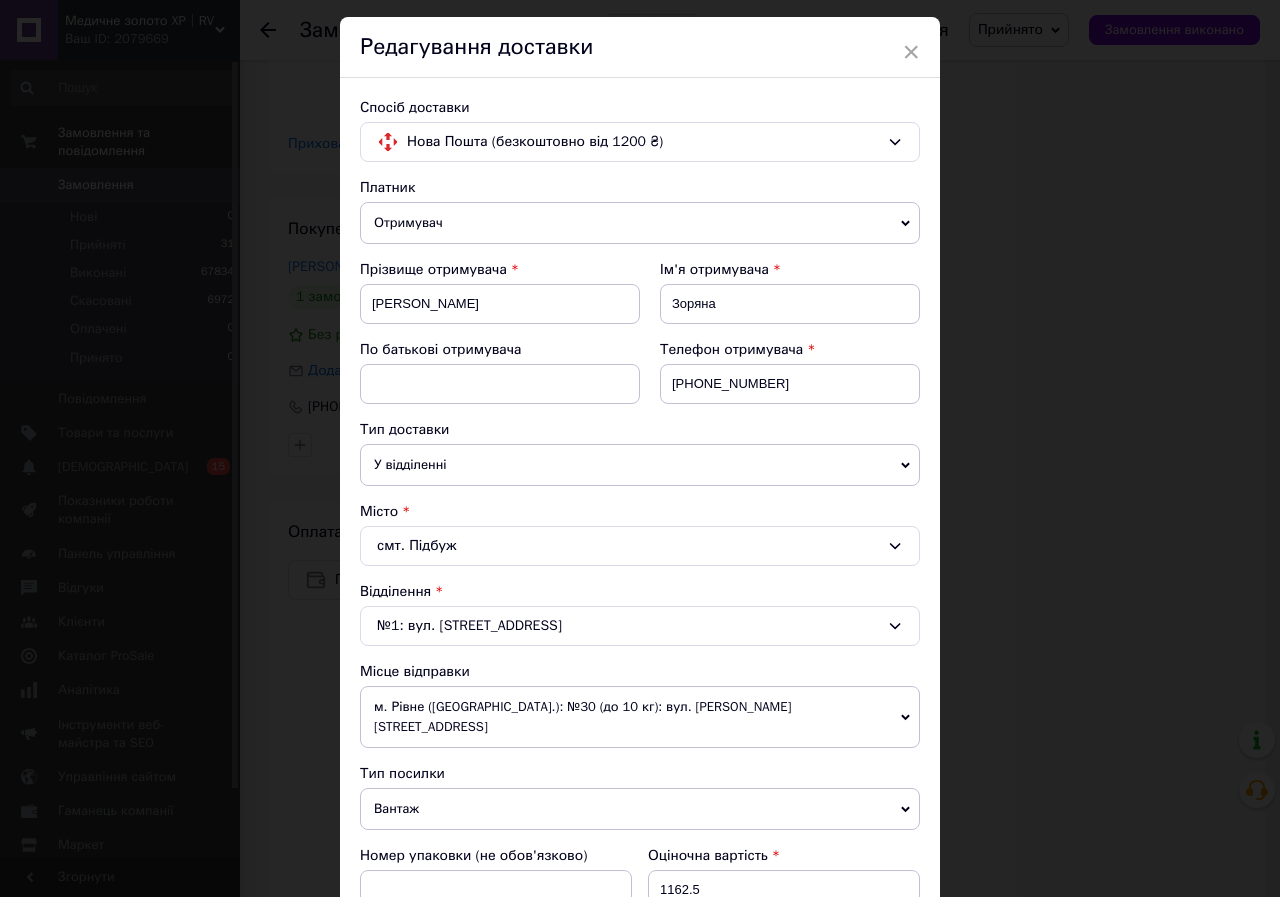 type on "Аксесуари" 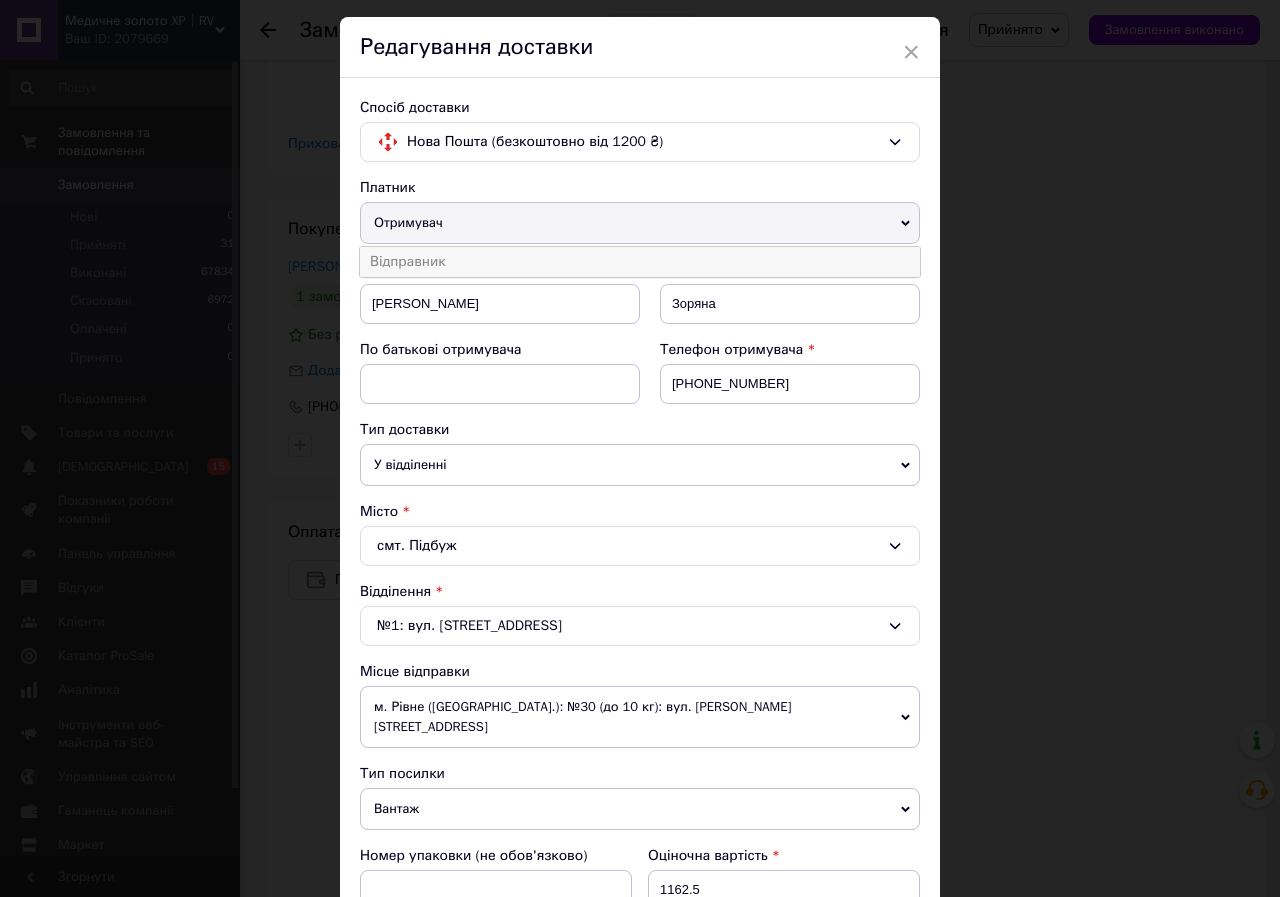 click on "Відправник" at bounding box center (640, 262) 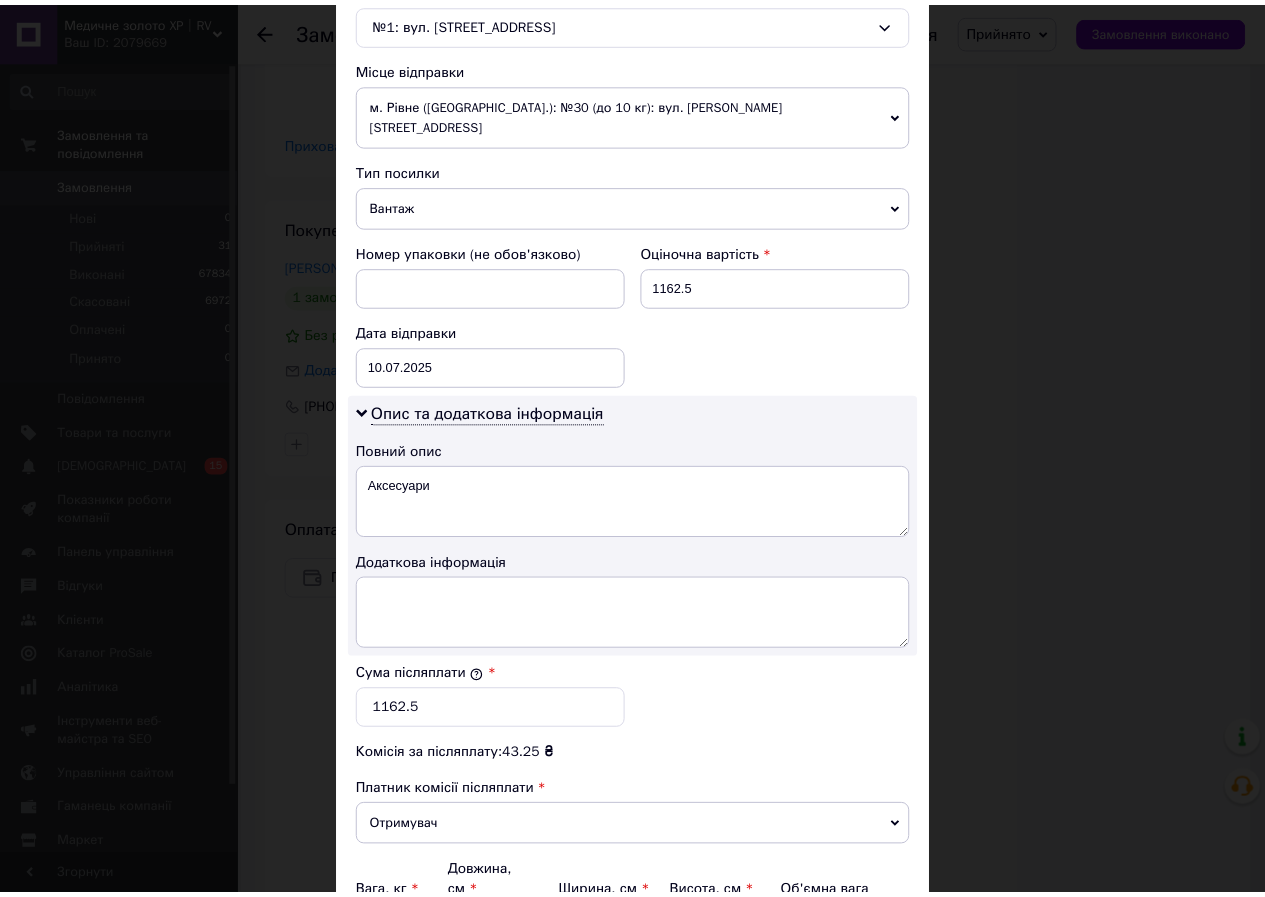scroll, scrollTop: 853, scrollLeft: 0, axis: vertical 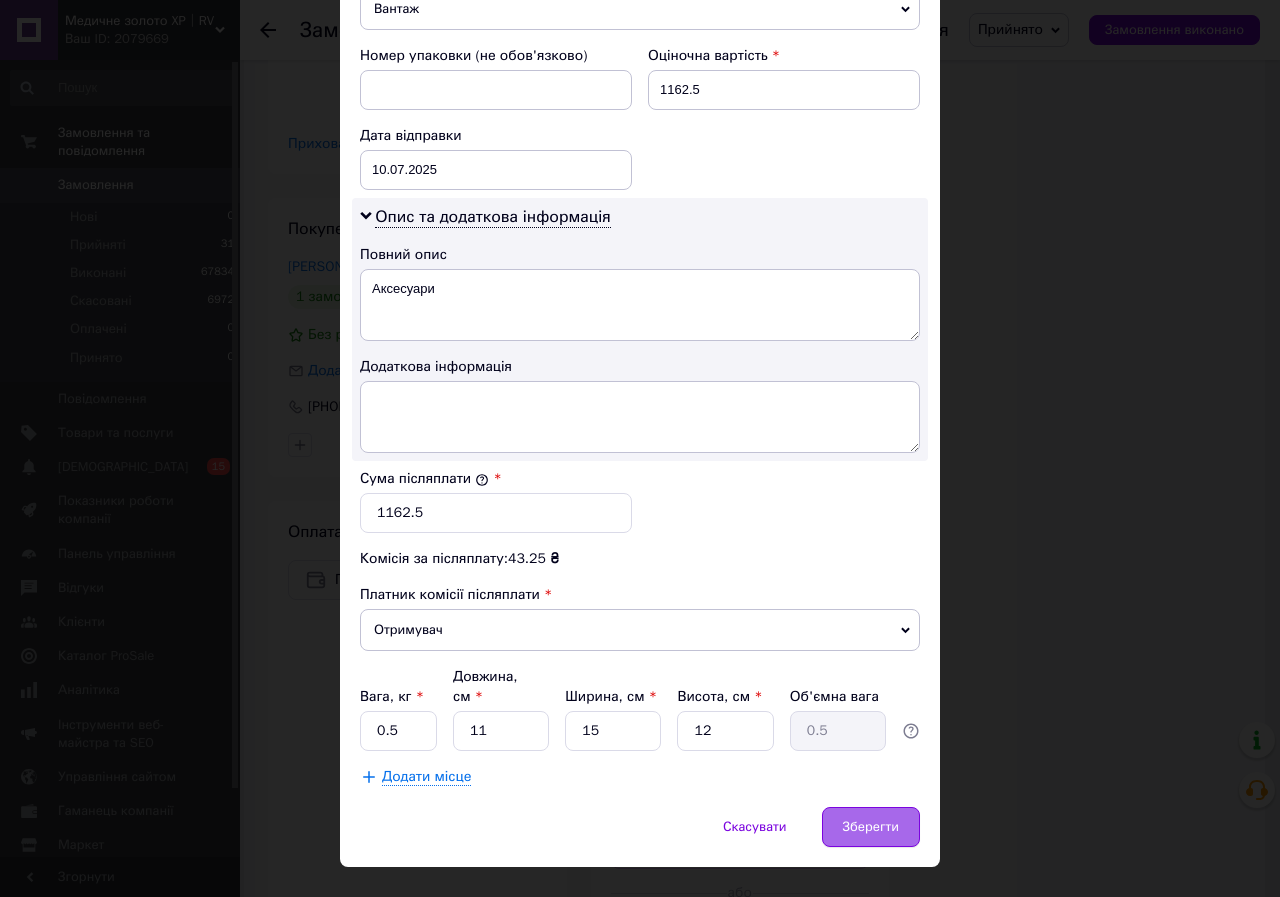 click on "Зберегти" at bounding box center [871, 827] 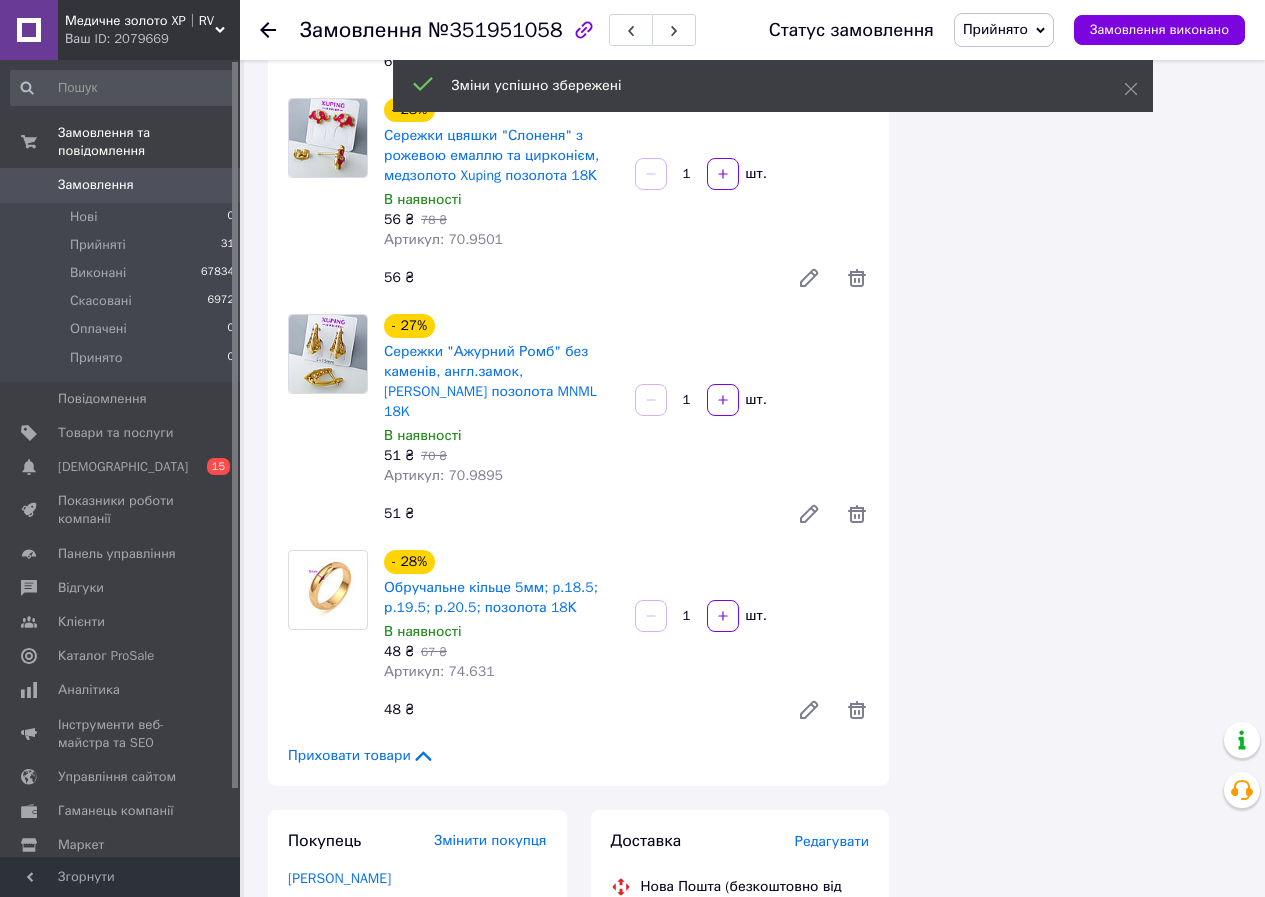 scroll, scrollTop: 3013, scrollLeft: 0, axis: vertical 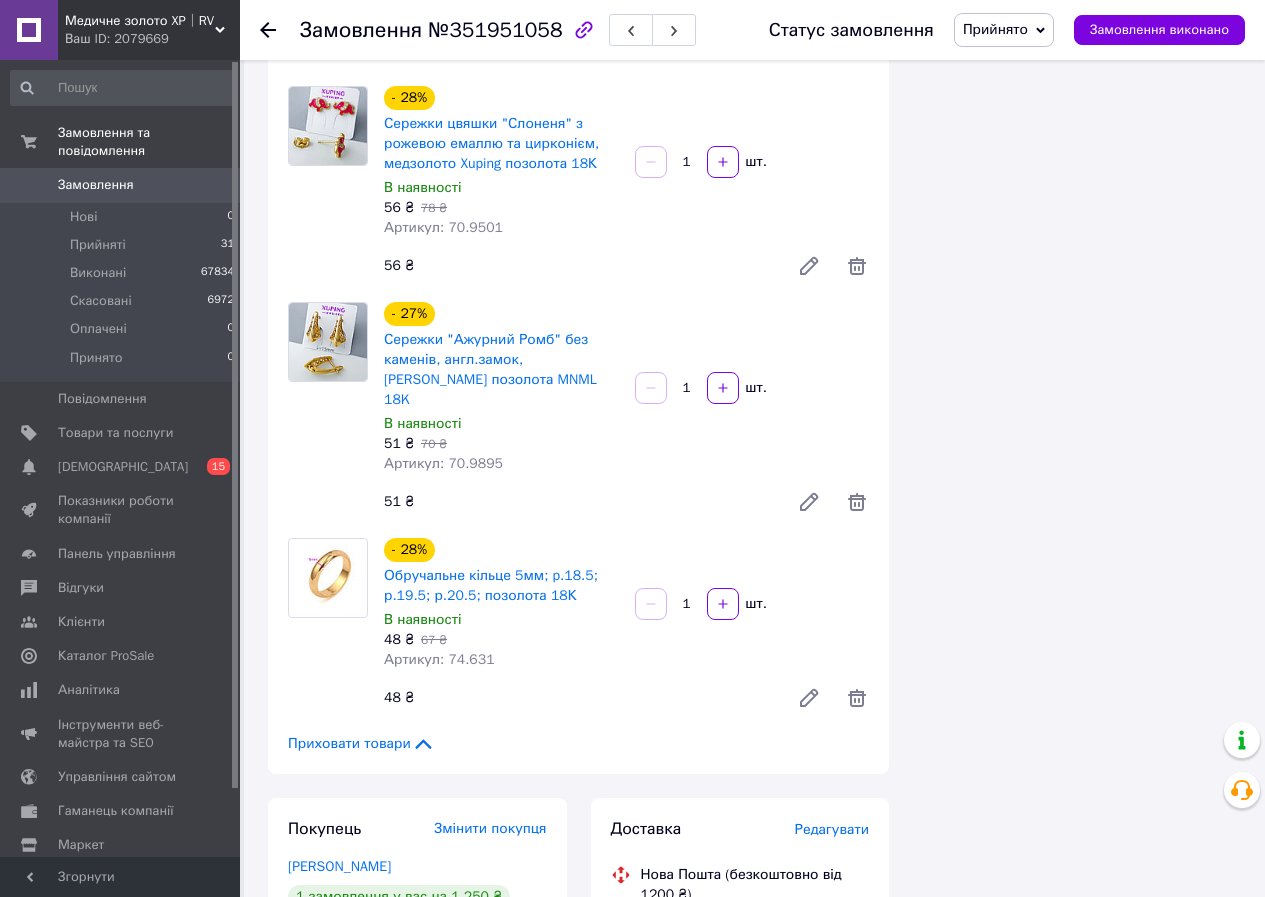 click 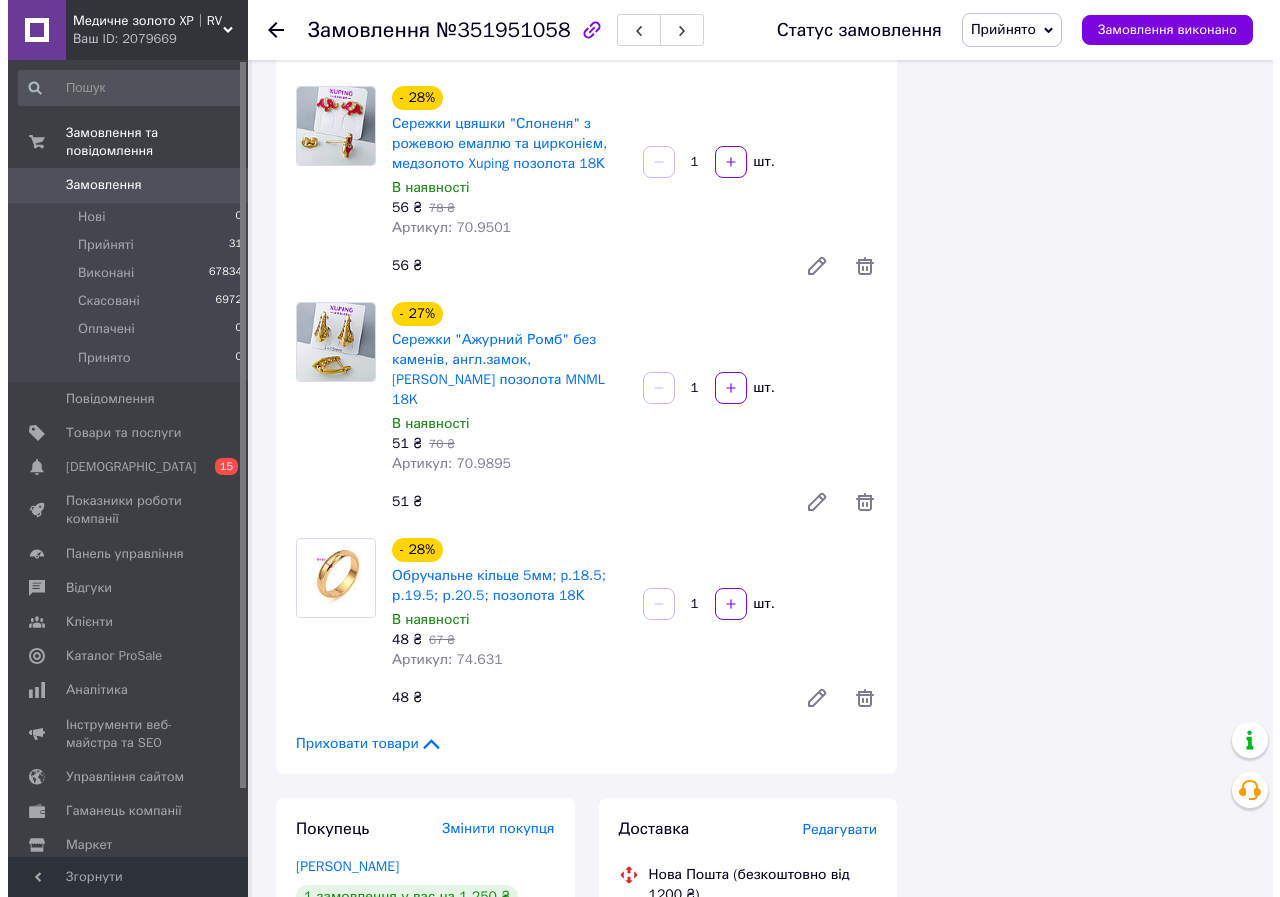 scroll, scrollTop: 0, scrollLeft: 0, axis: both 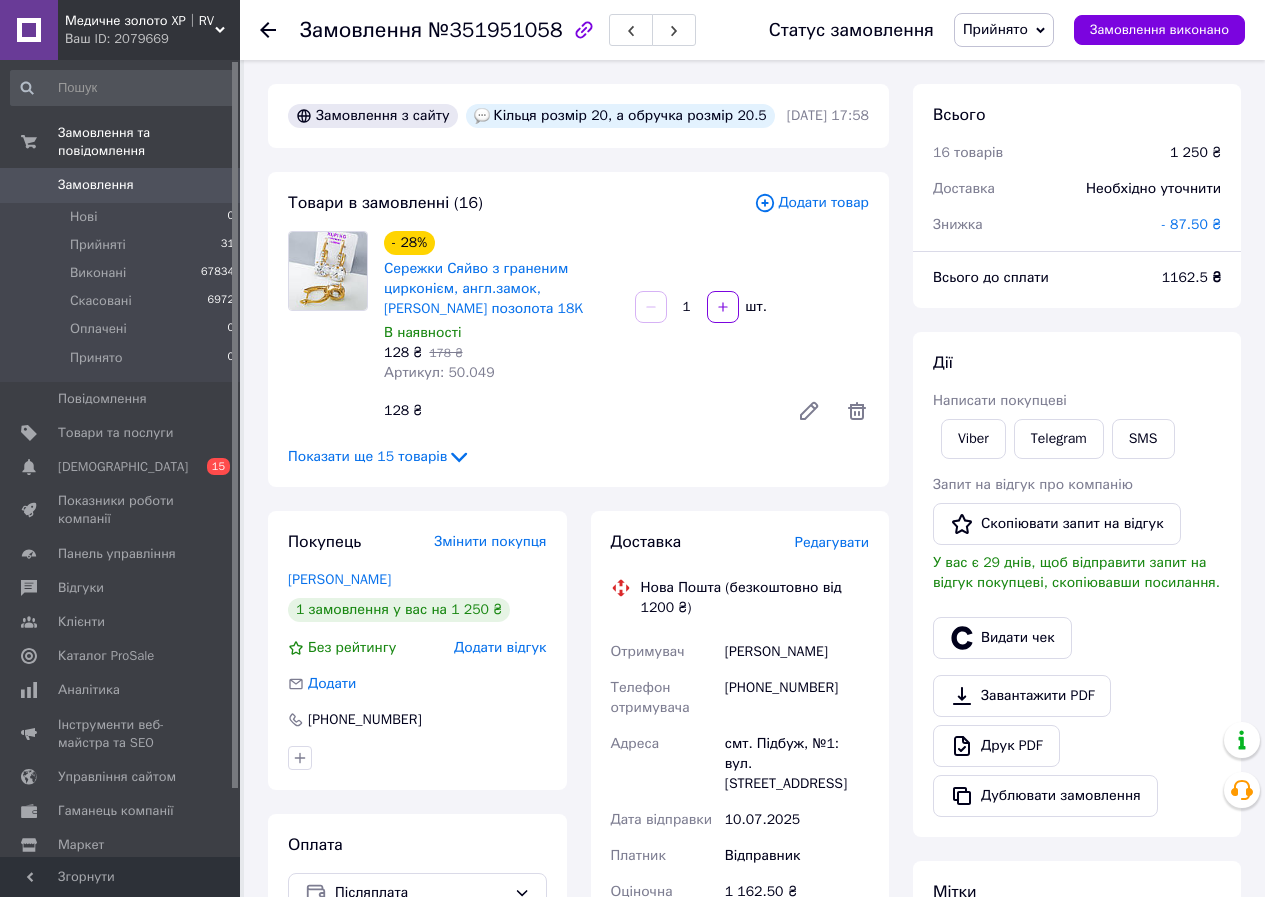 click on "- 87.50 ₴" at bounding box center (1191, 224) 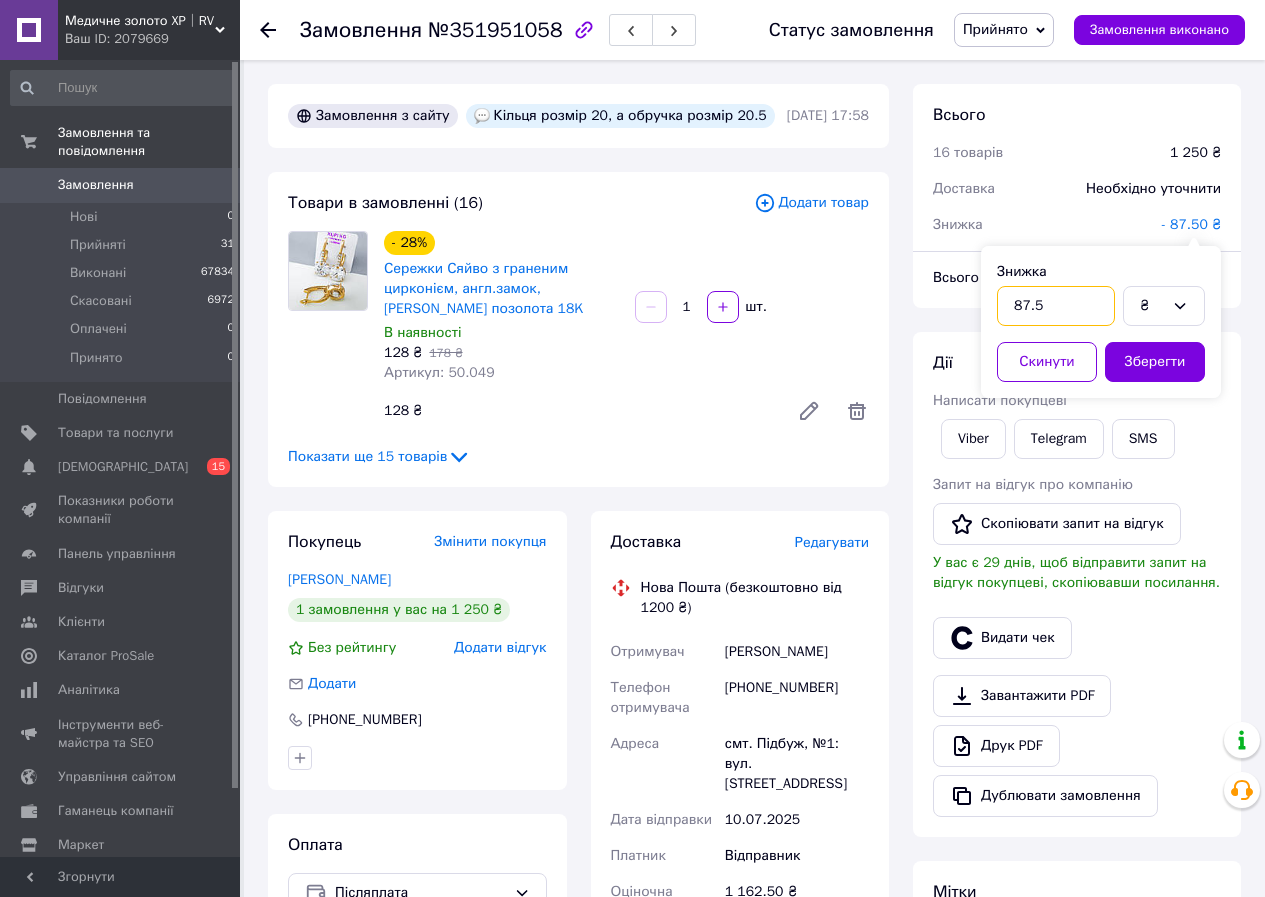 drag, startPoint x: 1030, startPoint y: 313, endPoint x: 1071, endPoint y: 310, distance: 41.109608 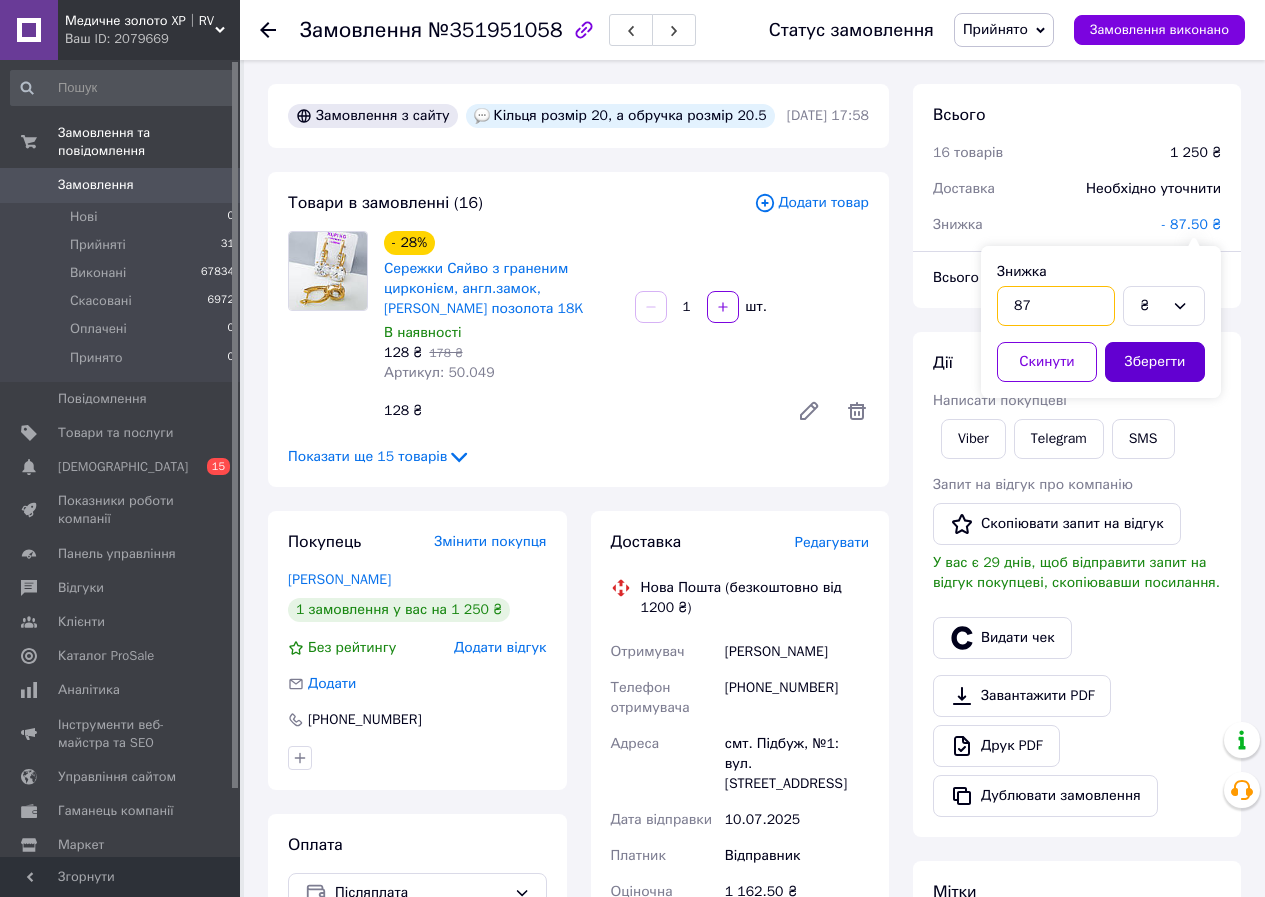 type on "87" 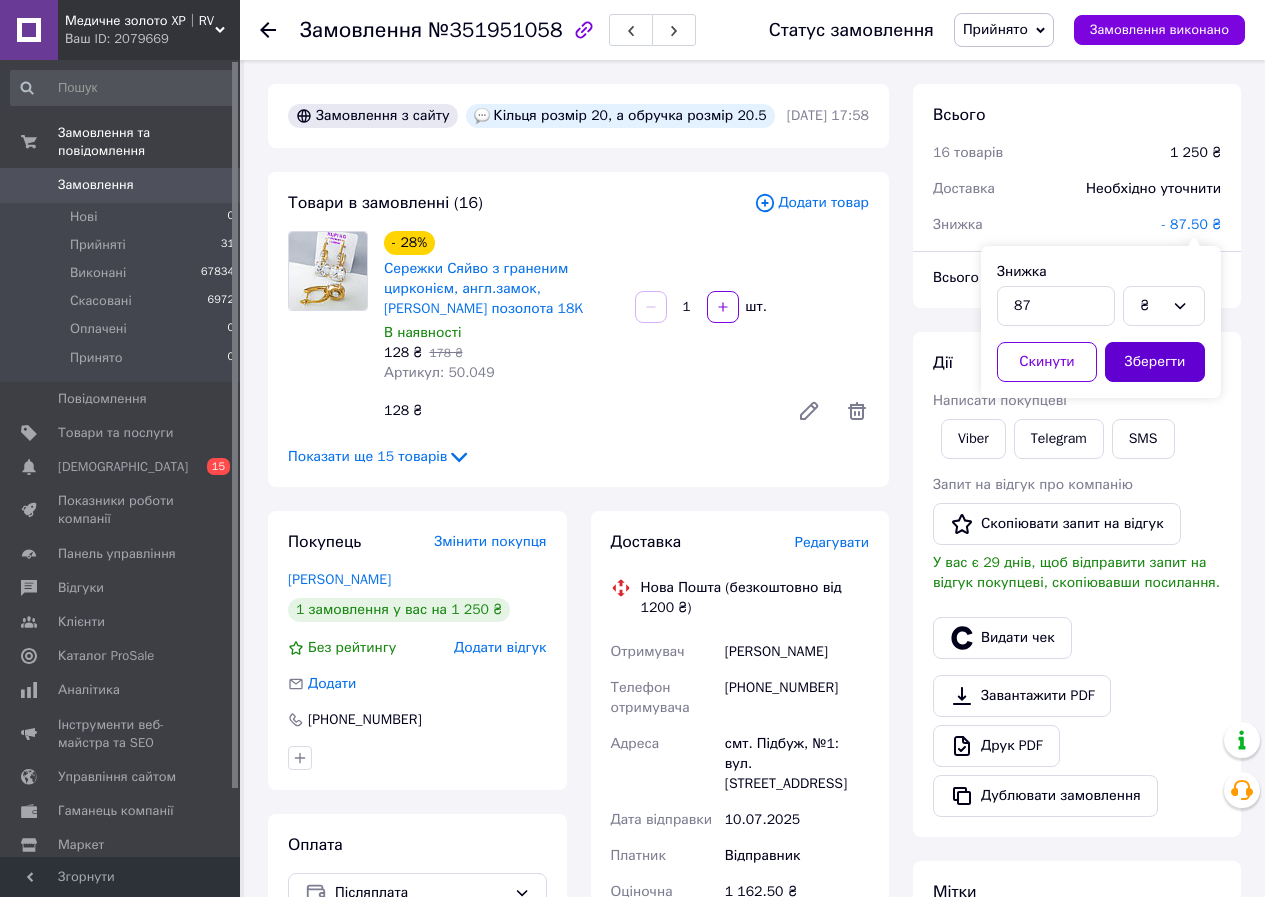 click on "Зберегти" at bounding box center [1155, 362] 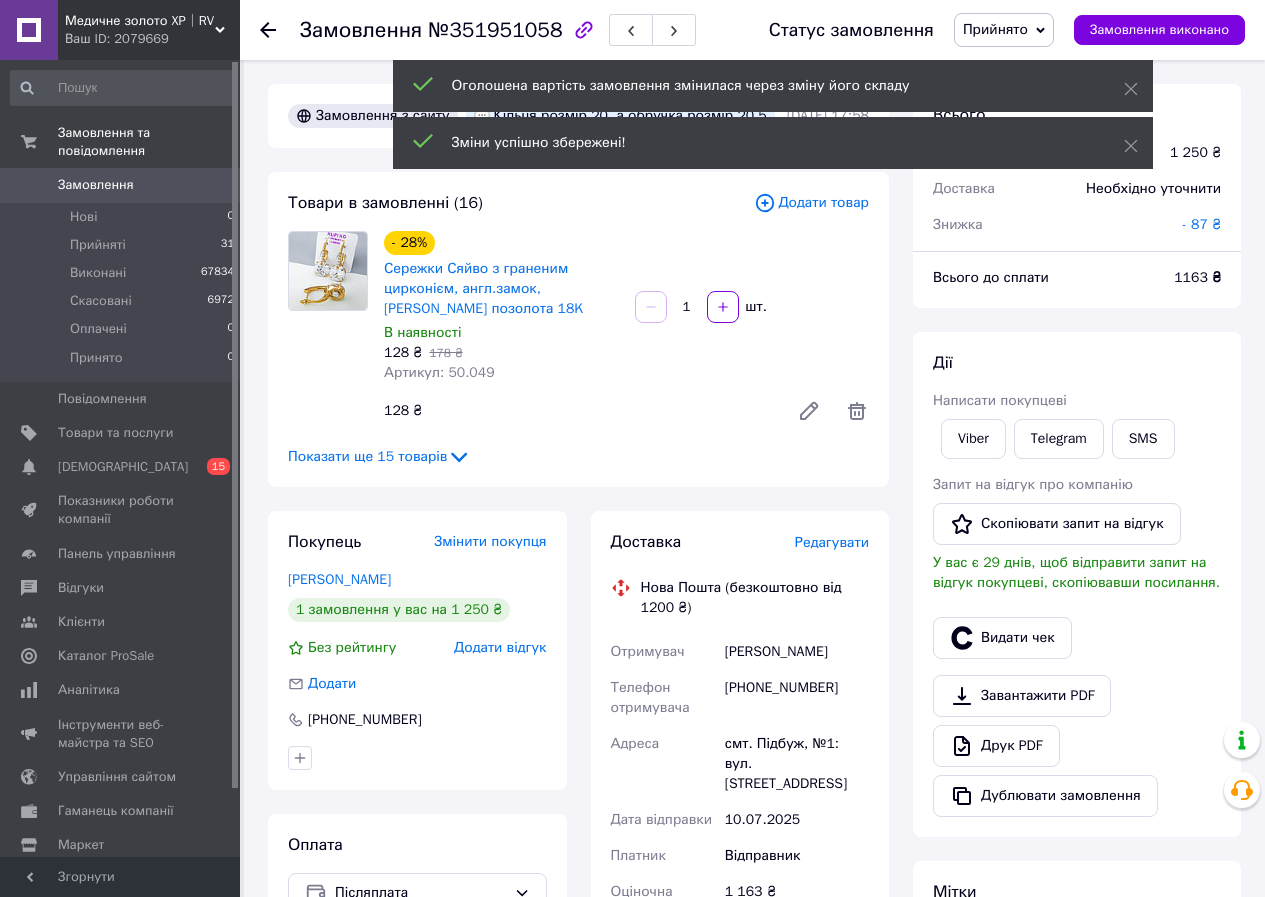 click on "Редагувати" at bounding box center [832, 542] 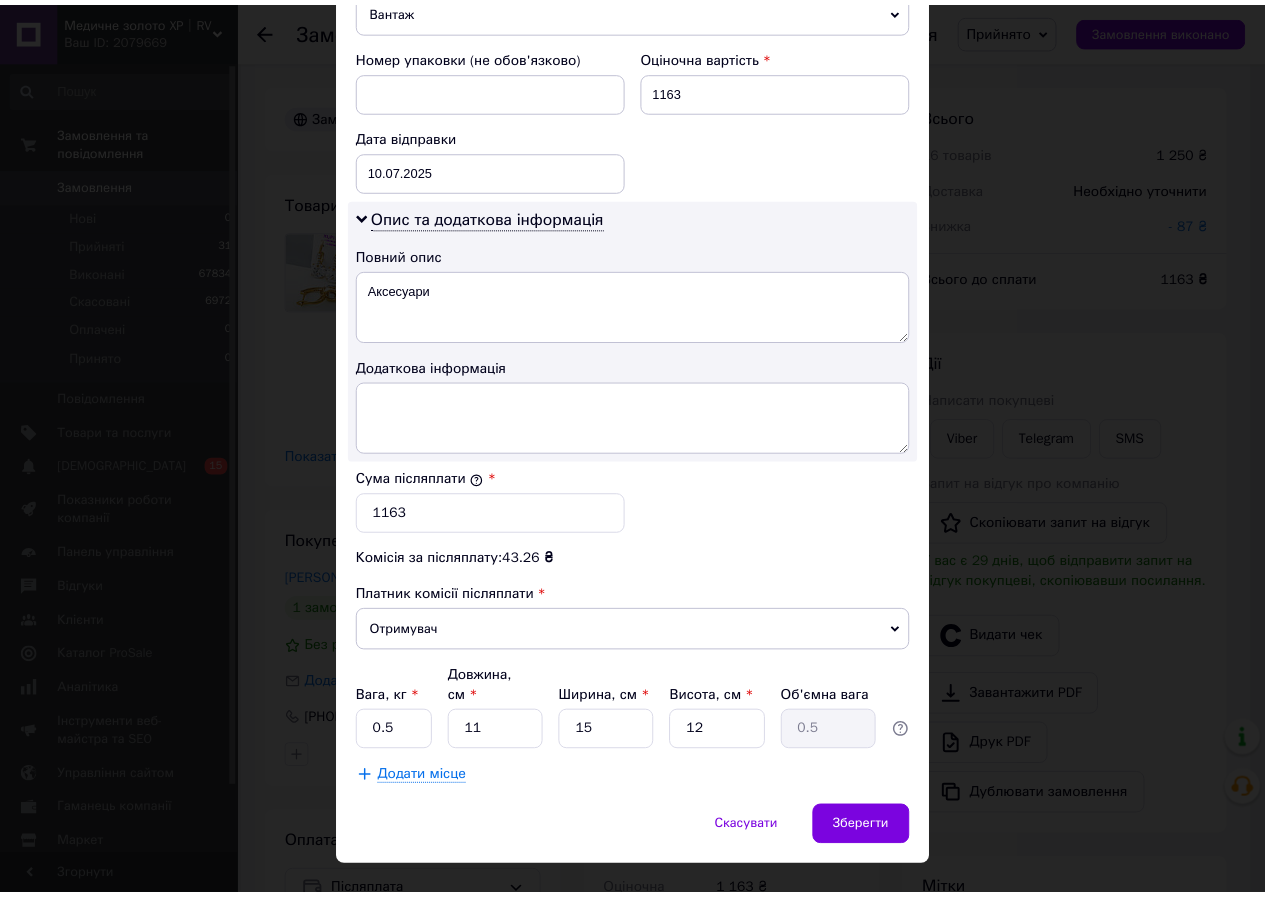 scroll, scrollTop: 853, scrollLeft: 0, axis: vertical 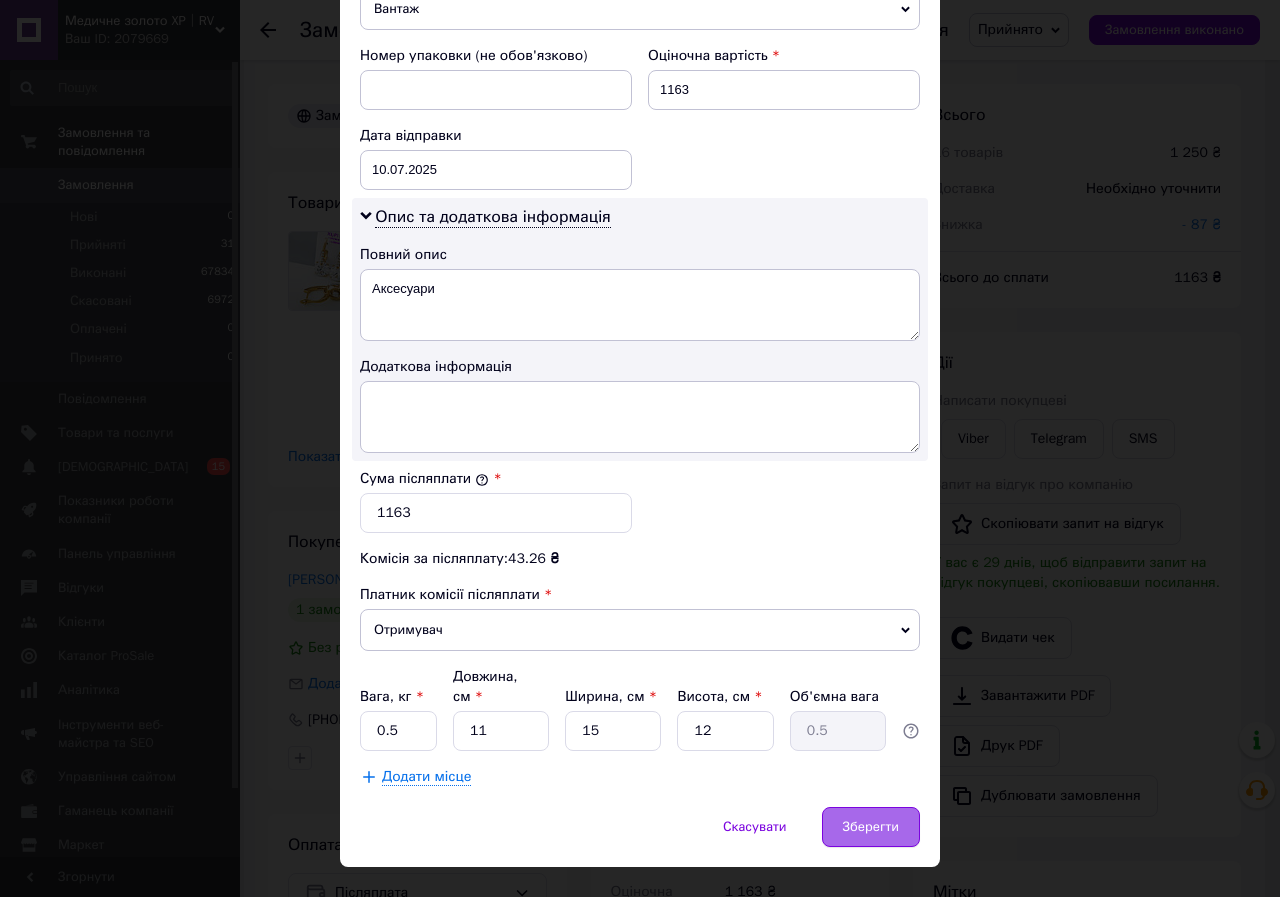 click on "Зберегти" at bounding box center (871, 827) 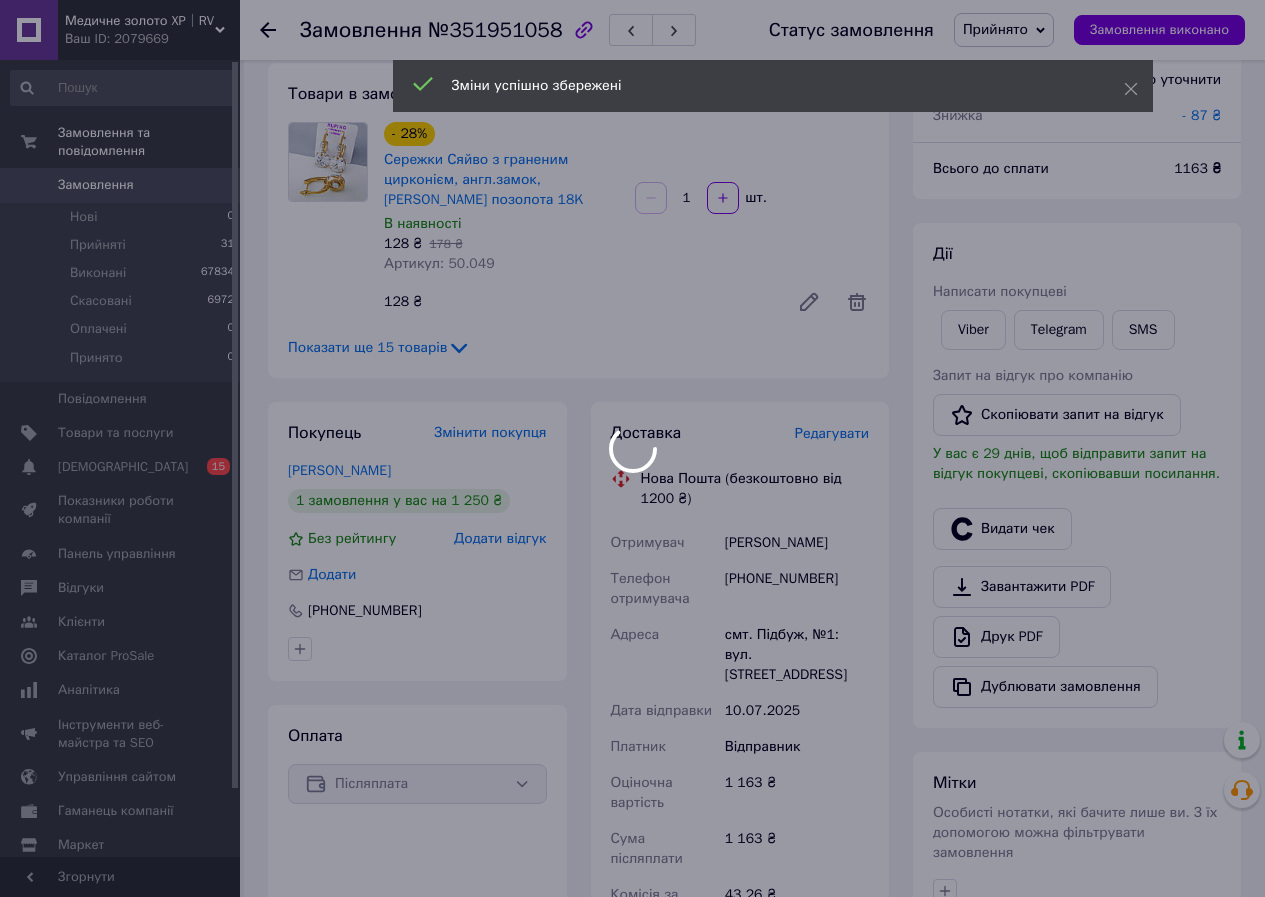 scroll, scrollTop: 200, scrollLeft: 0, axis: vertical 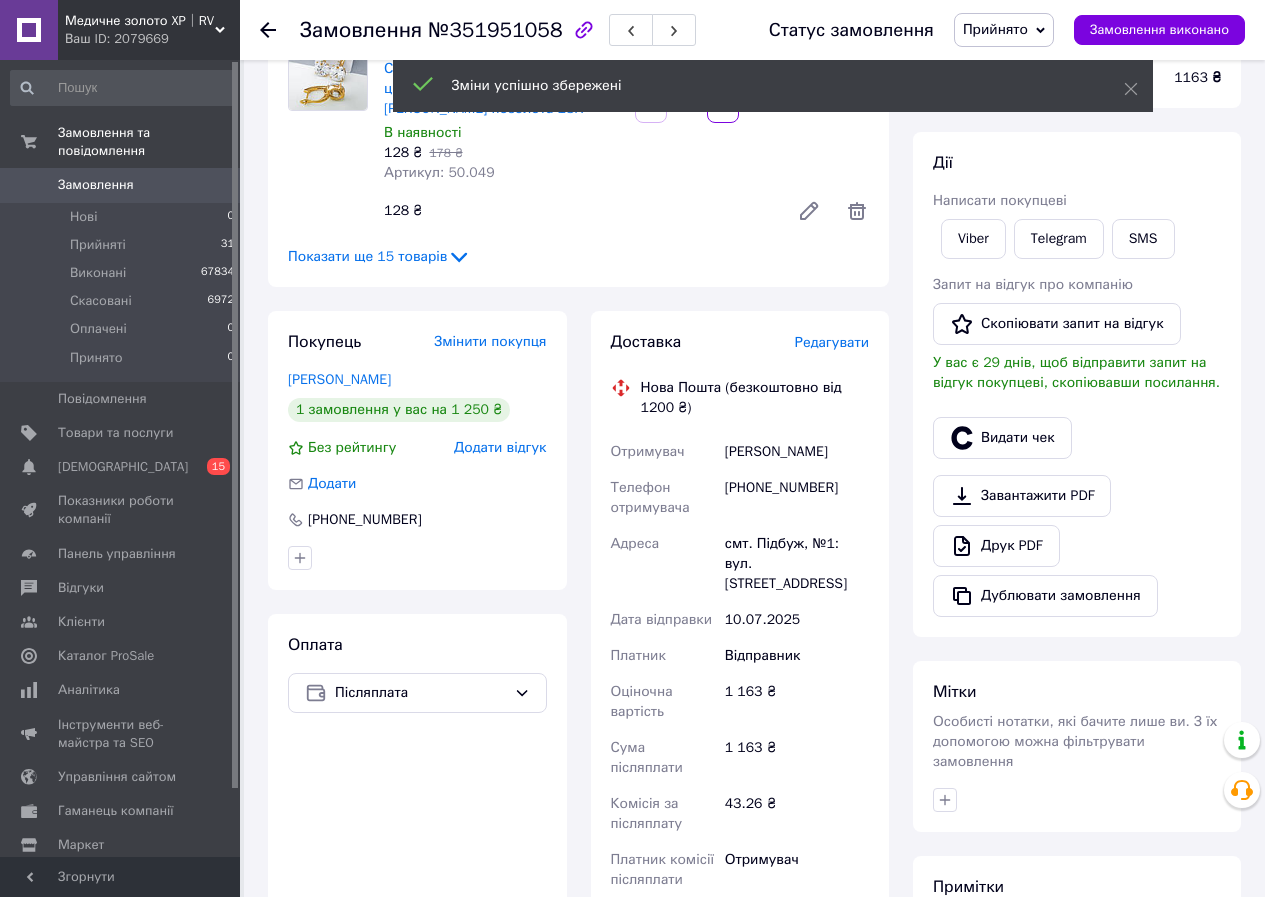 drag, startPoint x: 728, startPoint y: 451, endPoint x: 837, endPoint y: 455, distance: 109.07337 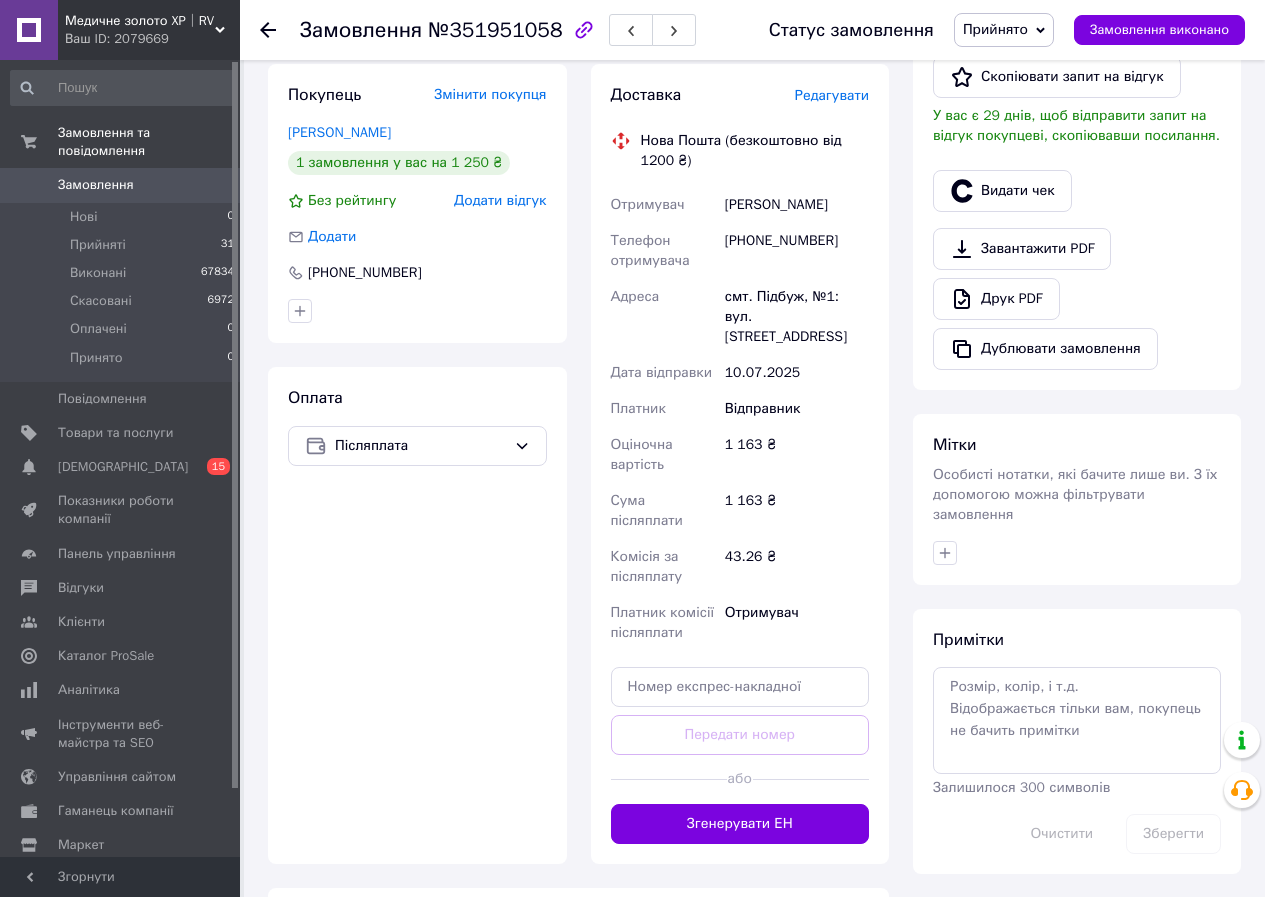 scroll, scrollTop: 400, scrollLeft: 0, axis: vertical 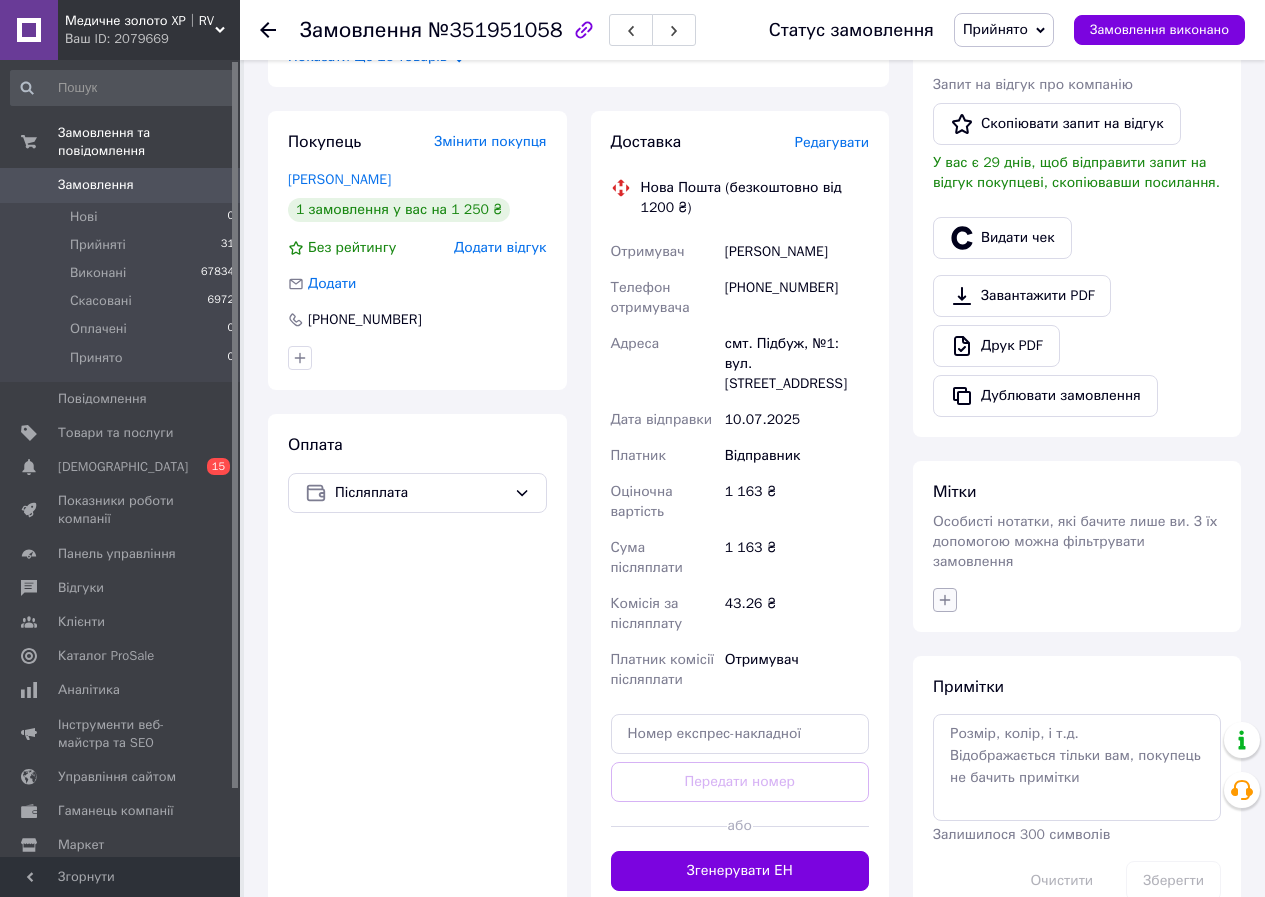 click 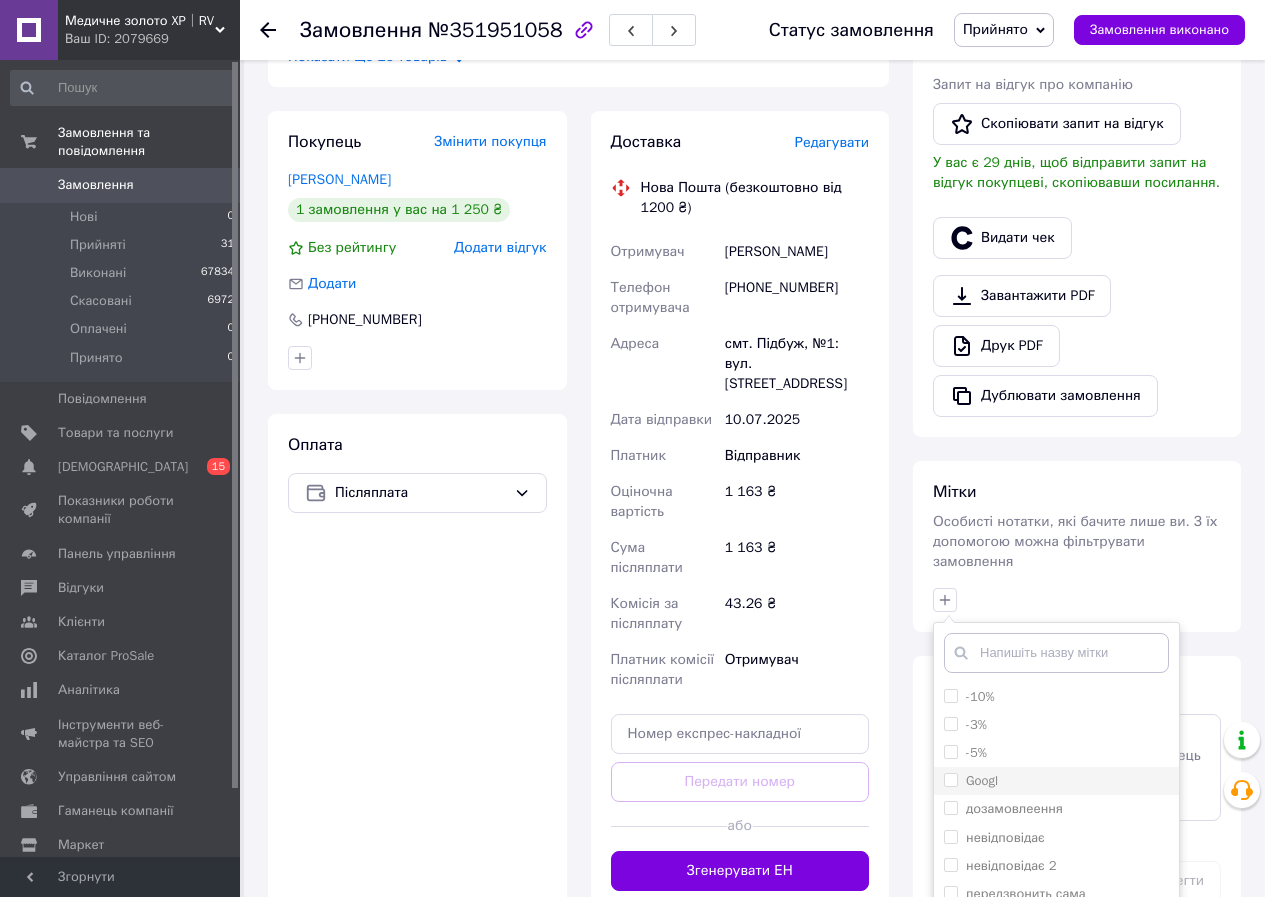 click on "Googl" at bounding box center (950, 779) 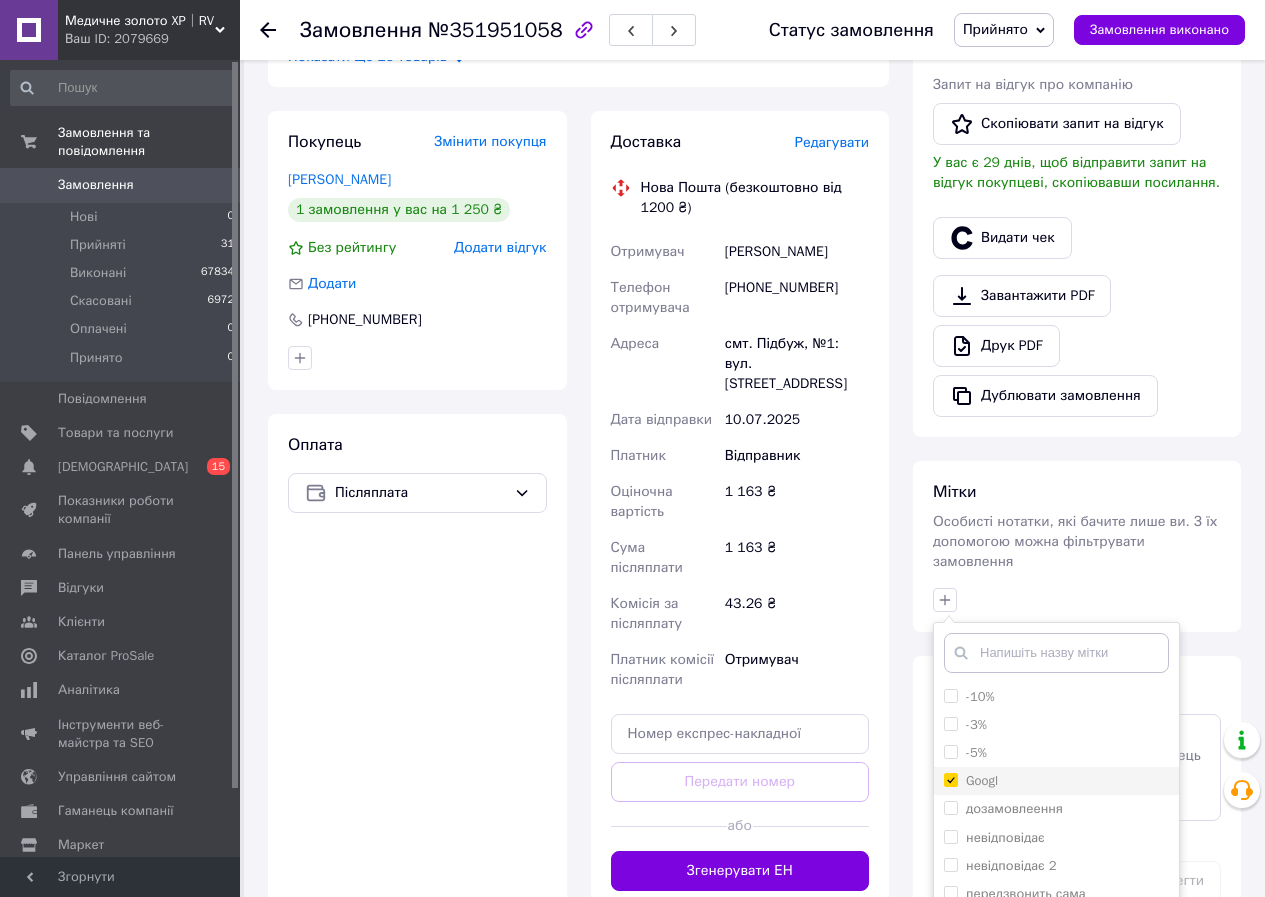 checkbox on "true" 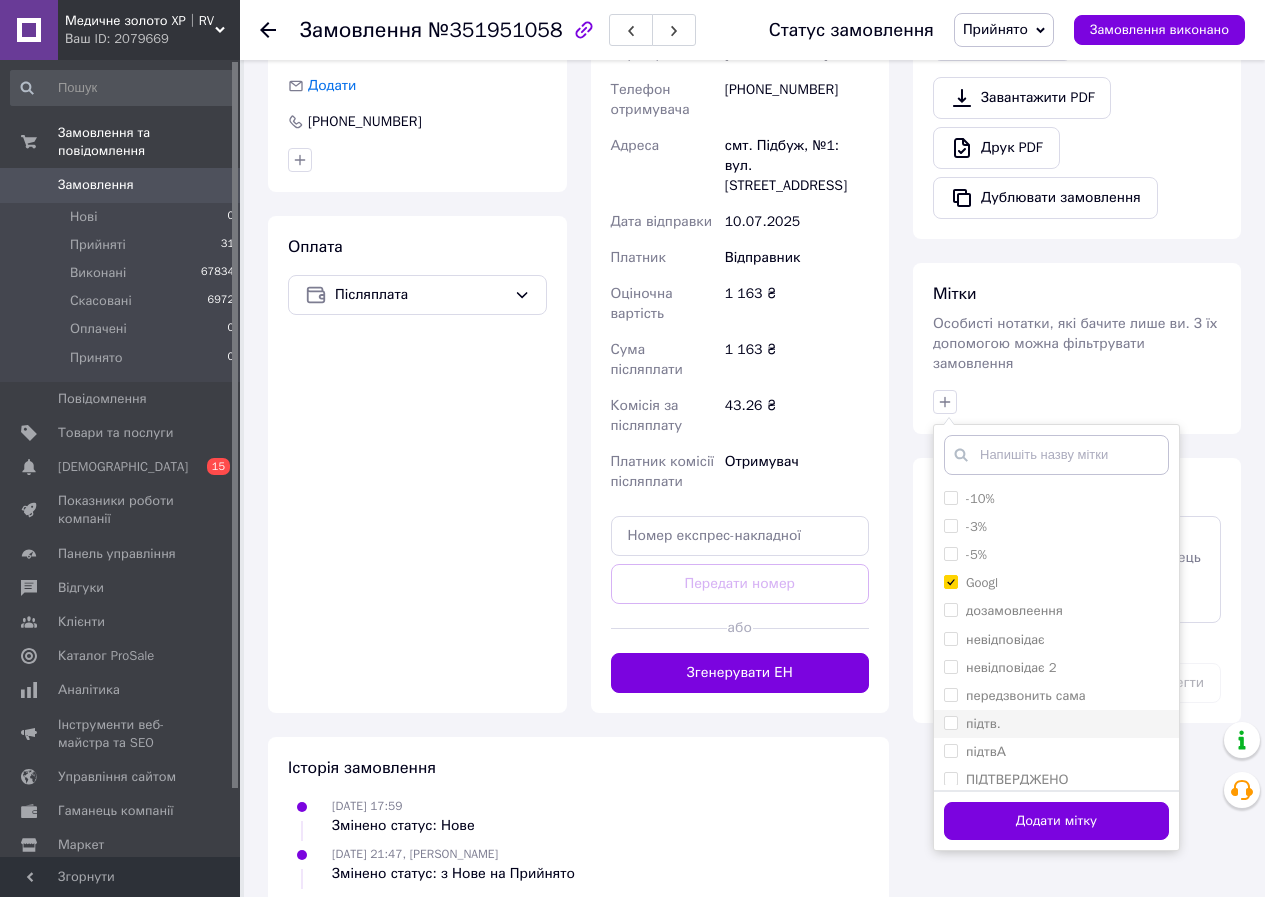 scroll, scrollTop: 600, scrollLeft: 0, axis: vertical 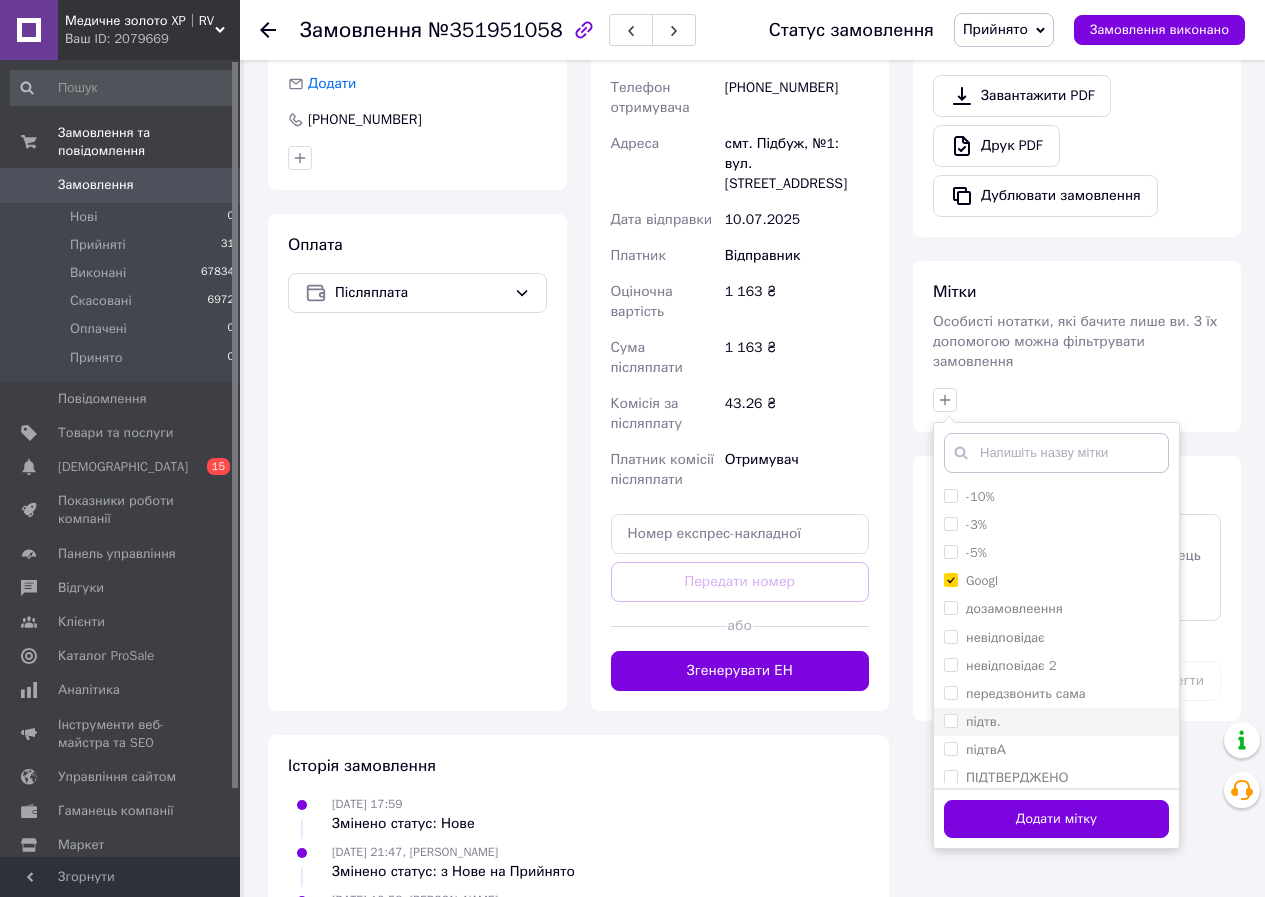 click on "підтв." at bounding box center (1056, 722) 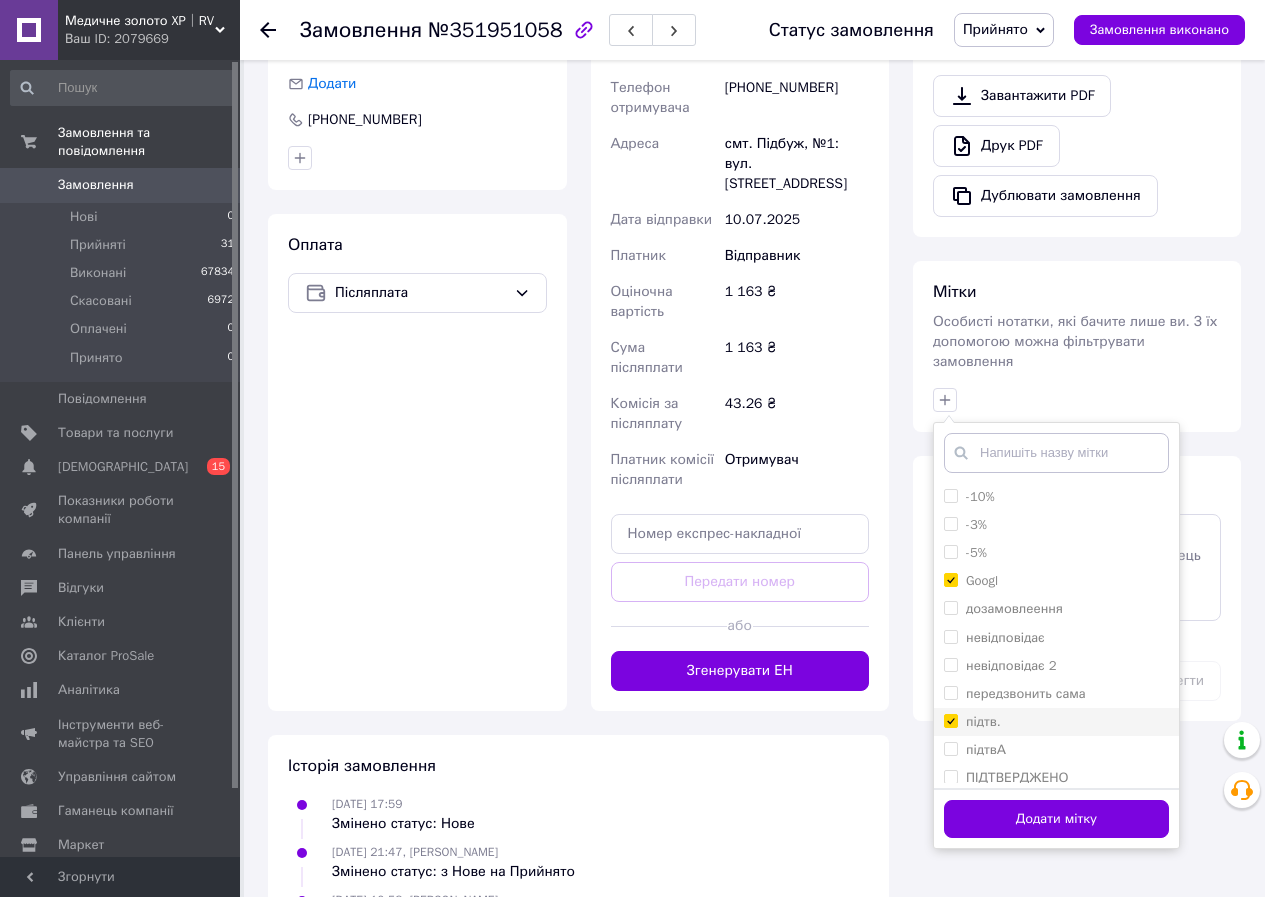 checkbox on "true" 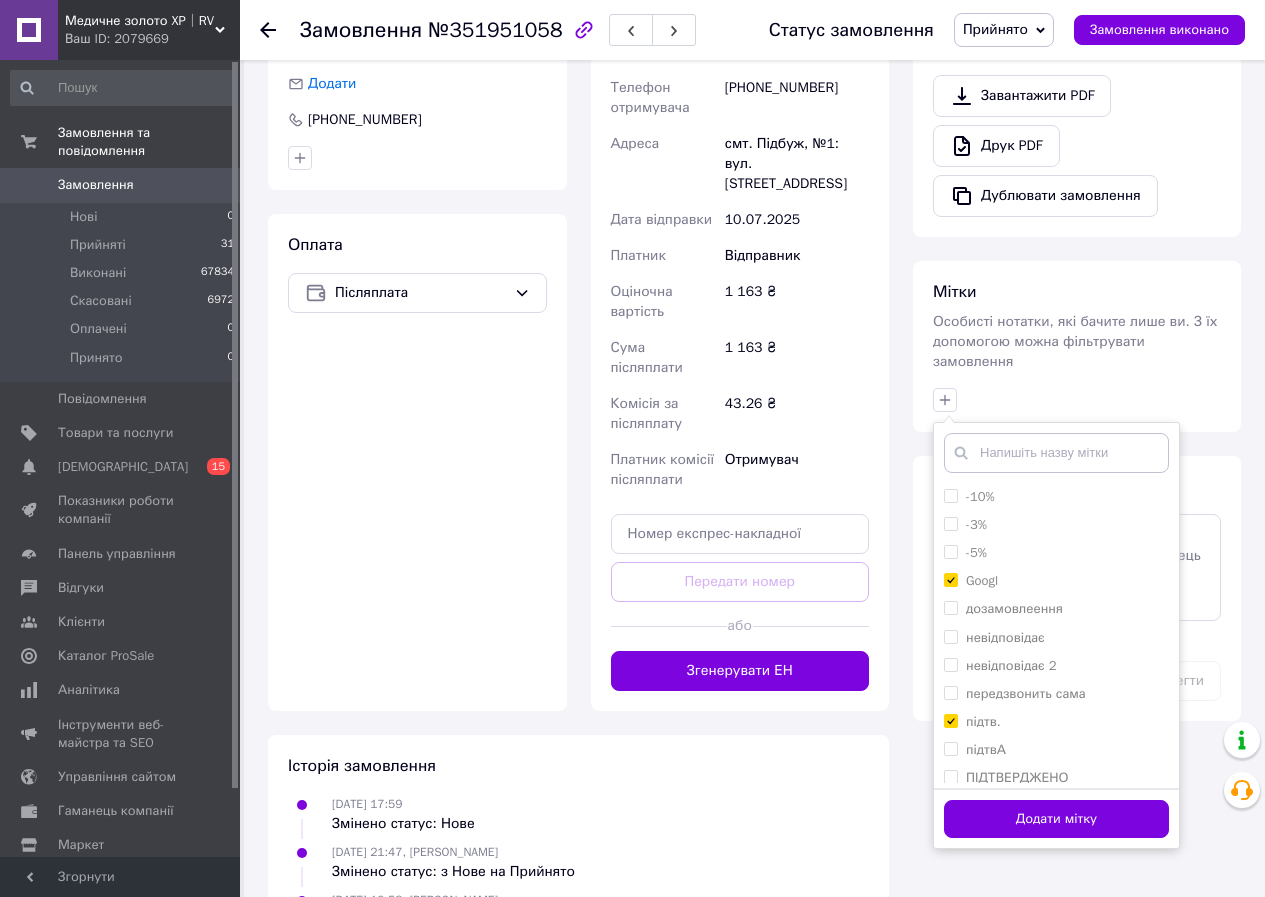 click on "Додати мітку" at bounding box center (1056, 819) 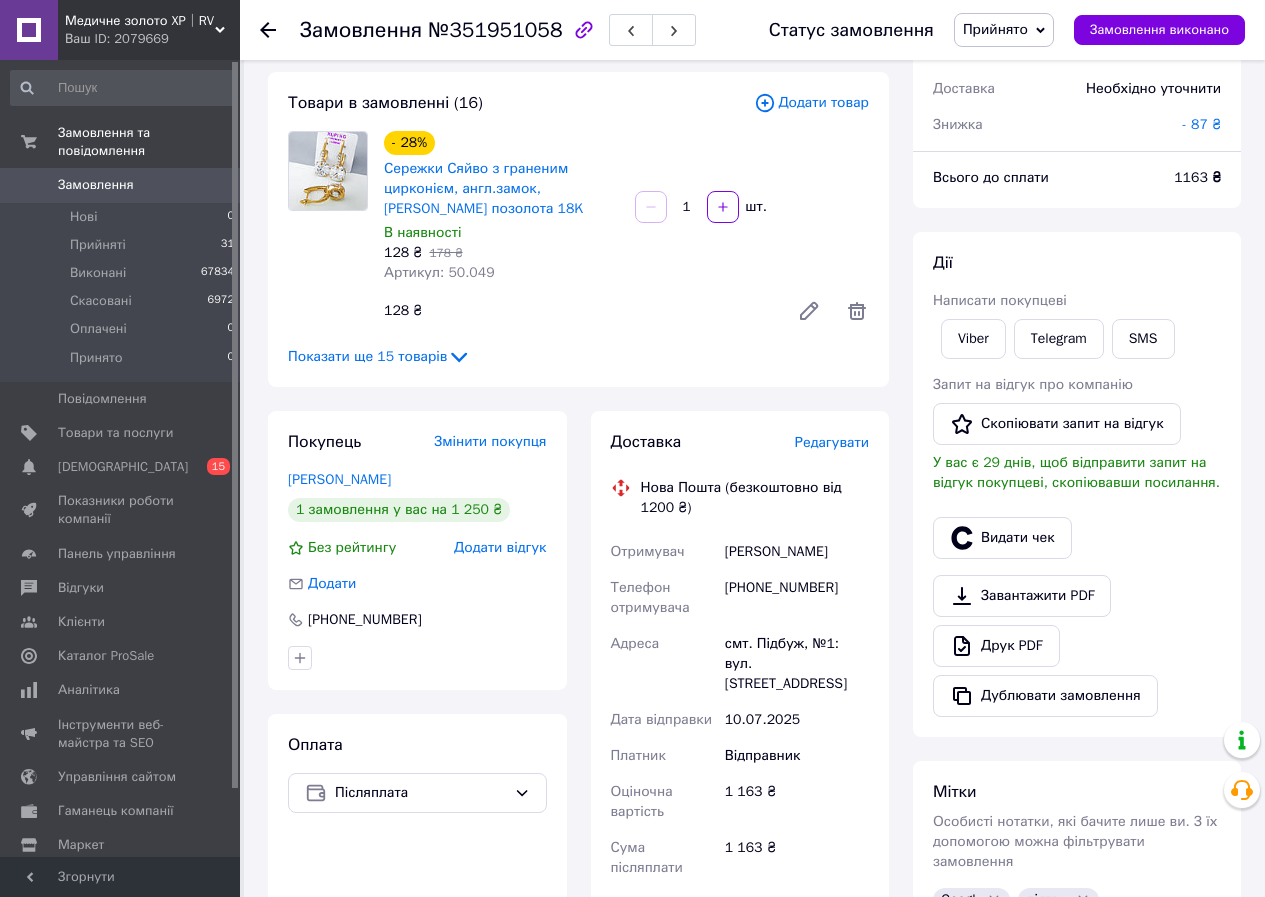 scroll, scrollTop: 200, scrollLeft: 0, axis: vertical 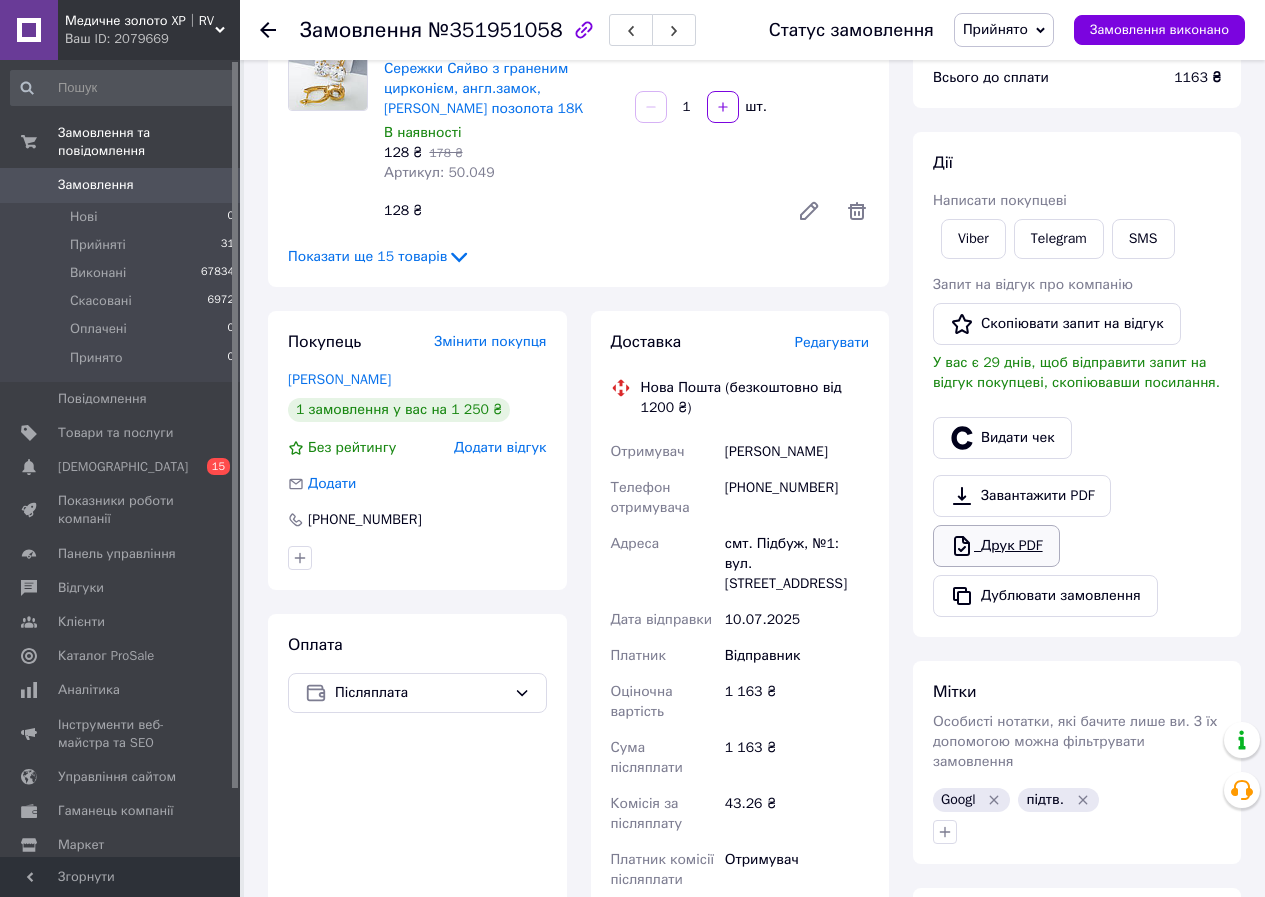 click on "Друк PDF" at bounding box center [996, 546] 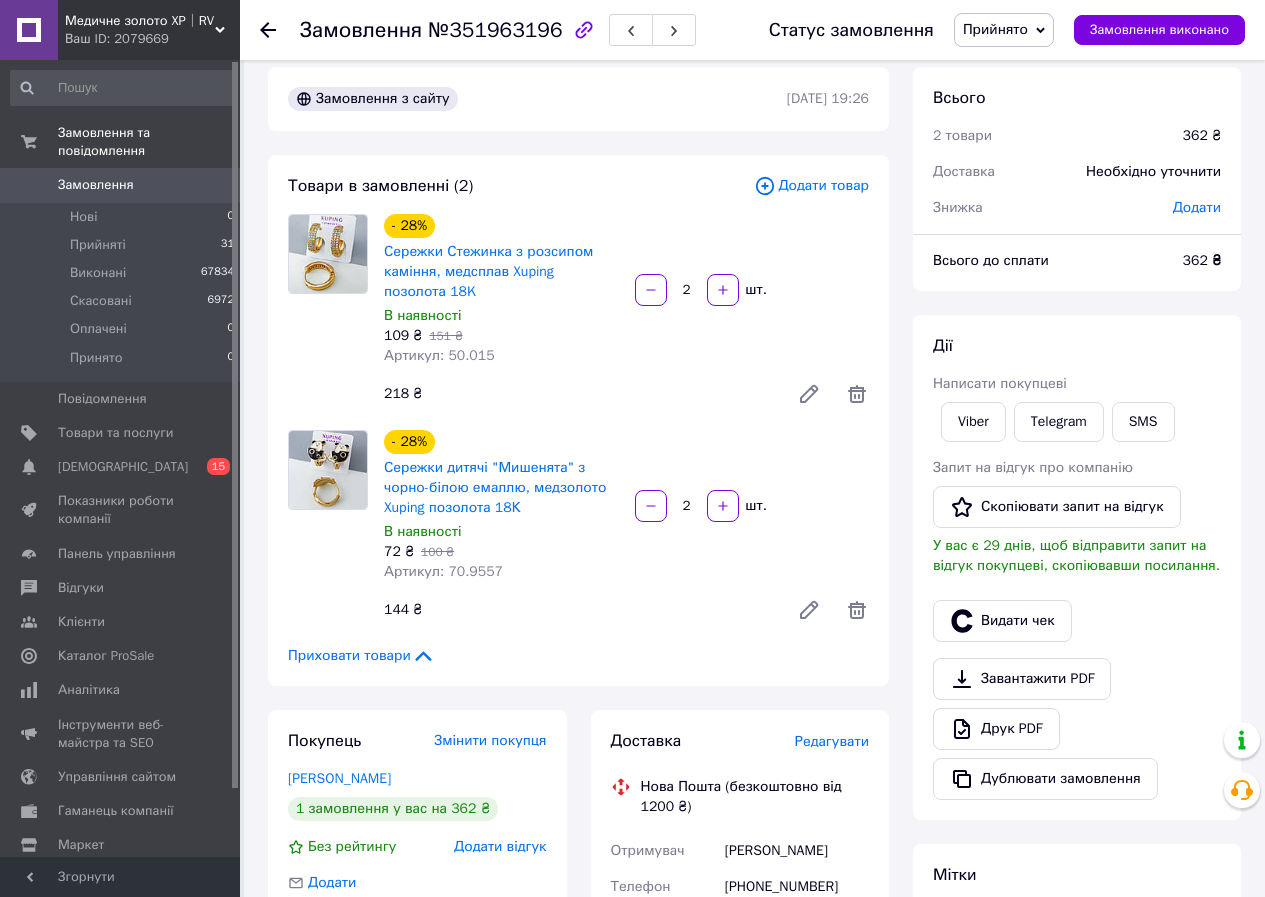 scroll, scrollTop: 0, scrollLeft: 0, axis: both 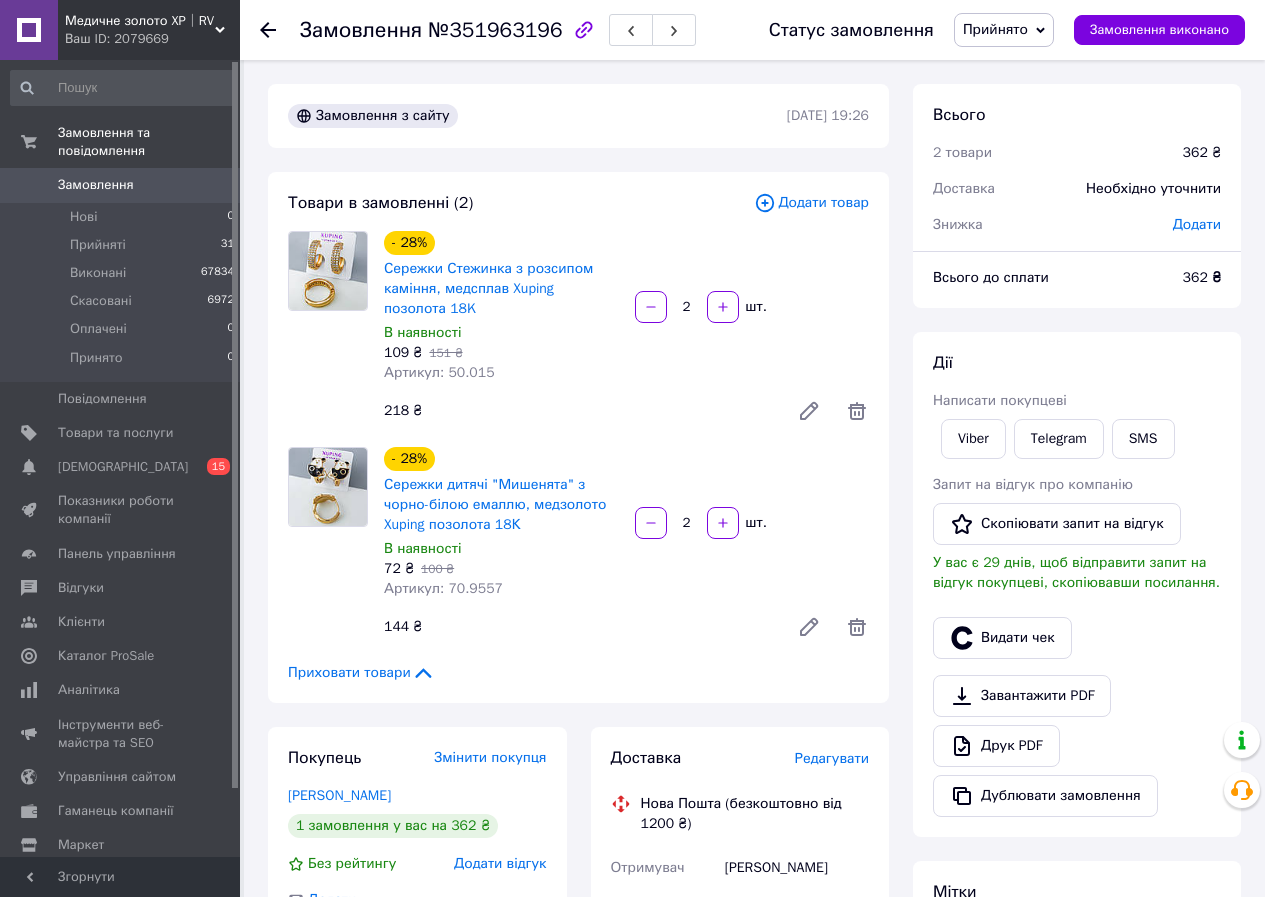 click on "Замовлення з сайту [DATE] 19:26 Товари в замовленні (2) Додати товар - 28% Сережки Стежинка з розсипом каміння, медсплав Xuping позолота 18K В наявності 109 ₴   151 ₴ Артикул: 50.015 2   шт. 218 ₴ - 28% Сережки дитячі "Мишенята" з чорно-білою емаллю, медзолото Xuping позолота 18К В наявності 72 ₴   100 ₴ Артикул: 70.9557 2   шт. 144 ₴ Приховати товари Покупець Змінити покупця [PERSON_NAME] 1 замовлення у вас на 362 ₴ Без рейтингу   Додати відгук Додати [PHONE_NUMBER] Оплата Післяплата Доставка Редагувати Нова Пошта (безкоштовно від 1200 ₴) Отримувач [PERSON_NAME] Телефон отримувача [PHONE_NUMBER] Адреса 362 ₴" at bounding box center (578, 901) 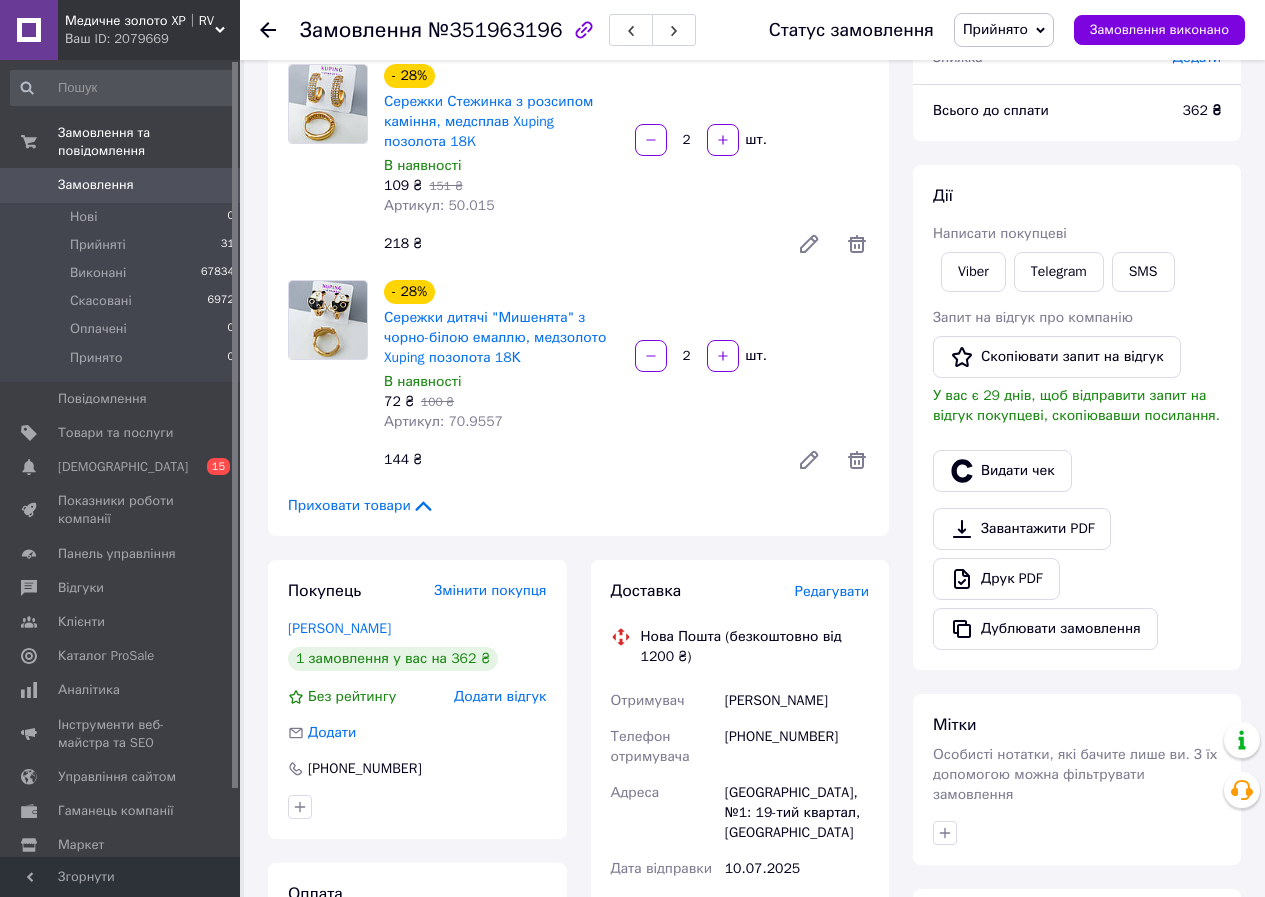 scroll, scrollTop: 0, scrollLeft: 0, axis: both 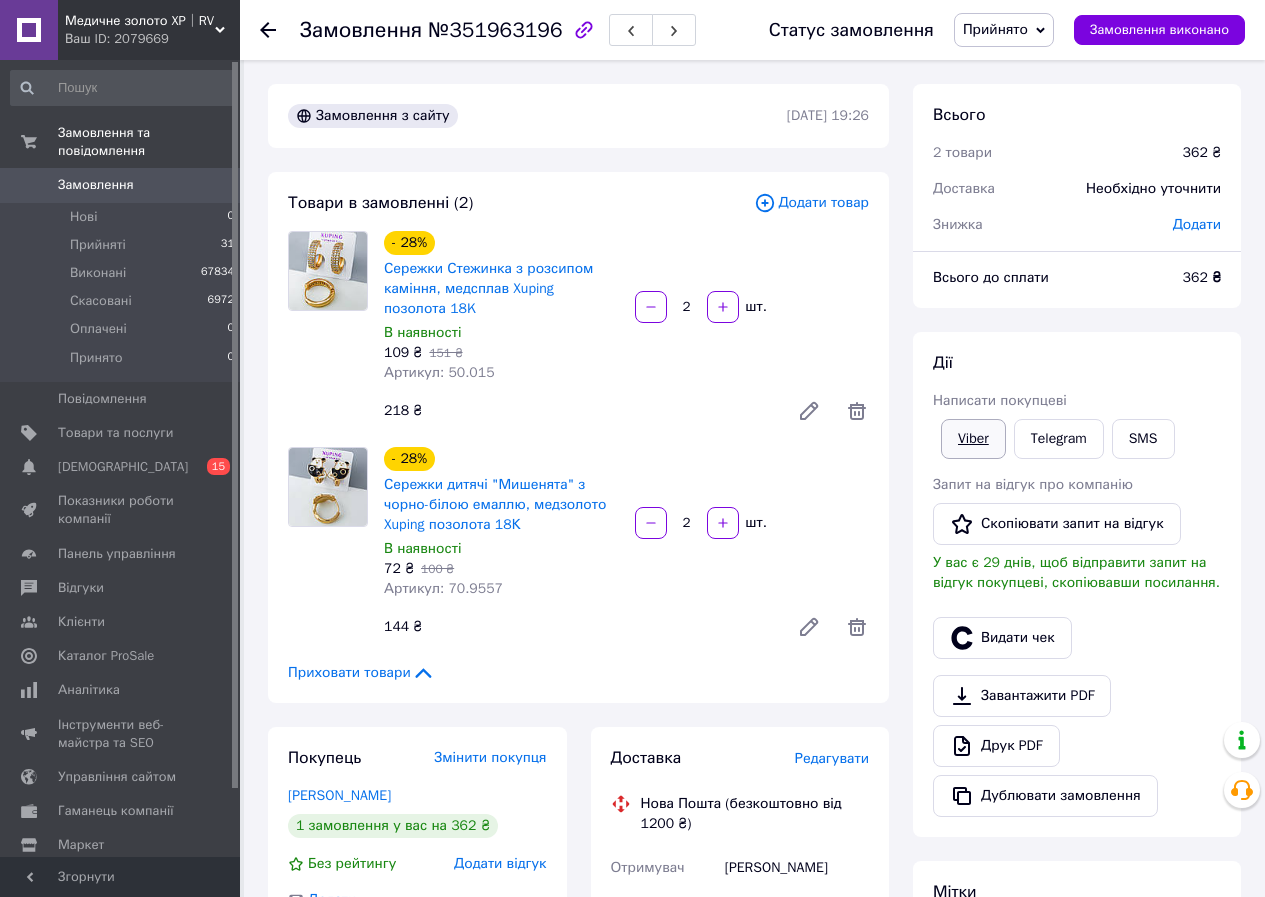 click on "Viber" at bounding box center (973, 439) 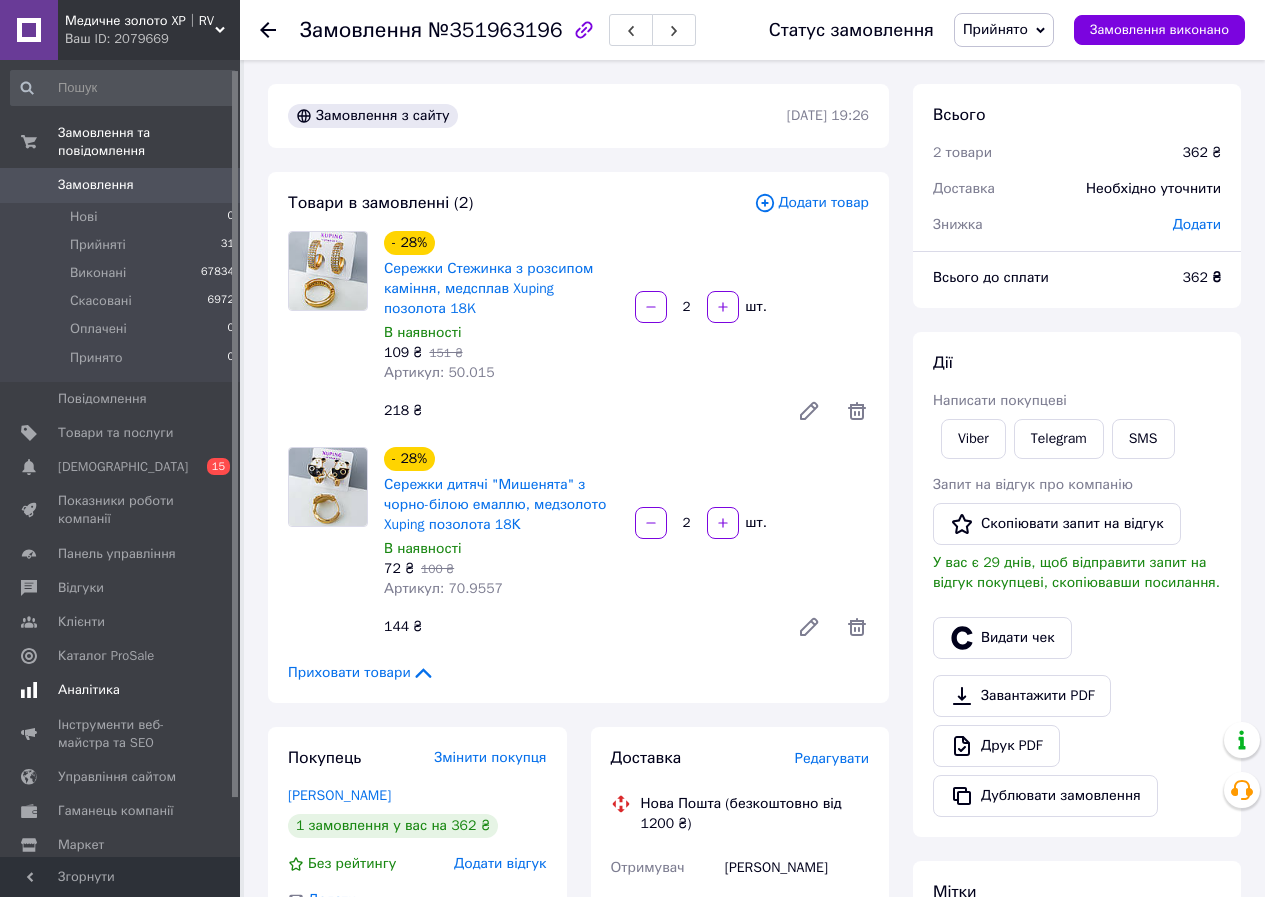 scroll, scrollTop: 74, scrollLeft: 0, axis: vertical 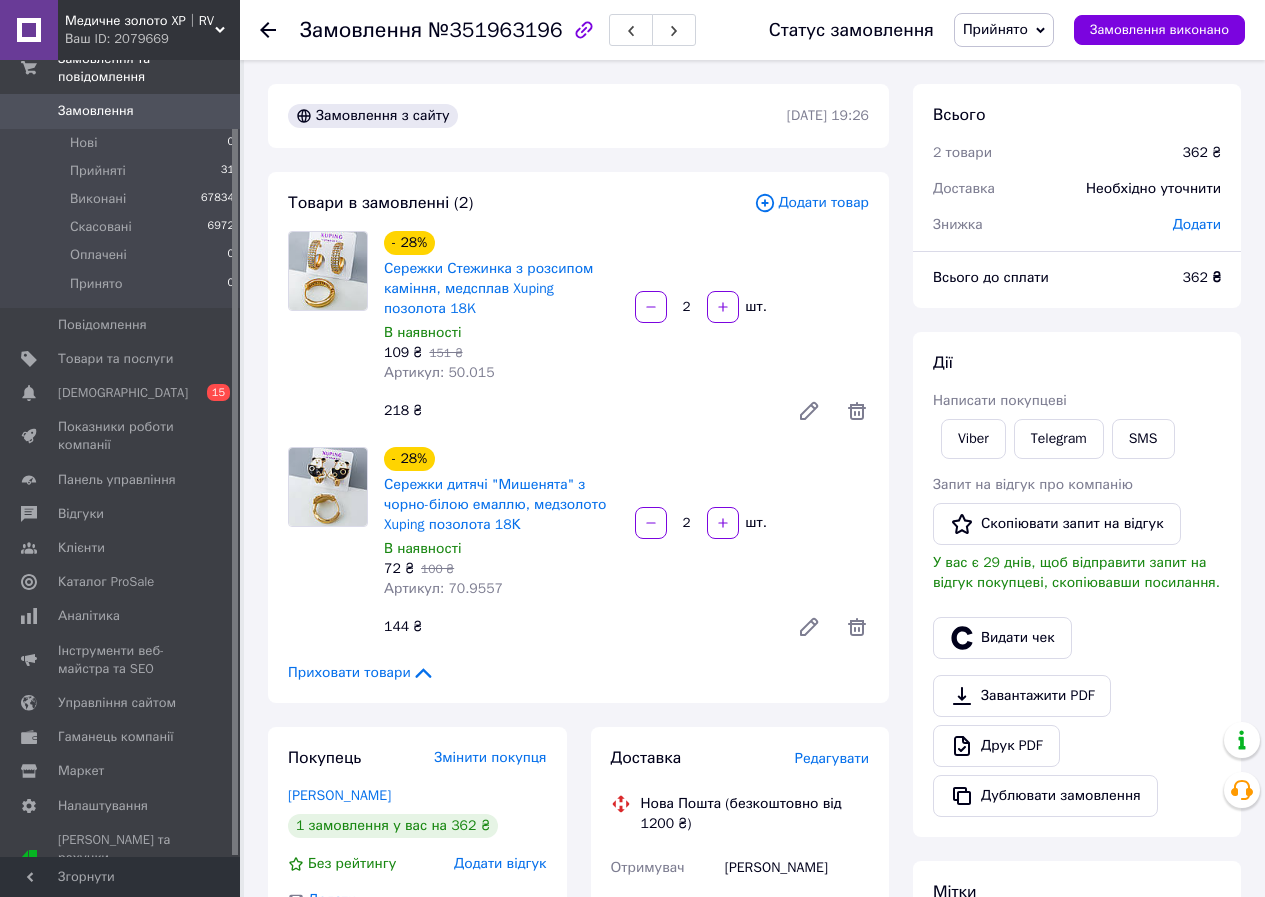 click on "Прийнято" at bounding box center [995, 29] 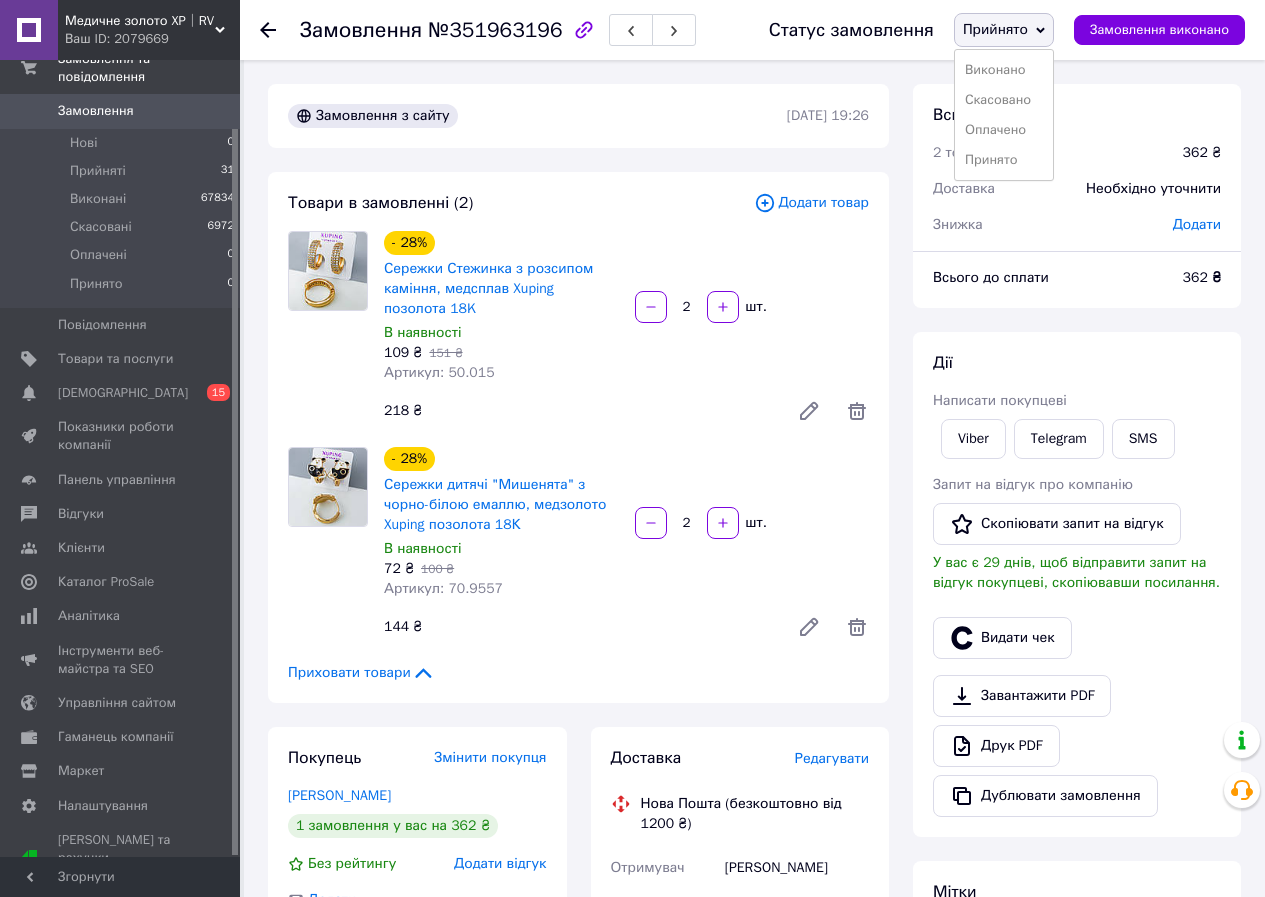 click on "Скасовано" at bounding box center [1004, 100] 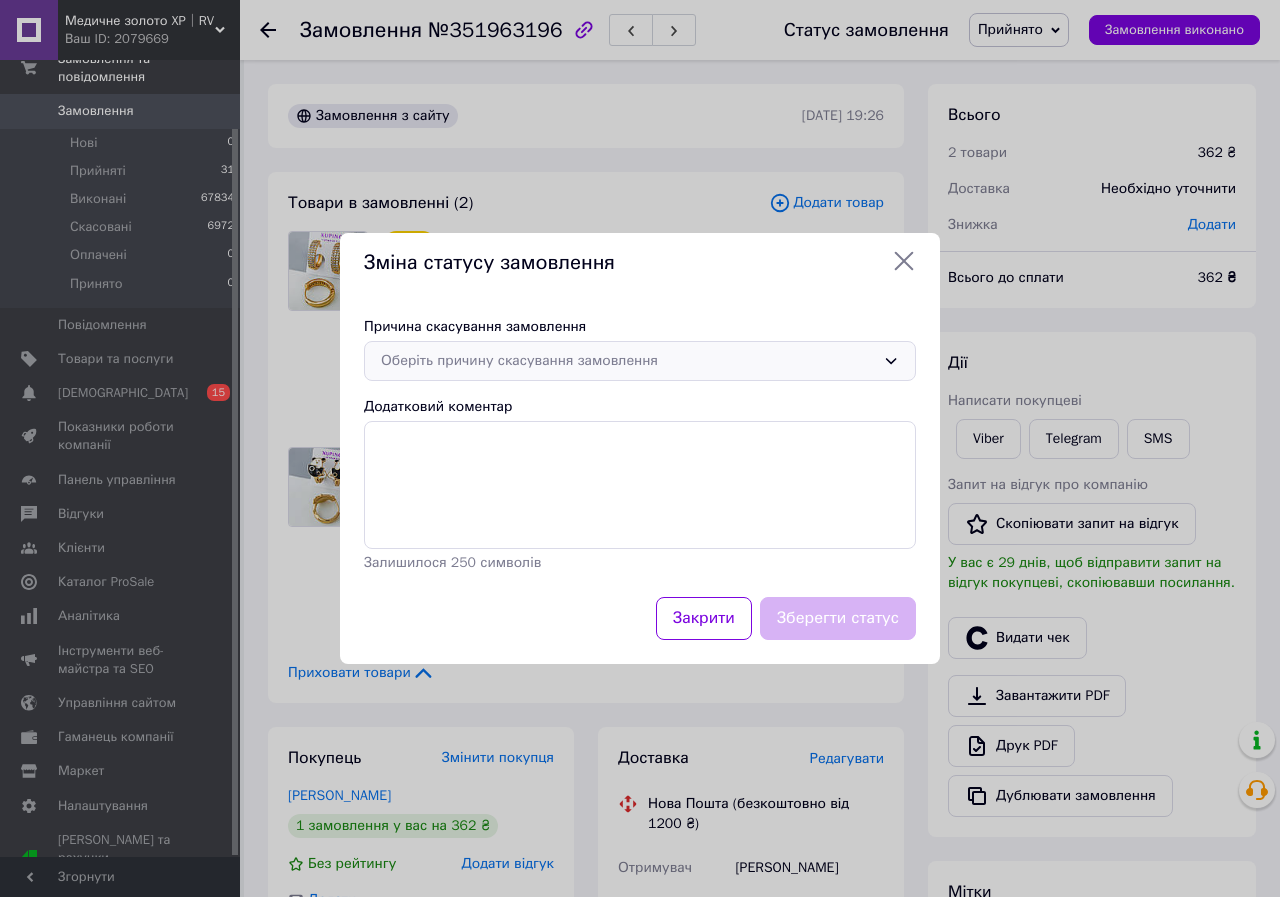 click on "Оберіть причину скасування замовлення" at bounding box center (640, 361) 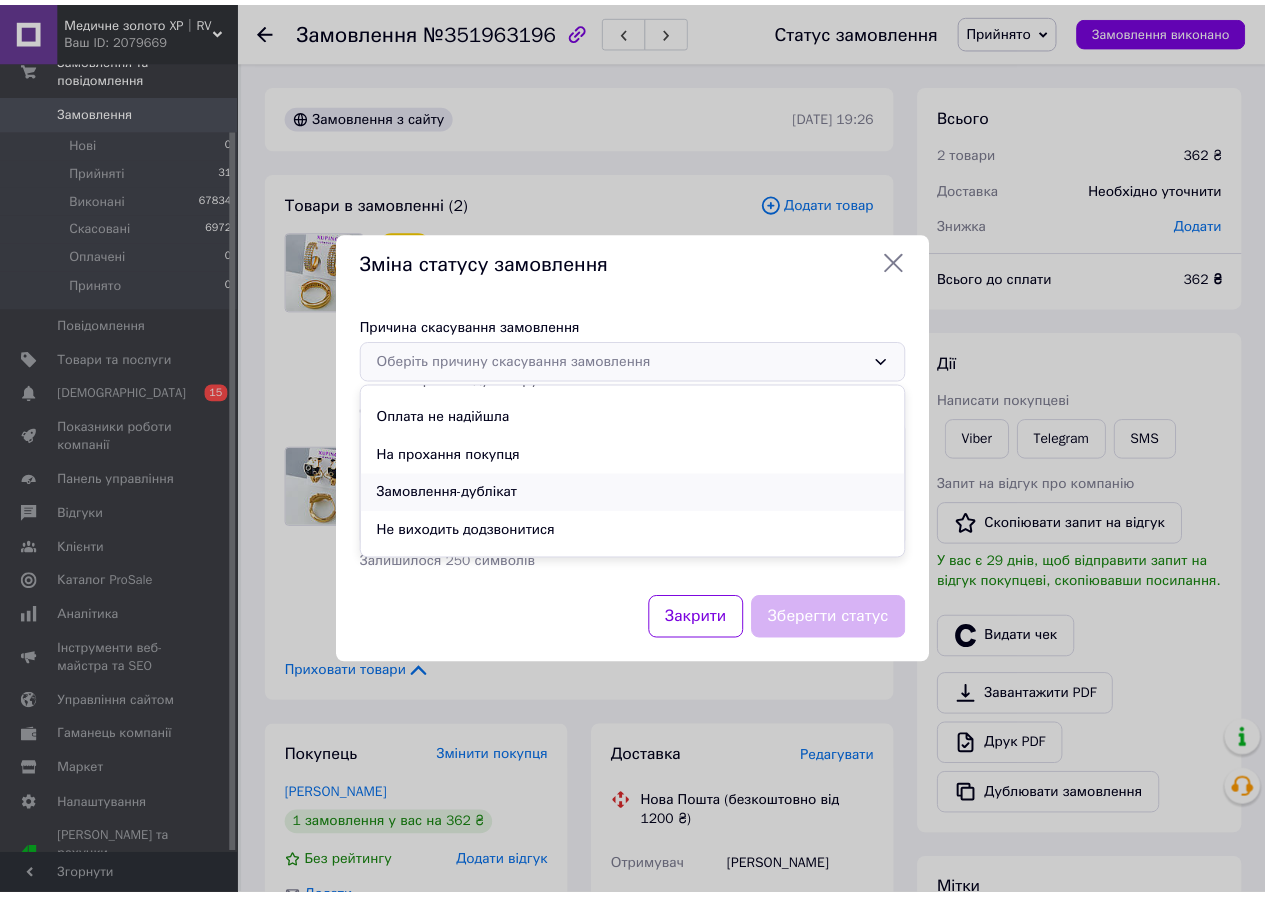 scroll, scrollTop: 93, scrollLeft: 0, axis: vertical 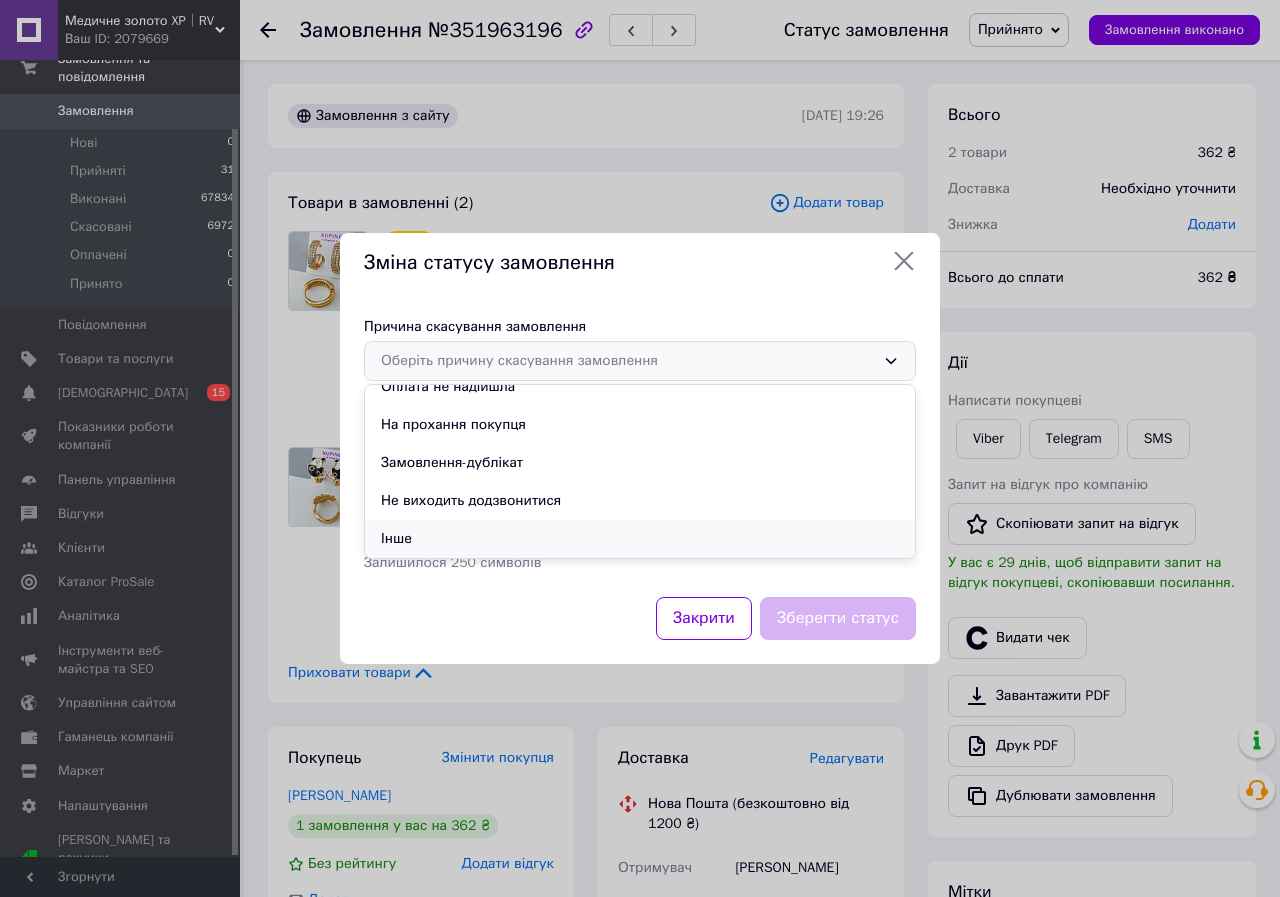click on "Інше" at bounding box center [640, 539] 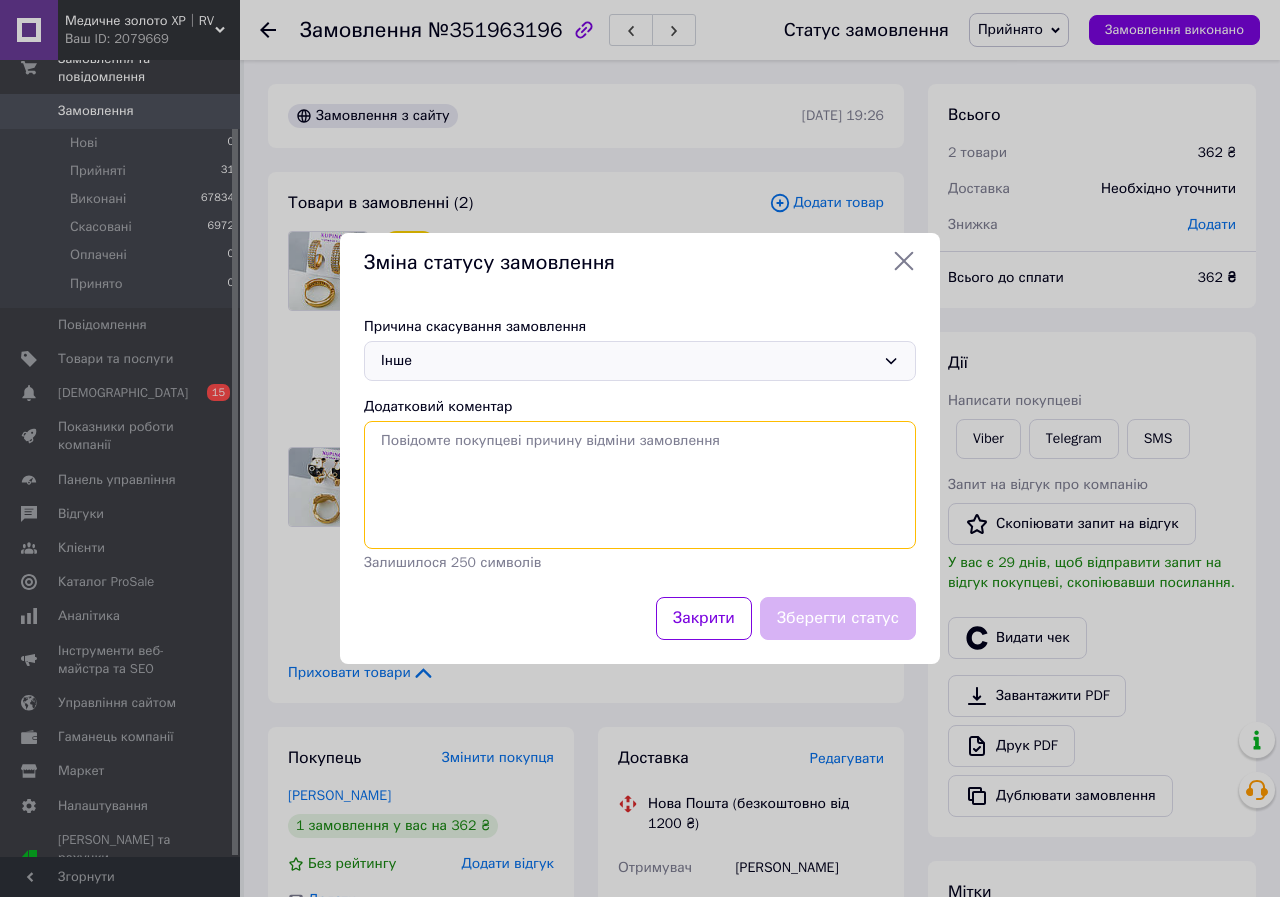 click on "Додатковий коментар" at bounding box center (640, 485) 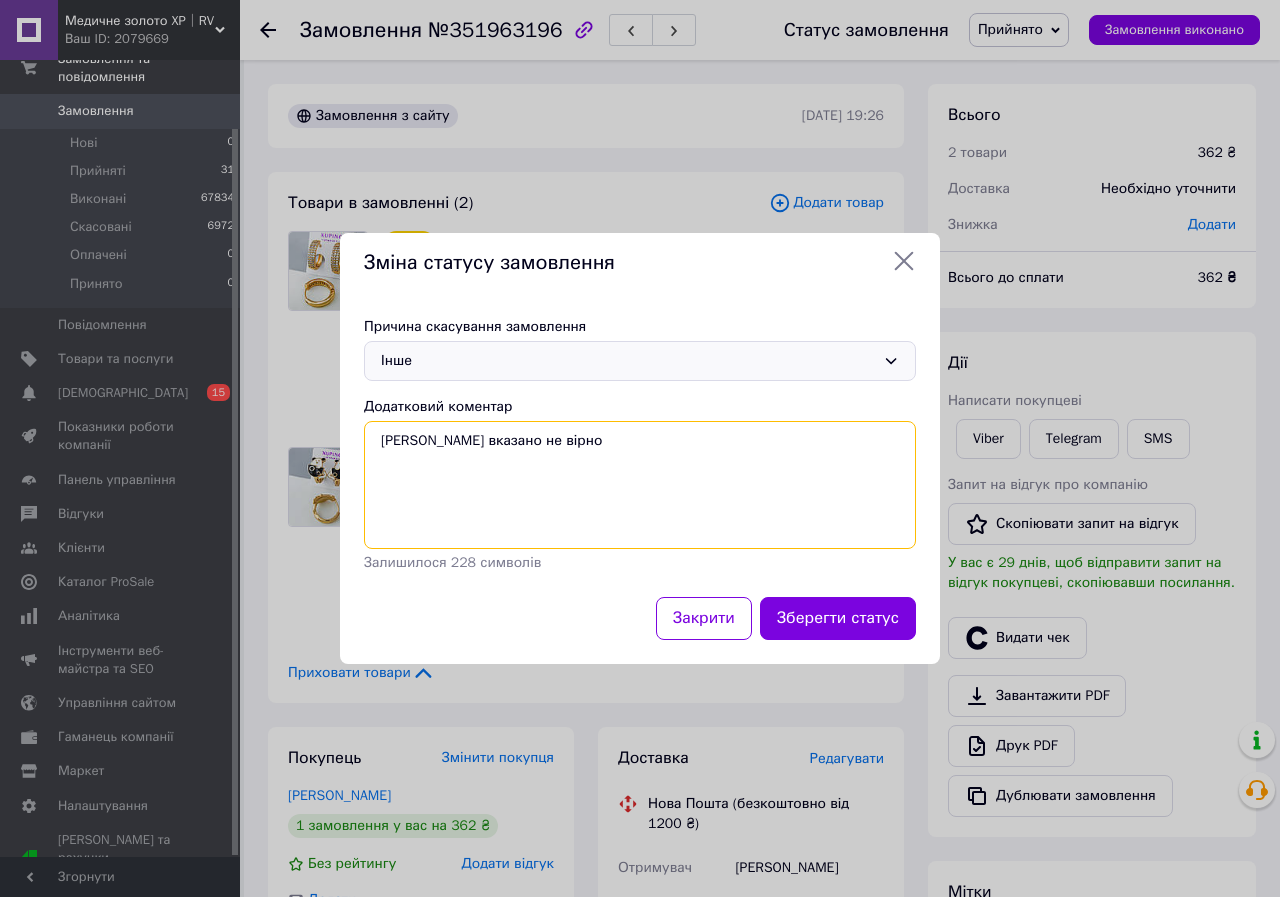 type on "Номер вказано не вірно" 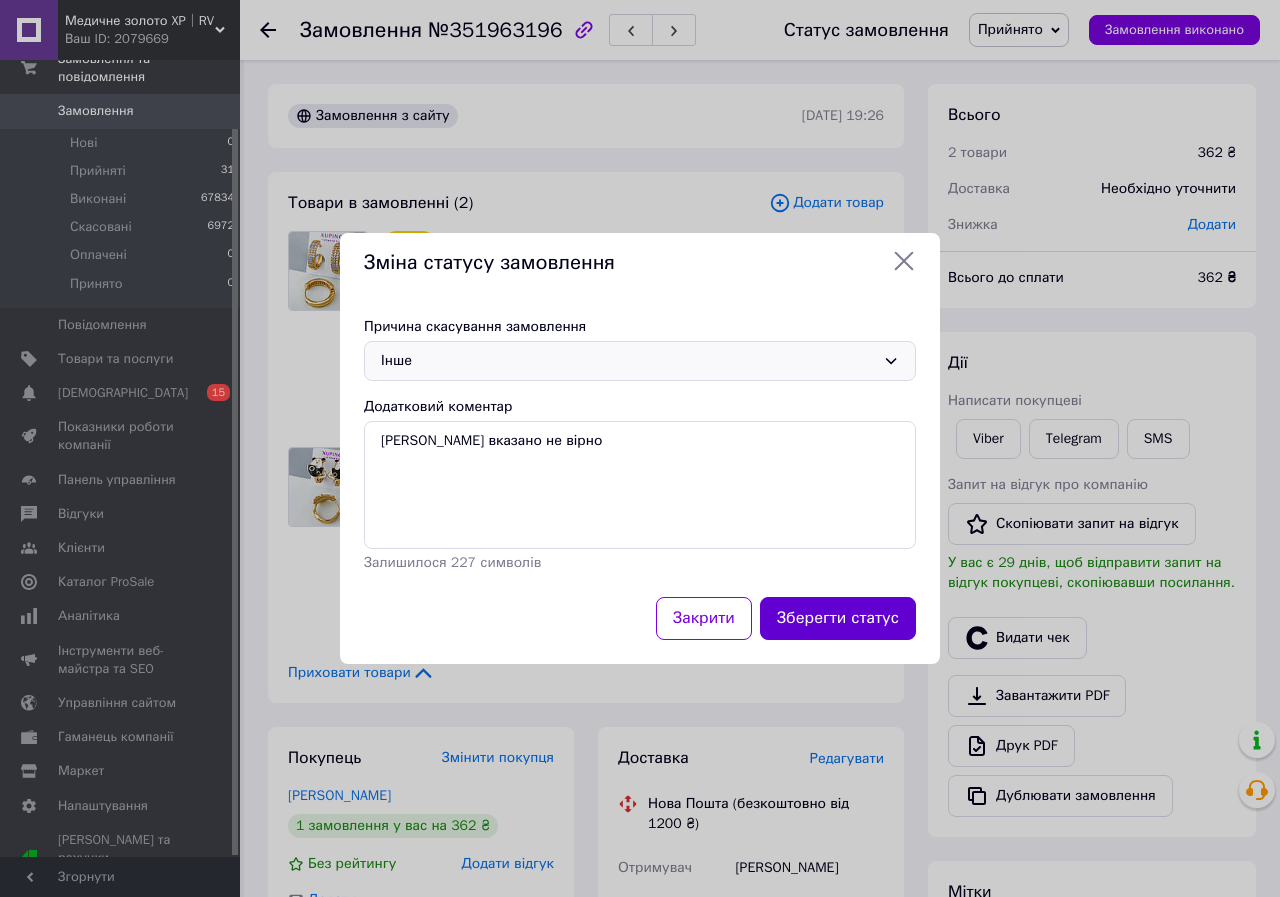 click on "Зберегти статус" at bounding box center (838, 618) 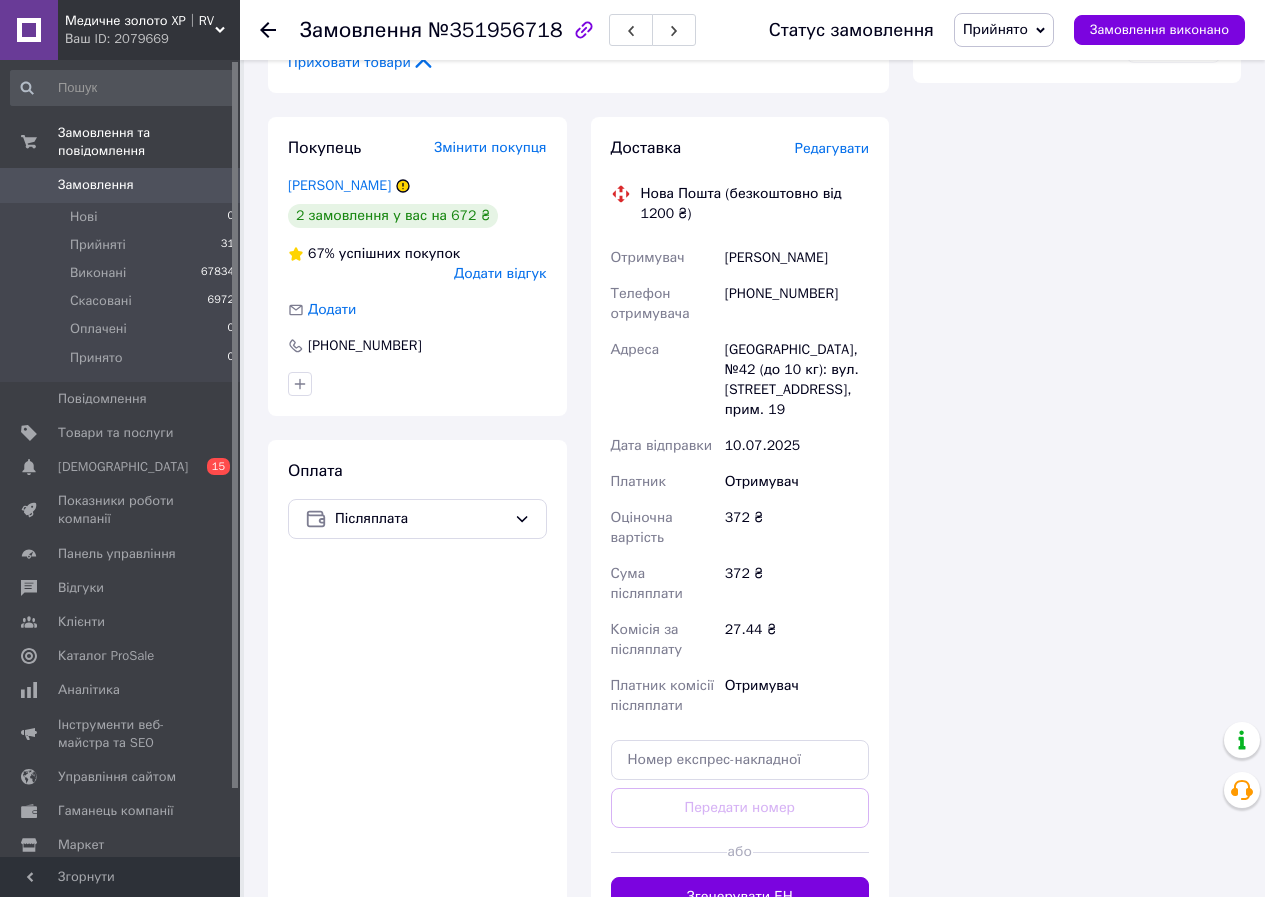 scroll, scrollTop: 1000, scrollLeft: 0, axis: vertical 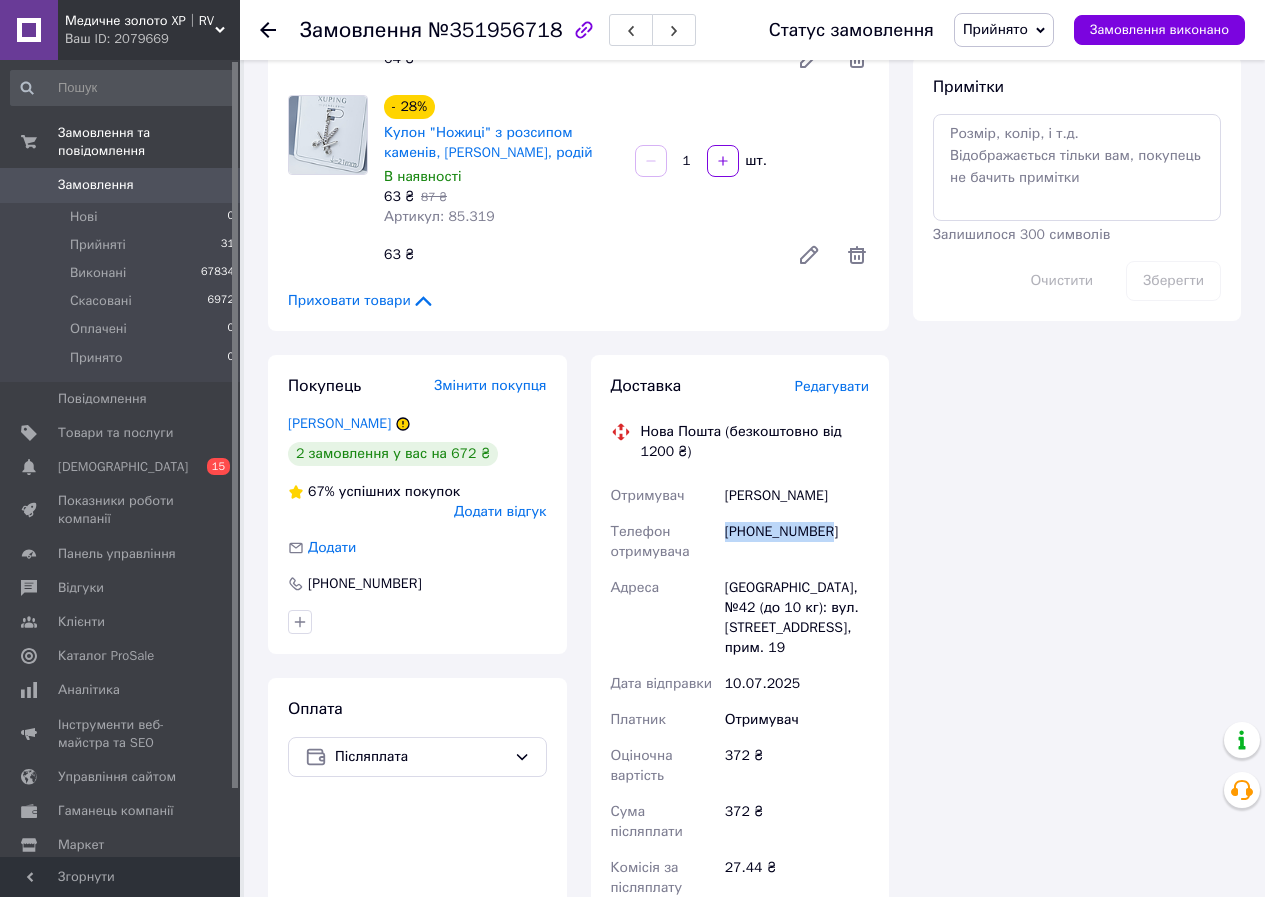 drag, startPoint x: 723, startPoint y: 534, endPoint x: 839, endPoint y: 544, distance: 116.43024 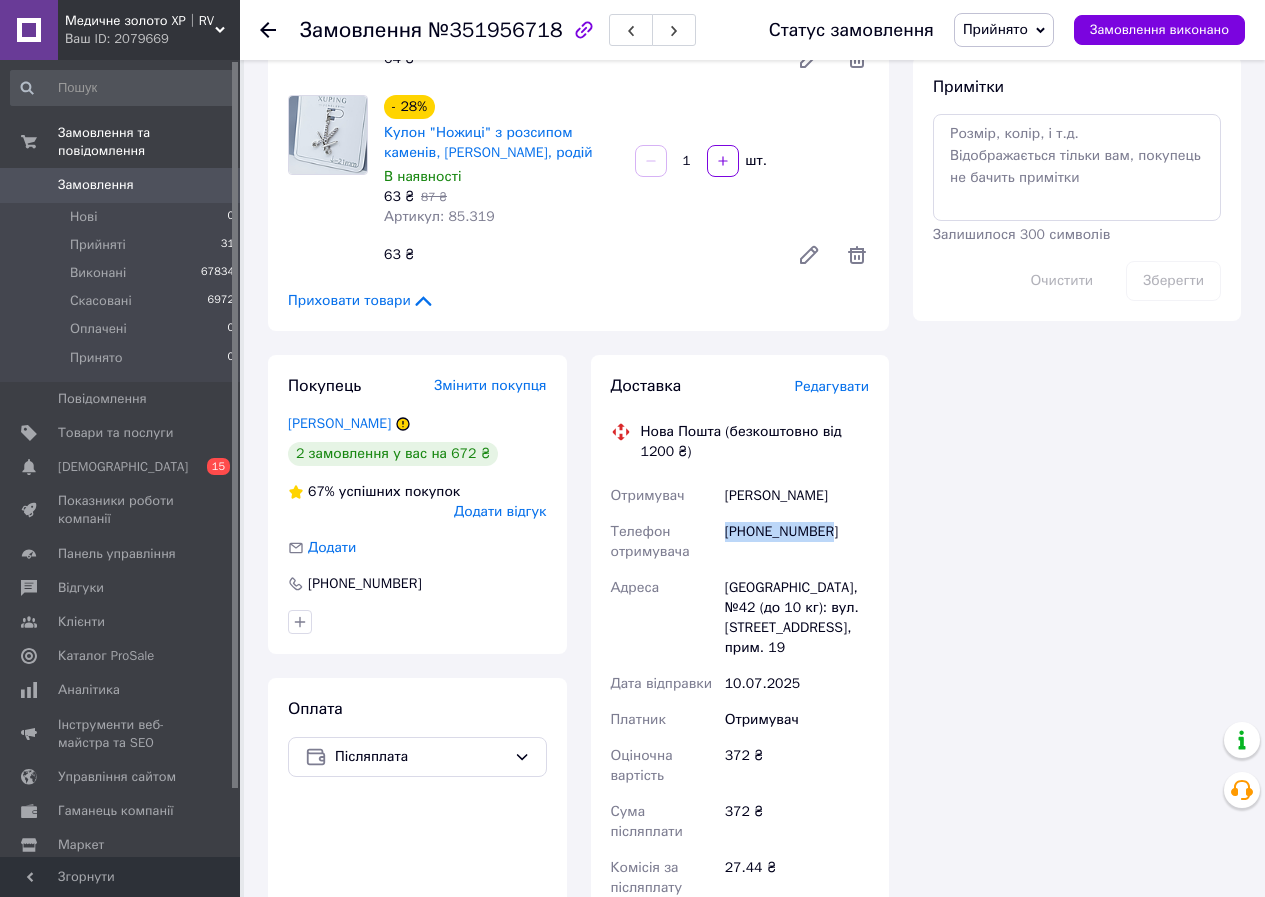 drag, startPoint x: 715, startPoint y: 498, endPoint x: 843, endPoint y: 504, distance: 128.14055 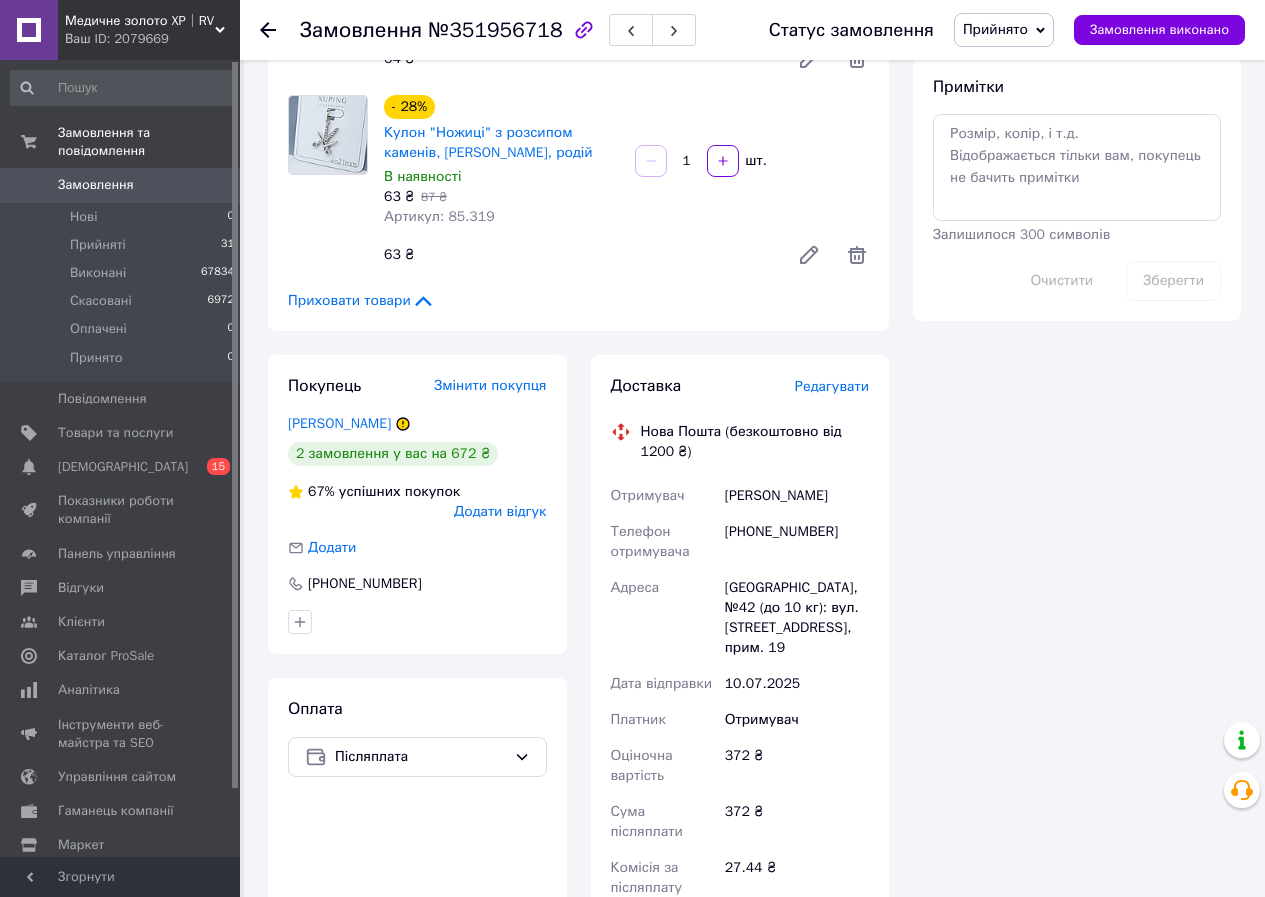 click 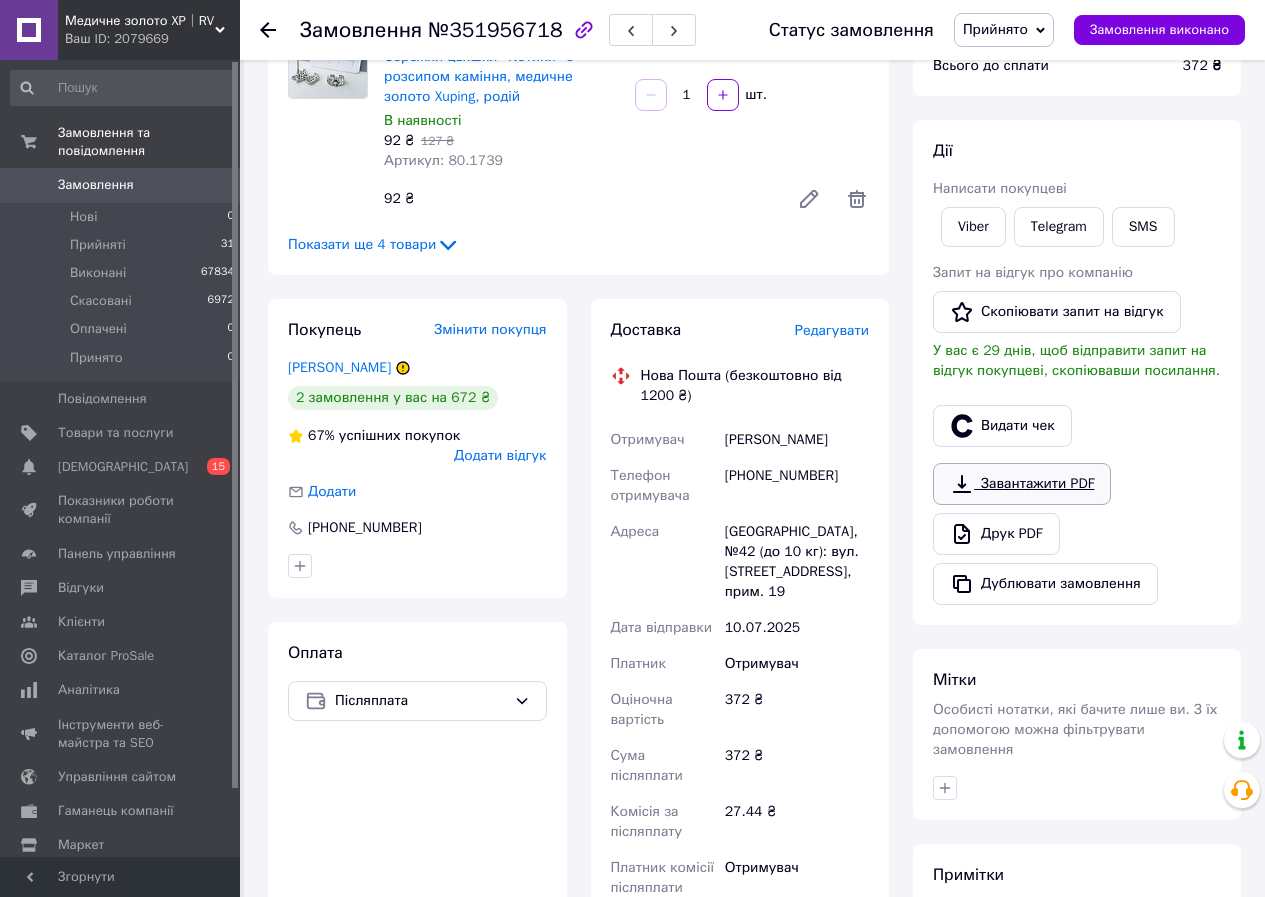 scroll, scrollTop: 100, scrollLeft: 0, axis: vertical 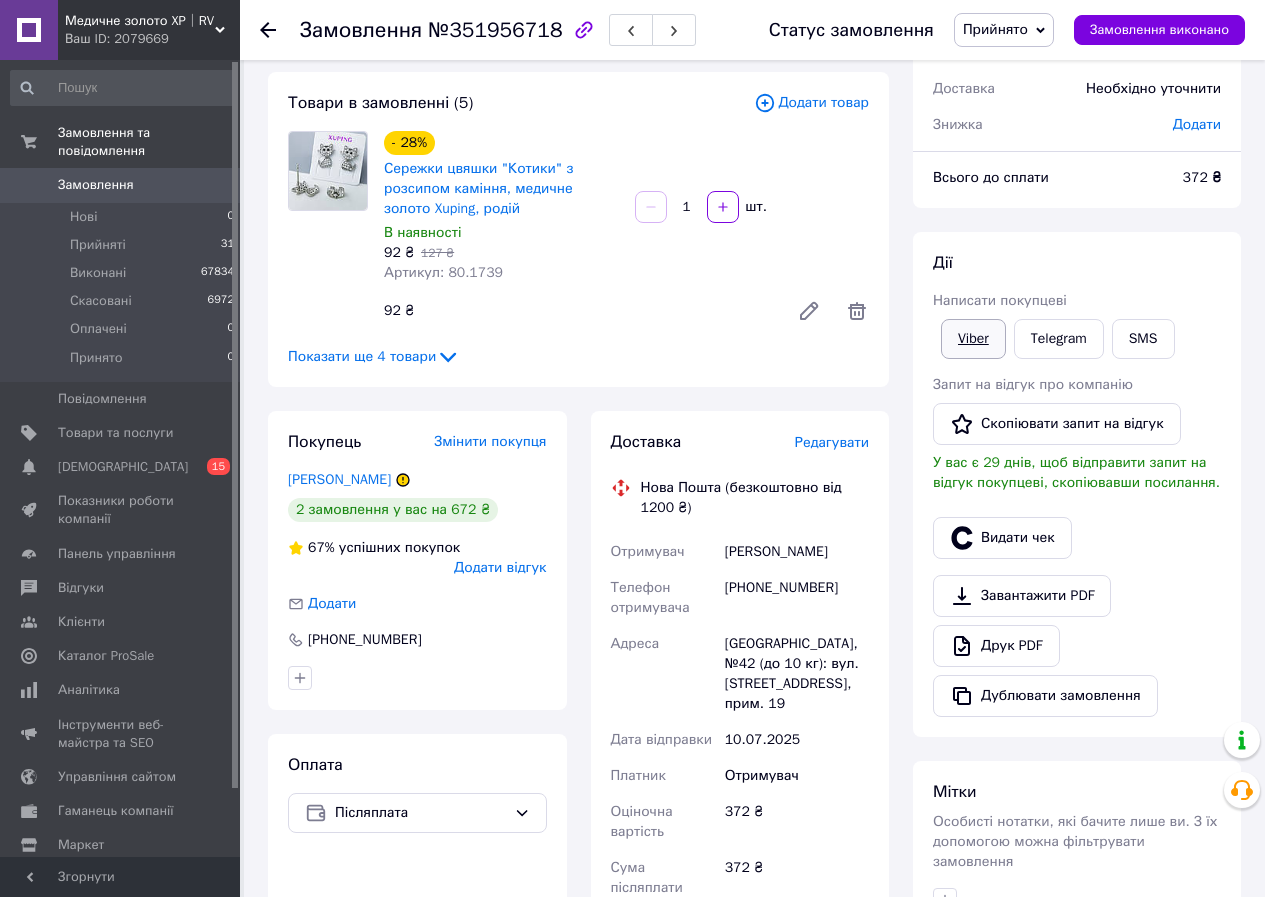 click on "Viber" at bounding box center (973, 339) 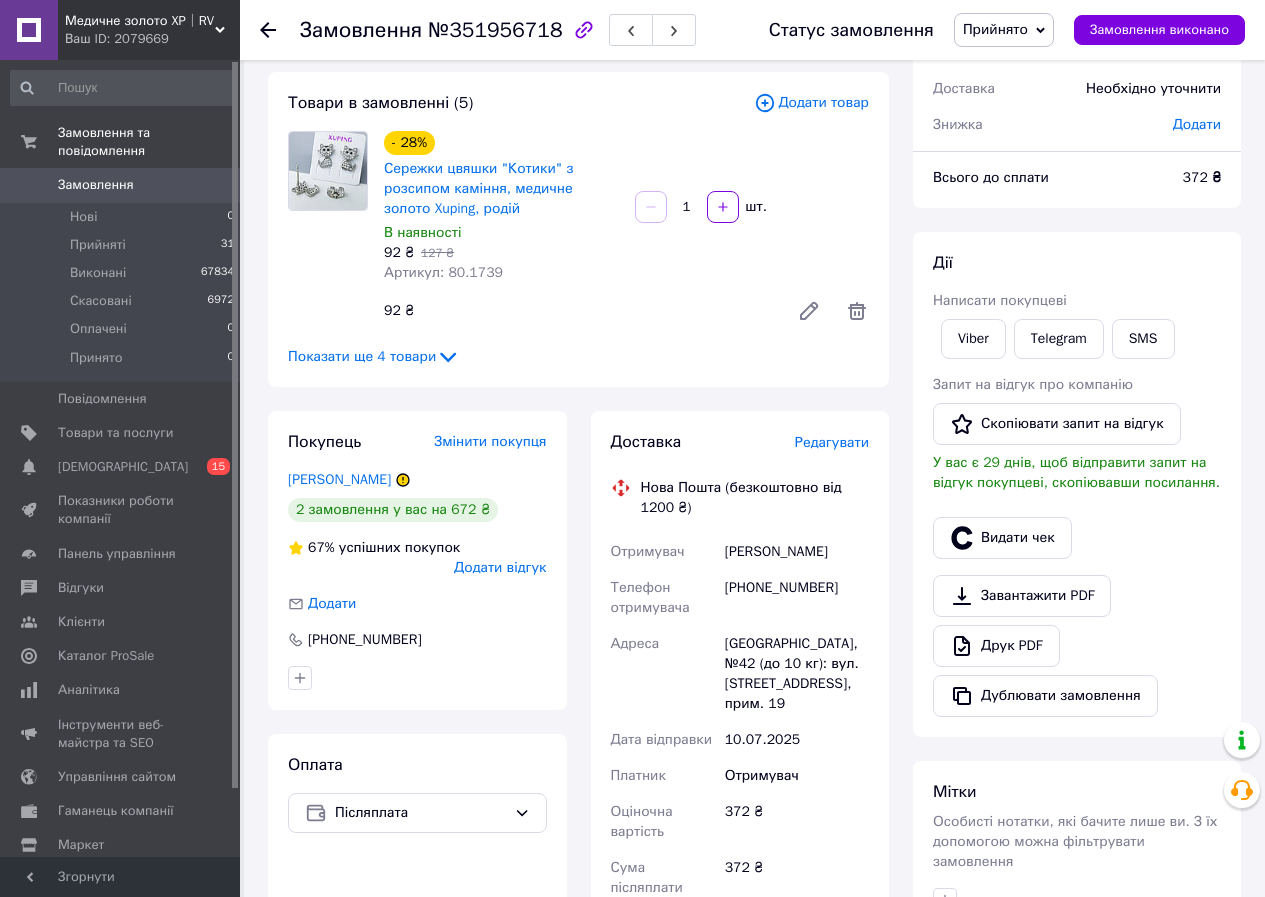 scroll, scrollTop: 0, scrollLeft: 0, axis: both 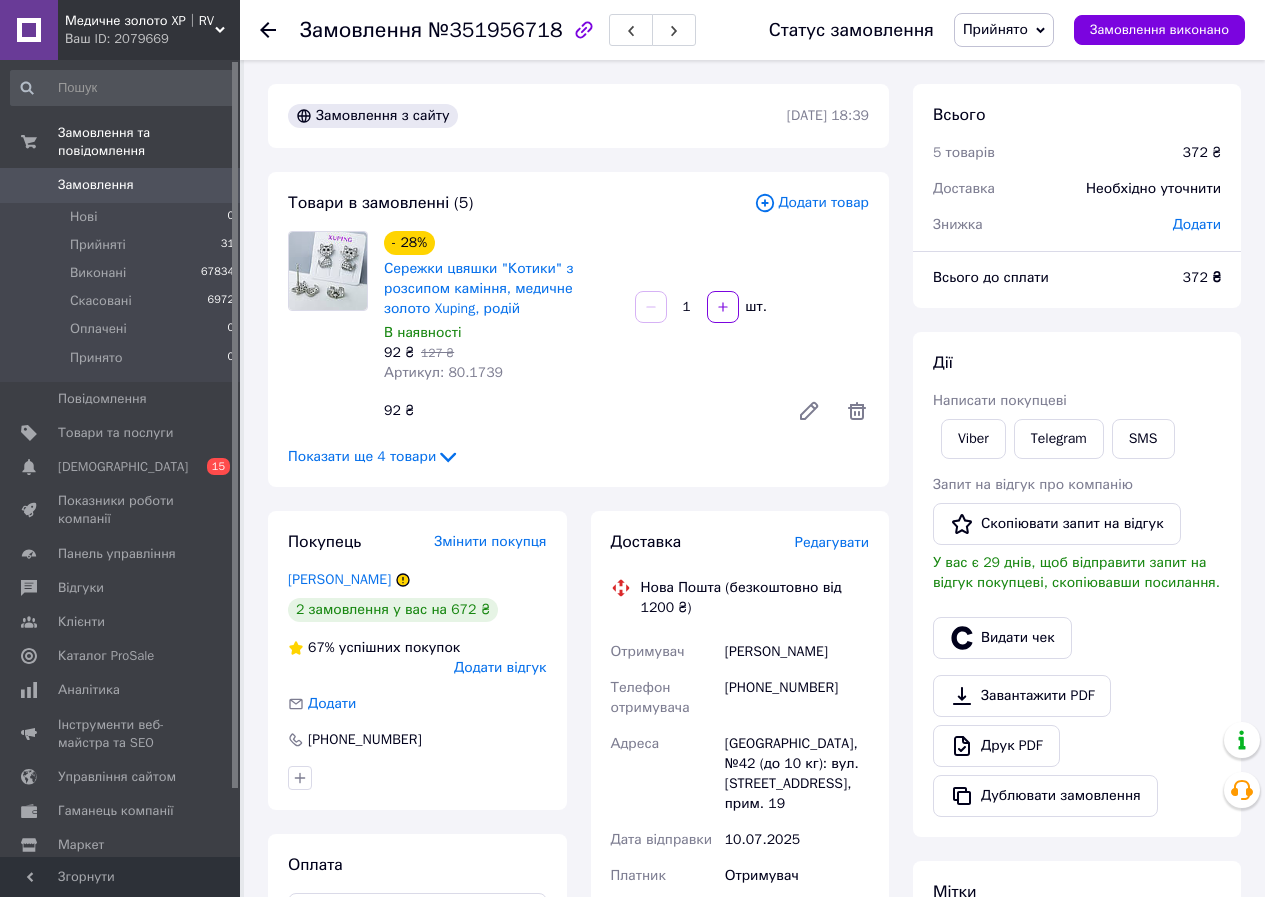 click on "Отримувач" at bounding box center [797, 876] 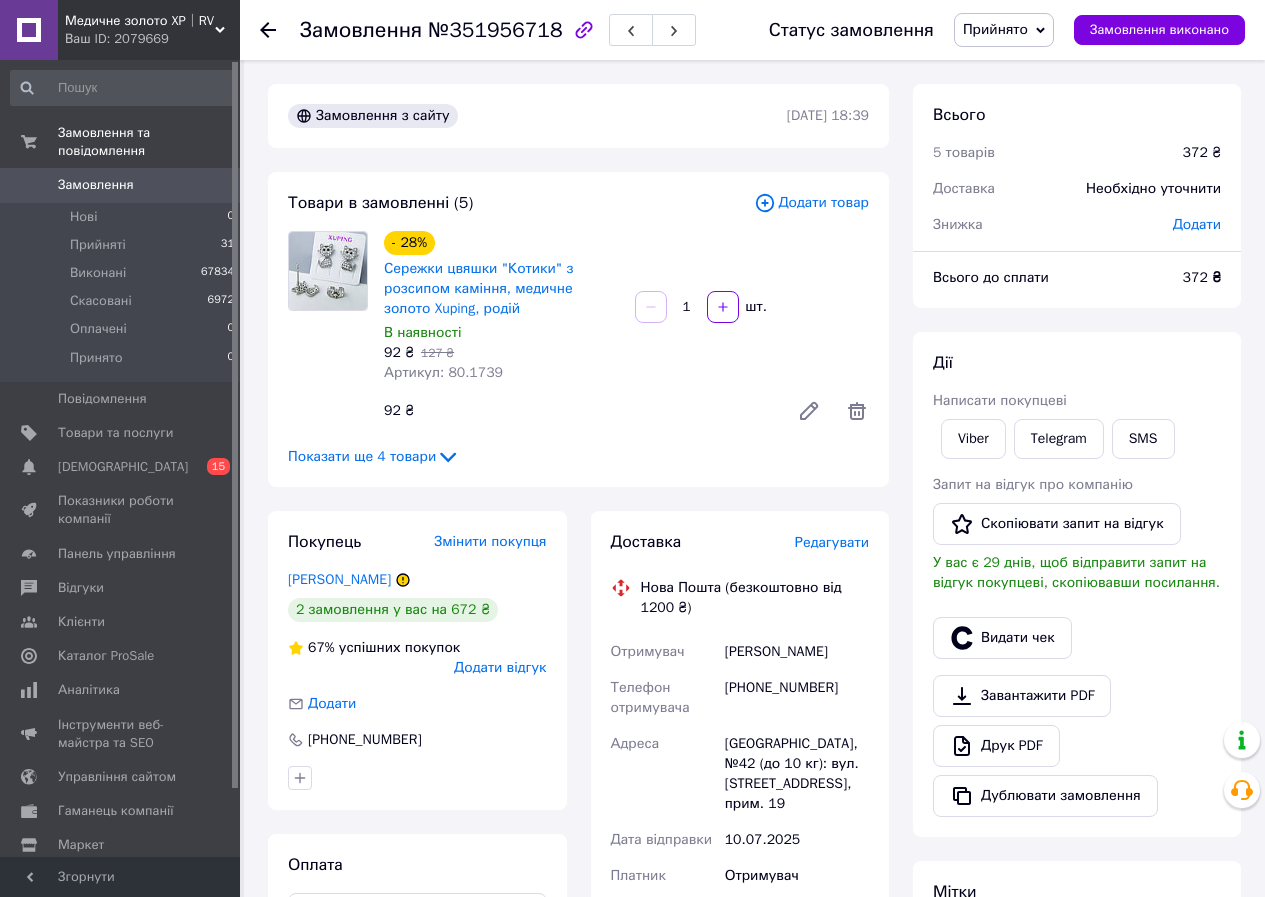 click on "Замовлення з сайту [DATE] 18:39 Товари в замовленні (5) Додати товар - 28% Сережки цвяшки "Котики" з розсипом каміння, медичне золото Xuping, родій В наявності 92 ₴   127 ₴ Артикул: 80.1739 1   шт. 92 ₴ Показати ще 4 товари Покупець Змінити покупця [PERSON_NAME] 2 замовлення у вас на 672 ₴ 67%   успішних покупок Додати відгук Додати [PHONE_NUMBER] Оплата Післяплата Доставка Редагувати Нова Пошта (безкоштовно від 1200 ₴) Отримувач [PERSON_NAME] Телефон отримувача [PHONE_NUMBER] Адреса [GEOGRAPHIC_DATA], №42 (до 10 кг): вул. [STREET_ADDRESS], прим. 19 Дата відправки [DATE] Платник Отримувач Оціночна вартість 372 ₴ <" at bounding box center [578, 803] 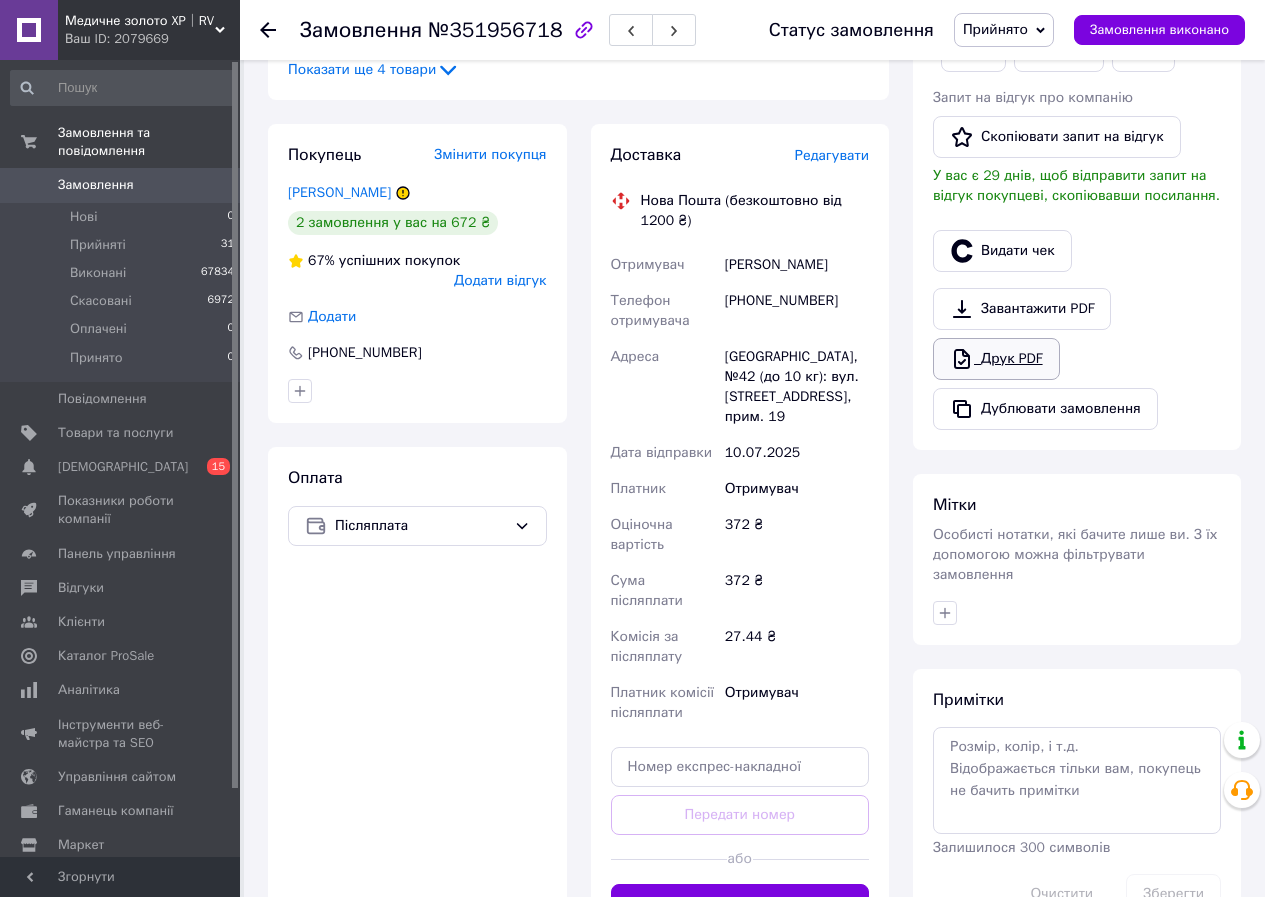 scroll, scrollTop: 400, scrollLeft: 0, axis: vertical 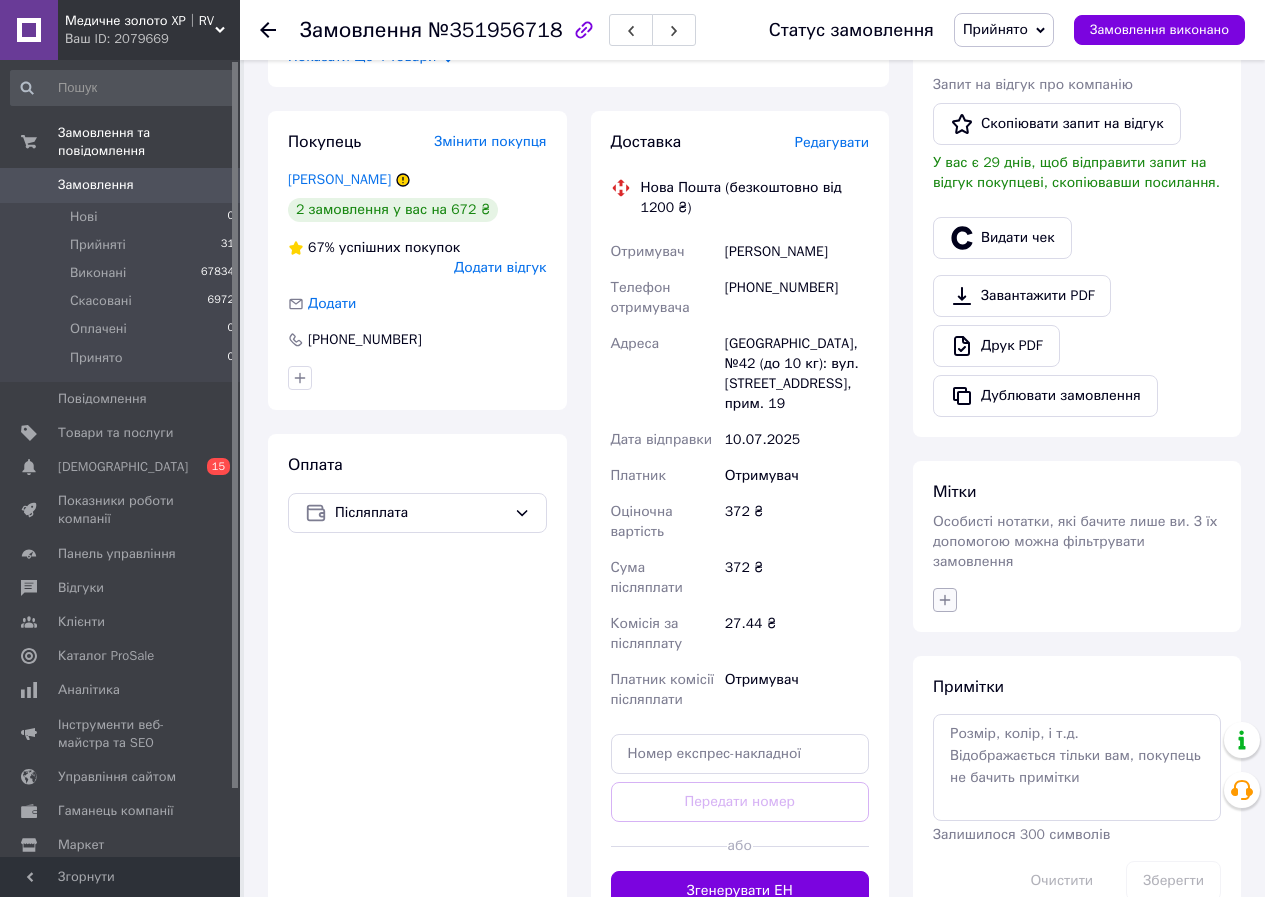 click 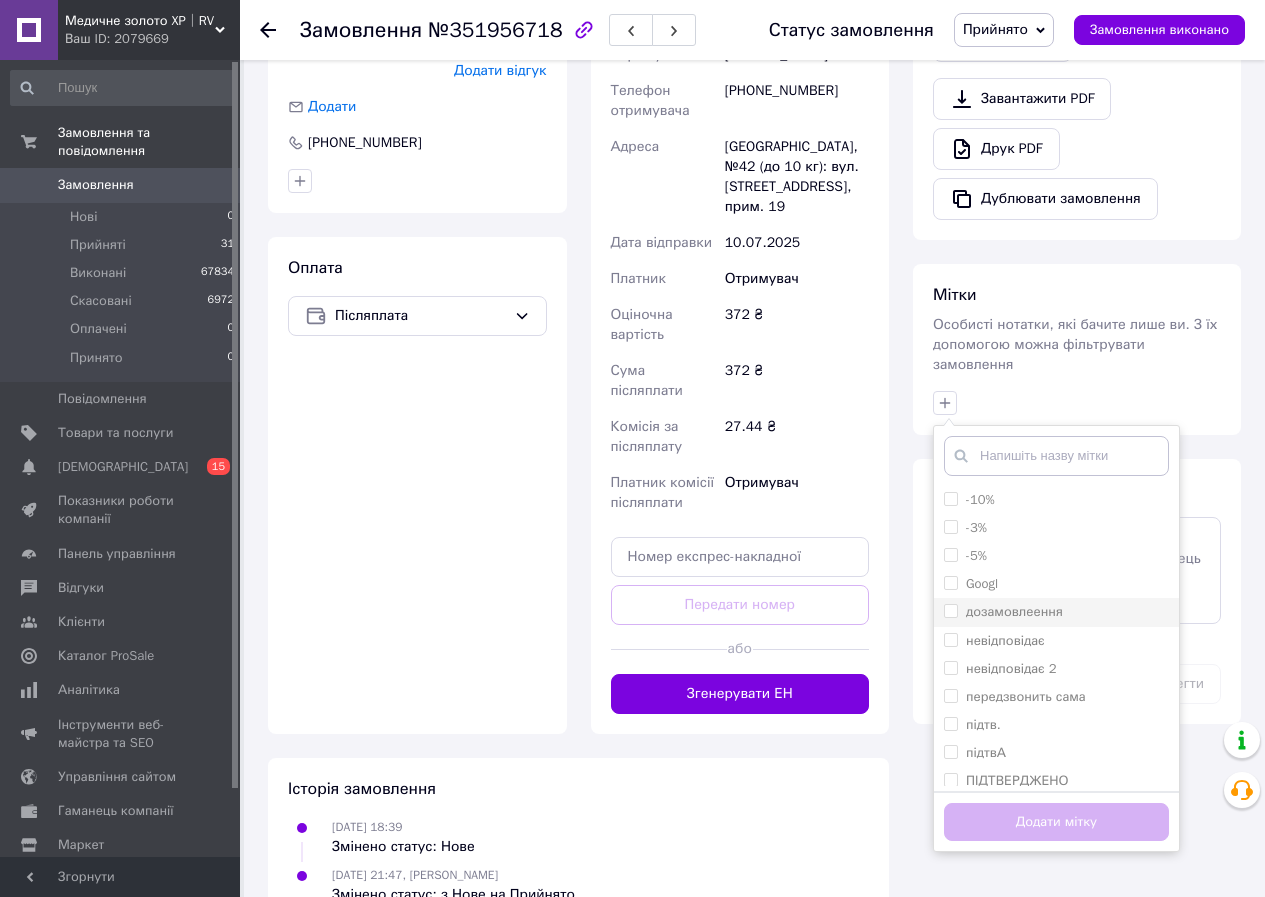scroll, scrollTop: 609, scrollLeft: 0, axis: vertical 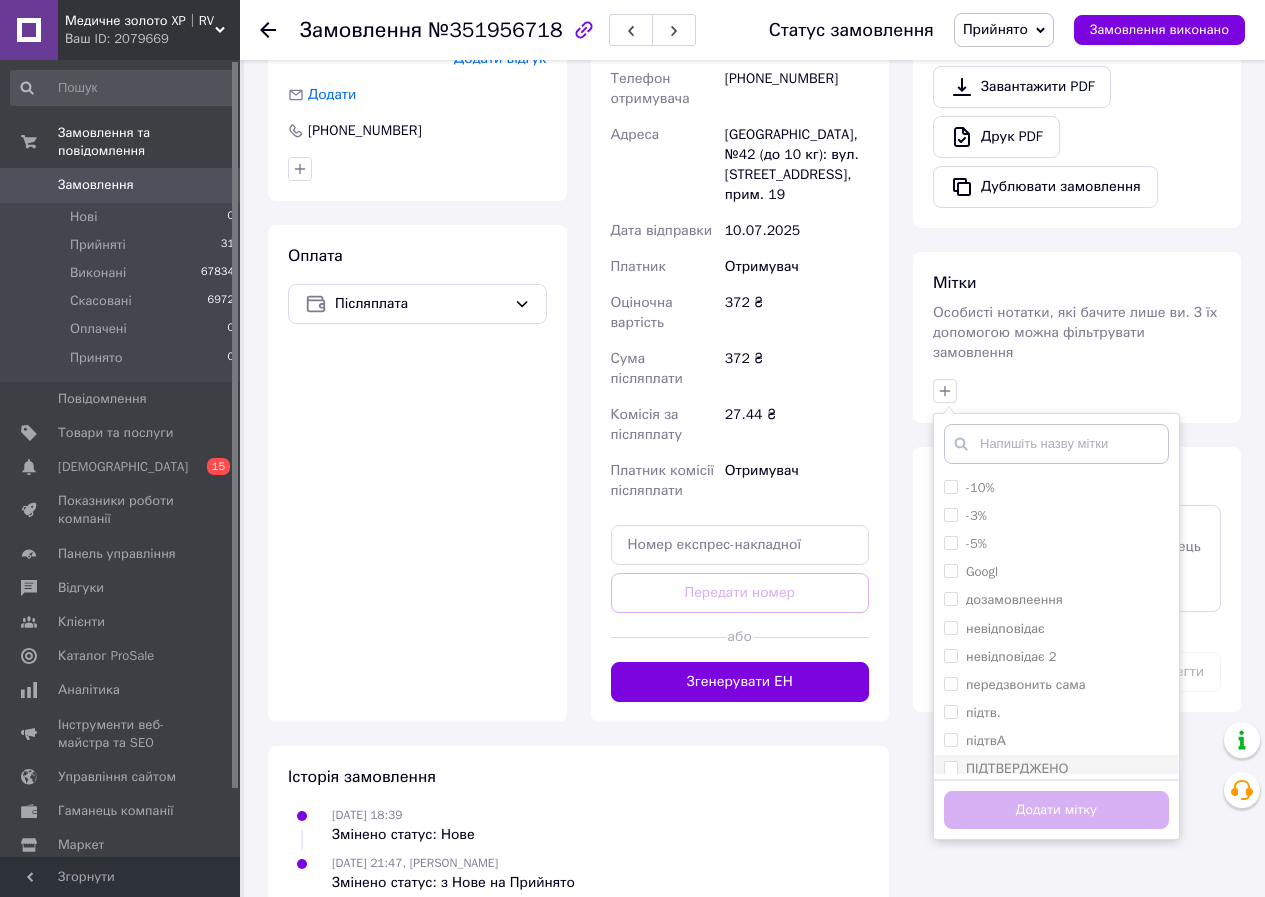 drag, startPoint x: 947, startPoint y: 688, endPoint x: 988, endPoint y: 750, distance: 74.330345 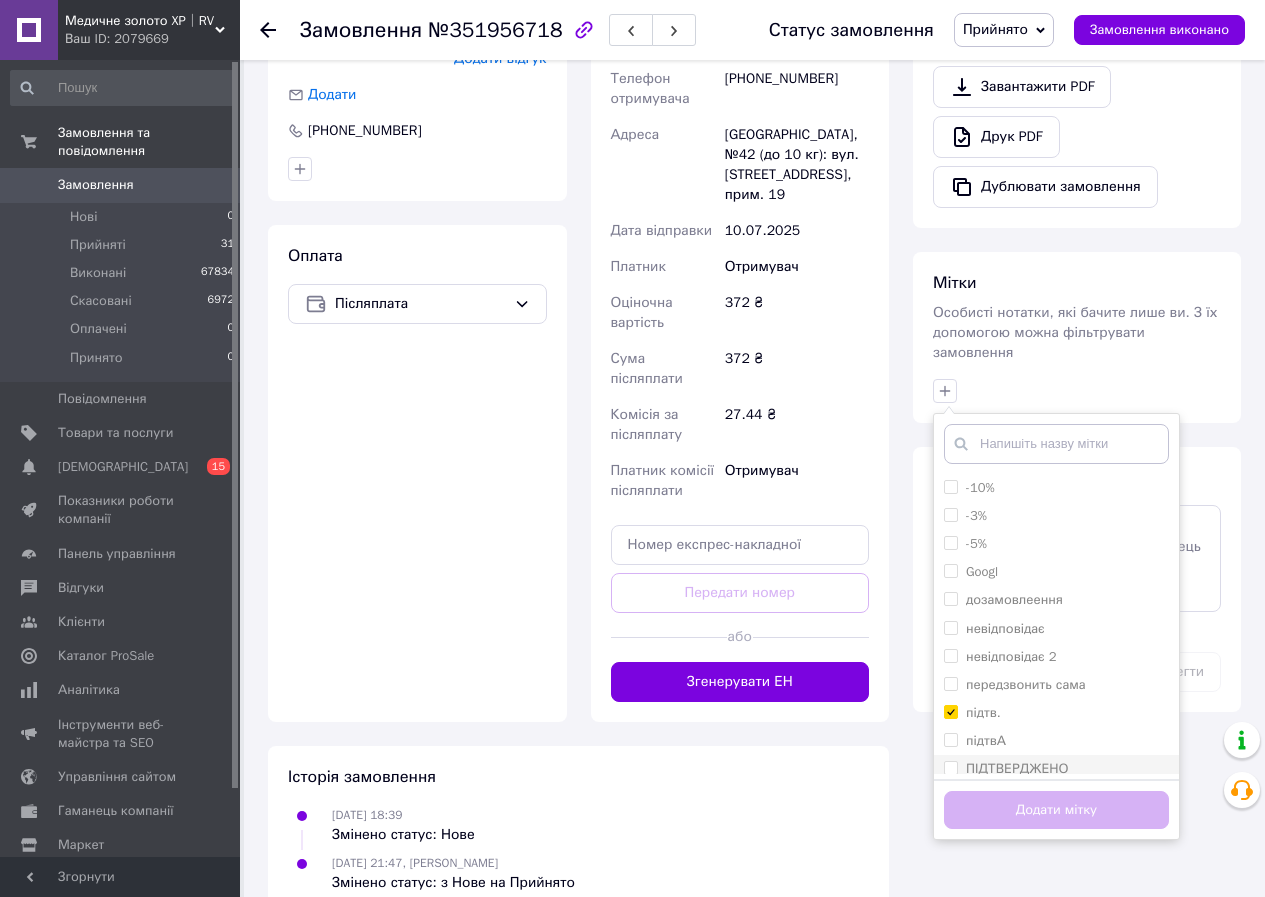 checkbox on "true" 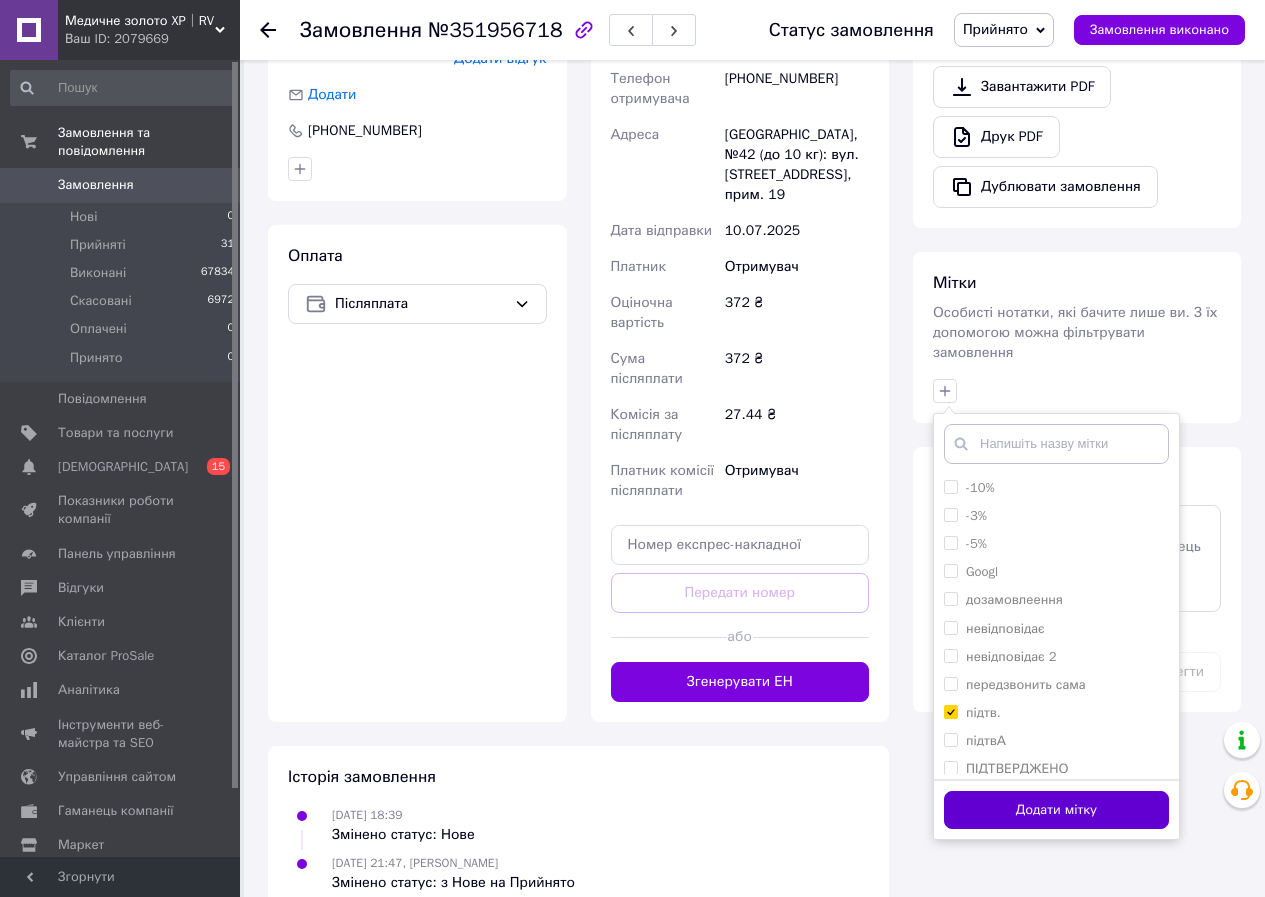 click on "Додати мітку" at bounding box center (1056, 810) 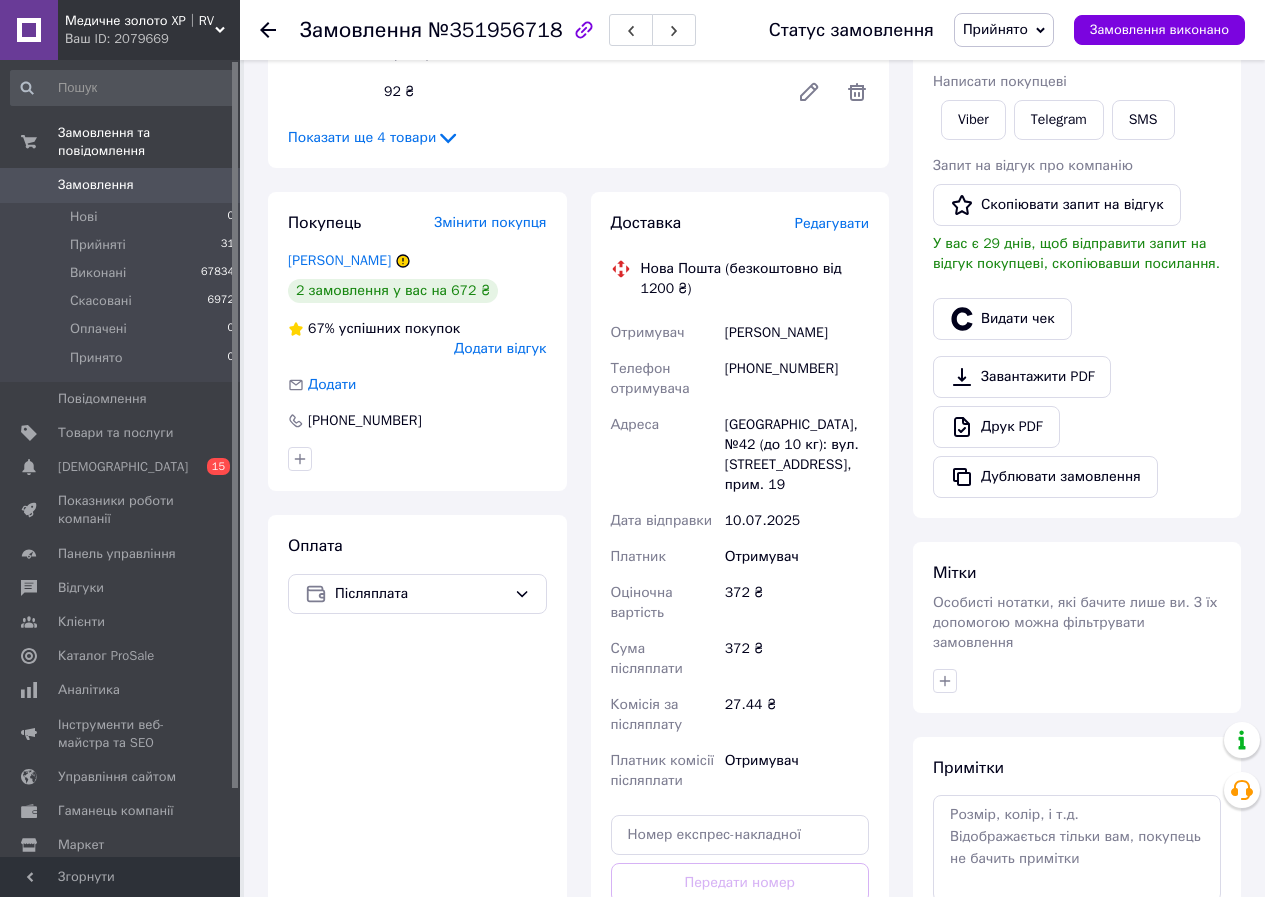 scroll, scrollTop: 309, scrollLeft: 0, axis: vertical 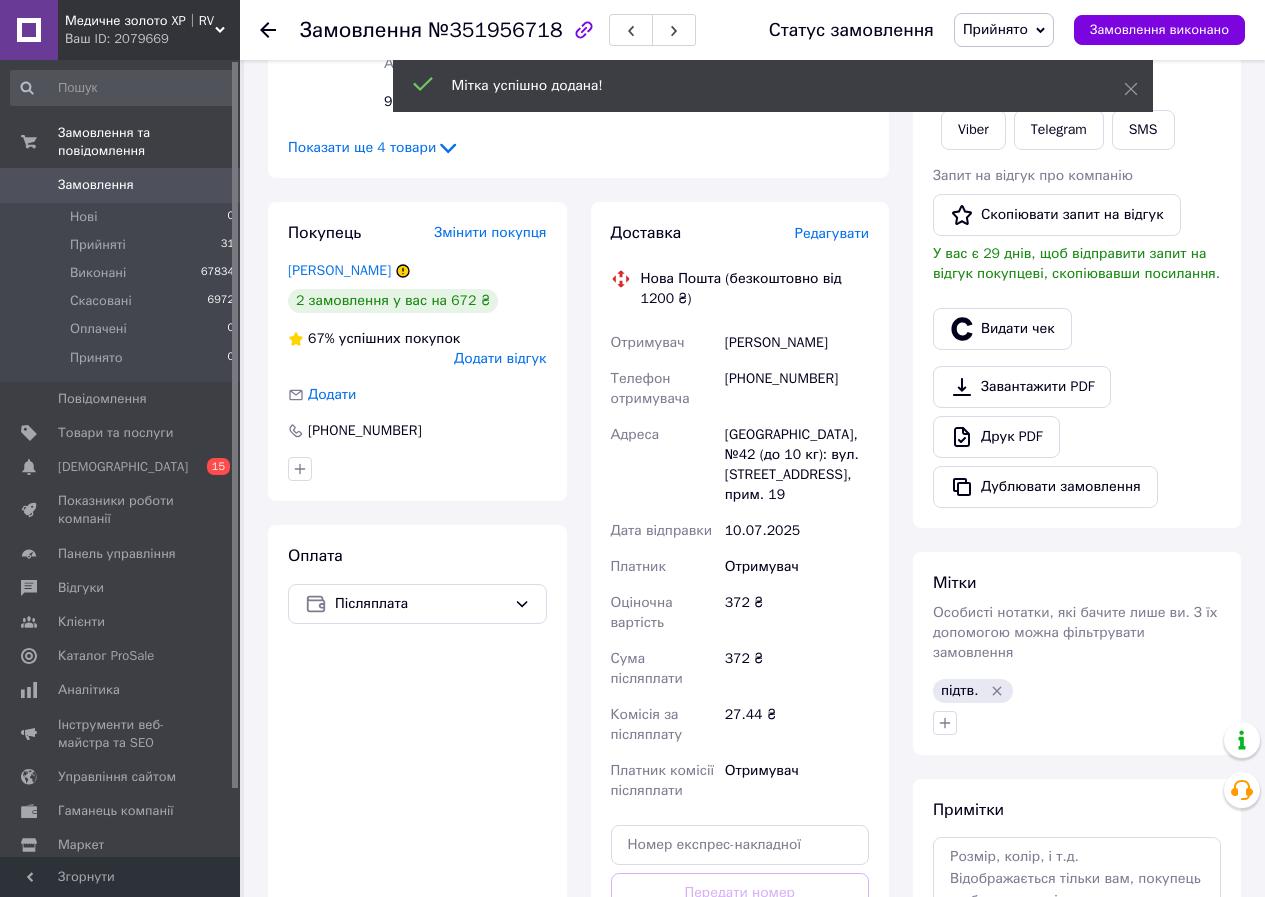drag, startPoint x: 722, startPoint y: 341, endPoint x: 838, endPoint y: 345, distance: 116.06895 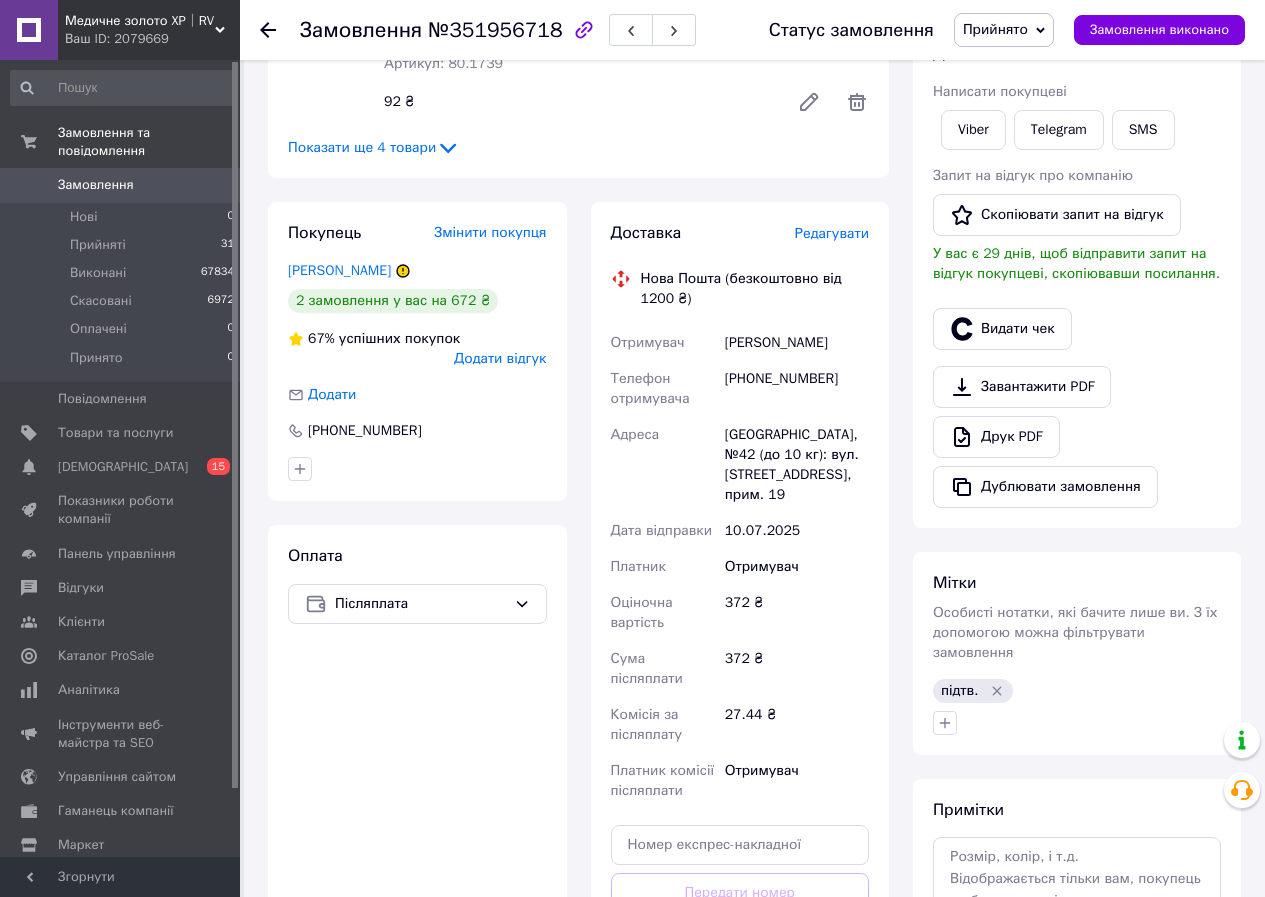 copy on "Корольова Ника" 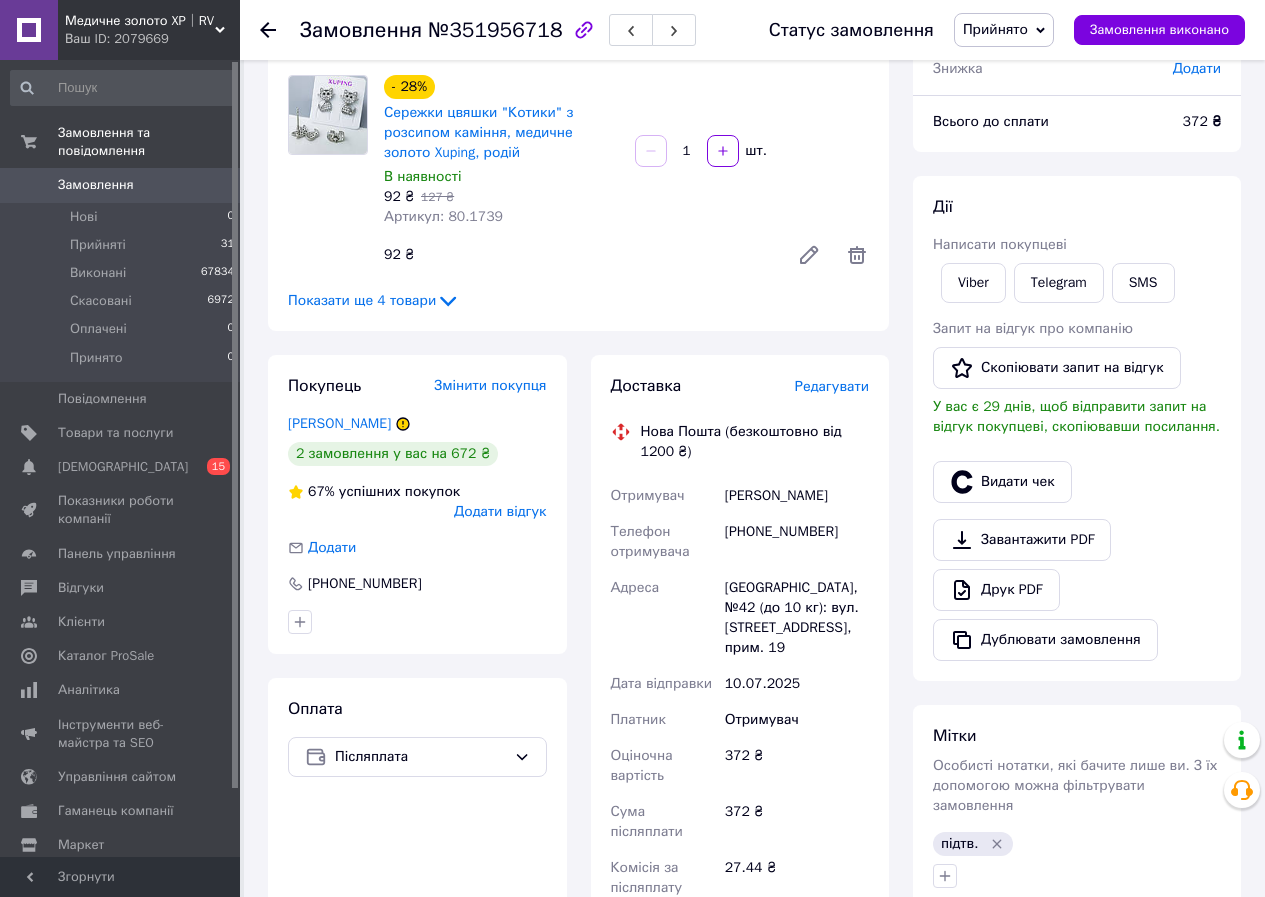 scroll, scrollTop: 200, scrollLeft: 0, axis: vertical 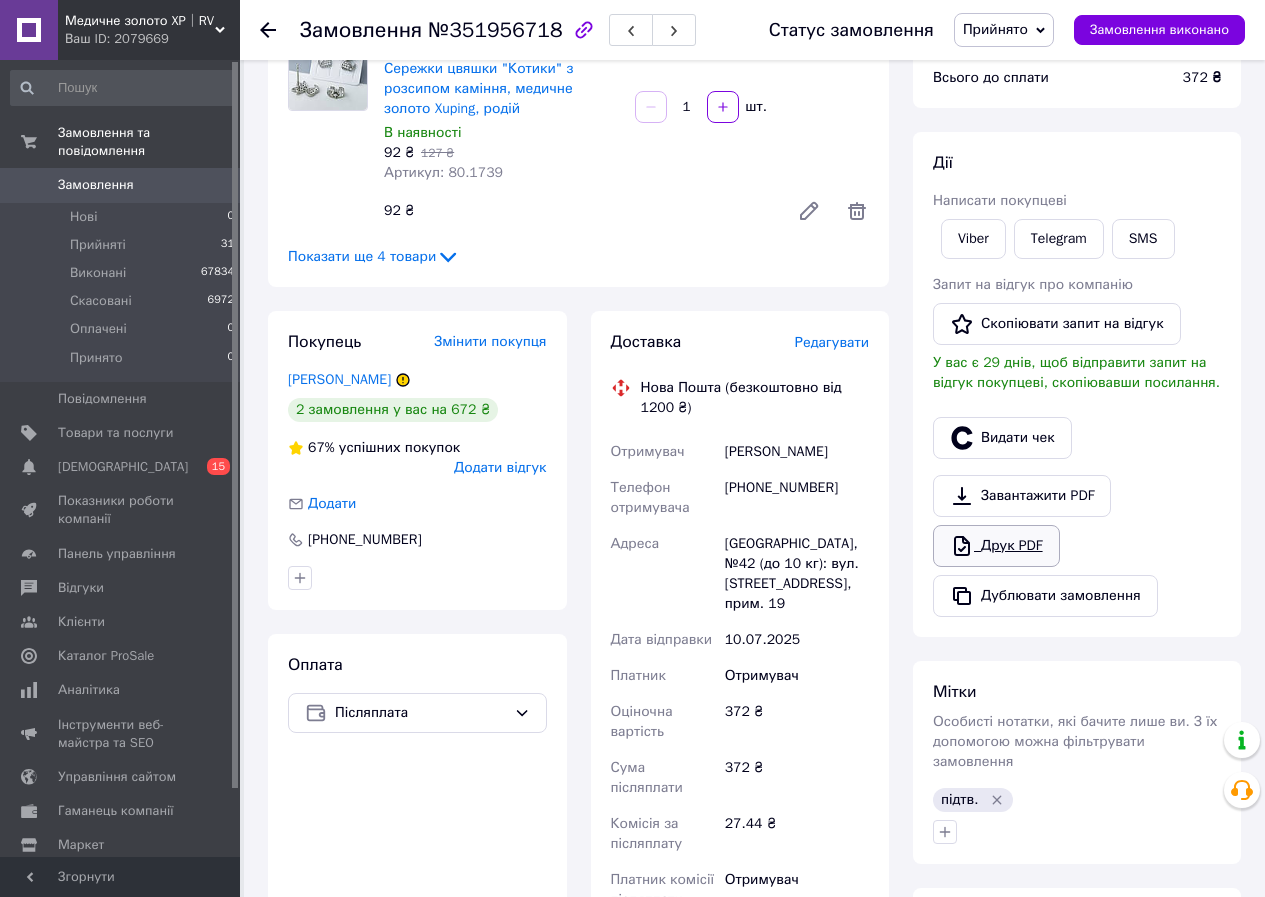 click on "Друк PDF" at bounding box center [996, 546] 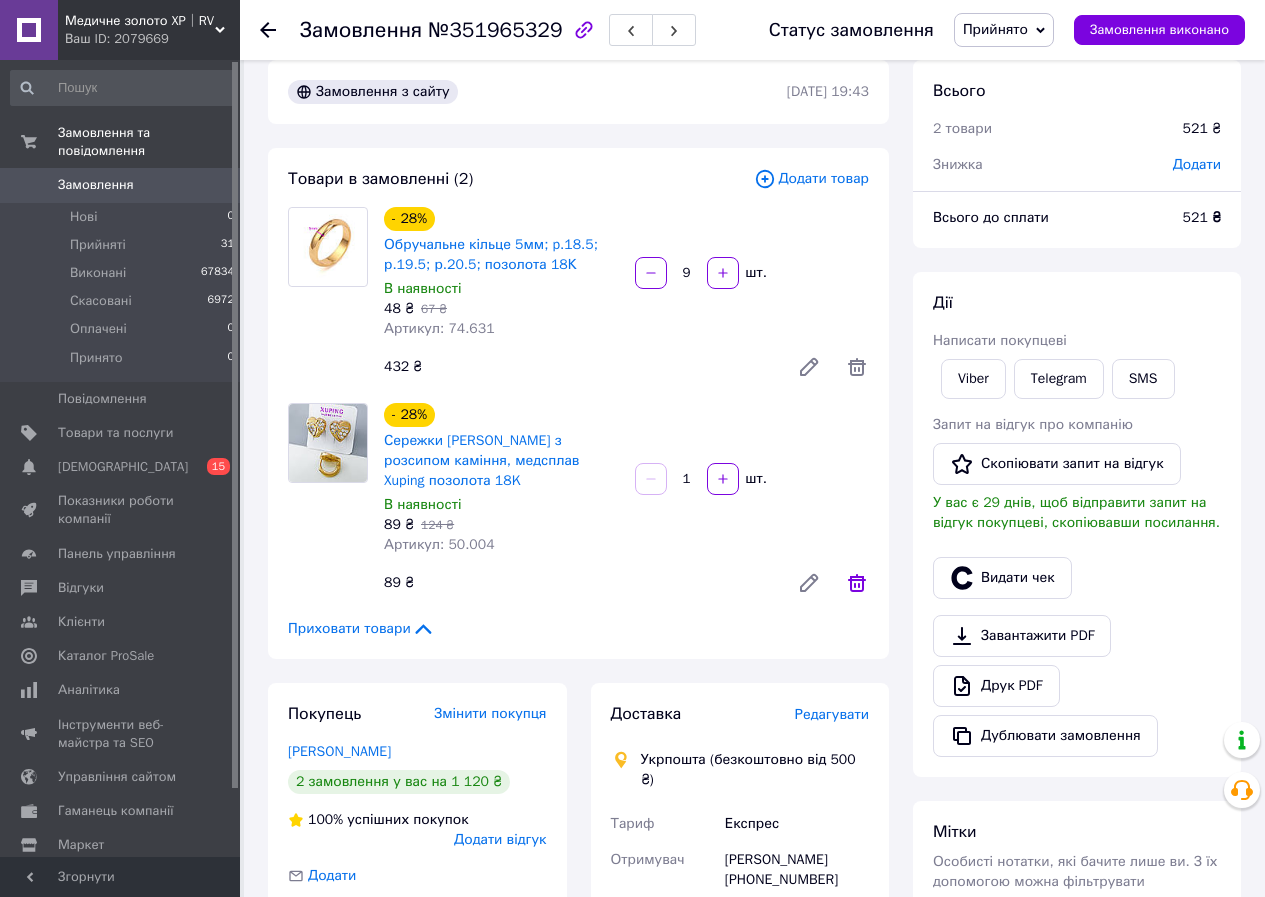 scroll, scrollTop: 0, scrollLeft: 0, axis: both 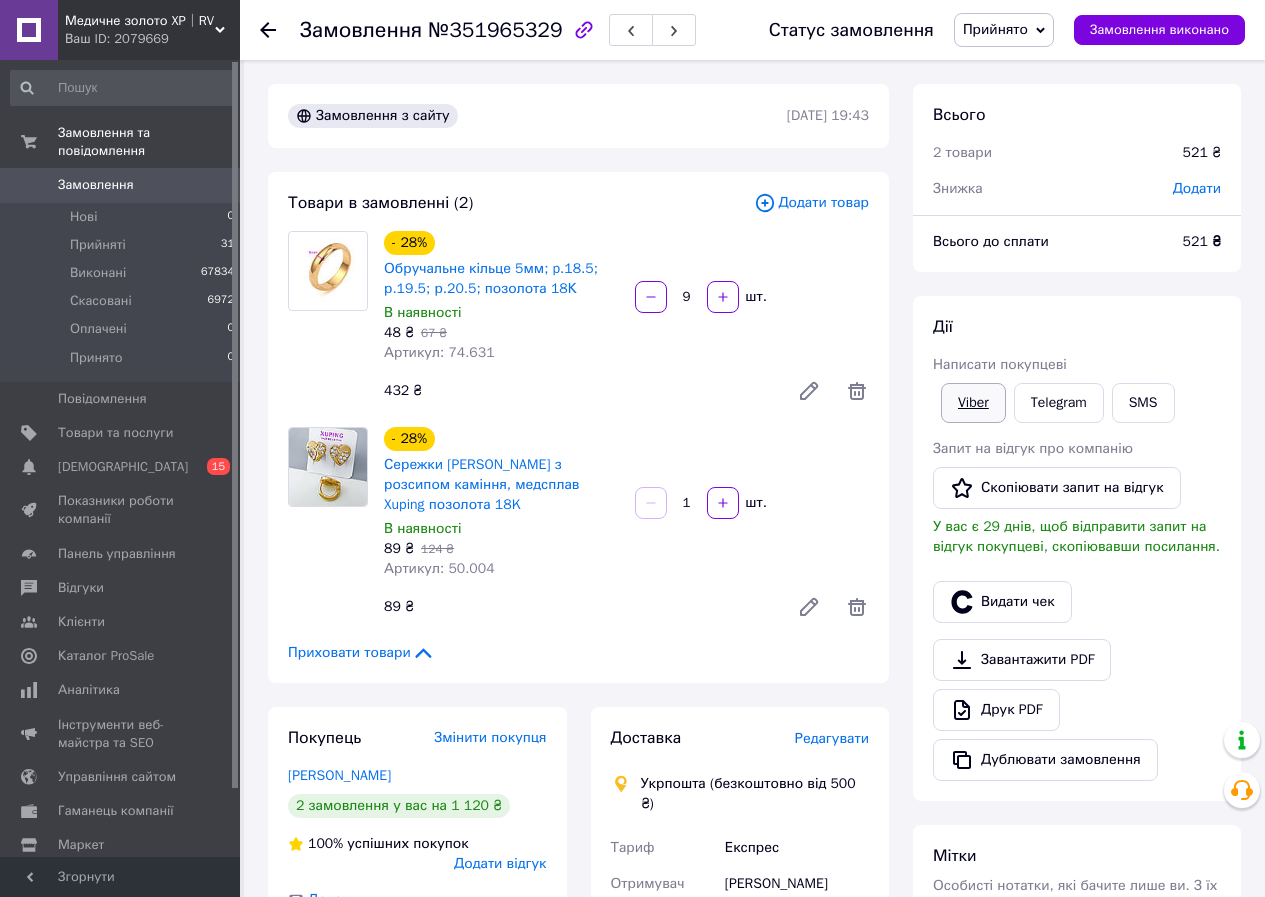 click on "Viber" at bounding box center [973, 403] 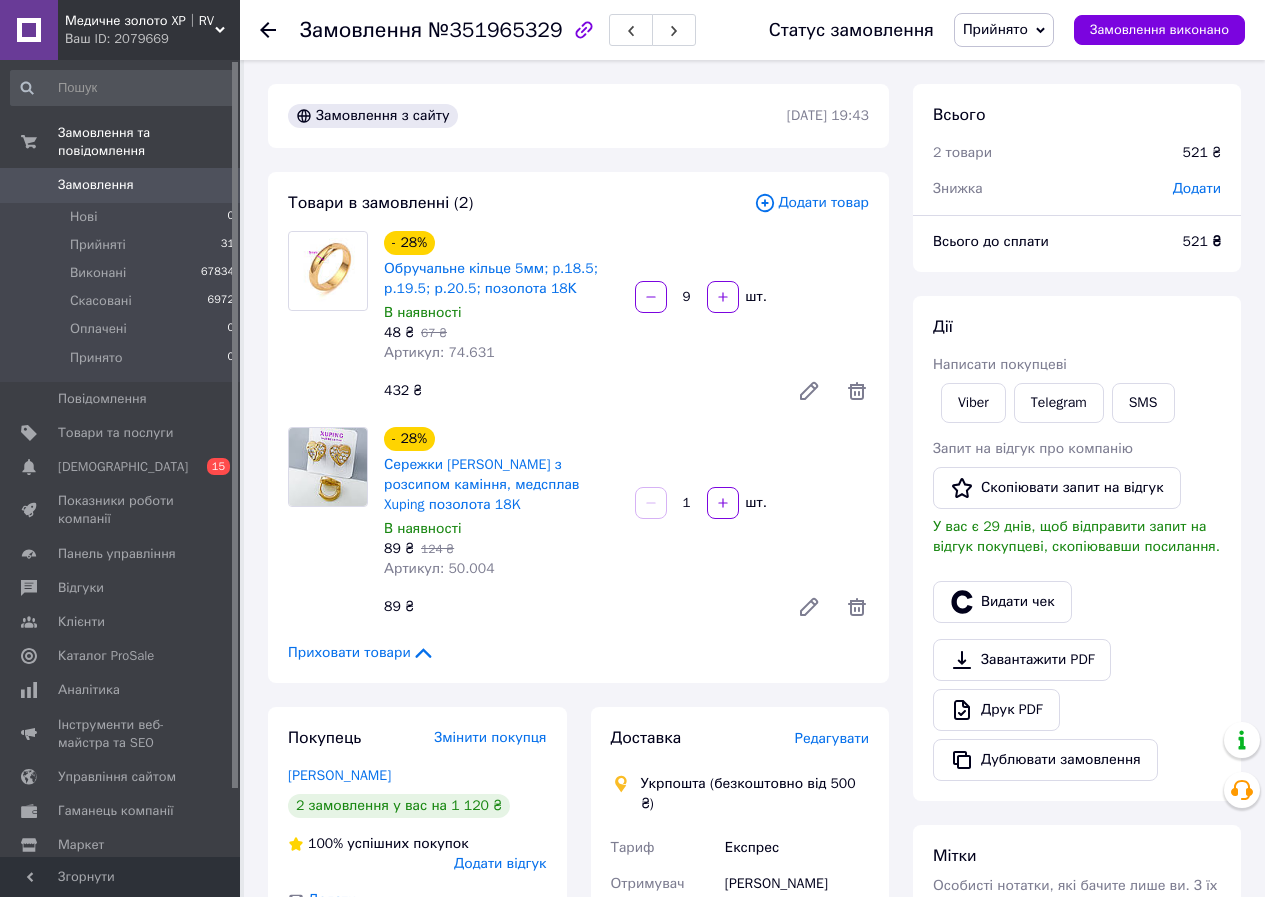 click on "Замовлення з сайту" at bounding box center [535, 116] 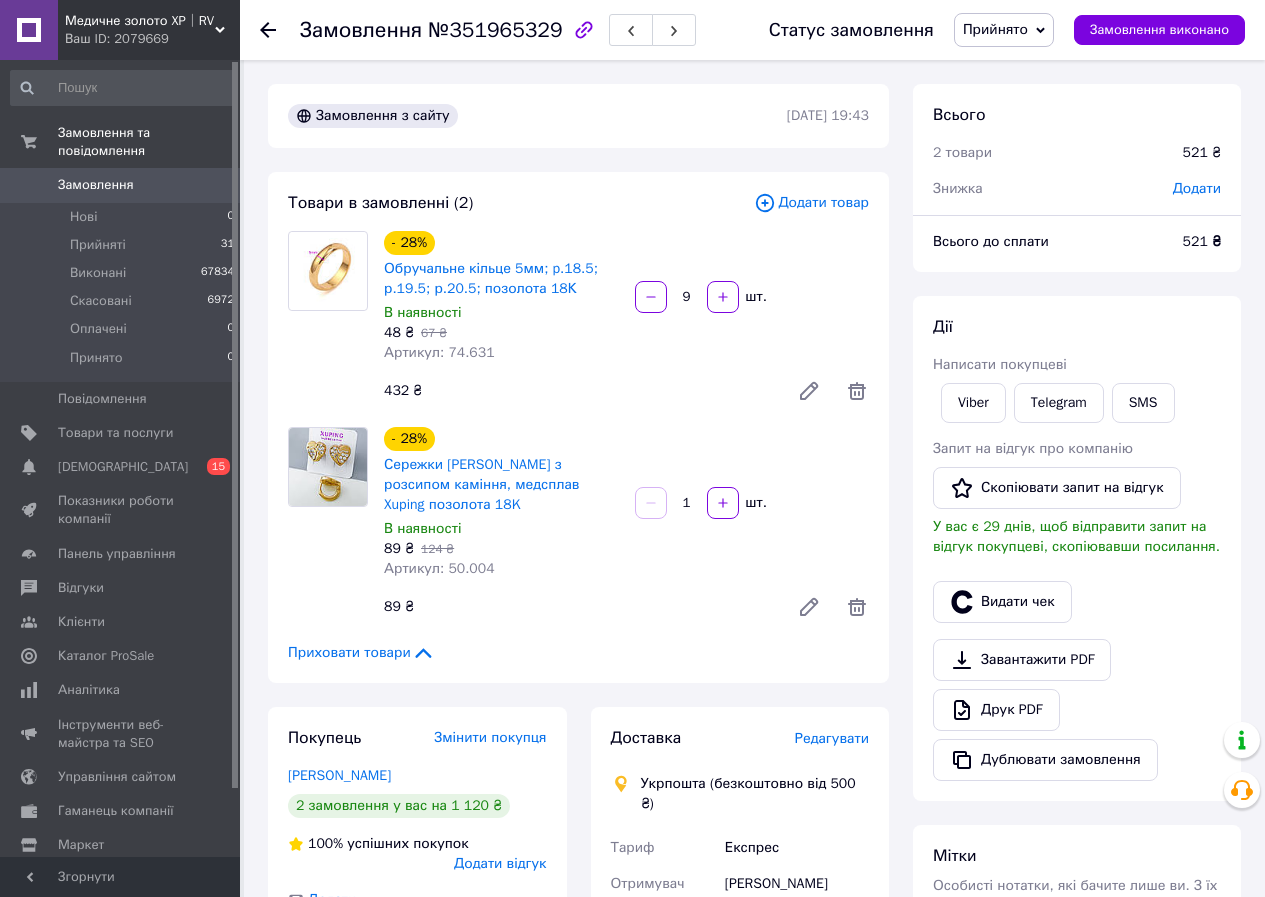 drag, startPoint x: 1195, startPoint y: 676, endPoint x: 1165, endPoint y: 659, distance: 34.48188 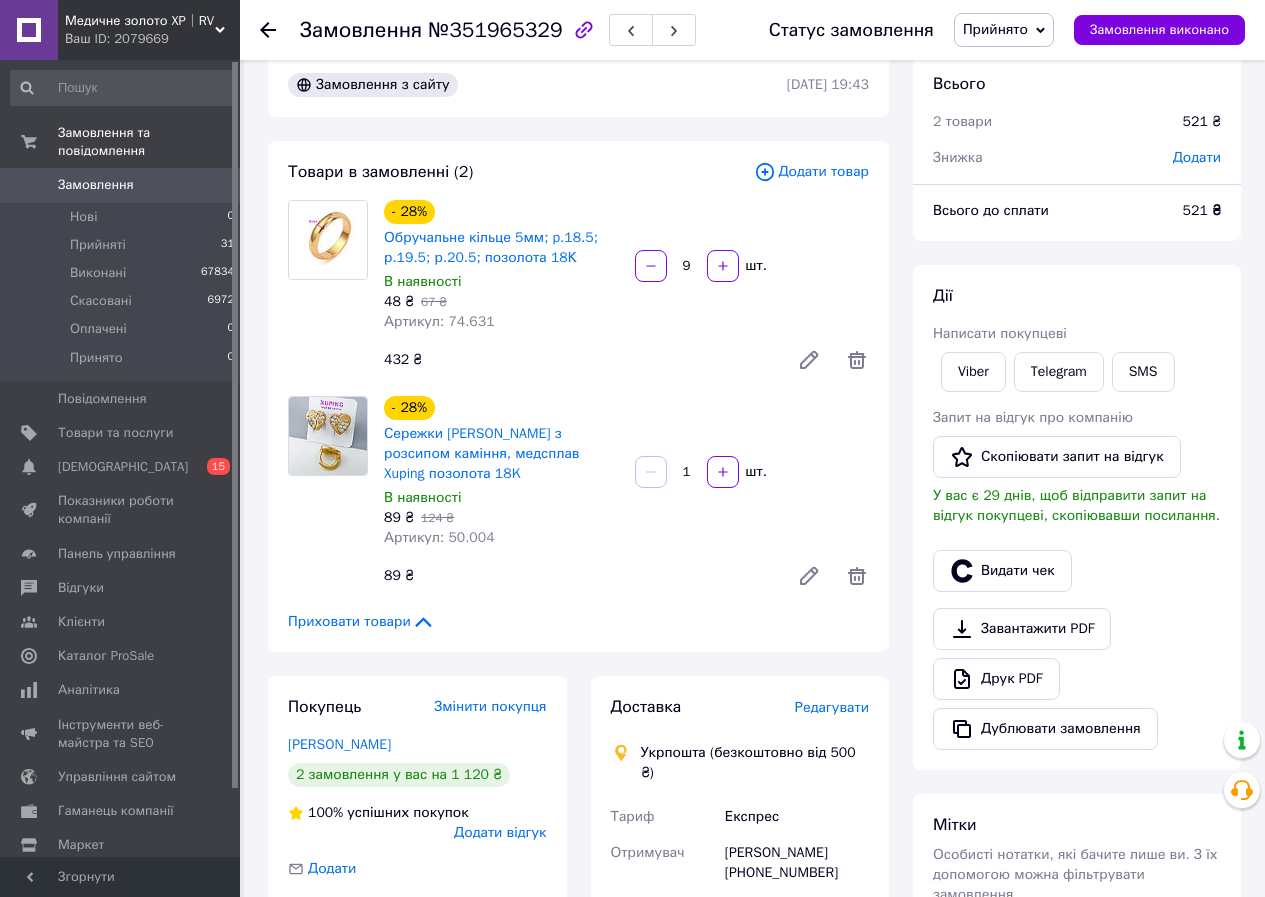 scroll, scrollTop: 0, scrollLeft: 0, axis: both 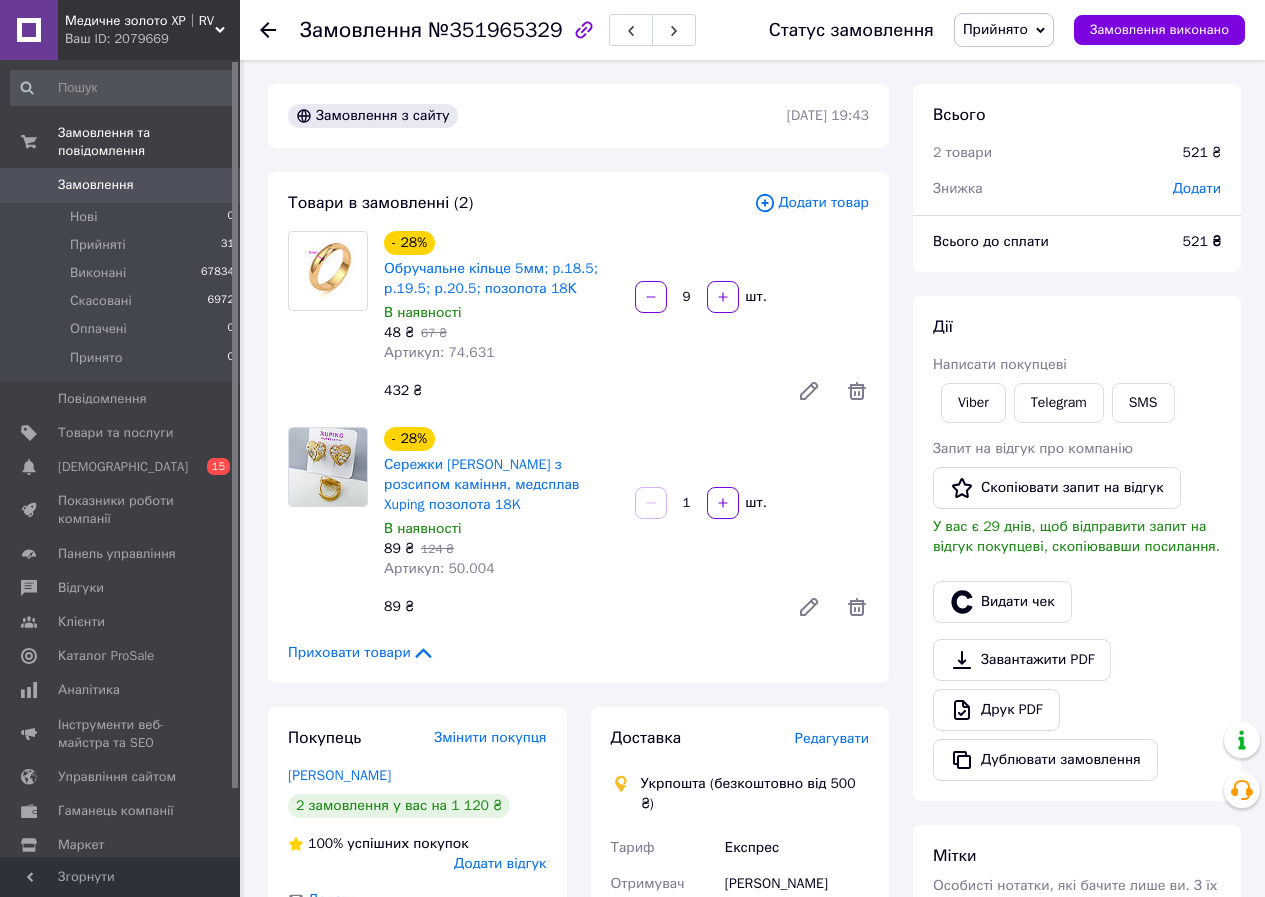 click on "Отримувач" at bounding box center (664, 894) 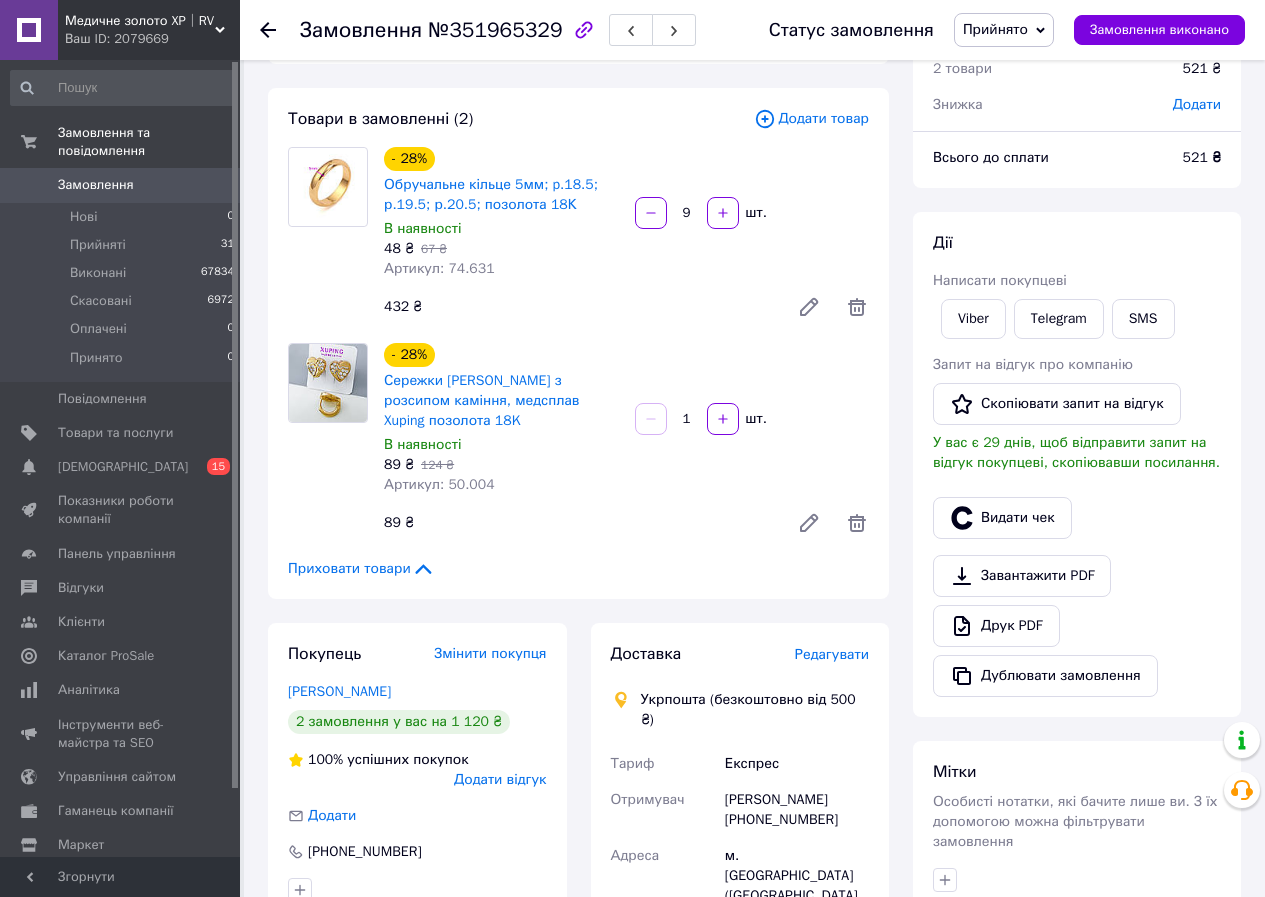 scroll, scrollTop: 300, scrollLeft: 0, axis: vertical 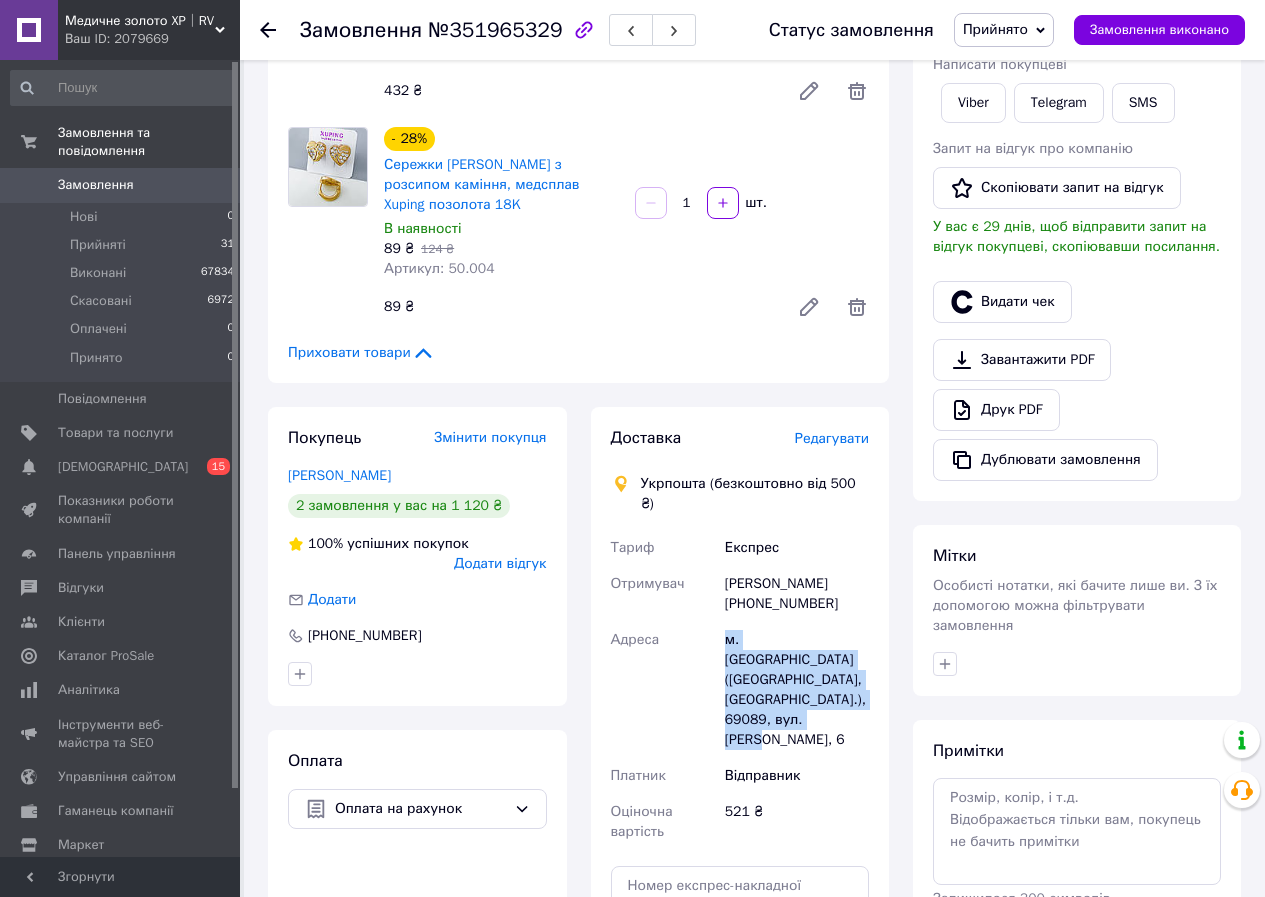 drag, startPoint x: 706, startPoint y: 618, endPoint x: 835, endPoint y: 696, distance: 150.74814 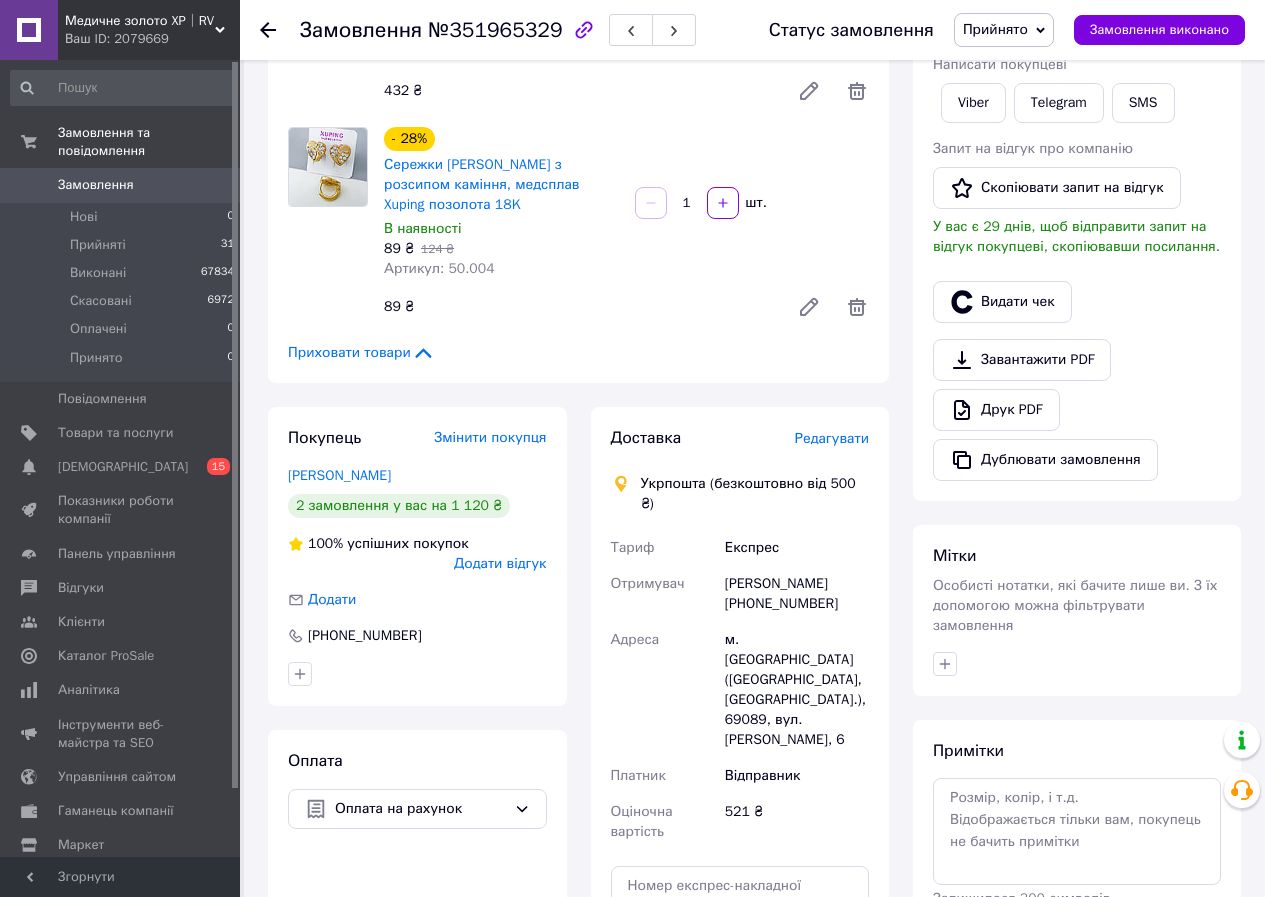 click on "Ваш ID: 2079669" at bounding box center [152, 39] 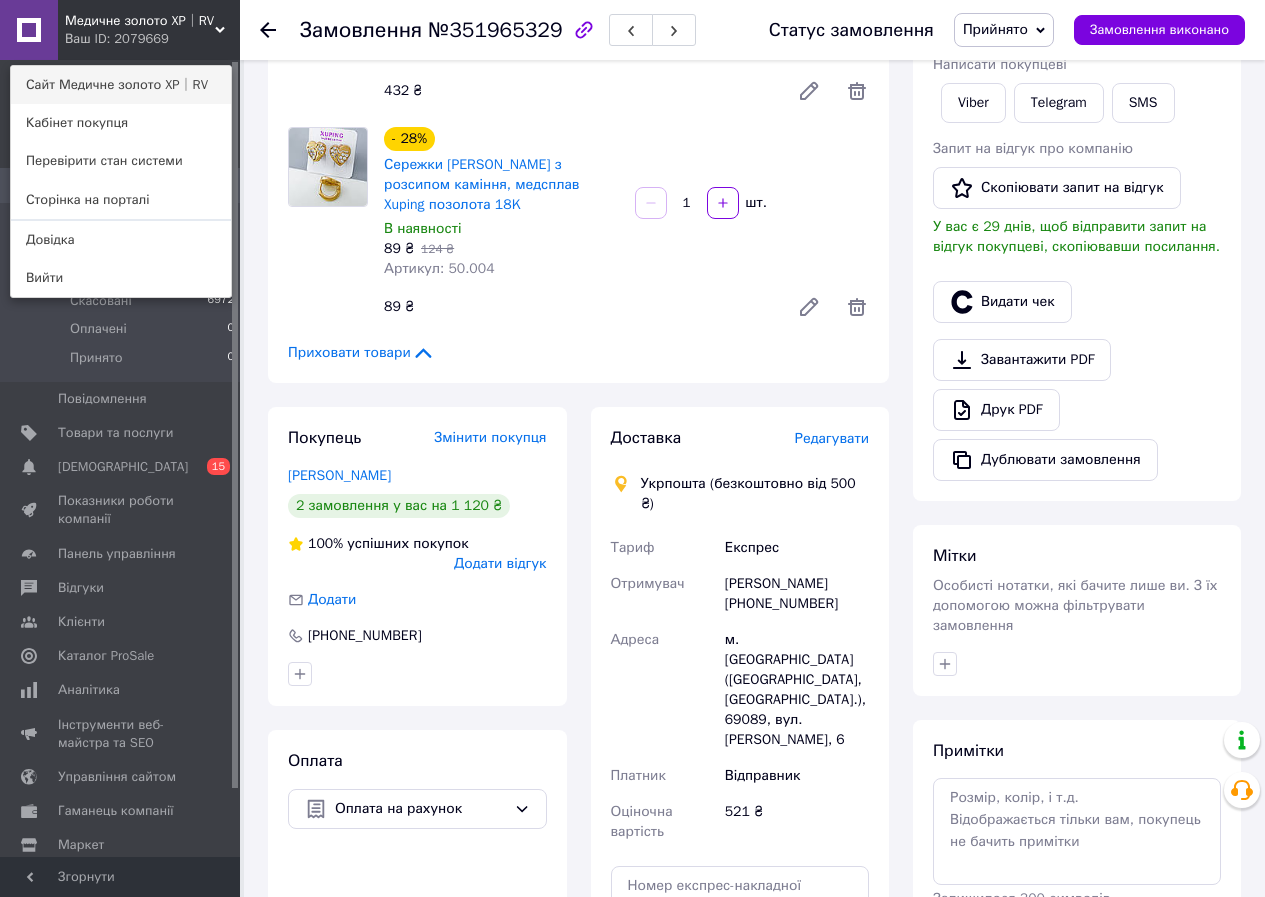 click on "Сайт Медичне золото XP│RV" at bounding box center [121, 85] 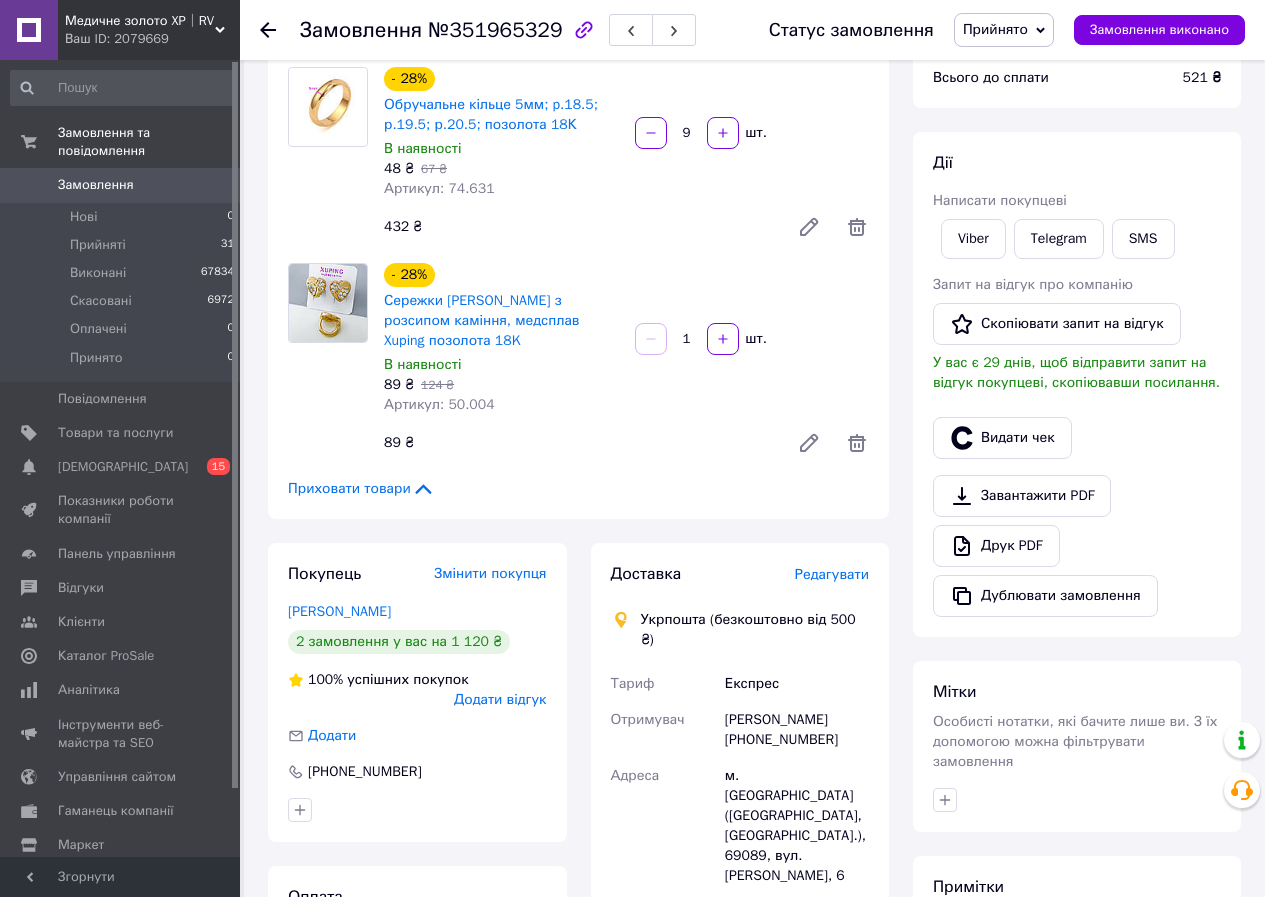 scroll, scrollTop: 400, scrollLeft: 0, axis: vertical 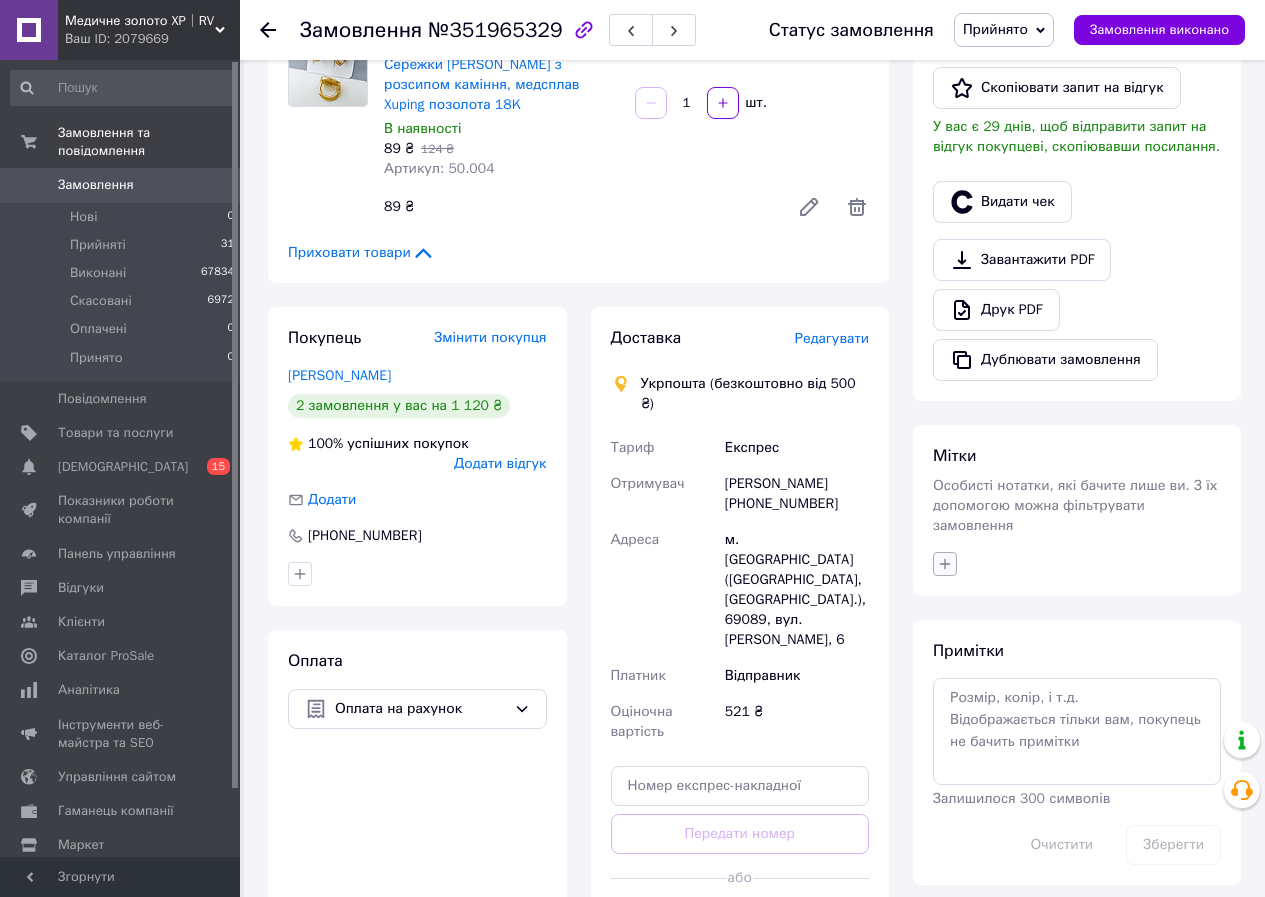 click 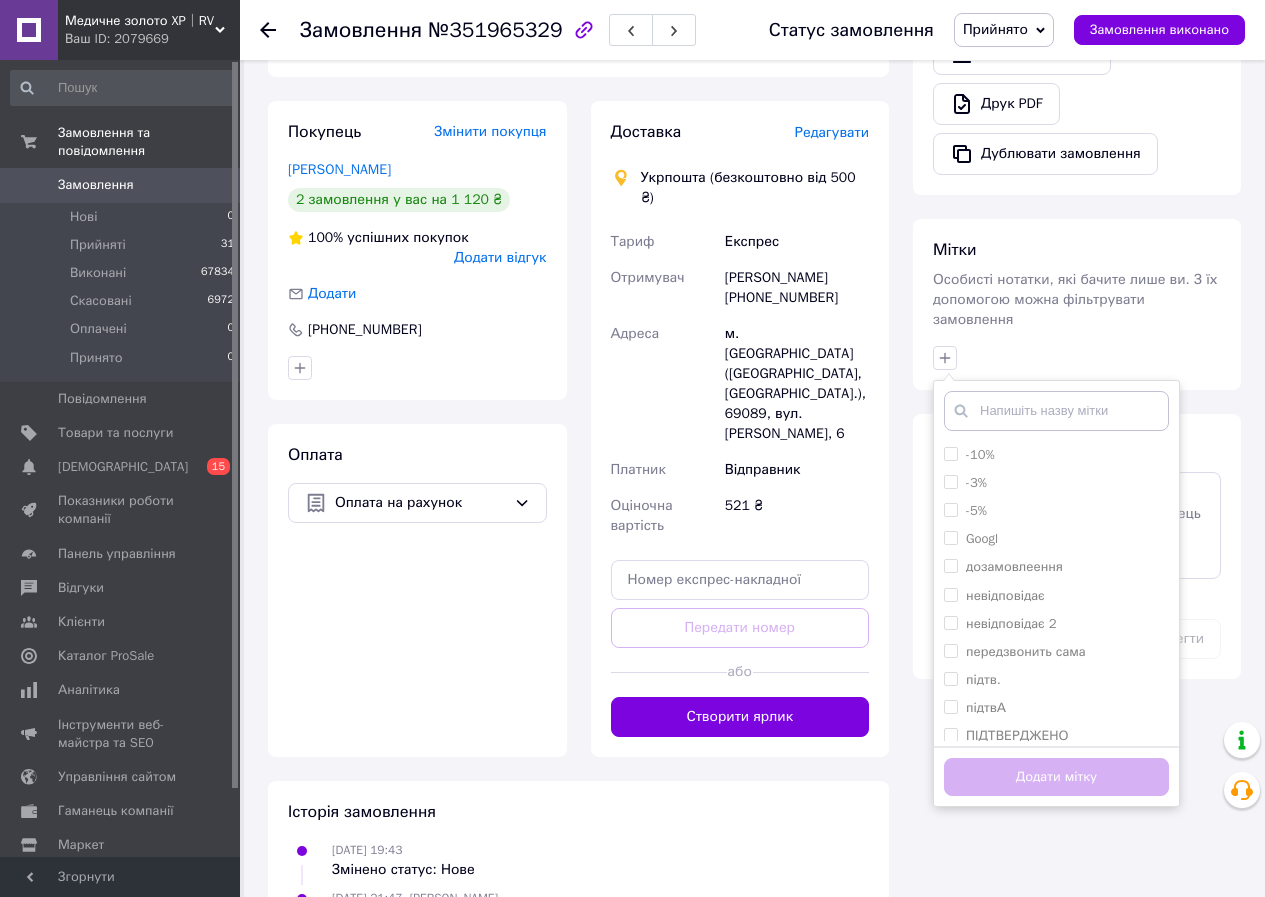 scroll, scrollTop: 641, scrollLeft: 0, axis: vertical 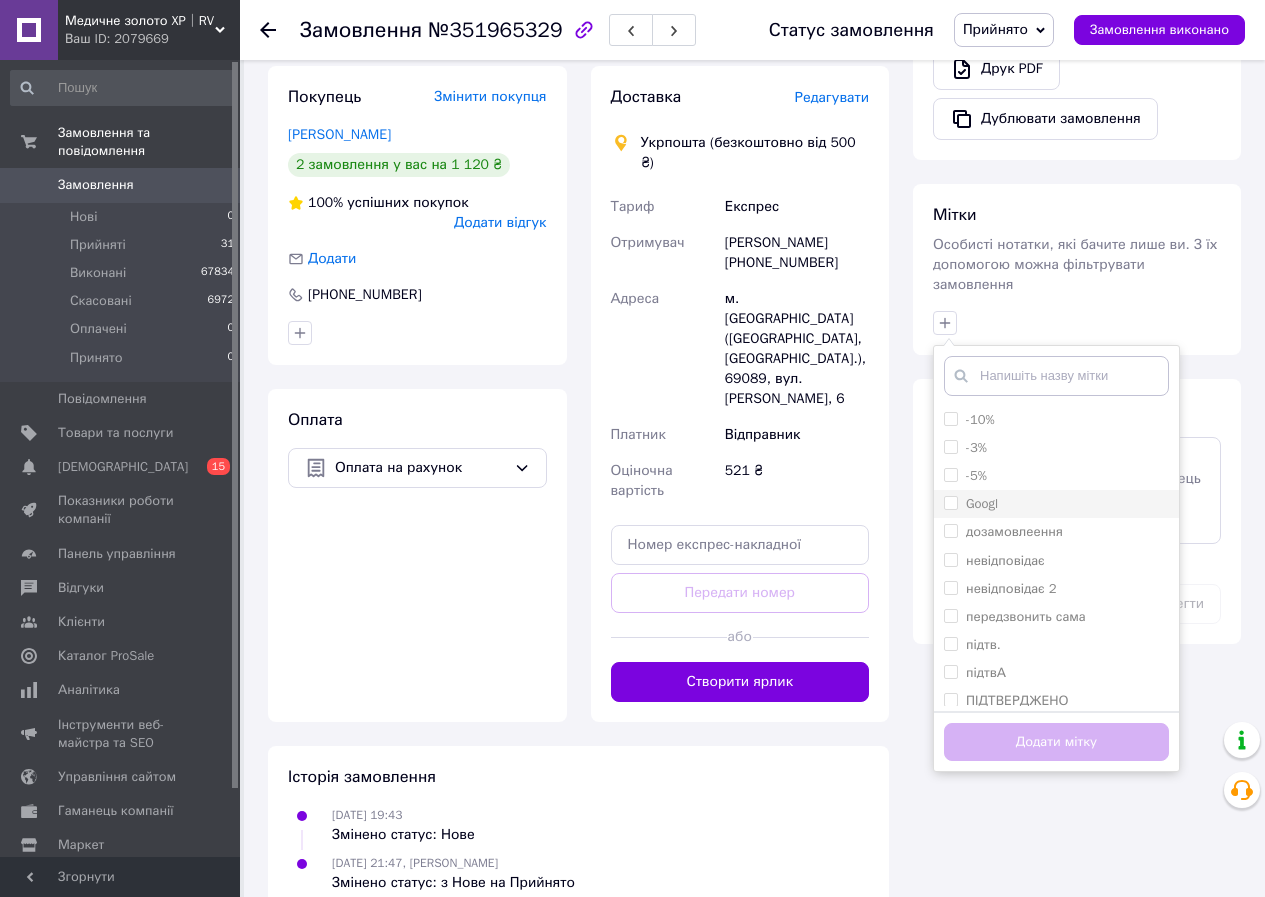click on "Googl" at bounding box center (950, 502) 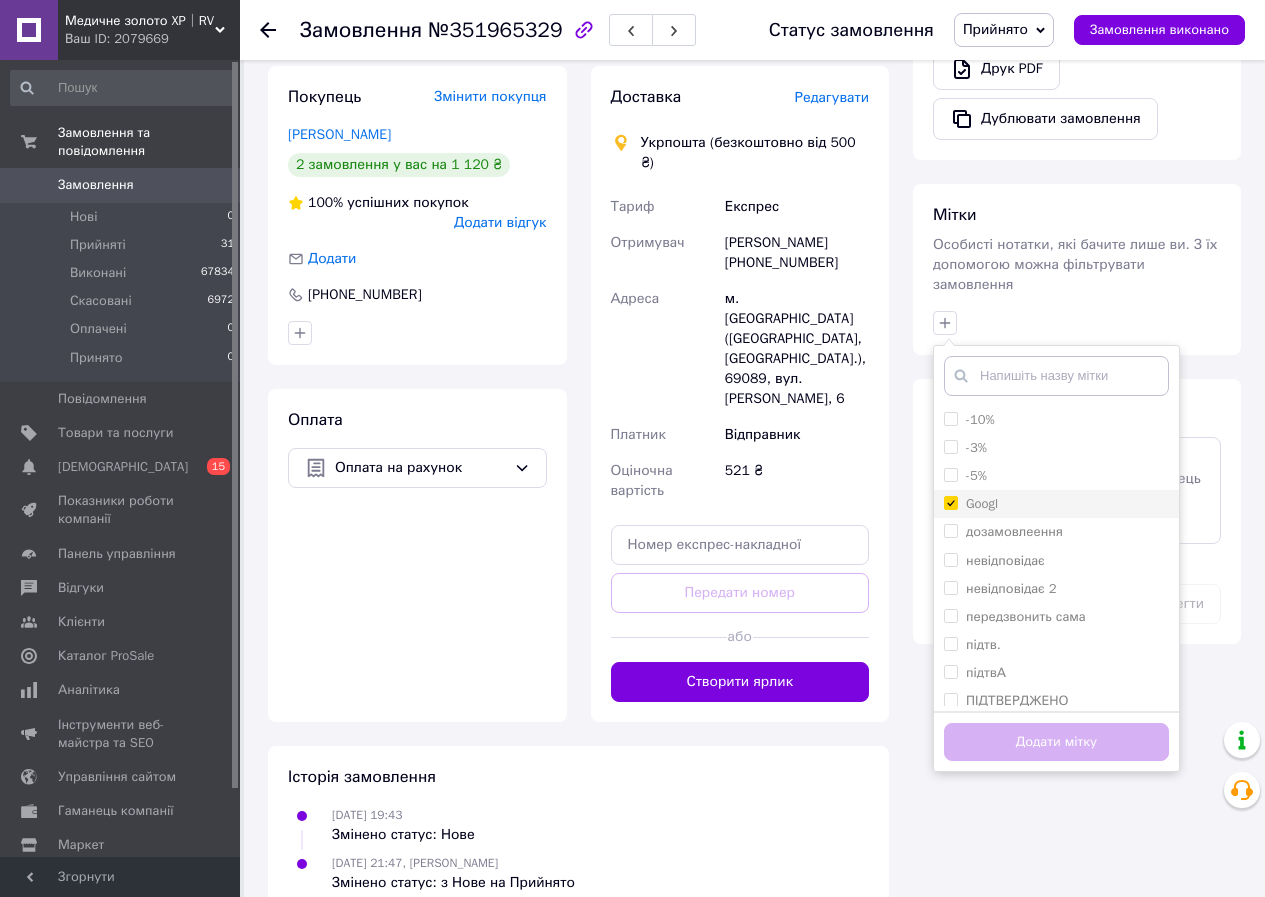 checkbox on "true" 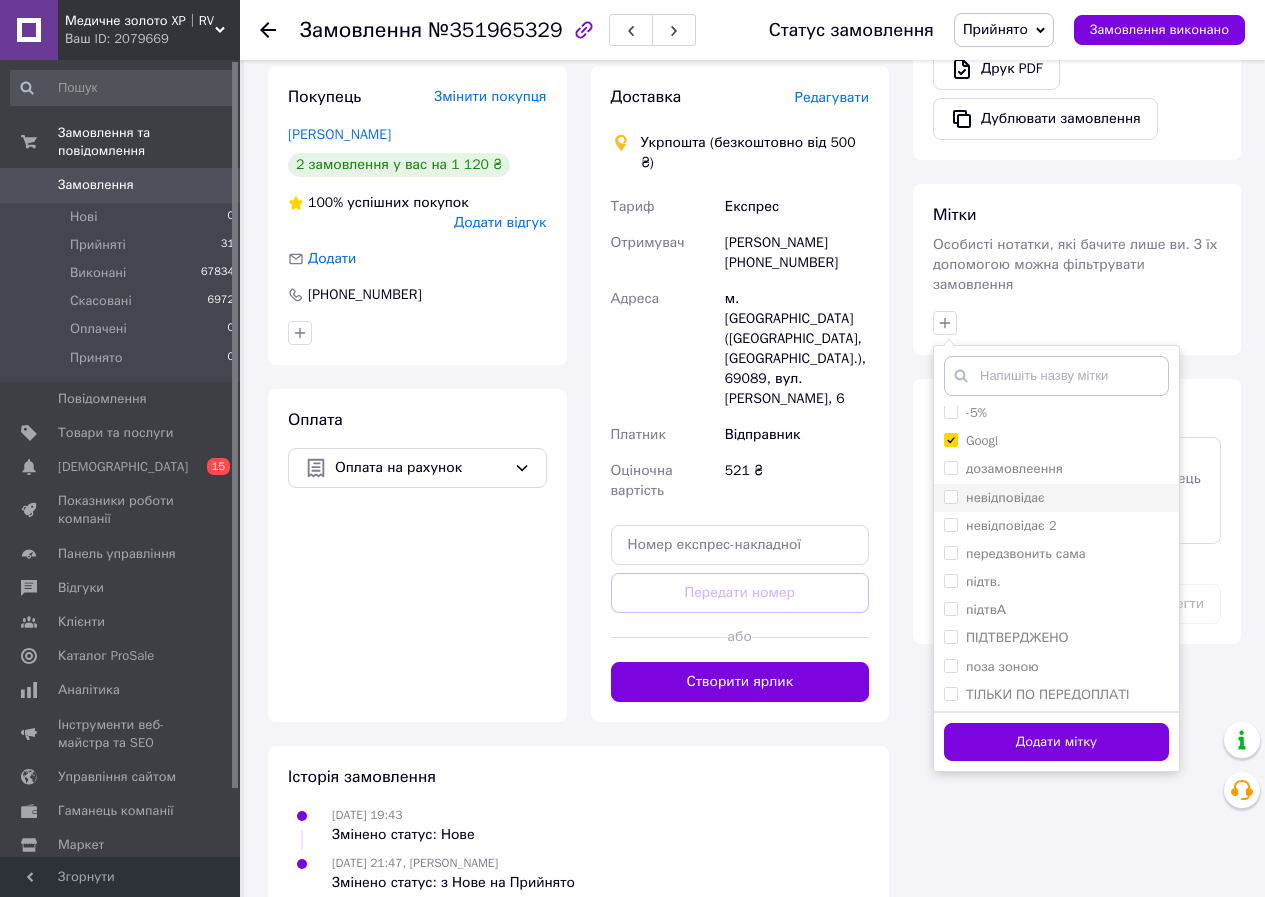 scroll, scrollTop: 94, scrollLeft: 0, axis: vertical 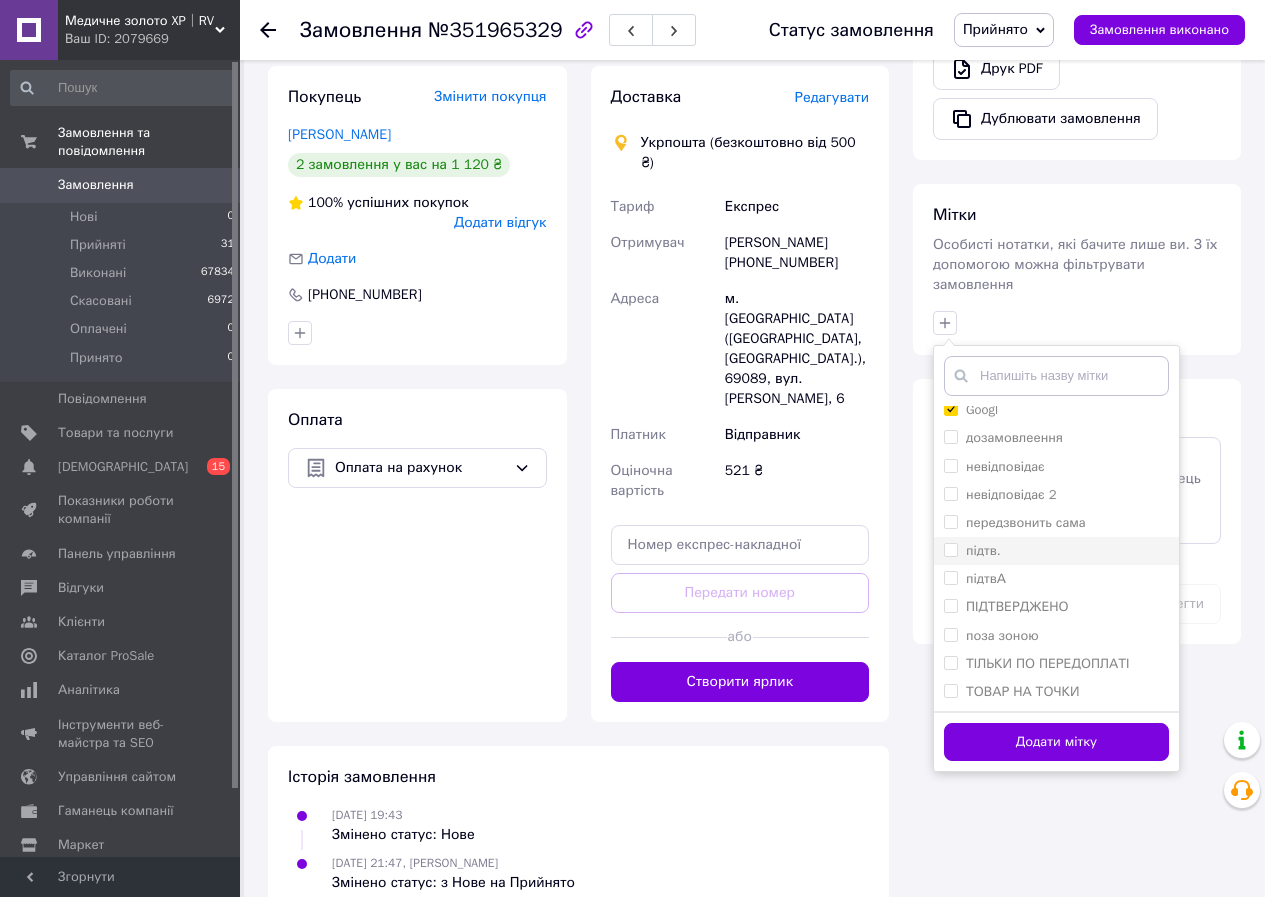click on "підтв." at bounding box center [950, 549] 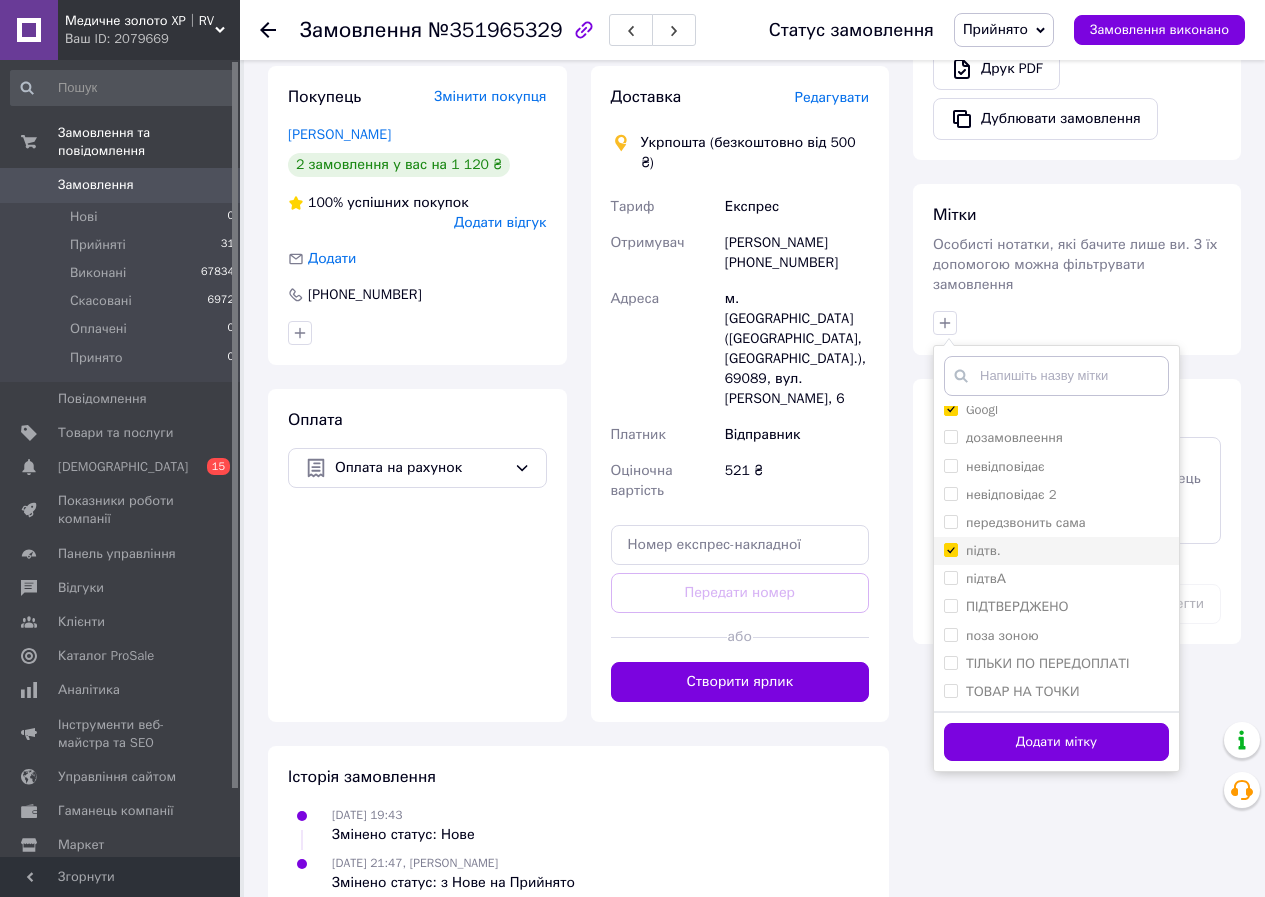 checkbox on "true" 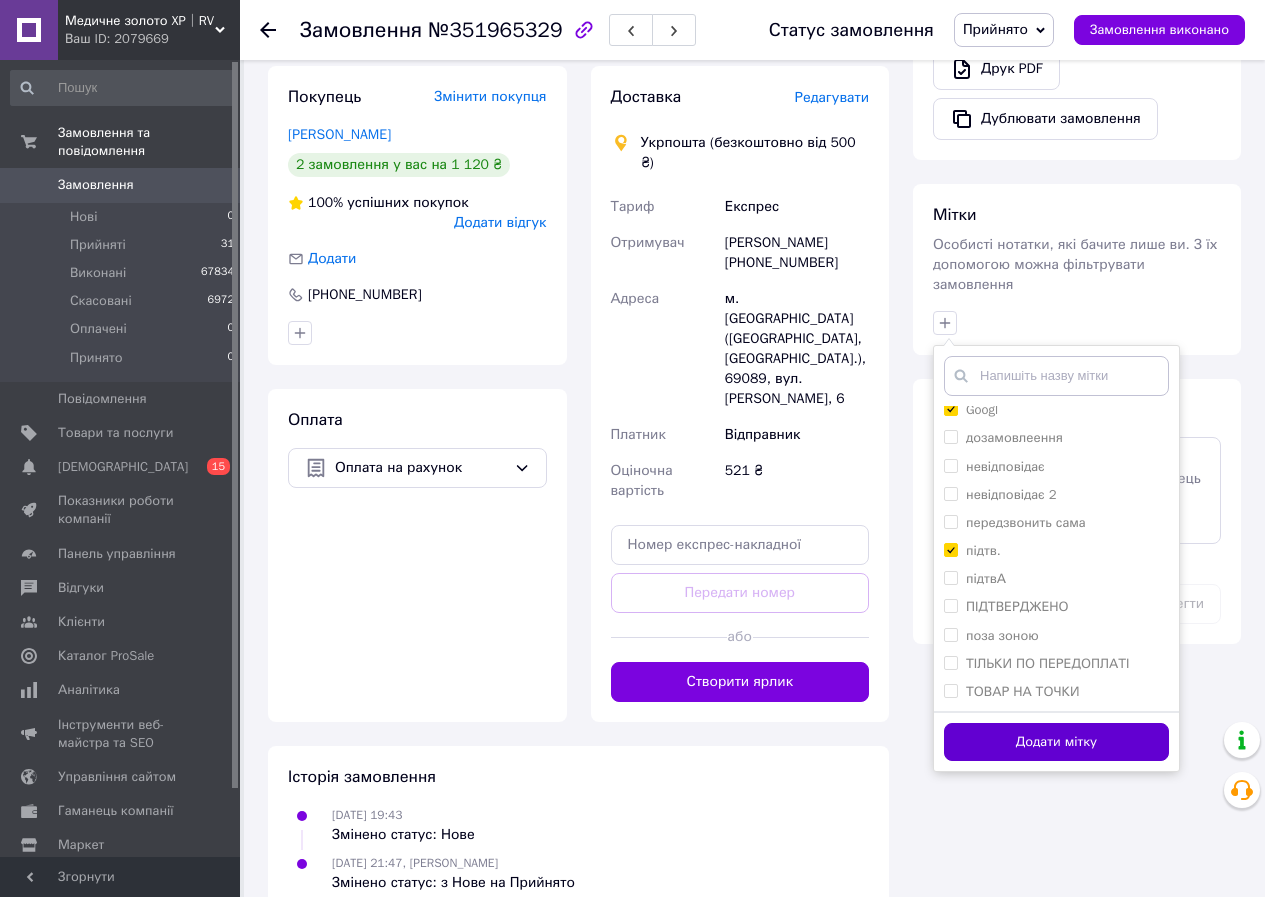 click on "Додати мітку" at bounding box center [1056, 742] 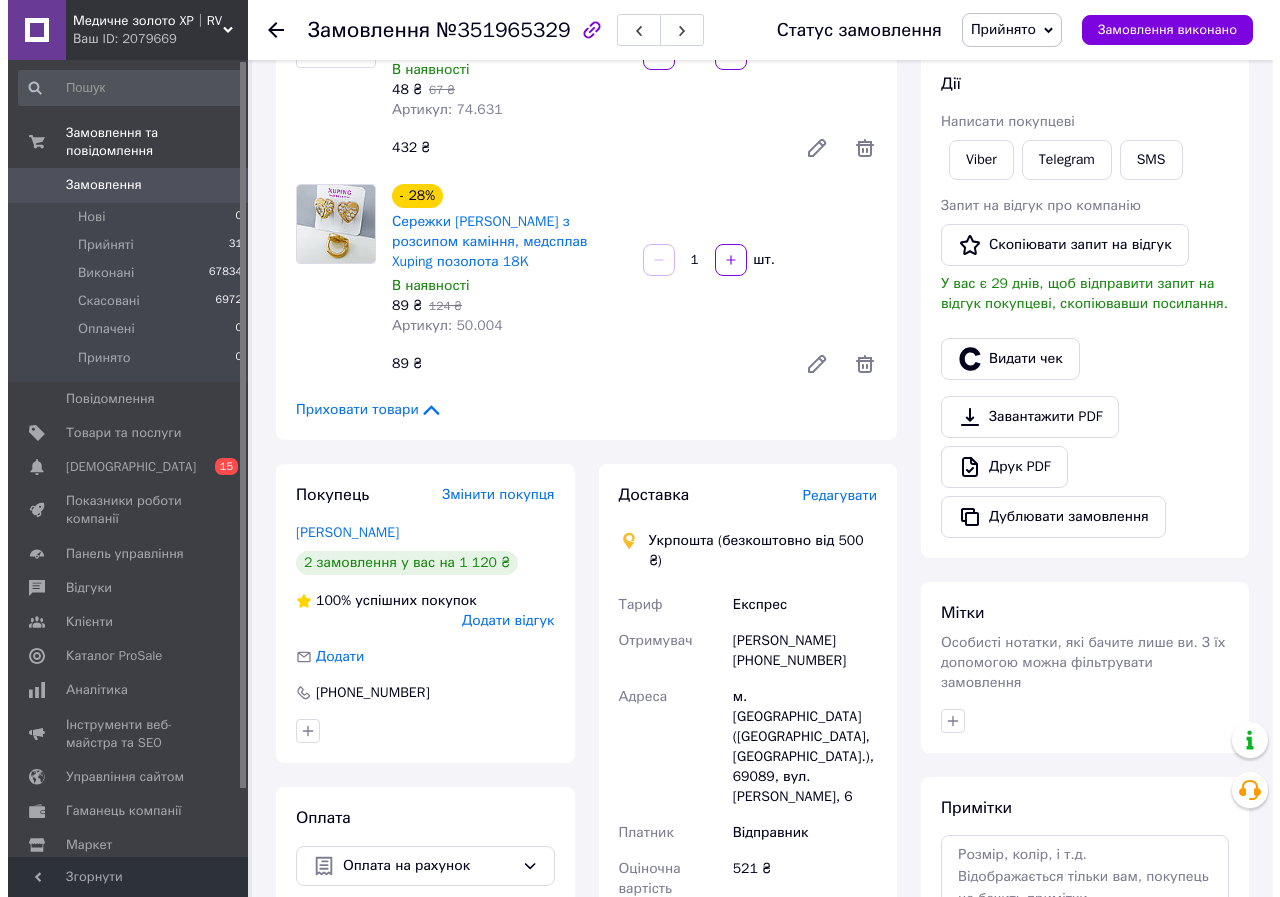 scroll, scrollTop: 241, scrollLeft: 0, axis: vertical 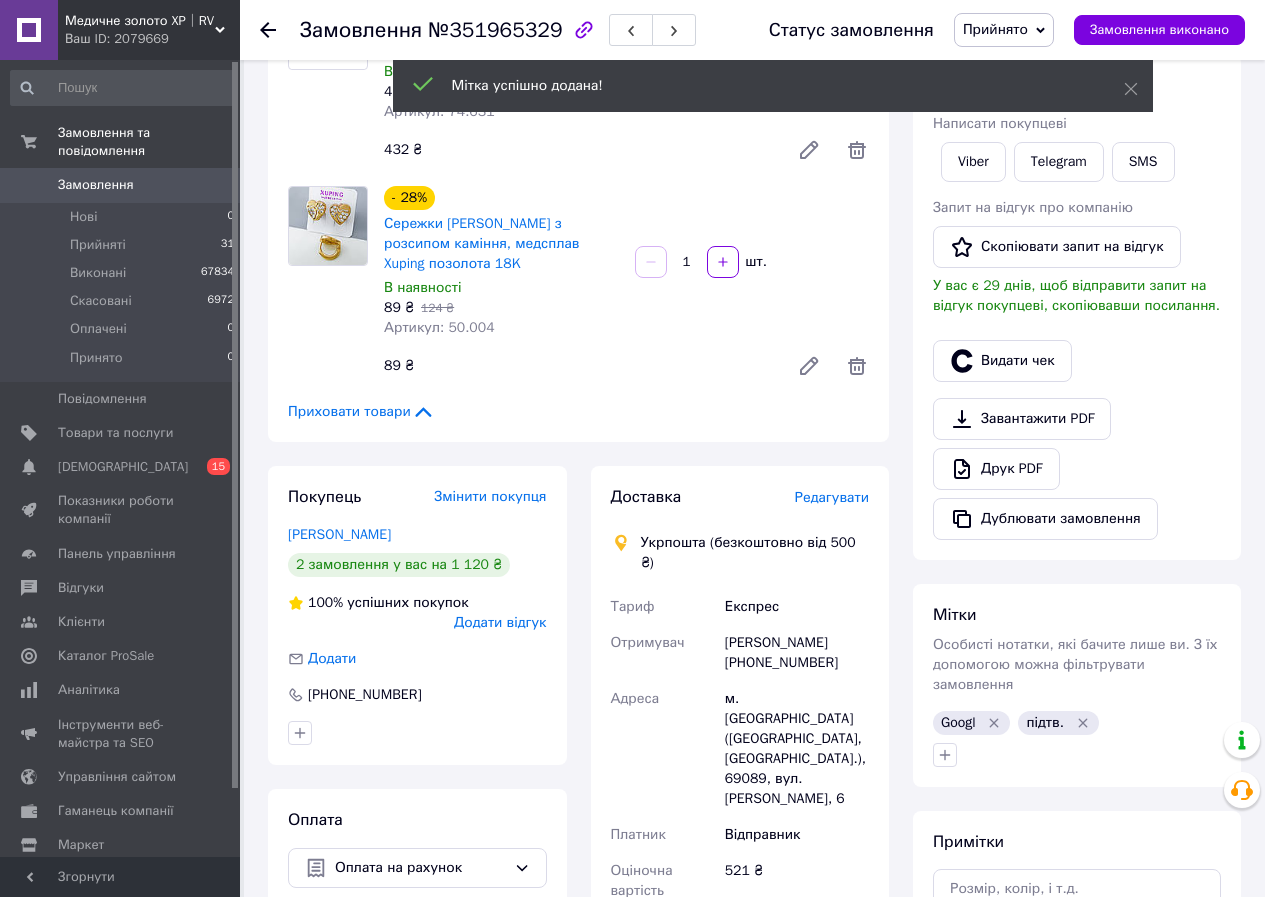 click on "Редагувати" at bounding box center (832, 497) 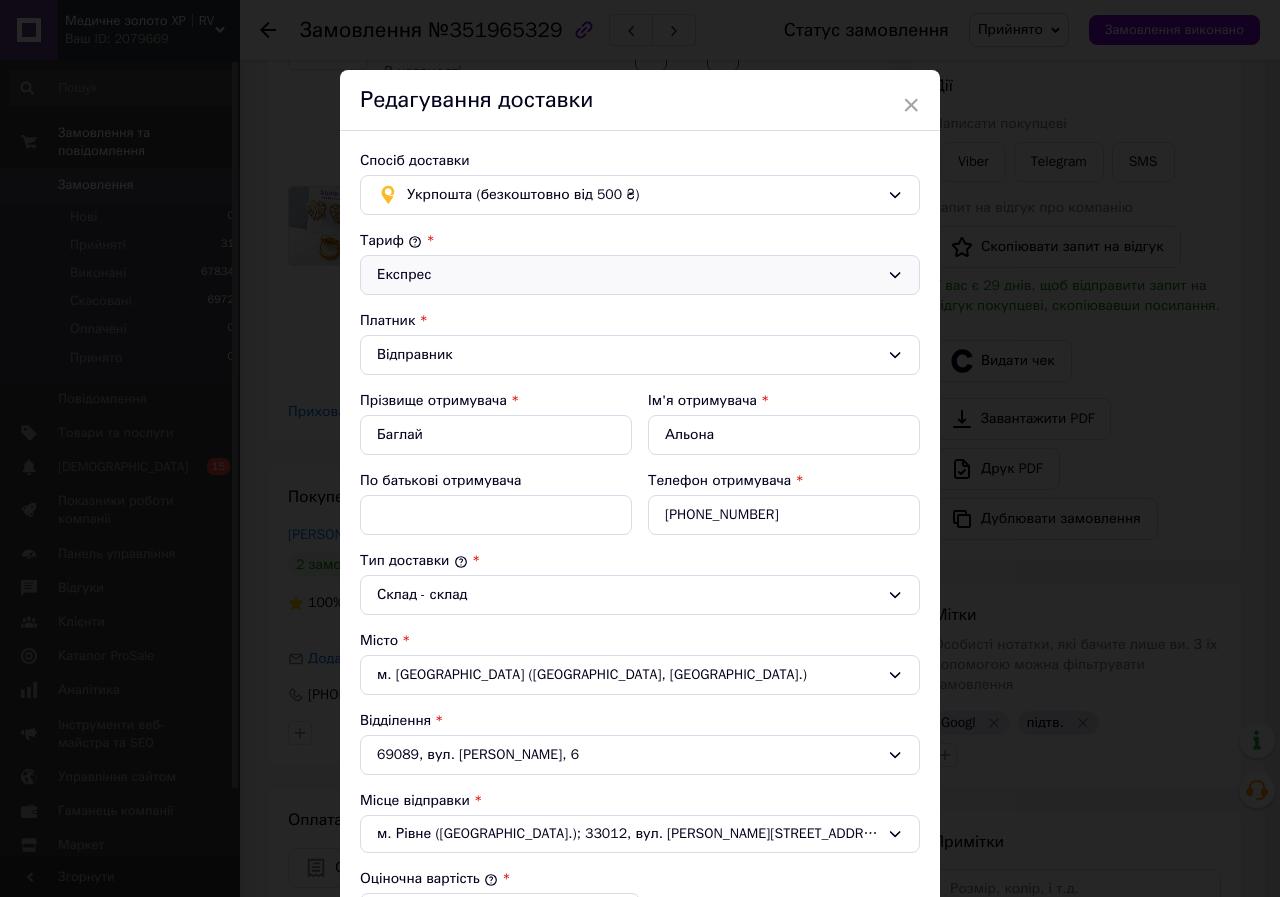 click on "Експрес" at bounding box center [628, 275] 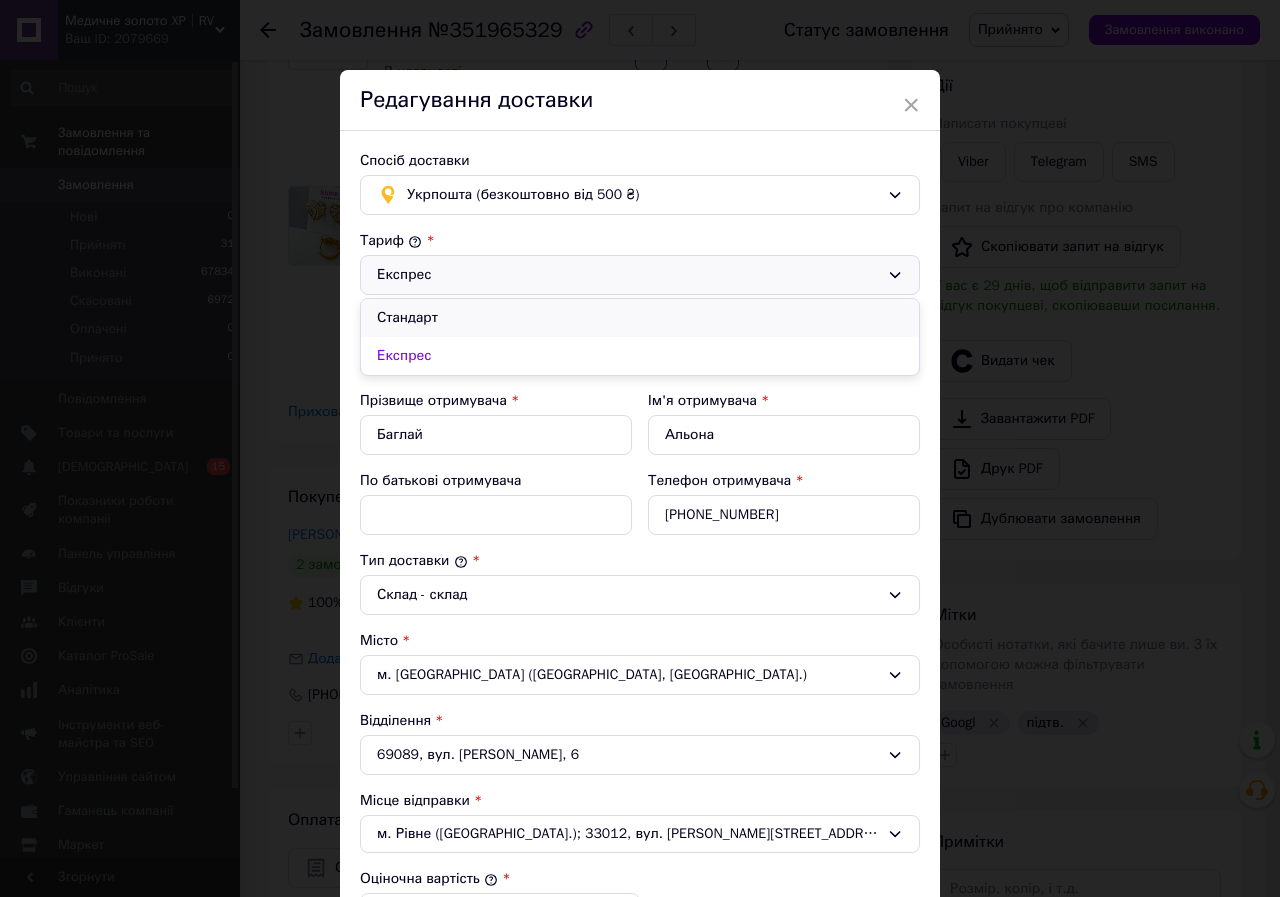 click on "Стандарт" at bounding box center [640, 318] 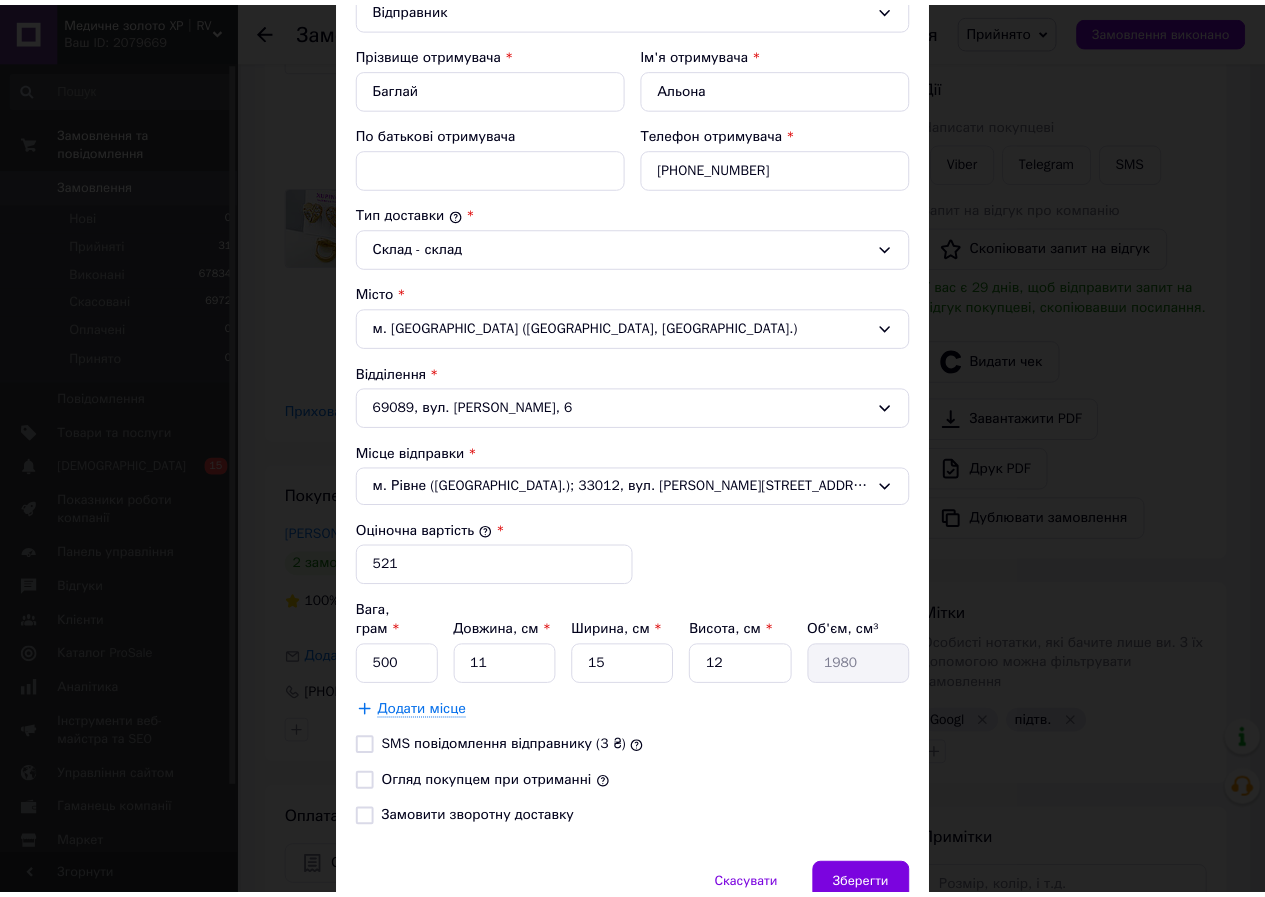 scroll, scrollTop: 426, scrollLeft: 0, axis: vertical 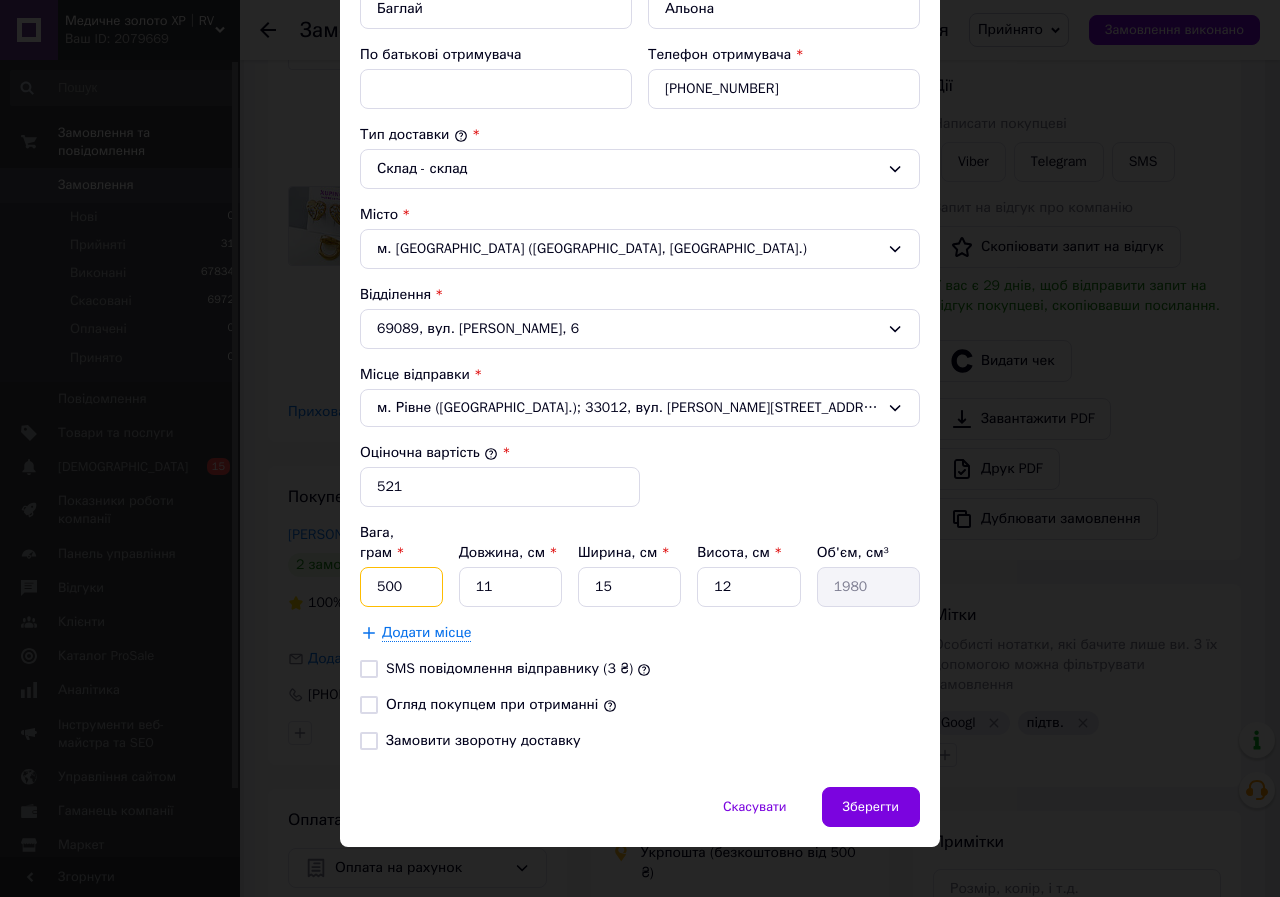 click on "500" at bounding box center [401, 587] 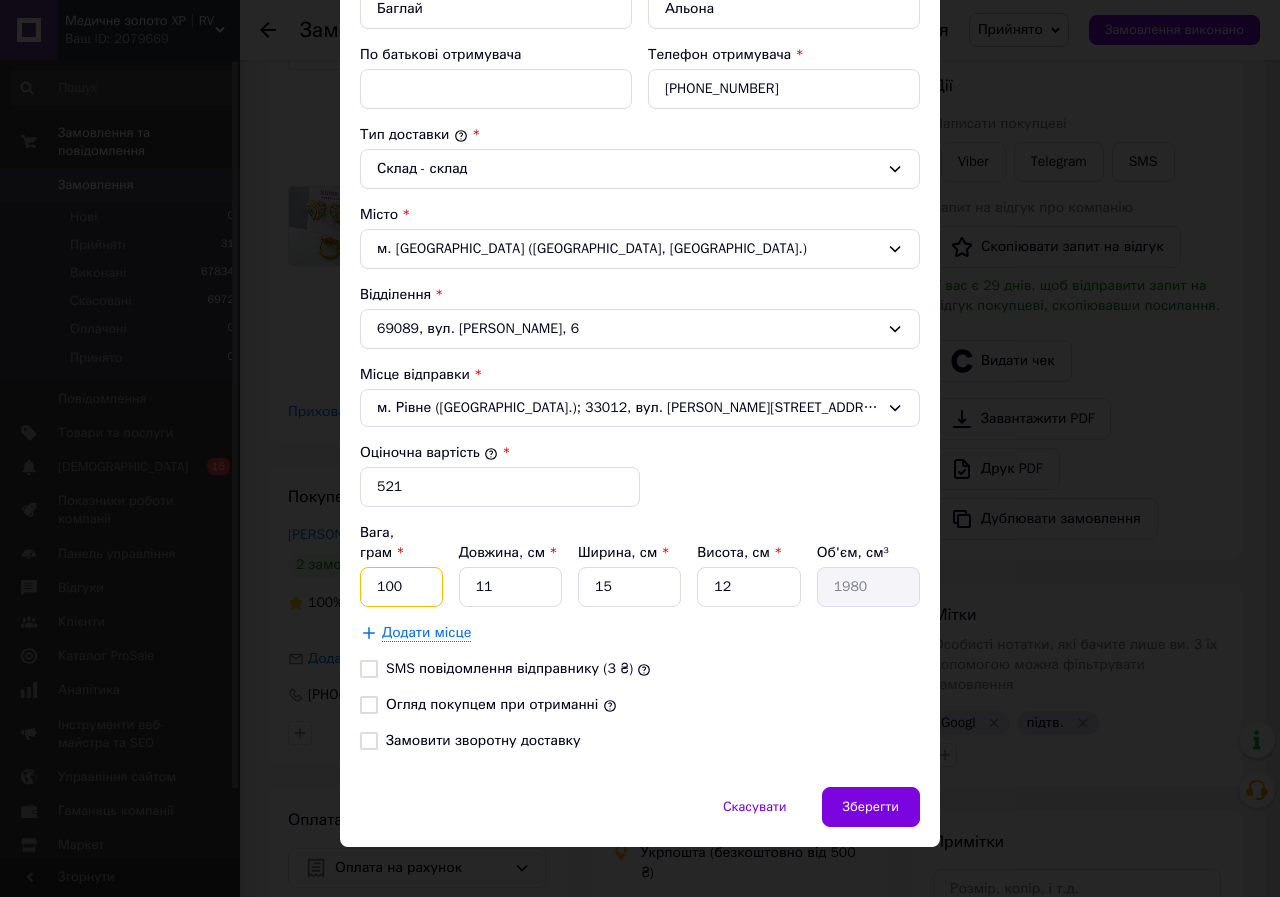 type on "100" 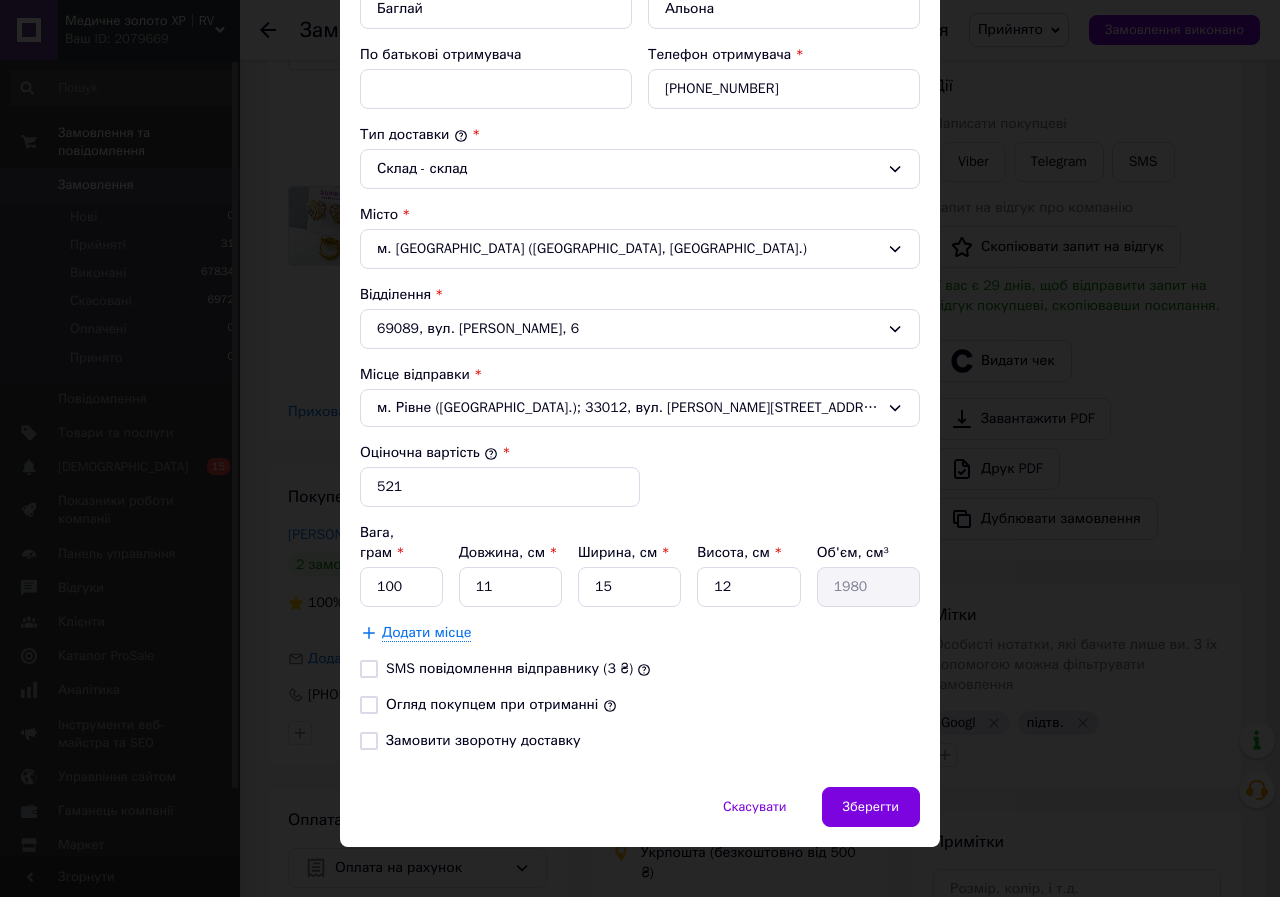 click on "Огляд покупцем при отриманні" at bounding box center [492, 704] 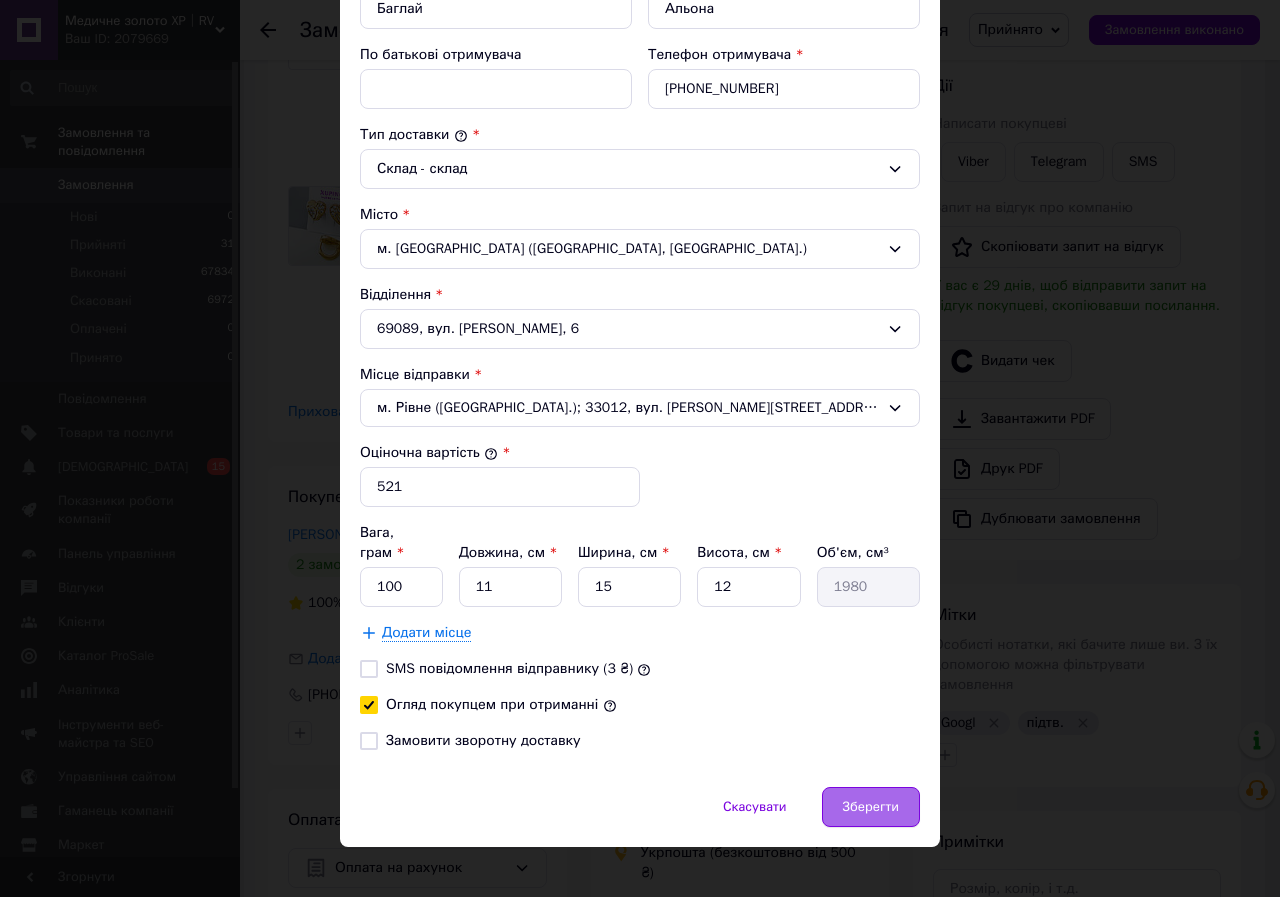click on "Зберегти" at bounding box center (871, 807) 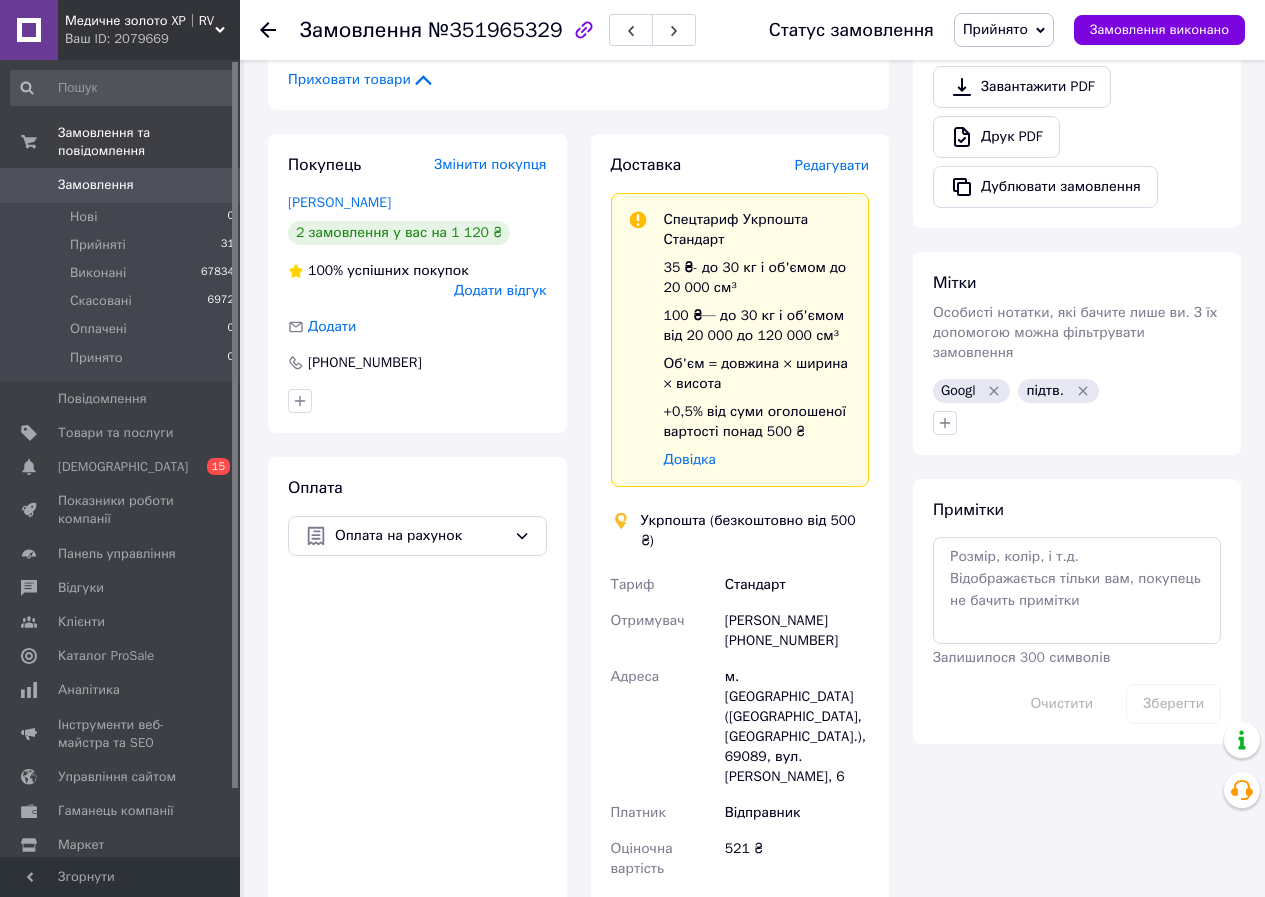 scroll, scrollTop: 600, scrollLeft: 0, axis: vertical 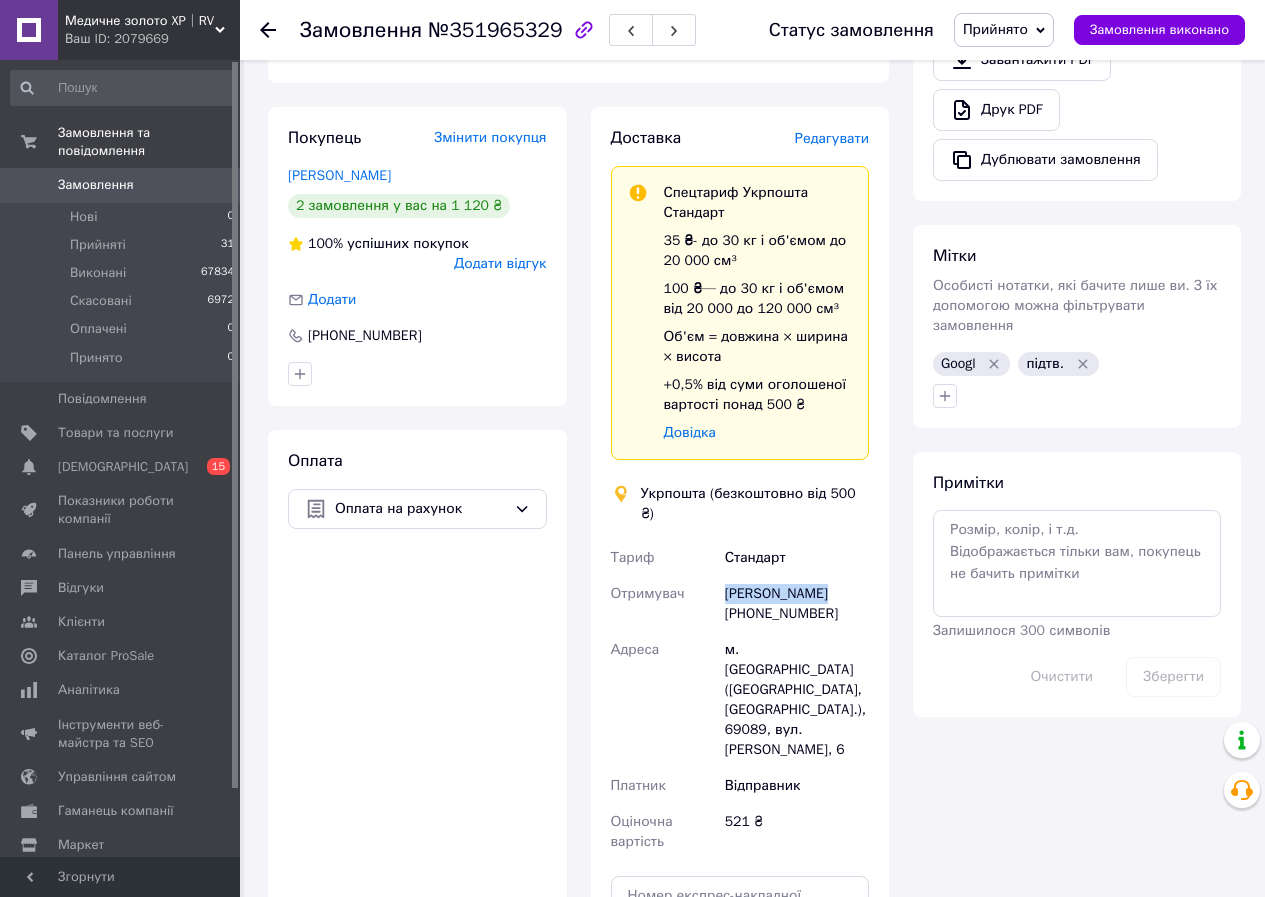 drag, startPoint x: 718, startPoint y: 568, endPoint x: 835, endPoint y: 576, distance: 117.273186 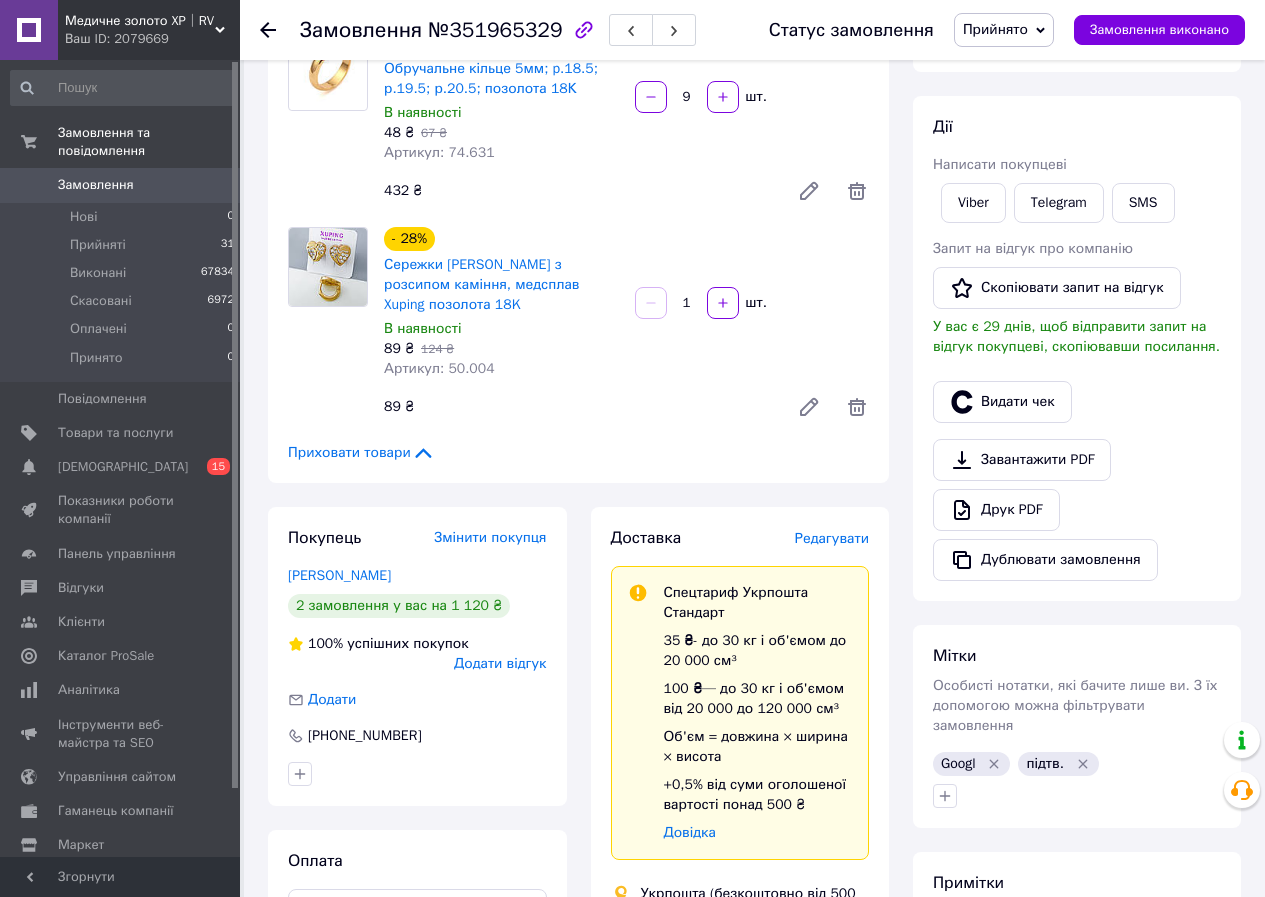scroll, scrollTop: 400, scrollLeft: 0, axis: vertical 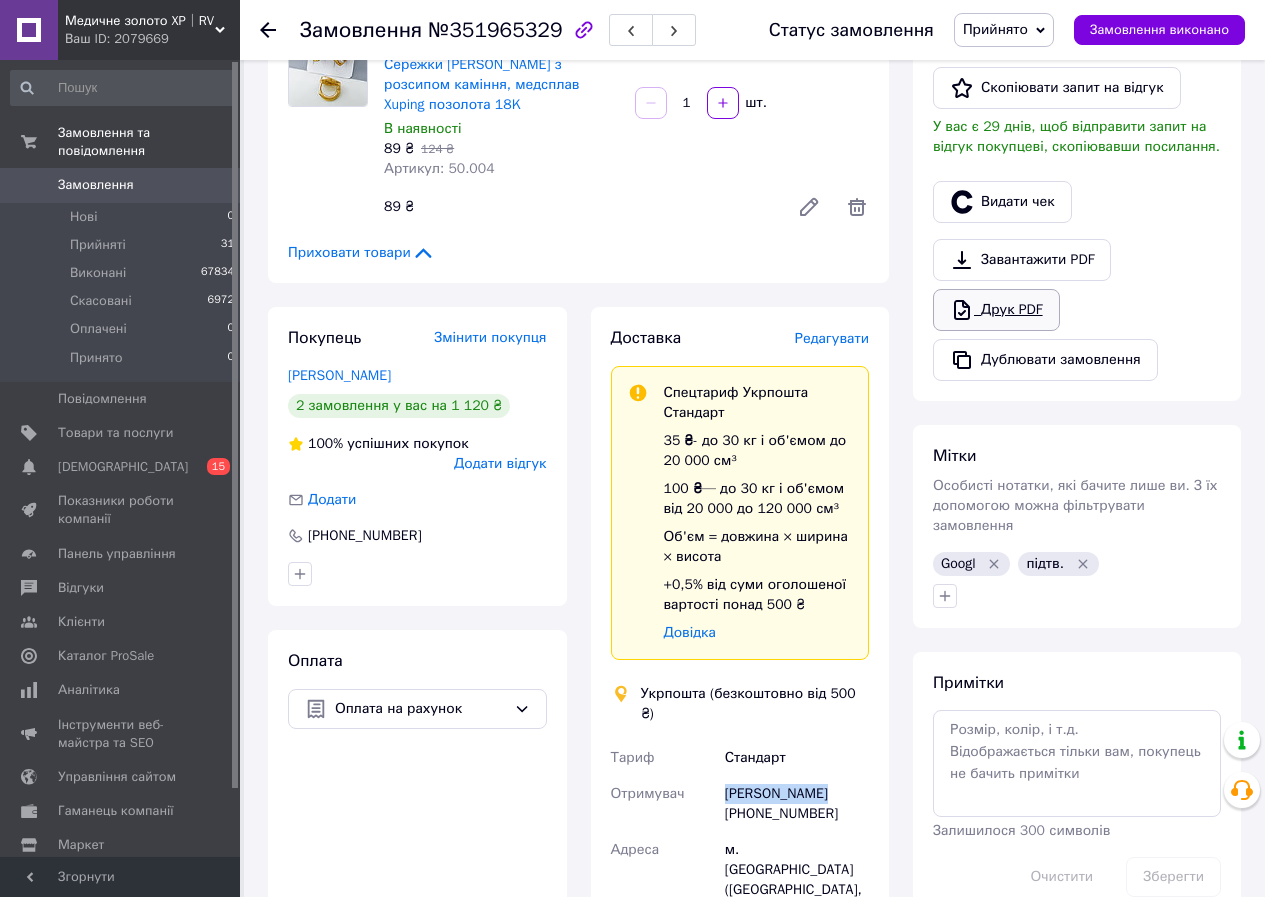 click on "Друк PDF" at bounding box center (996, 310) 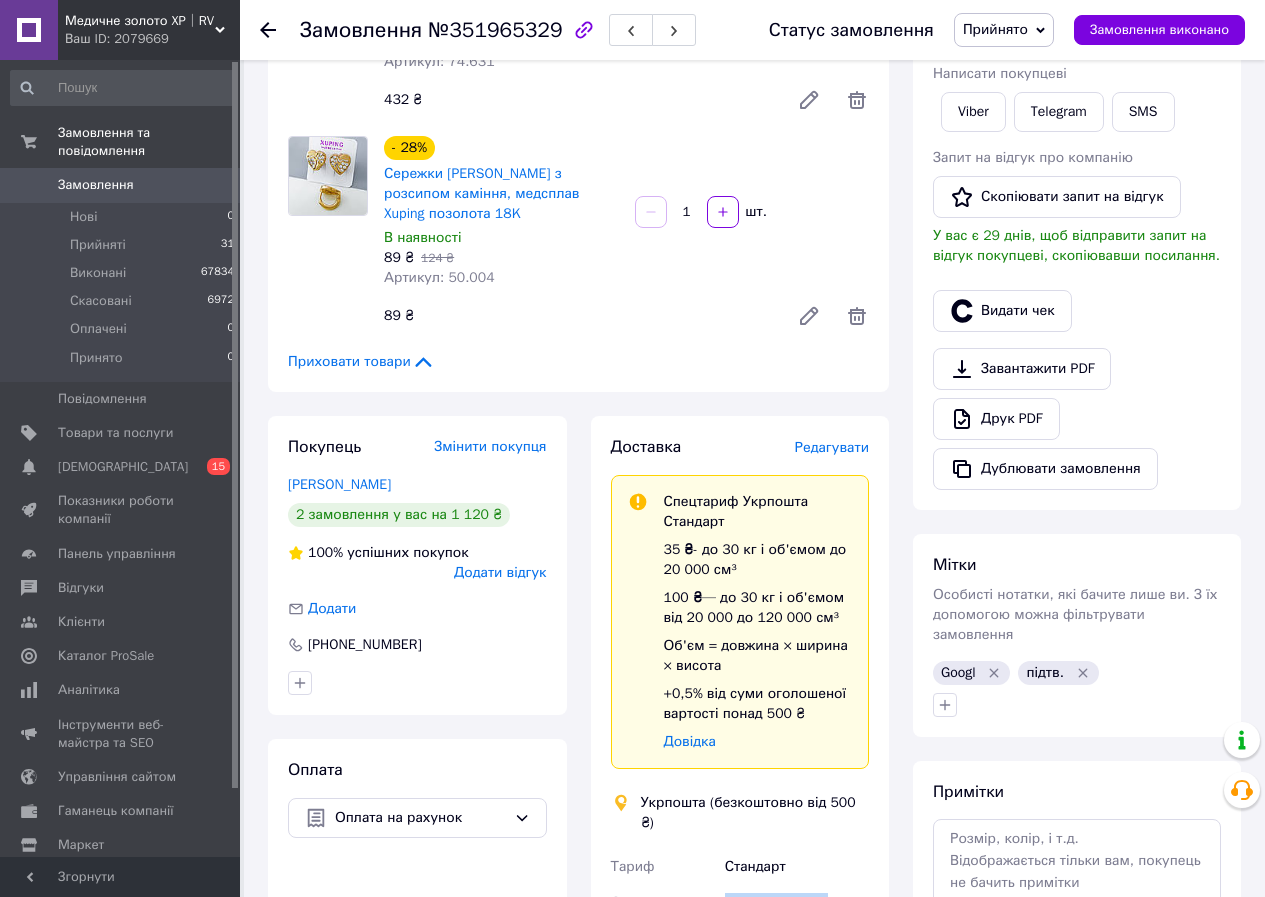 scroll, scrollTop: 200, scrollLeft: 0, axis: vertical 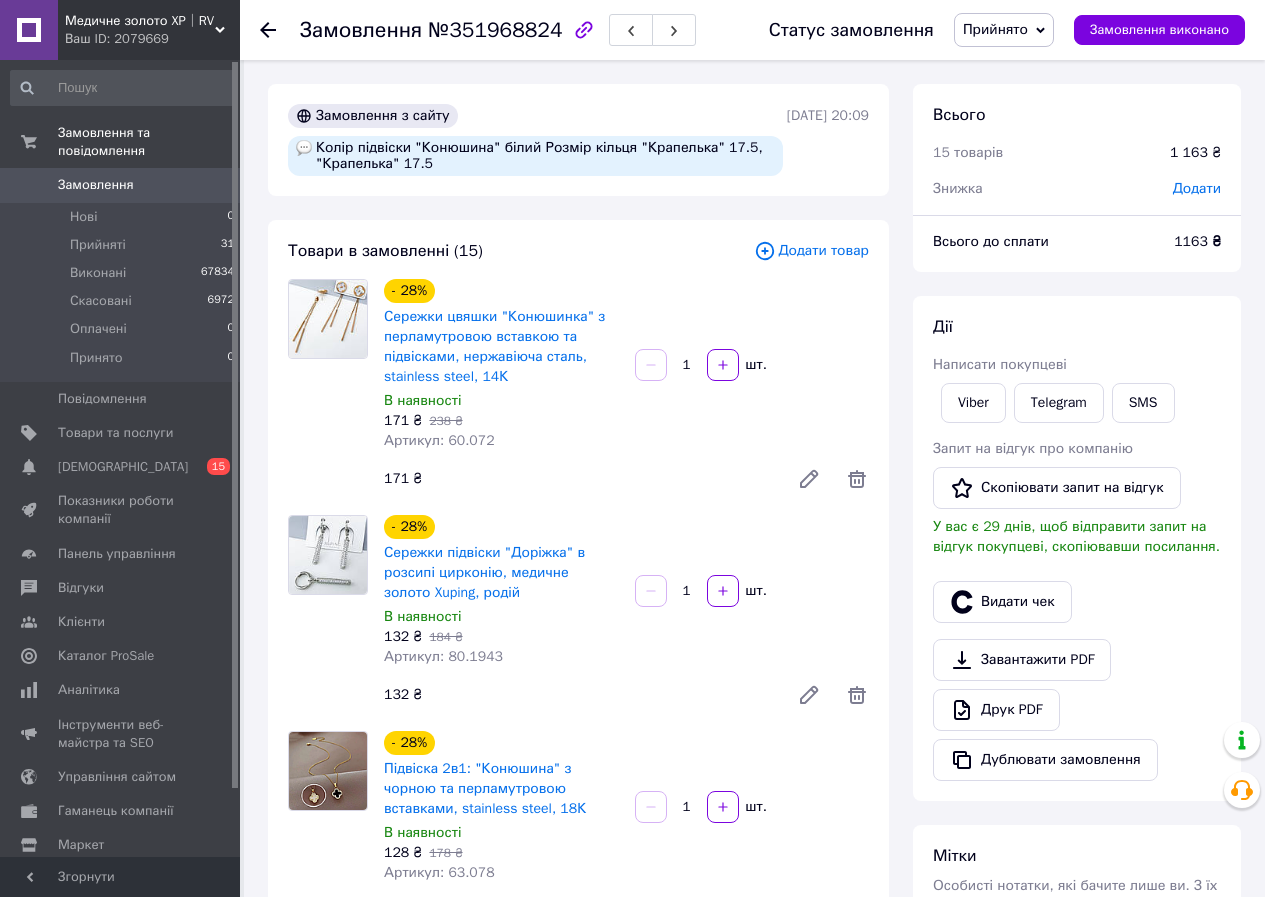 click on "Додати" at bounding box center (1197, 189) 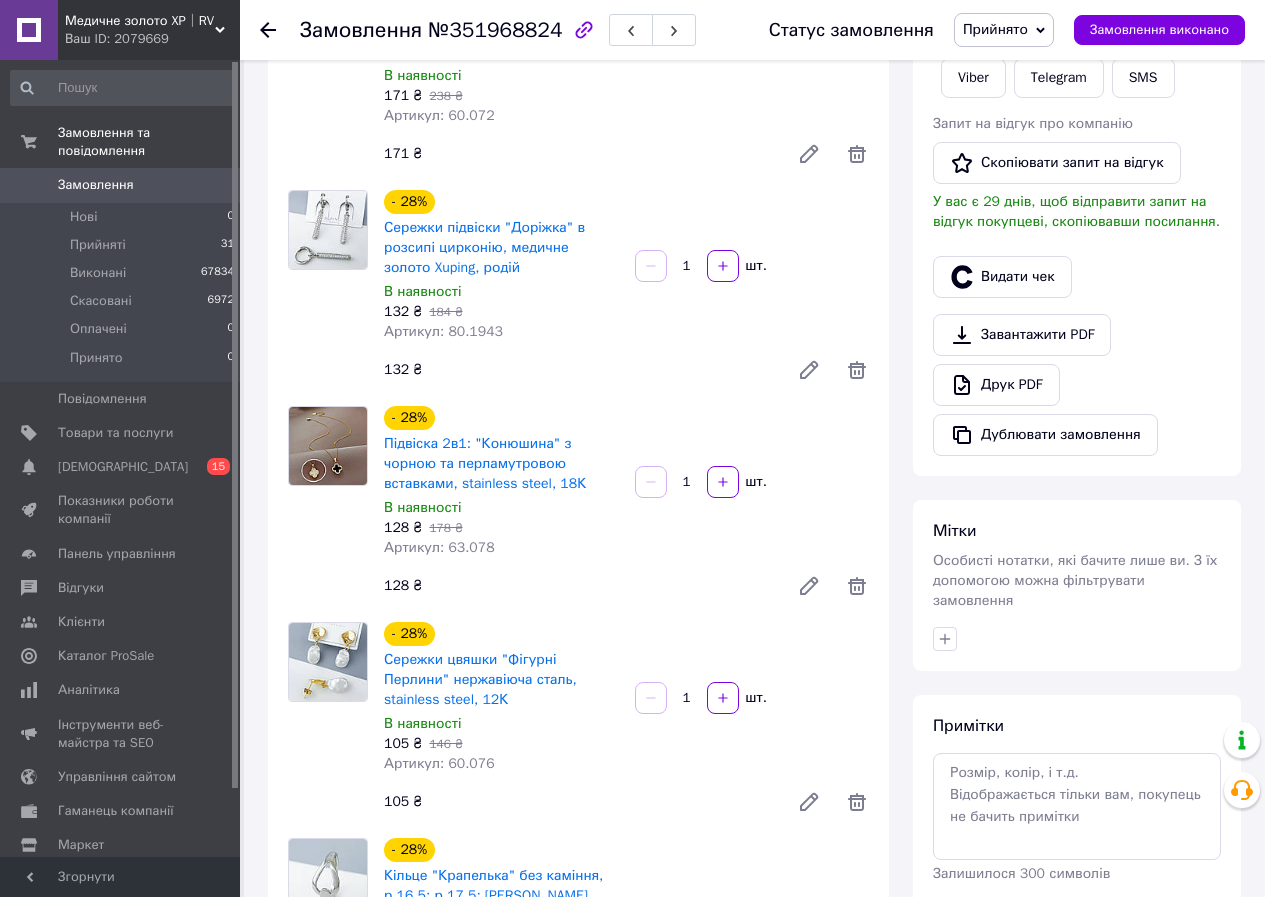 scroll, scrollTop: 0, scrollLeft: 0, axis: both 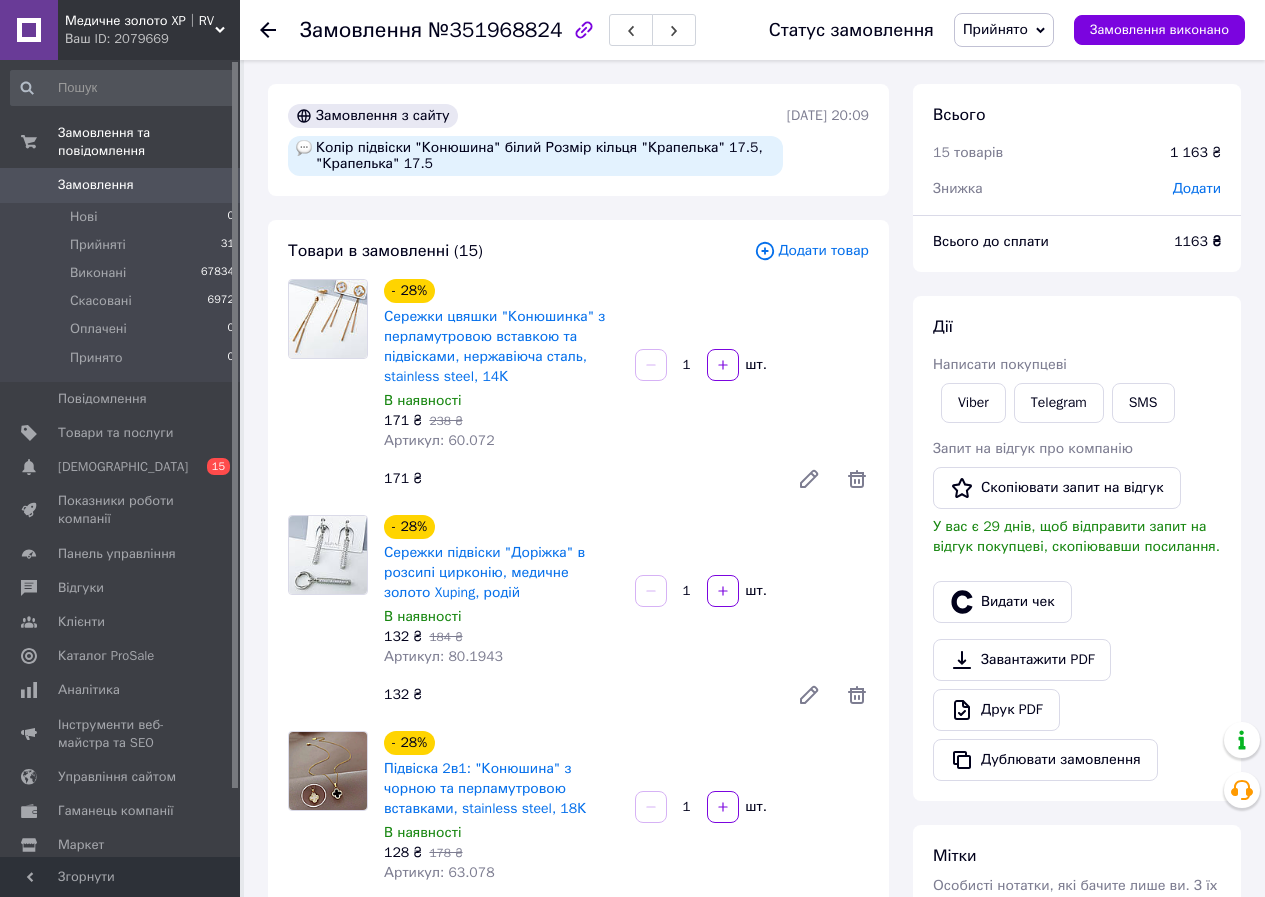 click on "Додати" at bounding box center (1197, 188) 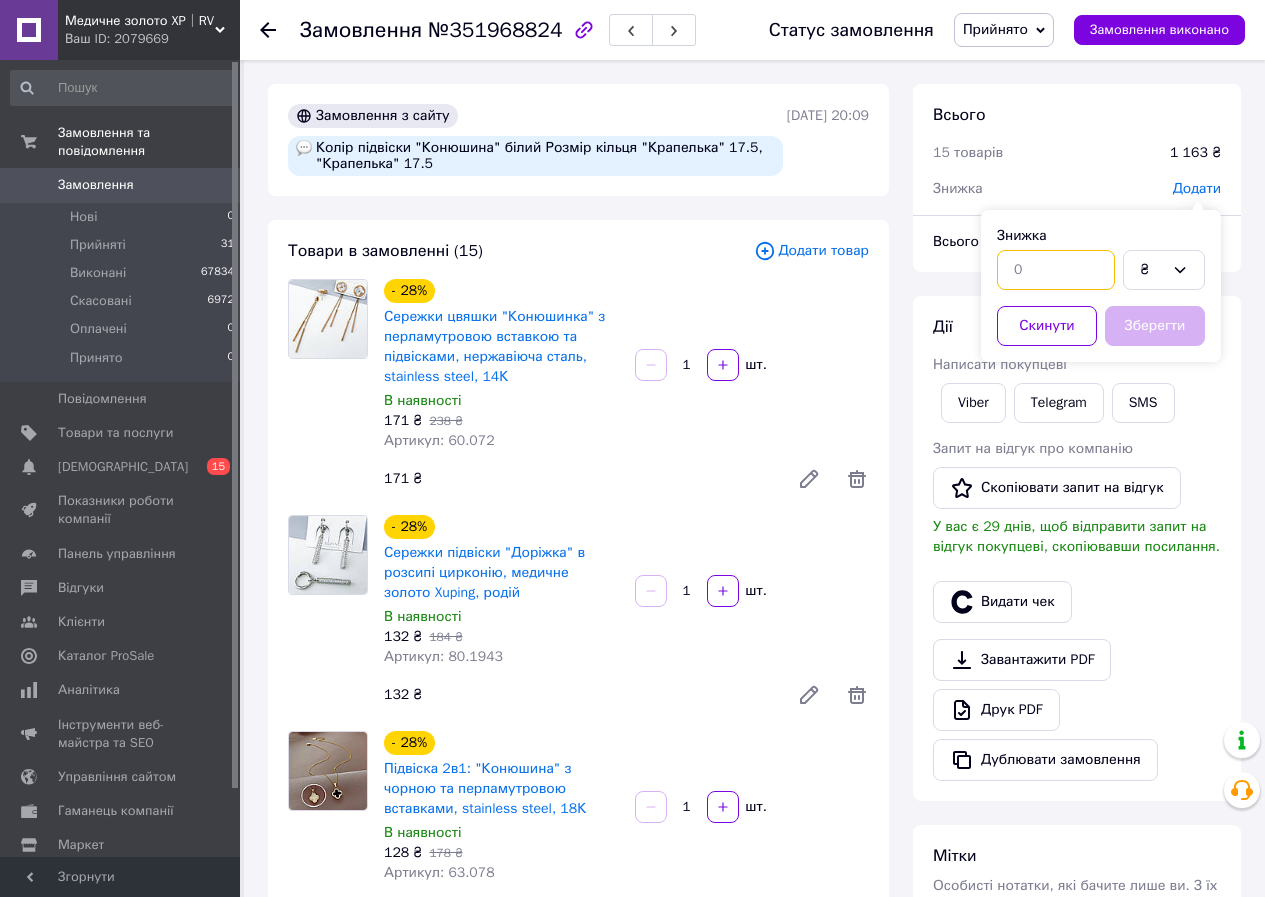 click at bounding box center (1056, 270) 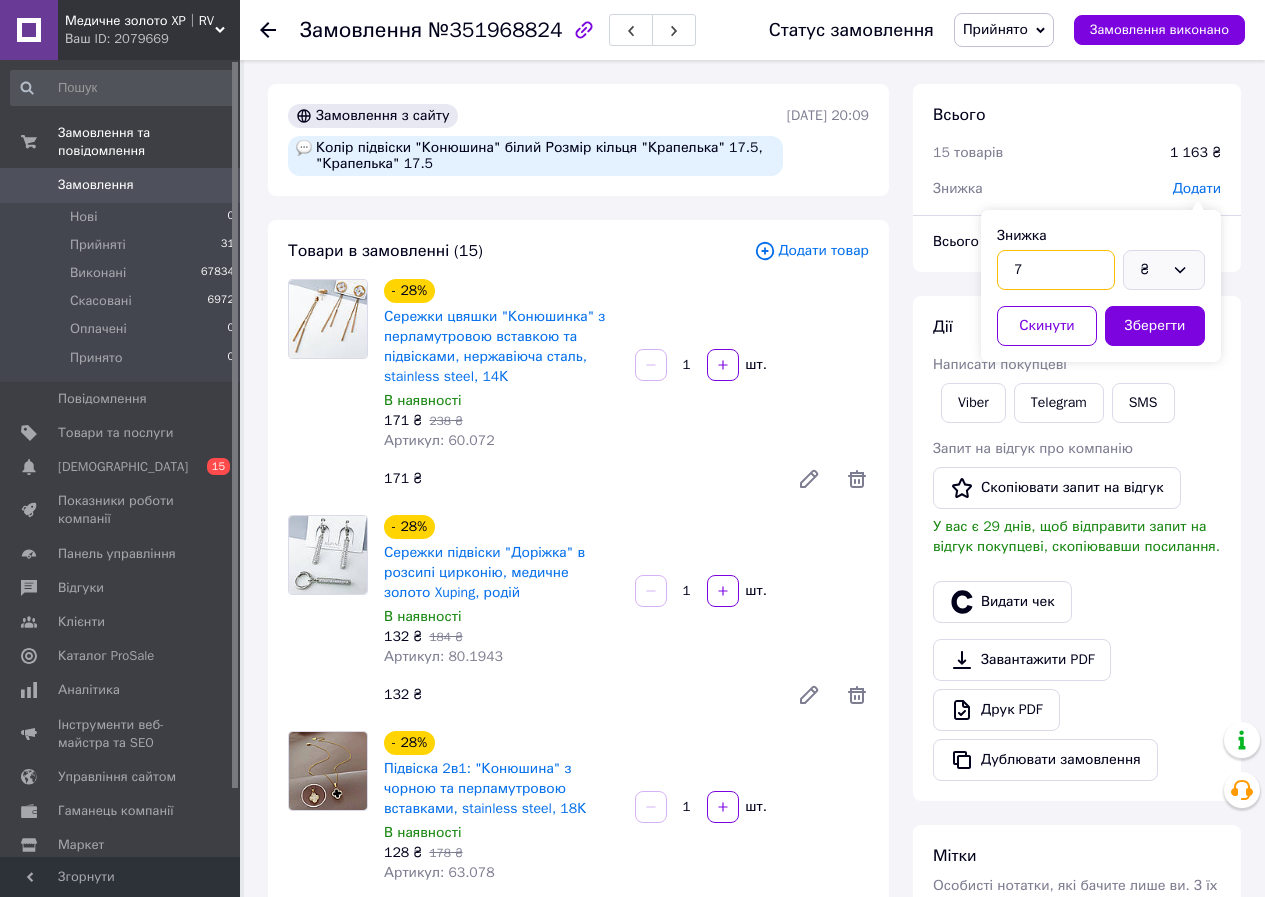 type on "7" 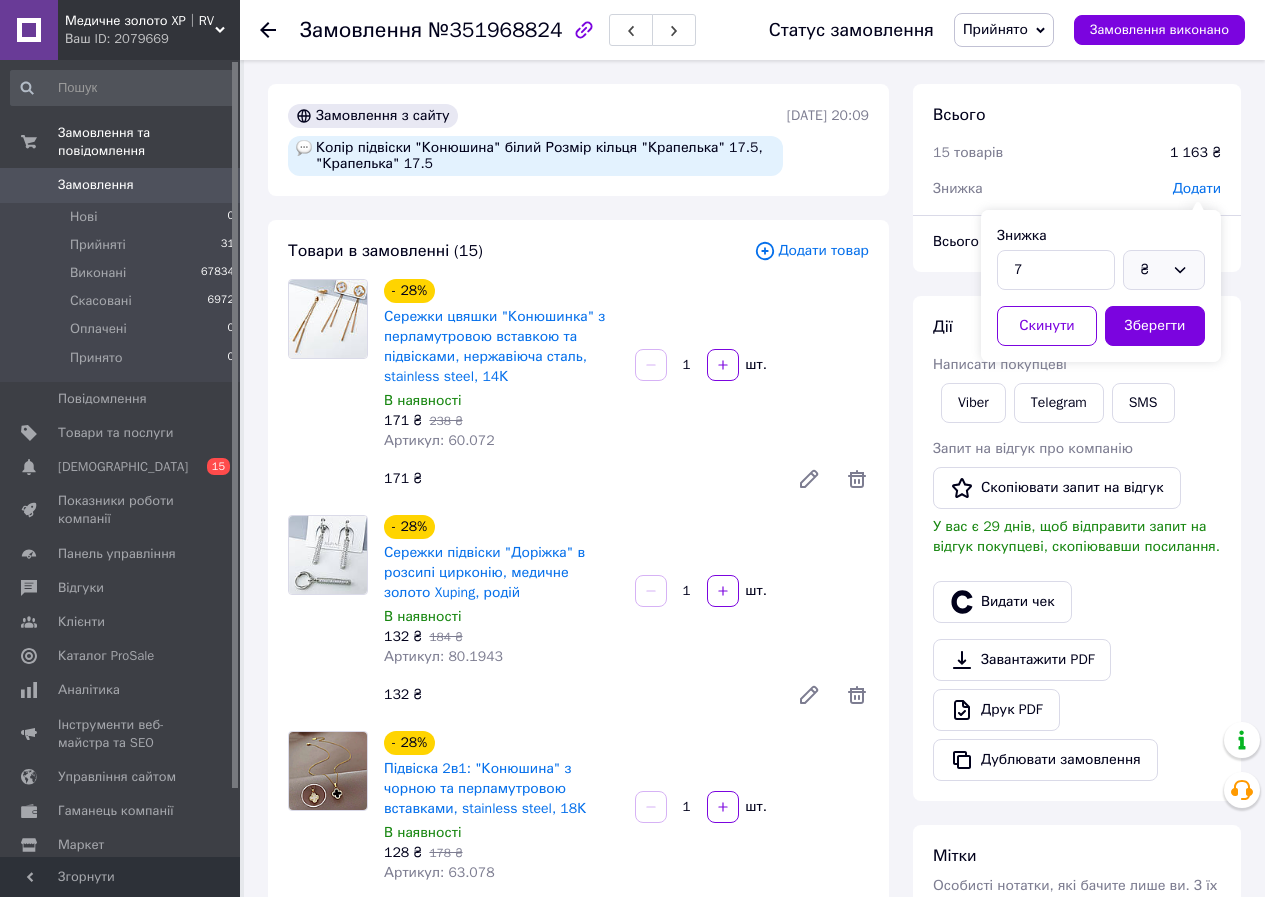 drag, startPoint x: 1165, startPoint y: 270, endPoint x: 1161, endPoint y: 289, distance: 19.416489 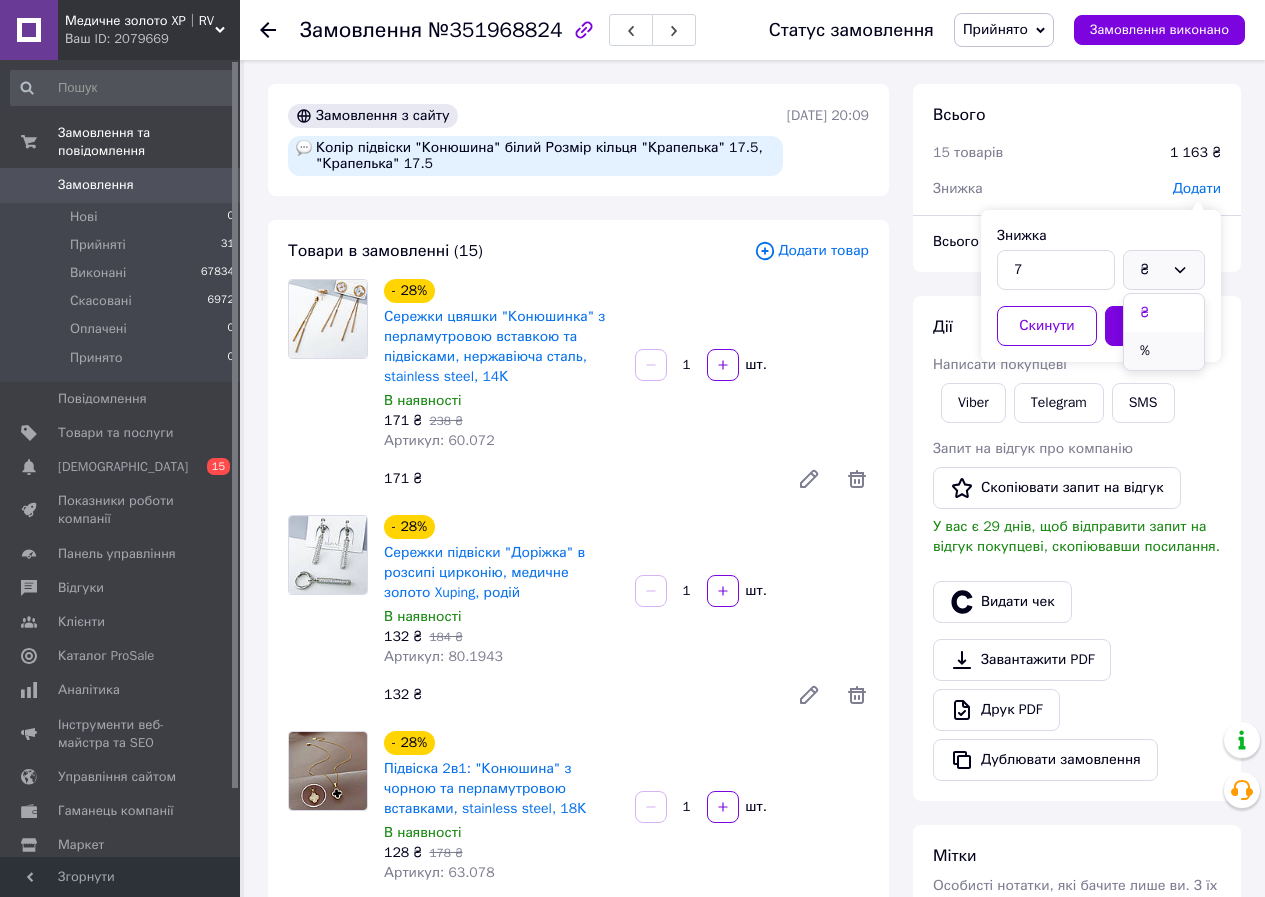 click on "%" at bounding box center [1164, 351] 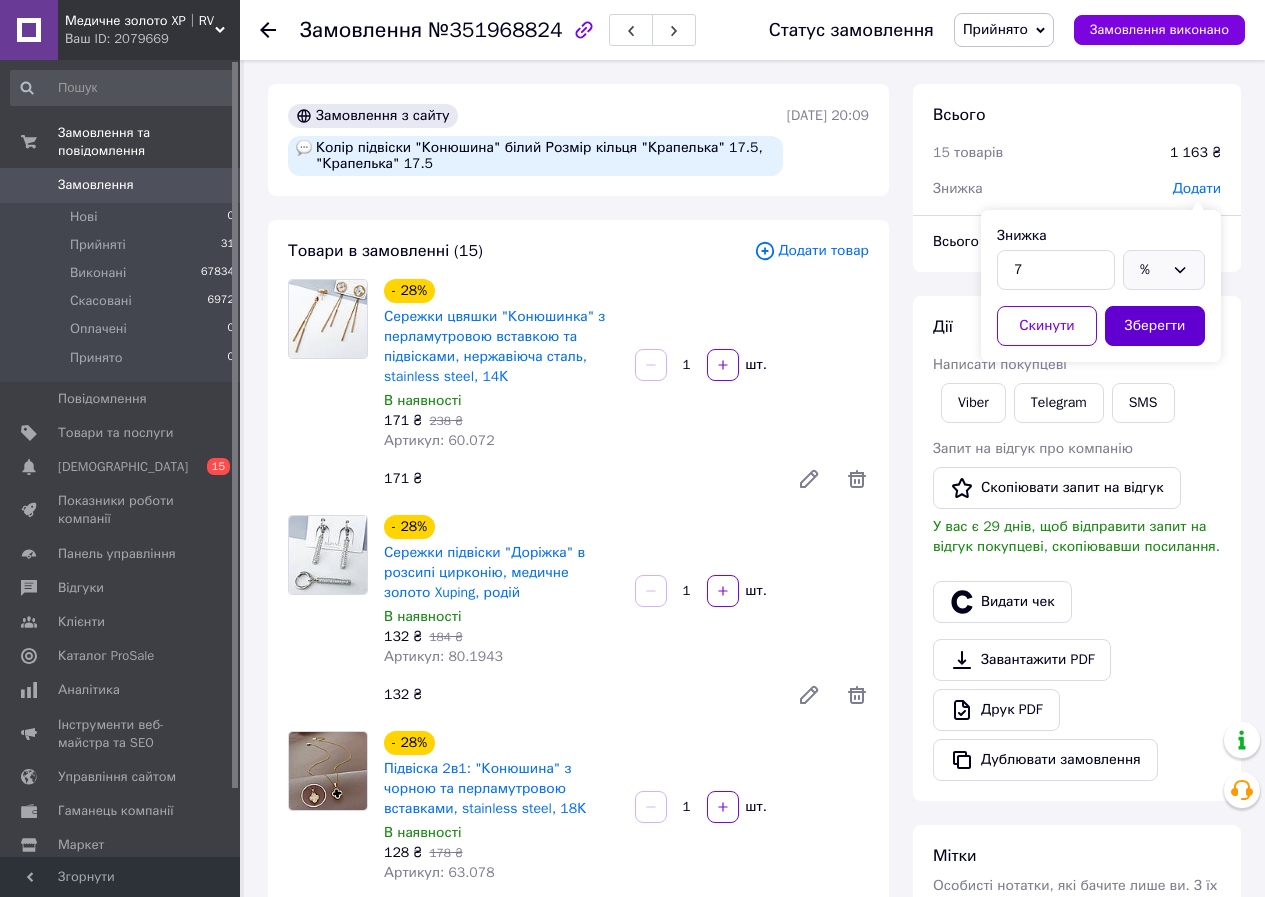 click on "Зберегти" at bounding box center [1155, 326] 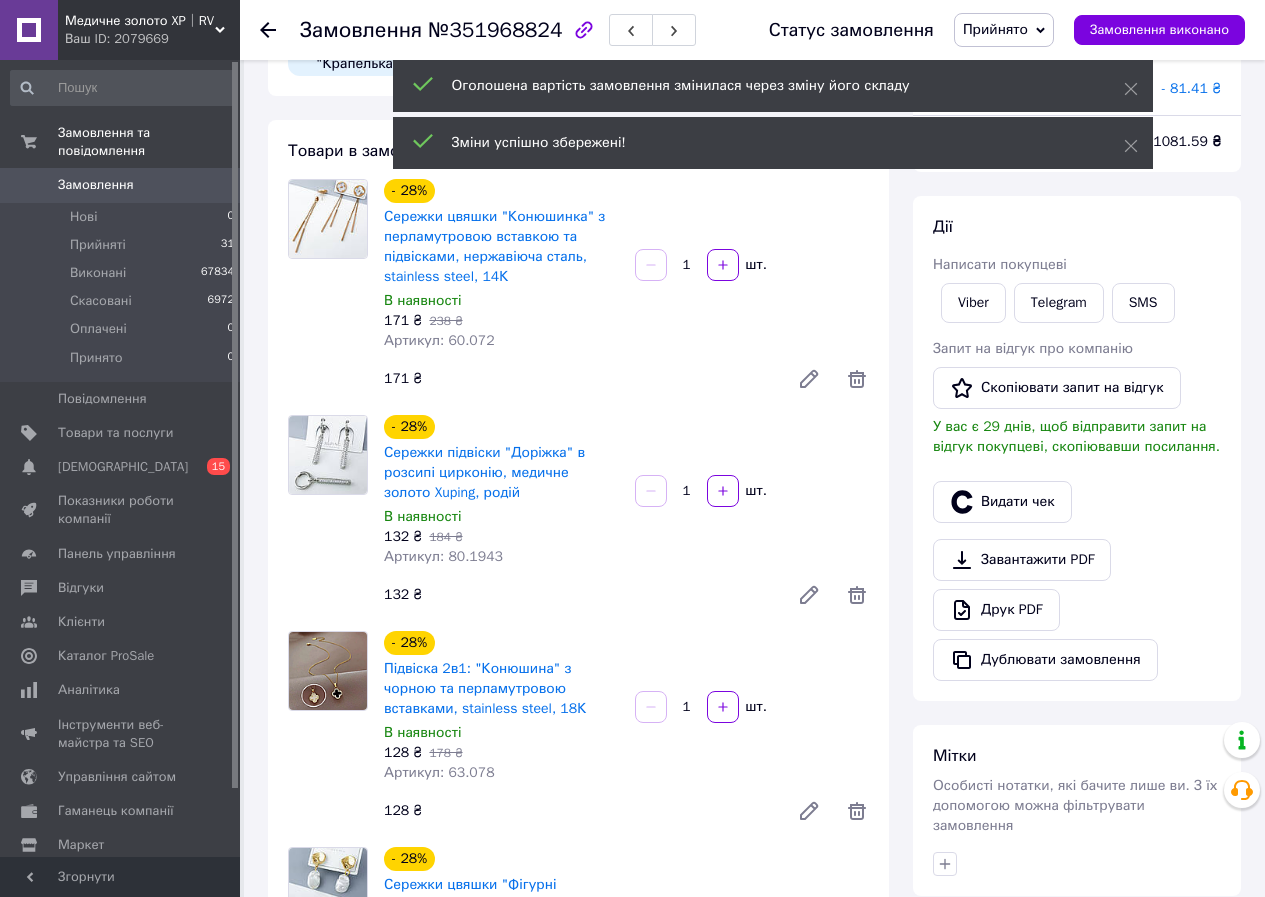 scroll, scrollTop: 0, scrollLeft: 0, axis: both 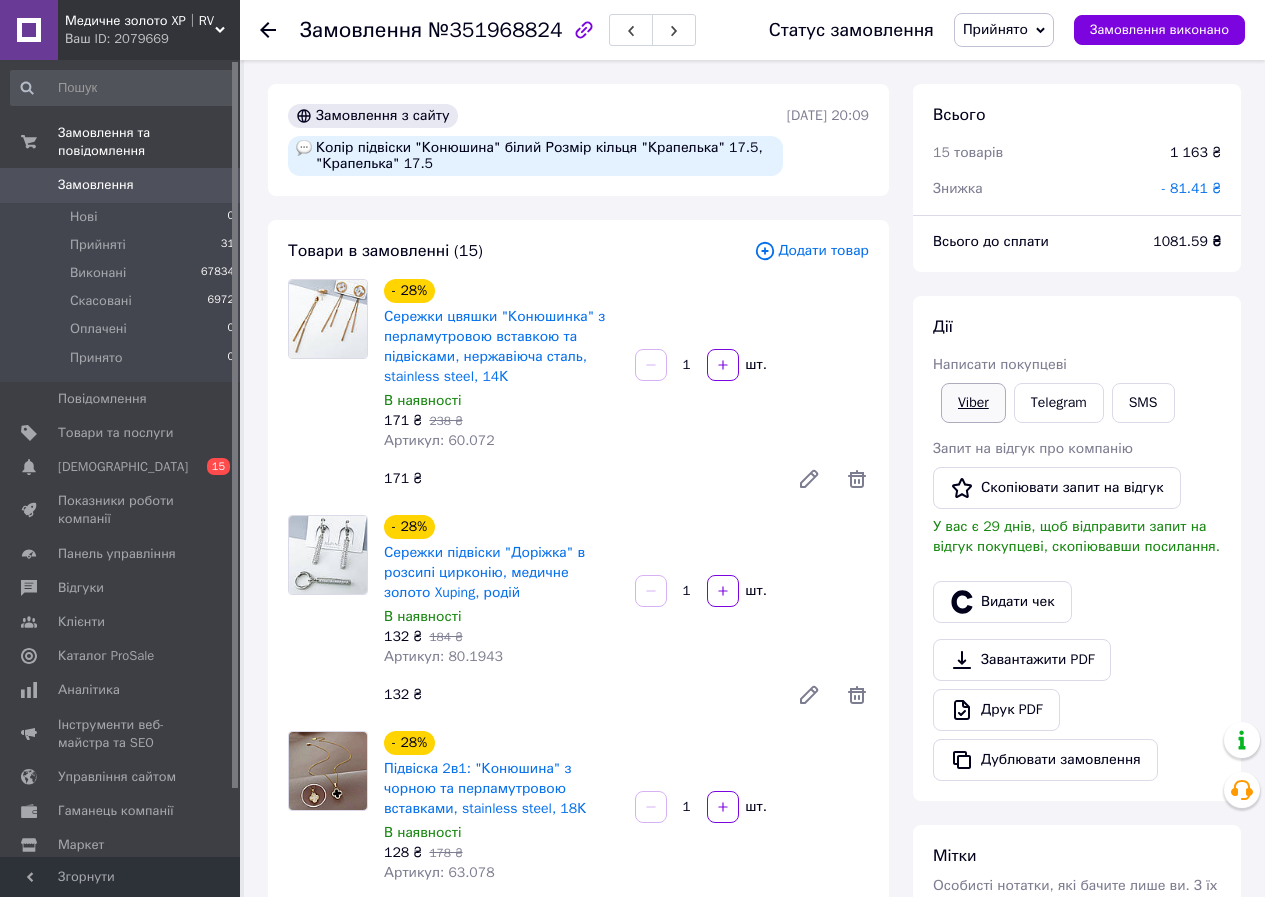 click on "Viber" at bounding box center [973, 403] 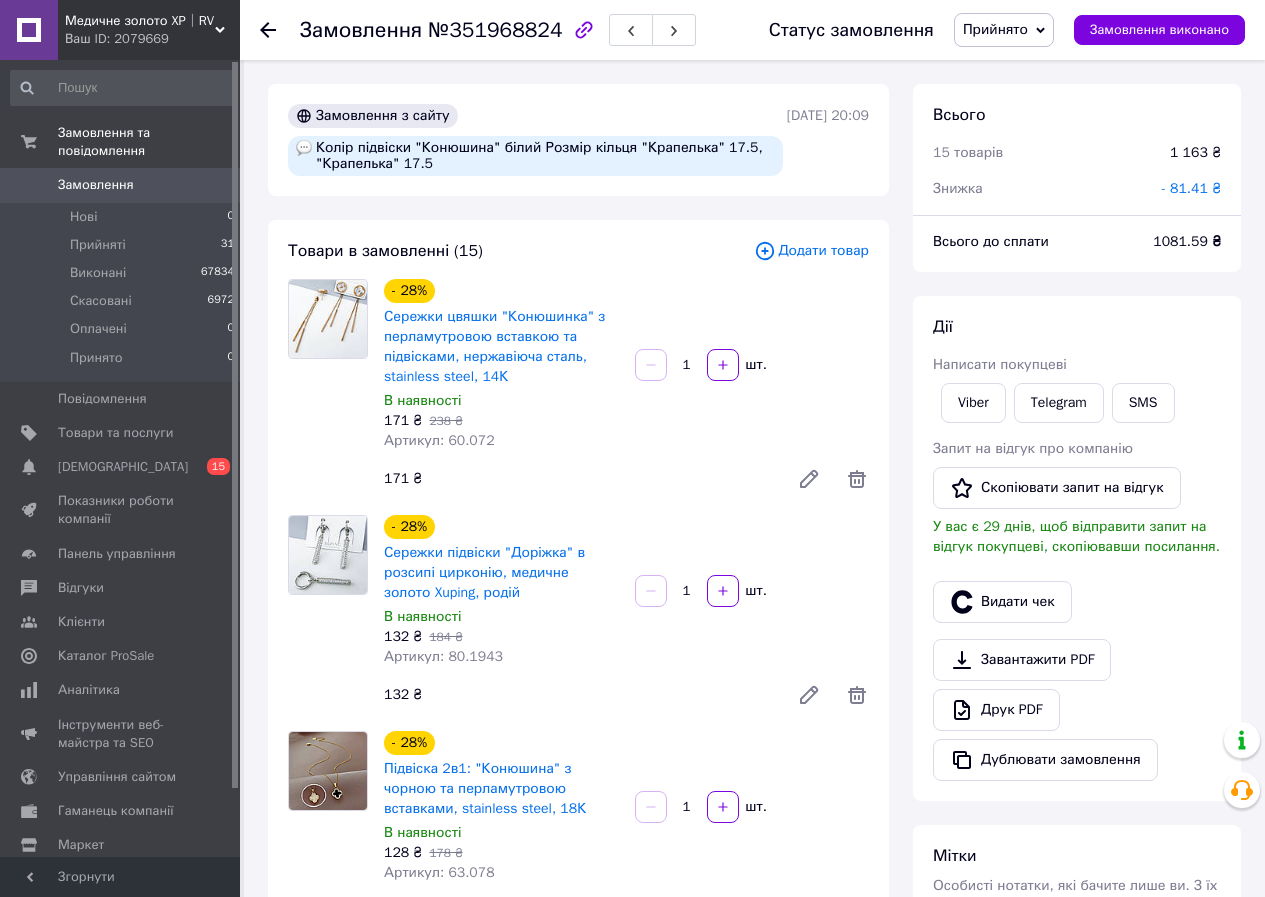 click on "- 28% Підвіска 2в1: "Конюшина" з чорною та перламутровою вставками, stainless steel, 18К В наявності 128 ₴   178 ₴ Артикул: 63.078 1   шт. 128 ₴" at bounding box center [626, 831] 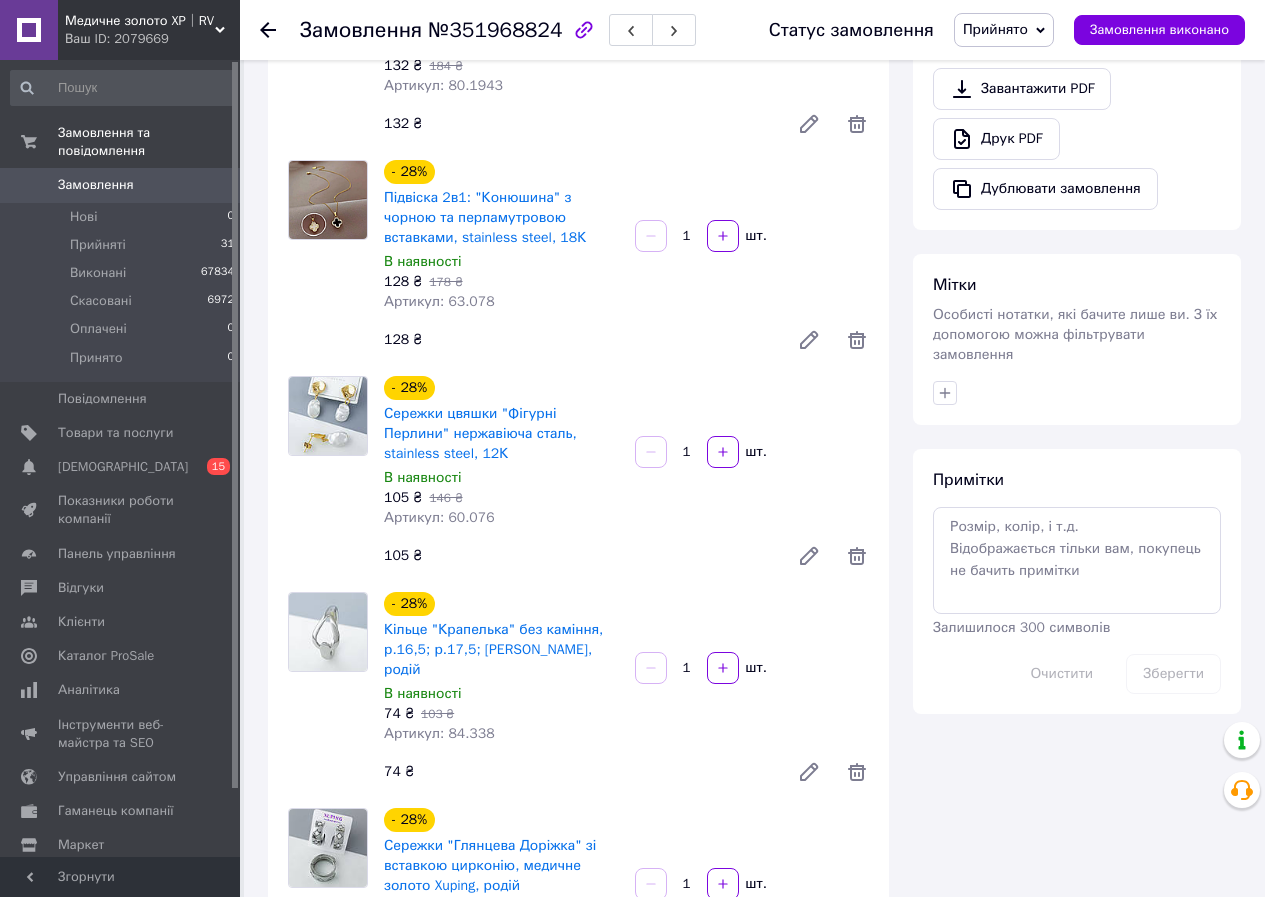 scroll, scrollTop: 800, scrollLeft: 0, axis: vertical 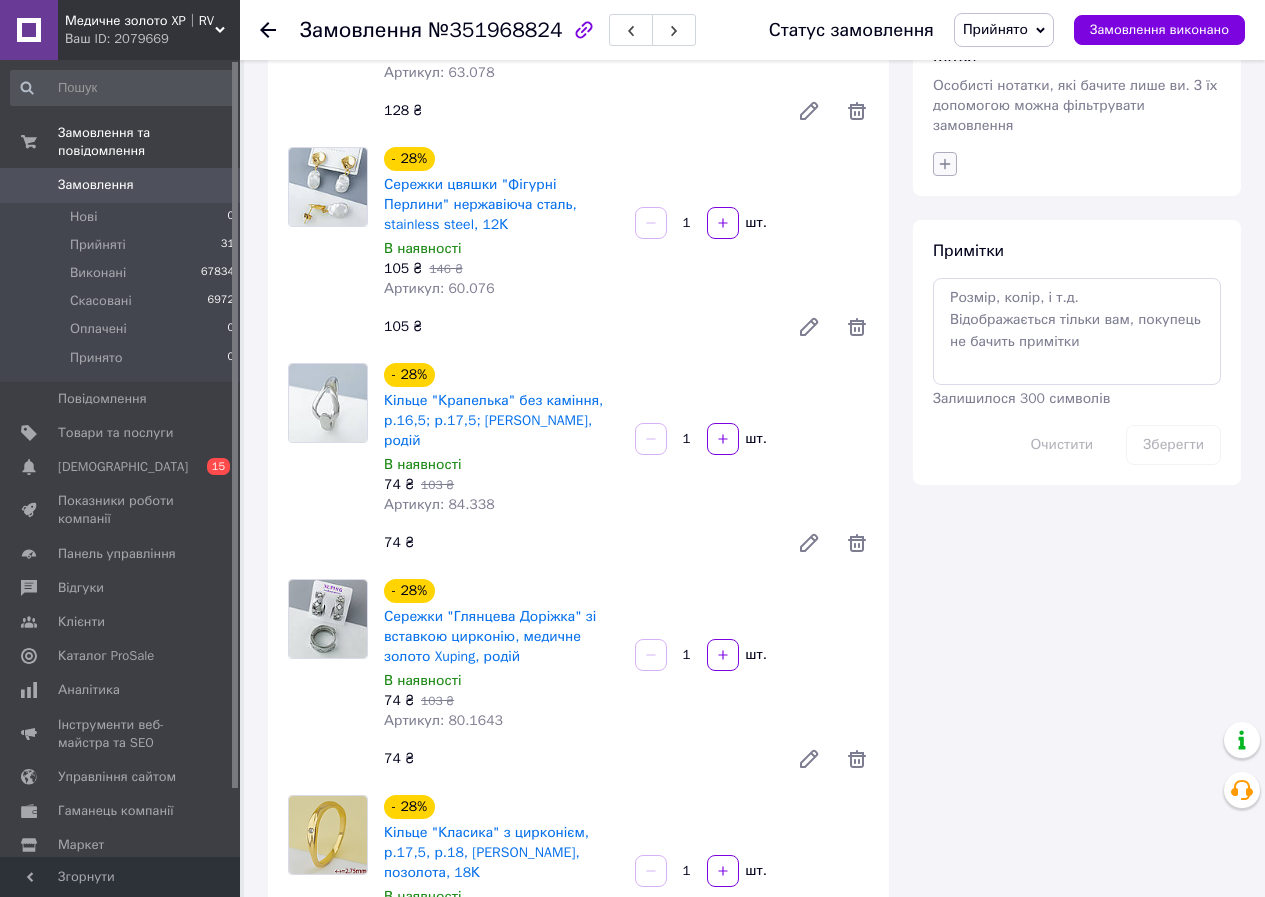 click 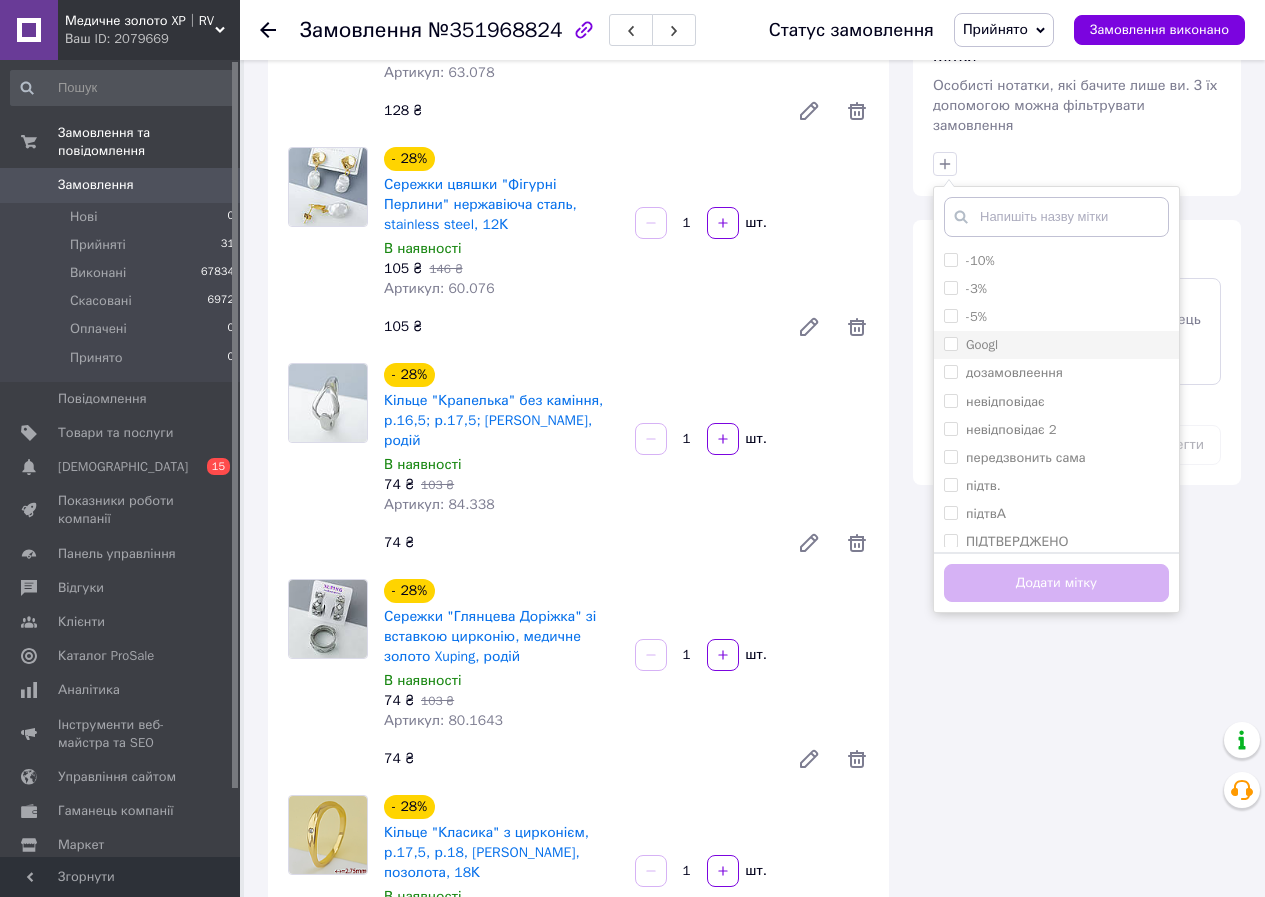 click on "Googl" at bounding box center [950, 343] 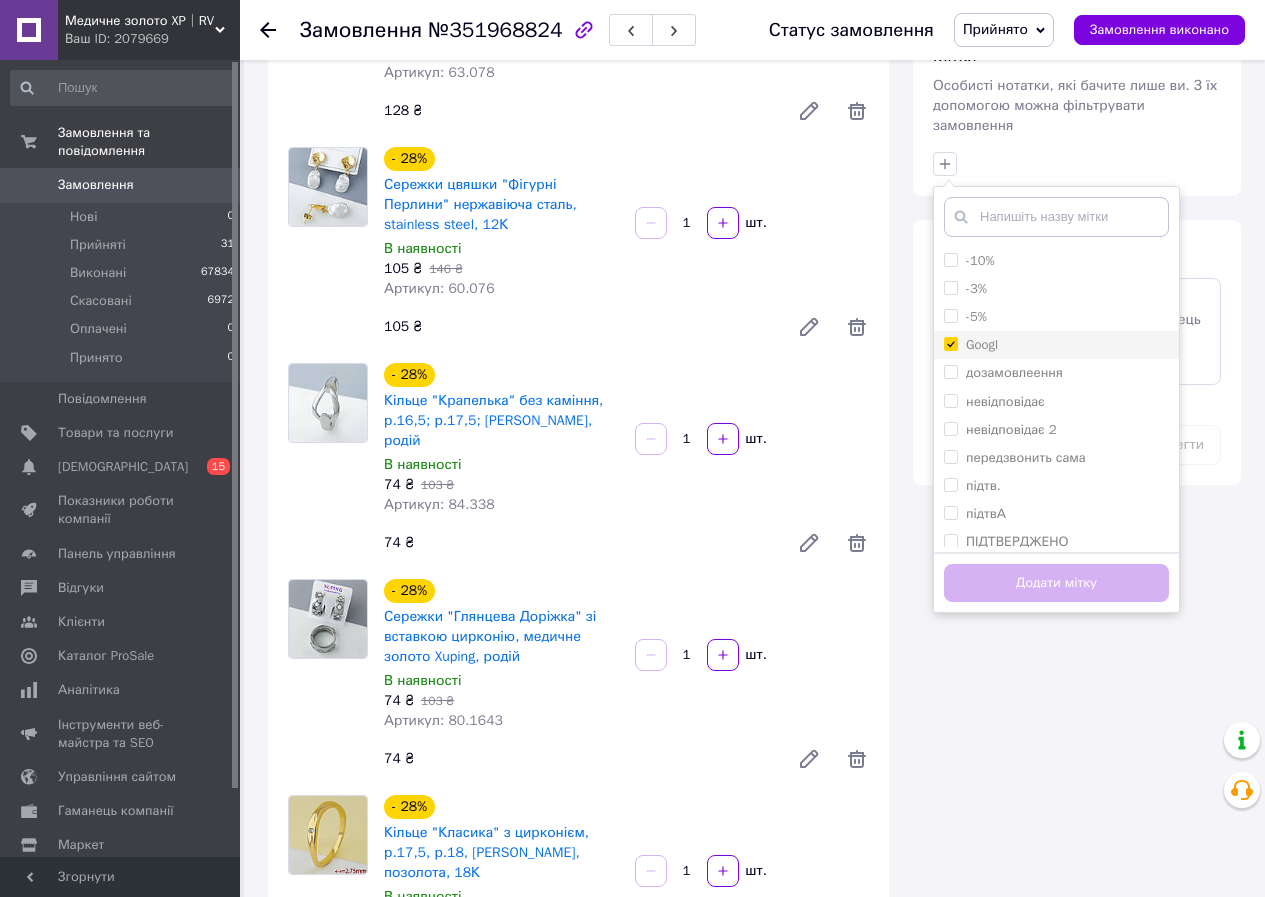 checkbox on "true" 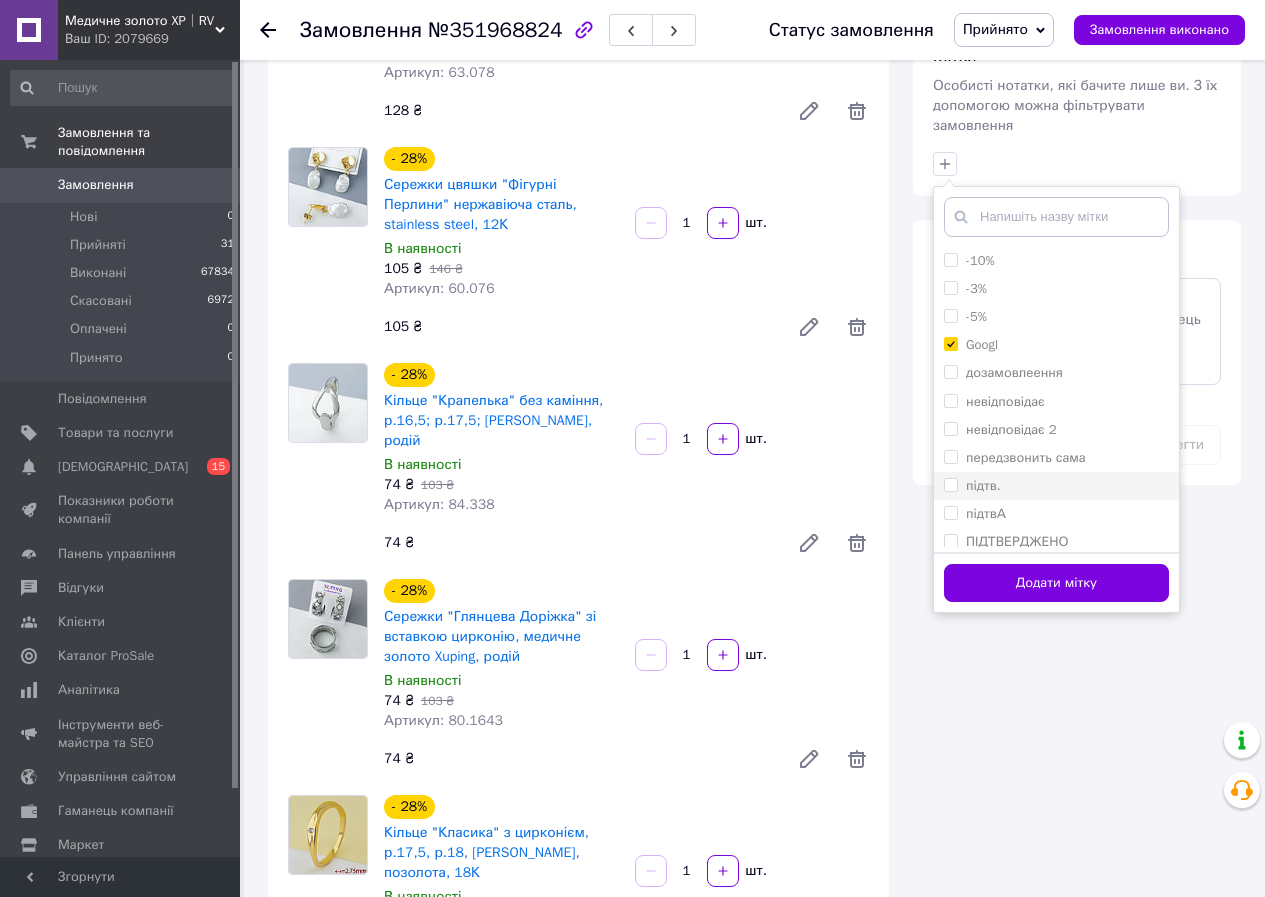 click on "підтв." at bounding box center [950, 484] 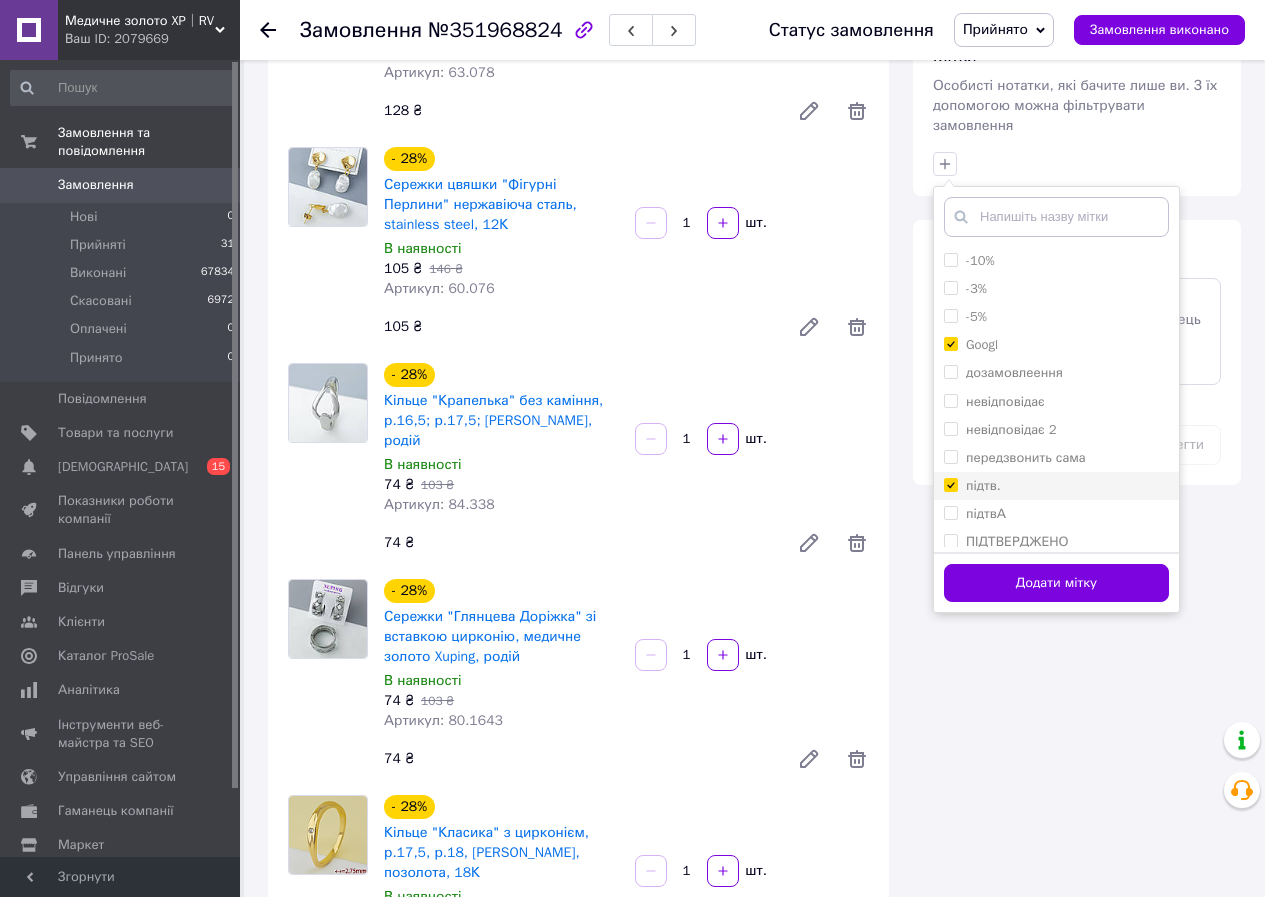 checkbox on "true" 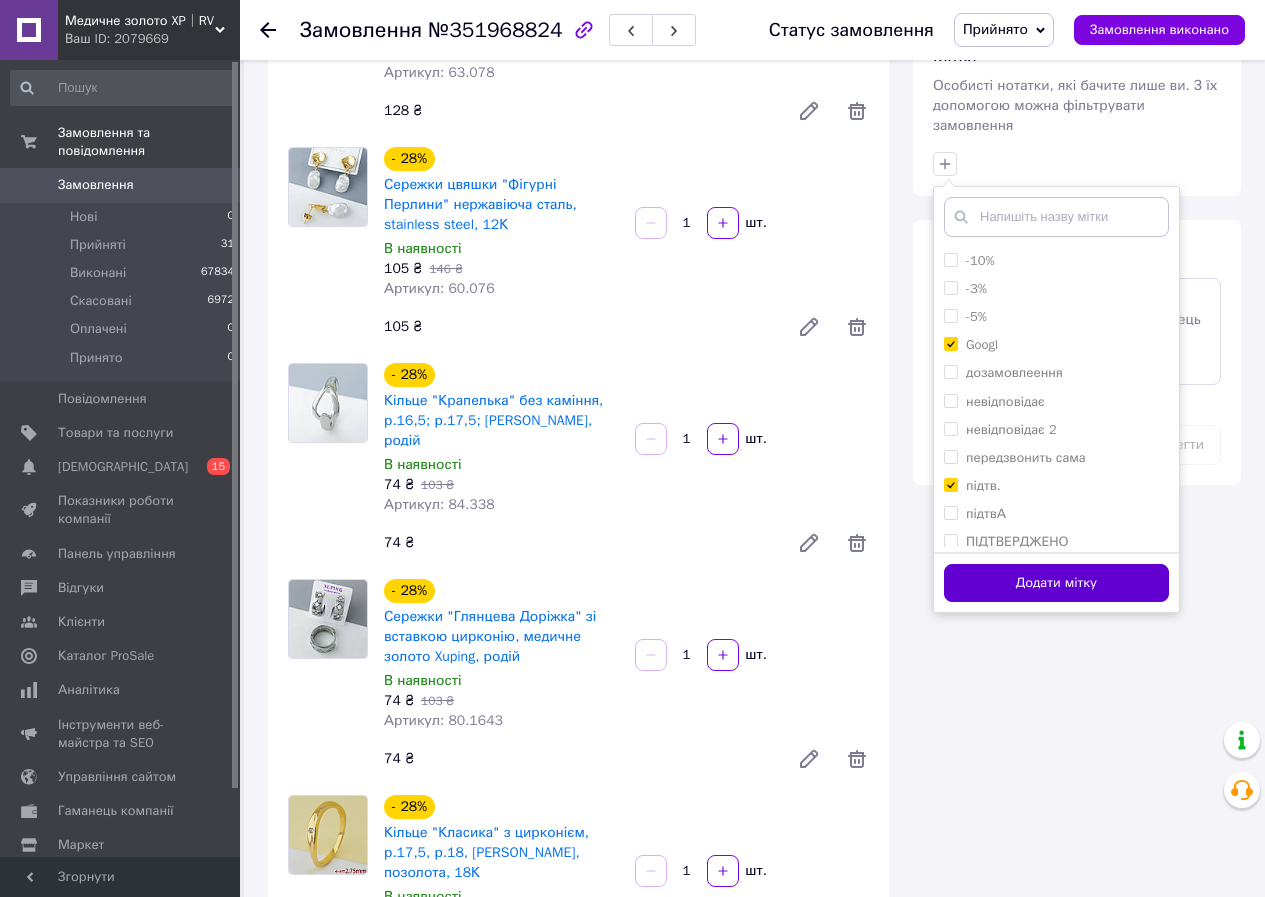 click on "Додати мітку" at bounding box center [1056, 583] 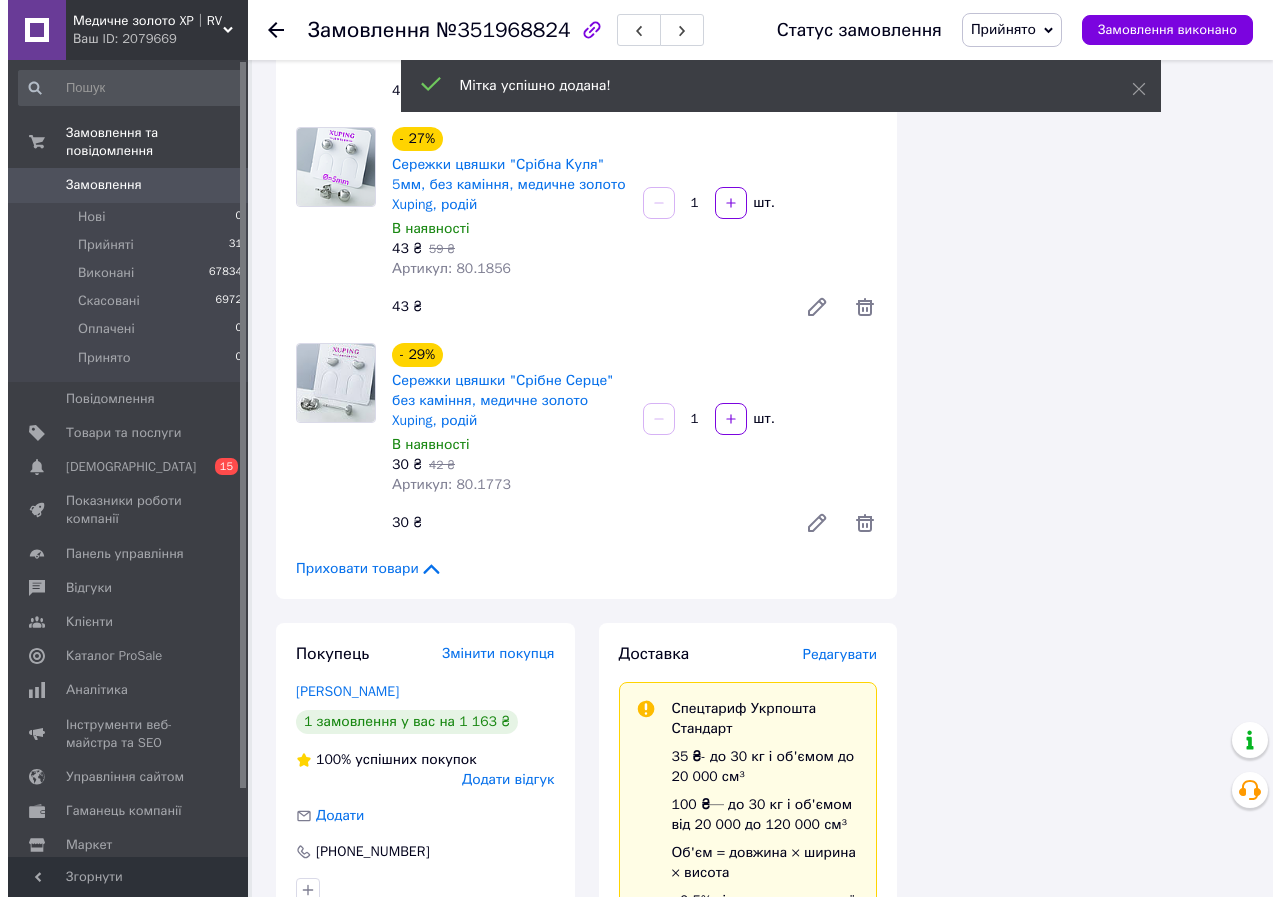 scroll, scrollTop: 3200, scrollLeft: 0, axis: vertical 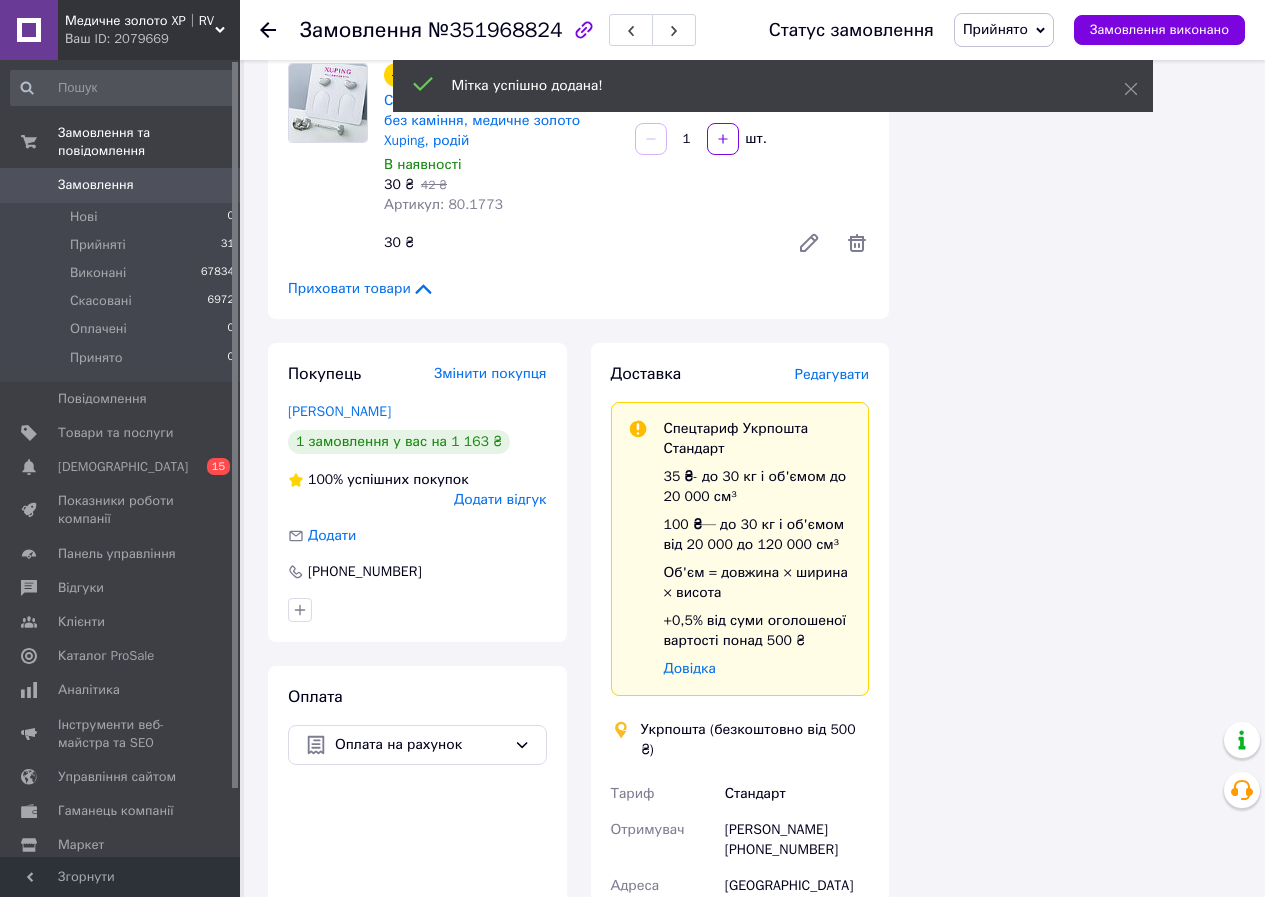 click on "Редагувати" at bounding box center (832, 374) 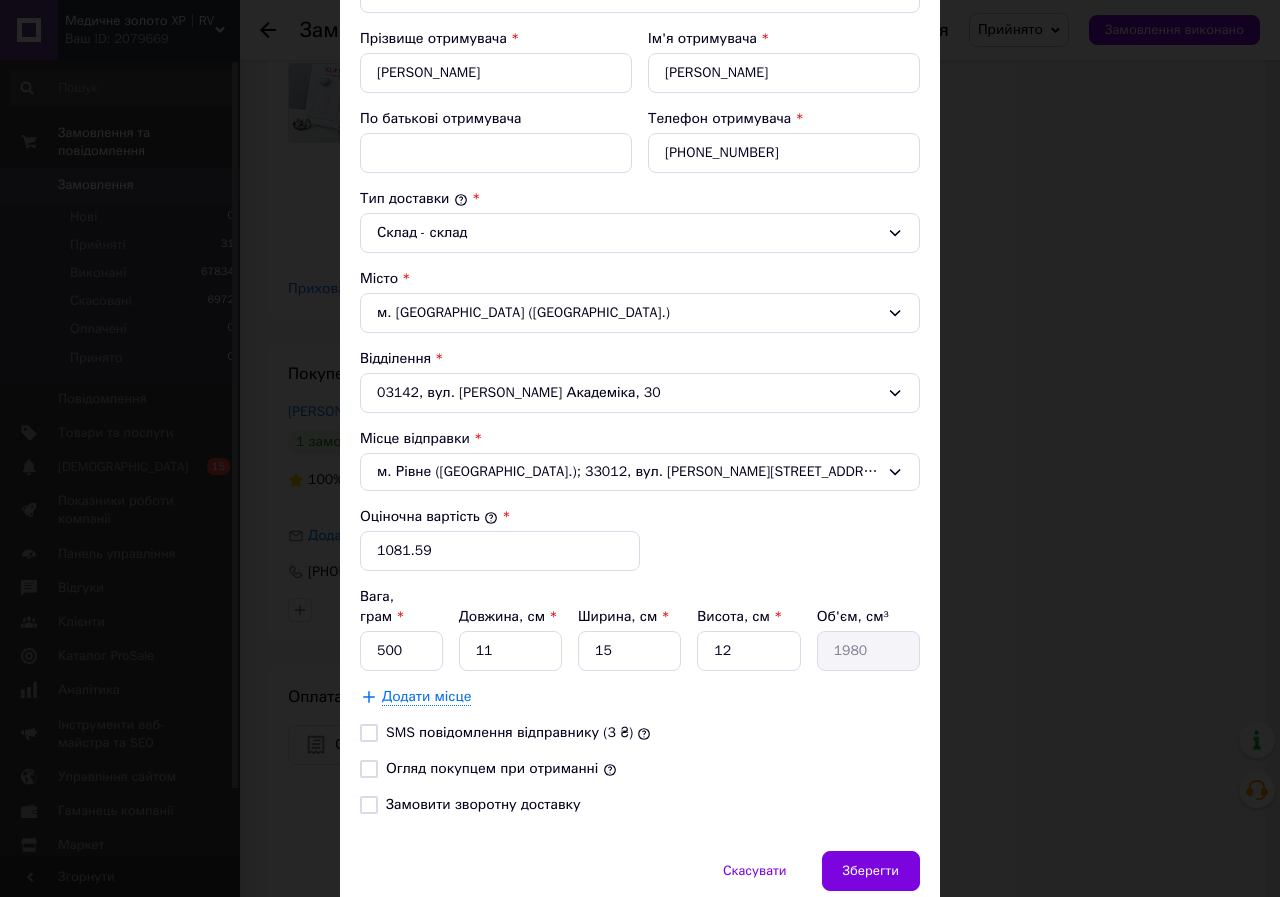 scroll, scrollTop: 400, scrollLeft: 0, axis: vertical 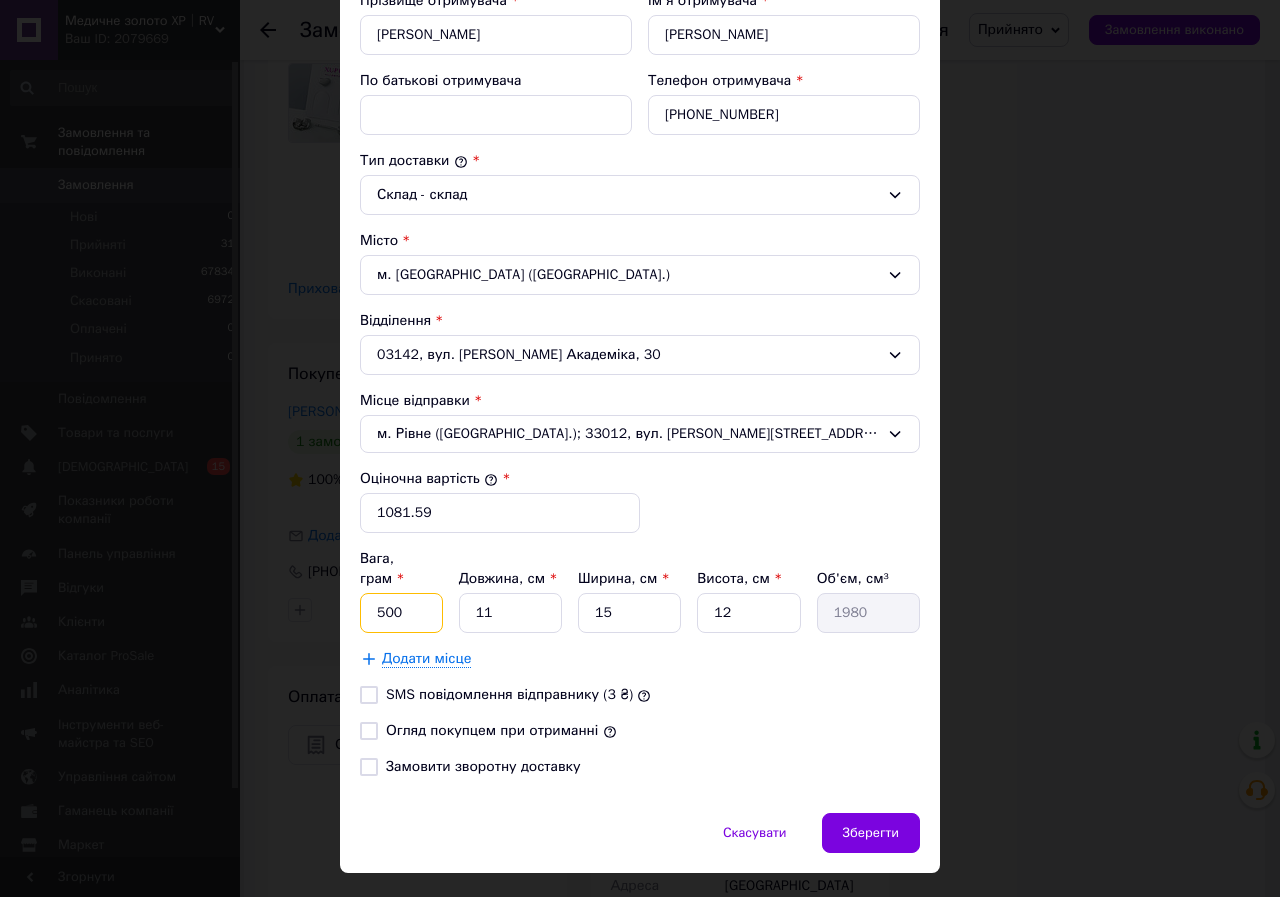click on "500" at bounding box center [401, 613] 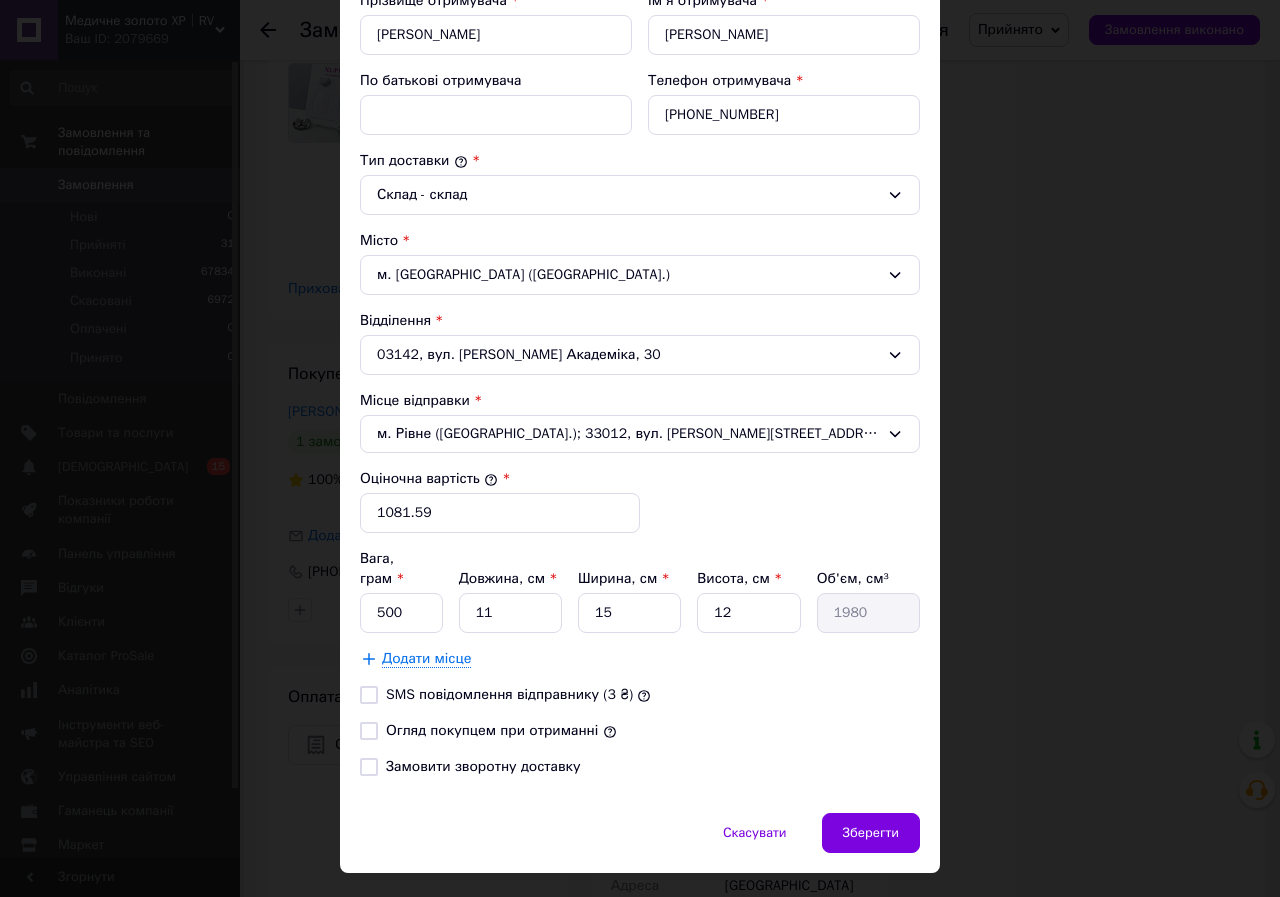 click on "Тариф     * Стандарт Платник   * Відправник Прізвище отримувача   * Іващенко Ім'я отримувача   * Ольга По батькові отримувача Телефон отримувача   * +380661434213 Тип доставки     * Склад - склад Місто м. Київ (Київська обл.) Відділення 03142, вул. Доброхотова Академіка, 30 Місце відправки   * м. Рівне (Рівненська обл.); 33012, вул. Данила Галицького, 9 Оціночна вартість     * 1081.59 Вага, грам   * 500 Довжина, см   * 11 Ширина, см   * 15 Висота, см   * 12 Об'єм, см³ 1980 Додати місце SMS повідомлення відправнику (3 ₴)   Огляд покупцем при отриманні   Замовити зворотну доставку" at bounding box center [640, 312] 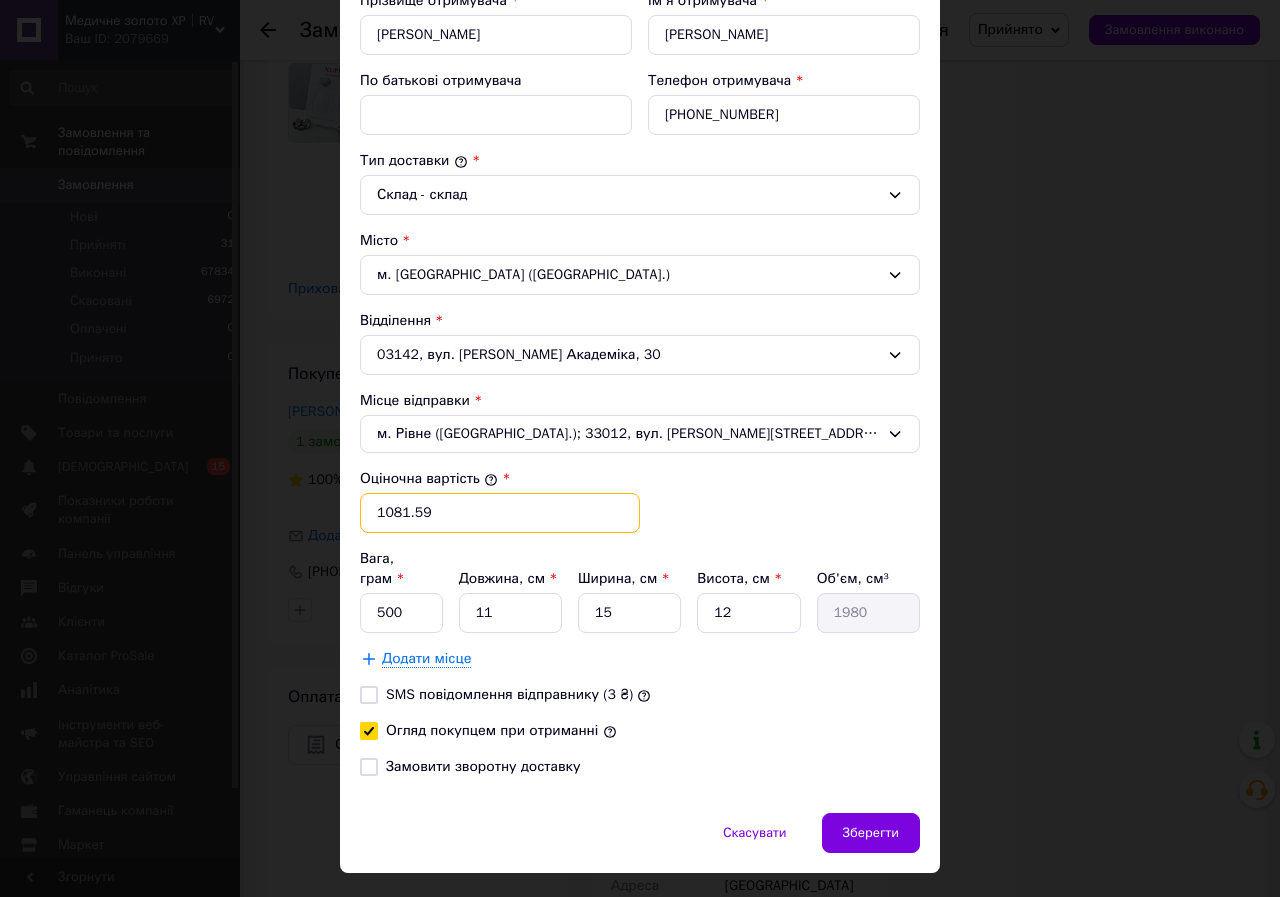 drag, startPoint x: 445, startPoint y: 522, endPoint x: 380, endPoint y: 498, distance: 69.289246 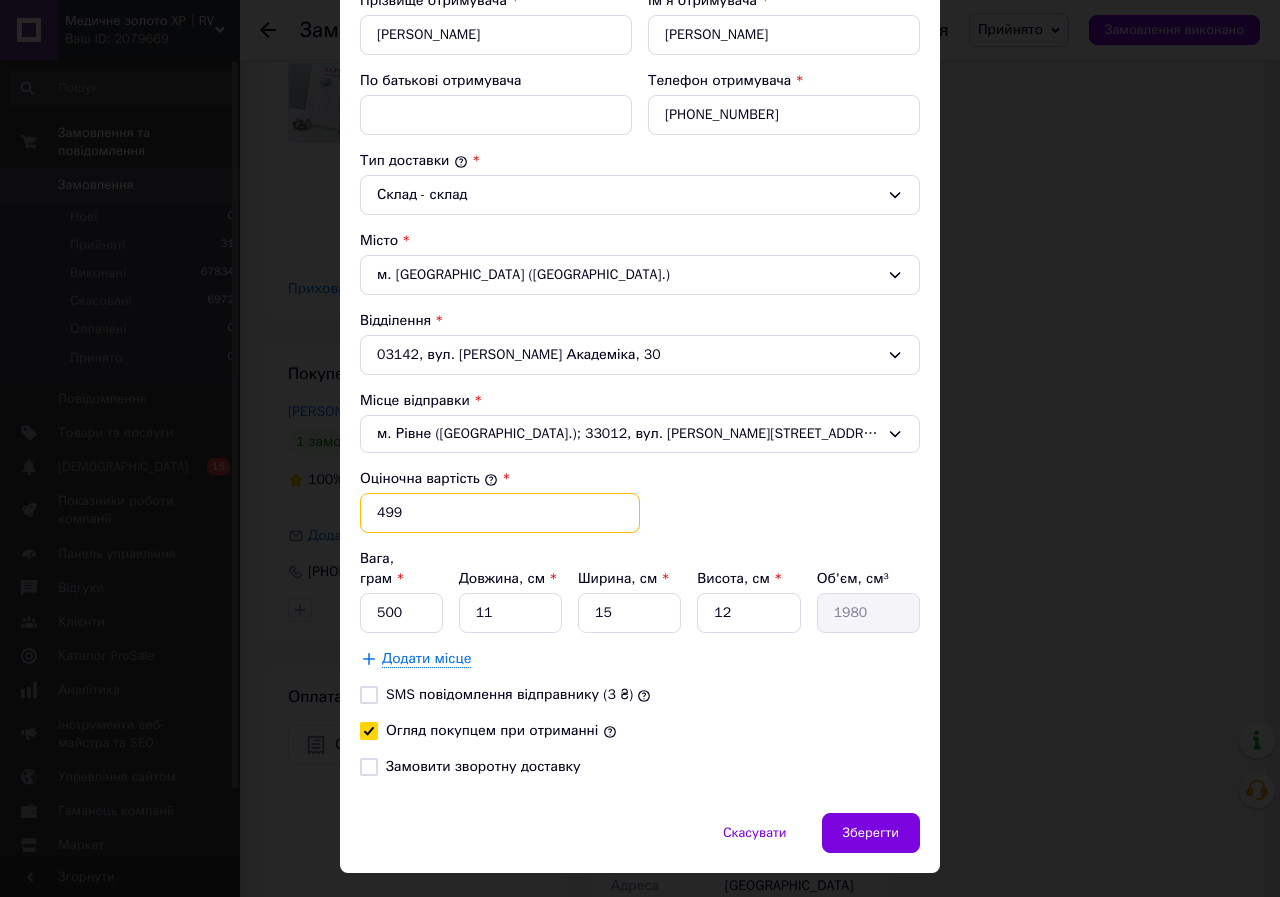 type on "499" 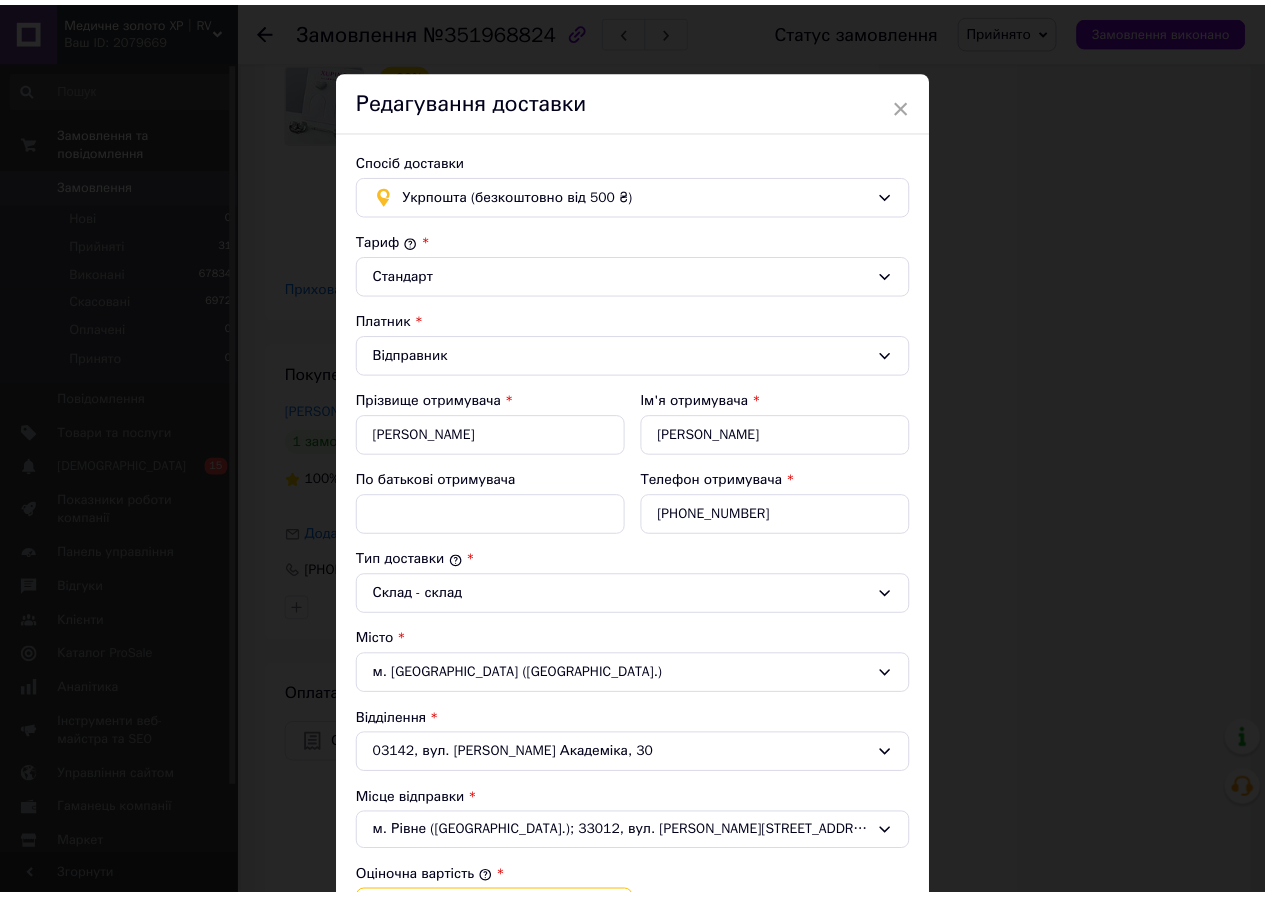 scroll, scrollTop: 400, scrollLeft: 0, axis: vertical 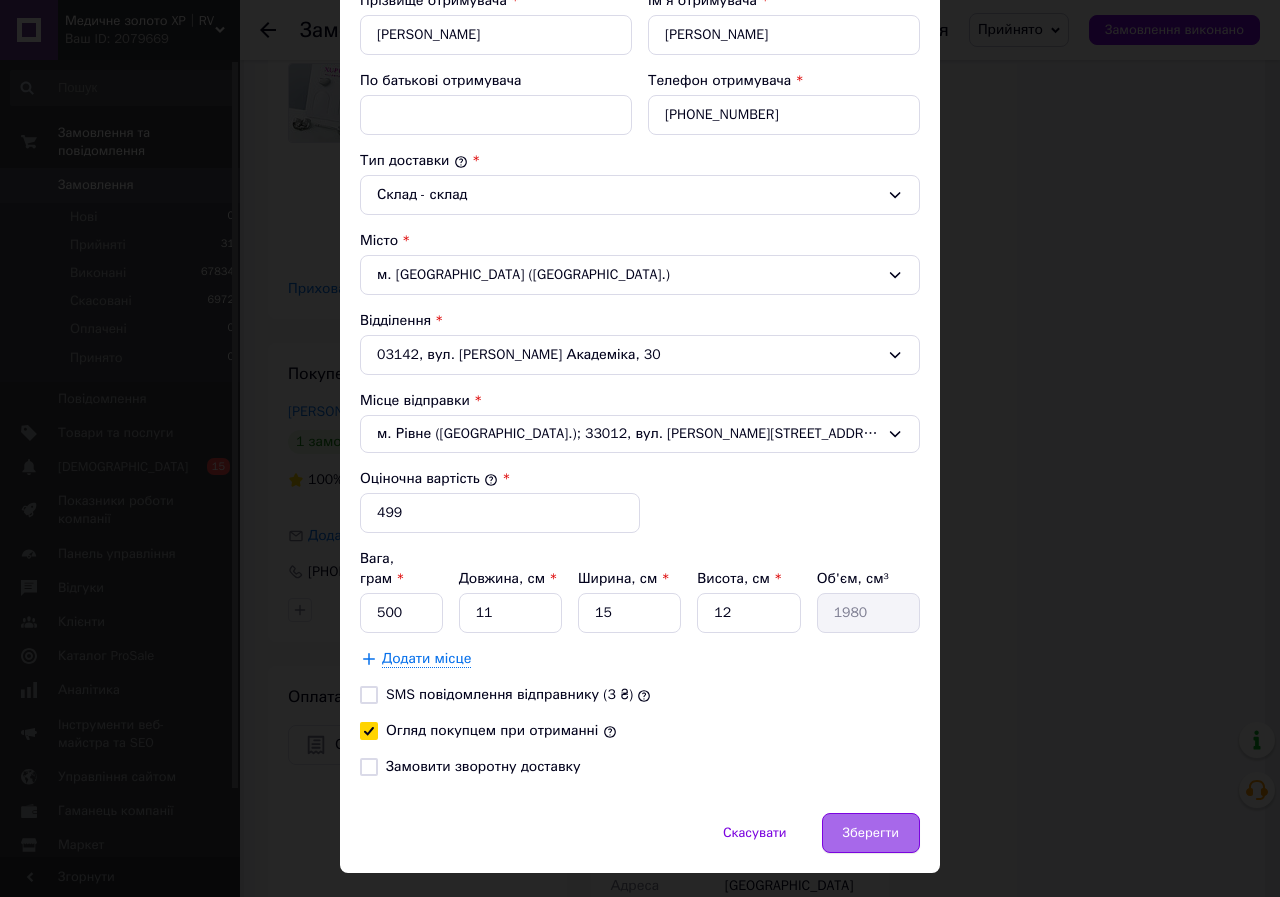 click on "Зберегти" at bounding box center [871, 833] 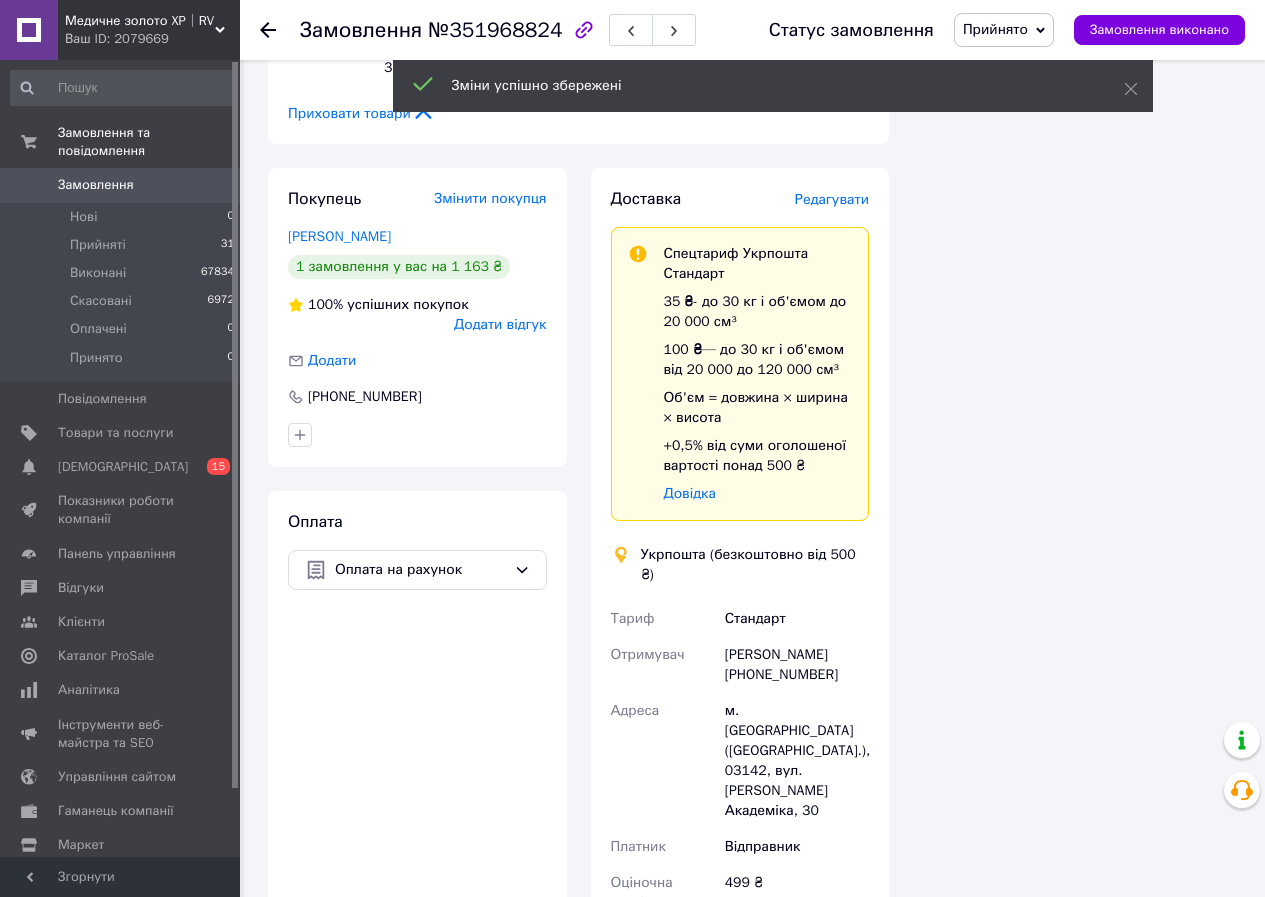 scroll, scrollTop: 3600, scrollLeft: 0, axis: vertical 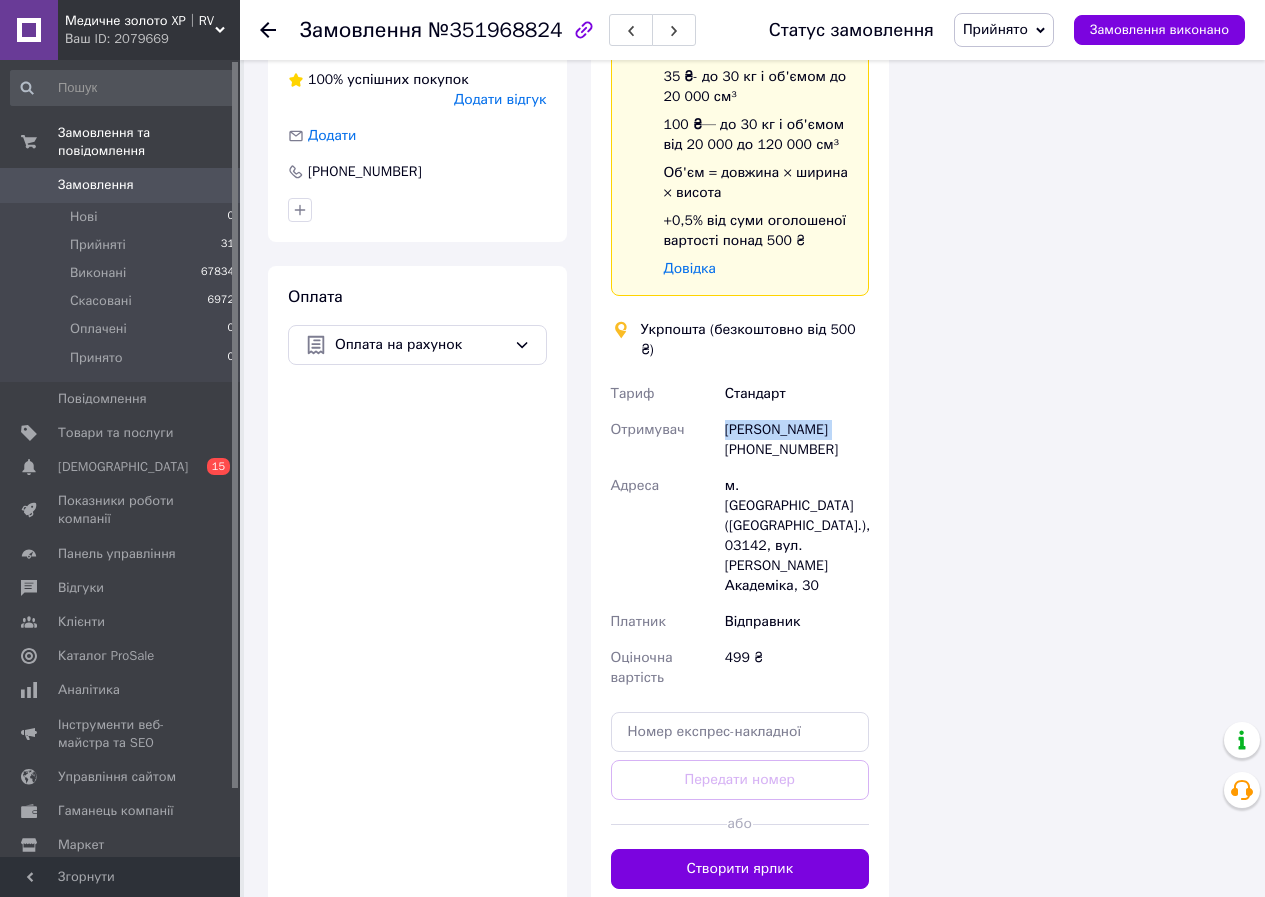 drag, startPoint x: 725, startPoint y: 410, endPoint x: 838, endPoint y: 411, distance: 113.004425 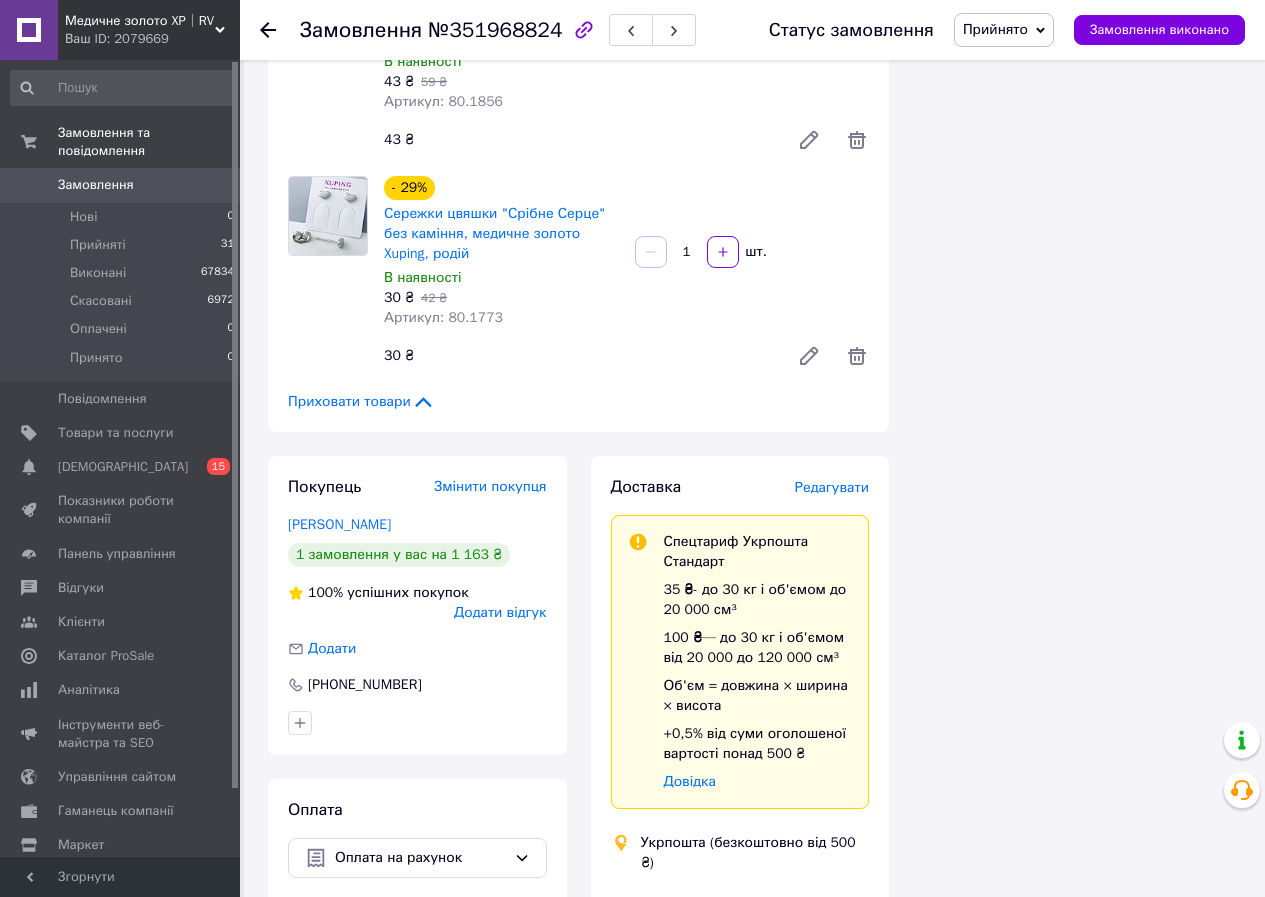 scroll, scrollTop: 3200, scrollLeft: 0, axis: vertical 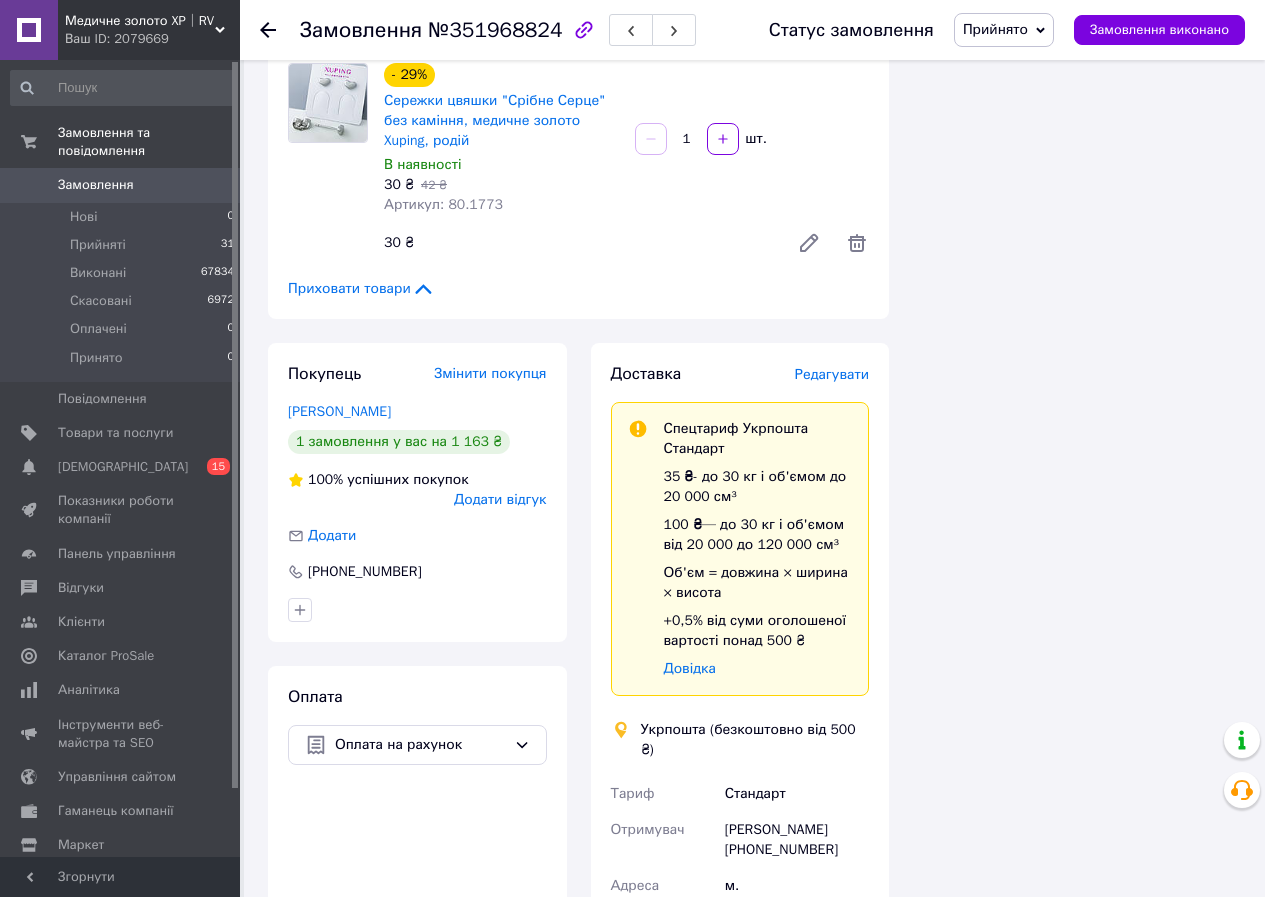 click 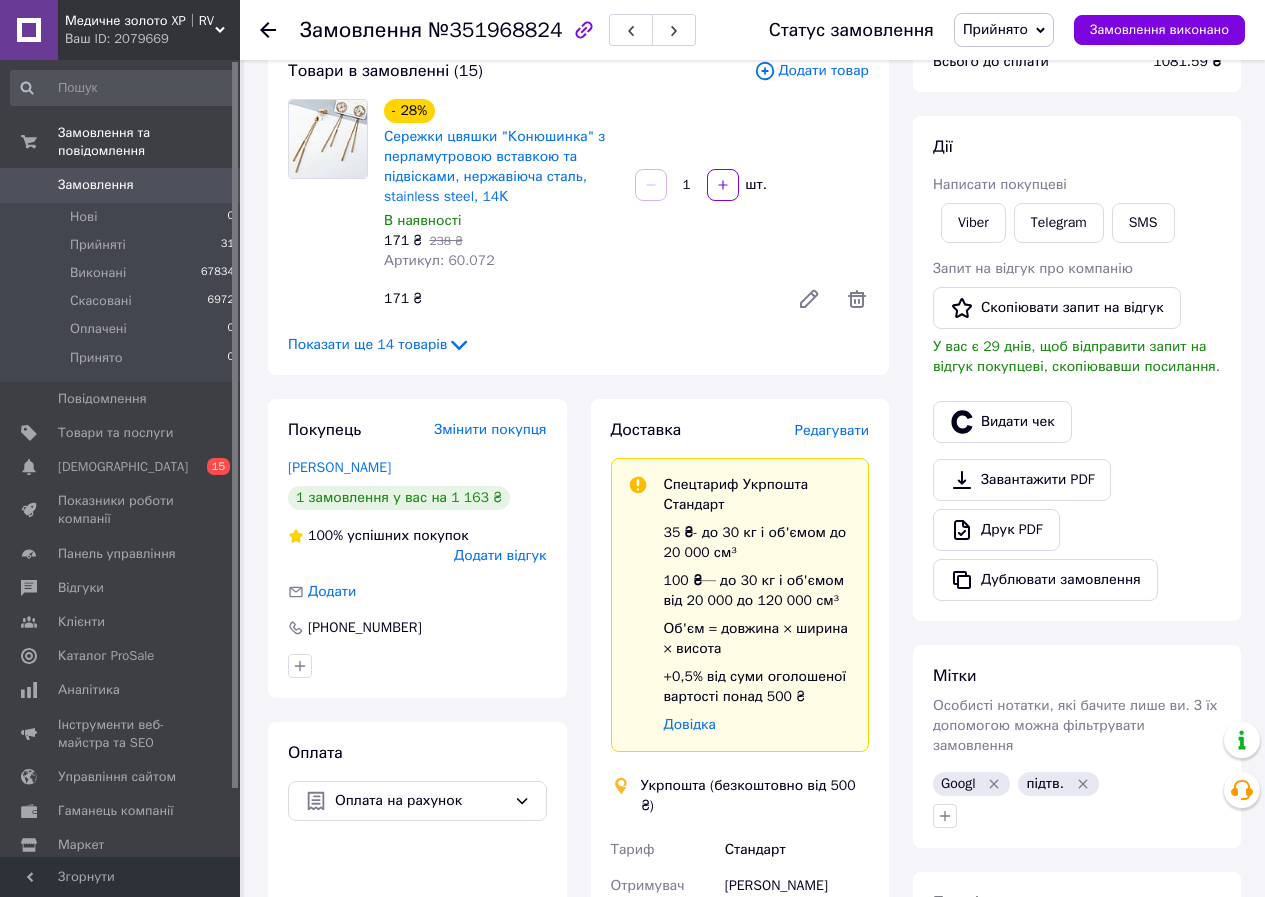 scroll, scrollTop: 300, scrollLeft: 0, axis: vertical 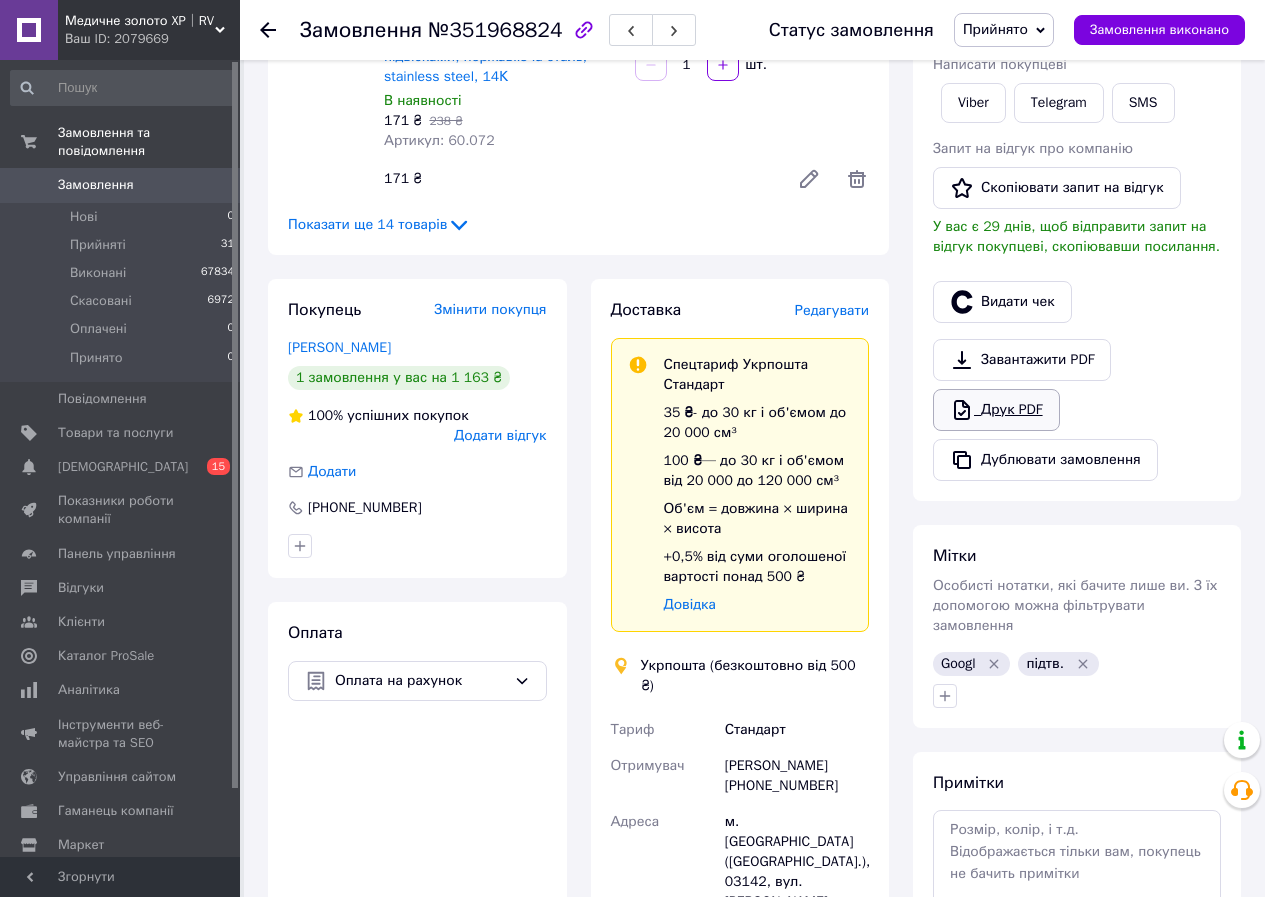 click on "Друк PDF" at bounding box center [996, 410] 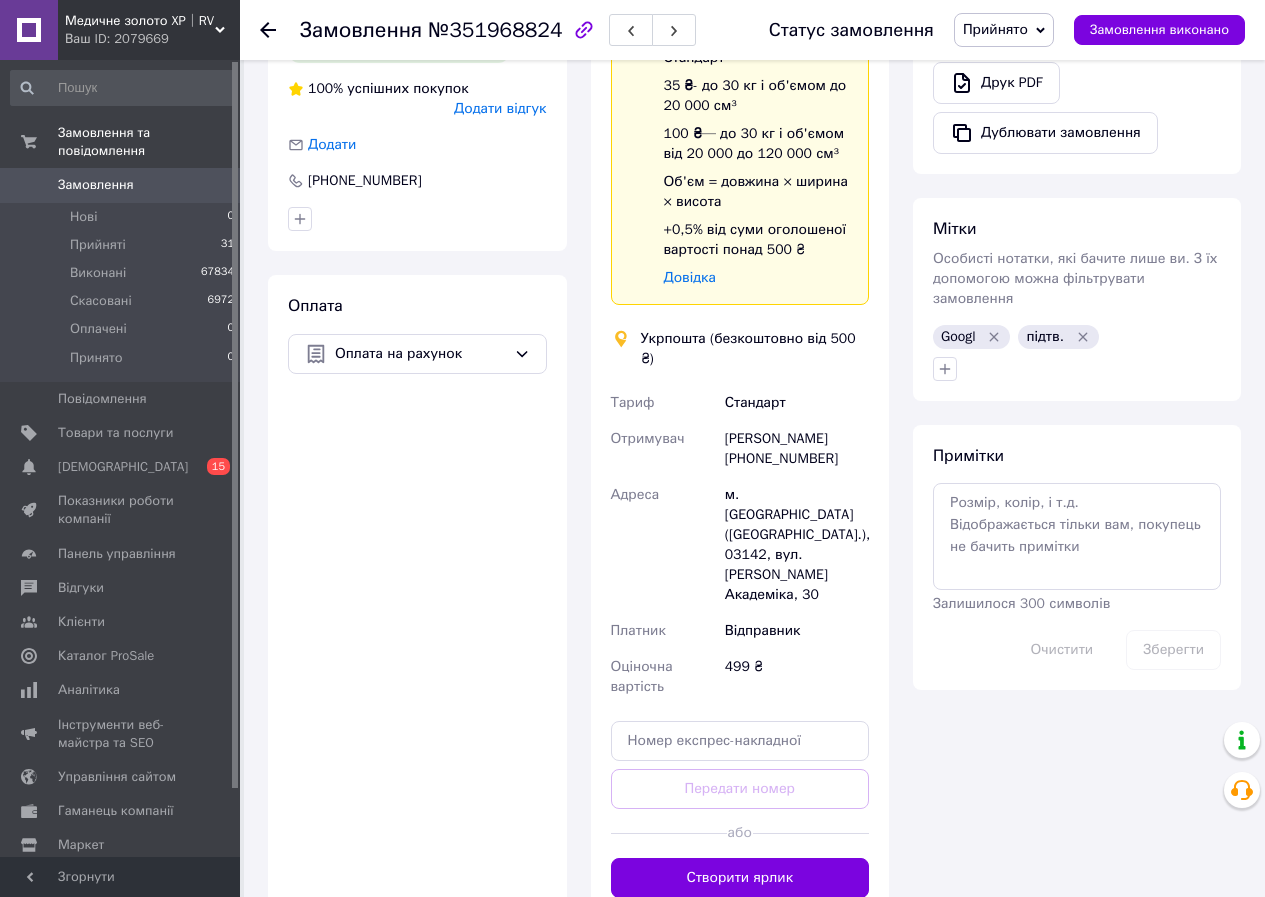 scroll, scrollTop: 227, scrollLeft: 0, axis: vertical 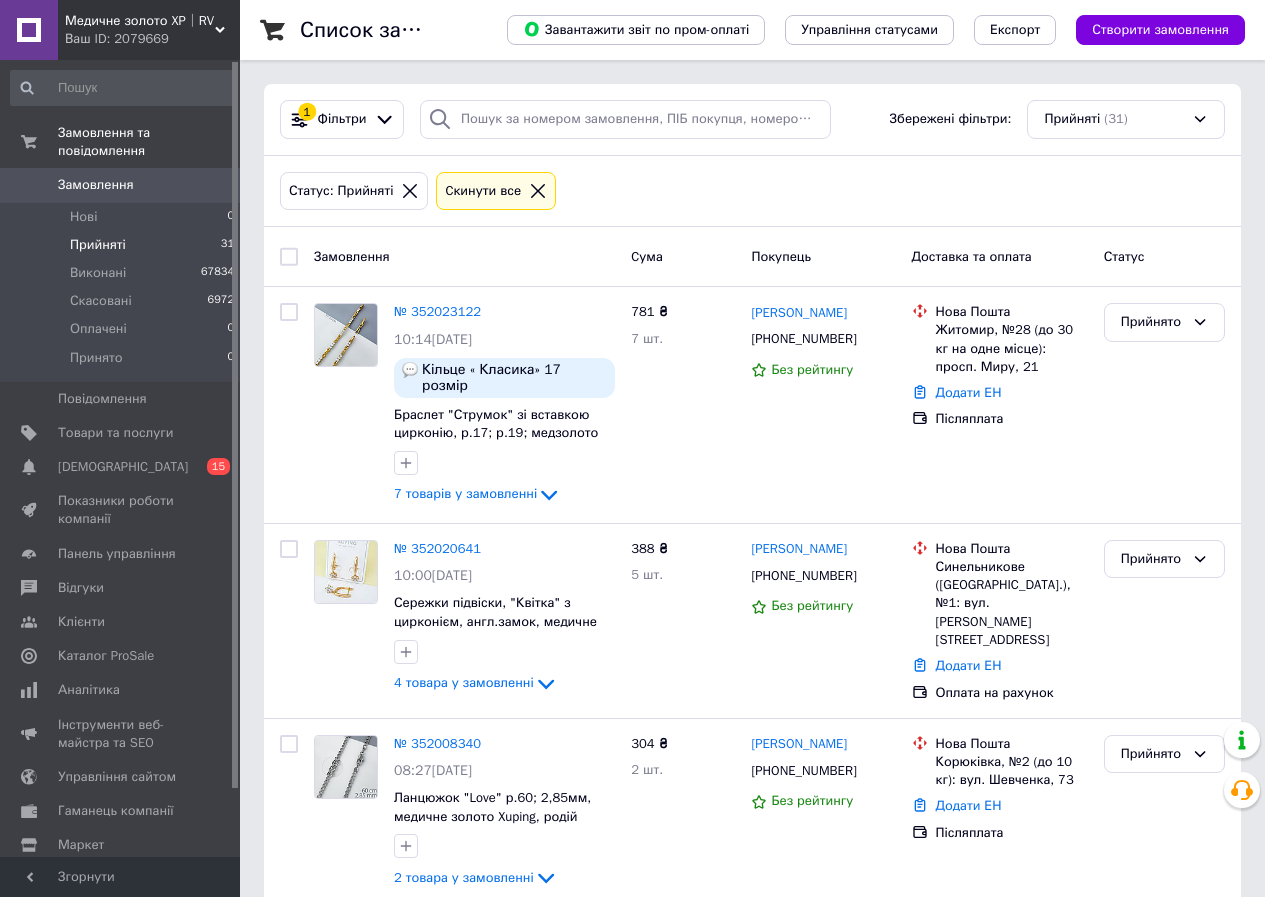 drag, startPoint x: 1161, startPoint y: 121, endPoint x: 1147, endPoint y: 138, distance: 22.022715 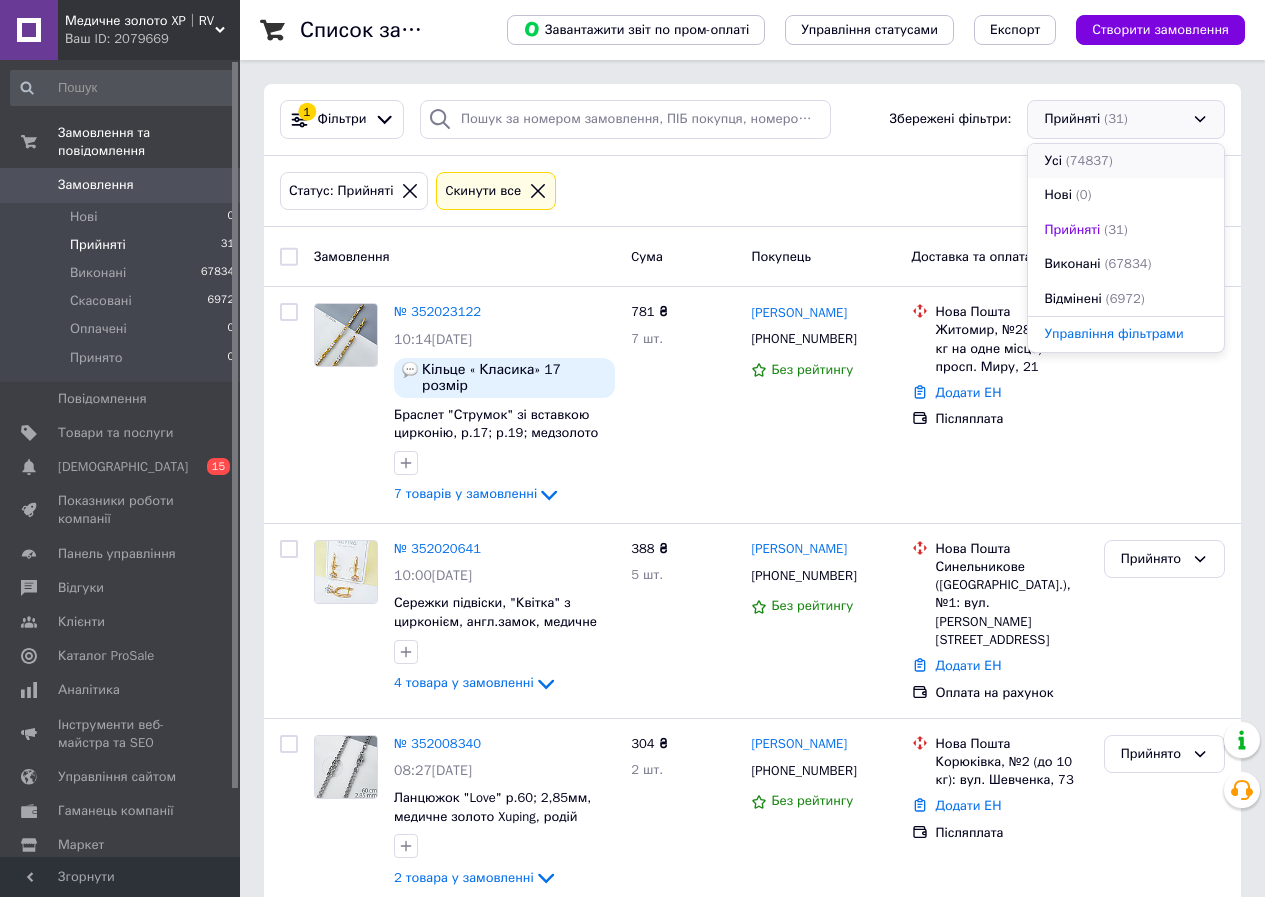 click on "Усі (74837)" at bounding box center (1126, 161) 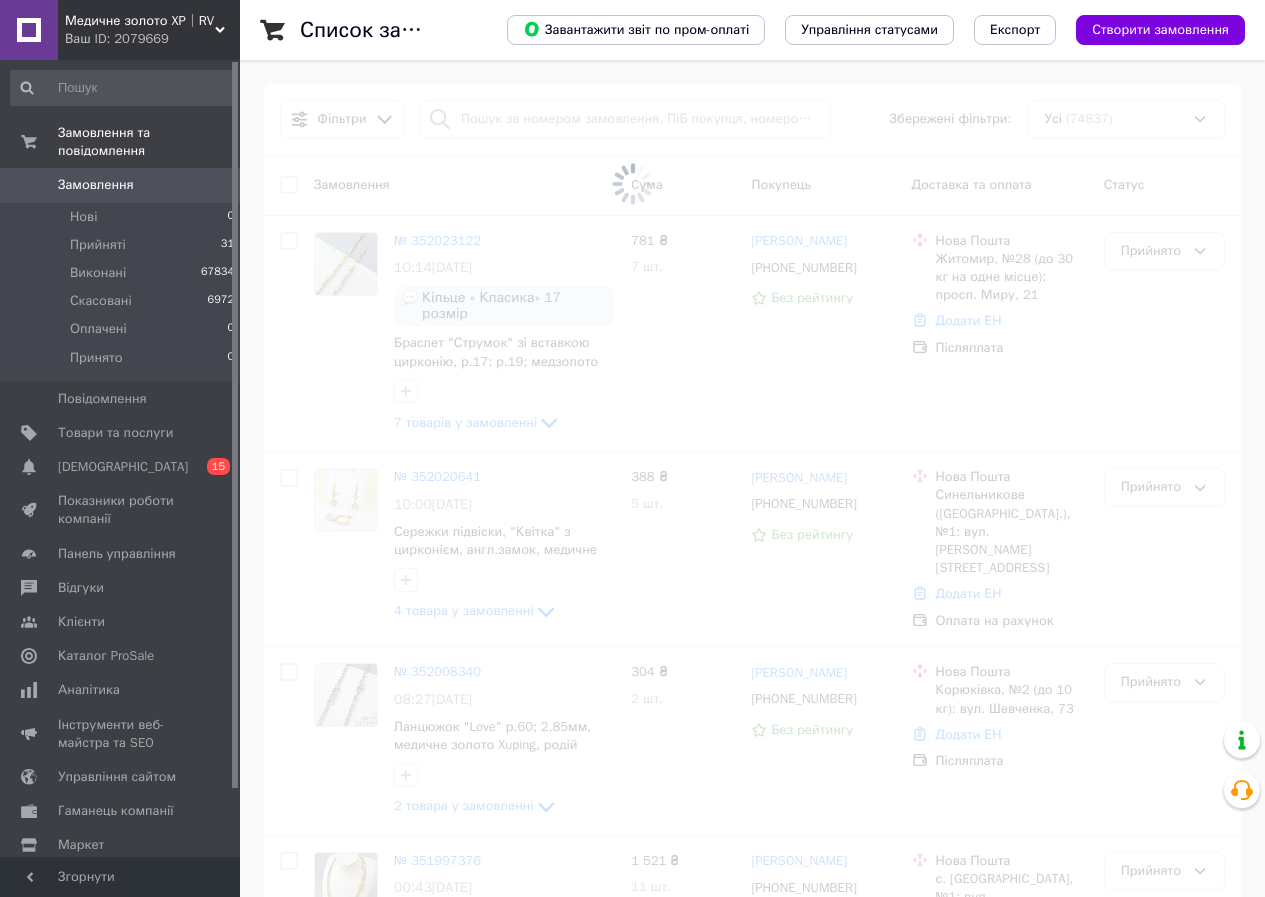 click at bounding box center (632, 184) 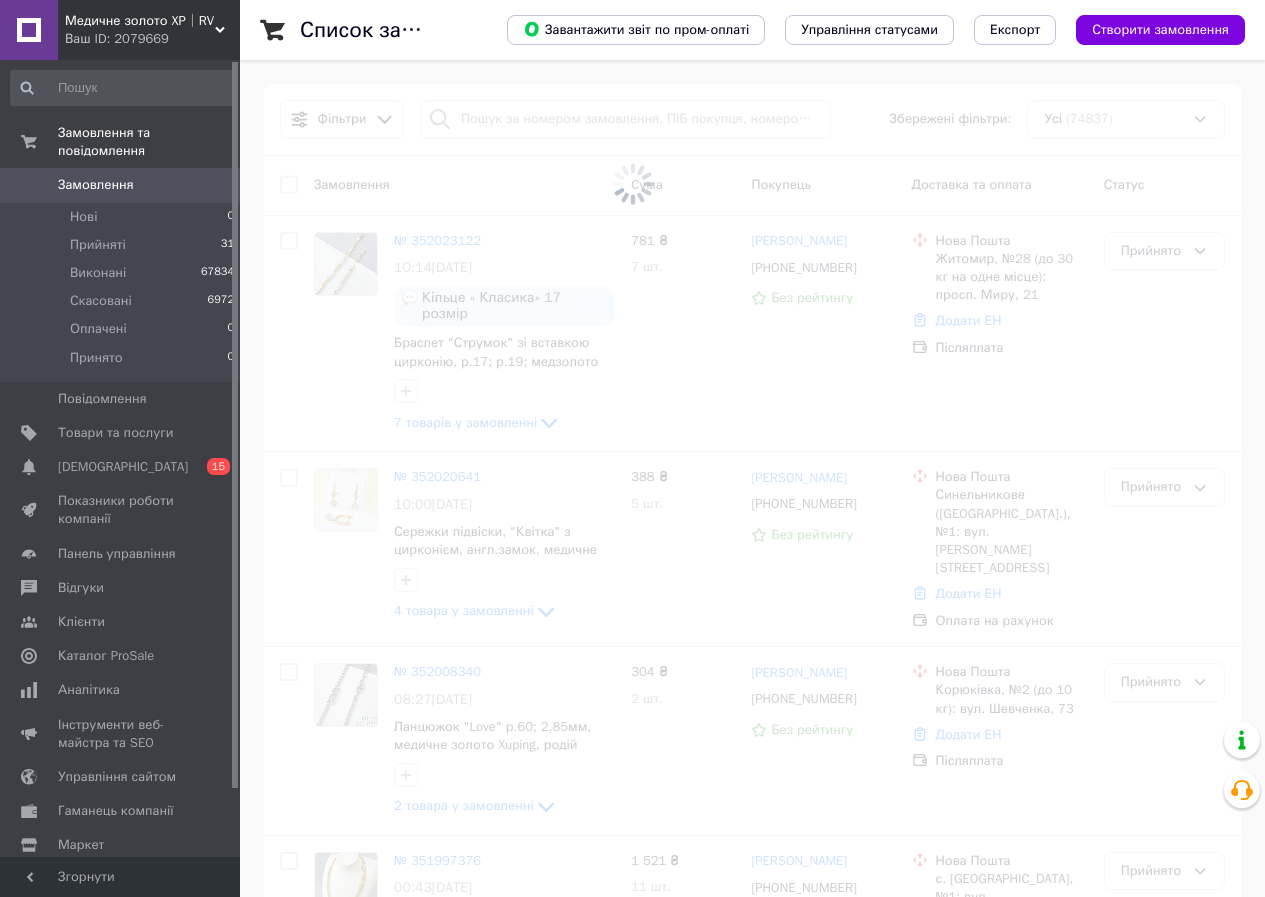 click at bounding box center [632, 184] 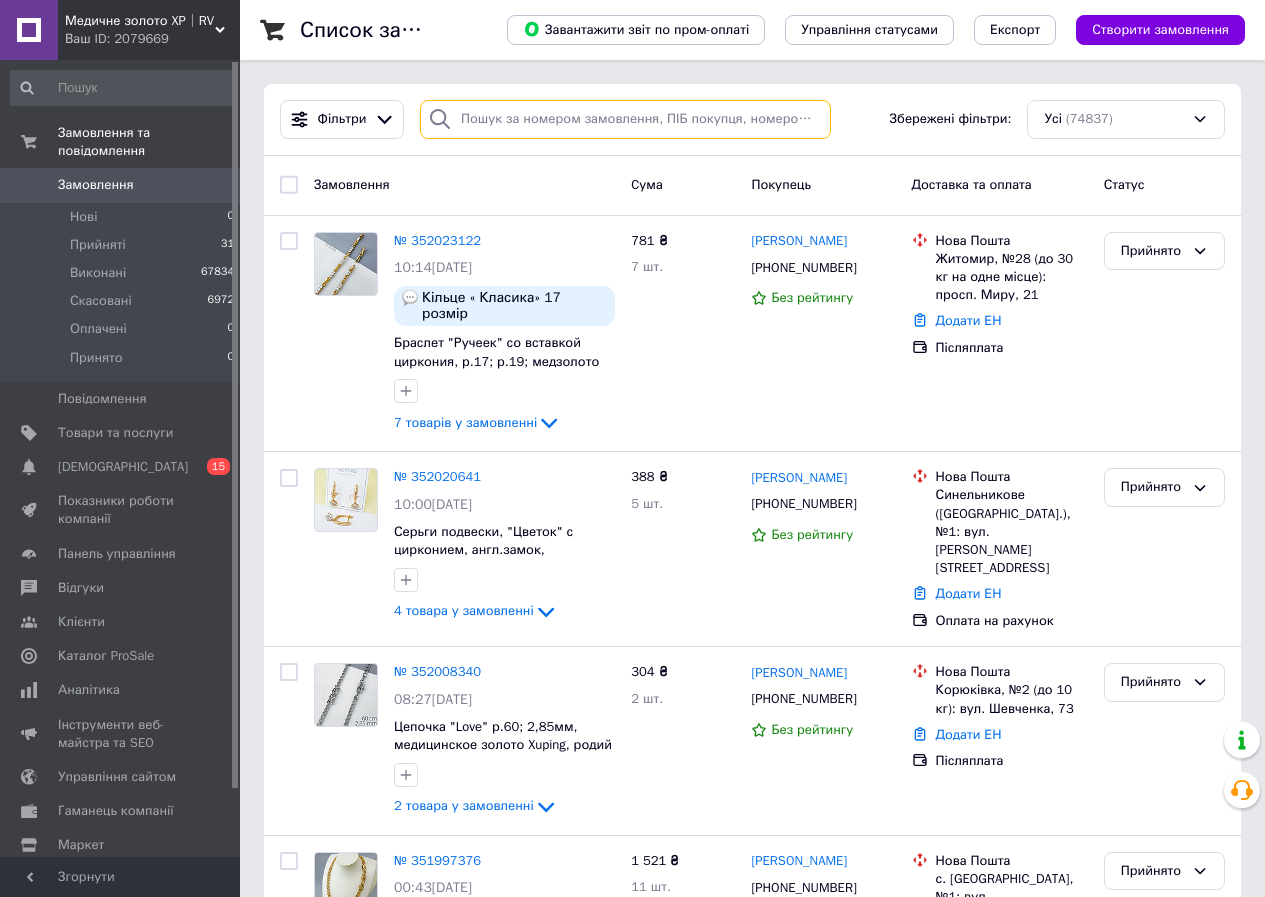 click at bounding box center (625, 119) 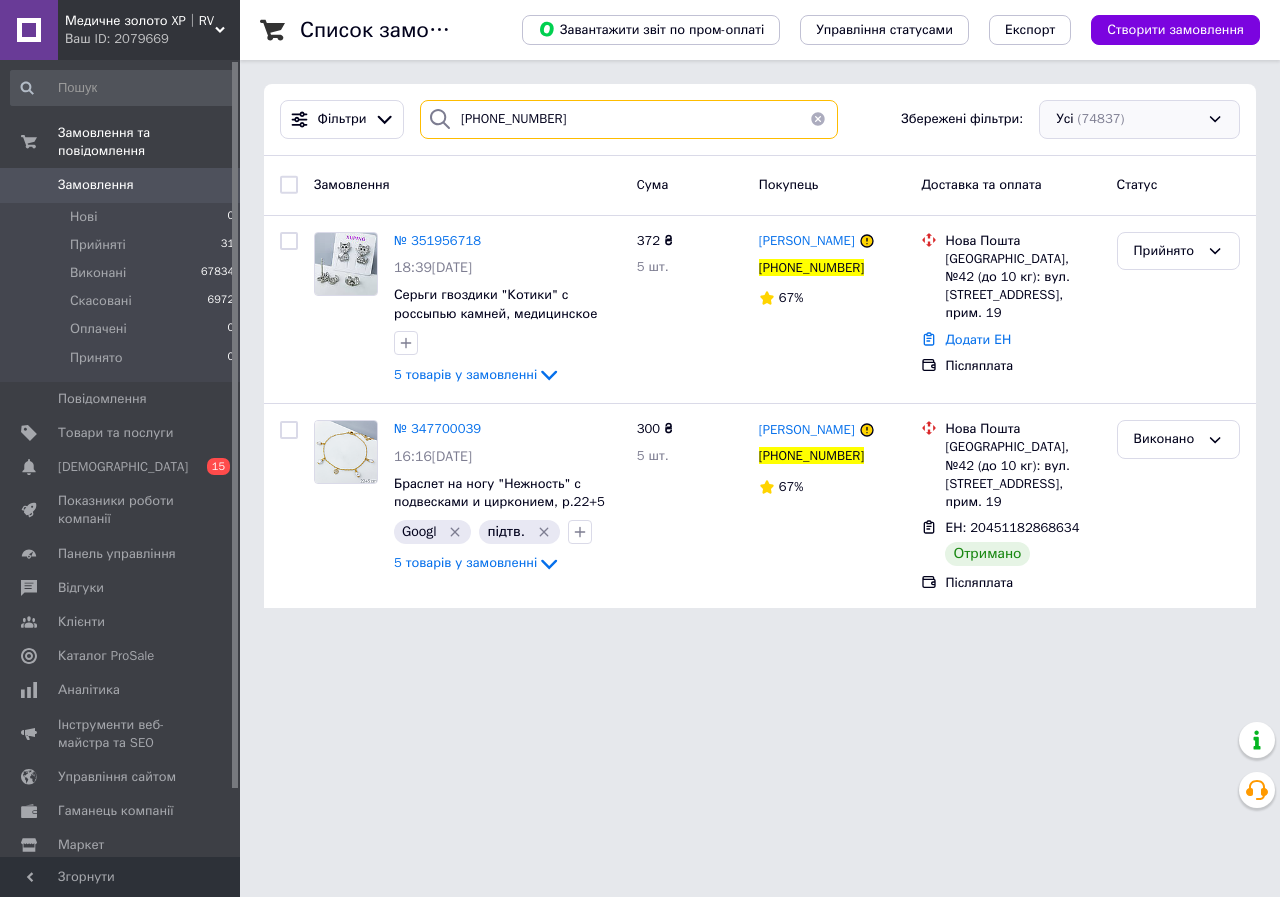 type on "+380978484620" 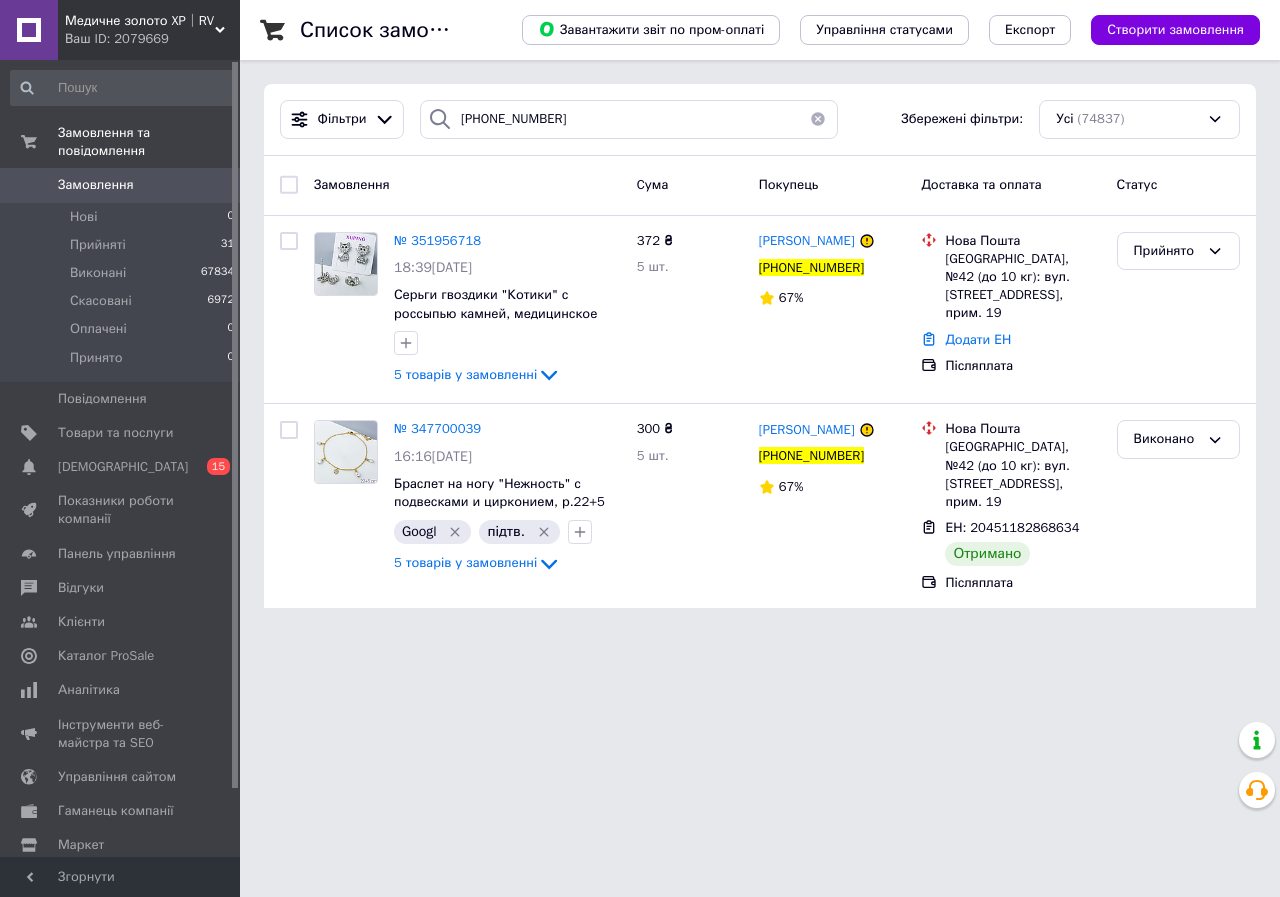 click on "Усі (74837)" at bounding box center (1139, 119) 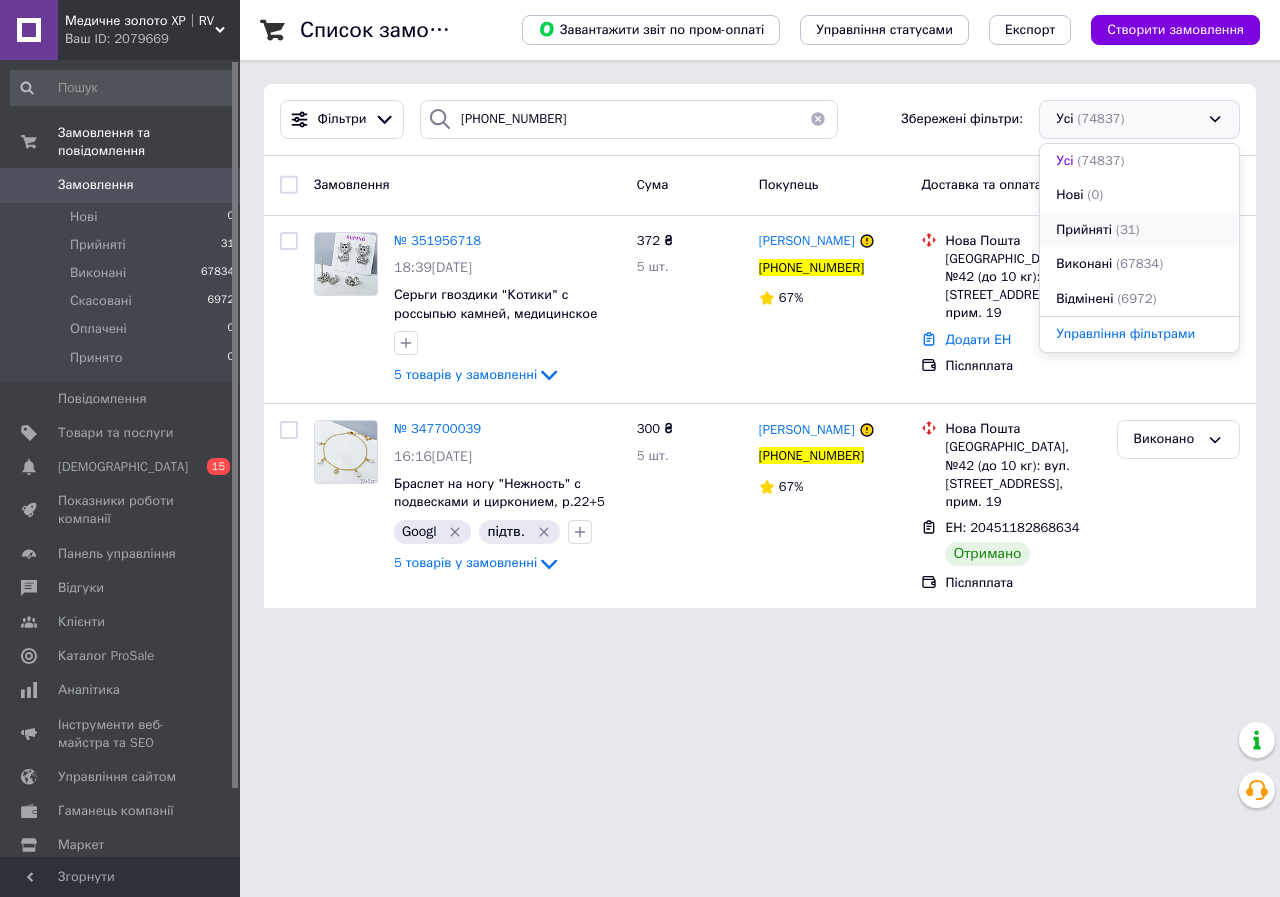 click on "Прийняті (31)" at bounding box center (1139, 230) 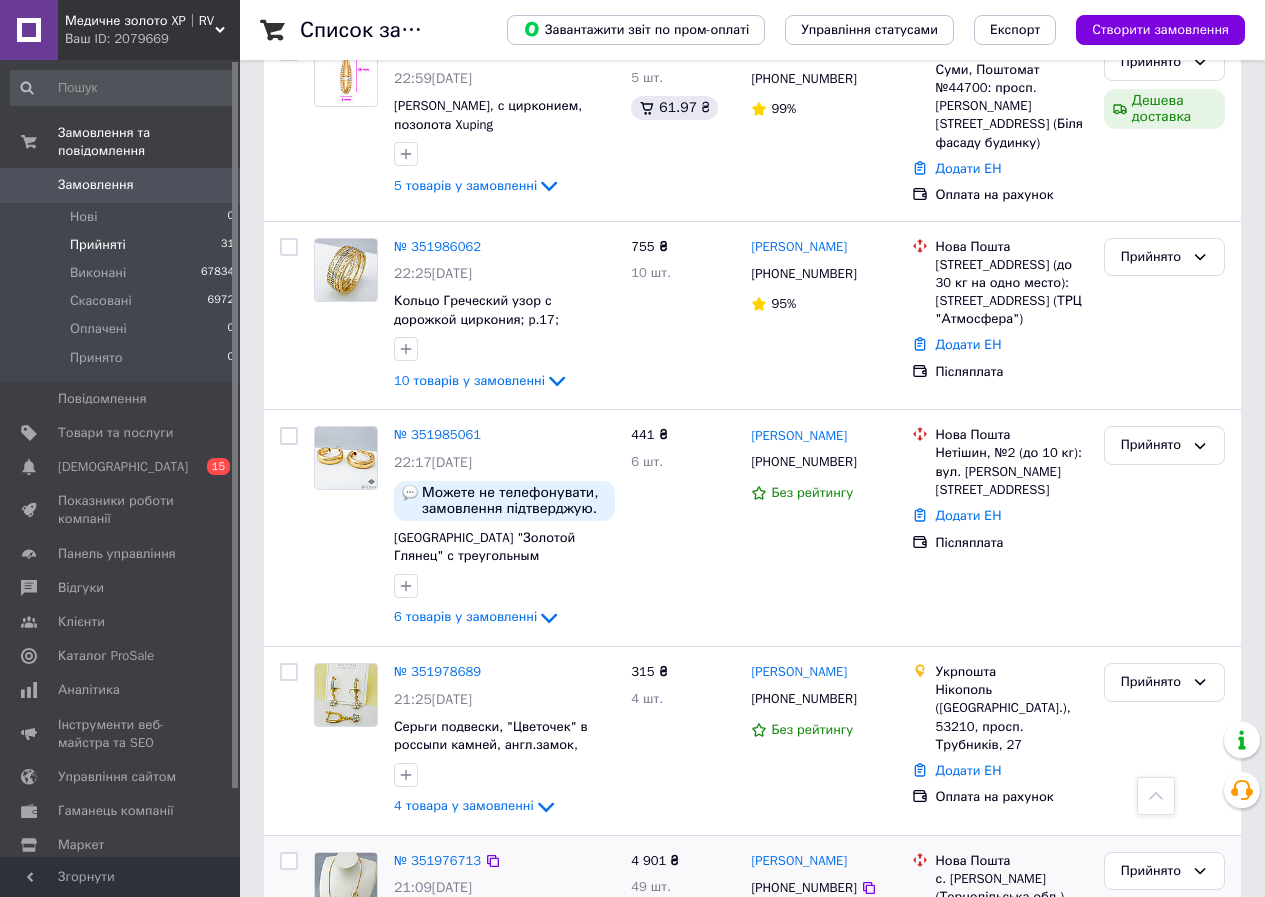 scroll, scrollTop: 1800, scrollLeft: 0, axis: vertical 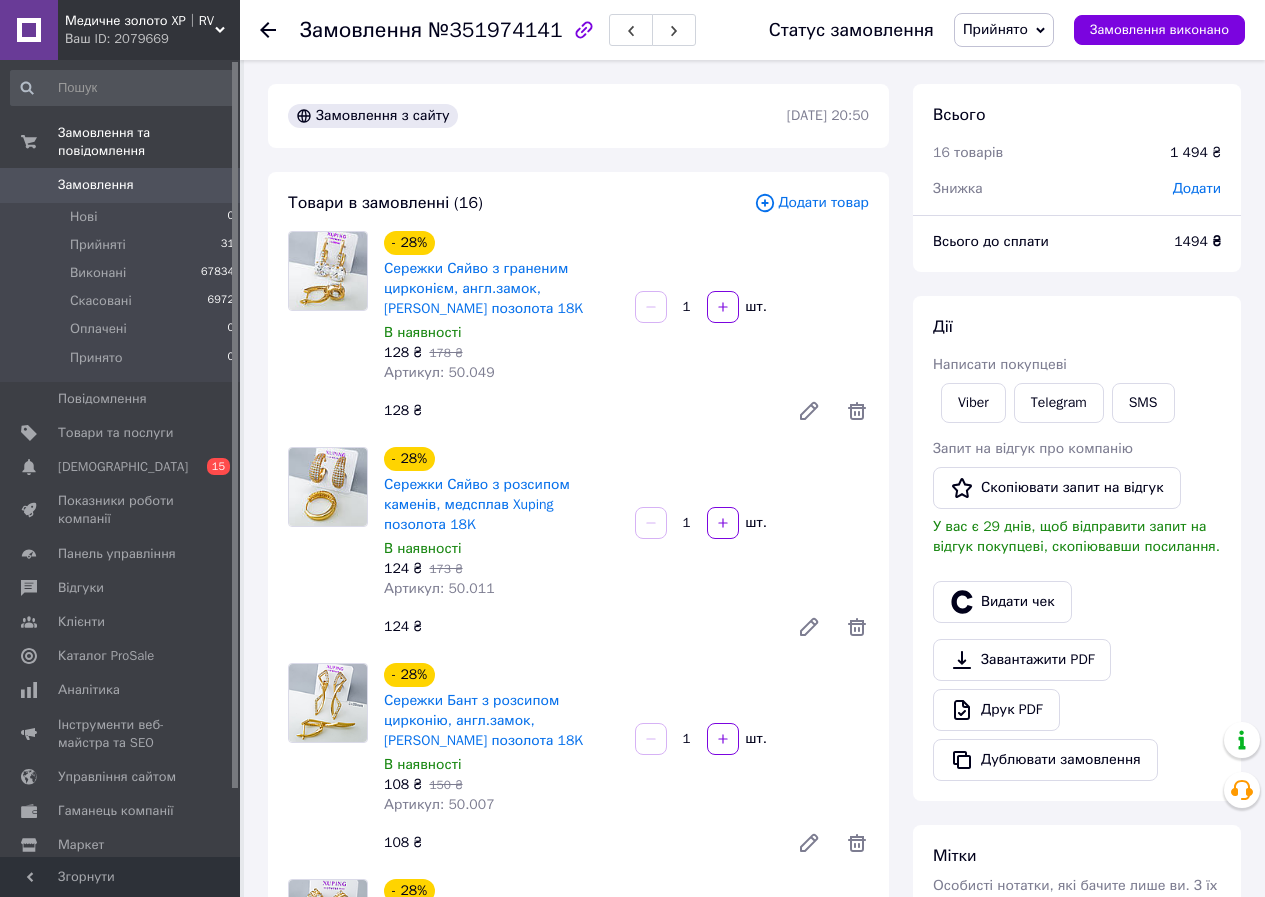 click on "Додати" at bounding box center (1197, 188) 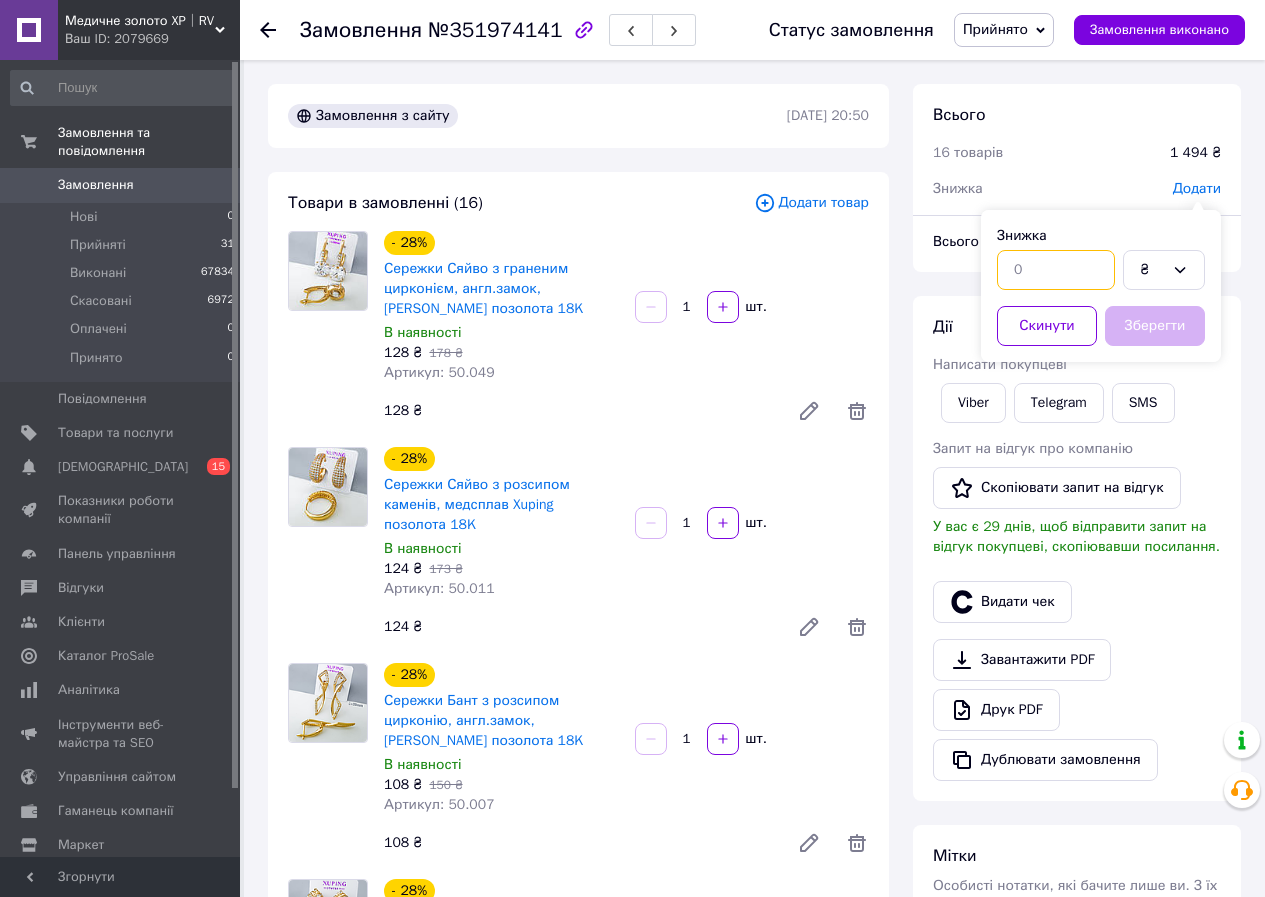 click at bounding box center (1056, 270) 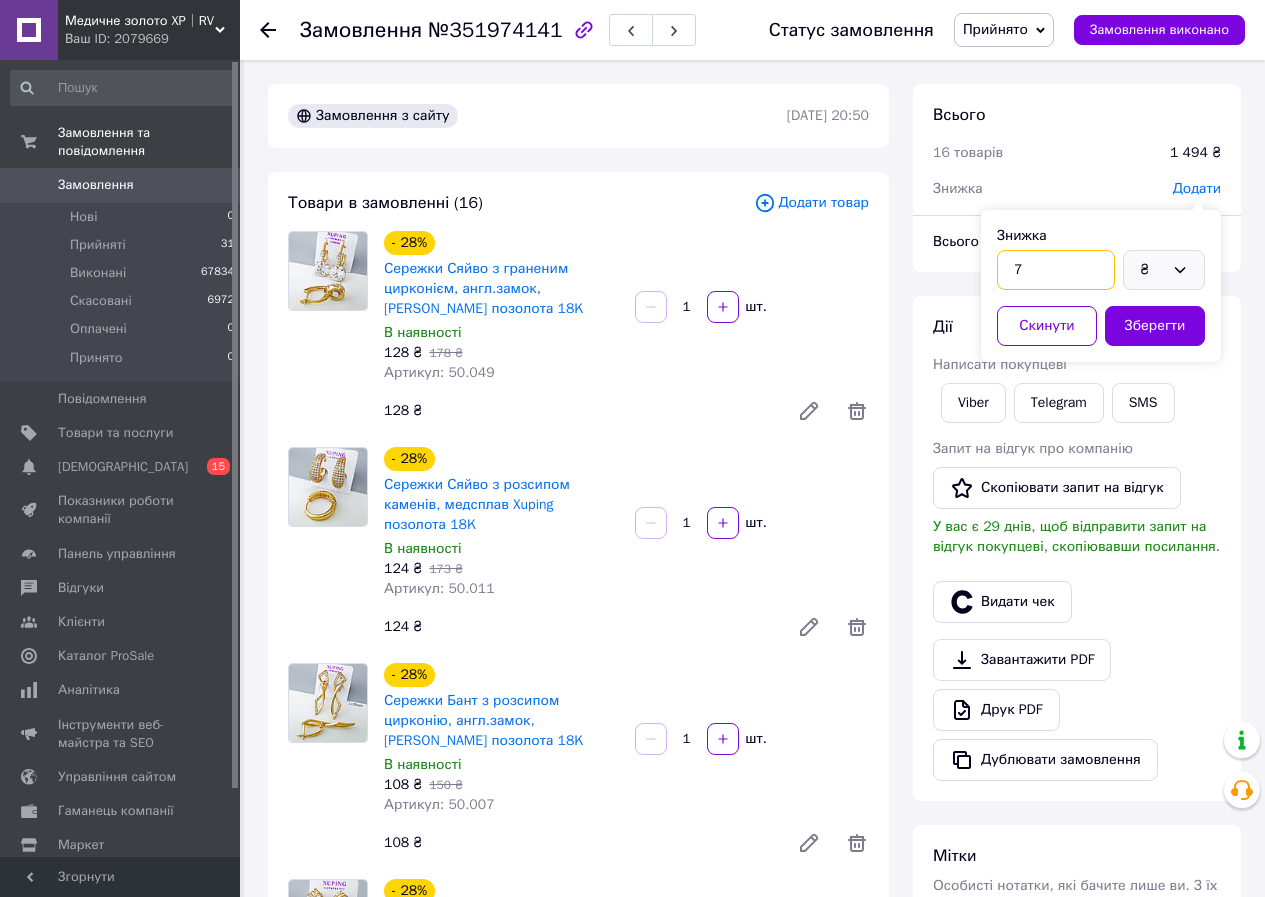 type on "7" 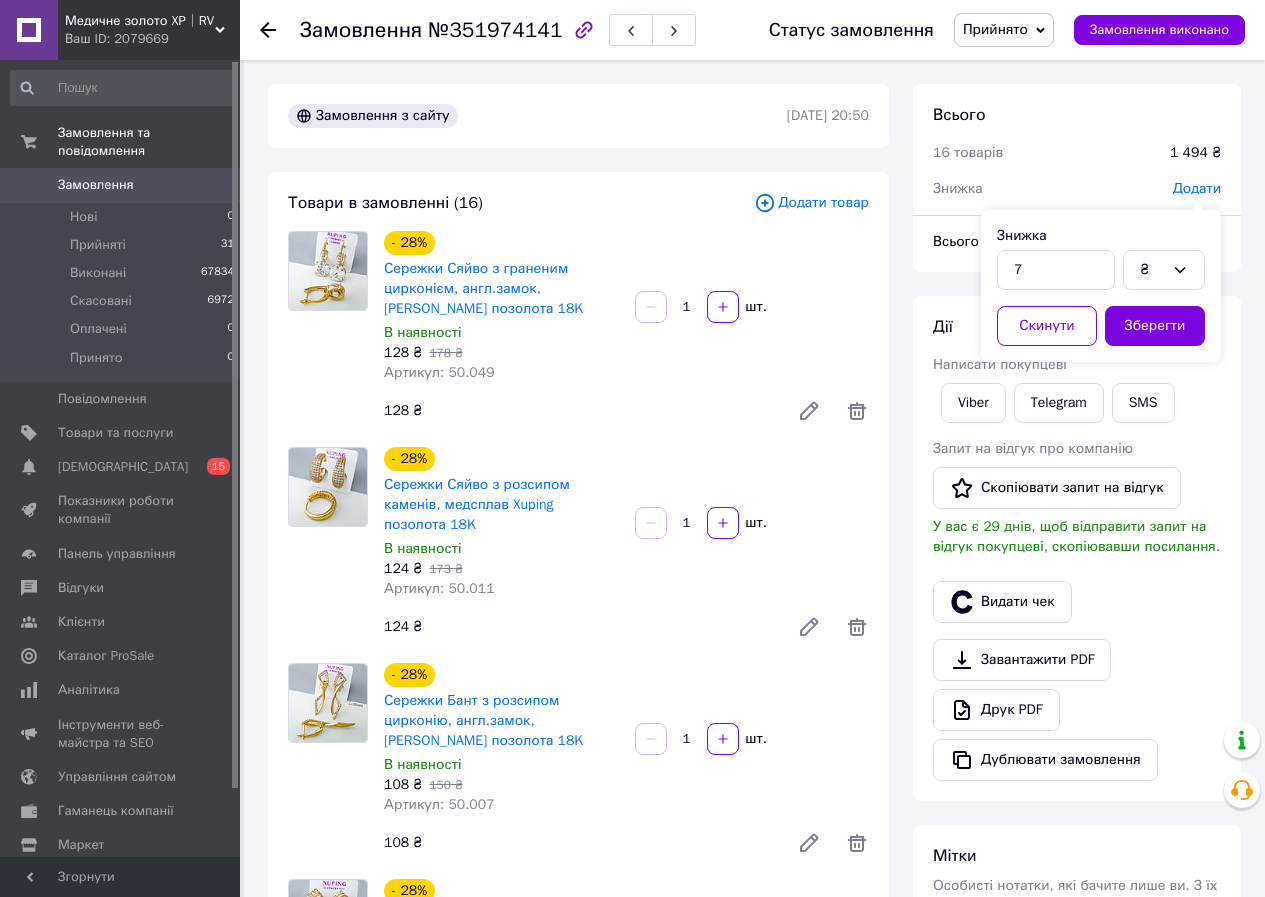 drag, startPoint x: 1174, startPoint y: 271, endPoint x: 1156, endPoint y: 291, distance: 26.907248 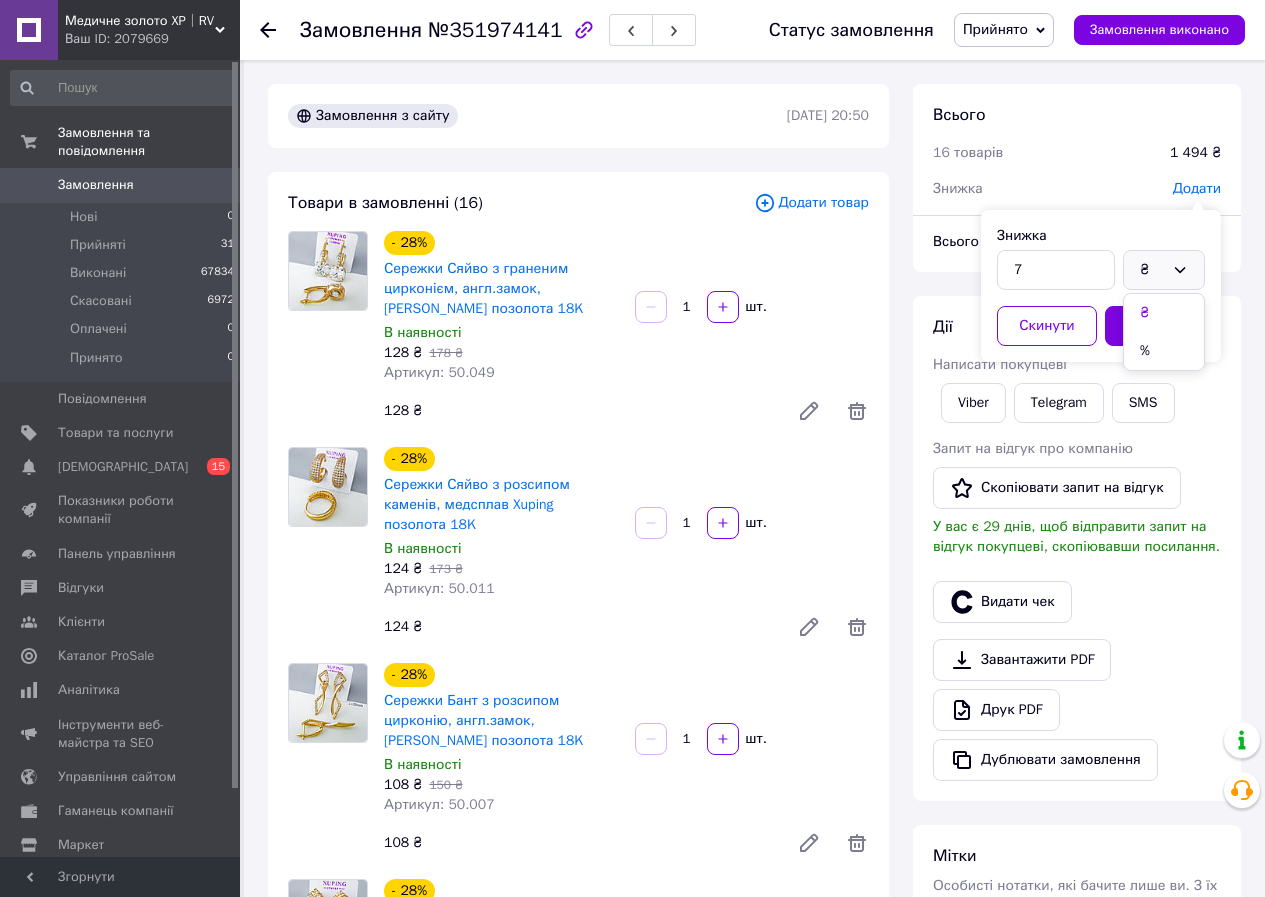 click on "%" at bounding box center [1164, 351] 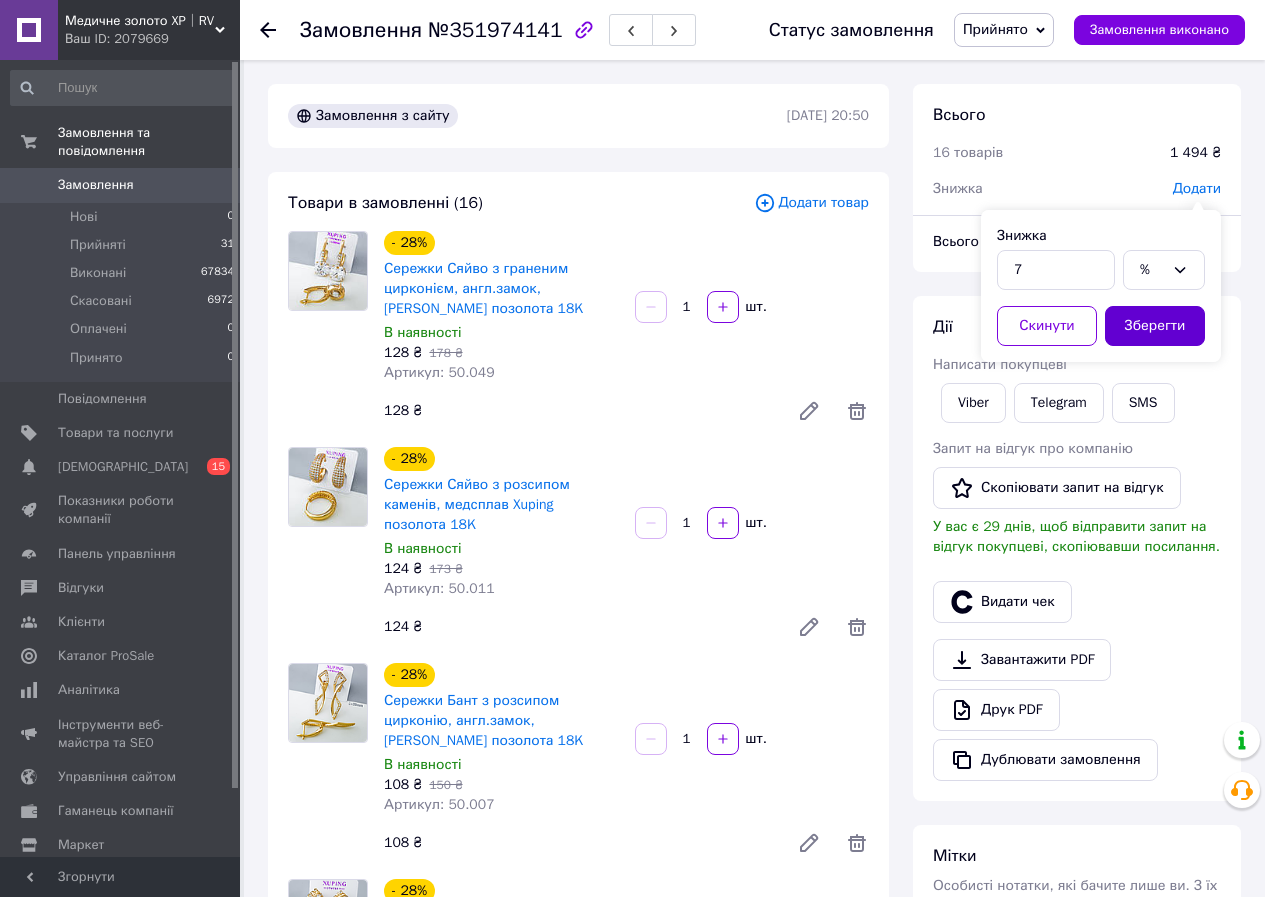 click on "Зберегти" at bounding box center (1155, 326) 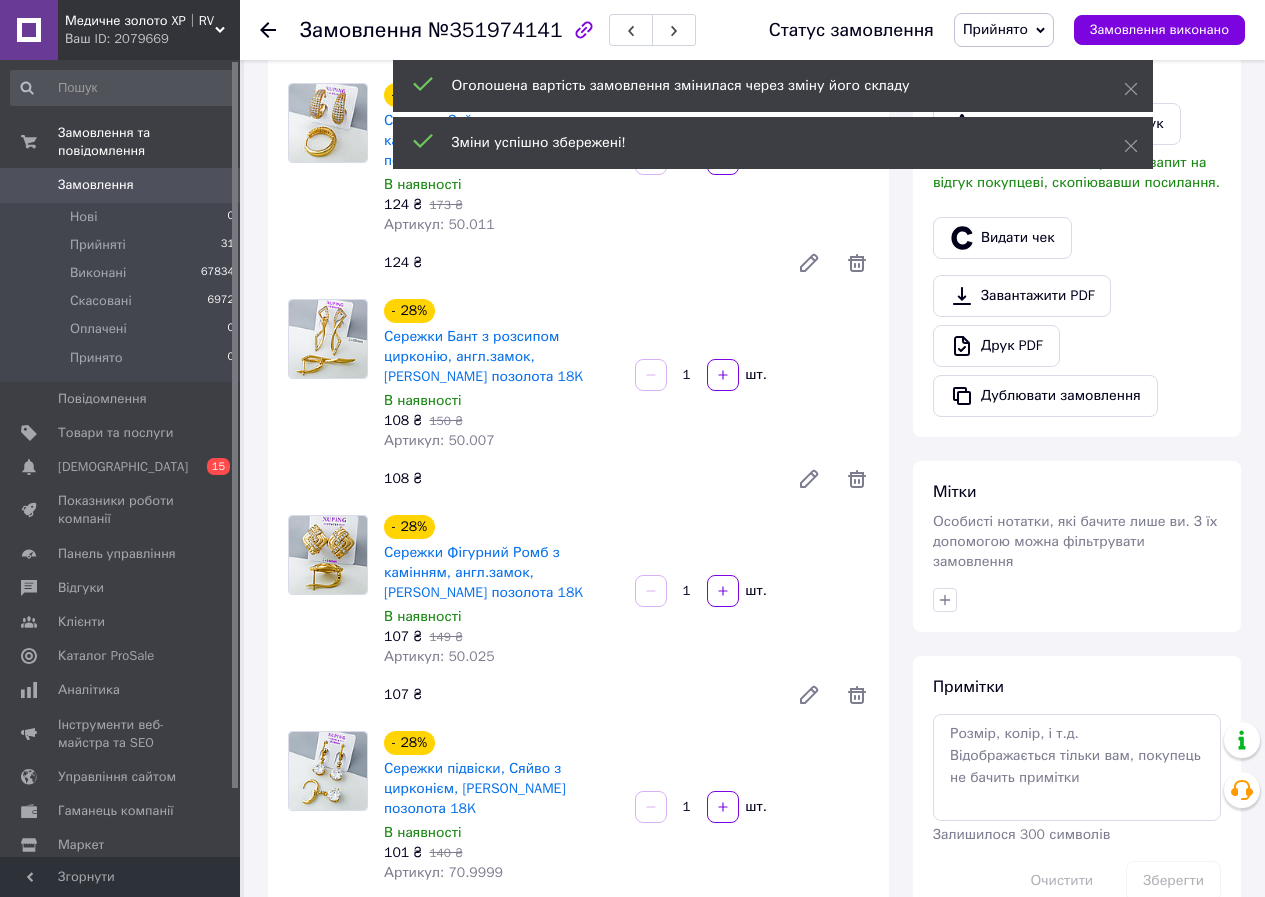 scroll, scrollTop: 0, scrollLeft: 0, axis: both 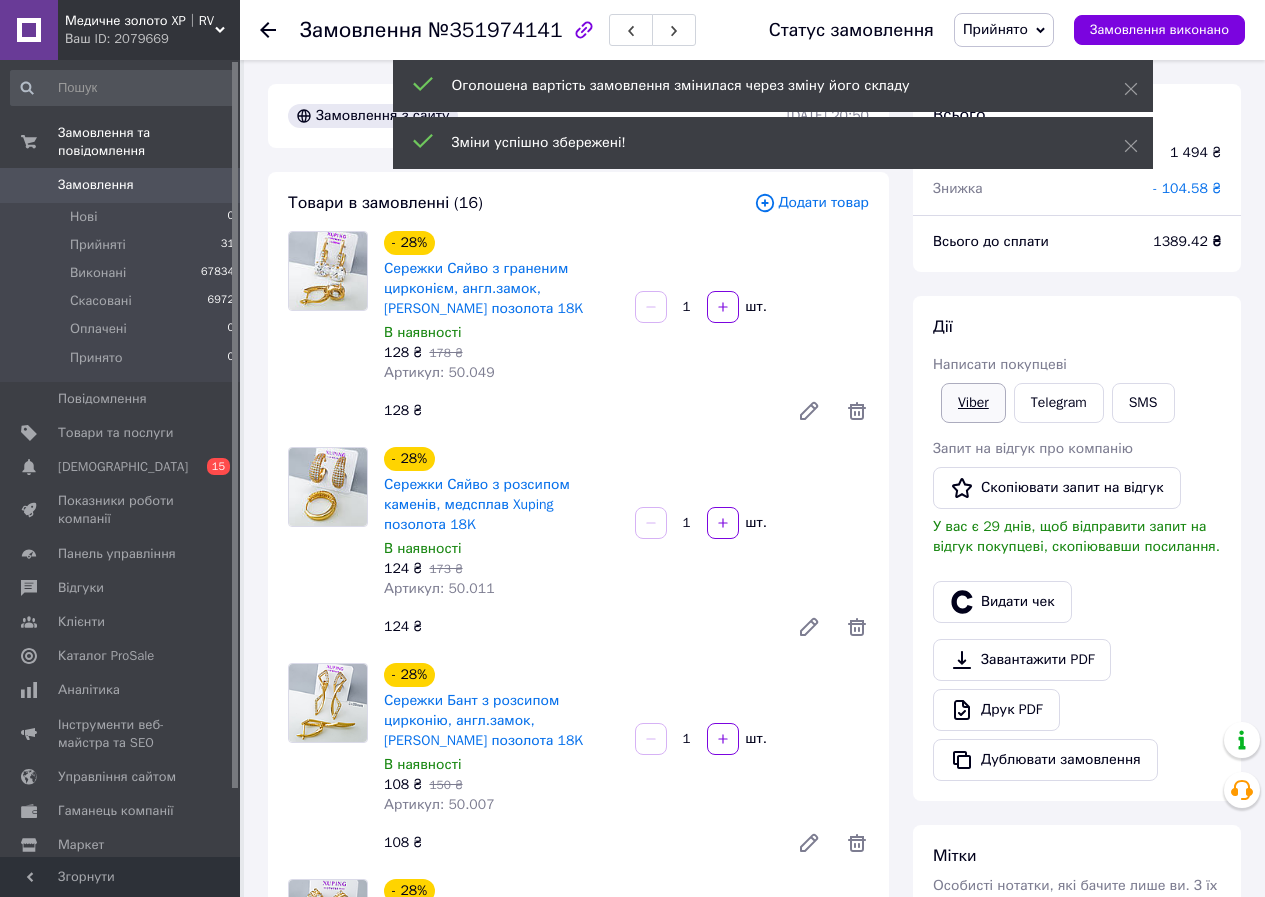 click on "Viber" at bounding box center [973, 403] 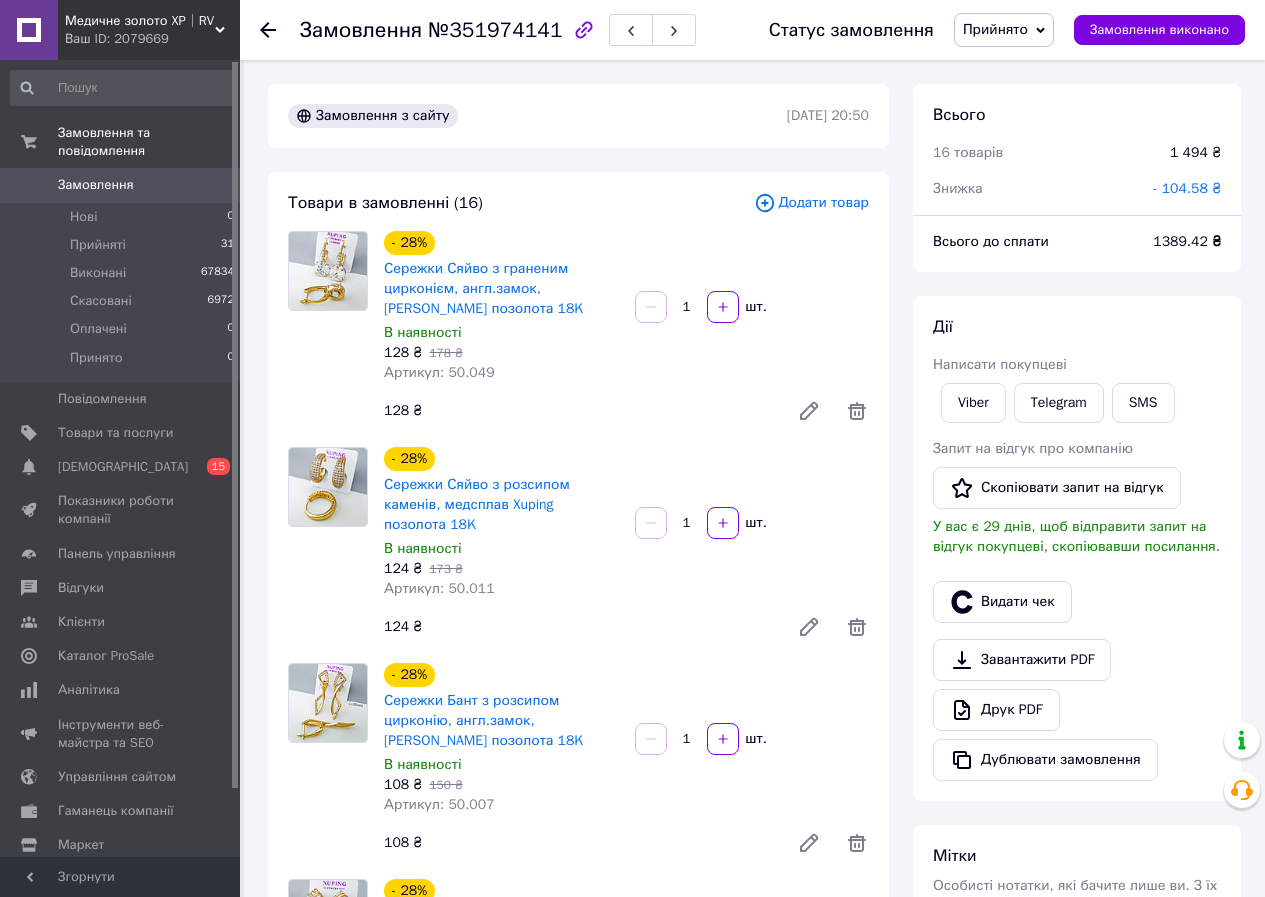 click on "108 ₴" at bounding box center (578, 843) 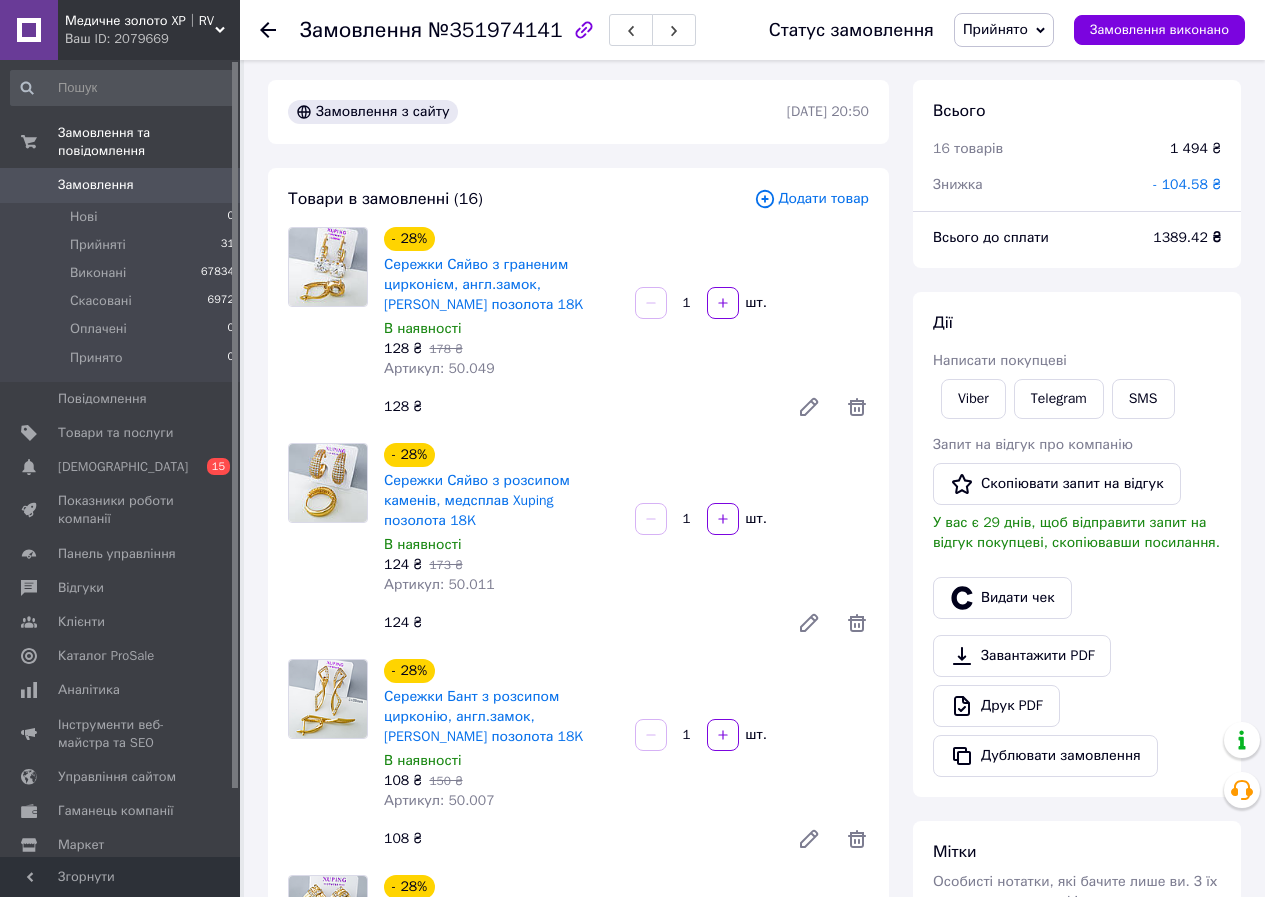 scroll, scrollTop: 0, scrollLeft: 0, axis: both 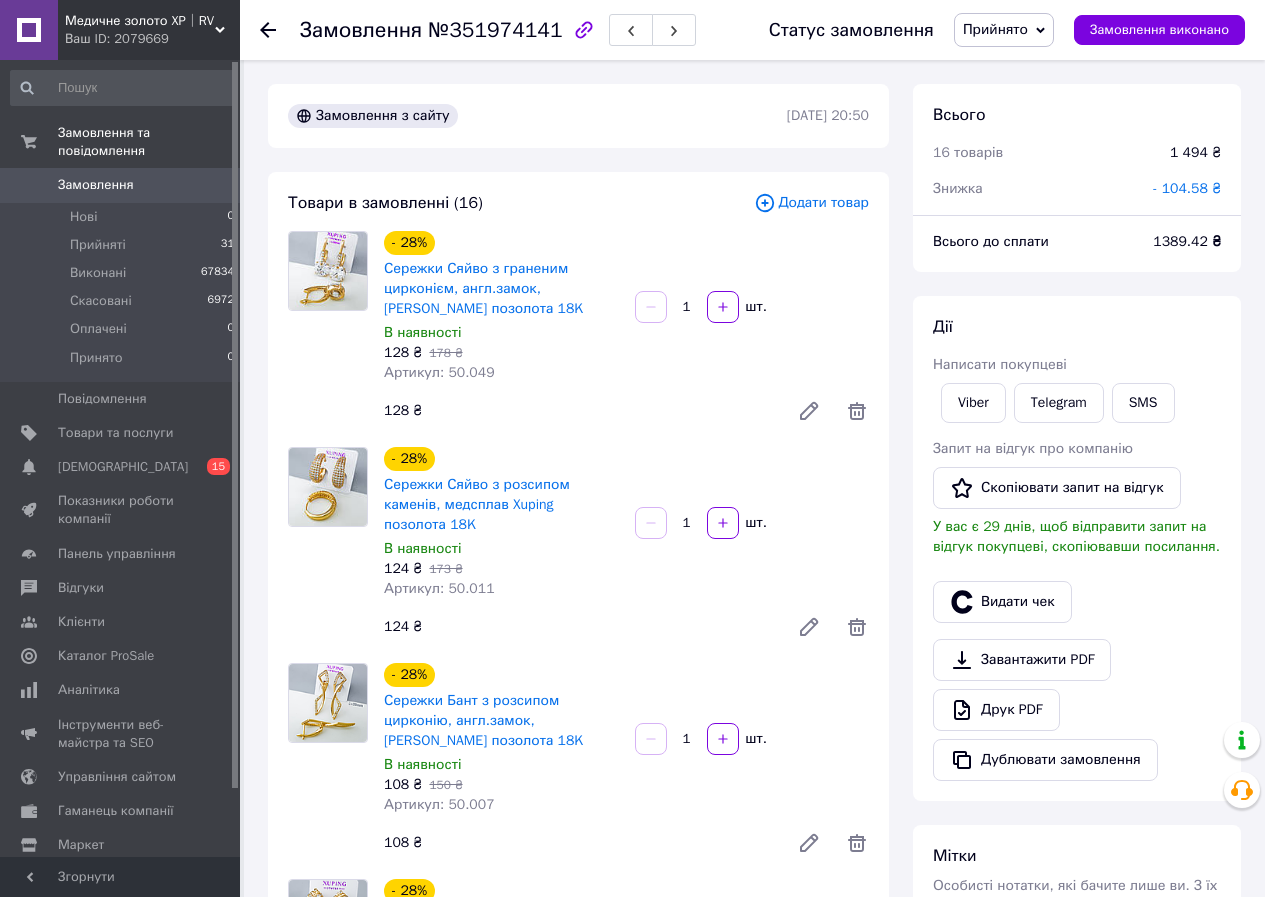 click on "- 104.58 ₴" at bounding box center (1187, 188) 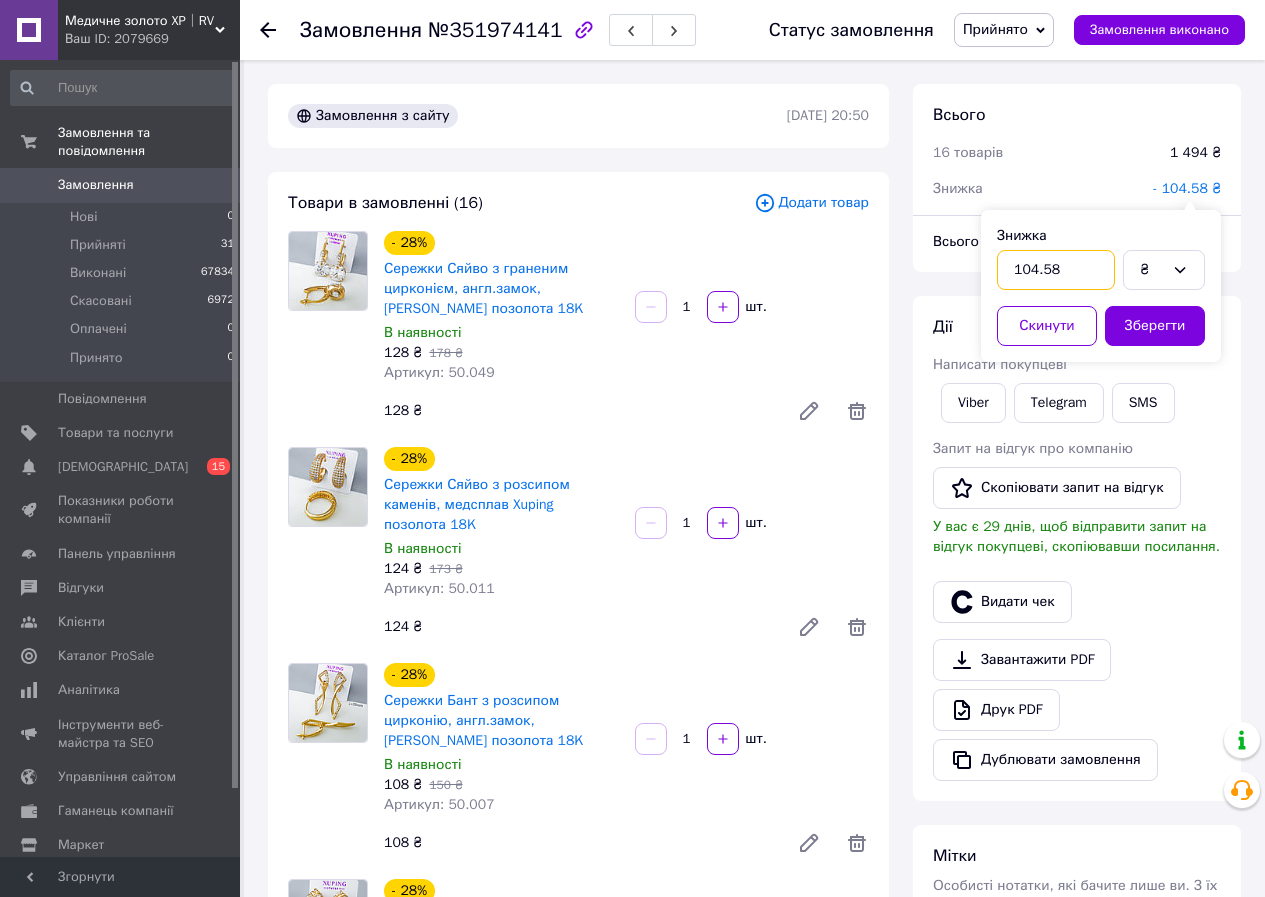 drag, startPoint x: 1039, startPoint y: 270, endPoint x: 1106, endPoint y: 271, distance: 67.00746 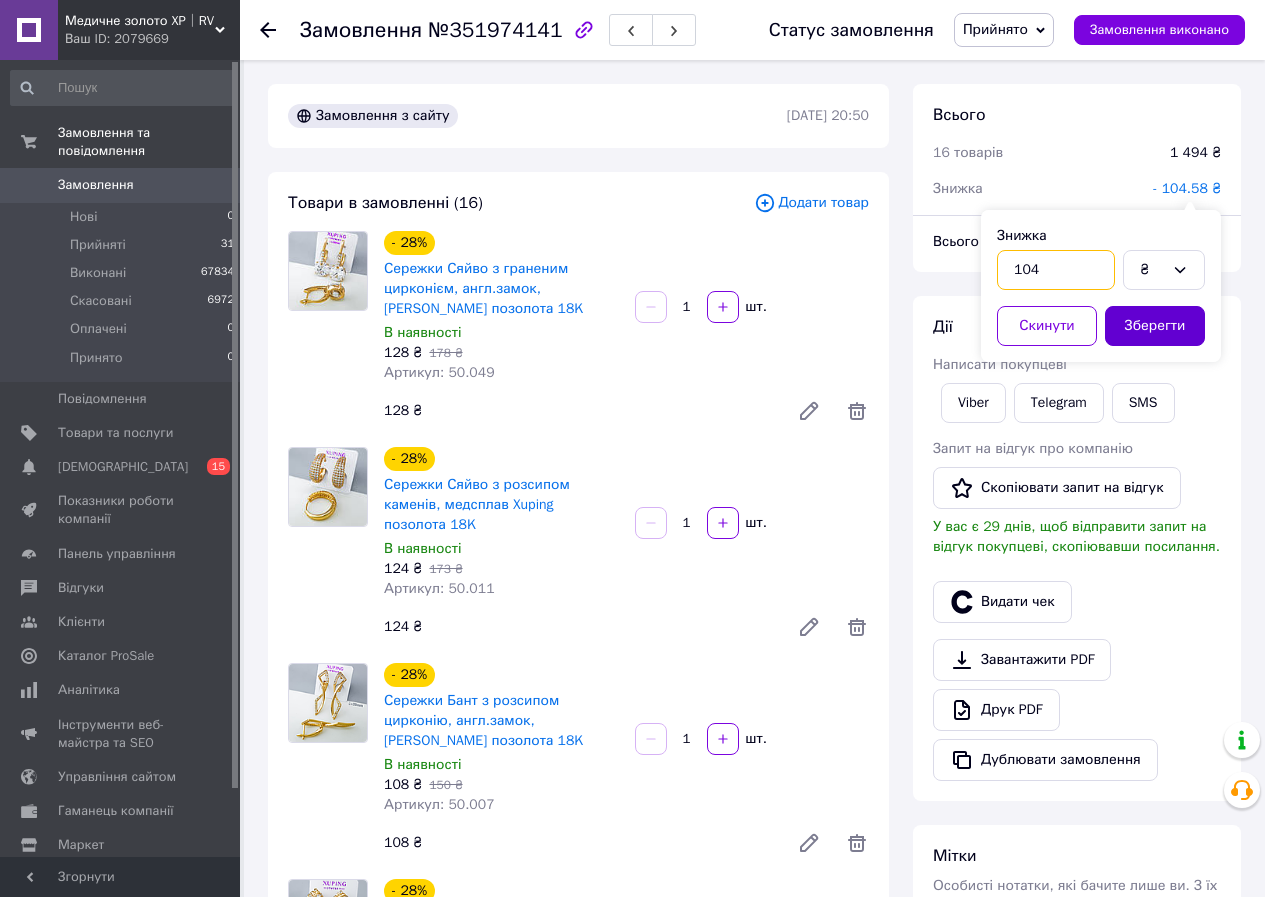 type on "104" 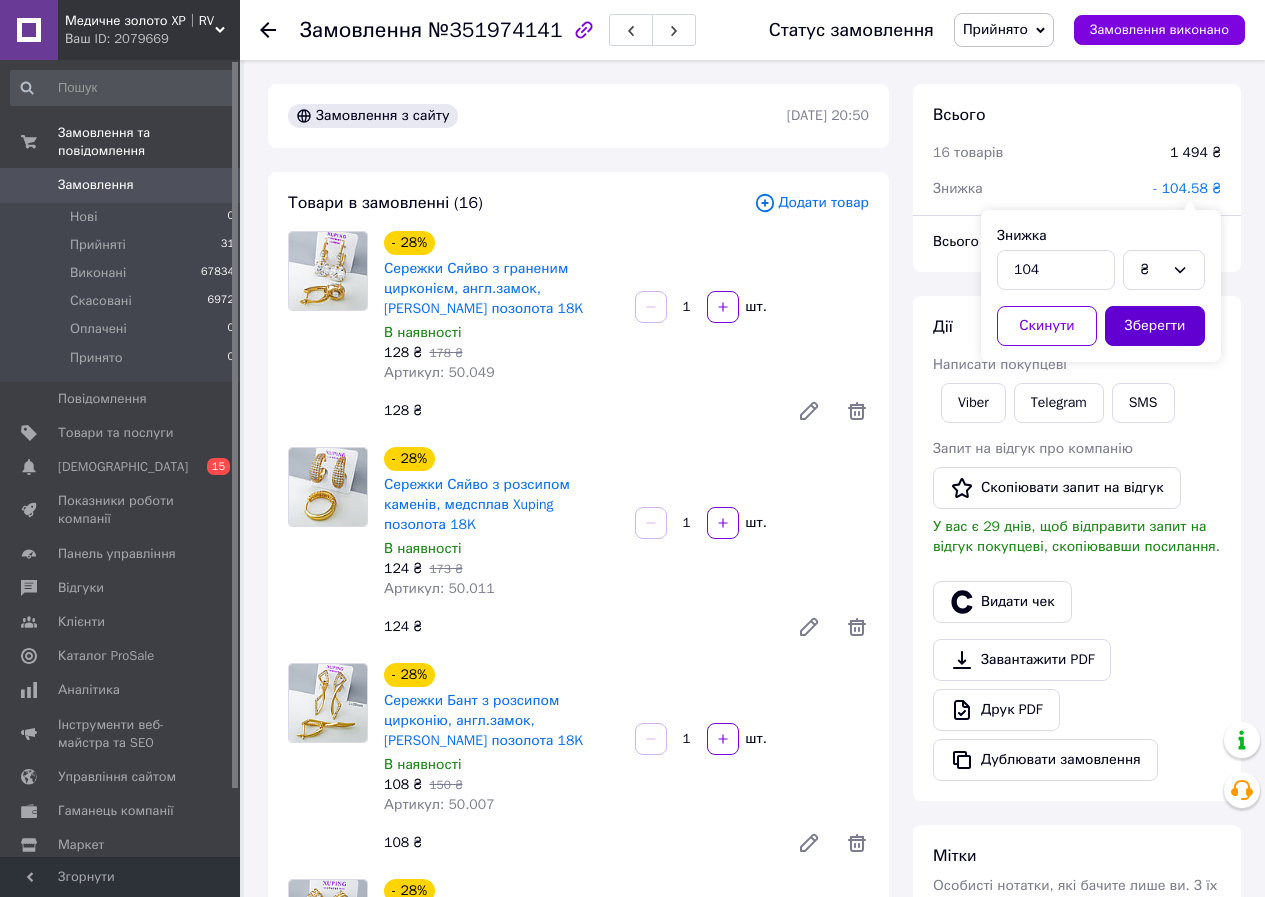click on "Зберегти" at bounding box center [1155, 326] 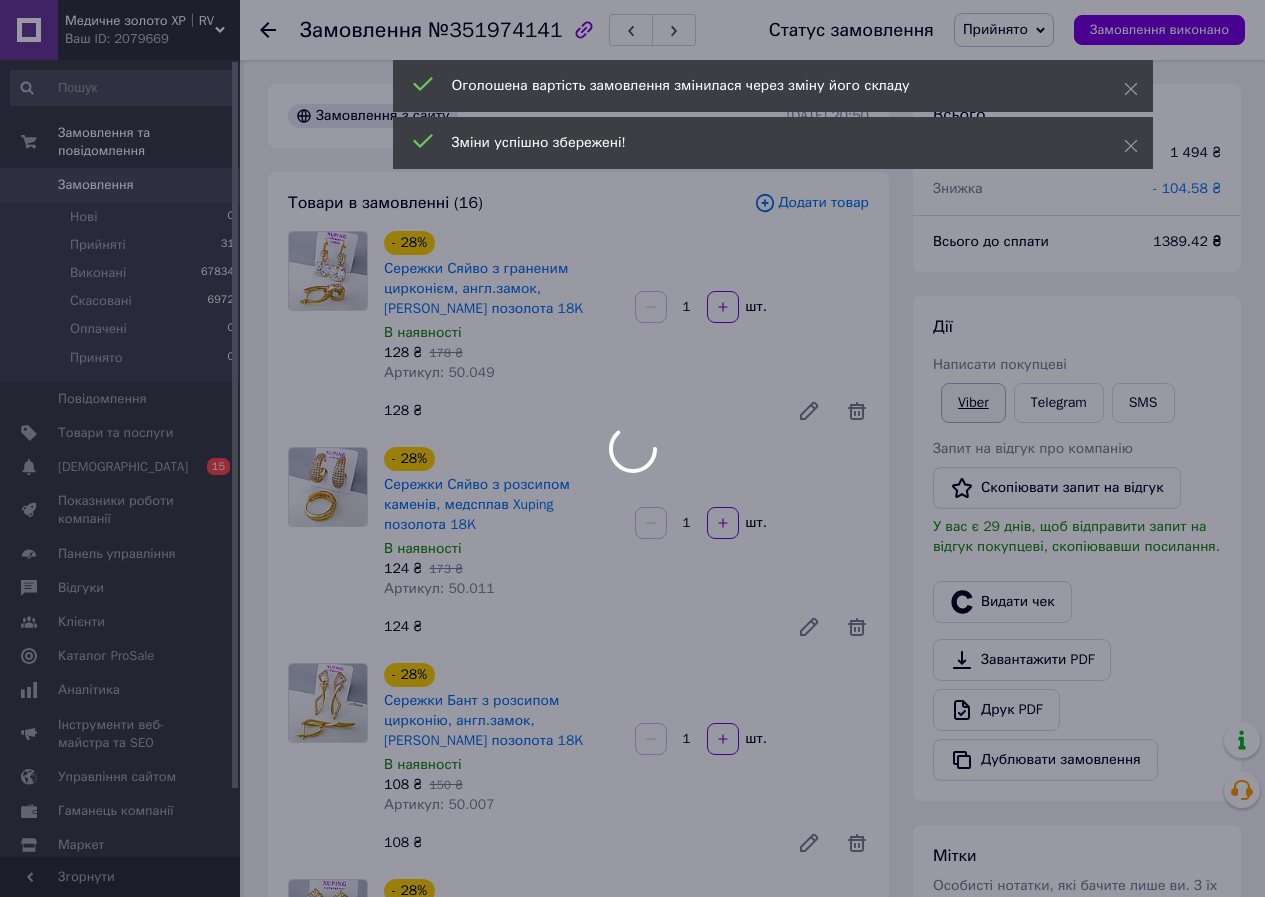 click on "Viber" at bounding box center (973, 403) 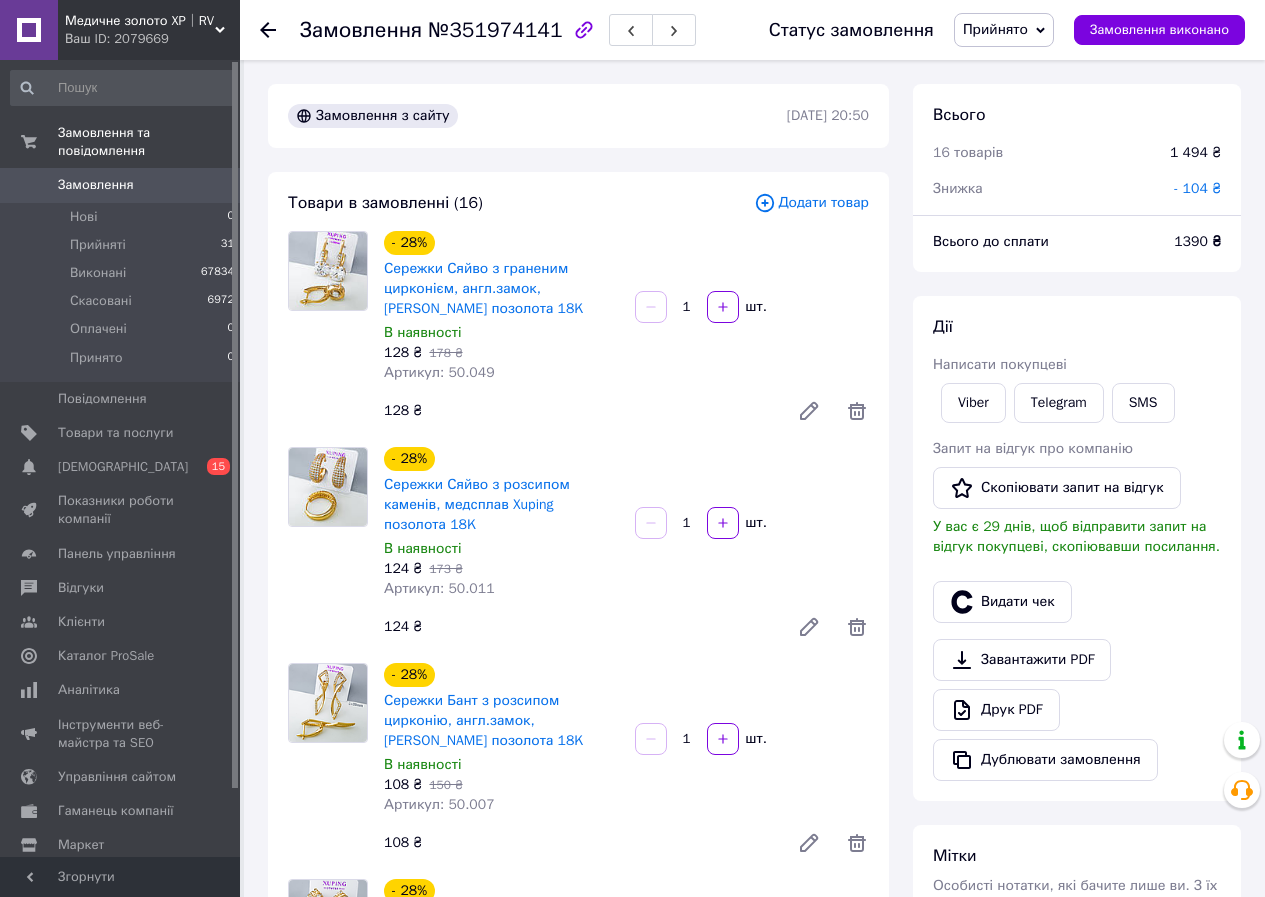 click on "108 ₴" at bounding box center (578, 843) 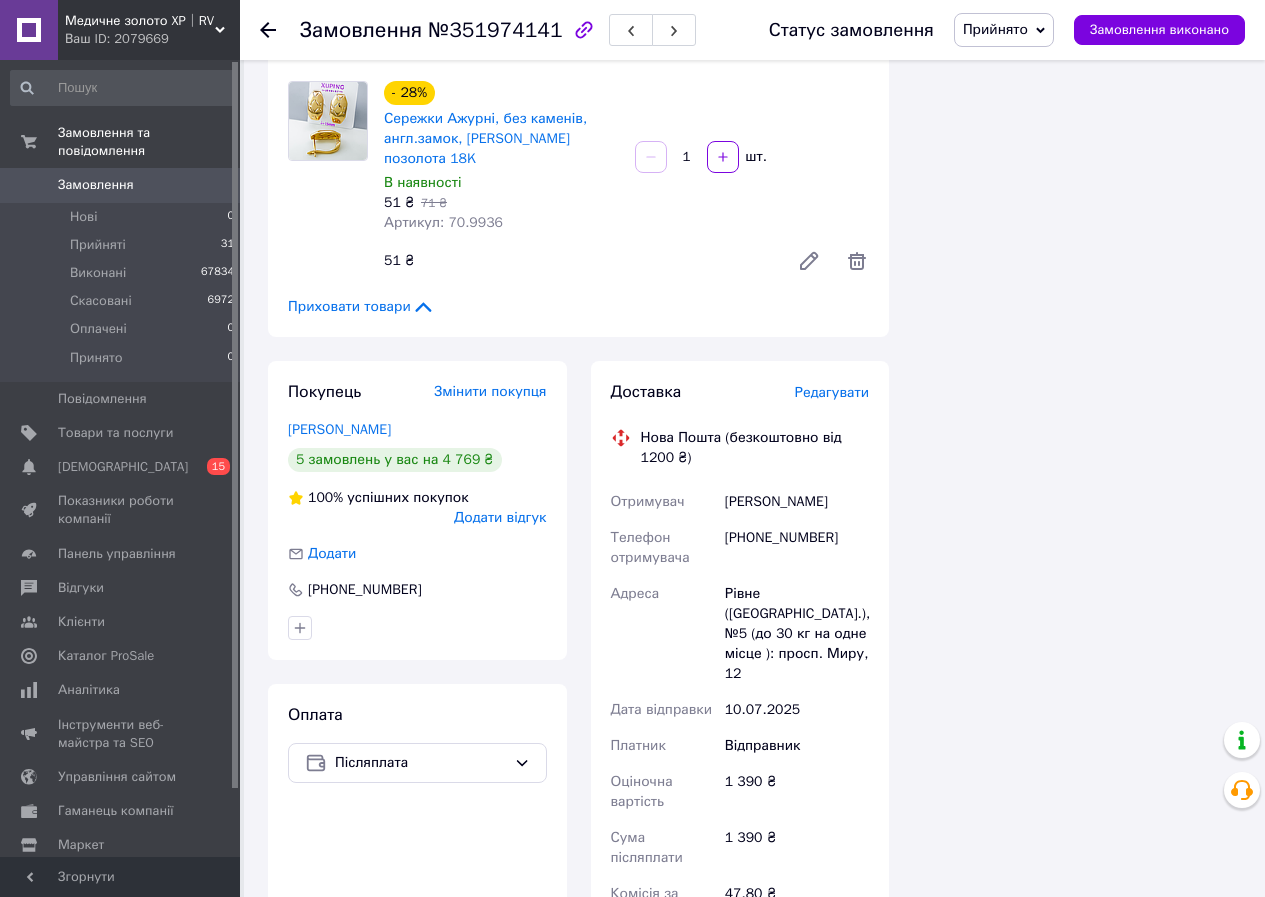 scroll, scrollTop: 3700, scrollLeft: 0, axis: vertical 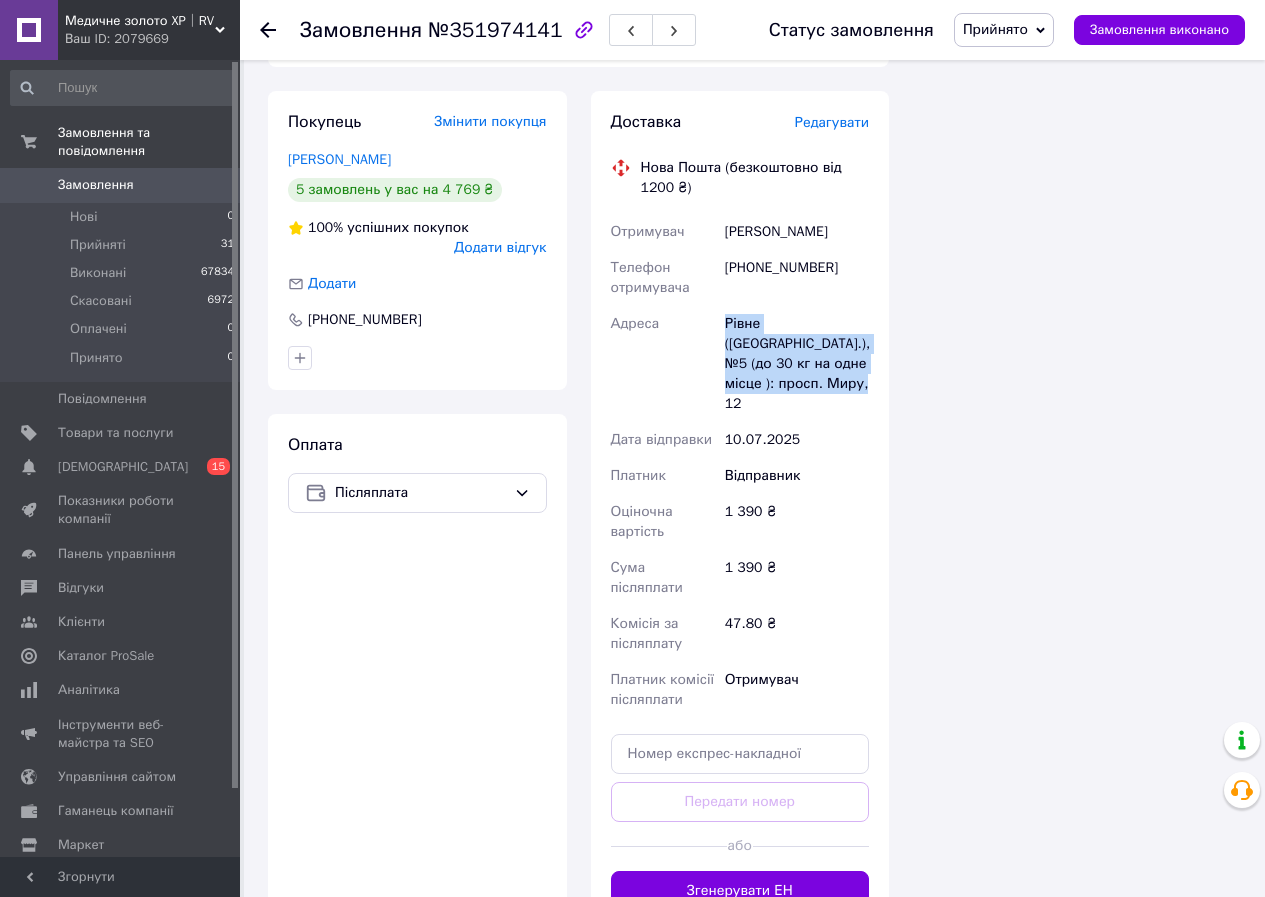 drag, startPoint x: 715, startPoint y: 290, endPoint x: 834, endPoint y: 367, distance: 141.7392 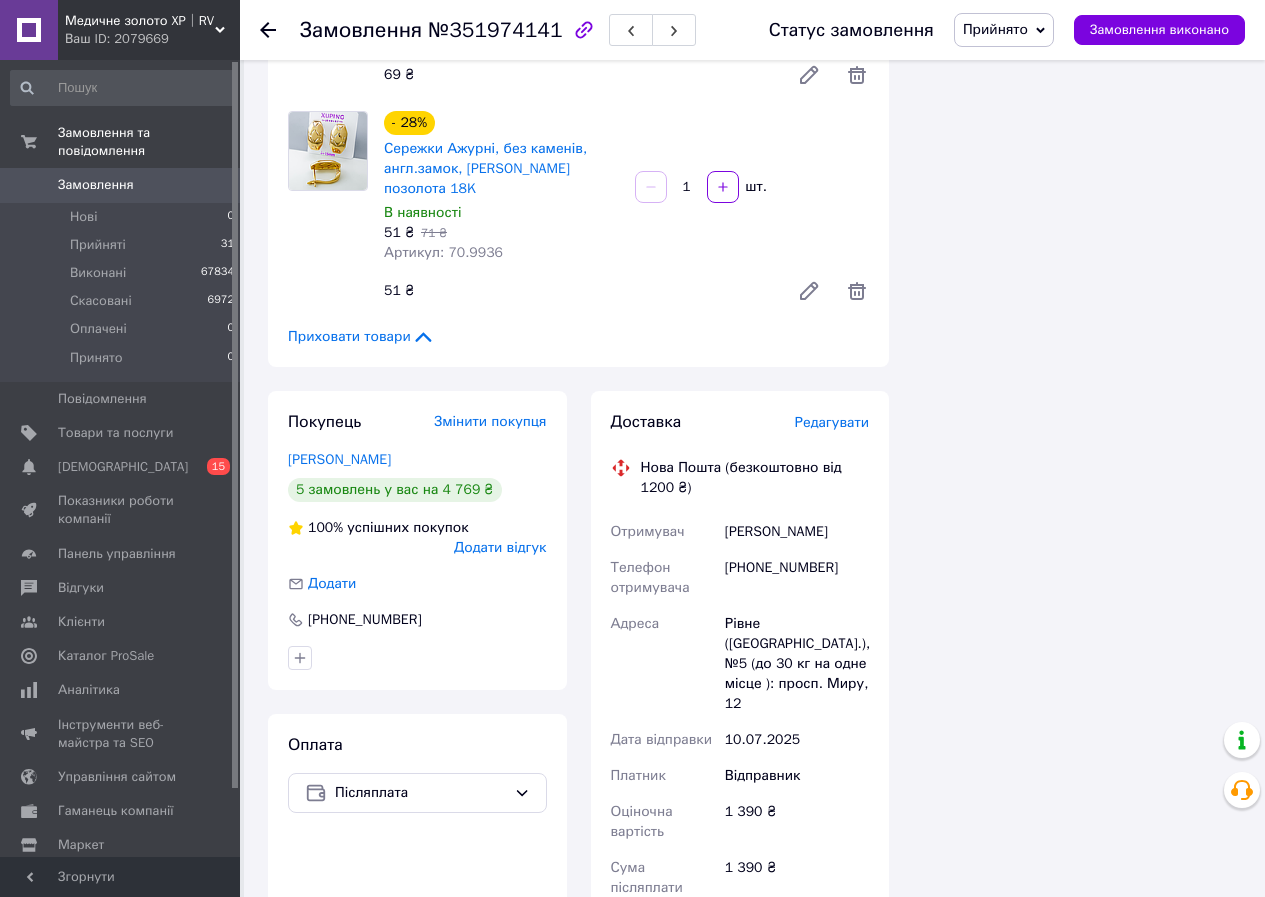 drag, startPoint x: 422, startPoint y: 314, endPoint x: 432, endPoint y: 323, distance: 13.453624 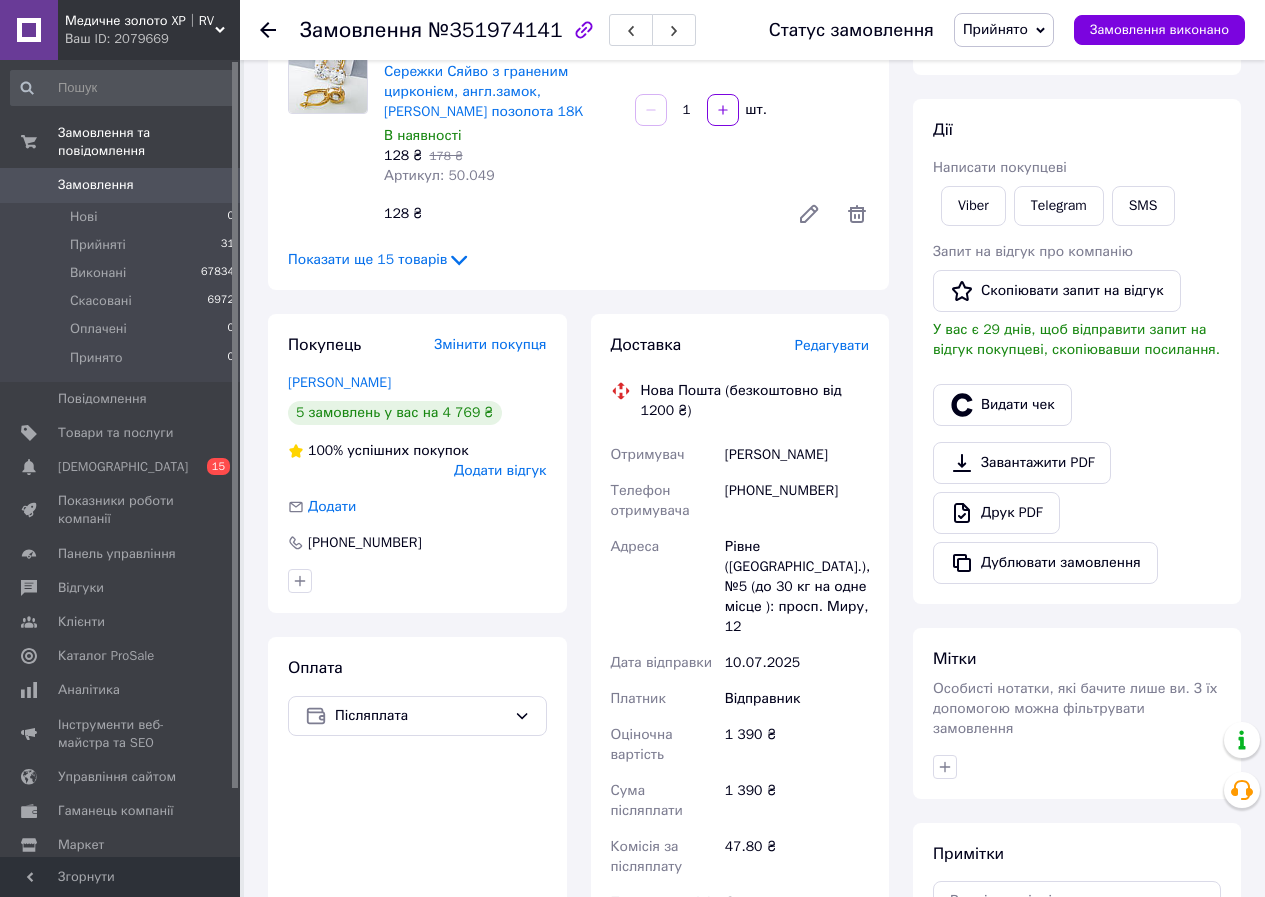 scroll, scrollTop: 400, scrollLeft: 0, axis: vertical 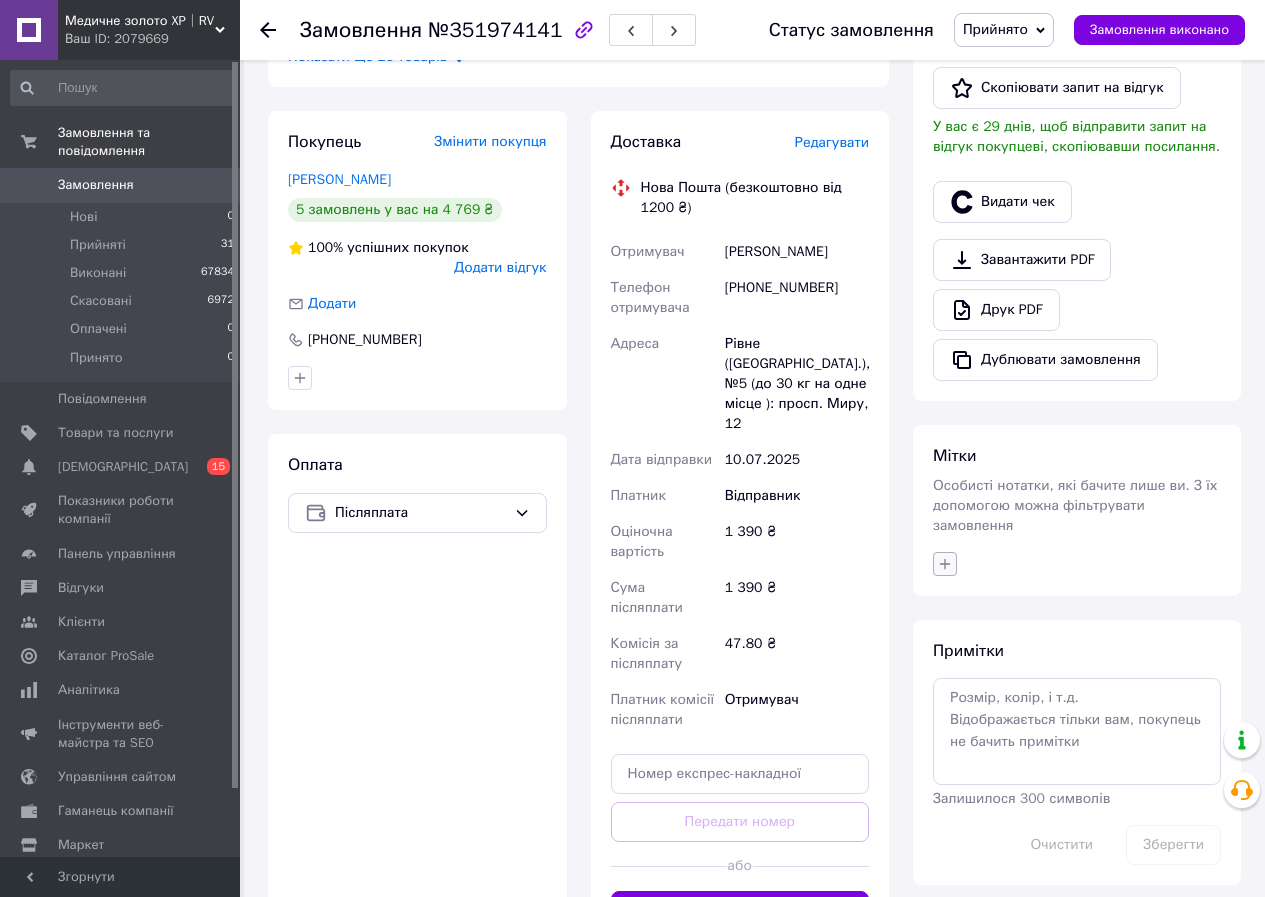 click 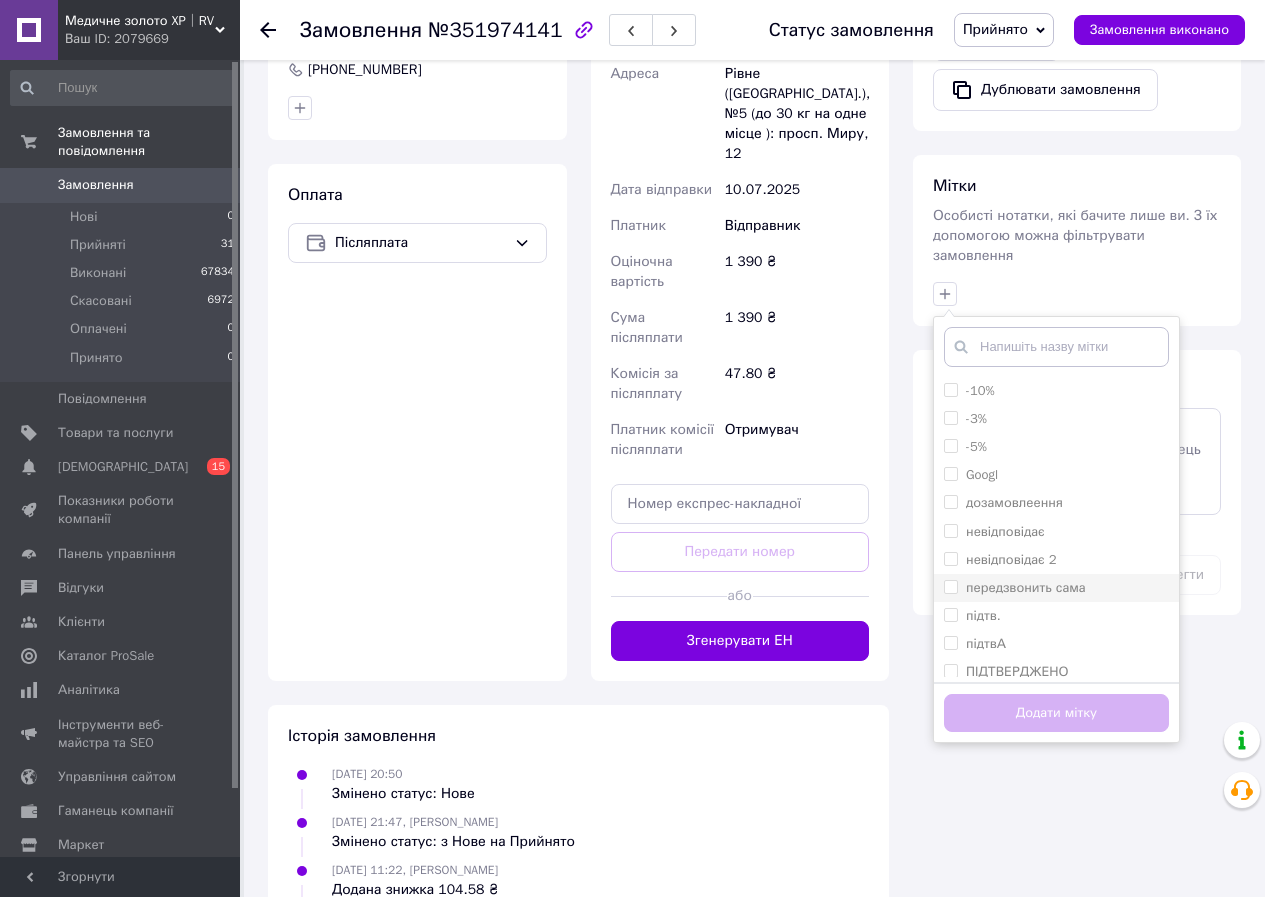 scroll, scrollTop: 700, scrollLeft: 0, axis: vertical 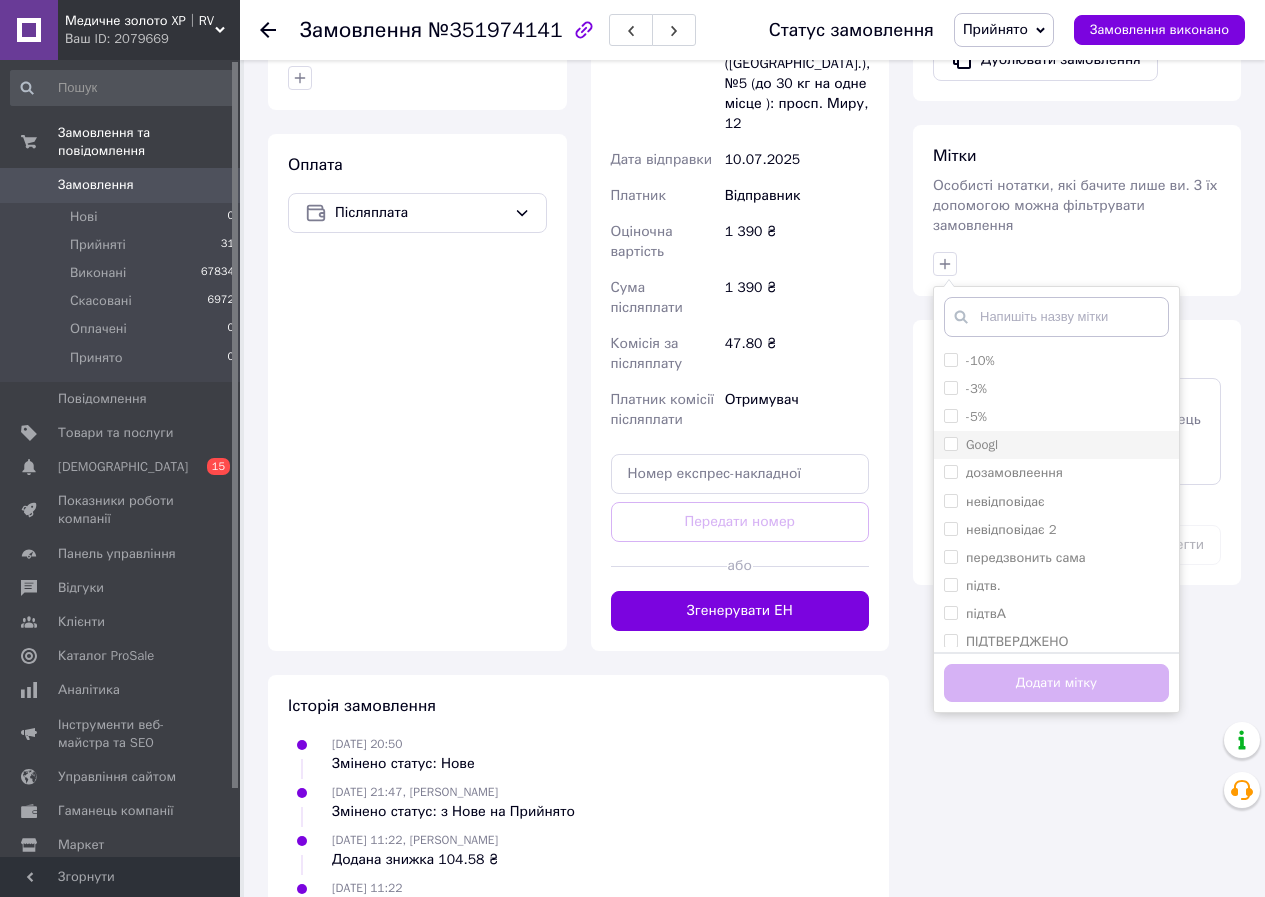 click on "Googl" at bounding box center (971, 445) 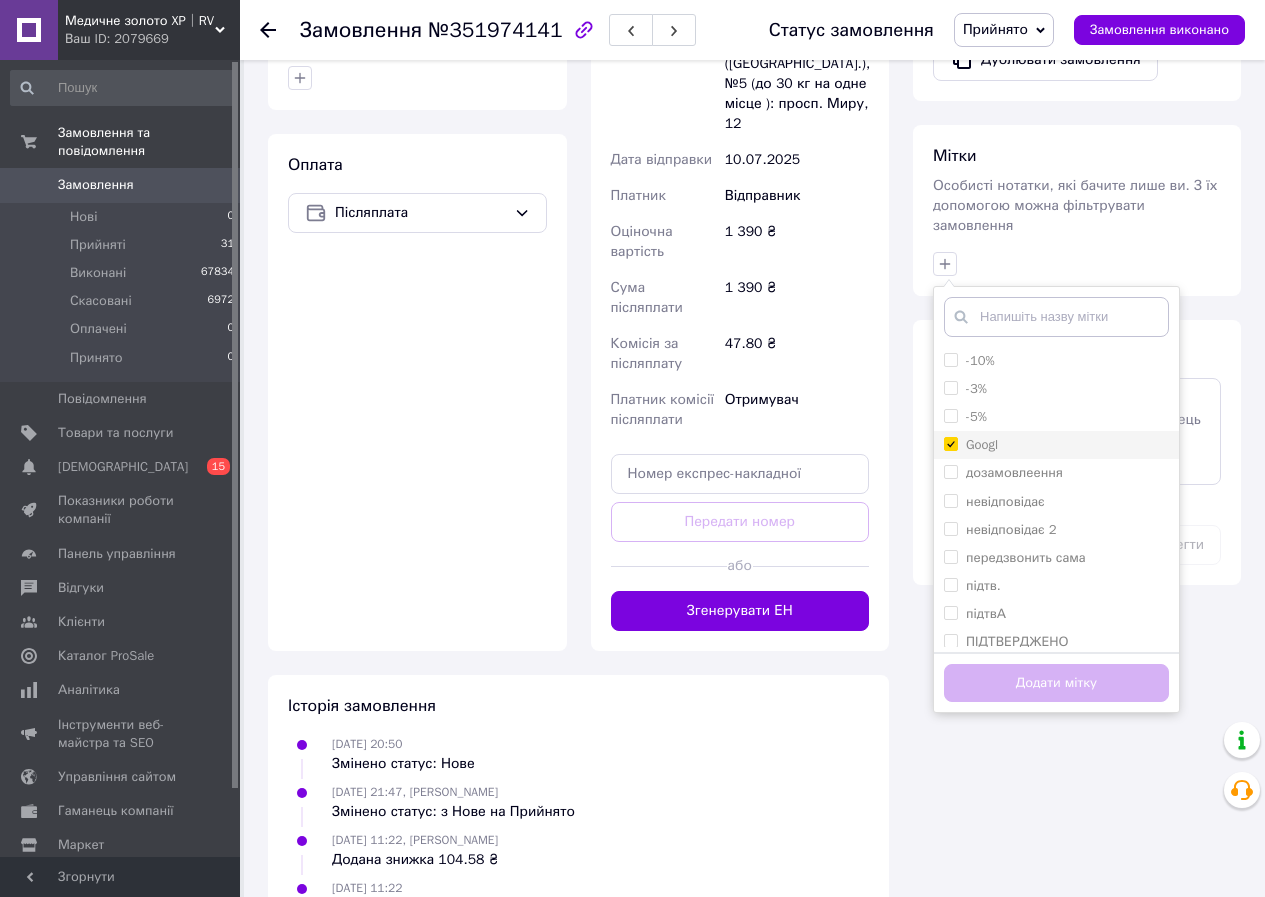 click on "Googl" at bounding box center (950, 443) 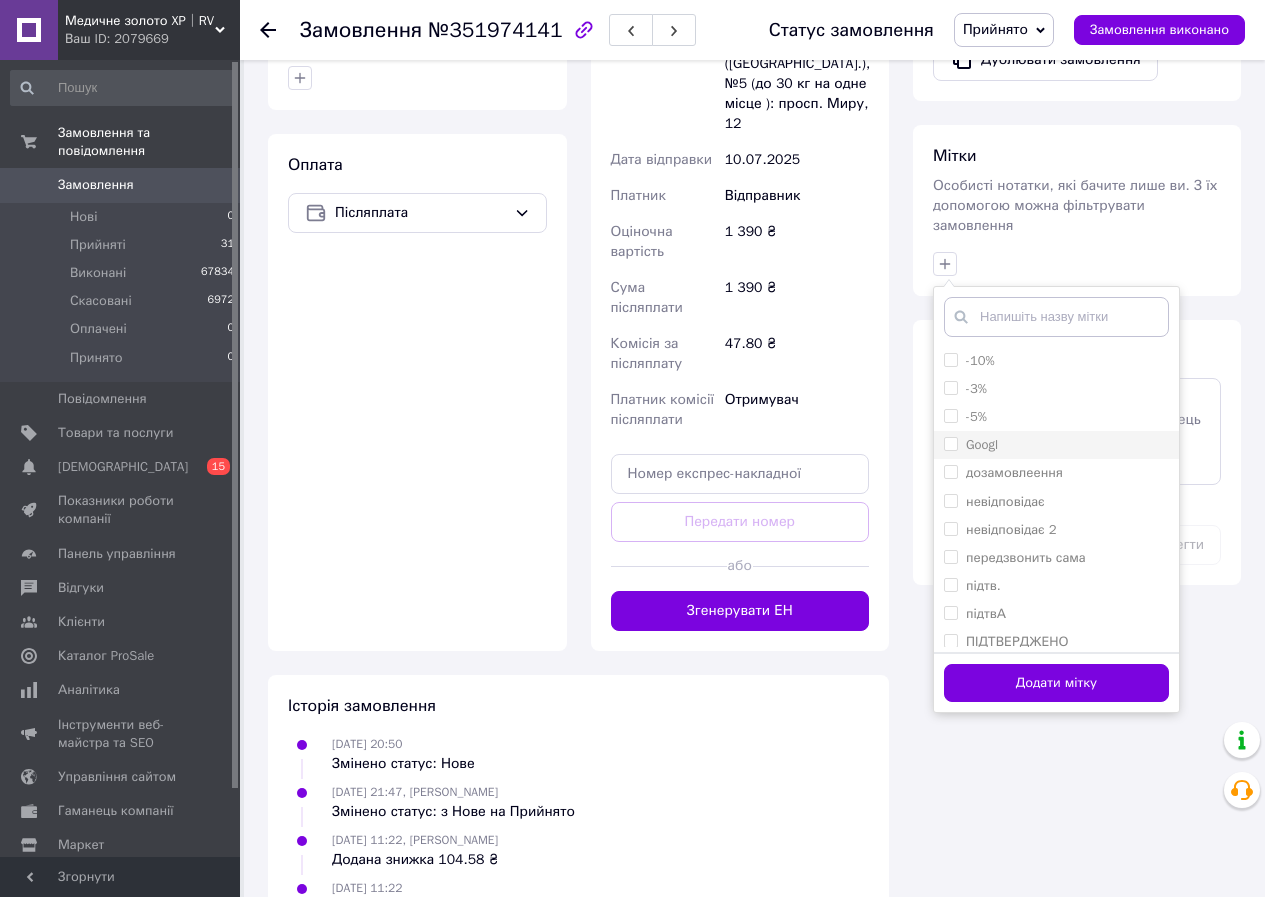click on "Googl" at bounding box center (950, 443) 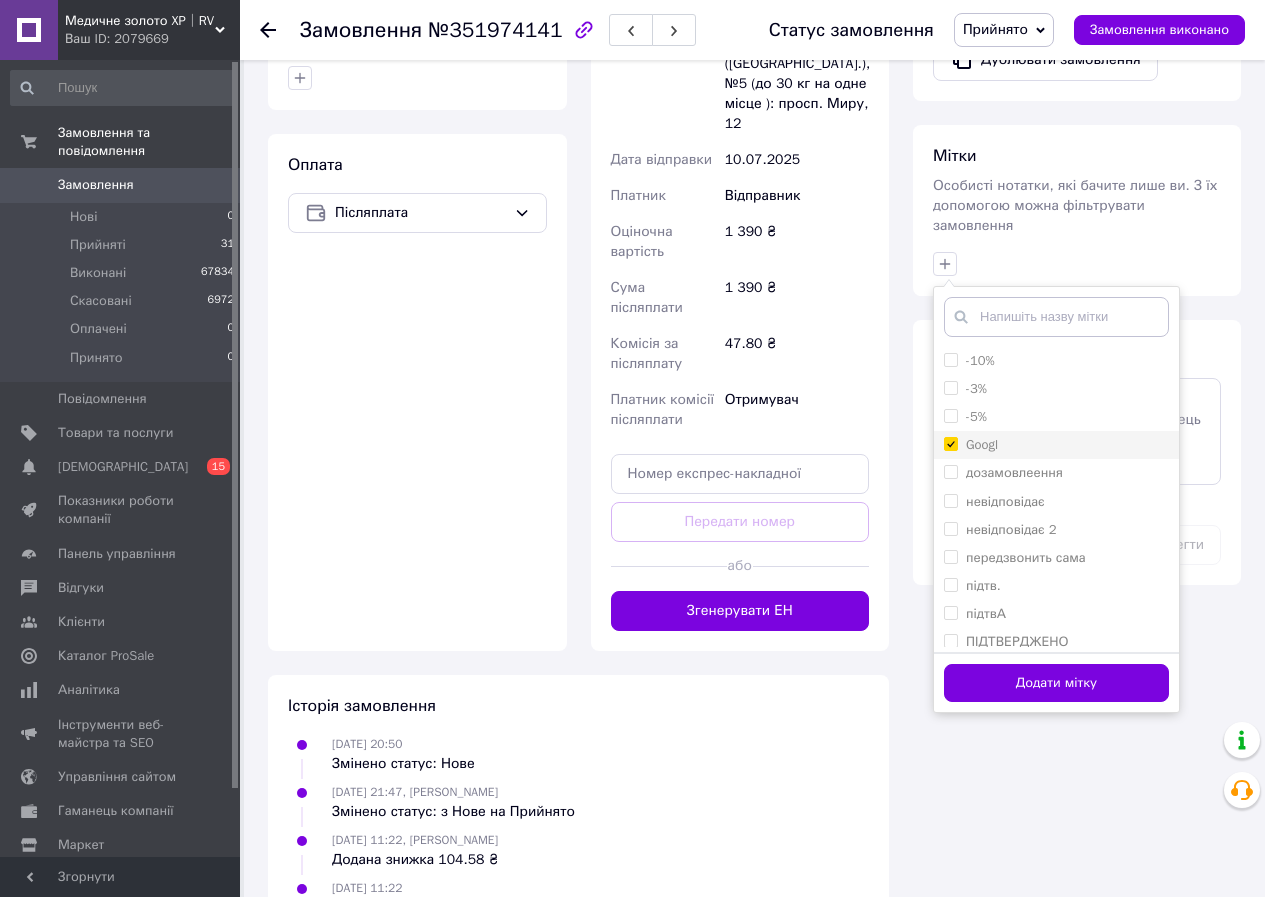 checkbox on "true" 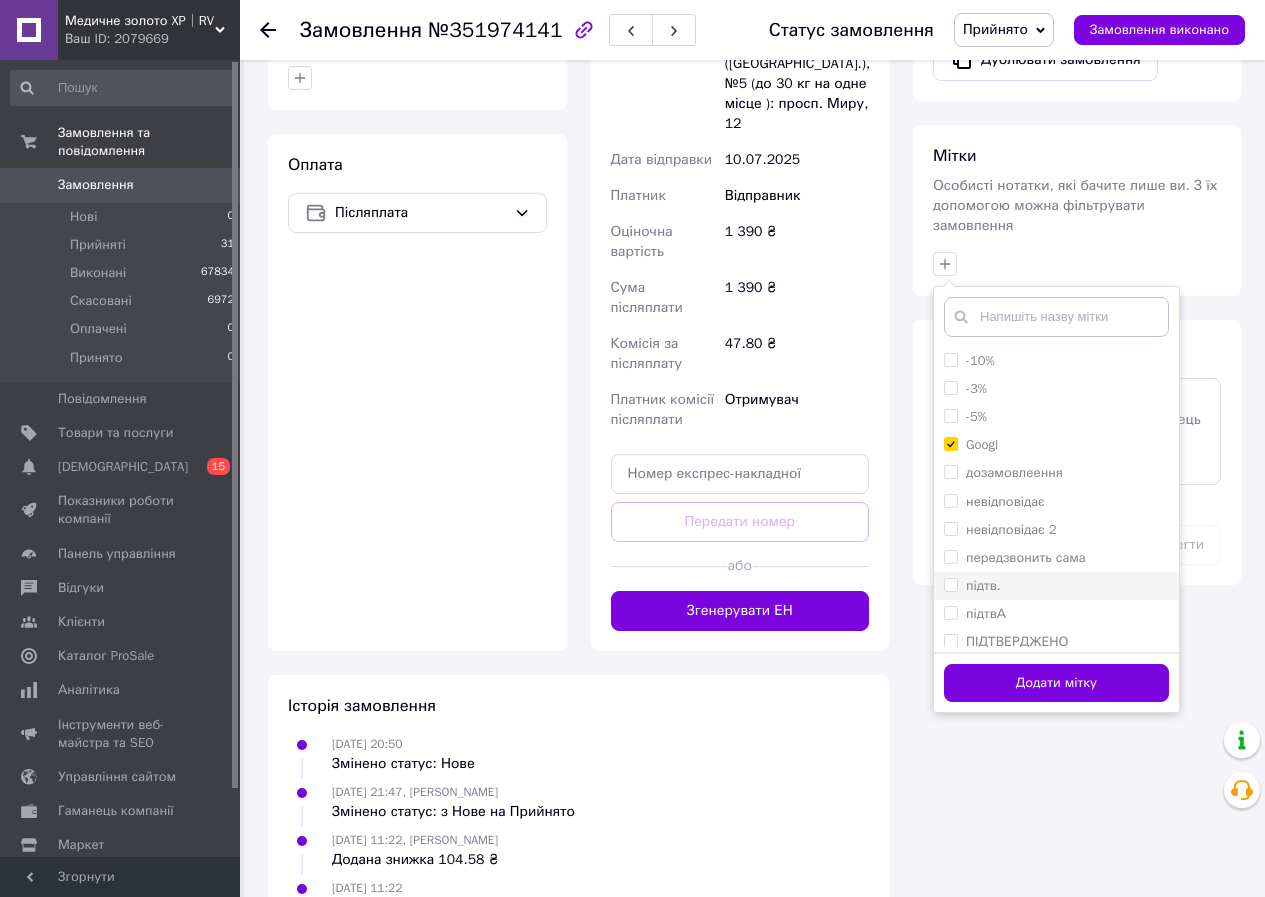 click on "підтв." at bounding box center (950, 584) 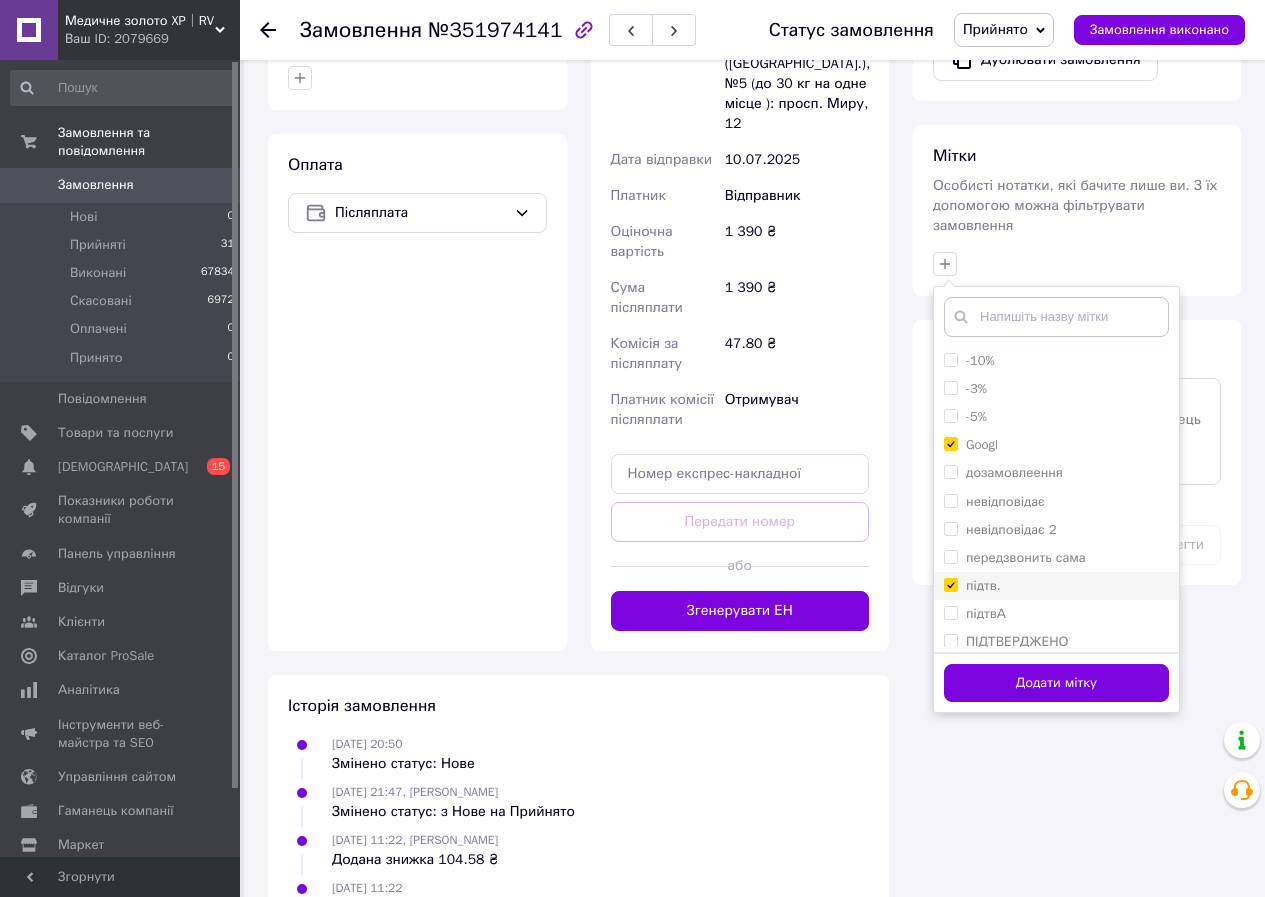 checkbox on "true" 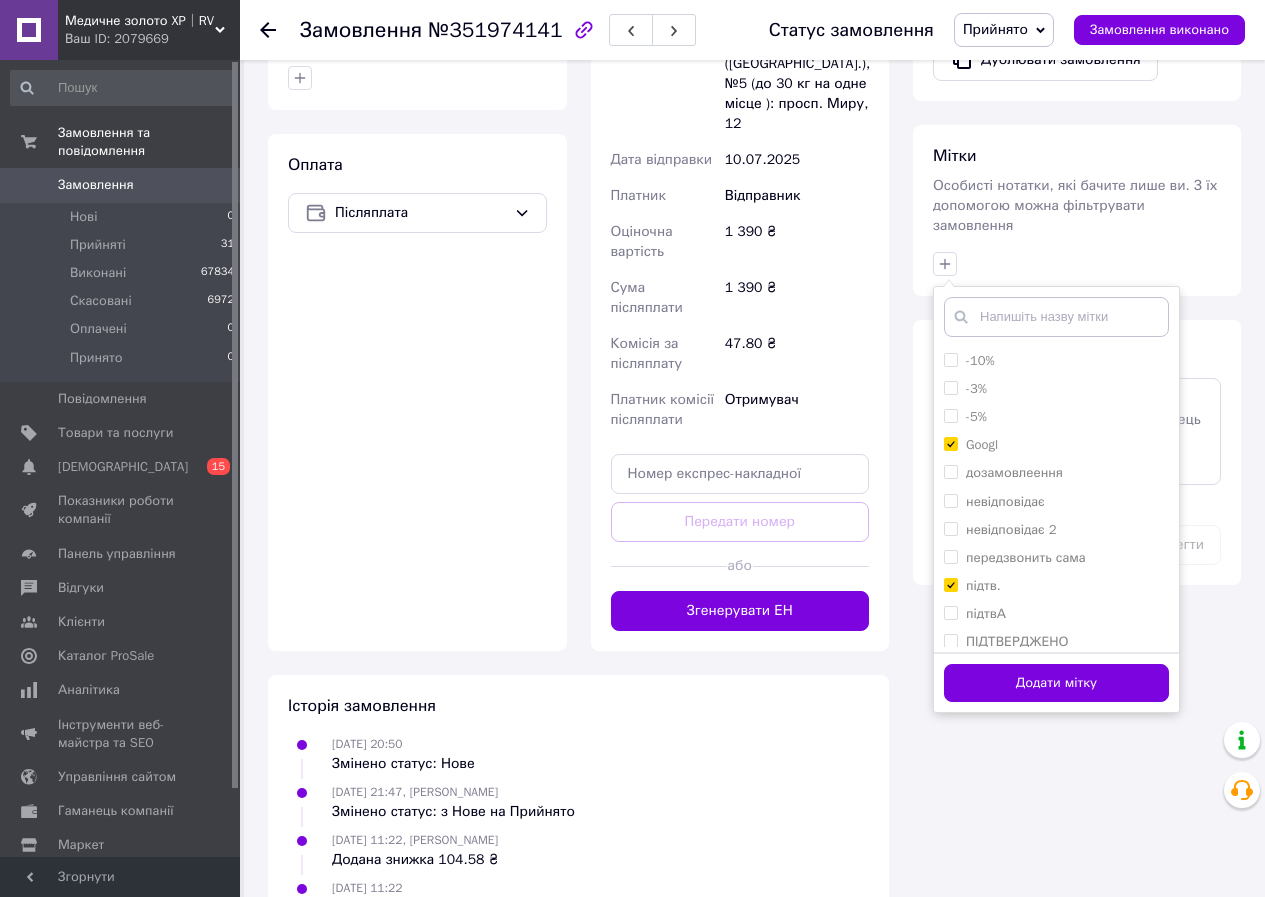click on "Додати мітку" at bounding box center (1056, 683) 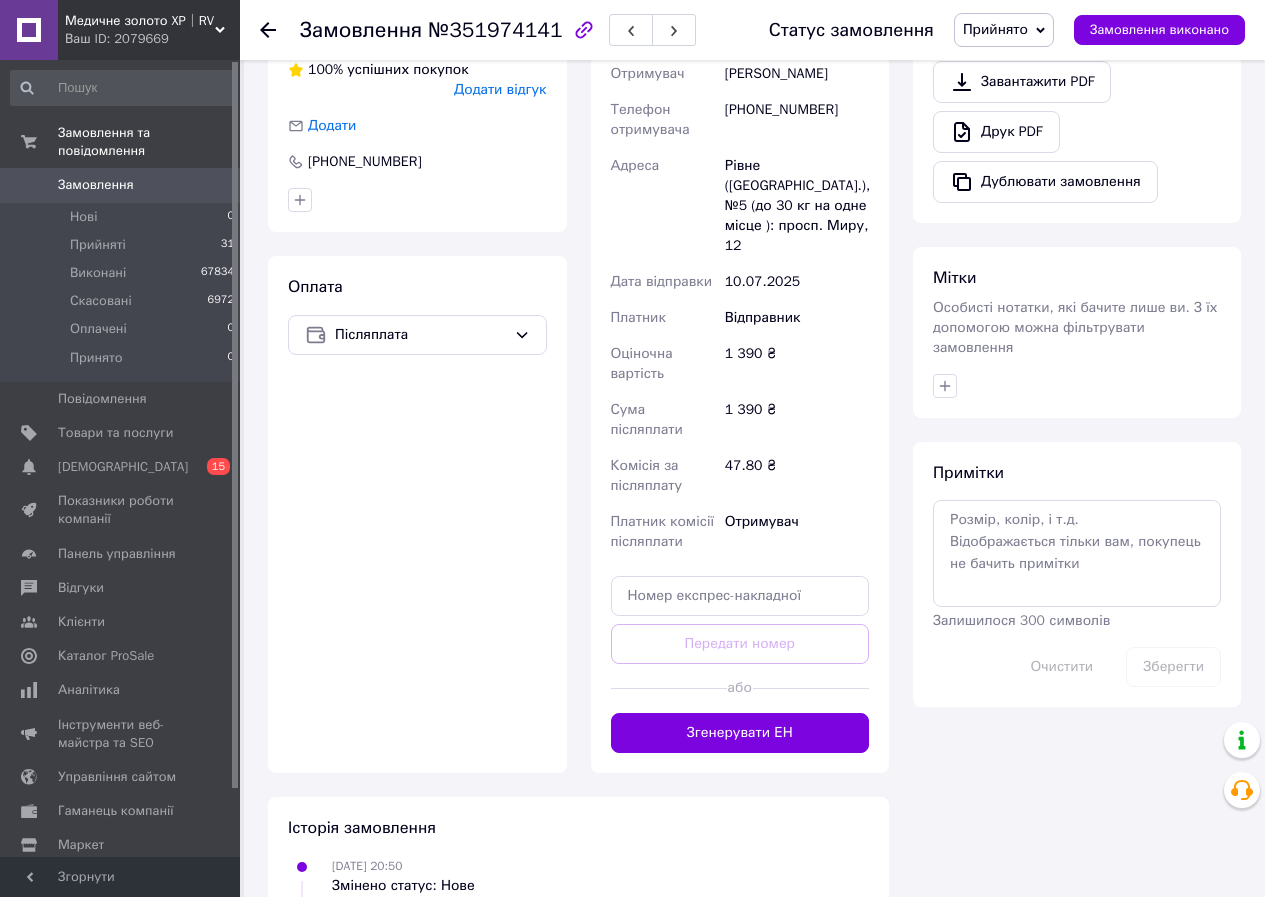 scroll, scrollTop: 400, scrollLeft: 0, axis: vertical 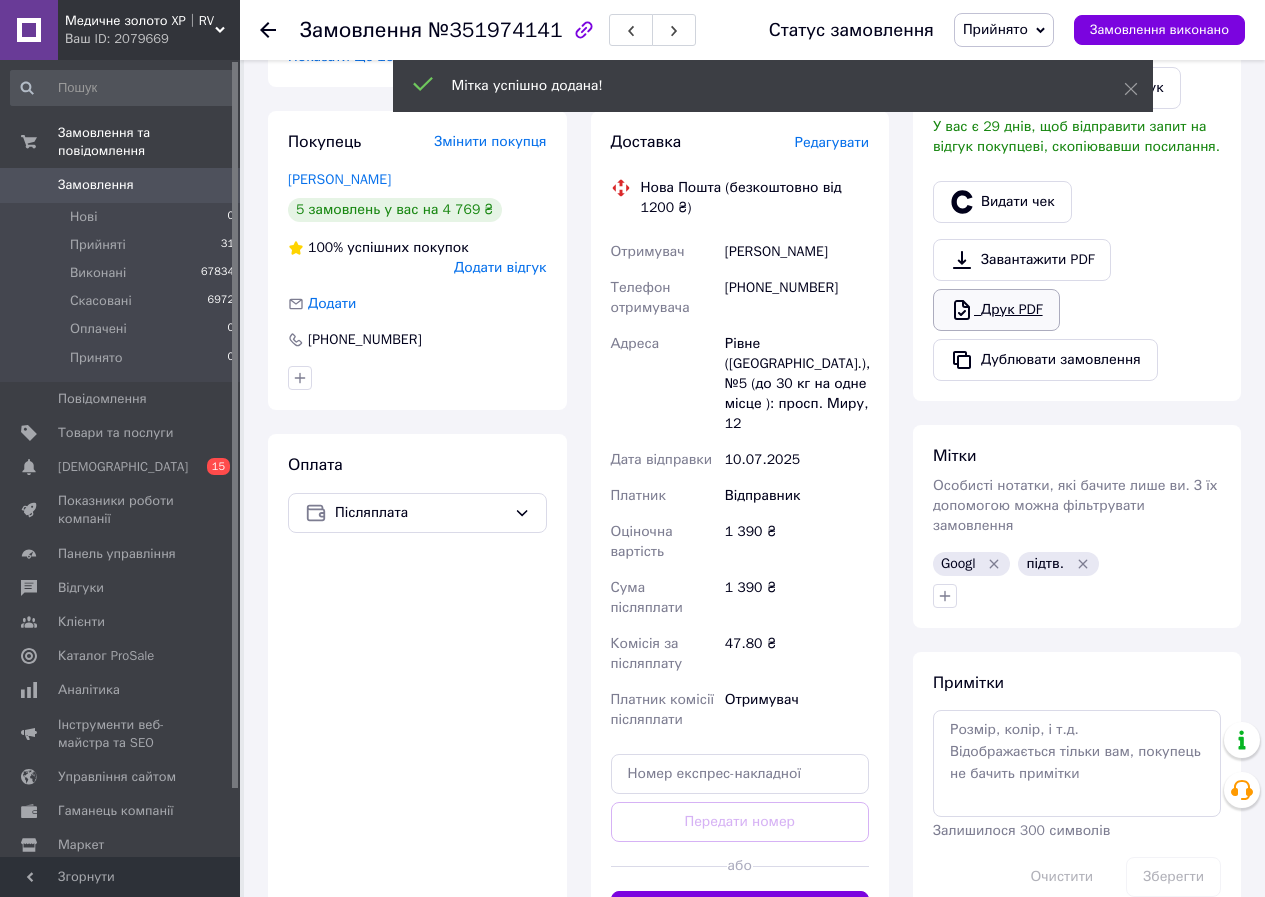 click on "Друк PDF" at bounding box center (996, 310) 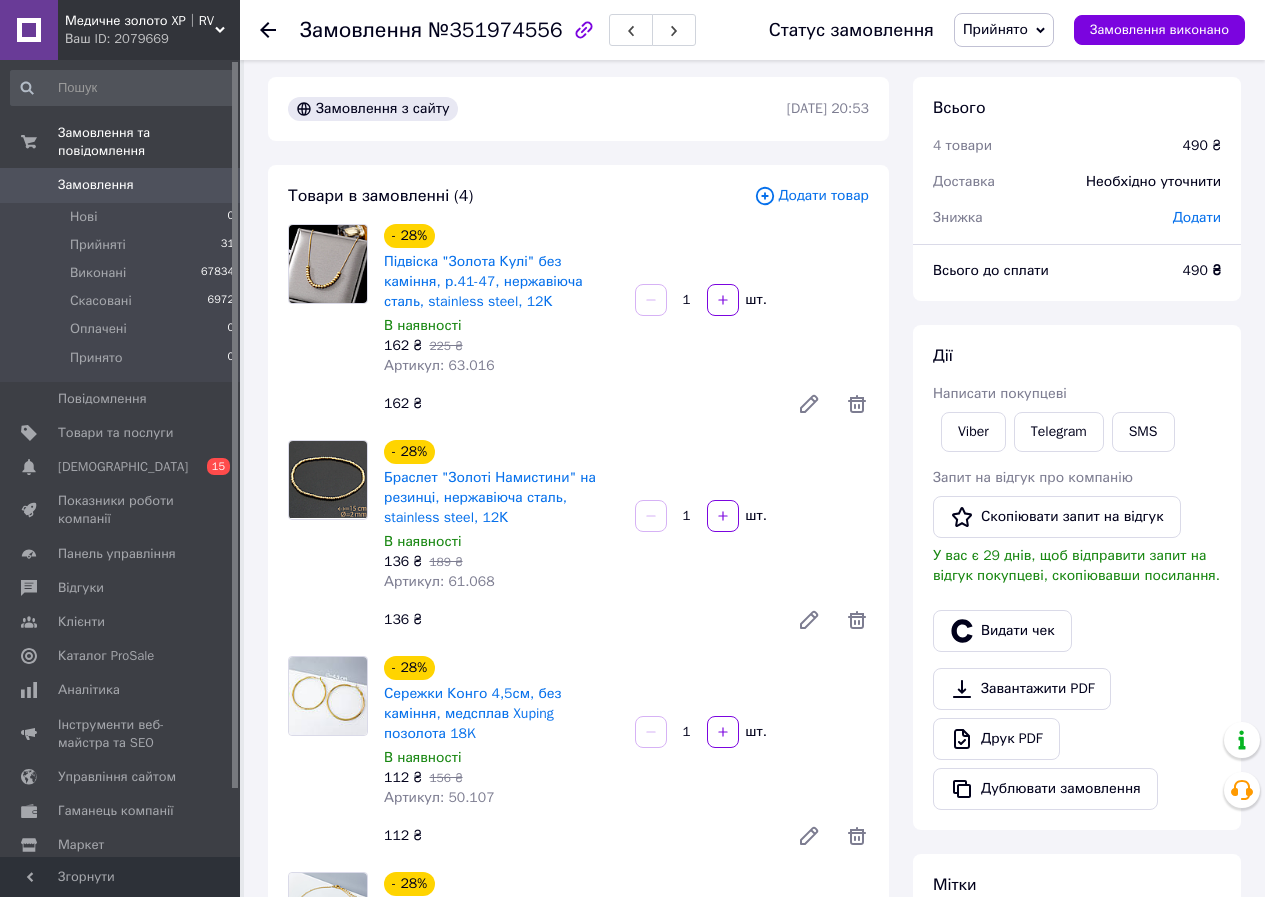 scroll, scrollTop: 0, scrollLeft: 0, axis: both 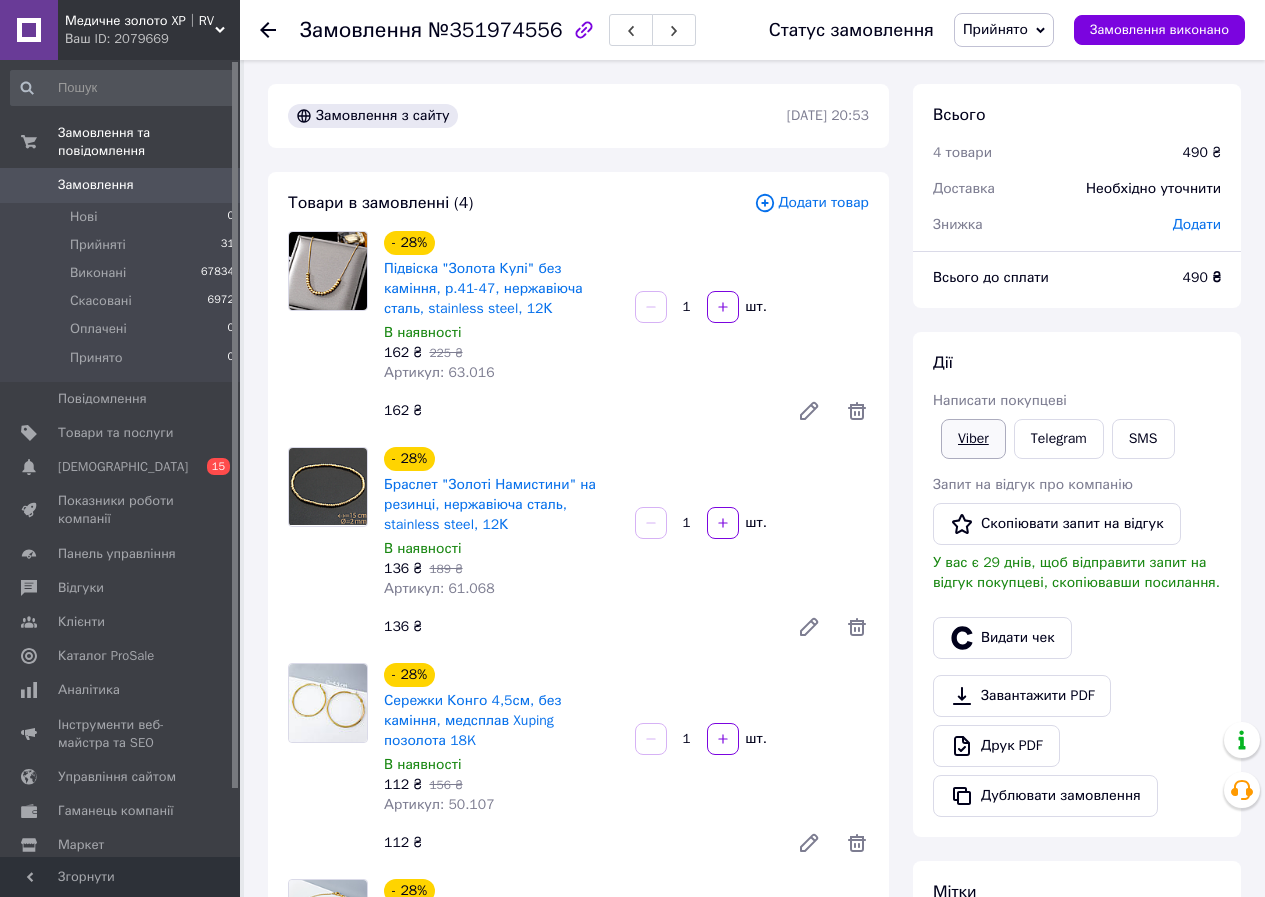 click on "Viber" at bounding box center [973, 439] 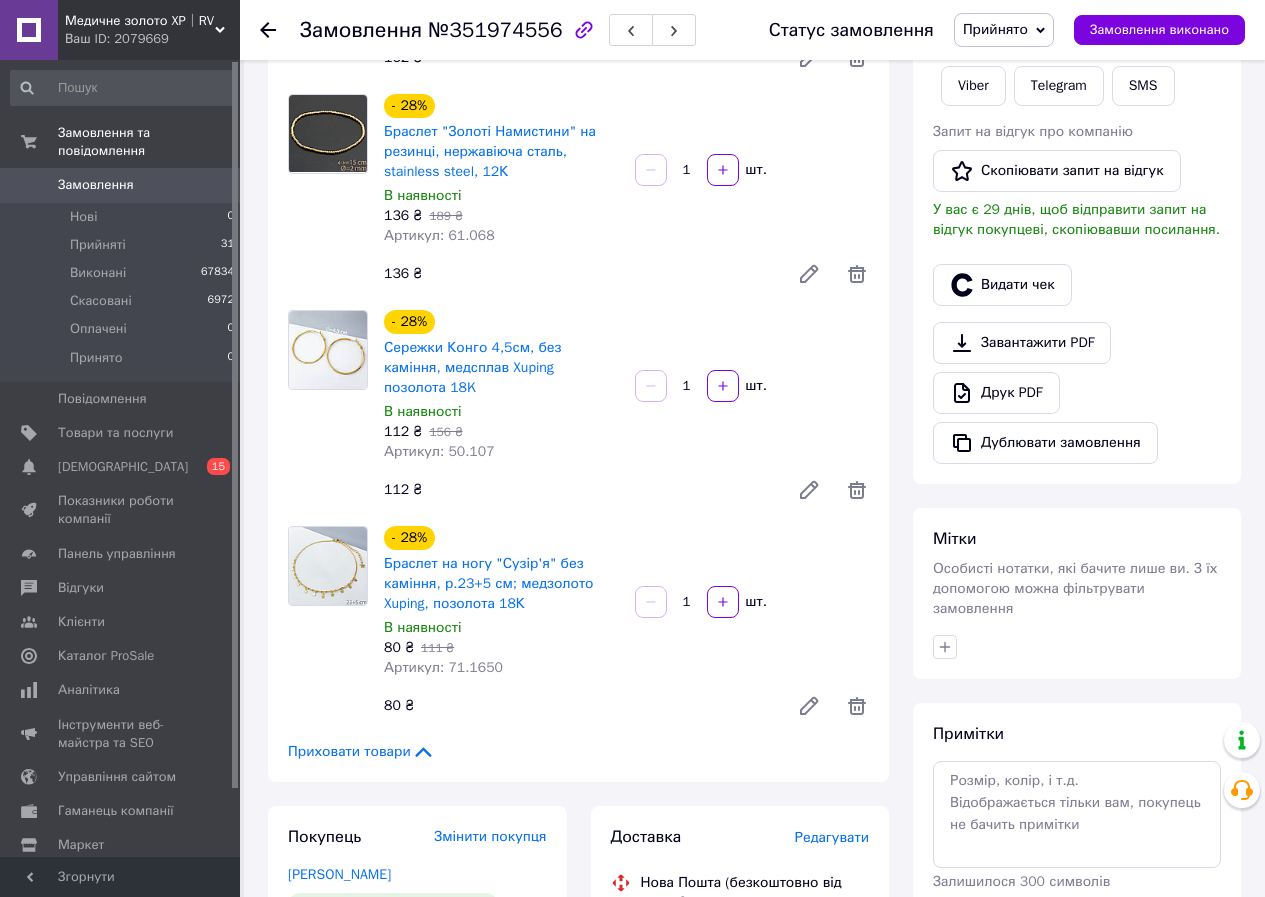 scroll, scrollTop: 0, scrollLeft: 0, axis: both 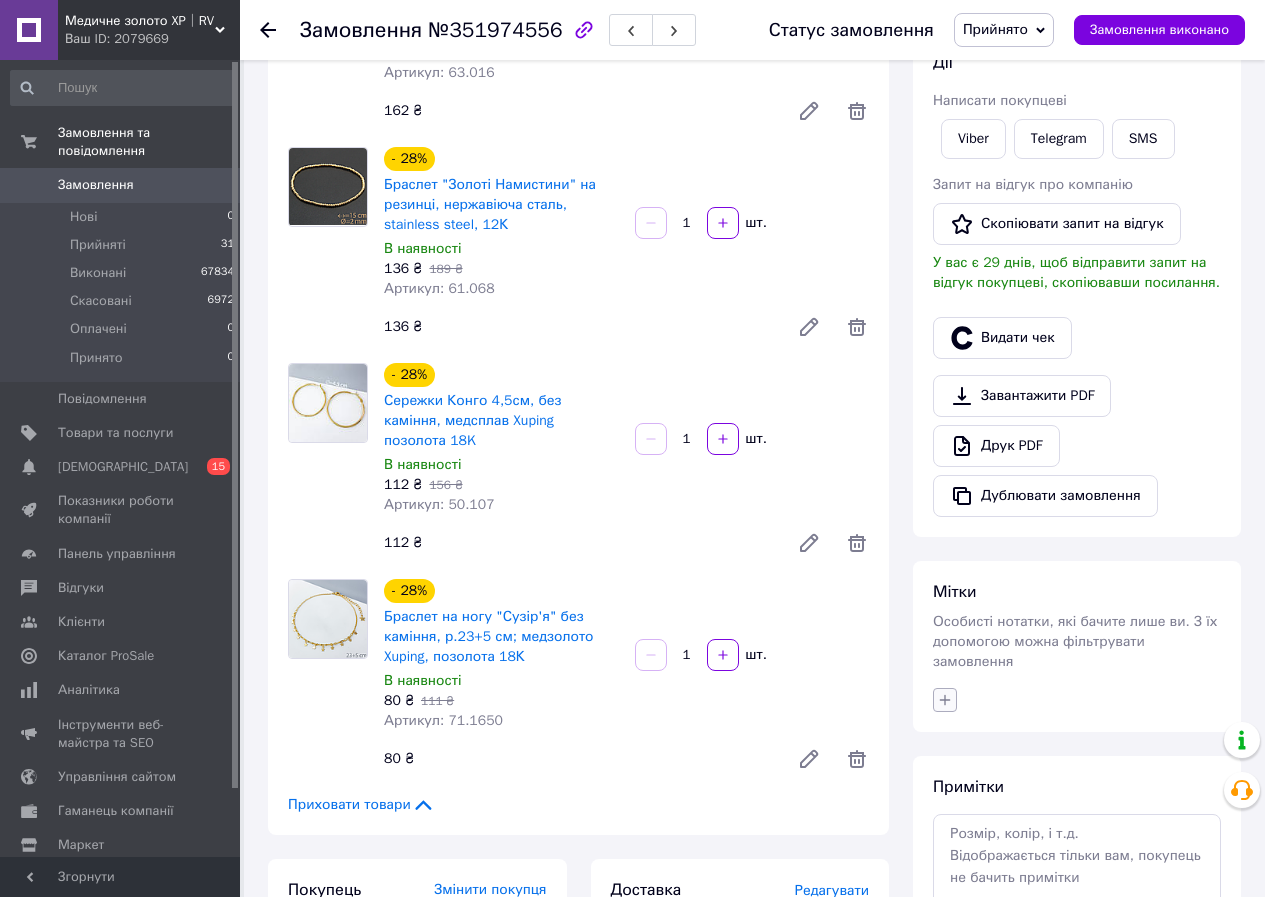 click 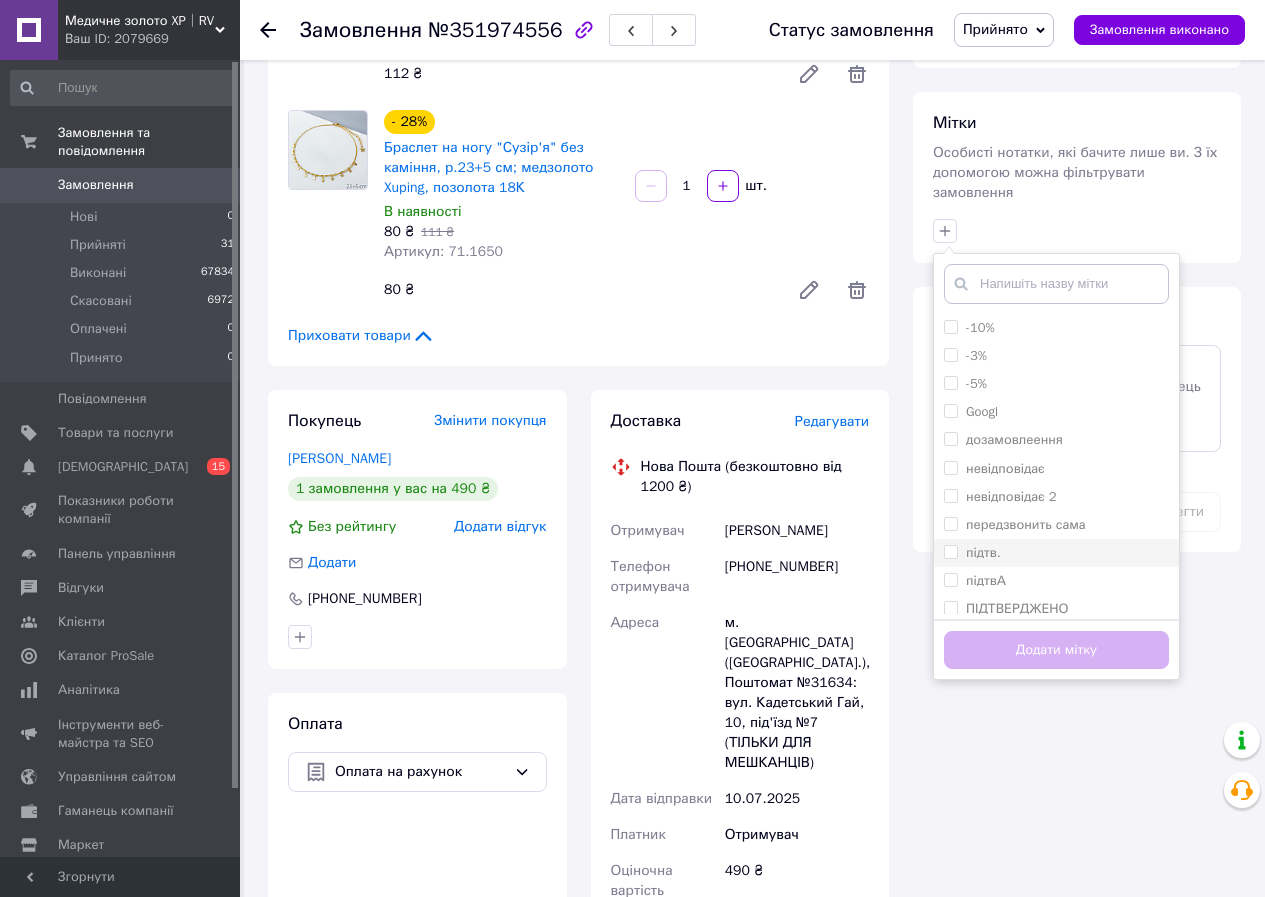 scroll, scrollTop: 800, scrollLeft: 0, axis: vertical 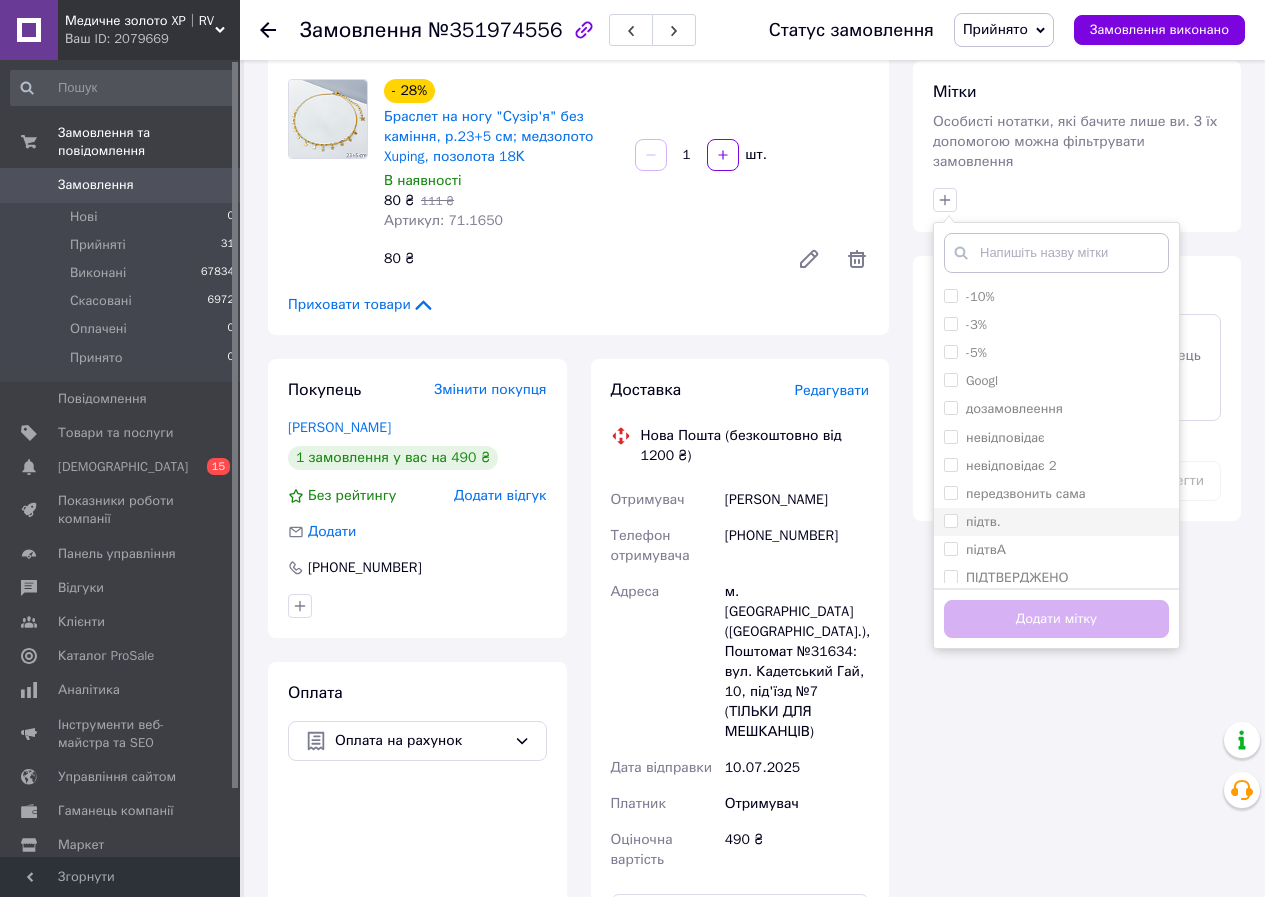 click on "підтв." at bounding box center (950, 520) 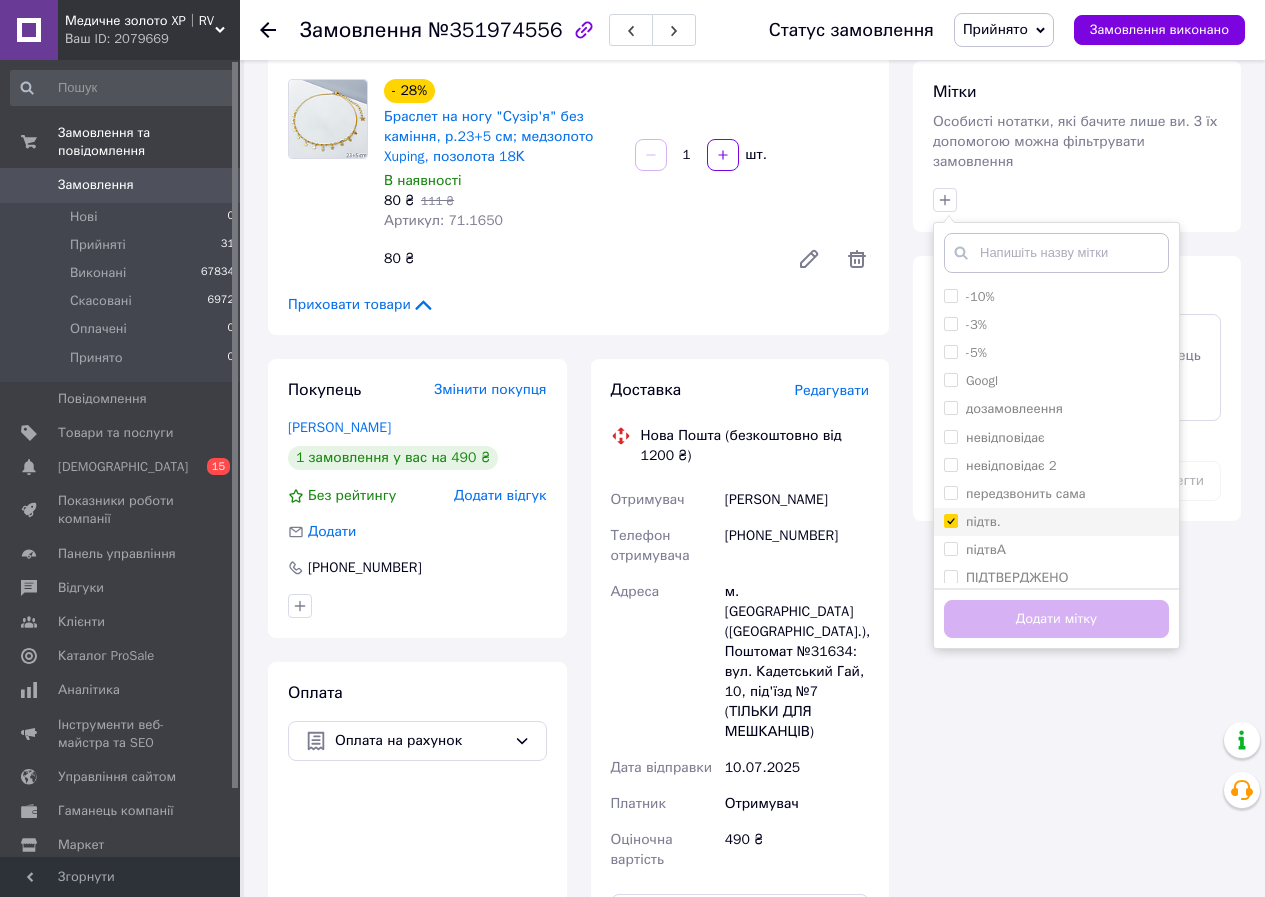 checkbox on "true" 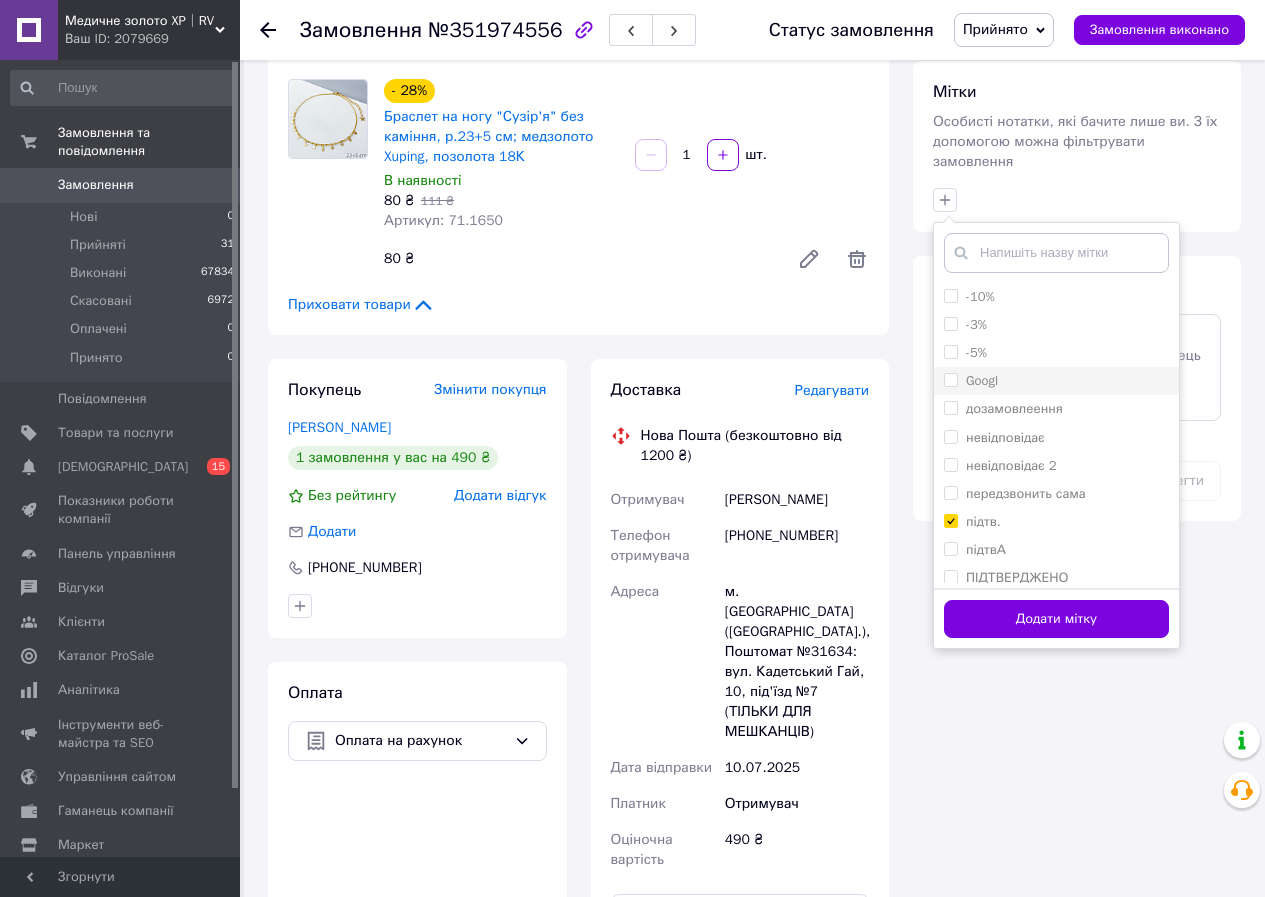 drag, startPoint x: 948, startPoint y: 365, endPoint x: 942, endPoint y: 374, distance: 10.816654 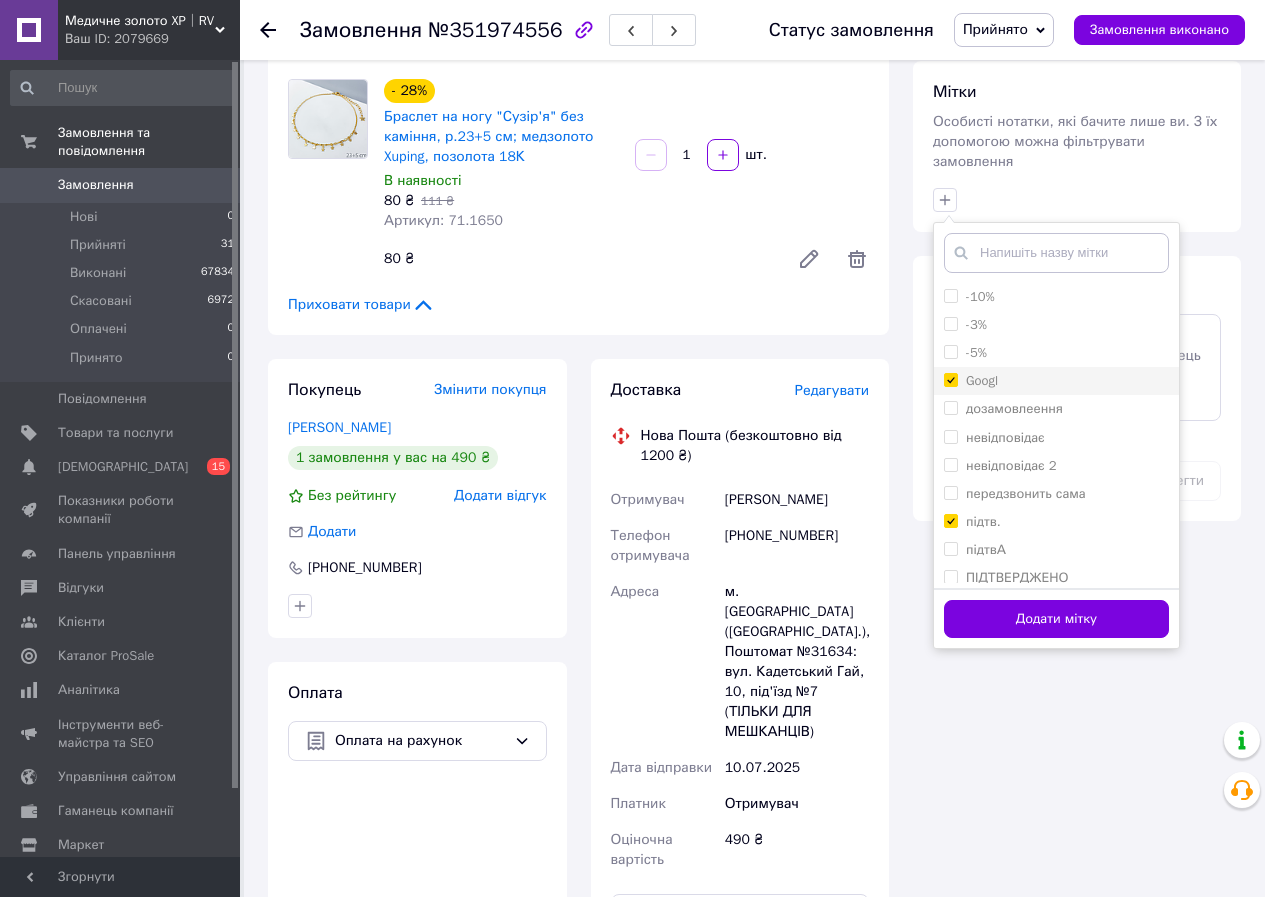 checkbox on "true" 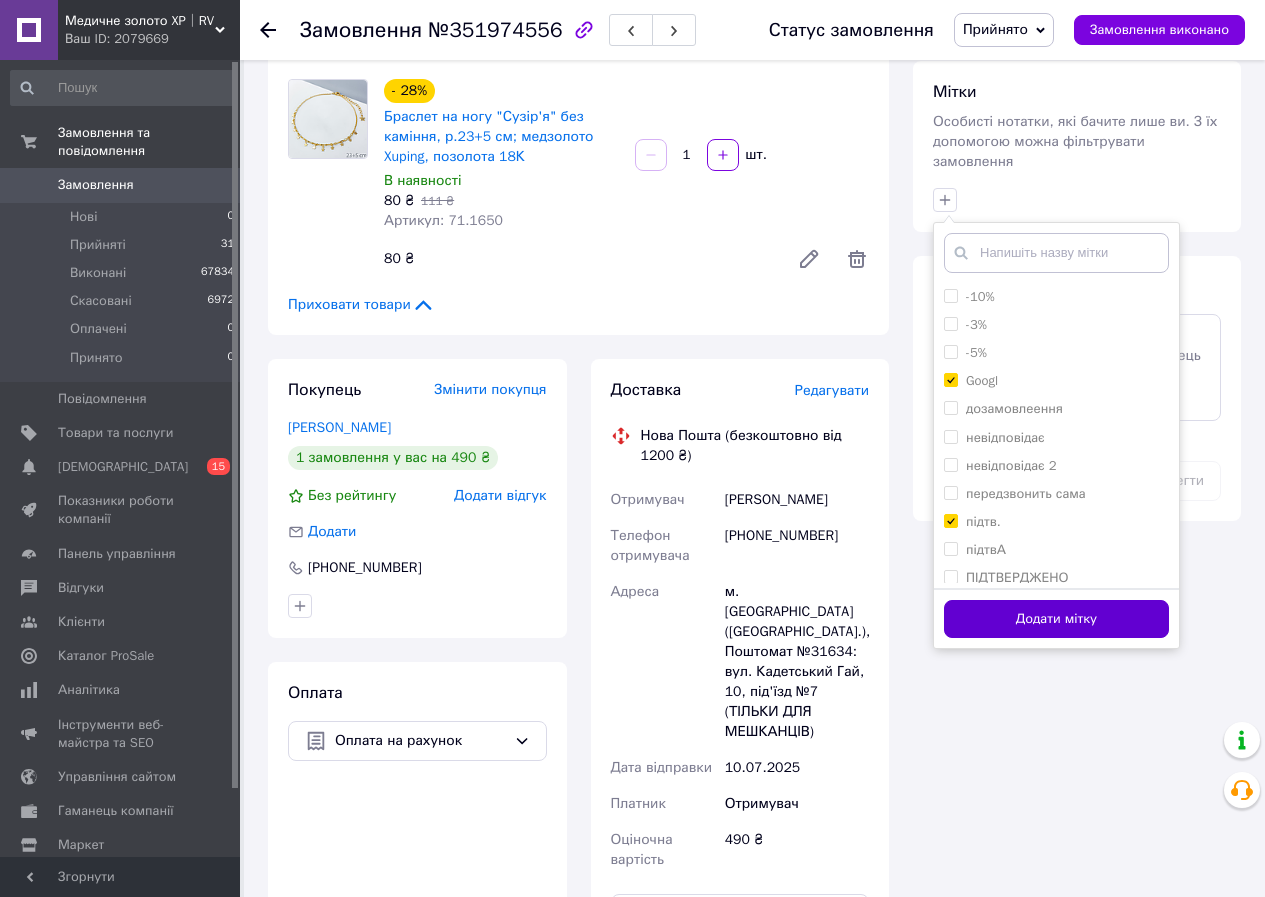 click on "Додати мітку" at bounding box center [1056, 619] 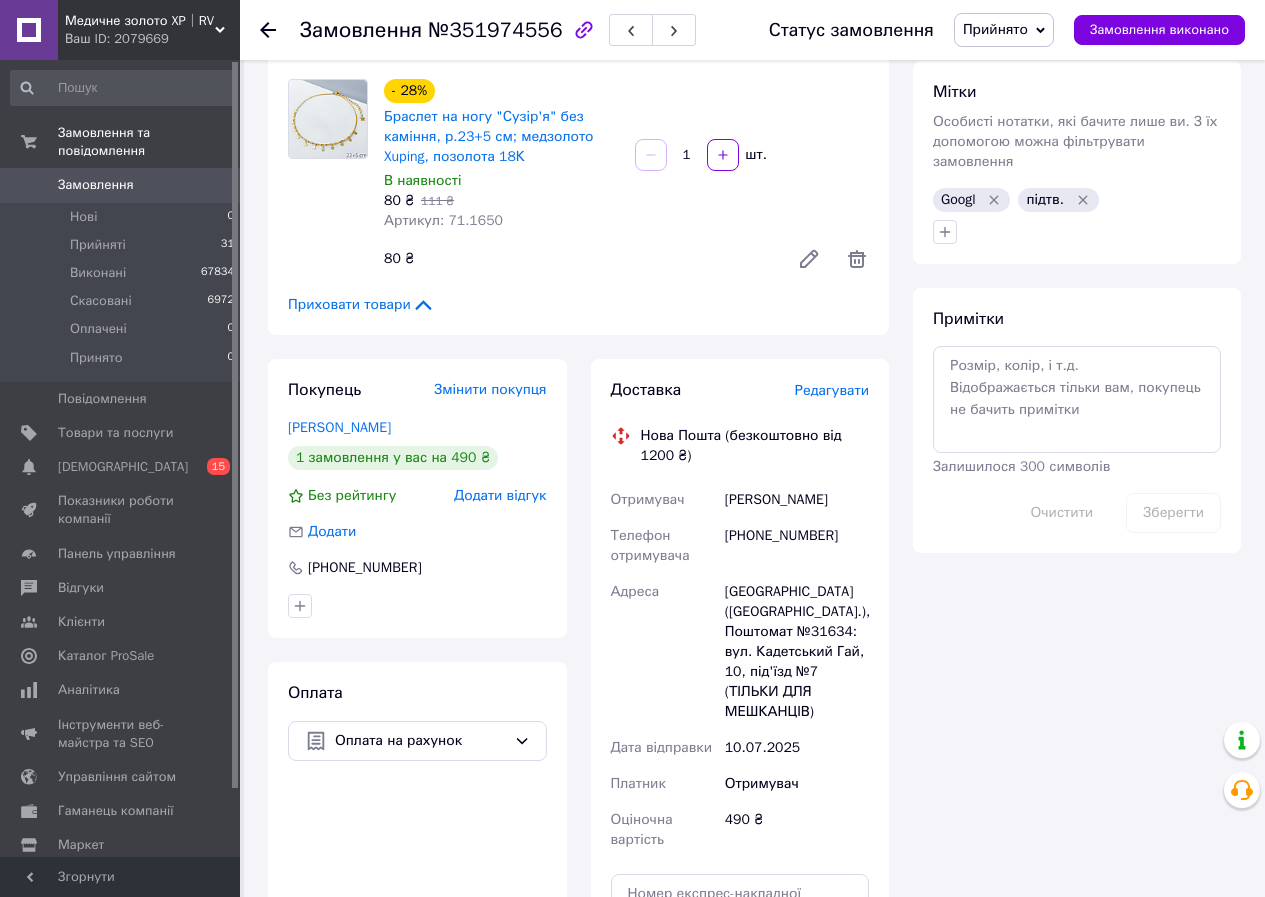 drag, startPoint x: 725, startPoint y: 475, endPoint x: 871, endPoint y: 477, distance: 146.0137 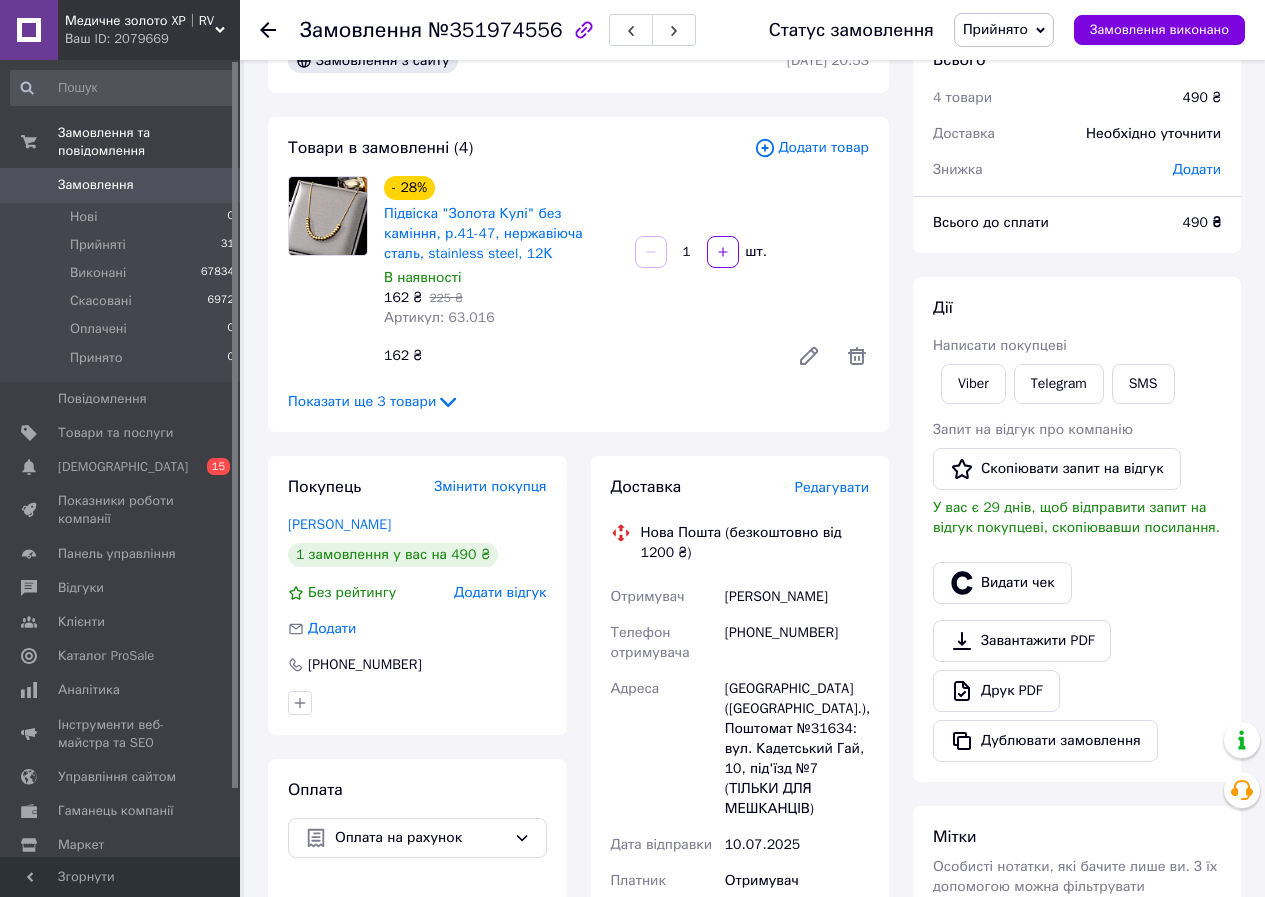 scroll, scrollTop: 100, scrollLeft: 0, axis: vertical 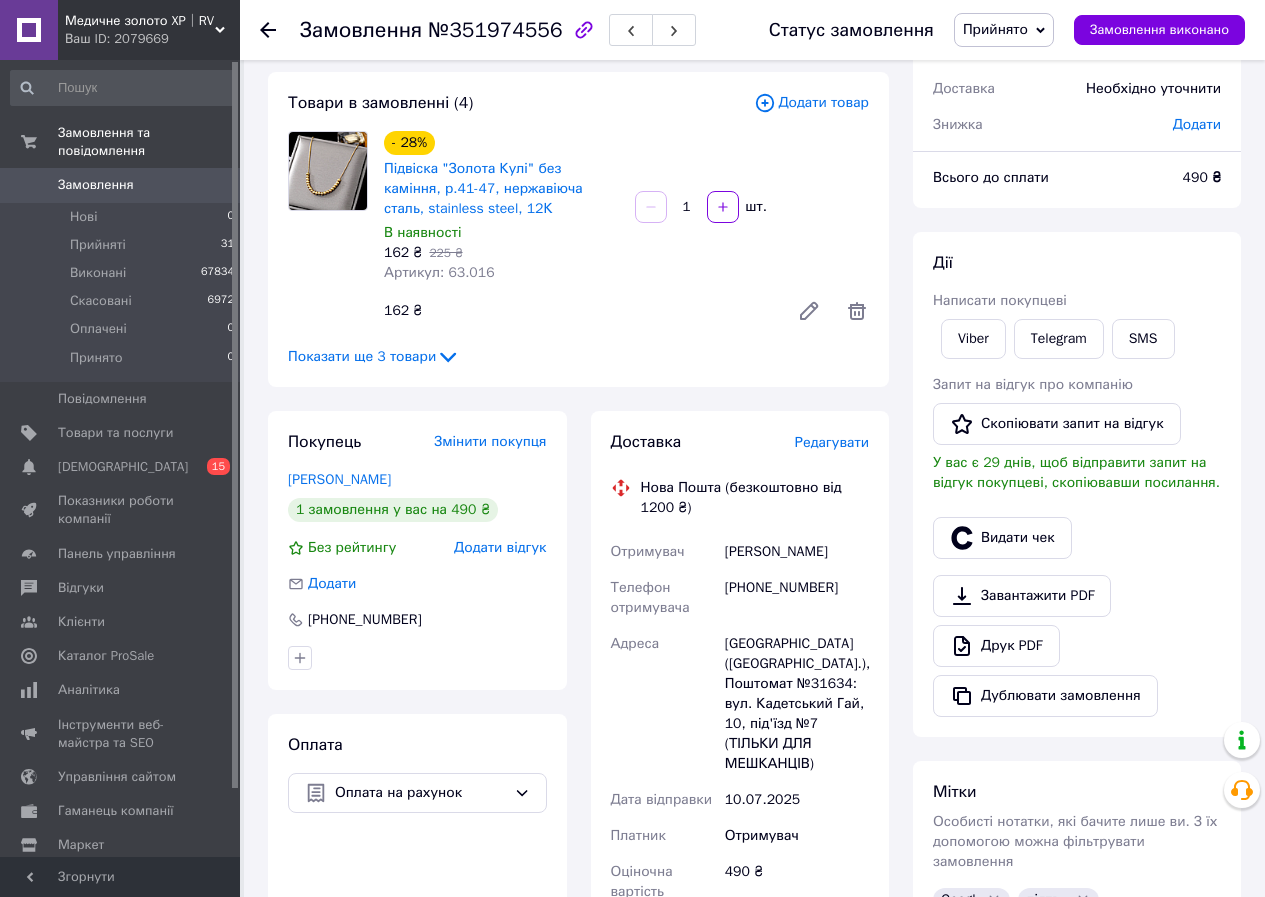 drag, startPoint x: 723, startPoint y: 551, endPoint x: 870, endPoint y: 560, distance: 147.27525 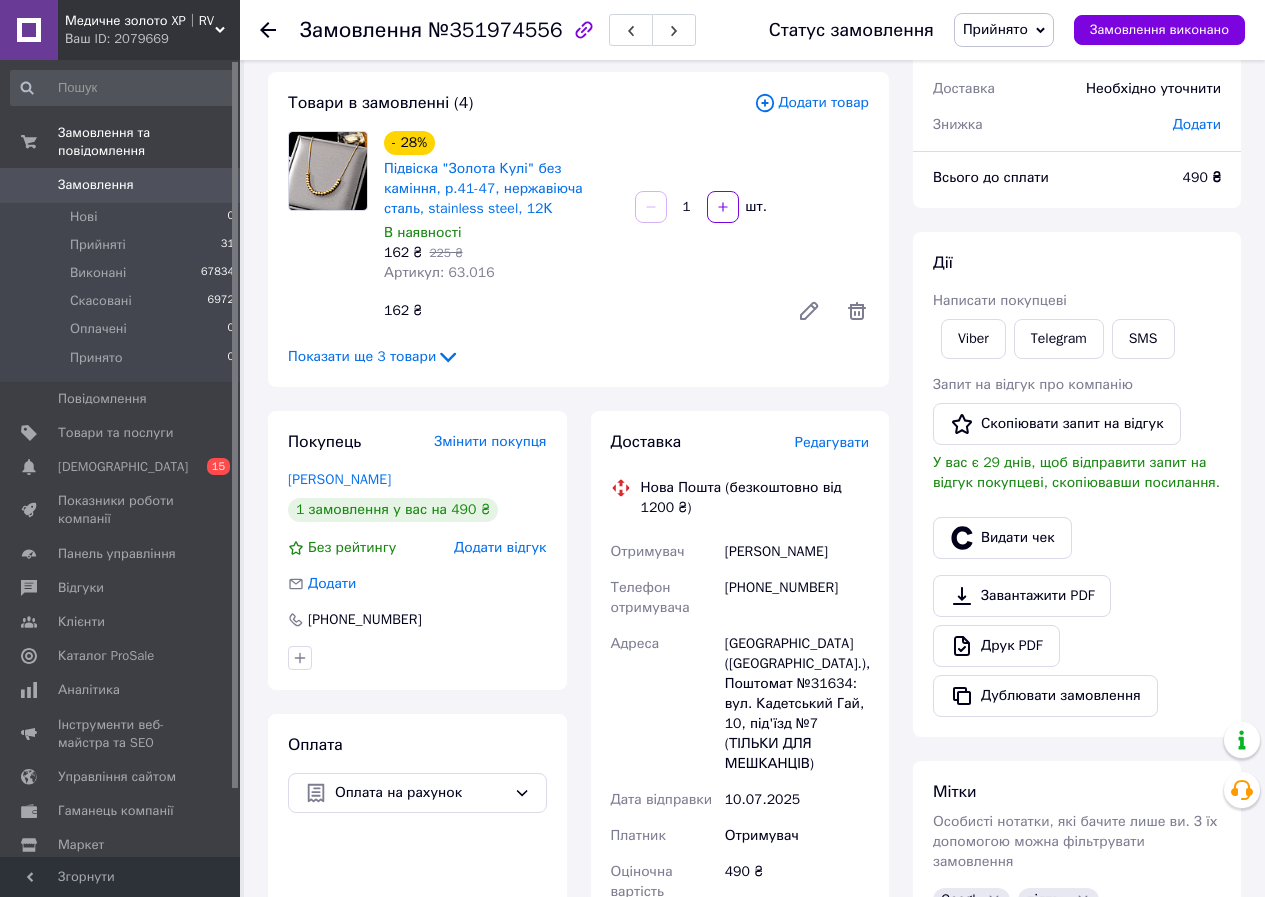 scroll, scrollTop: 400, scrollLeft: 0, axis: vertical 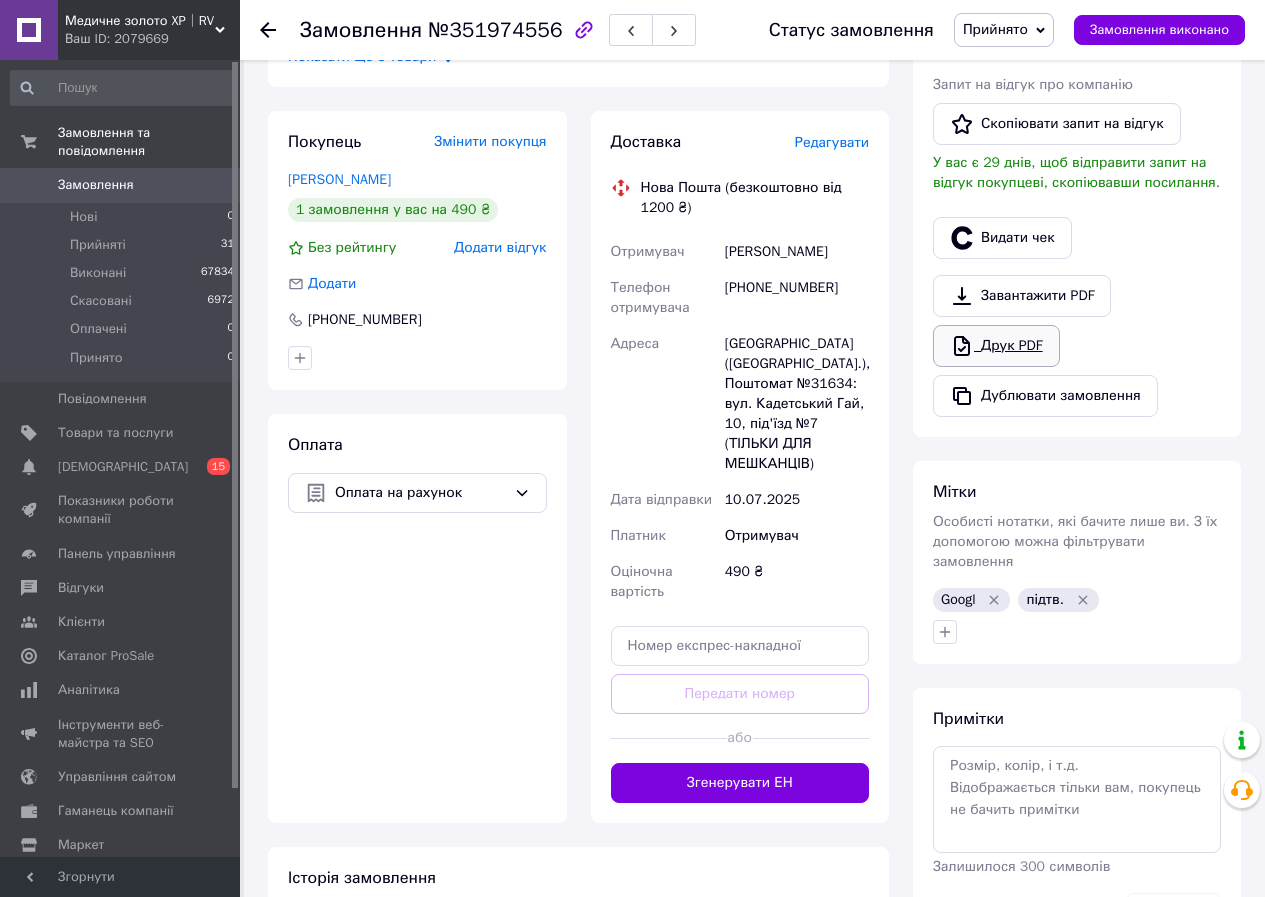 click on "Друк PDF" at bounding box center (996, 346) 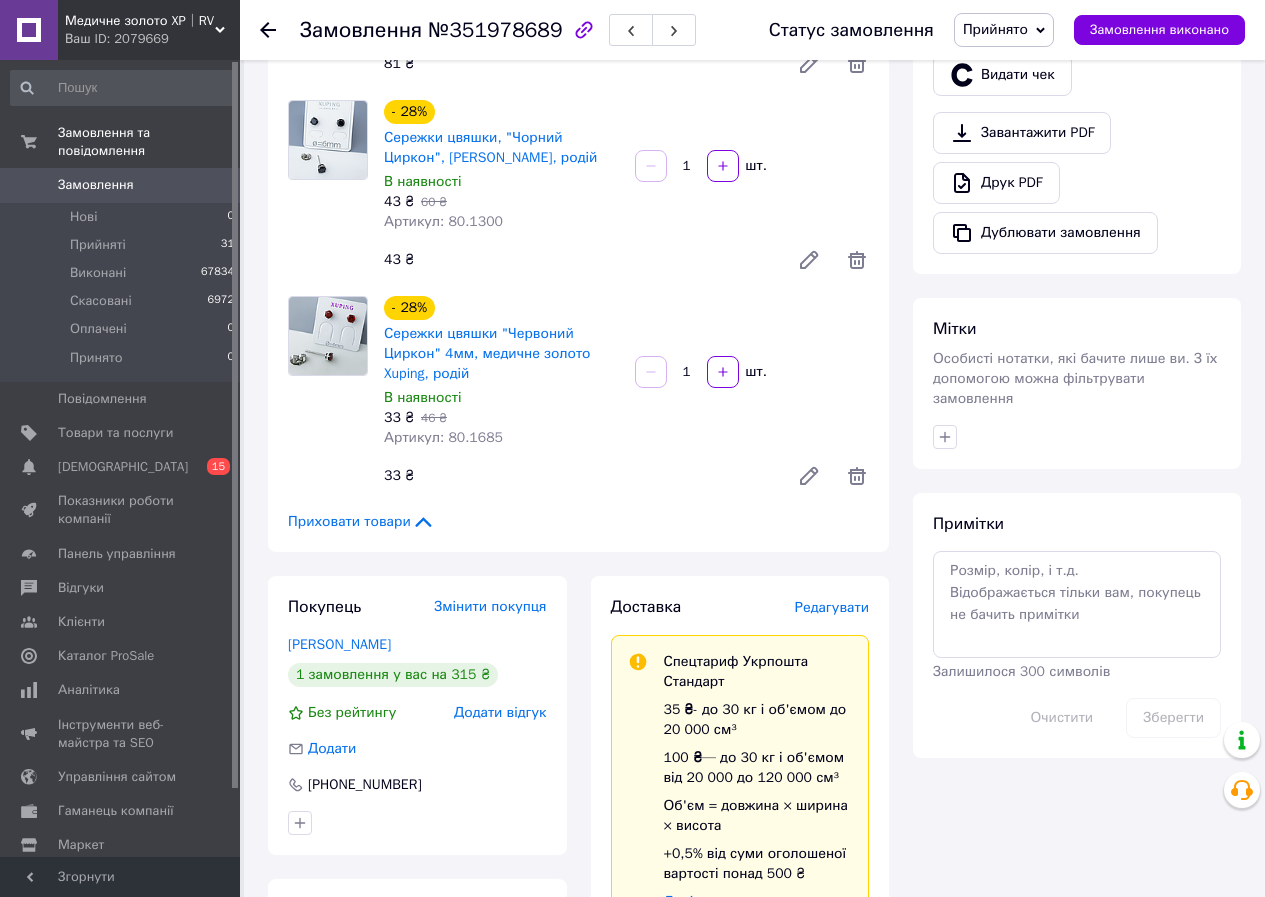 scroll, scrollTop: 600, scrollLeft: 0, axis: vertical 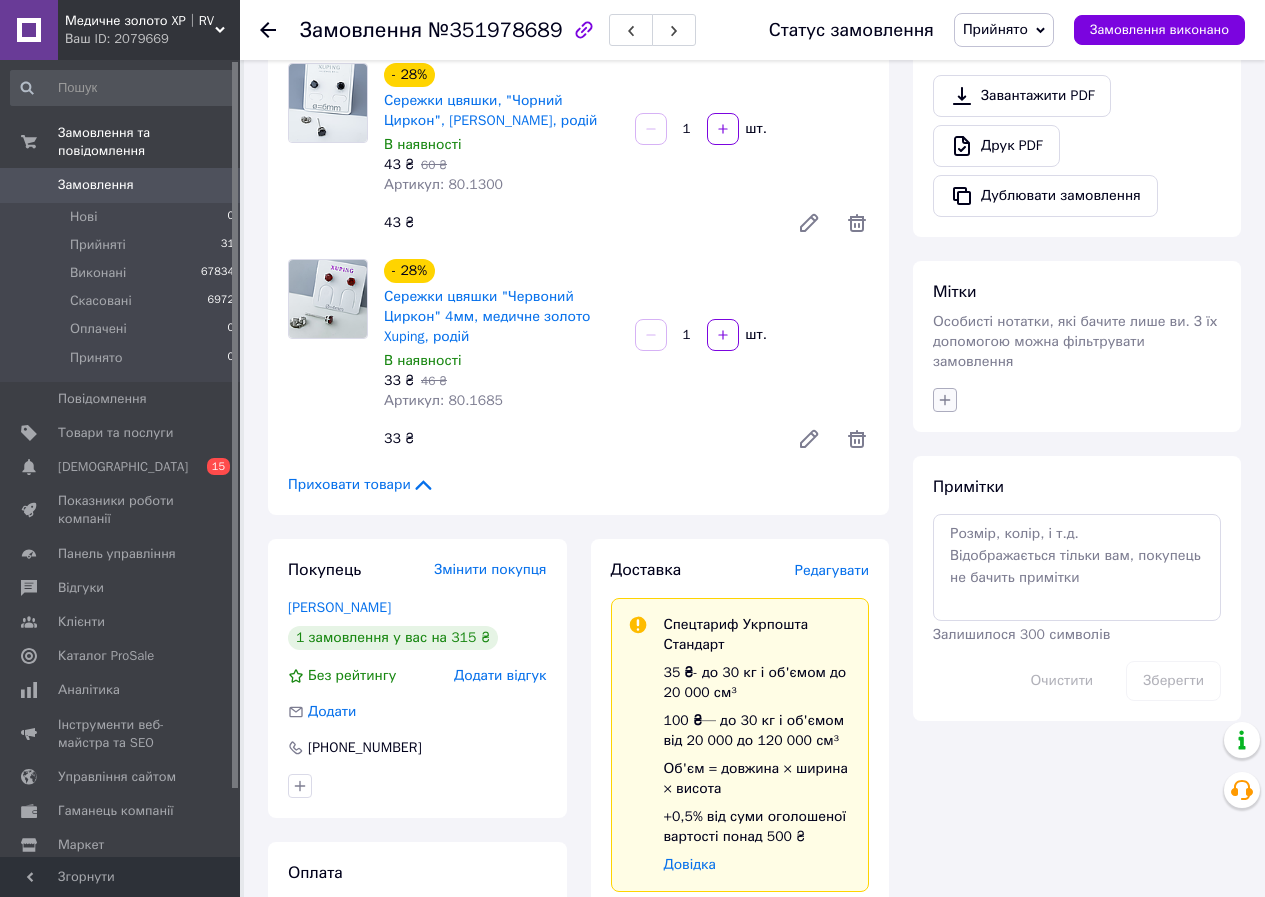 click 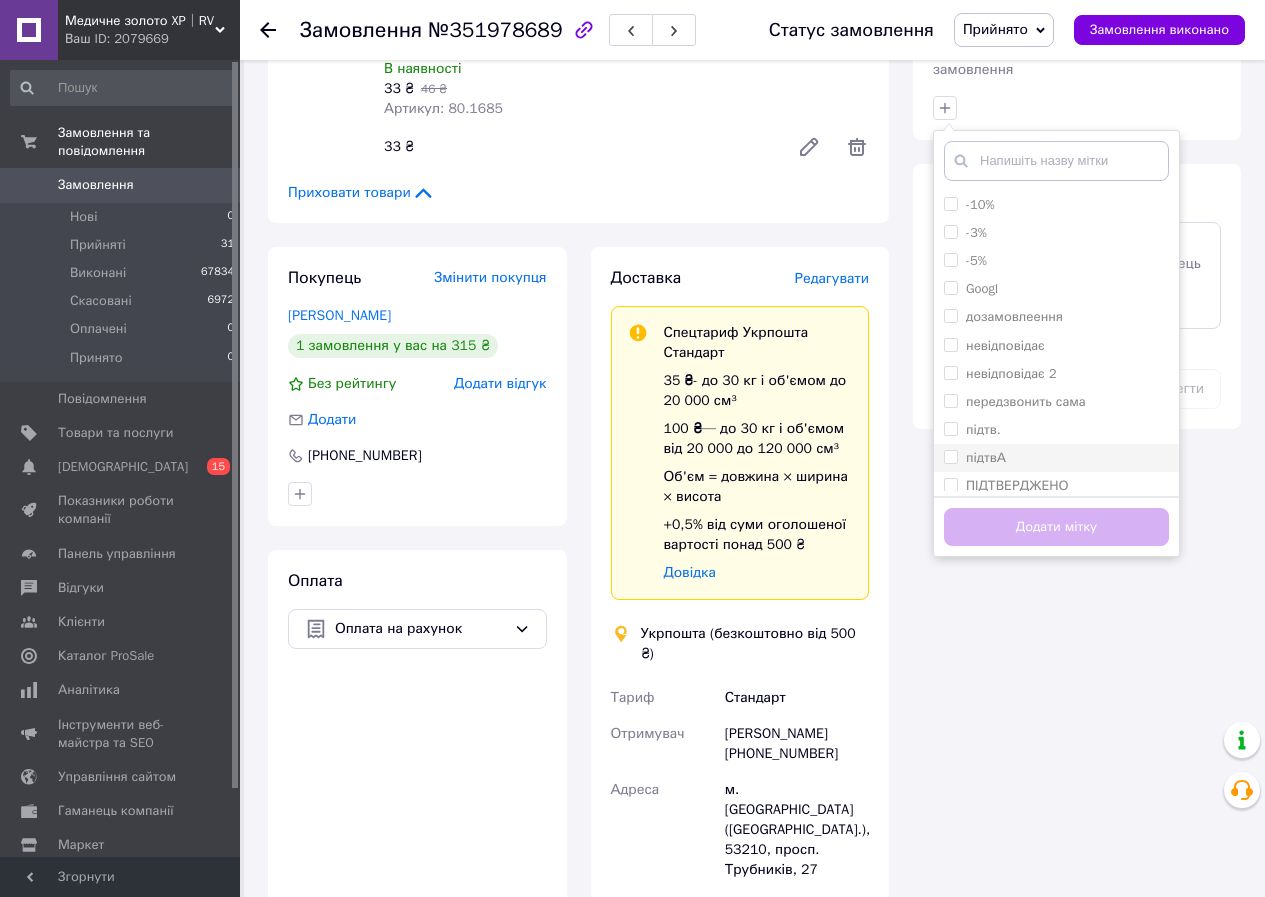 scroll, scrollTop: 900, scrollLeft: 0, axis: vertical 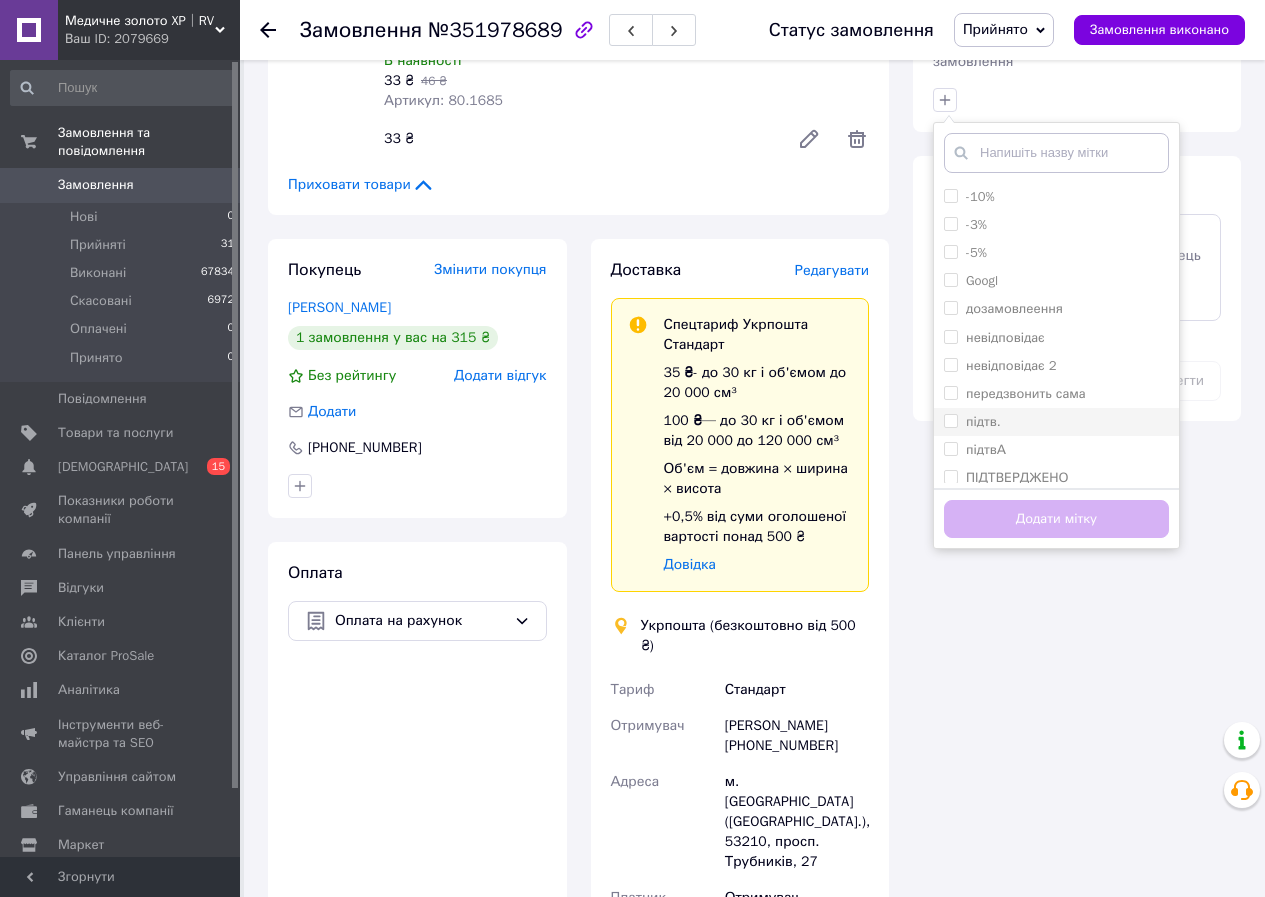 click on "підтв." at bounding box center [950, 420] 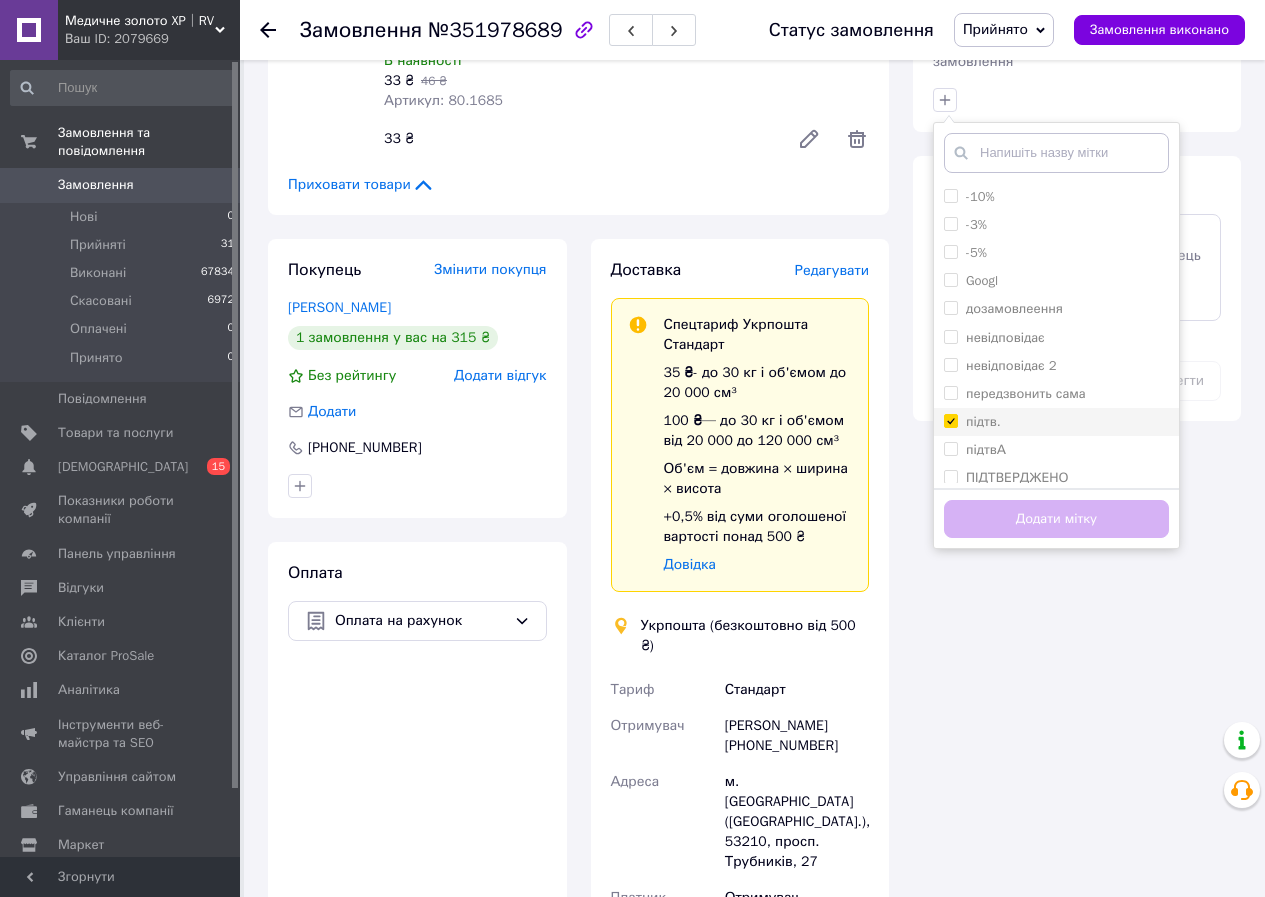 checkbox on "true" 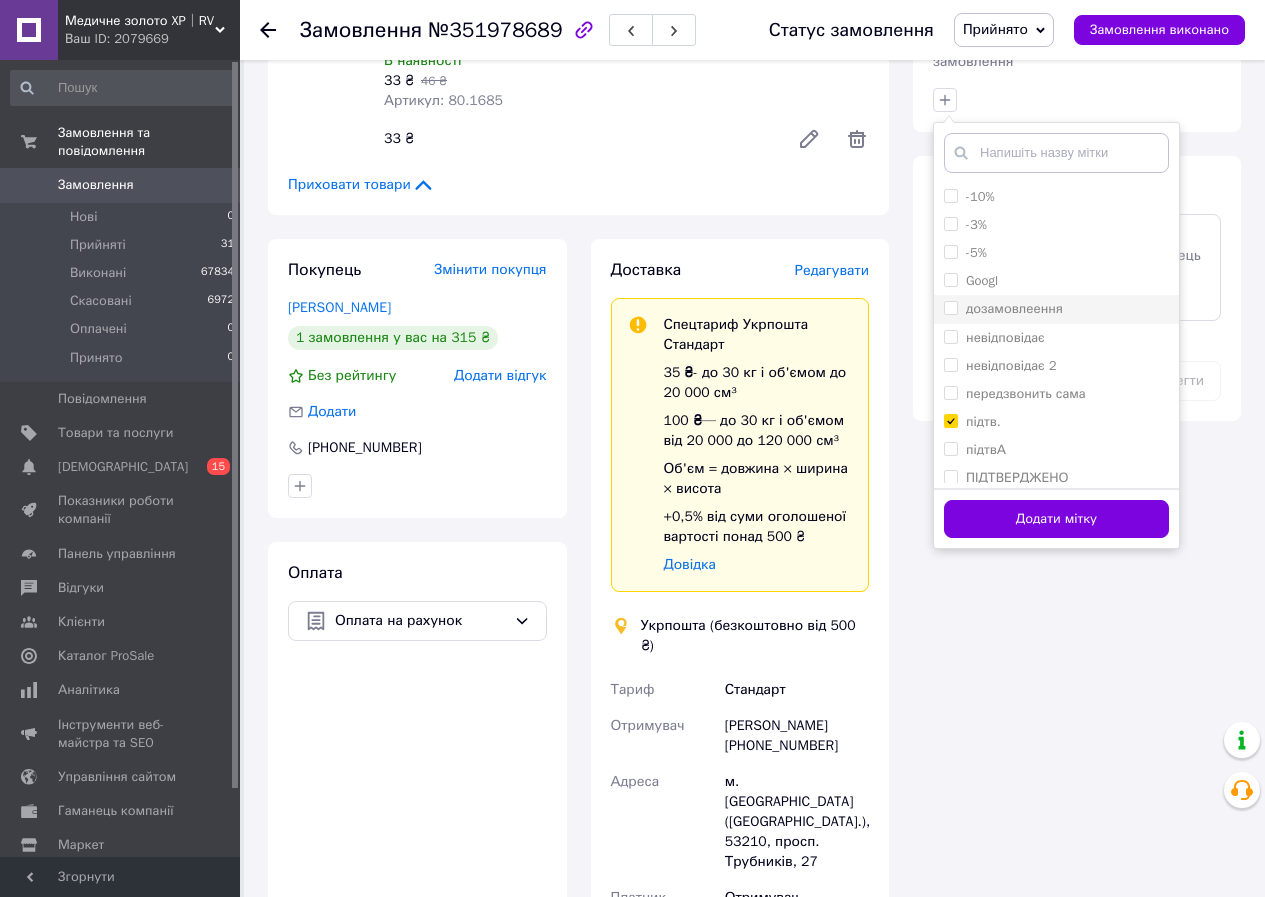 drag, startPoint x: 955, startPoint y: 260, endPoint x: 961, endPoint y: 279, distance: 19.924858 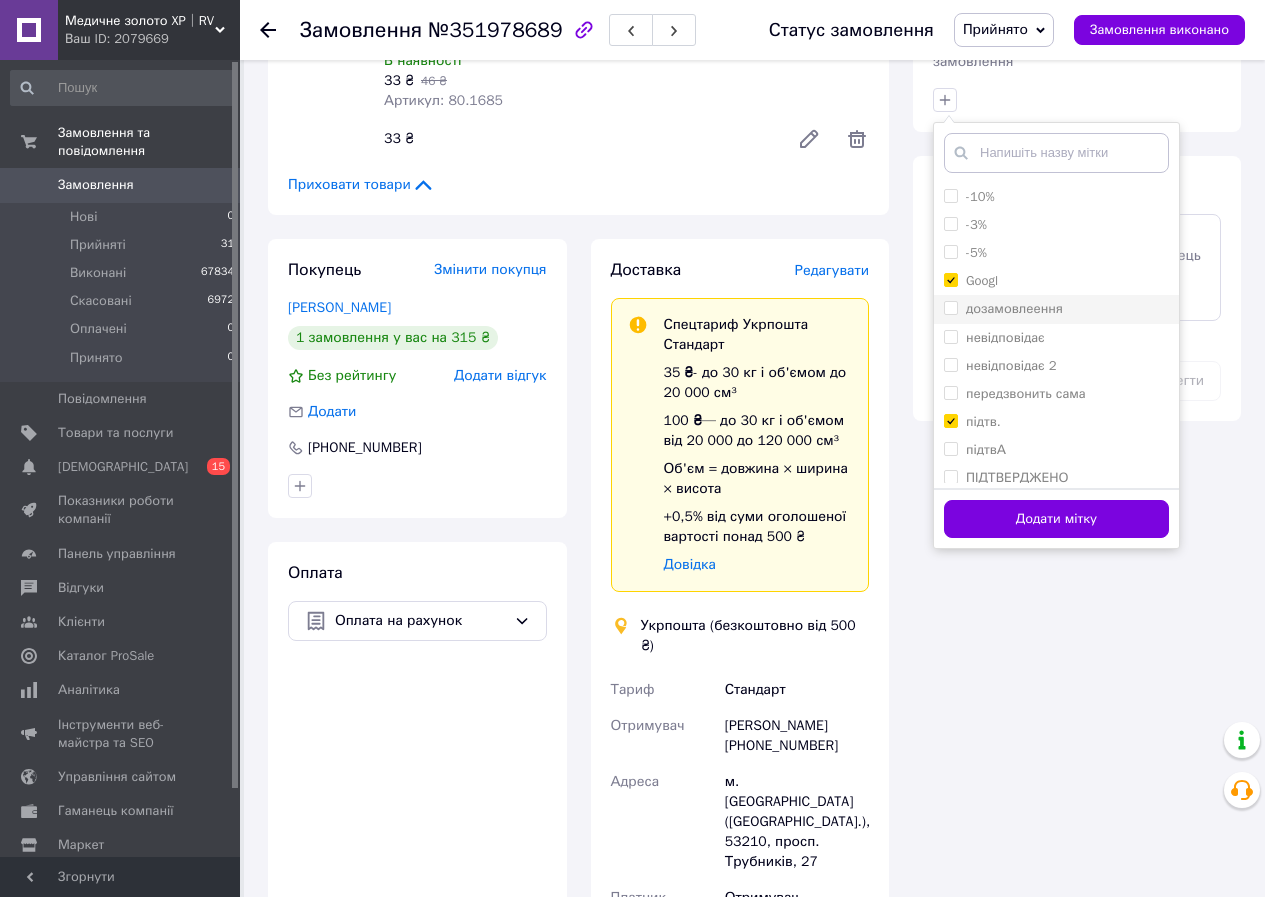 checkbox on "true" 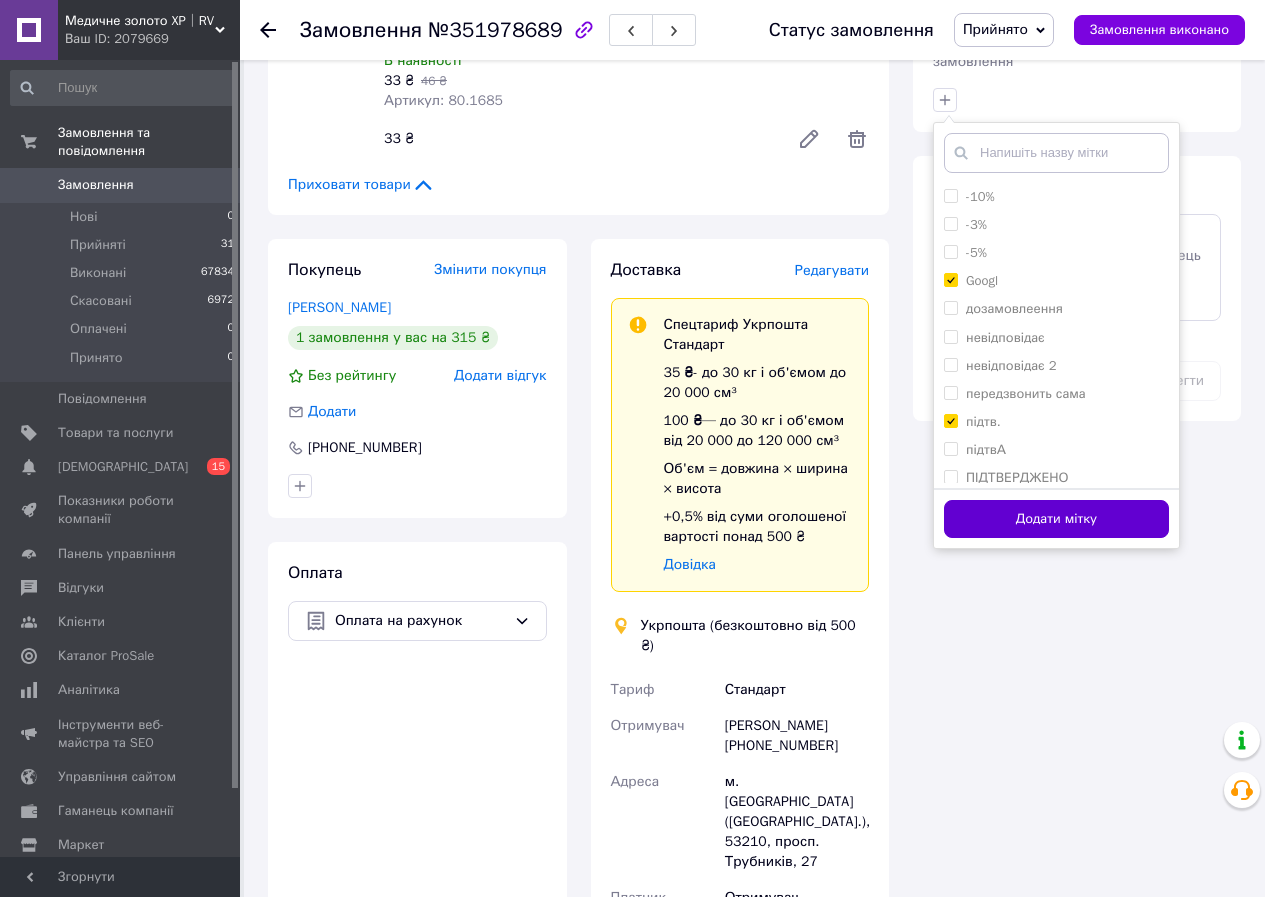 click on "Додати мітку" at bounding box center (1056, 519) 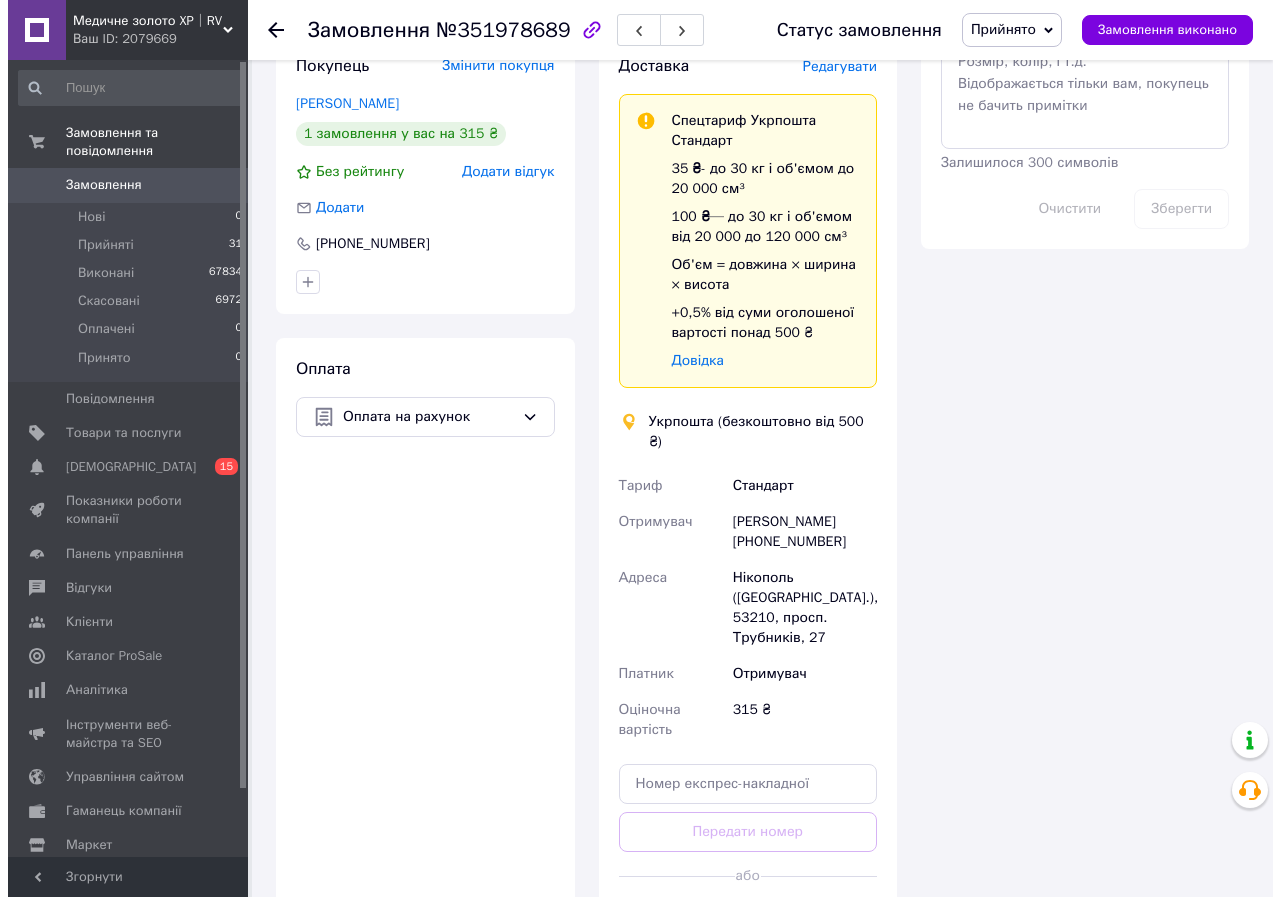 scroll, scrollTop: 1000, scrollLeft: 0, axis: vertical 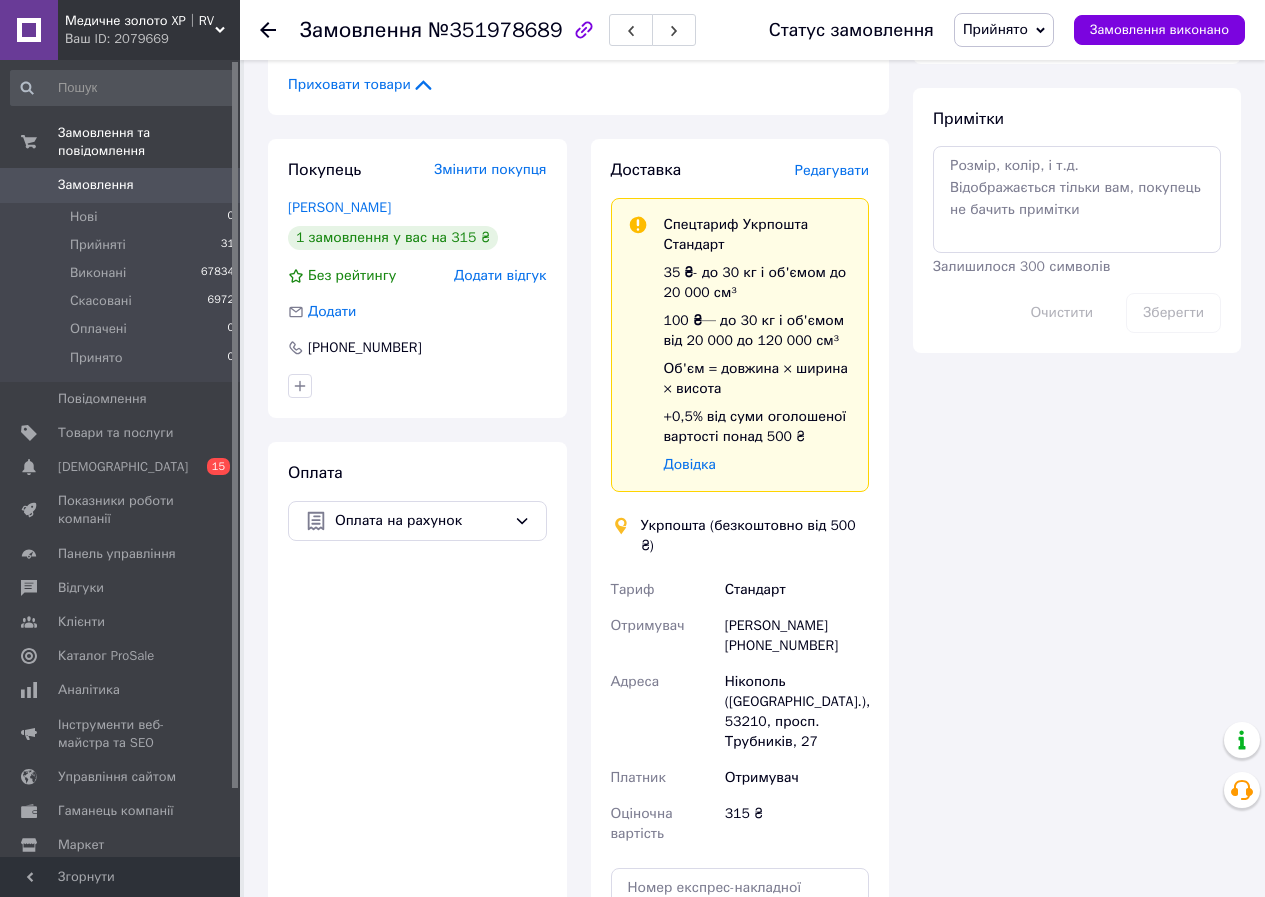 click on "Редагувати" at bounding box center [832, 170] 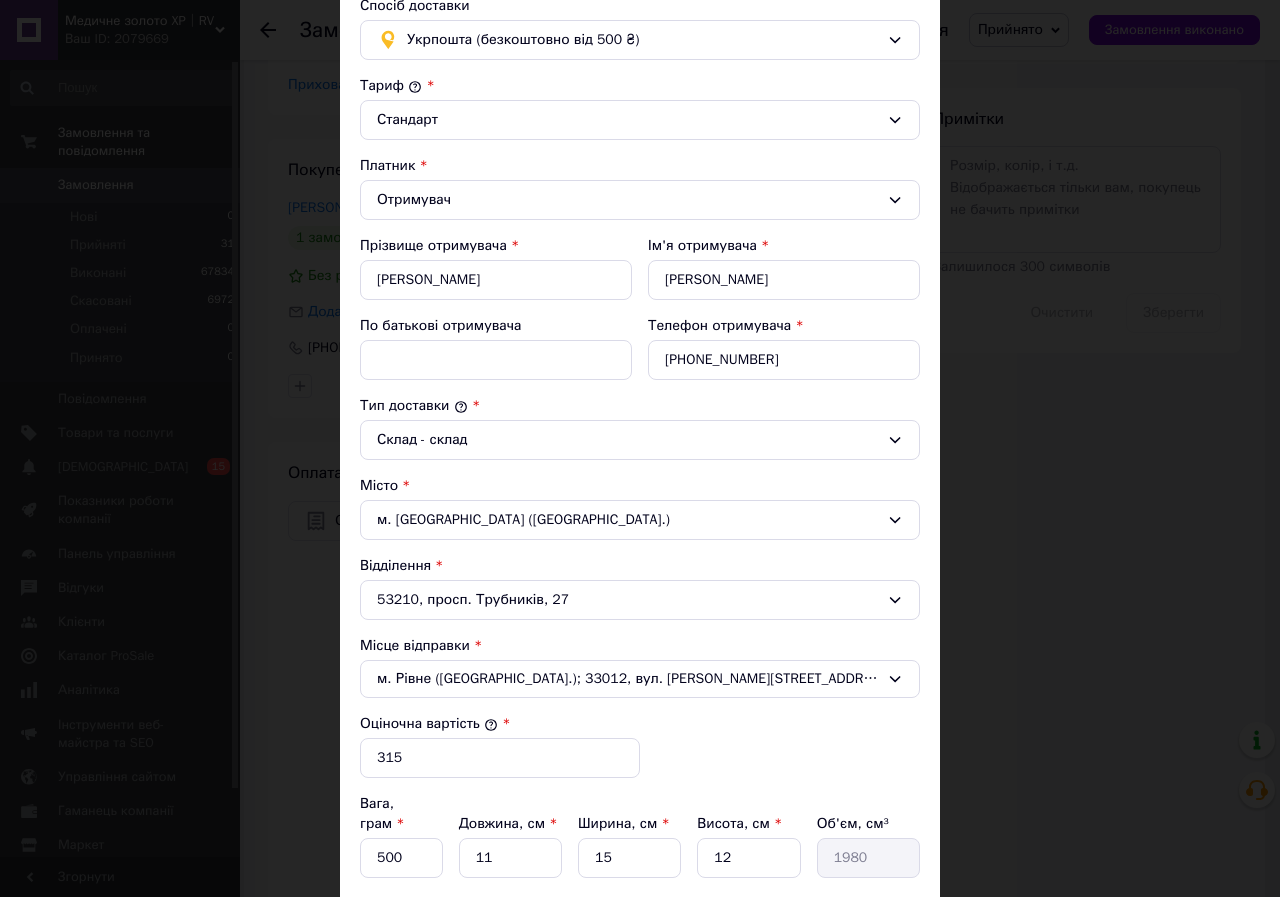 scroll, scrollTop: 300, scrollLeft: 0, axis: vertical 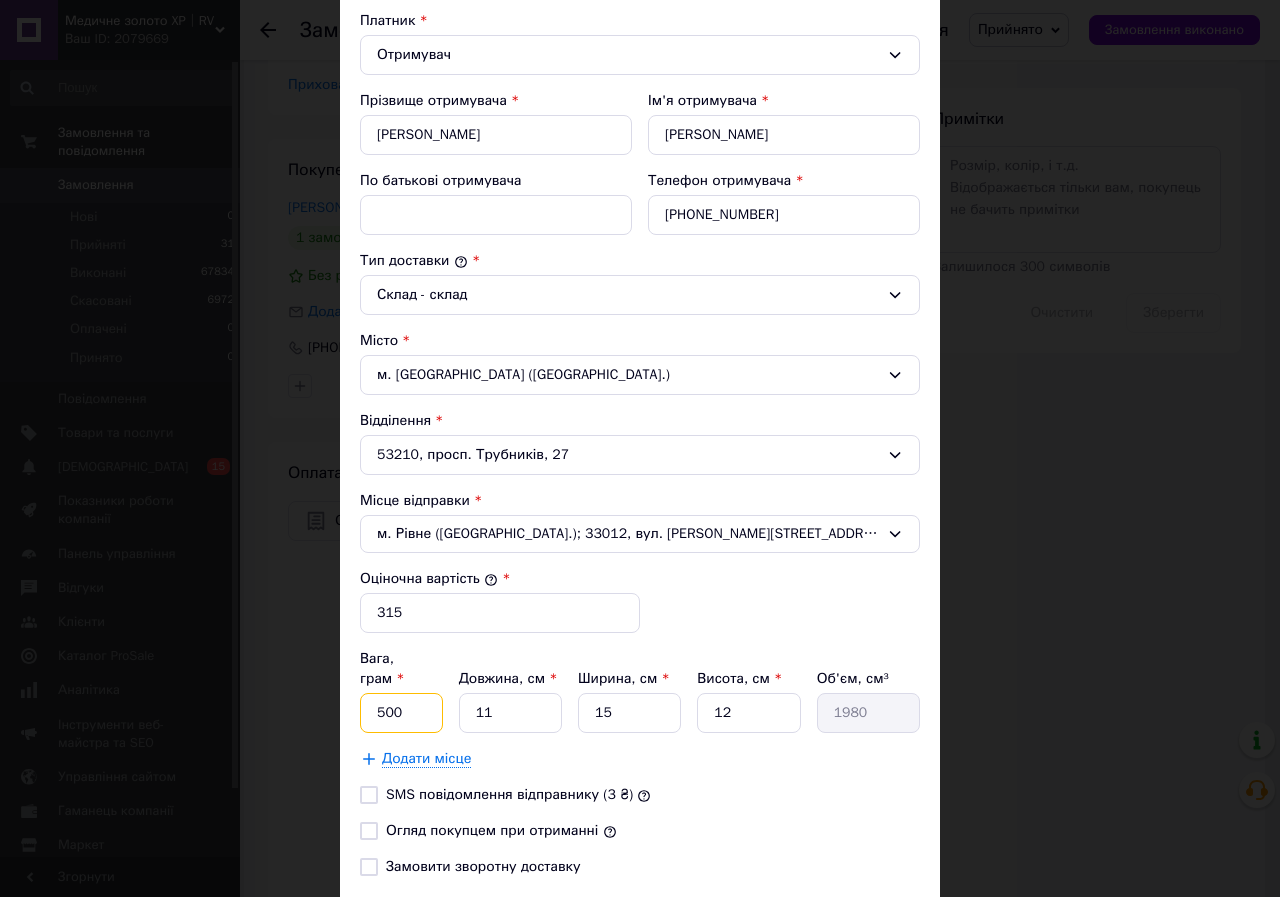 drag, startPoint x: 378, startPoint y: 688, endPoint x: 367, endPoint y: 688, distance: 11 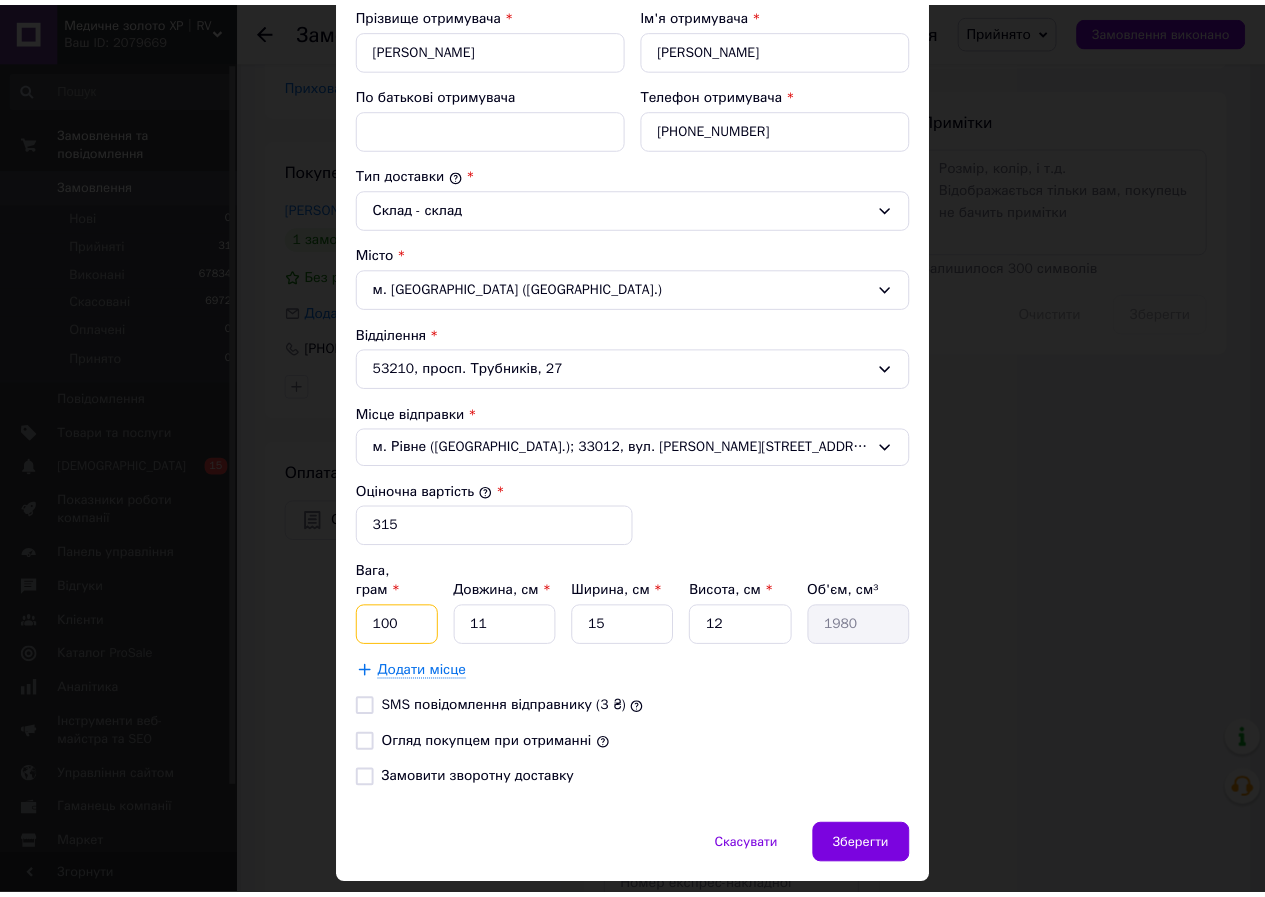 scroll, scrollTop: 426, scrollLeft: 0, axis: vertical 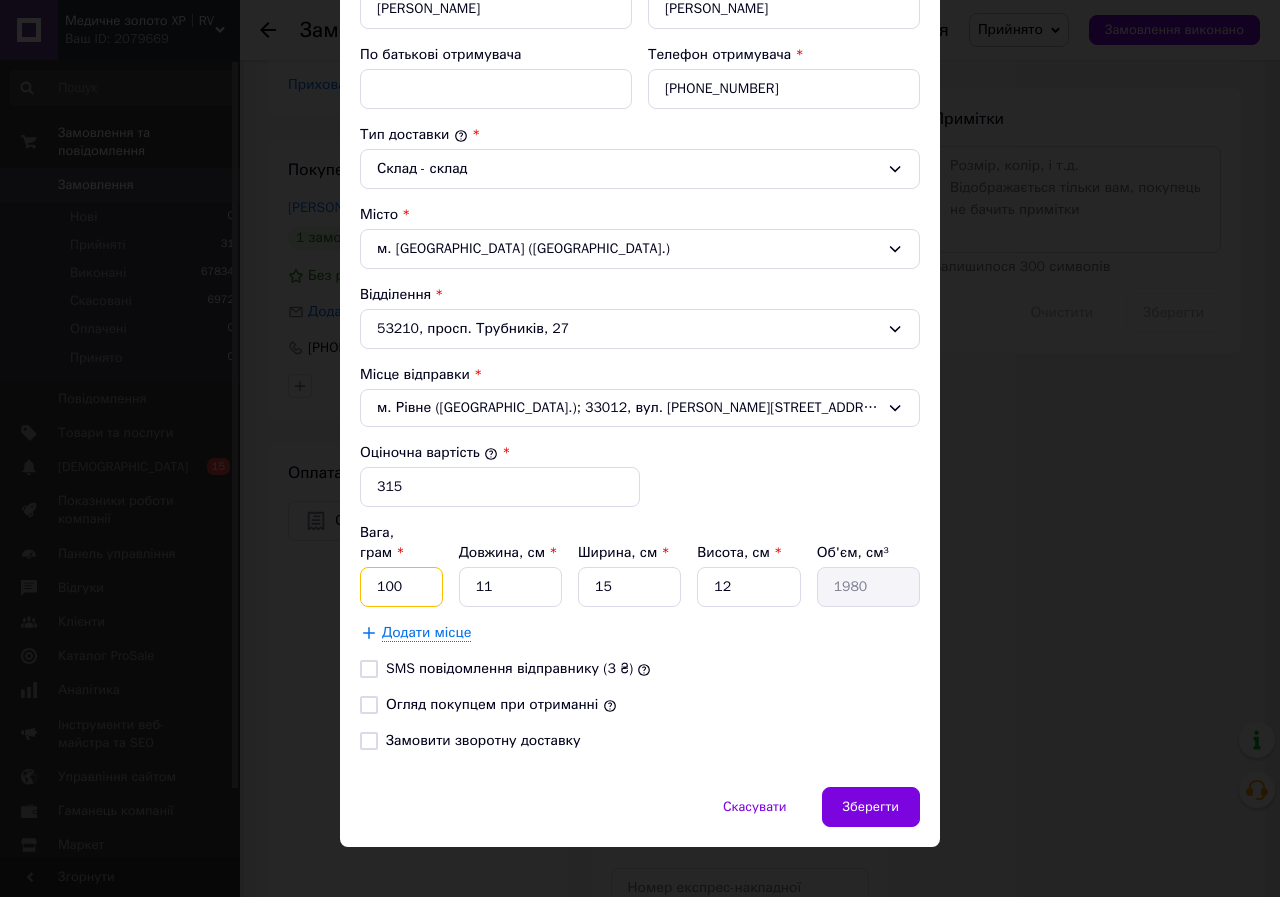 type on "100" 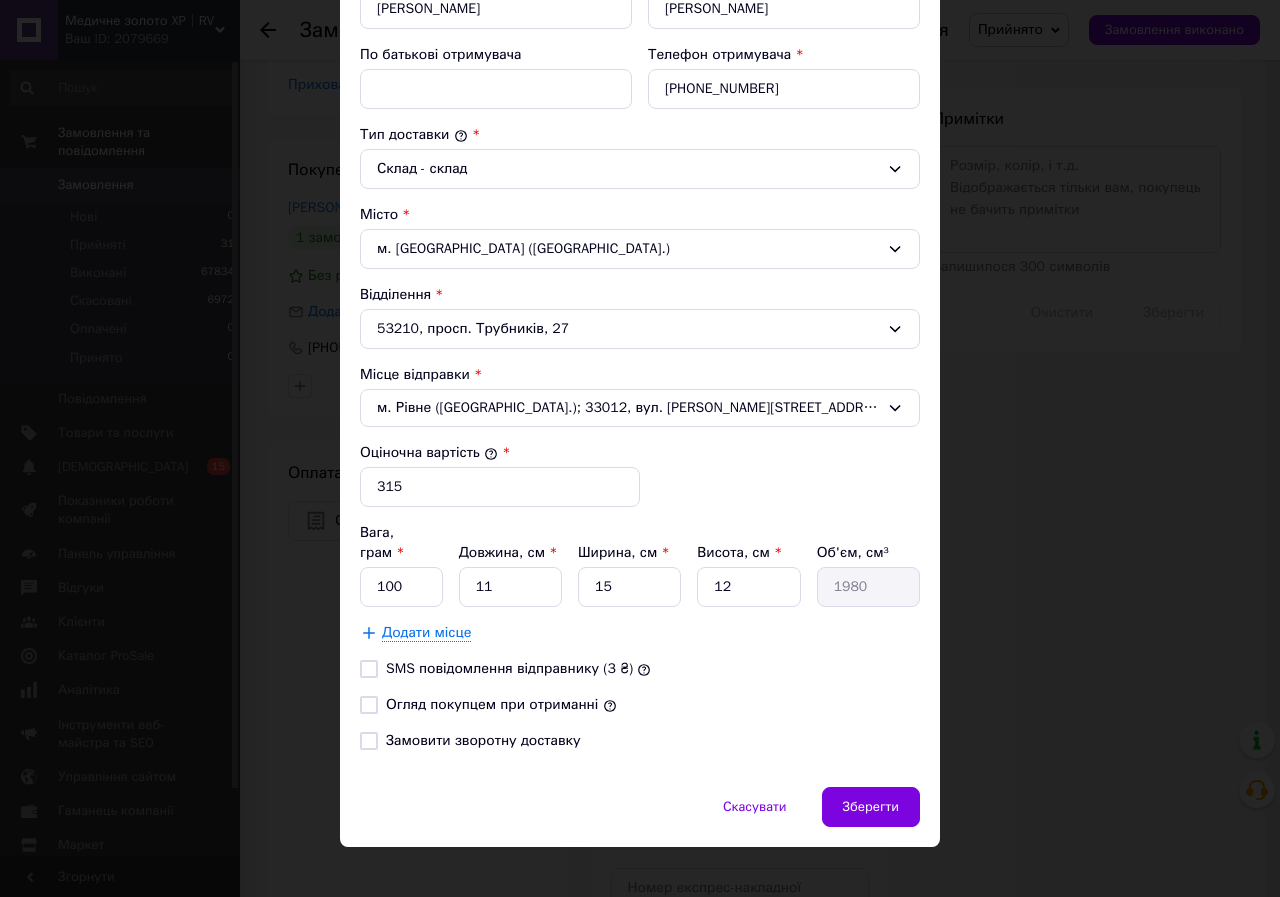 click on "Огляд покупцем при отриманні" at bounding box center [492, 704] 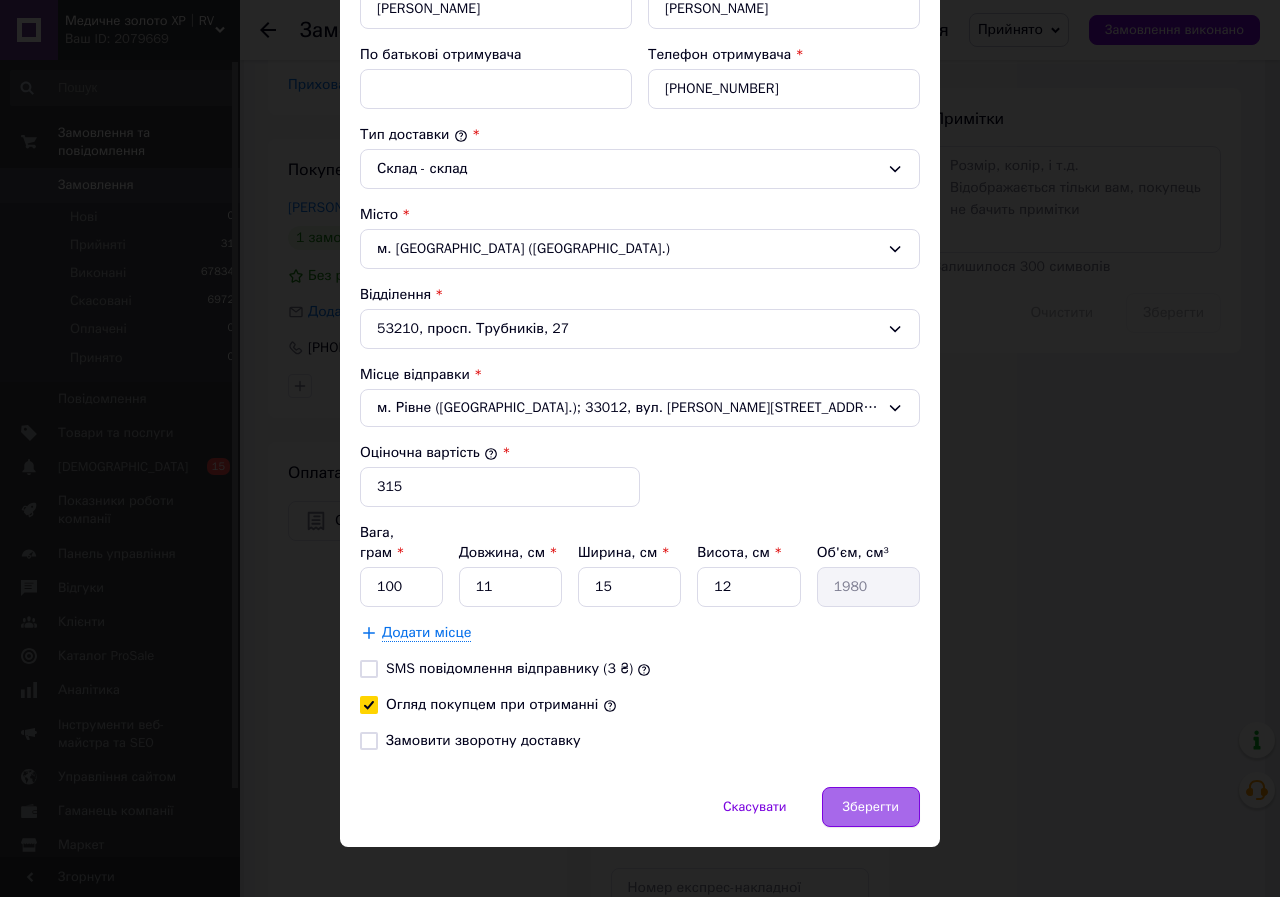 click on "Зберегти" at bounding box center (871, 807) 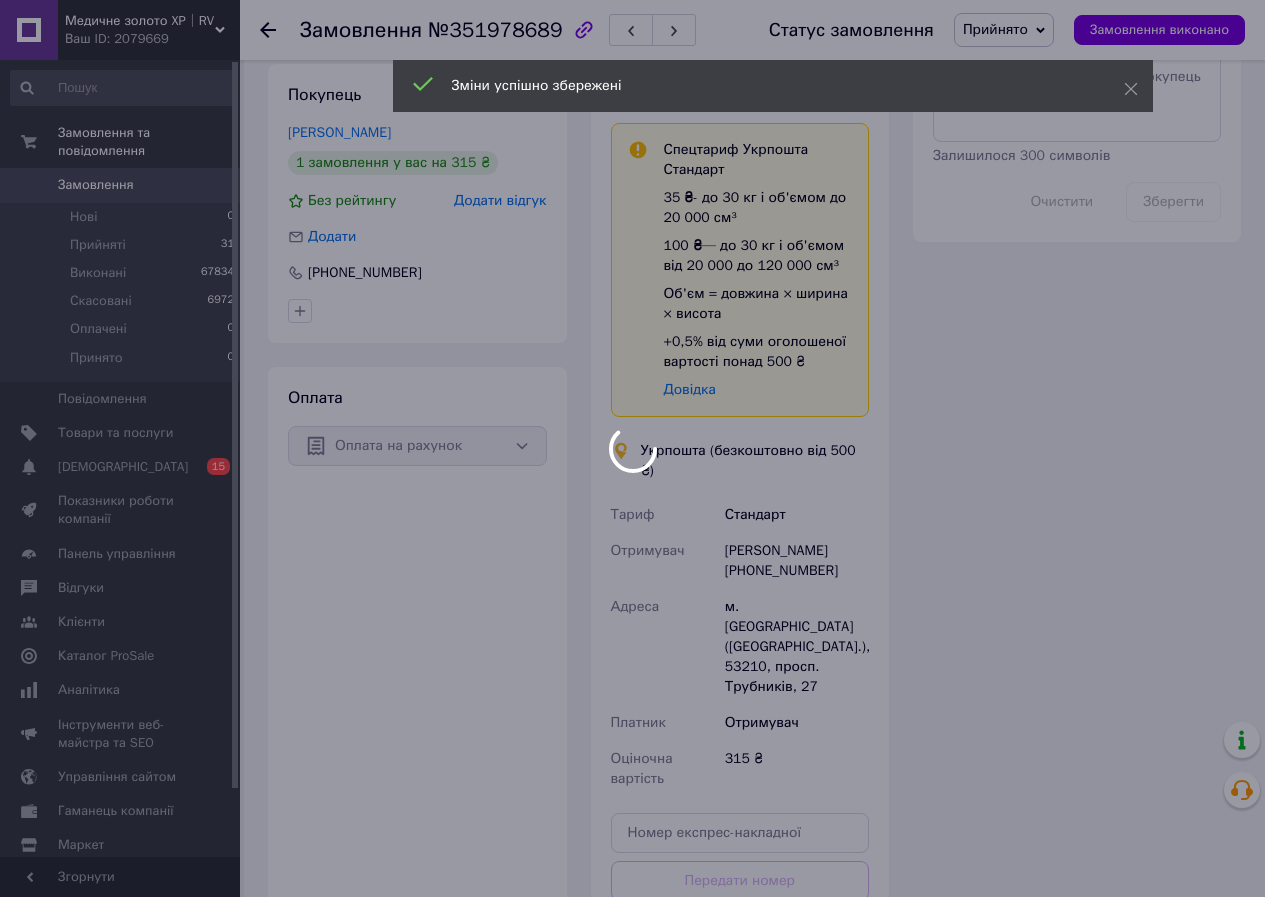 scroll, scrollTop: 1200, scrollLeft: 0, axis: vertical 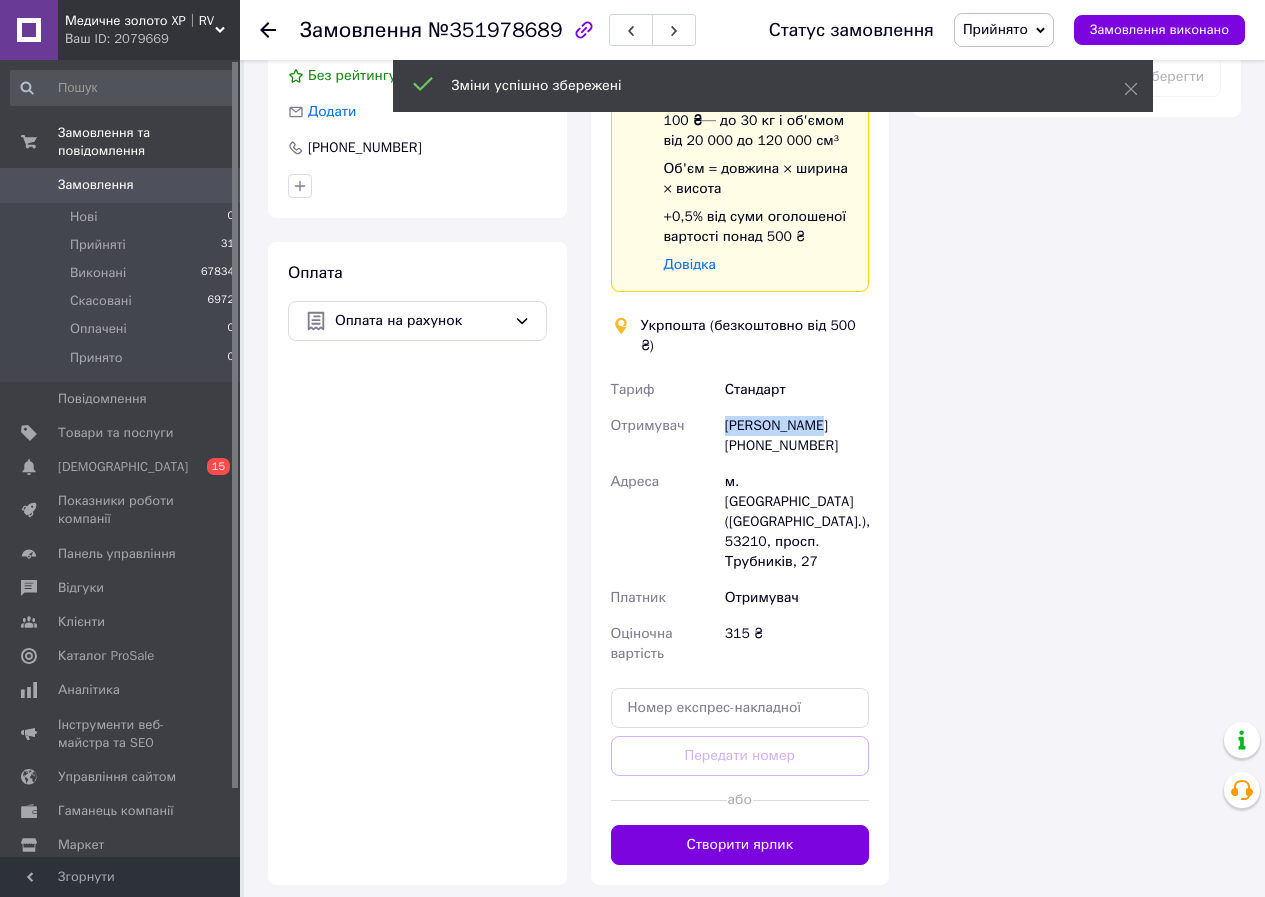 drag, startPoint x: 722, startPoint y: 377, endPoint x: 851, endPoint y: 376, distance: 129.00388 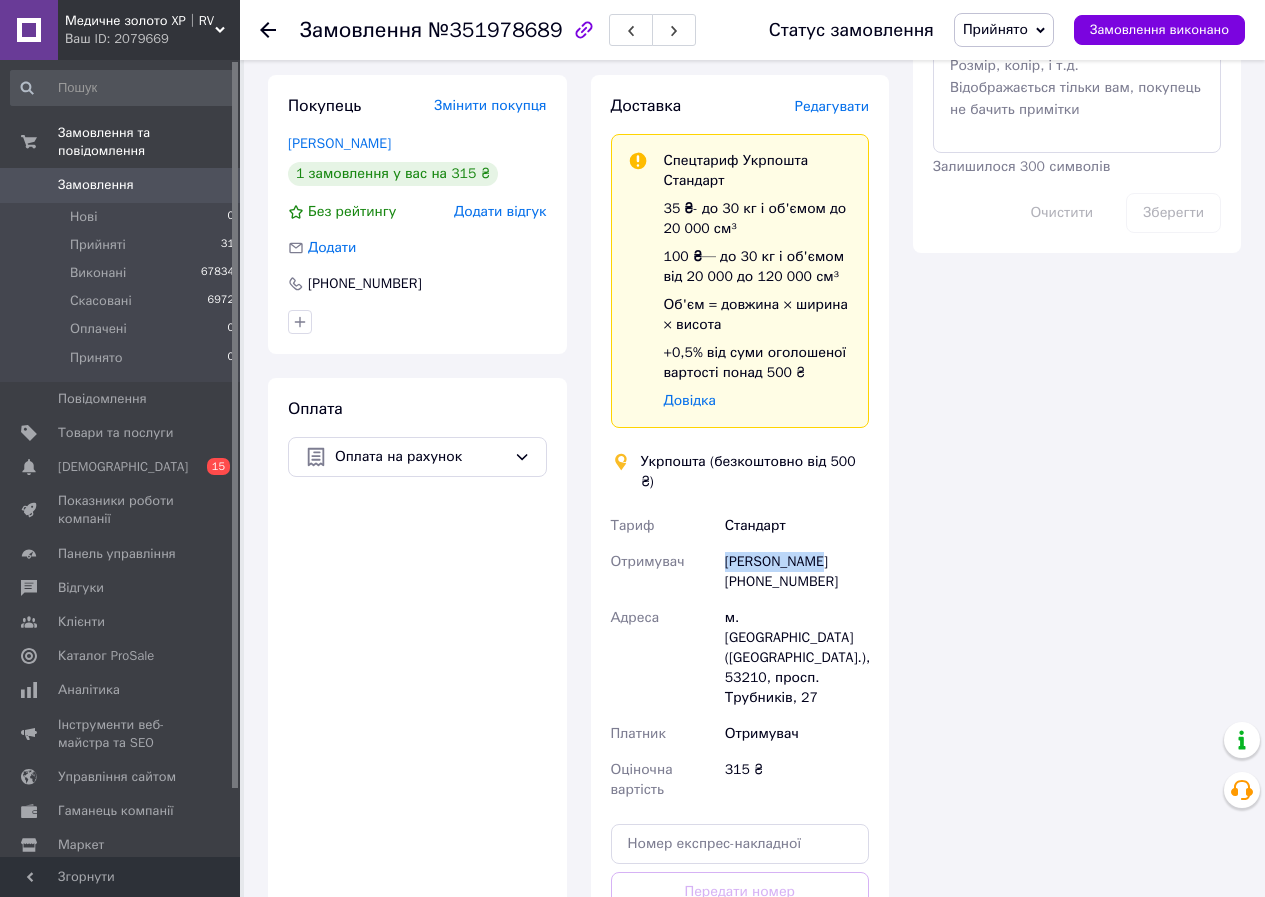 scroll, scrollTop: 900, scrollLeft: 0, axis: vertical 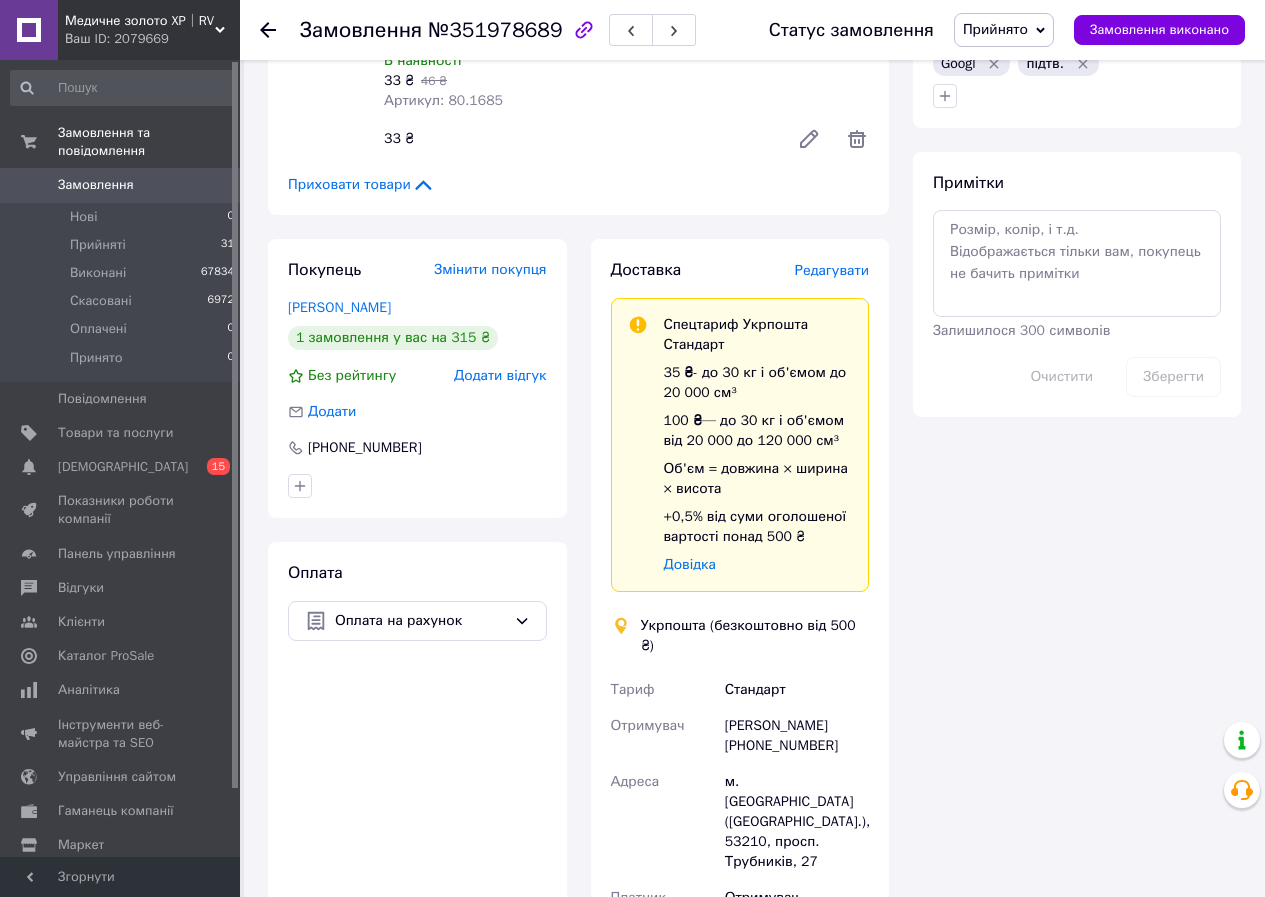 click 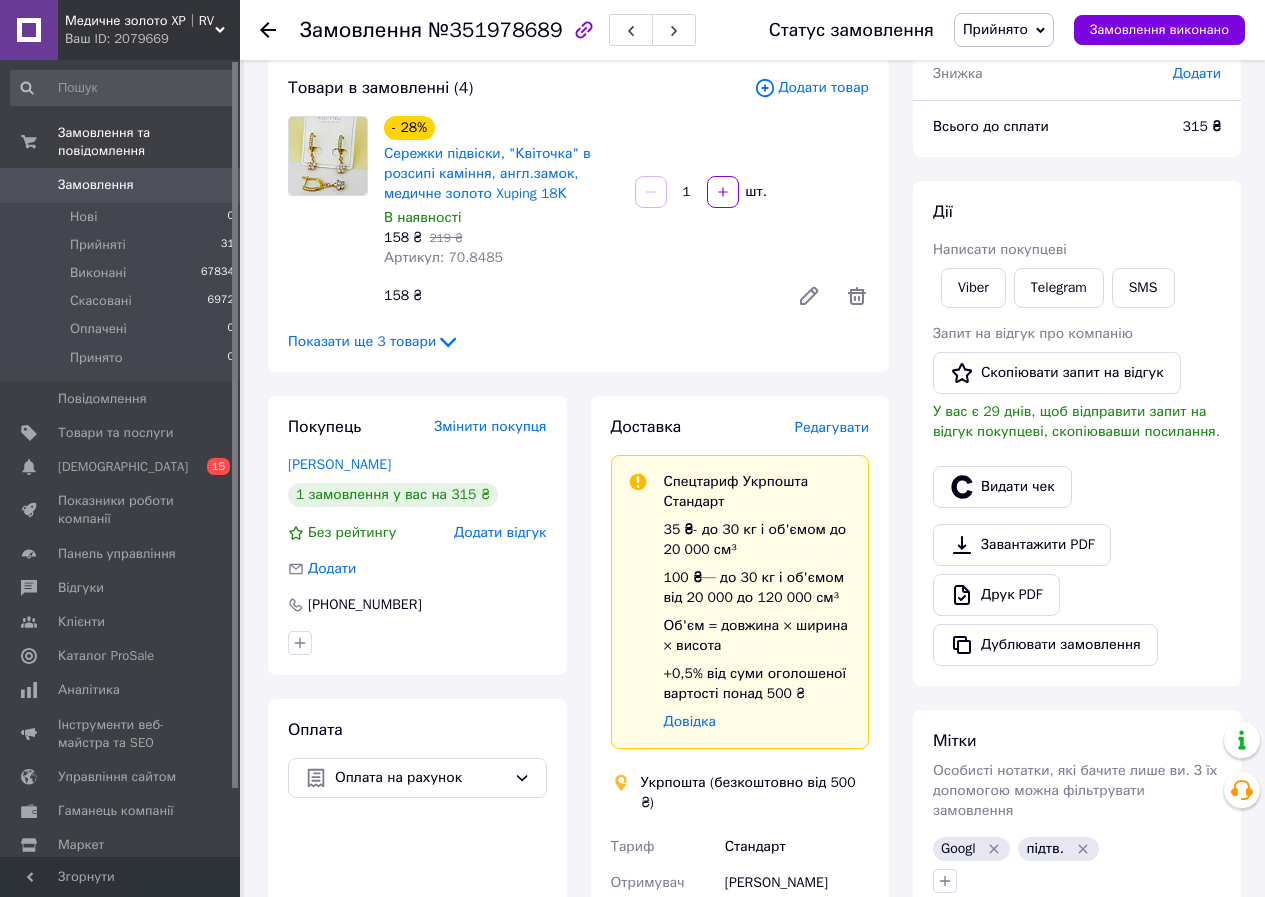 scroll, scrollTop: 400, scrollLeft: 0, axis: vertical 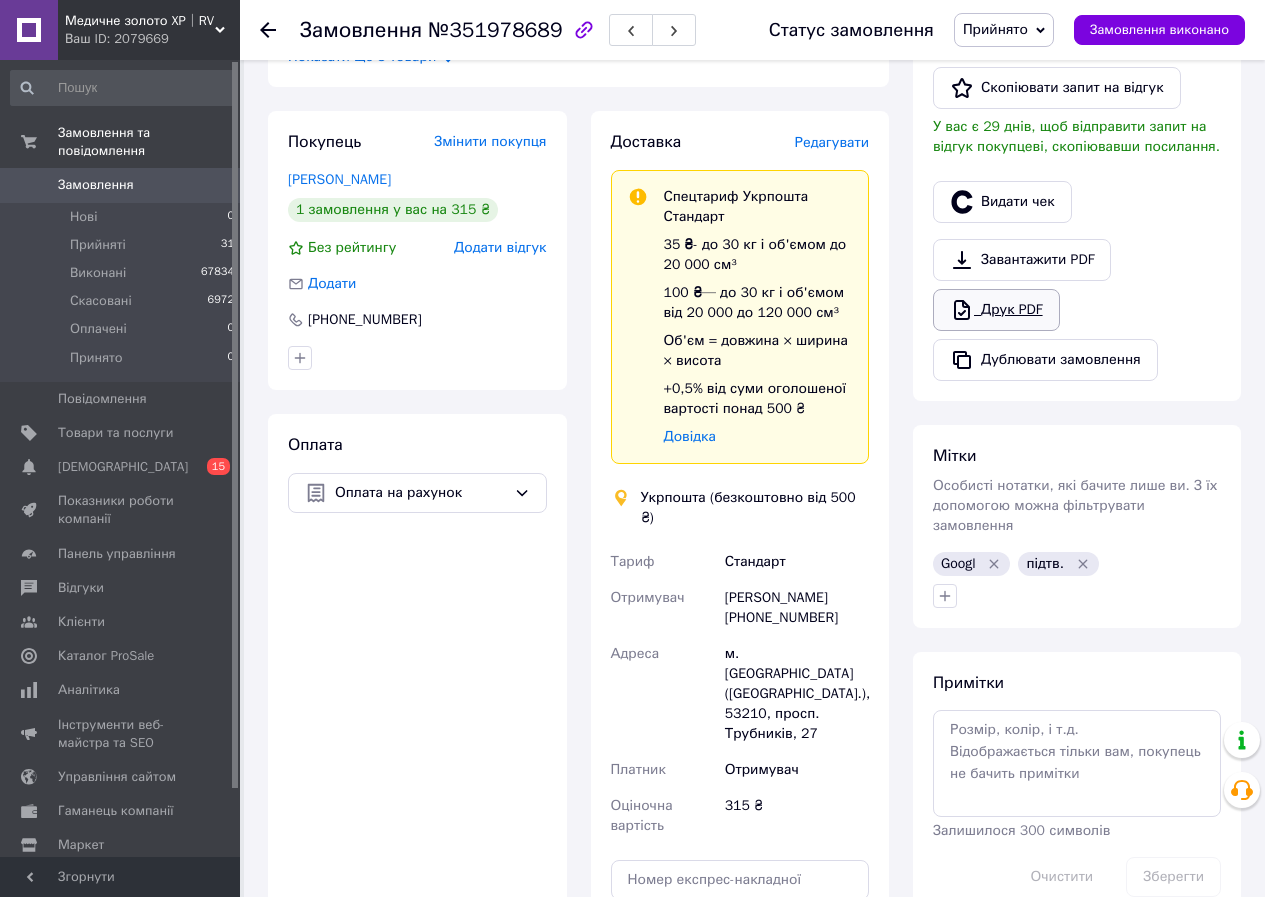 click on "Друк PDF" at bounding box center (996, 310) 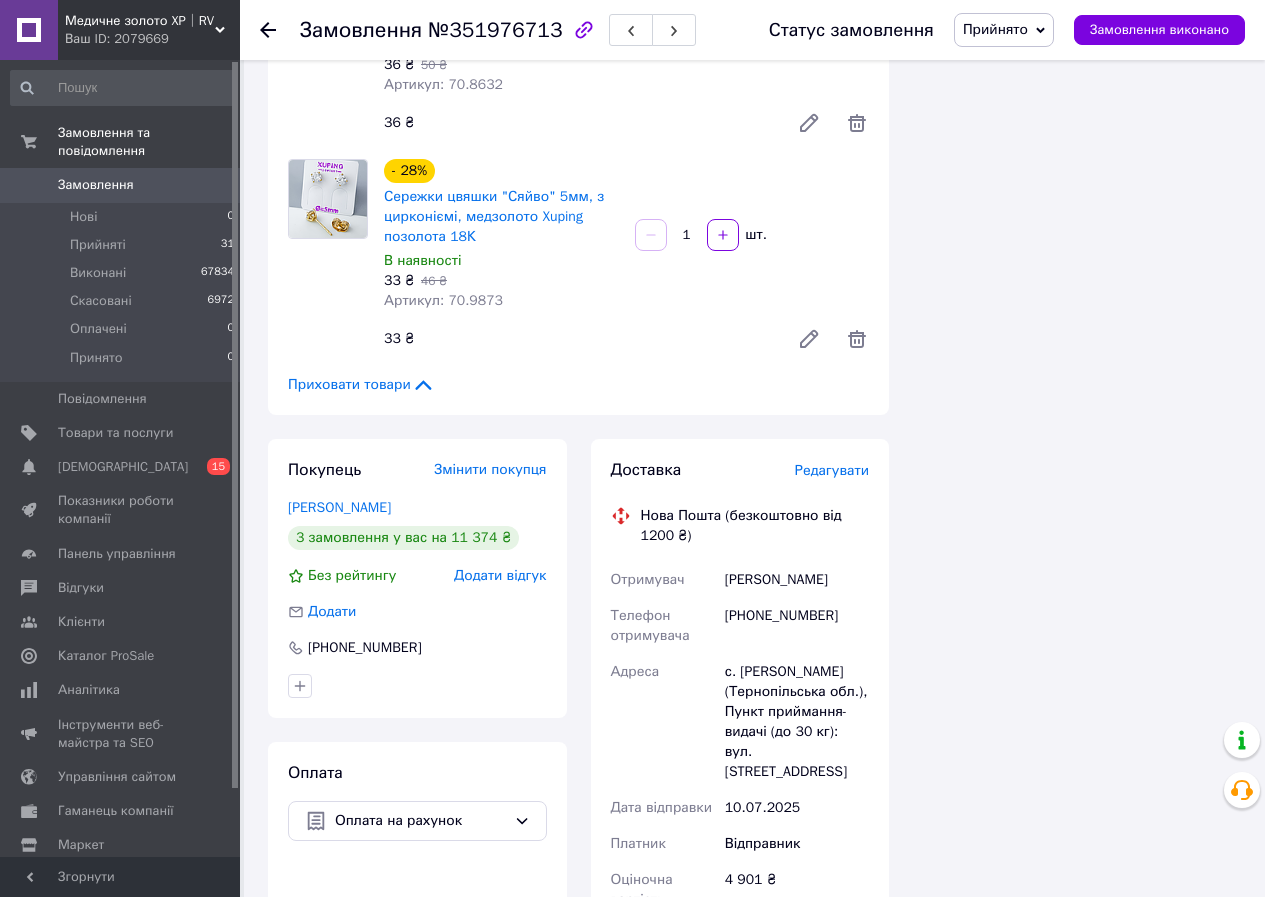 scroll, scrollTop: 9461, scrollLeft: 0, axis: vertical 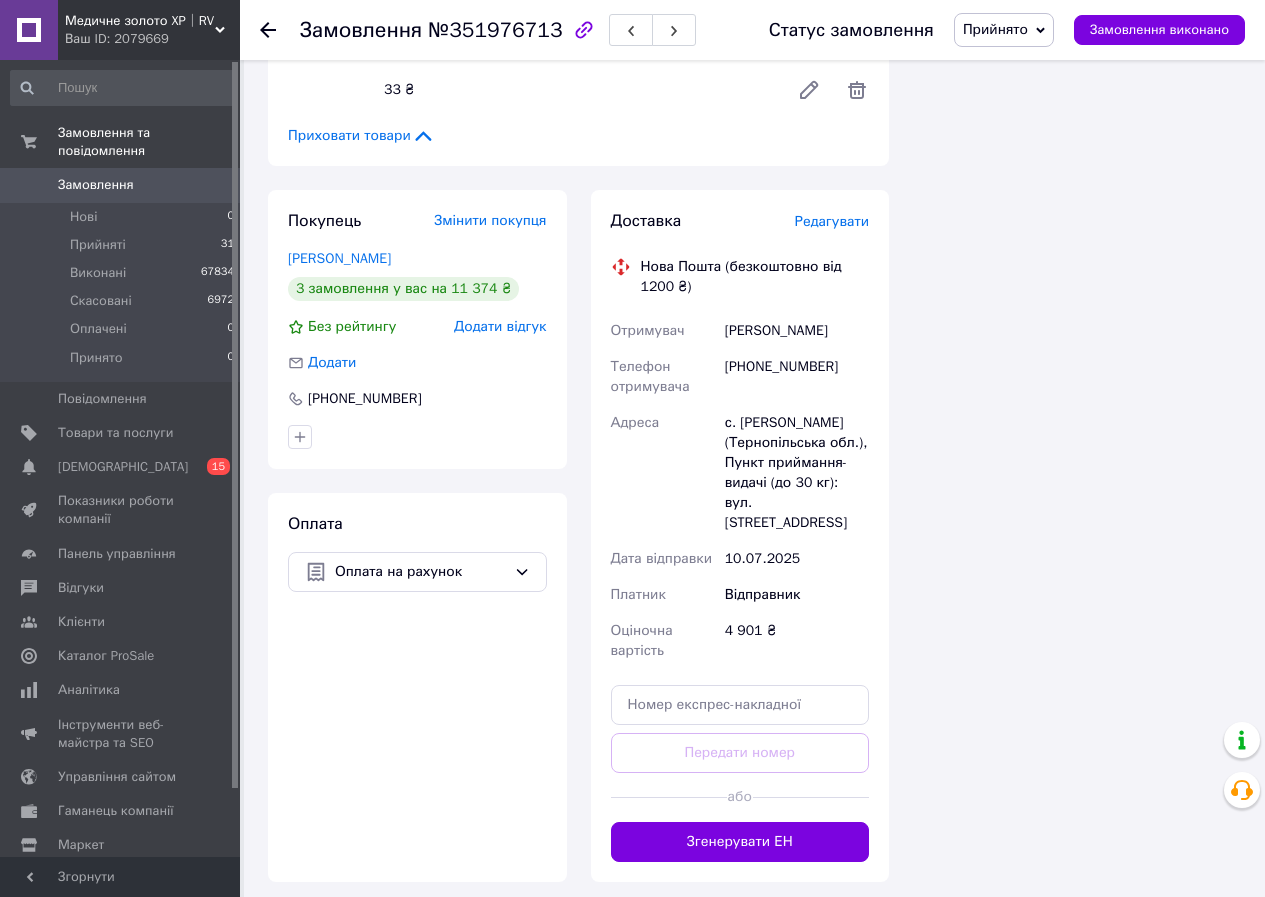 drag, startPoint x: 180, startPoint y: 37, endPoint x: 174, endPoint y: 46, distance: 10.816654 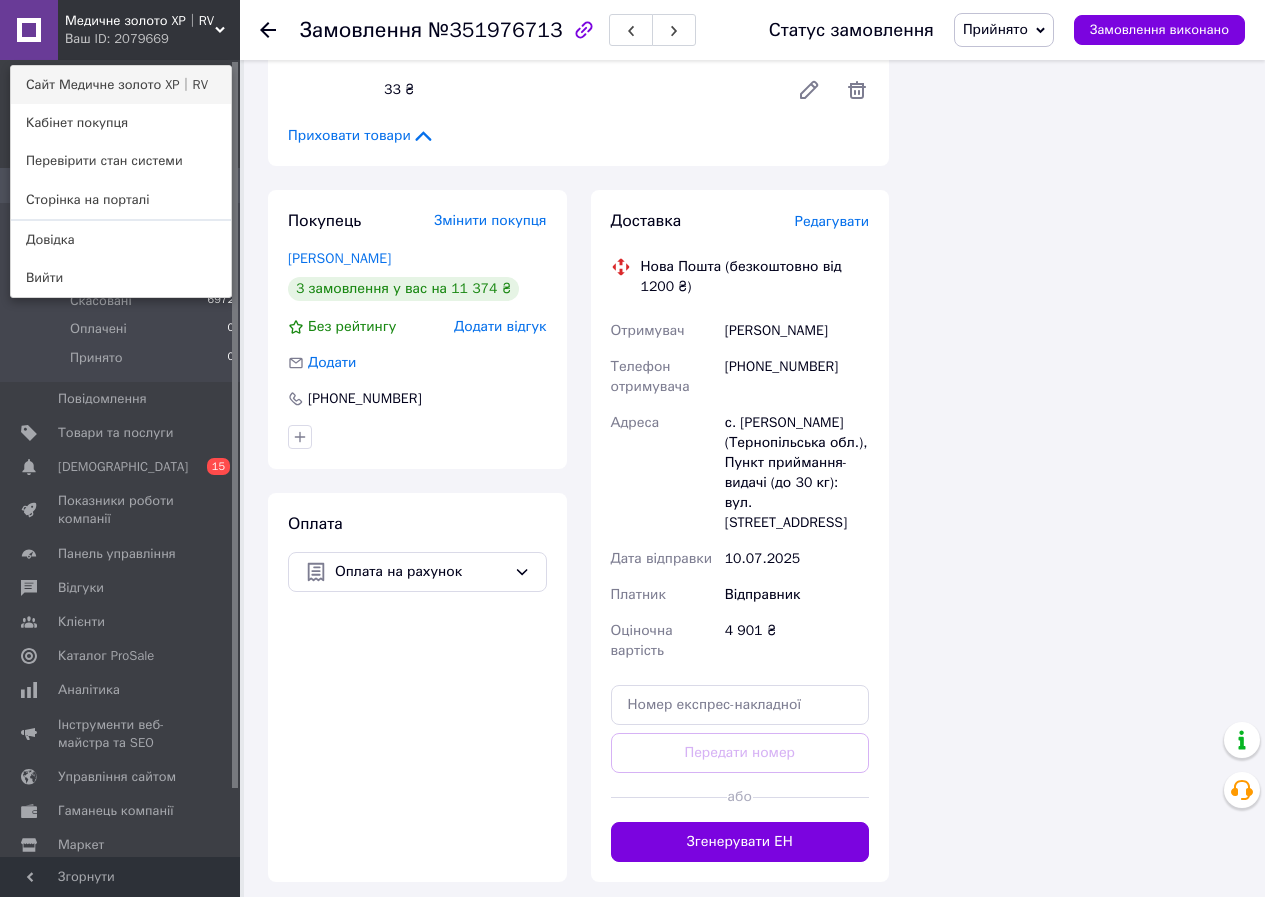 click on "Сайт Медичне золото XP│RV" at bounding box center (121, 85) 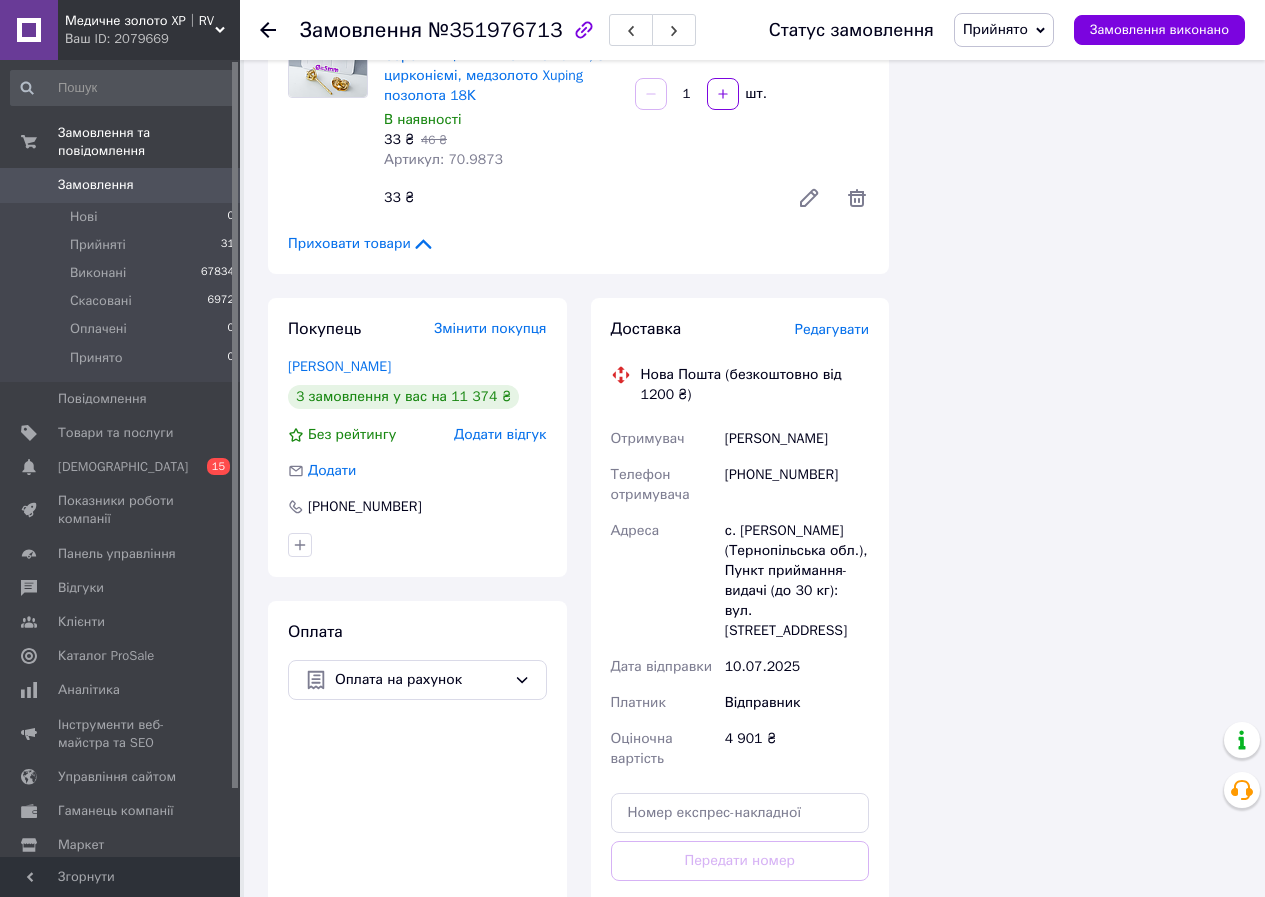 scroll, scrollTop: 9161, scrollLeft: 0, axis: vertical 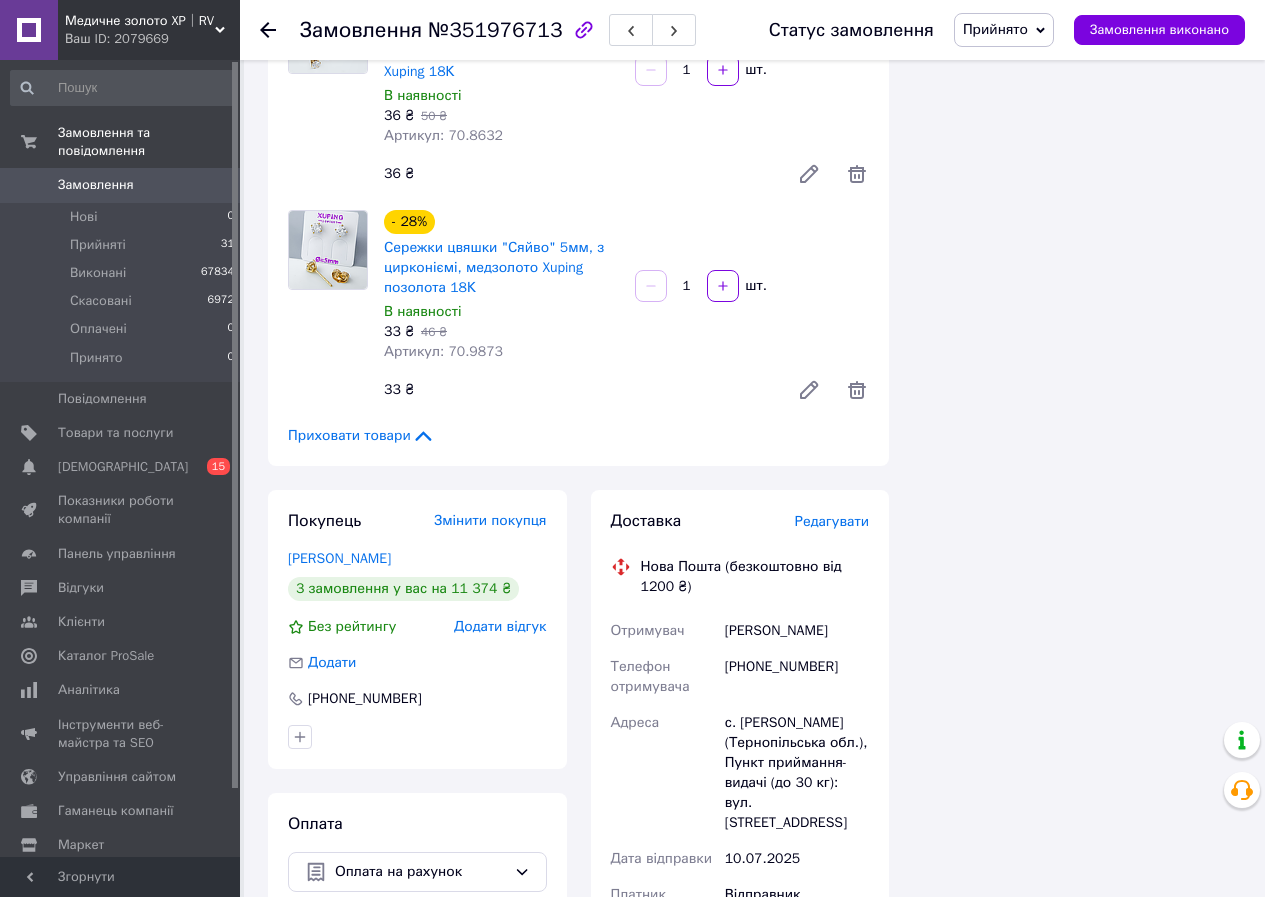 click 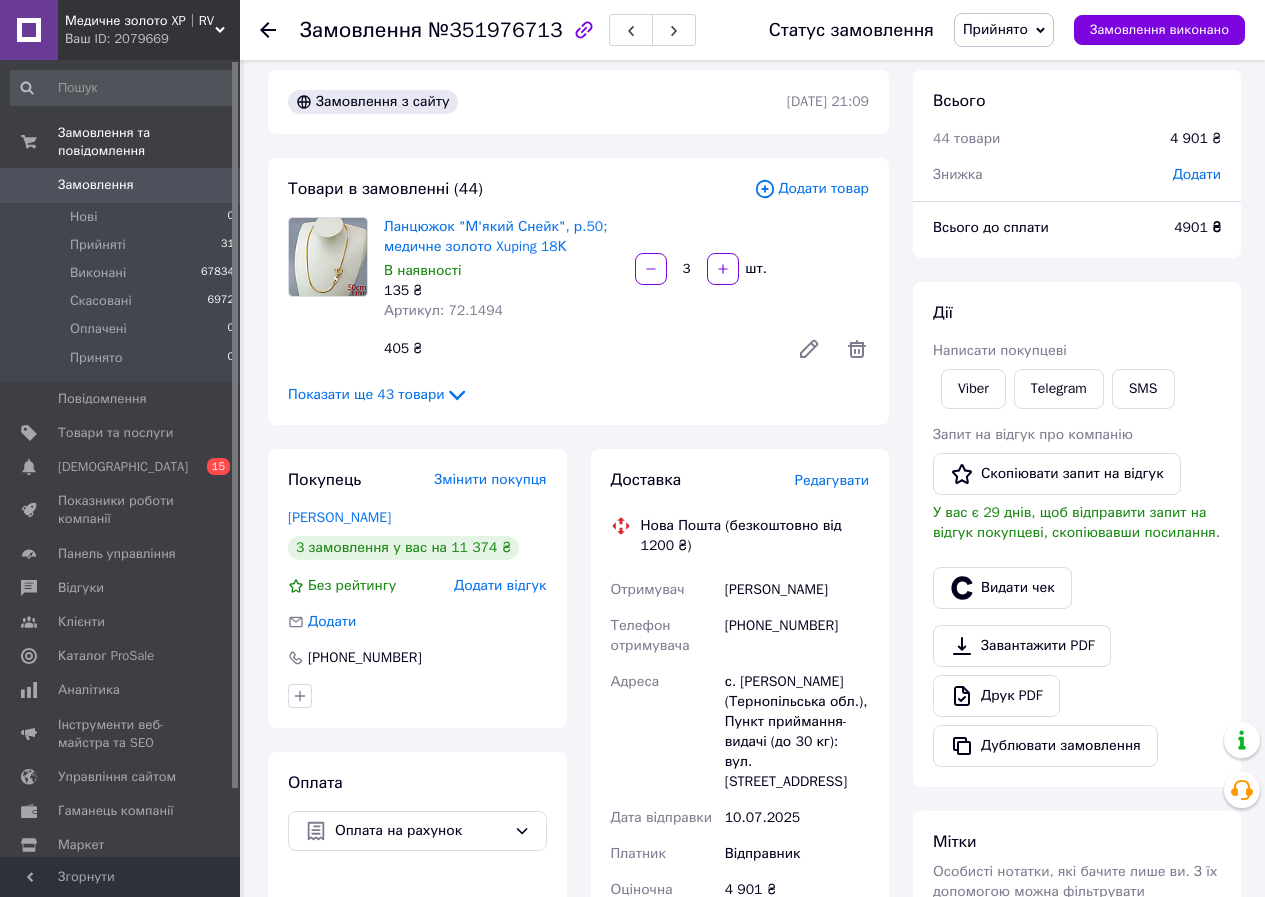 scroll, scrollTop: 0, scrollLeft: 0, axis: both 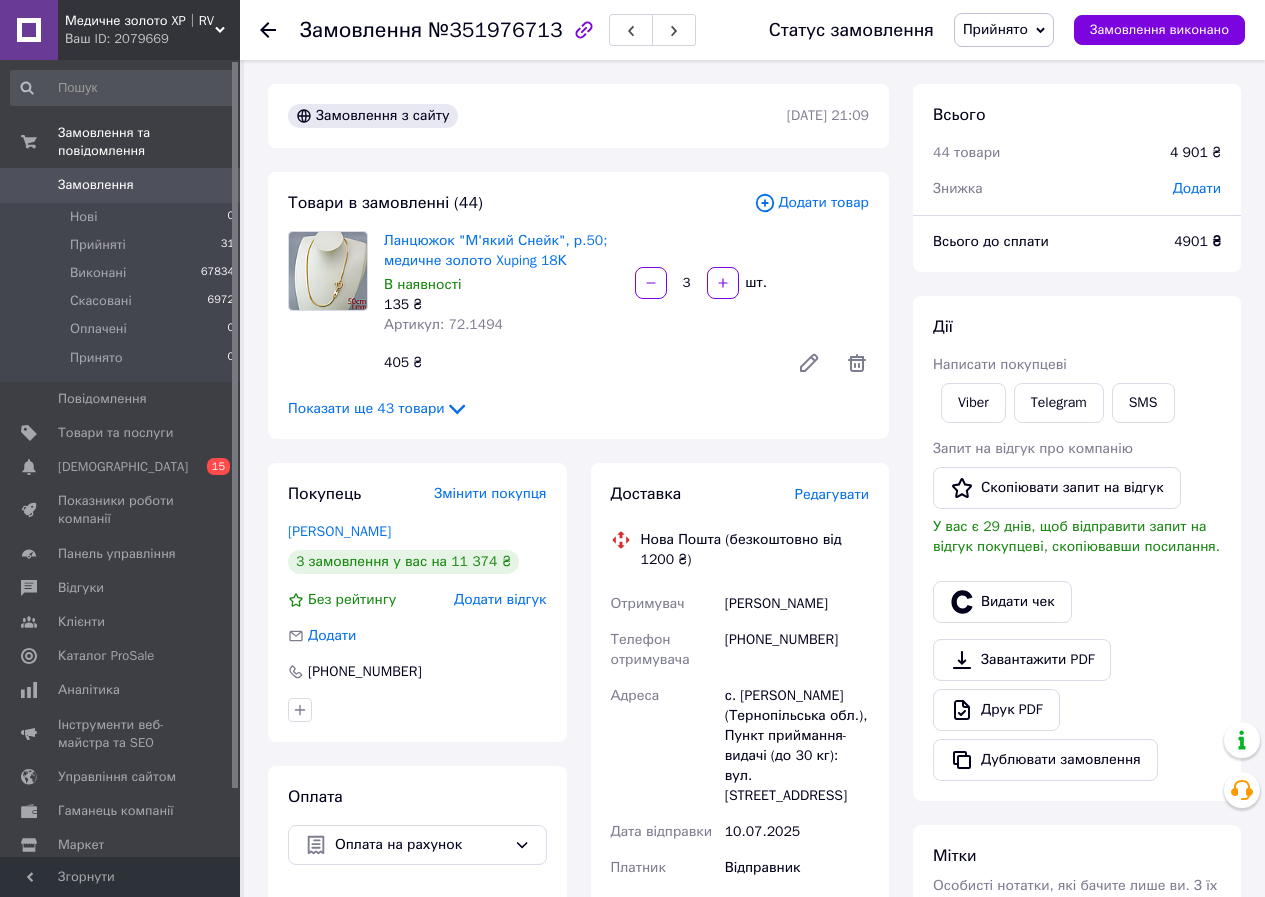 click on "Додати" at bounding box center [1197, 188] 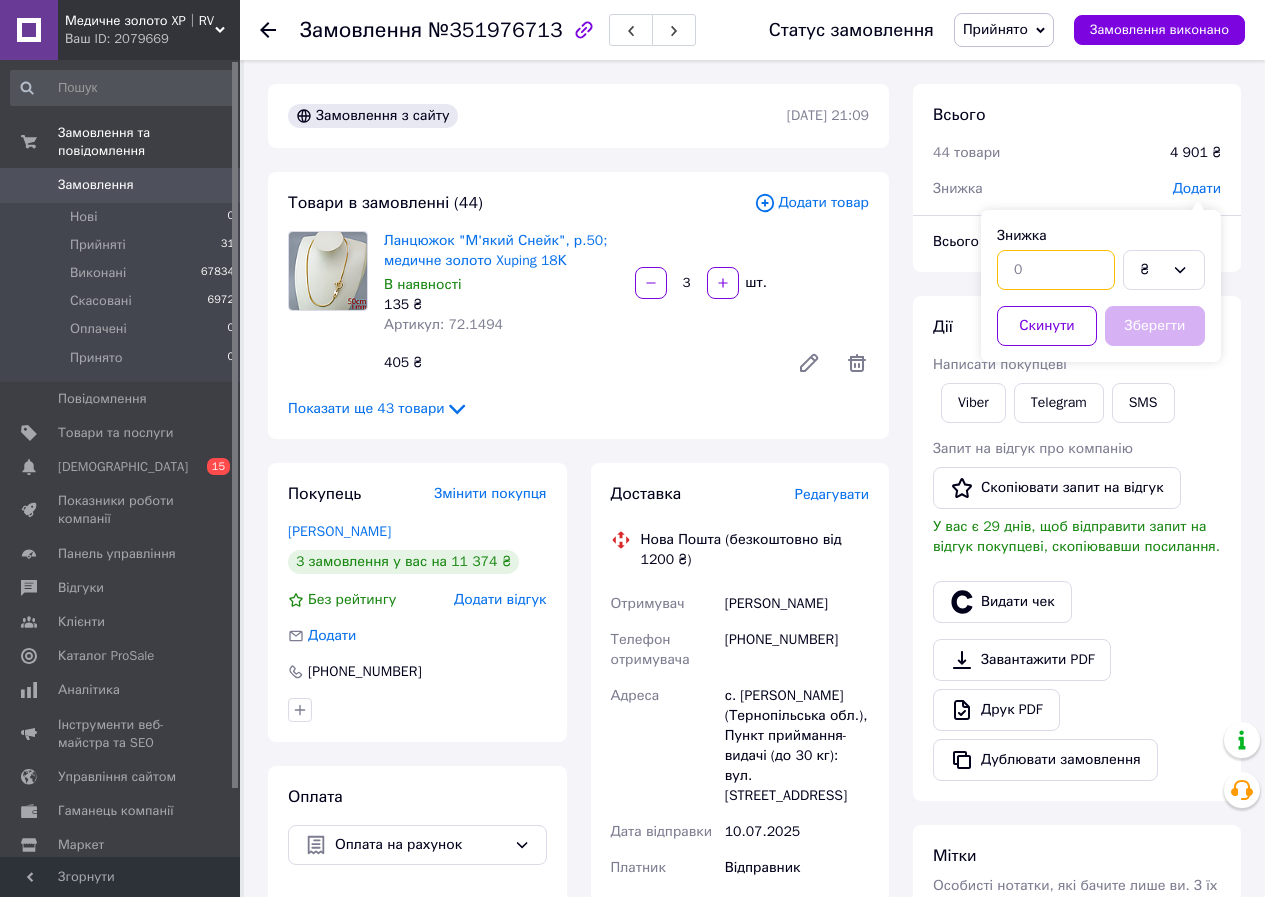 click at bounding box center (1056, 270) 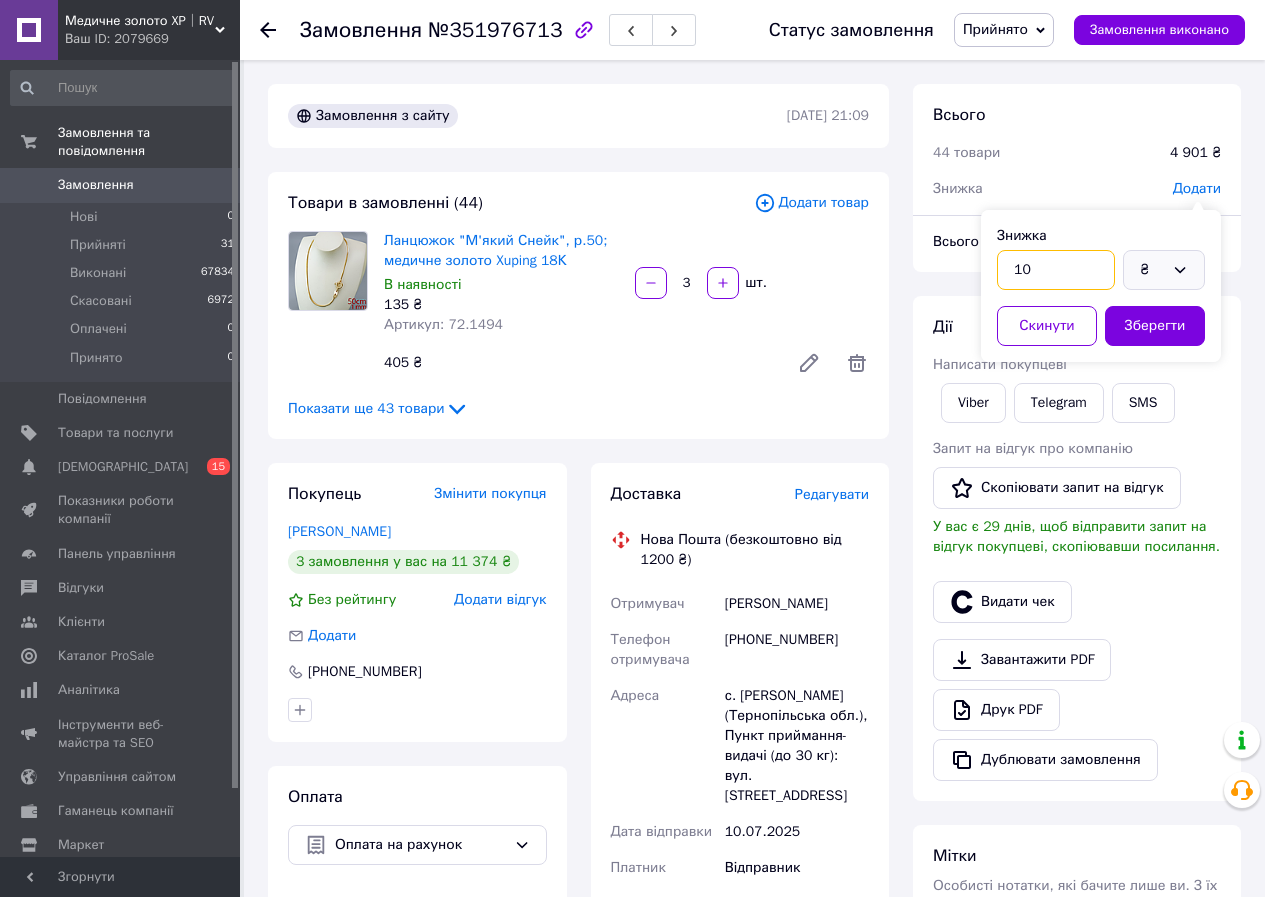 type on "10" 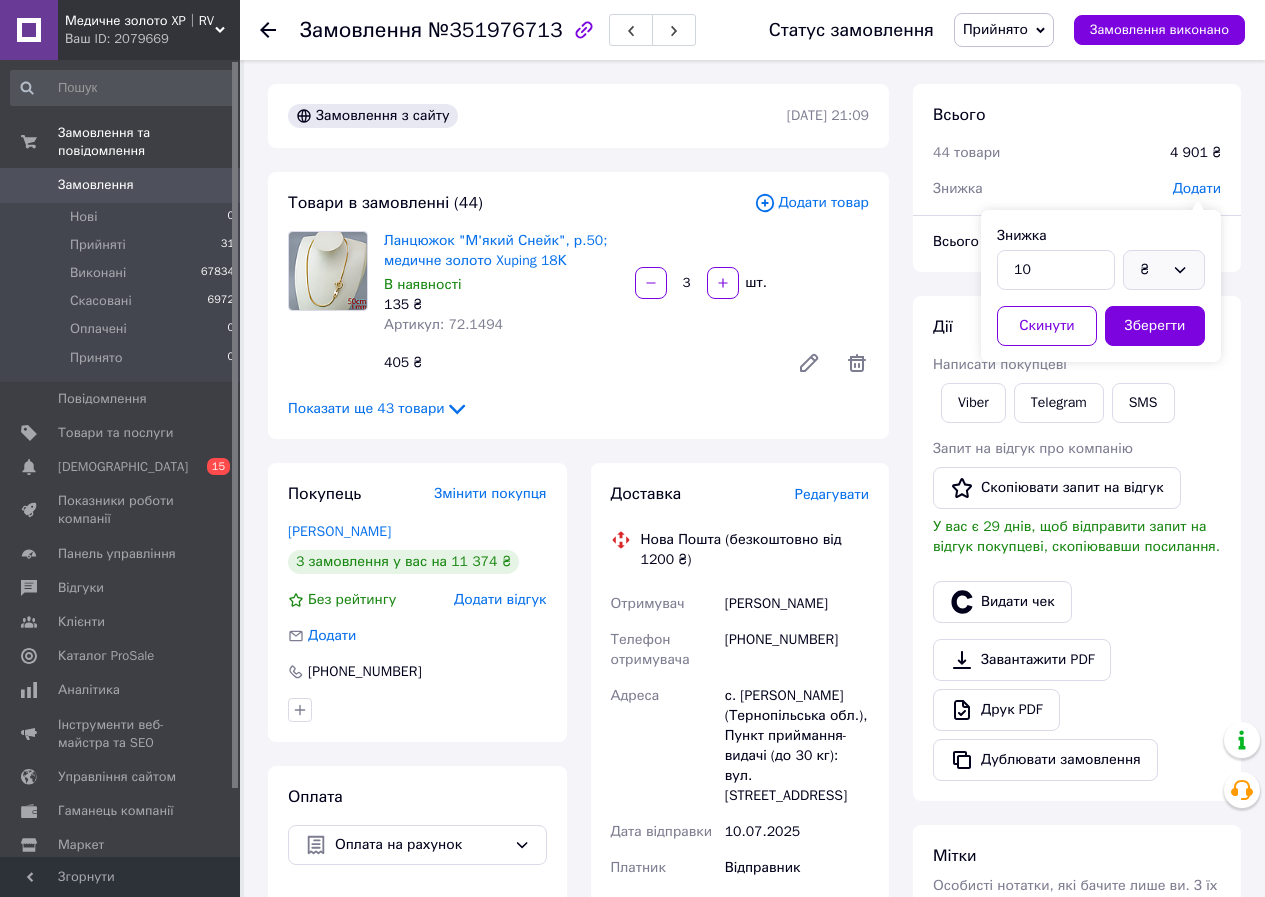 click on "₴" at bounding box center (1164, 270) 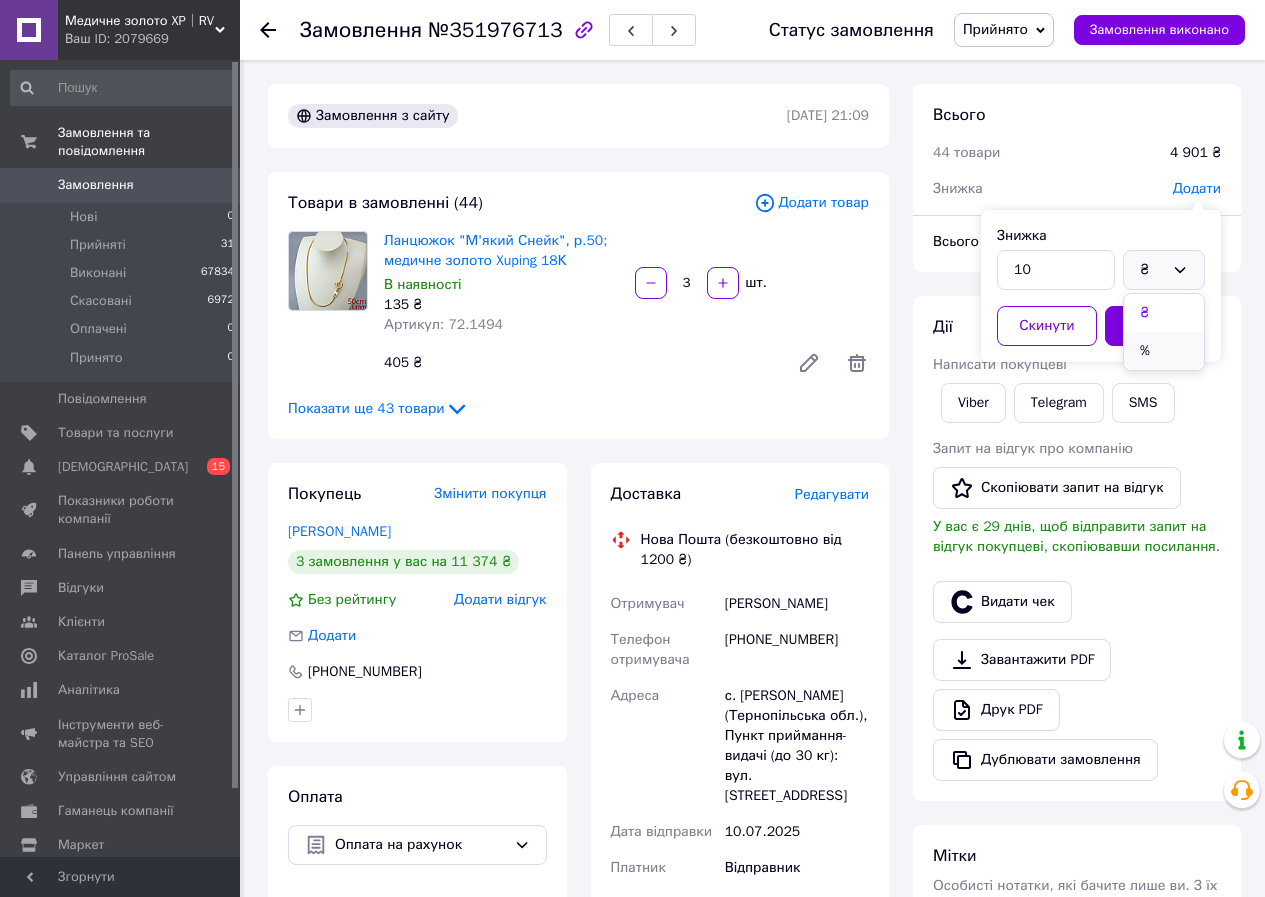 click on "%" at bounding box center [1164, 351] 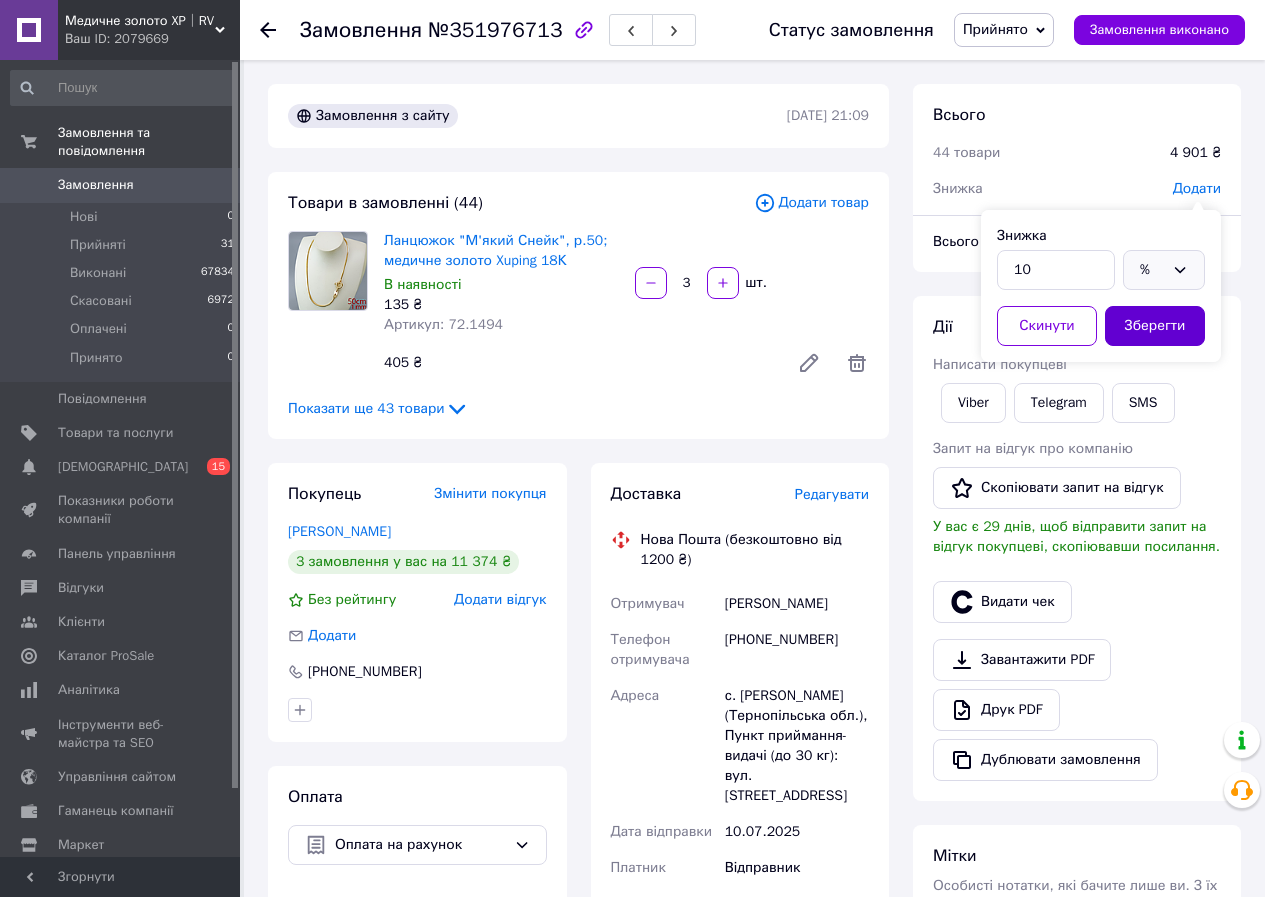 click on "Зберегти" at bounding box center [1155, 326] 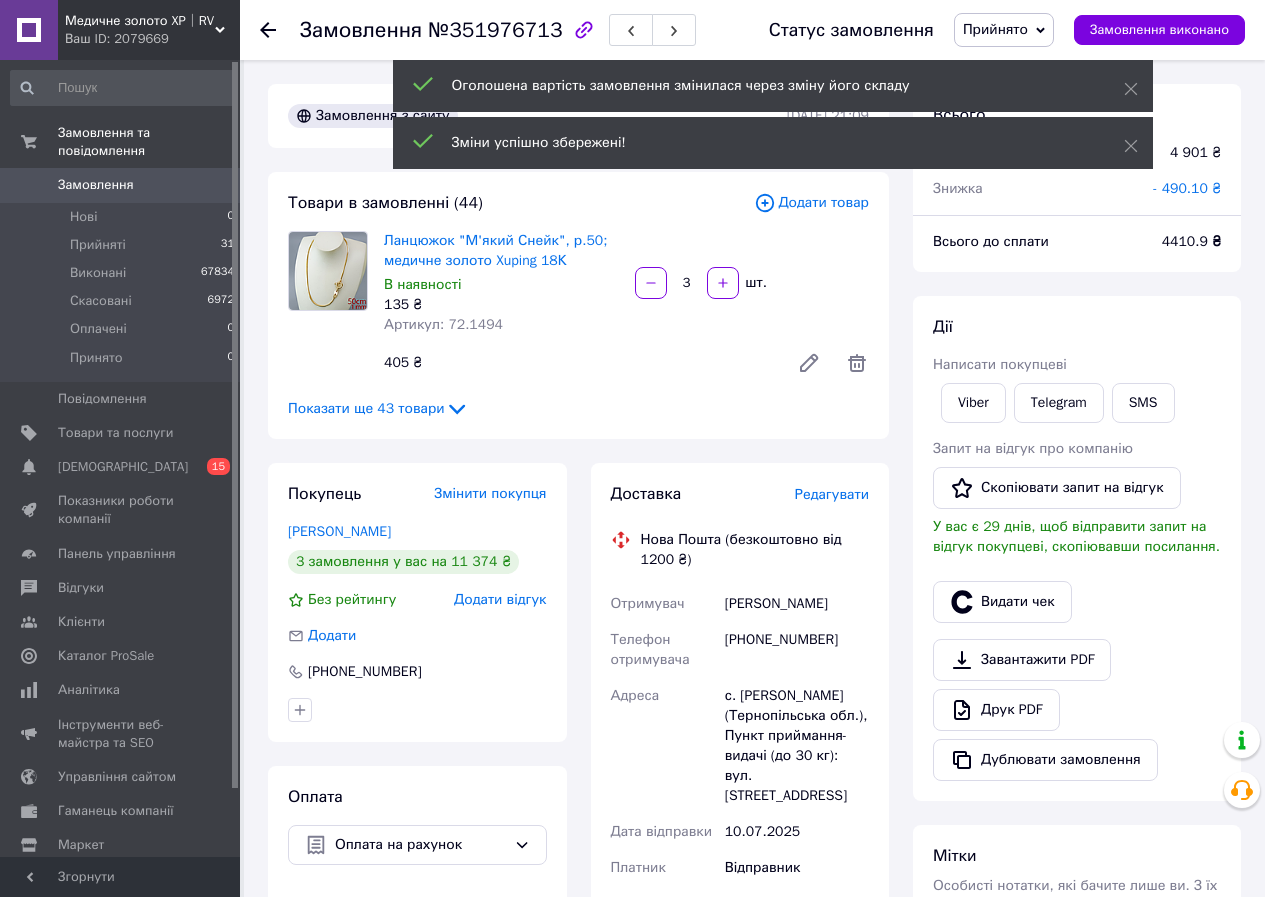 click on "Viber" at bounding box center (973, 403) 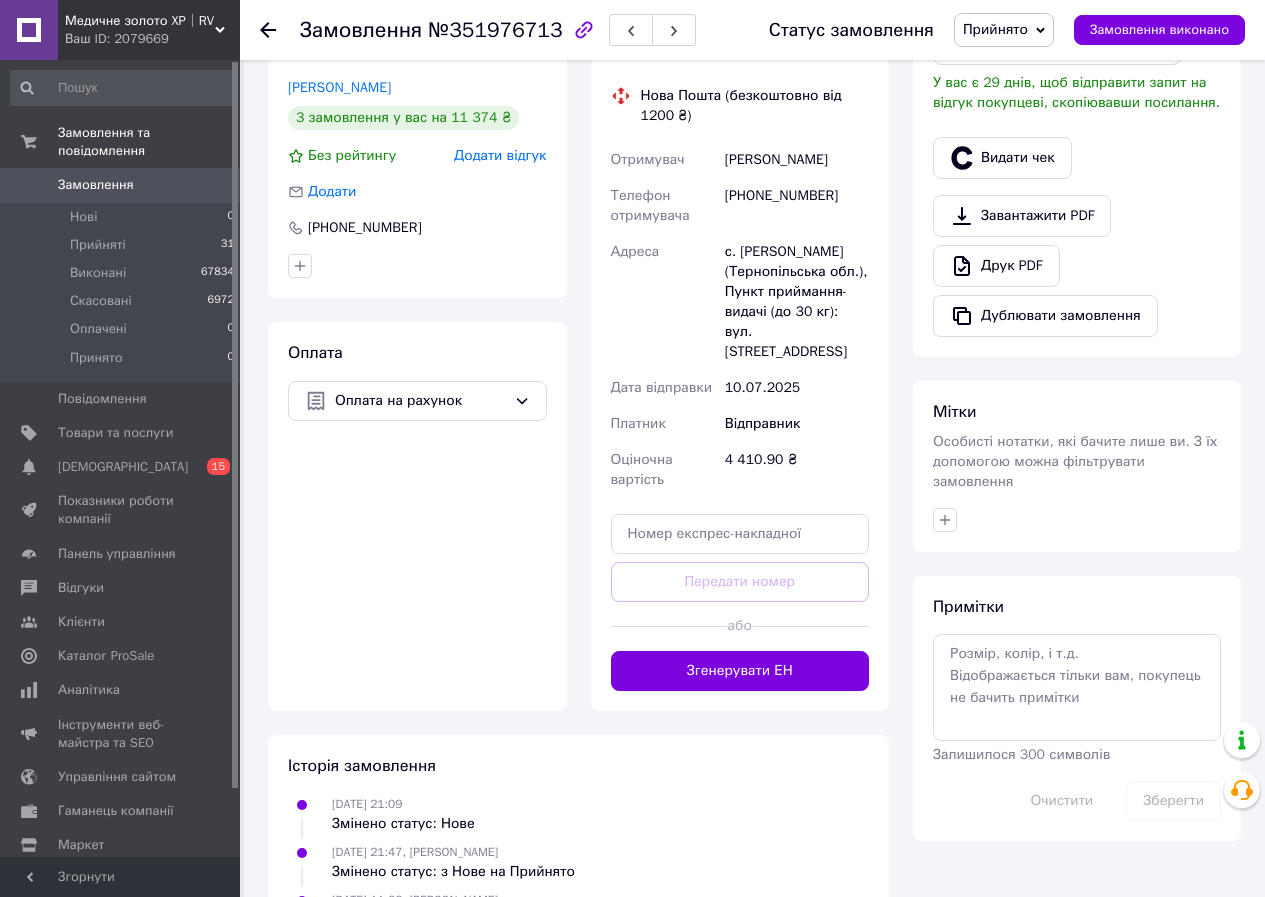 scroll, scrollTop: 500, scrollLeft: 0, axis: vertical 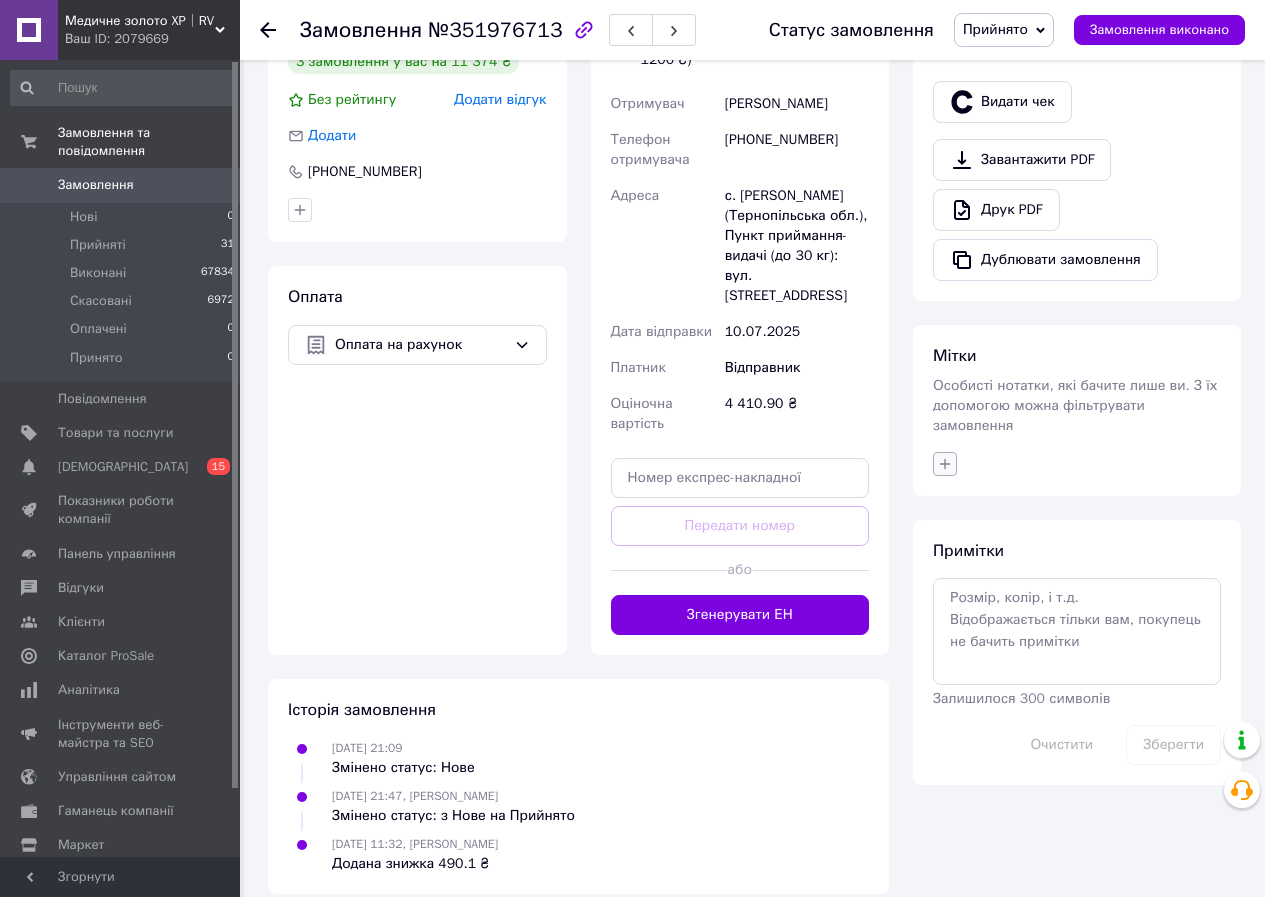 click 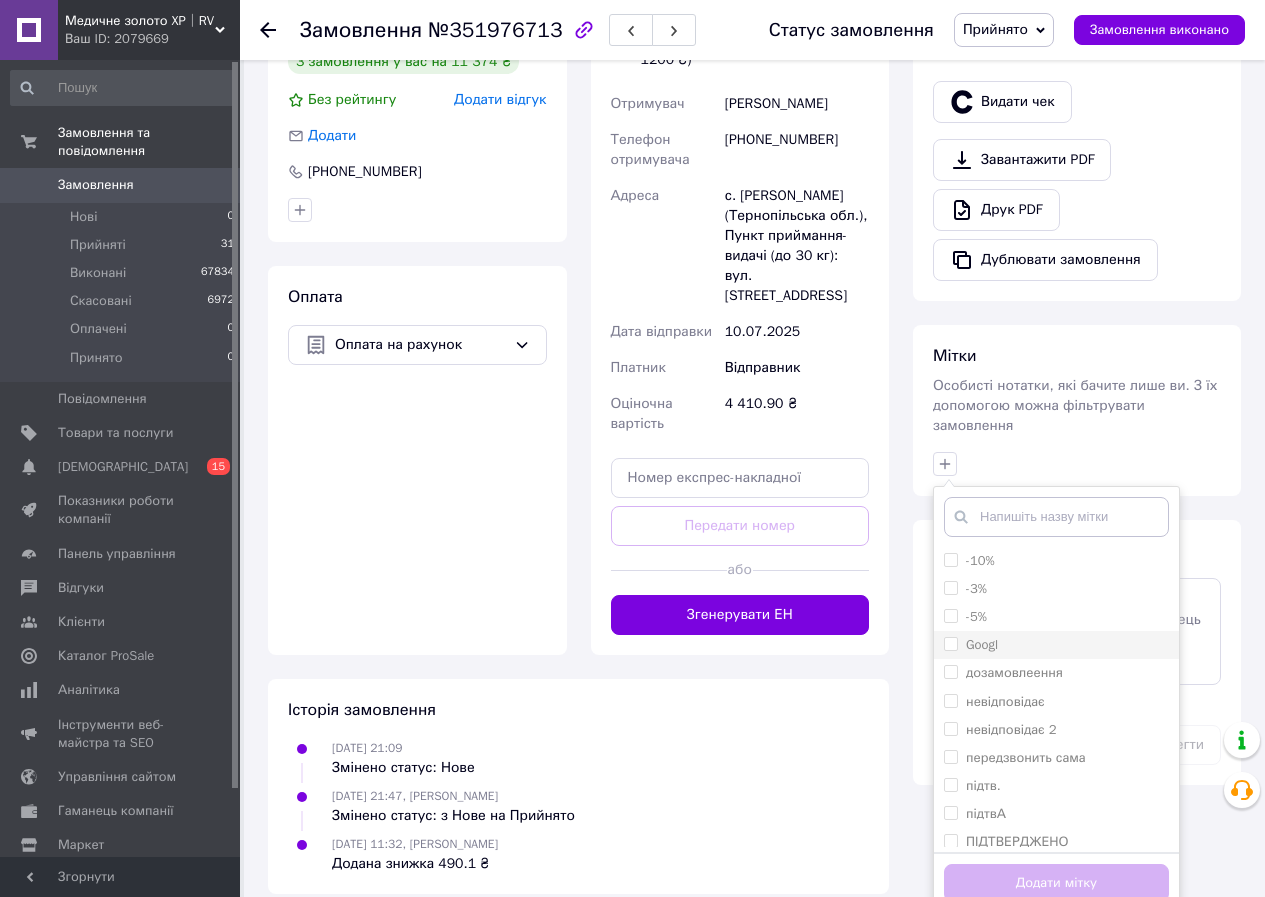 click on "Googl" at bounding box center [950, 643] 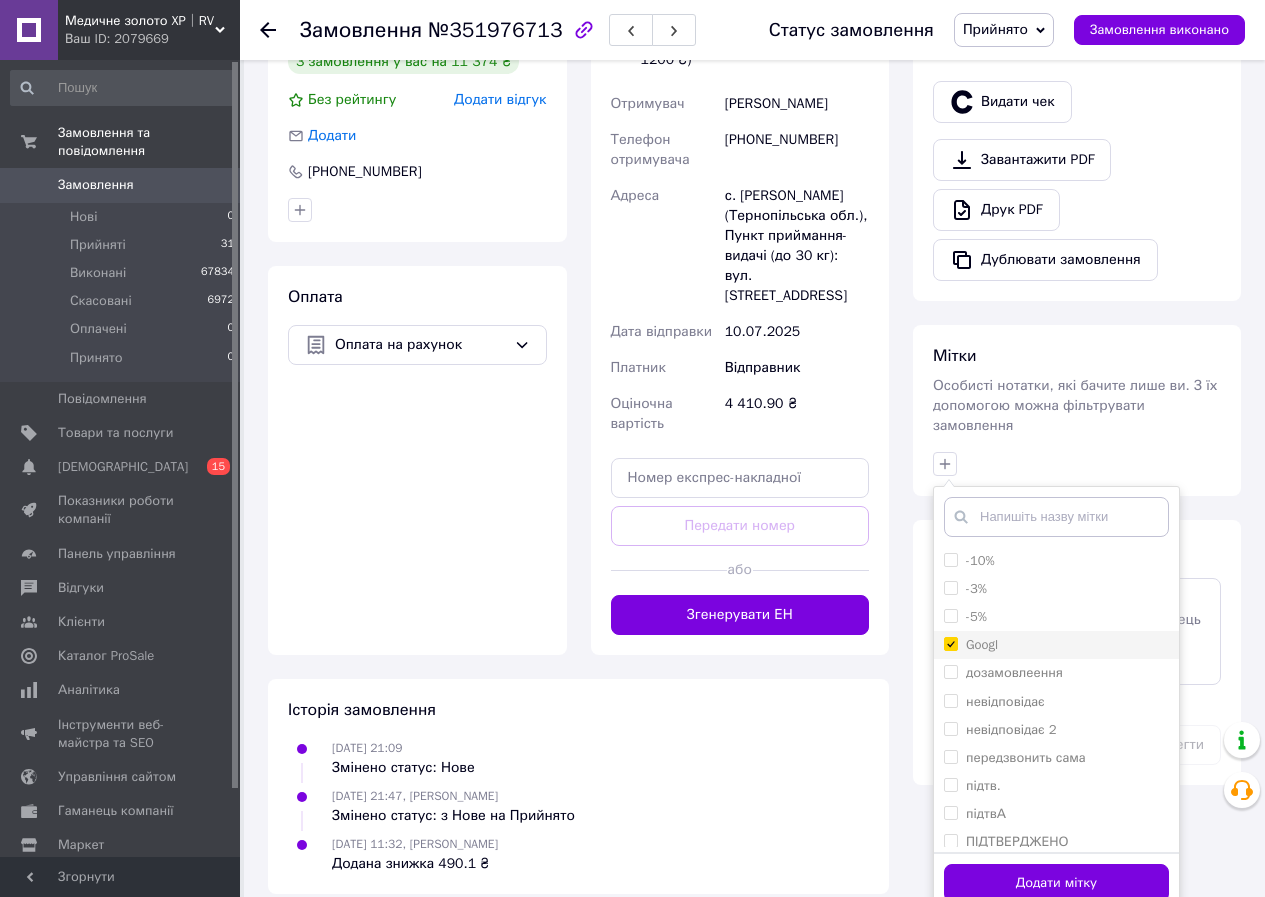 click on "Googl" at bounding box center (950, 643) 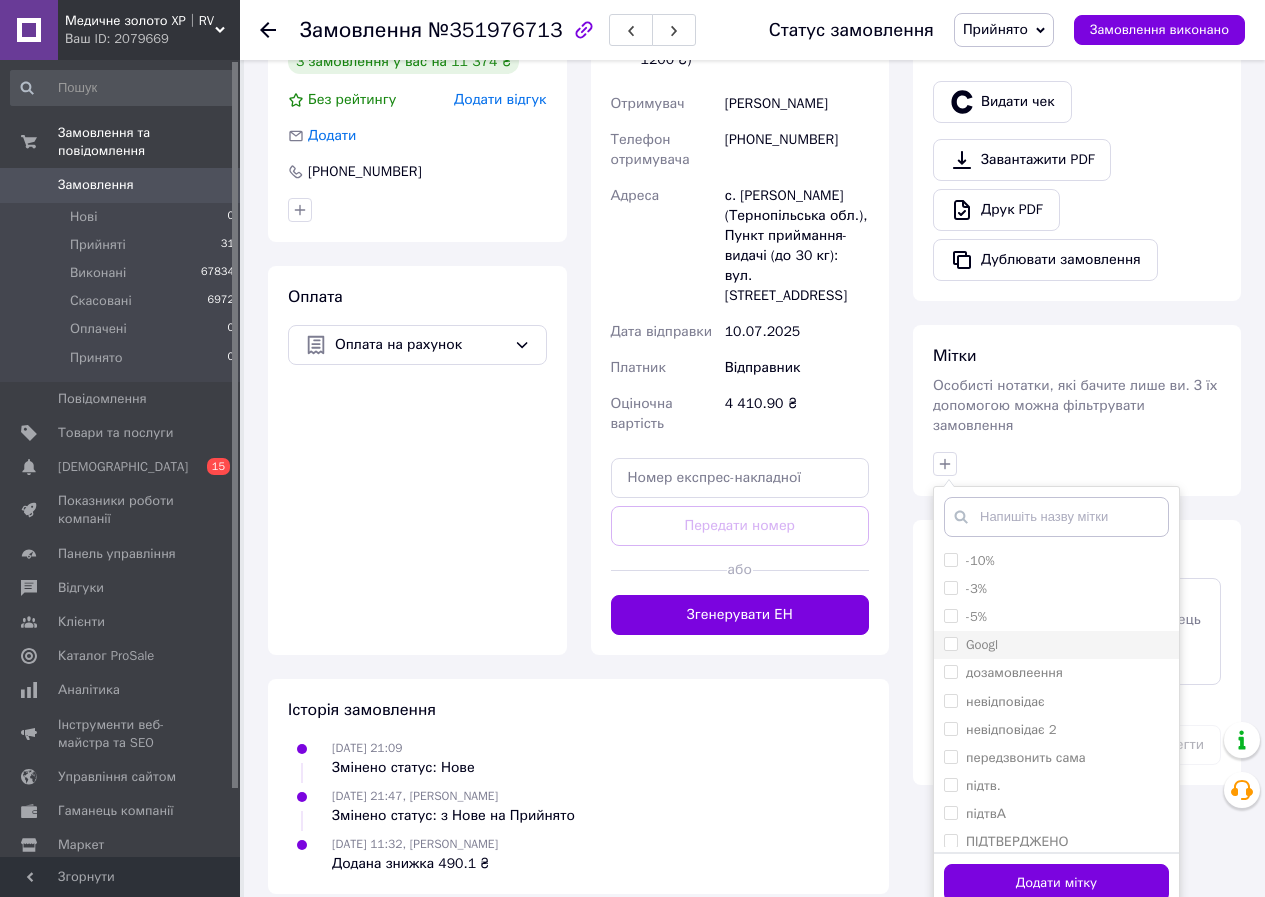 checkbox on "false" 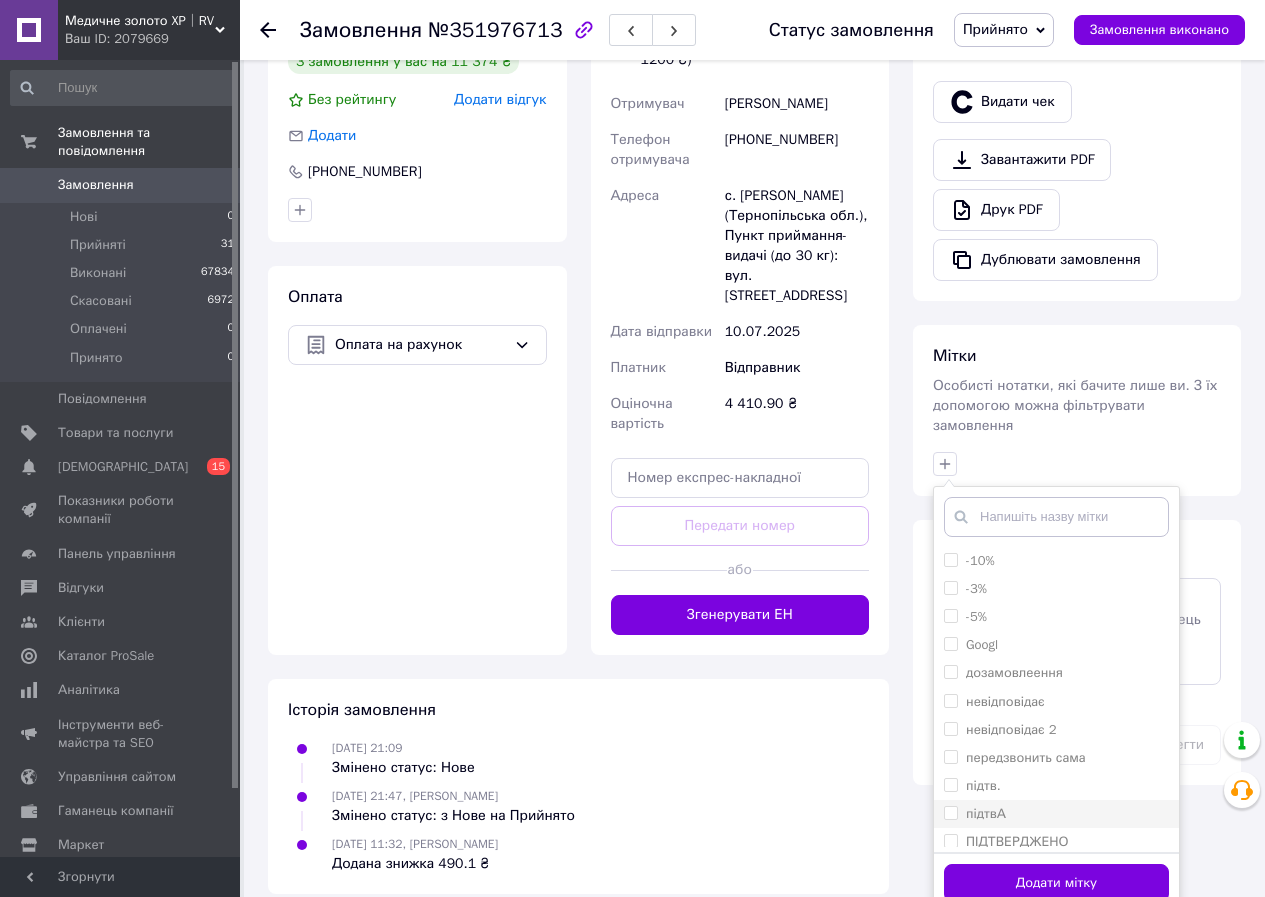 drag, startPoint x: 948, startPoint y: 770, endPoint x: 970, endPoint y: 802, distance: 38.832977 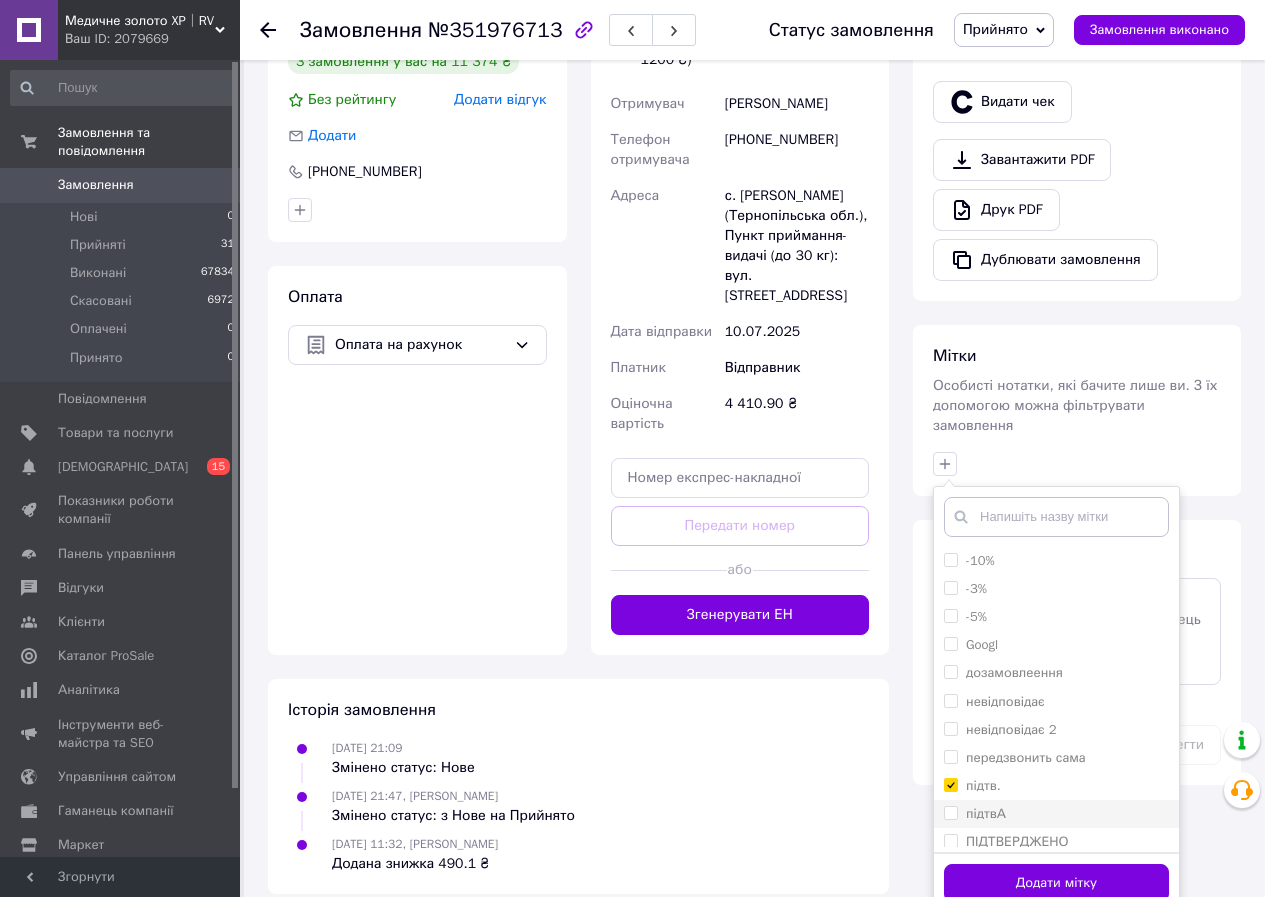 checkbox on "true" 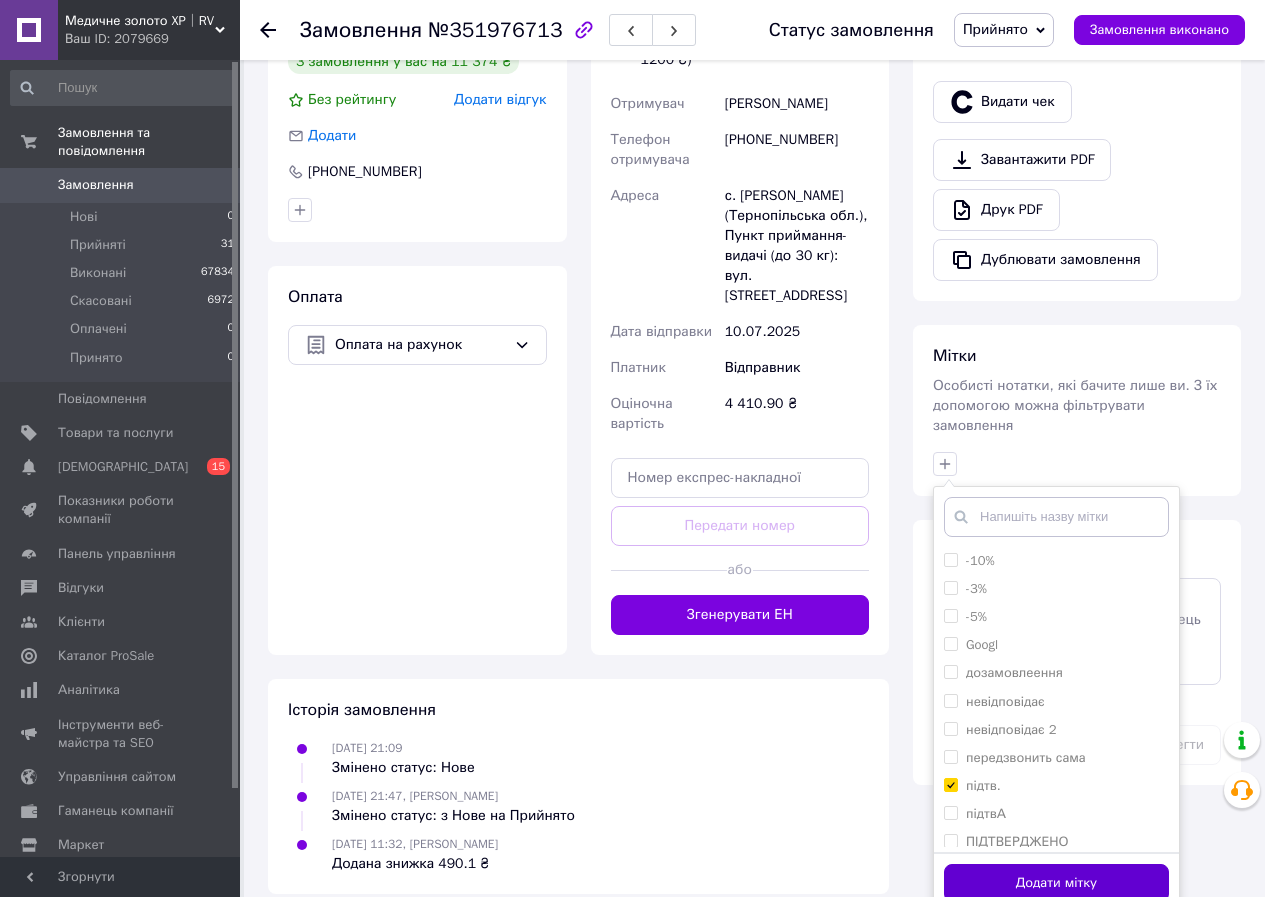 click on "Додати мітку" at bounding box center [1056, 883] 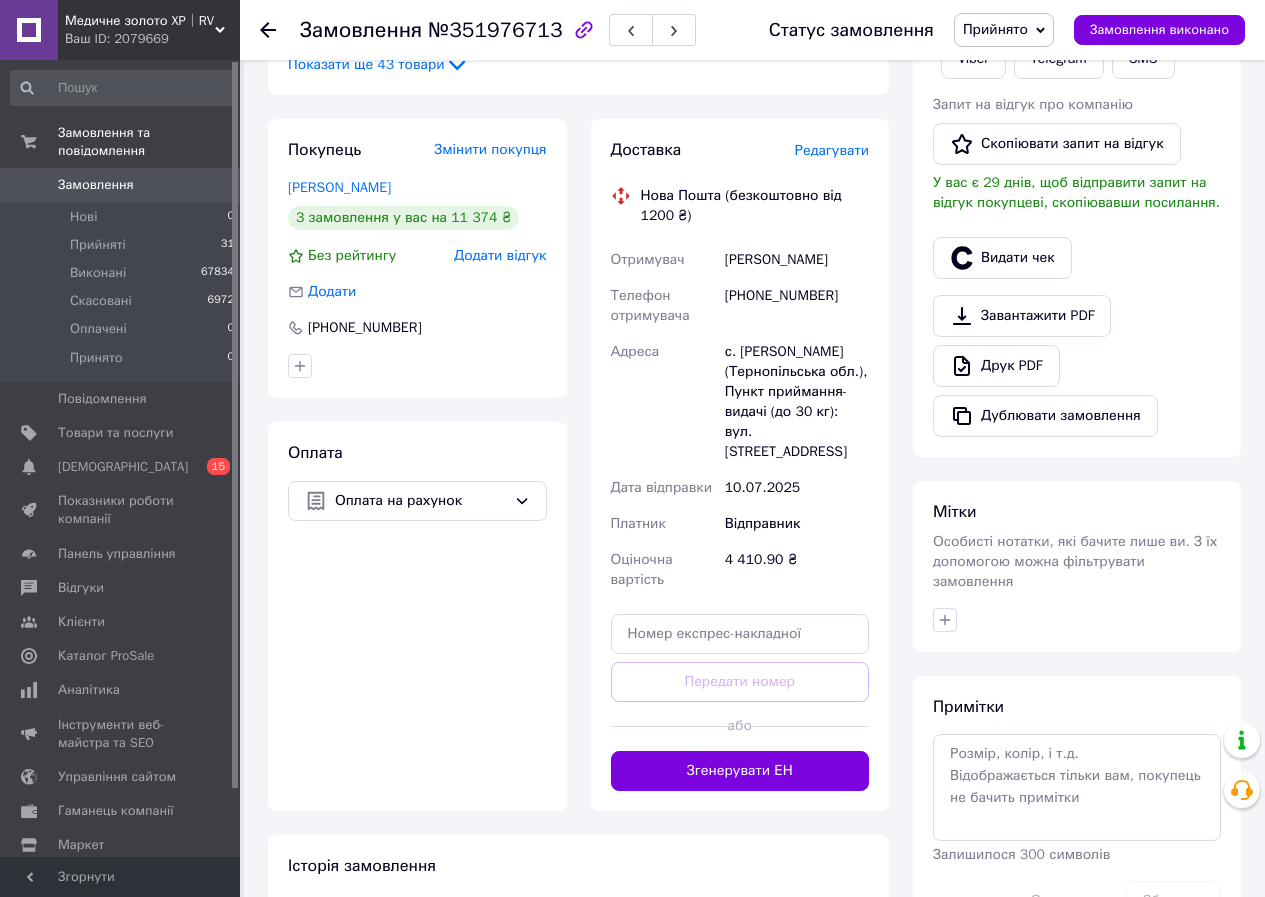 scroll, scrollTop: 200, scrollLeft: 0, axis: vertical 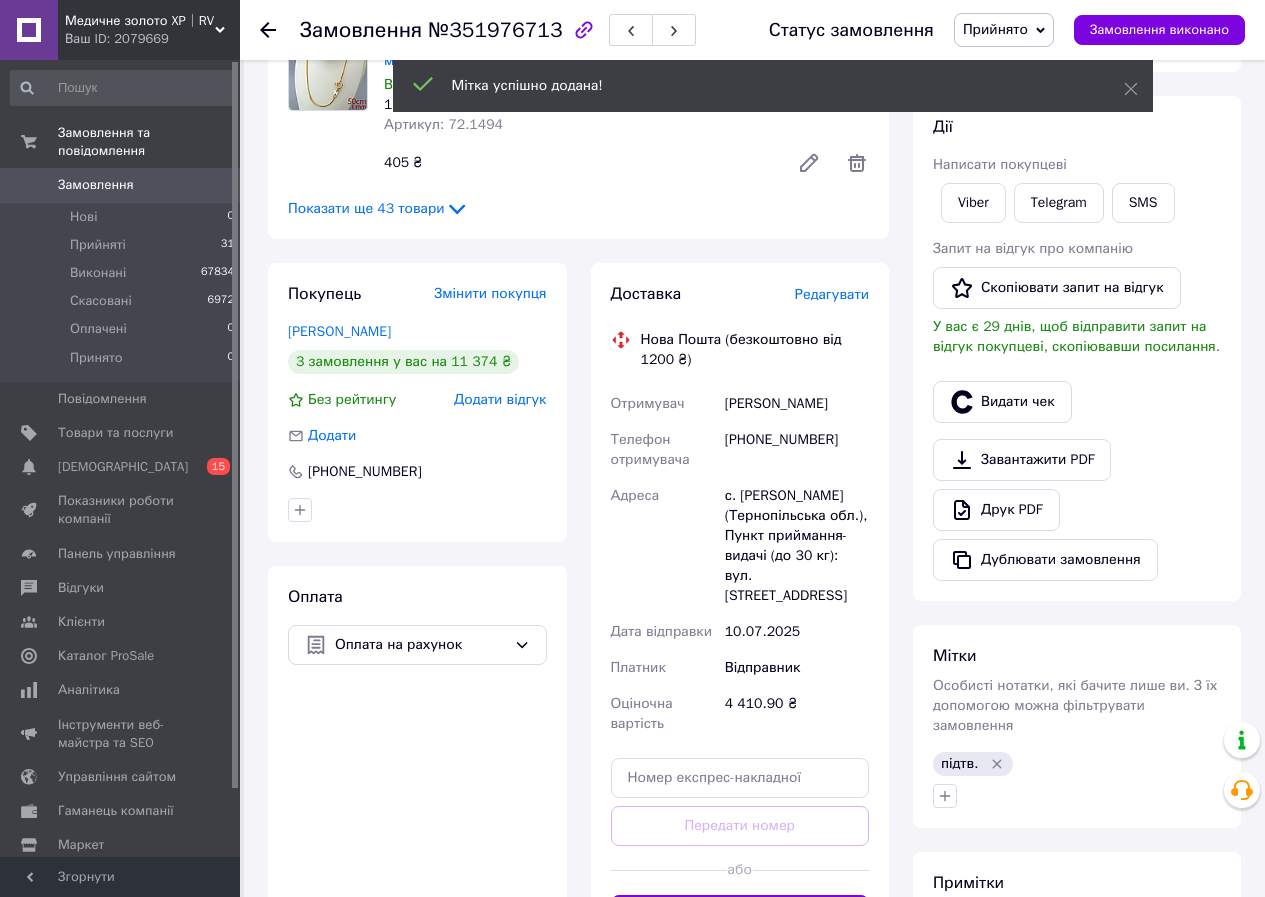 drag, startPoint x: 725, startPoint y: 399, endPoint x: 827, endPoint y: 411, distance: 102.70345 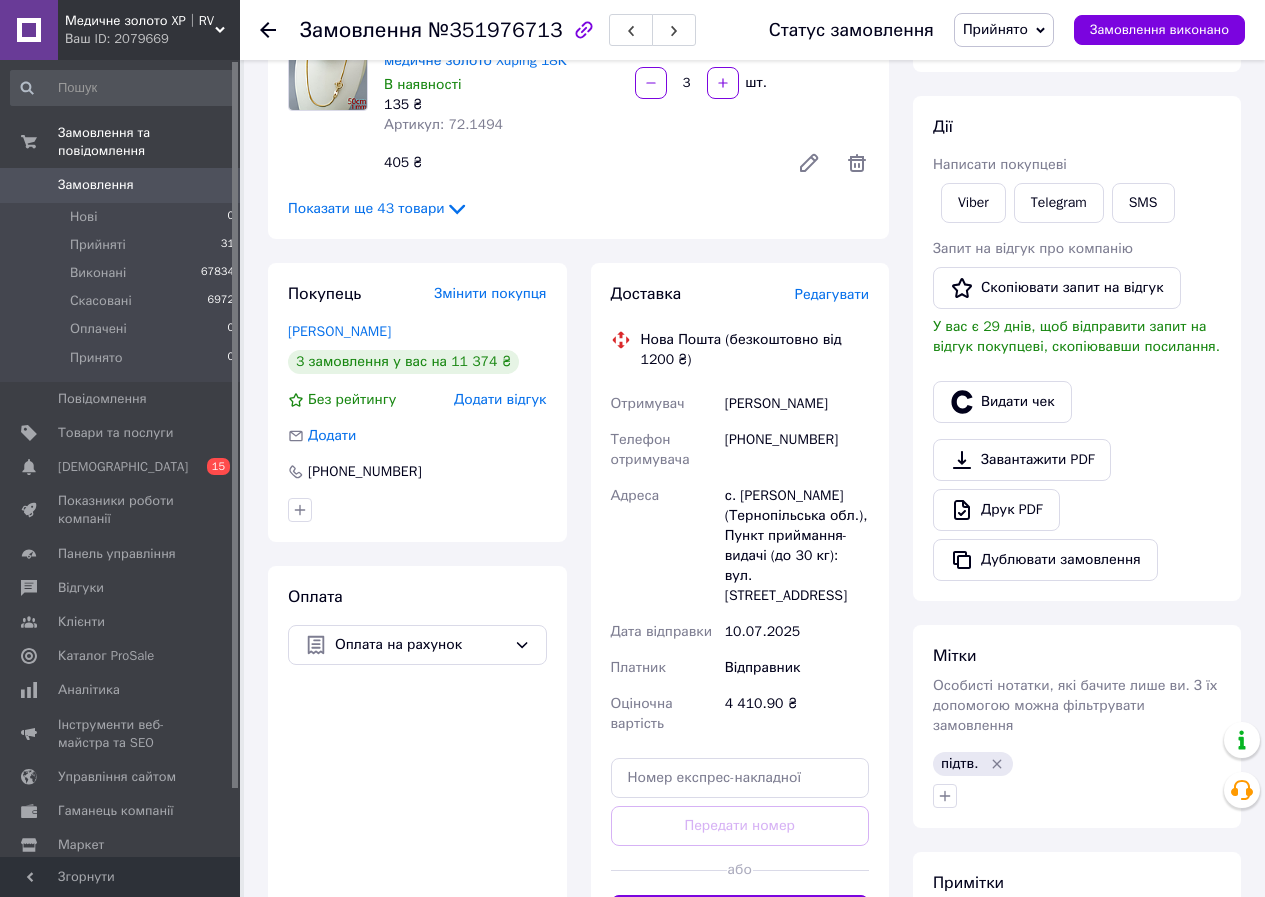 copy on "Черепаха Ірина" 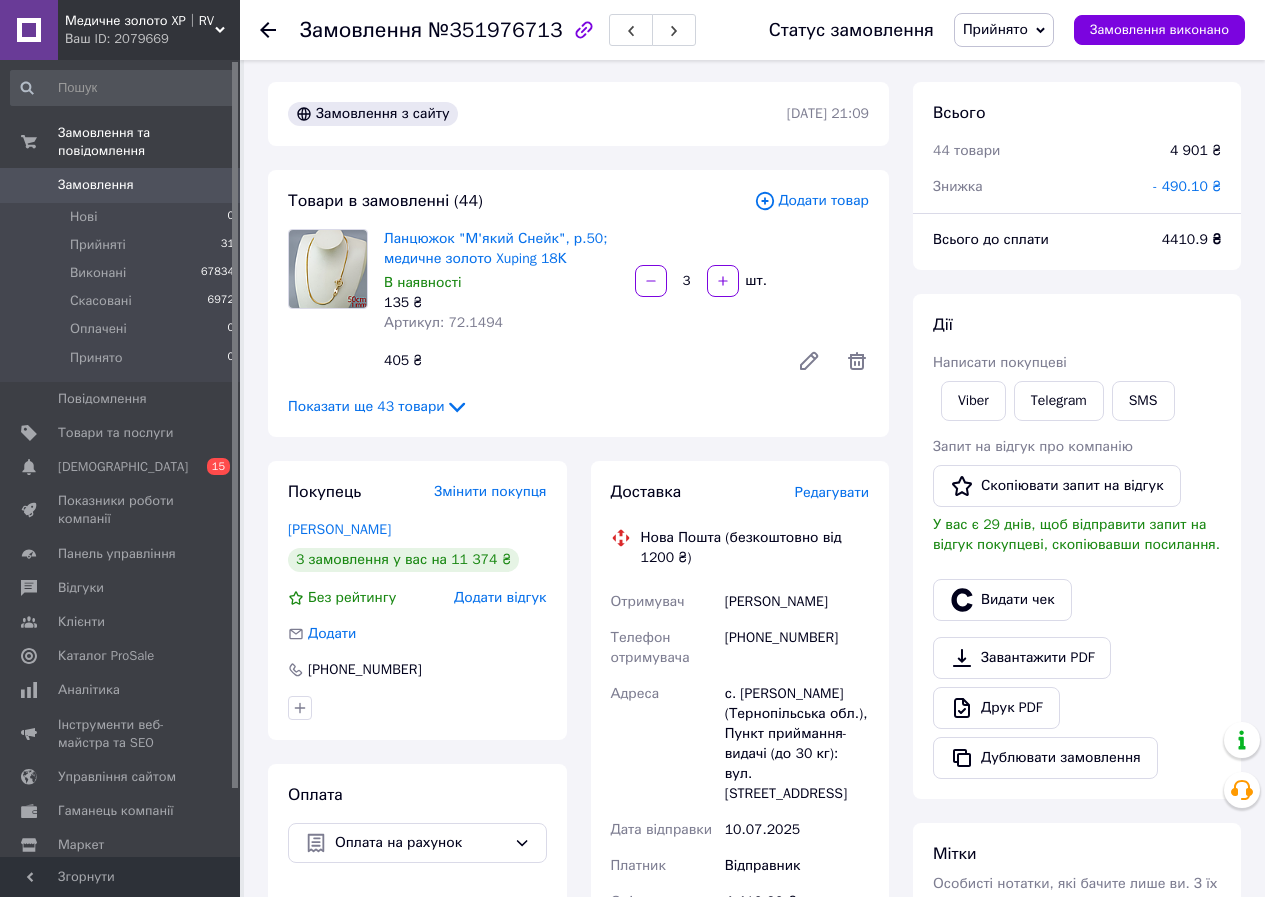 scroll, scrollTop: 0, scrollLeft: 0, axis: both 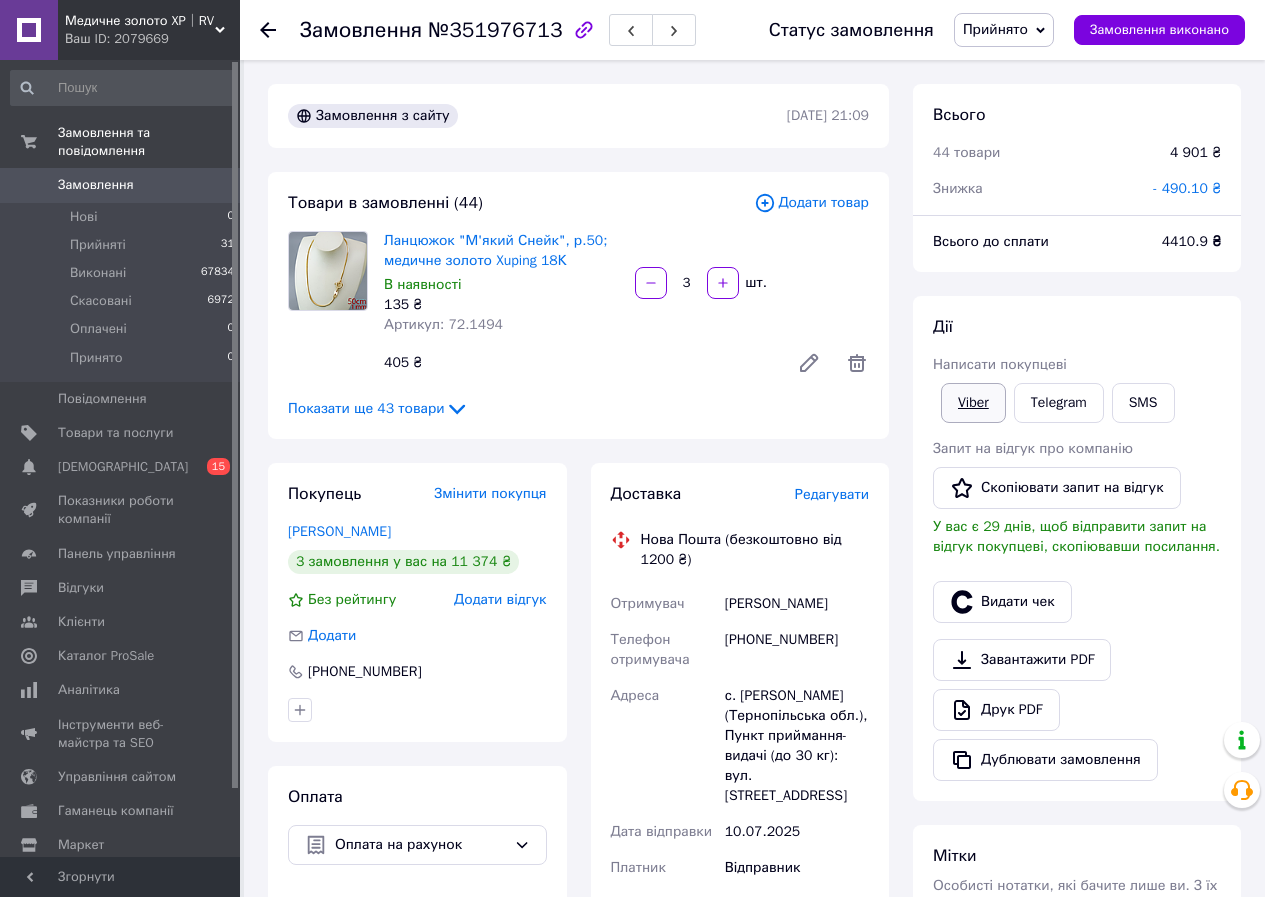 click on "Viber" at bounding box center (973, 403) 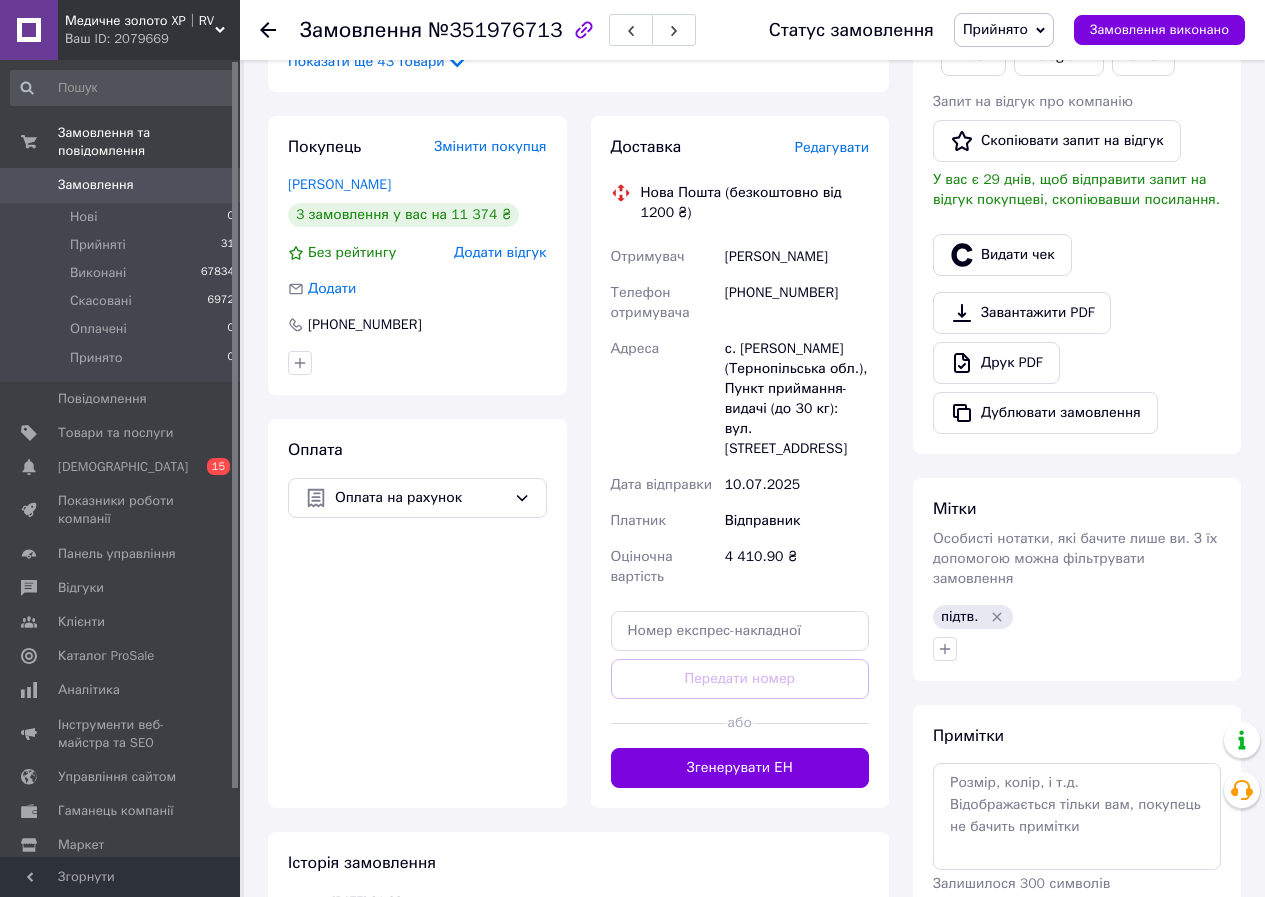 scroll, scrollTop: 400, scrollLeft: 0, axis: vertical 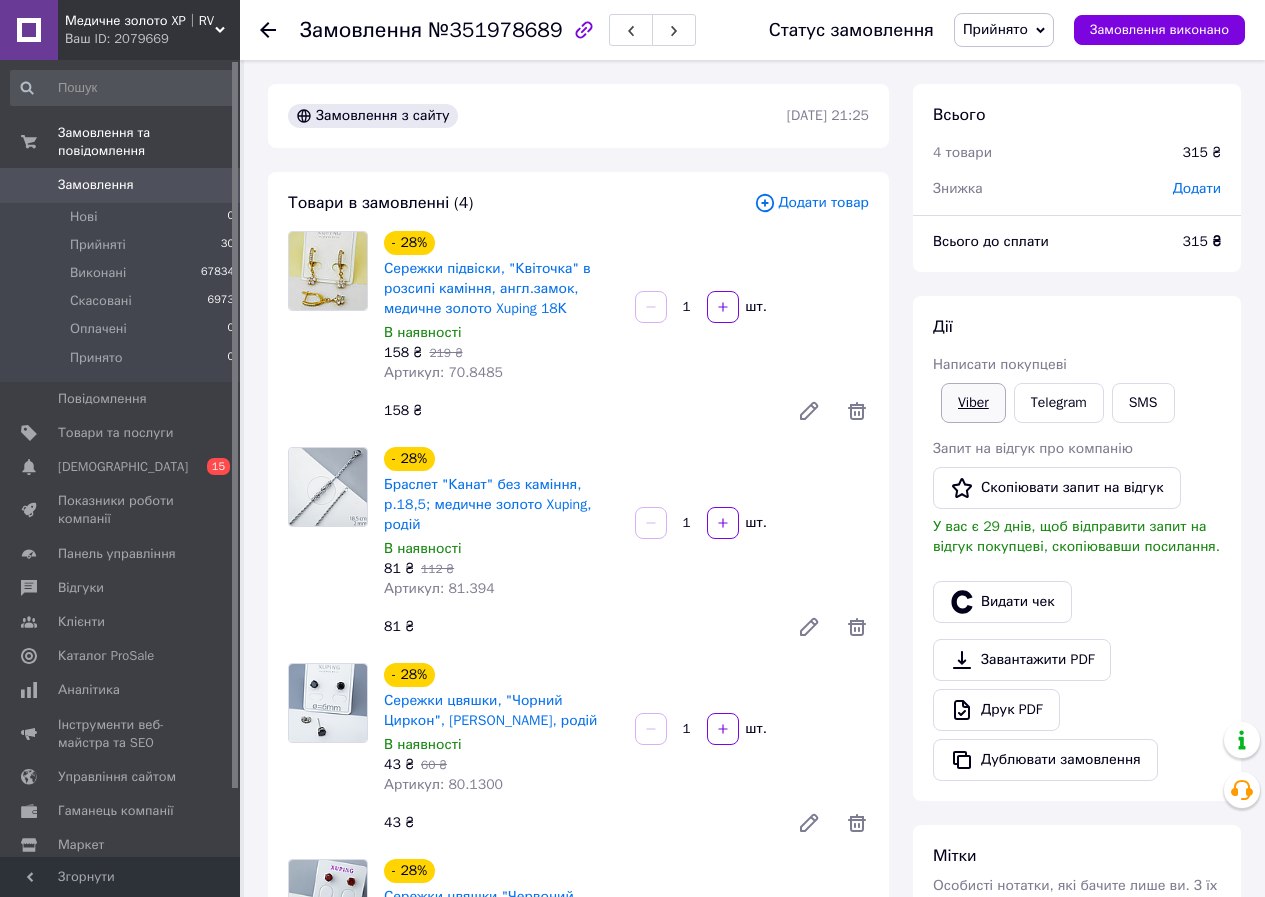 click on "Viber" at bounding box center [973, 403] 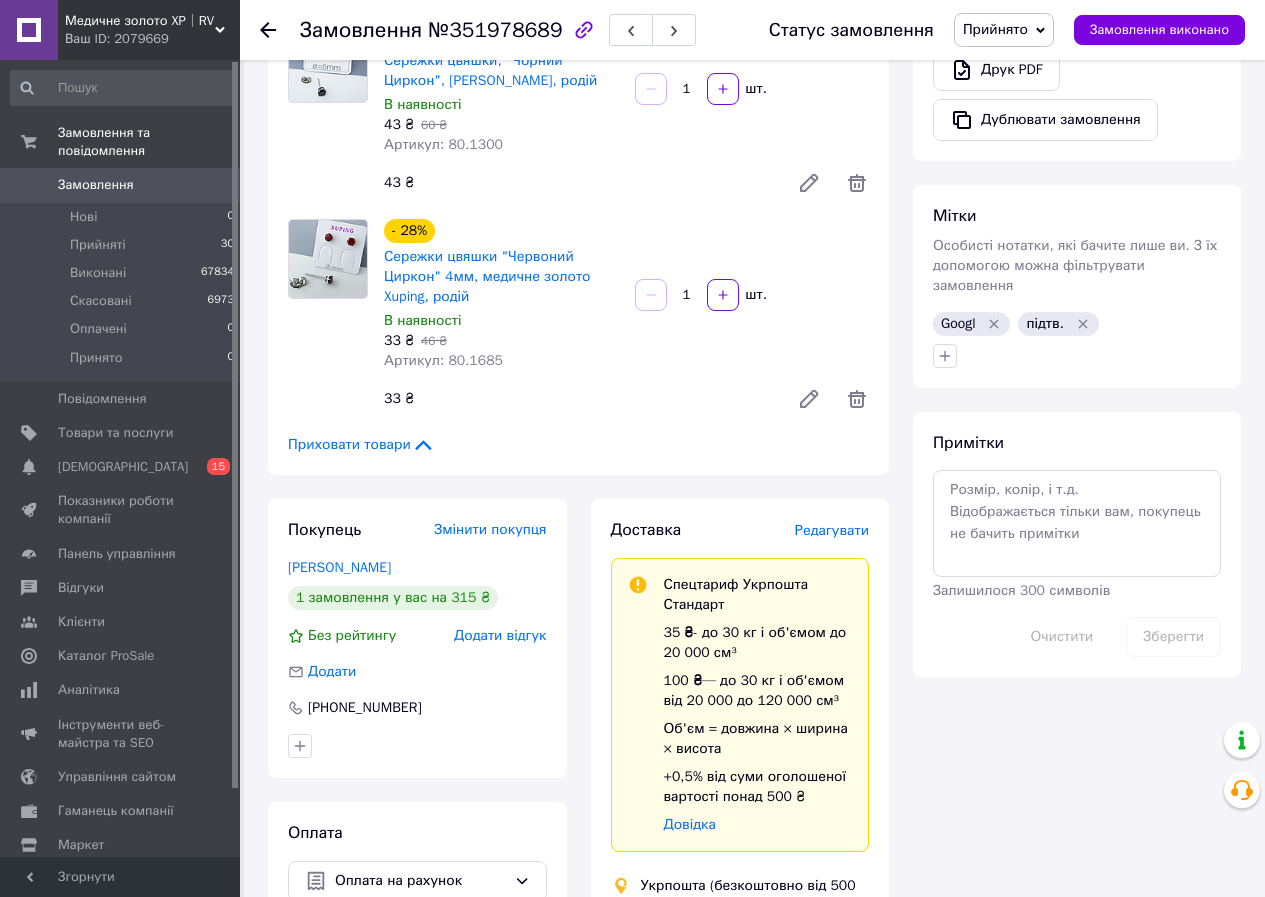 scroll, scrollTop: 800, scrollLeft: 0, axis: vertical 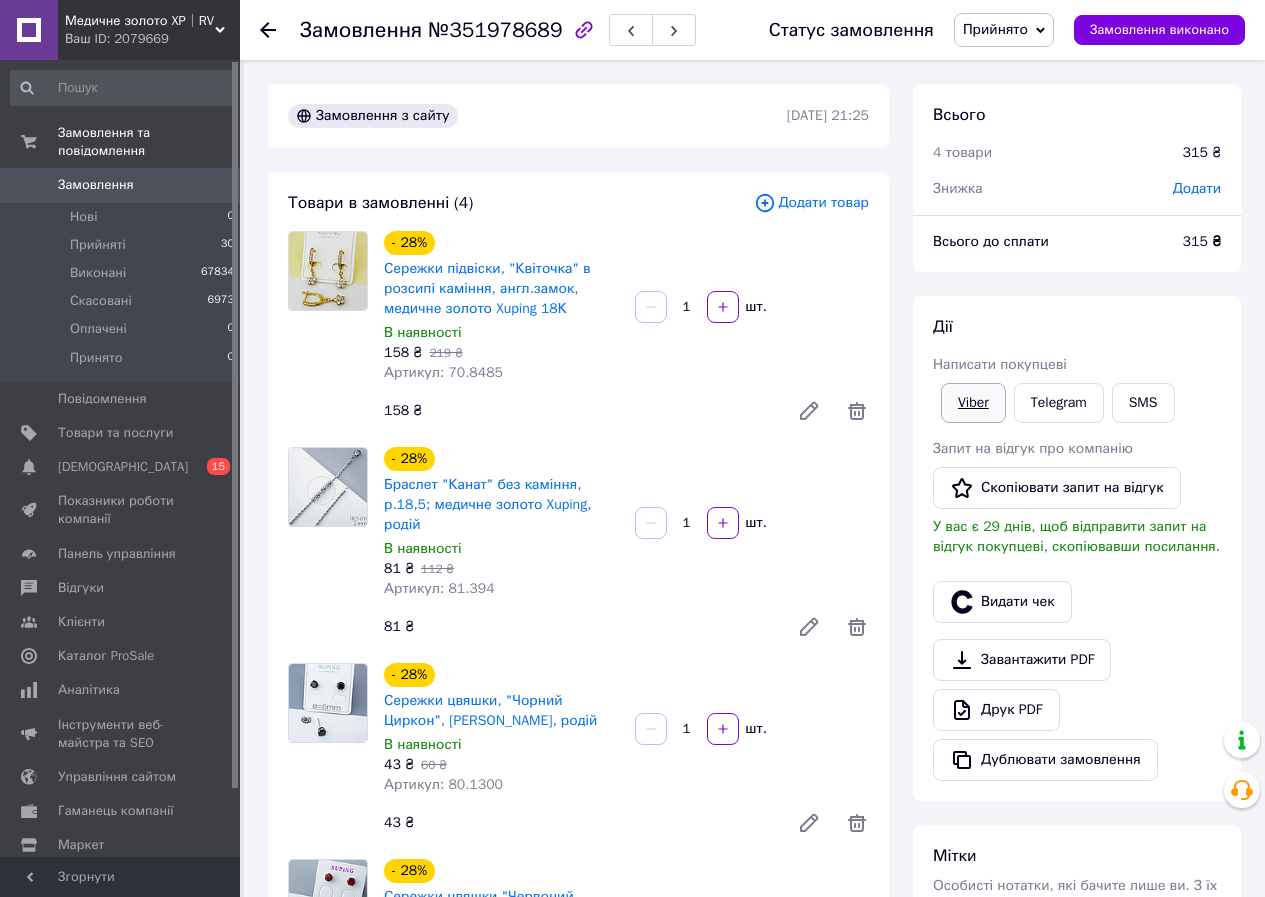 click on "Viber" at bounding box center (973, 403) 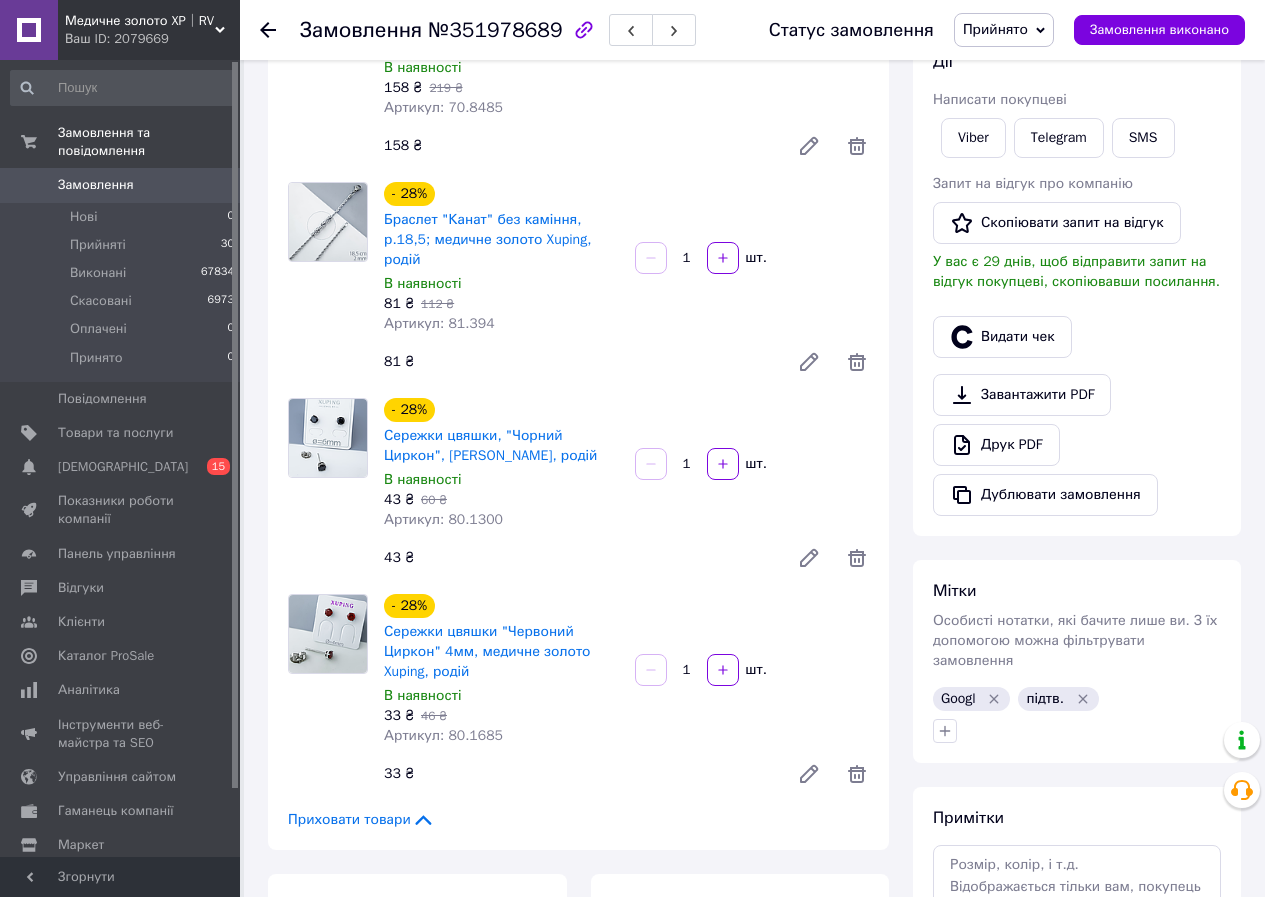 scroll, scrollTop: 400, scrollLeft: 0, axis: vertical 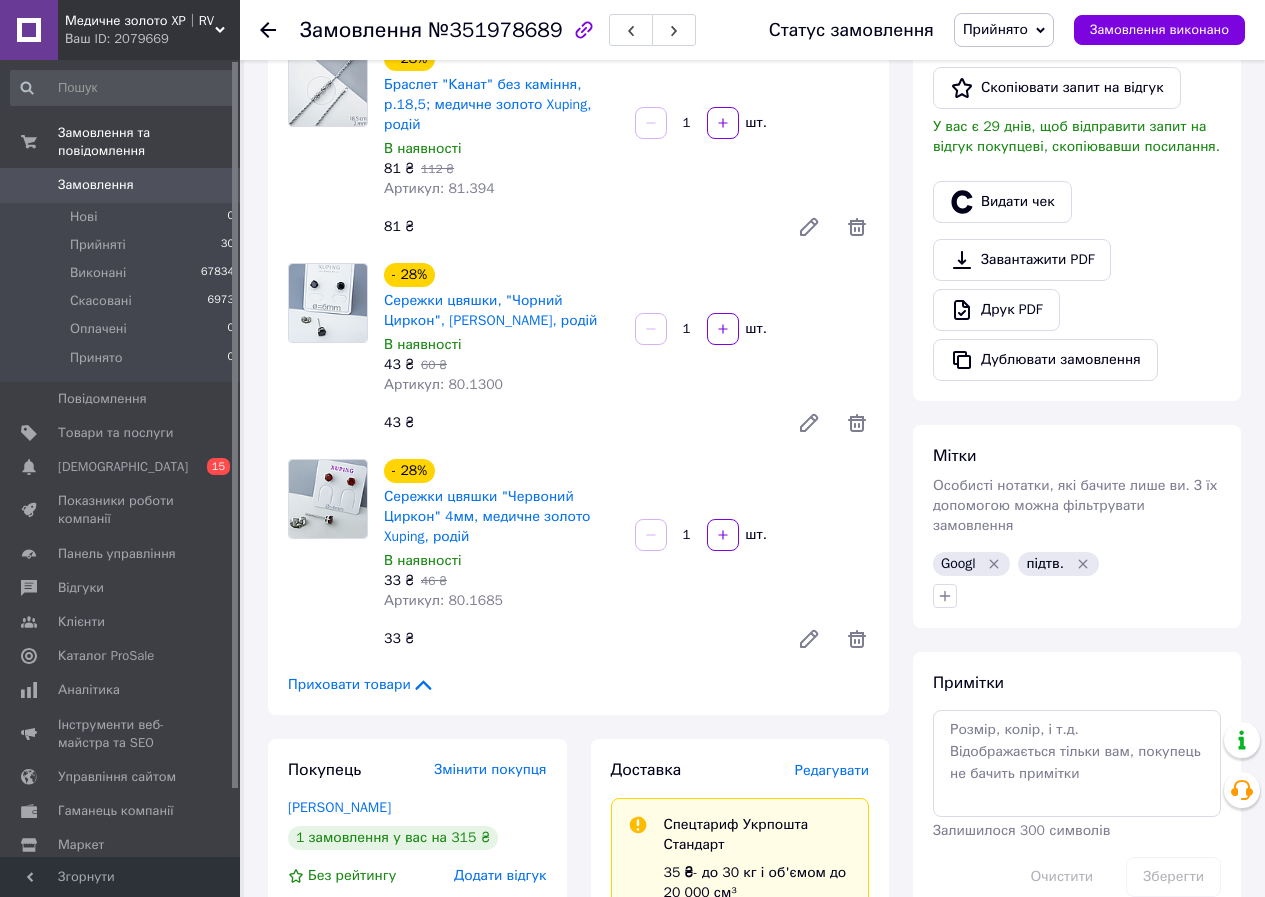click on "Доставка Редагувати Спецтариф Укрпошта Стандарт 35 ₴  - до 30 кг і об'ємом до 20 000 см³ 100 ₴  — до 30 кг і об'ємом від 20 000 до 120 000 см³ Об'єм = довжина × ширина × висота +0,5% від суми оголошеної вартості понад 500 ₴ Довідка Укрпошта (безкоштовно від 500 ₴) Тариф Стандарт Отримувач Ірина Супрун +380967021159 Адреса м. Нікополь (Дніпропетровська обл.), 53210, просп. Трубників, 27 Платник Отримувач Оціночна вартість 315 ₴ Передати номер або Створити ярлик Тариф     * Стандарт Платник   * Отримувач Прізвище отримувача   * Супрун Ім'я отримувача   * Ірина По батькові отримувача   * +380967021159 *" at bounding box center [740, 1212] 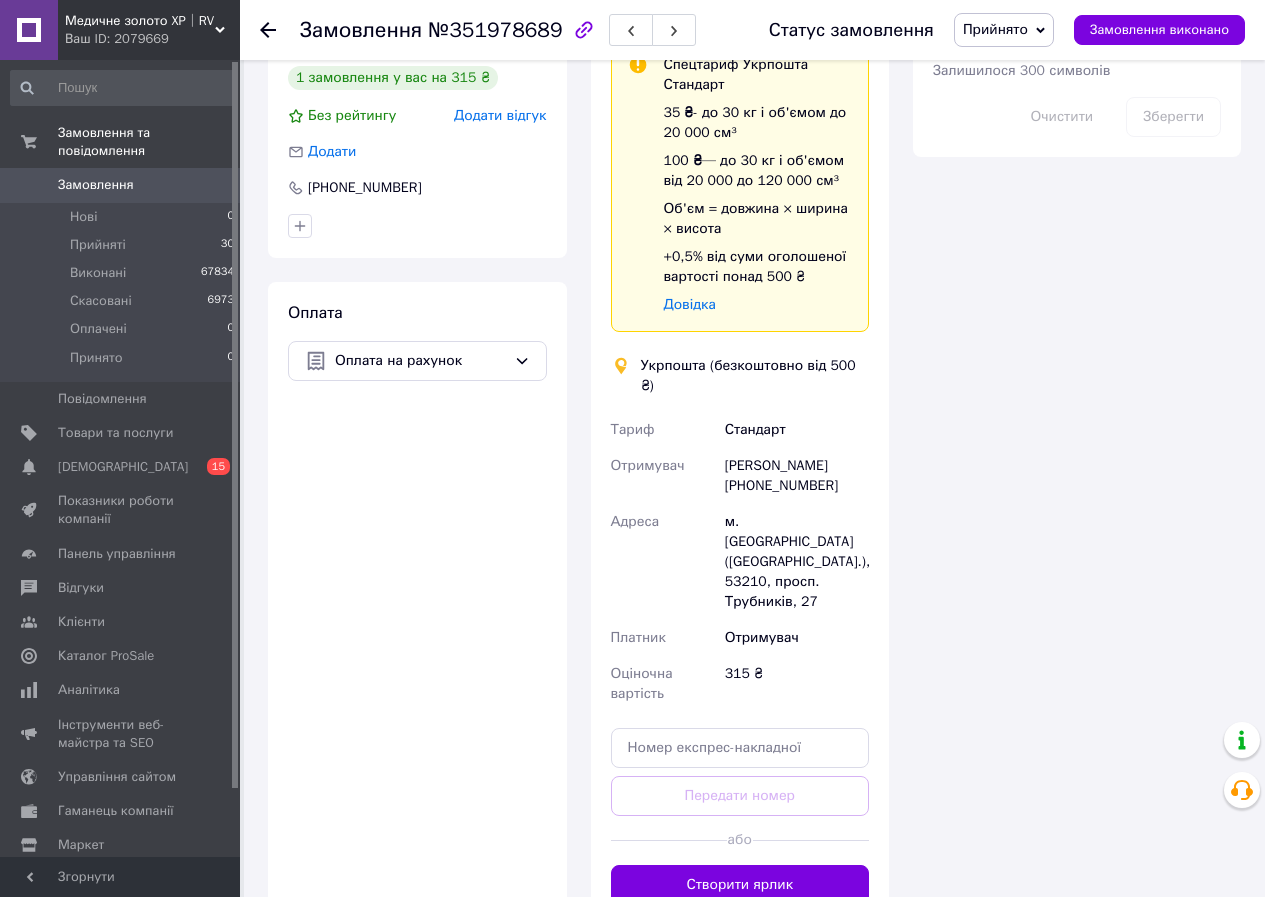 scroll, scrollTop: 1300, scrollLeft: 0, axis: vertical 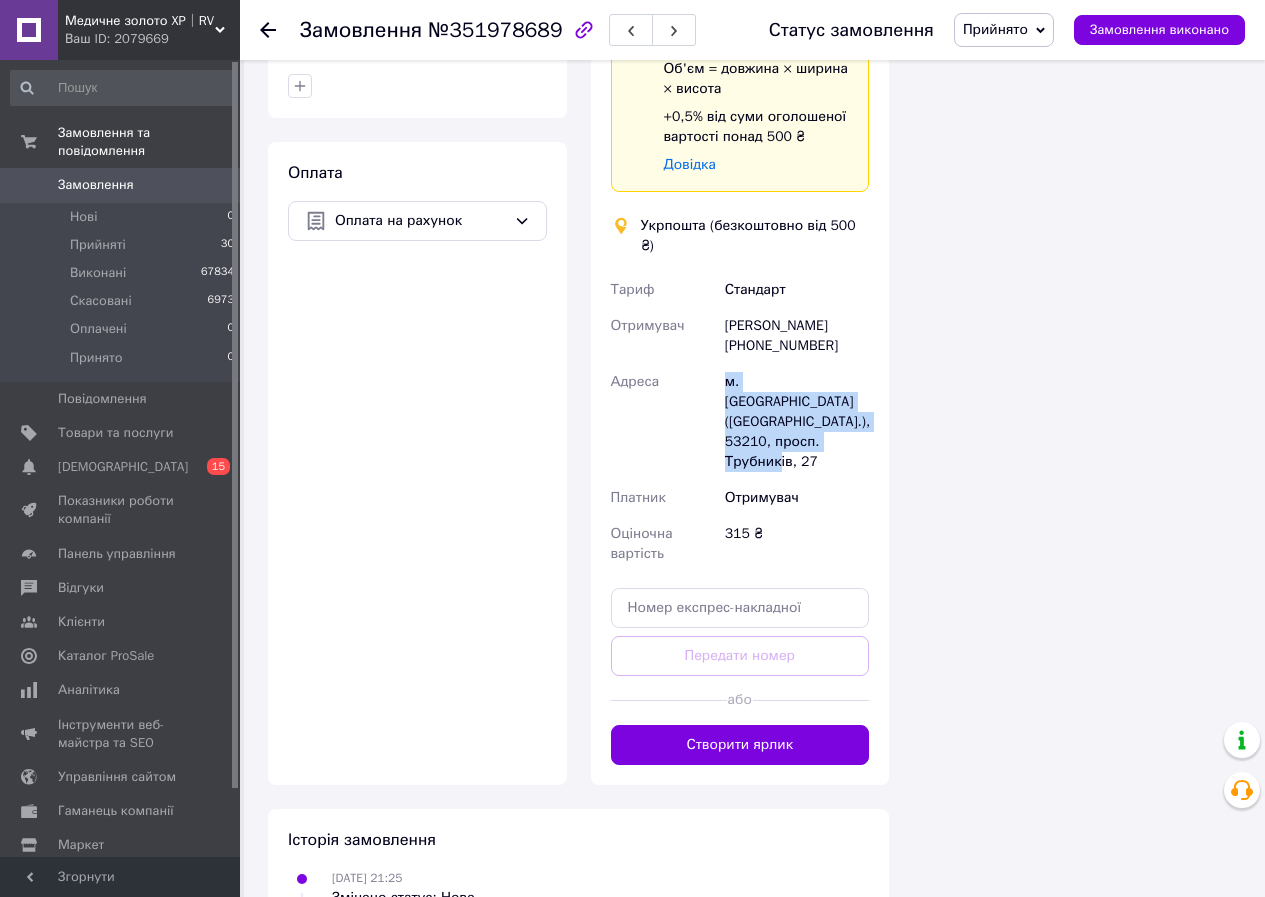 drag, startPoint x: 714, startPoint y: 356, endPoint x: 842, endPoint y: 411, distance: 139.3162 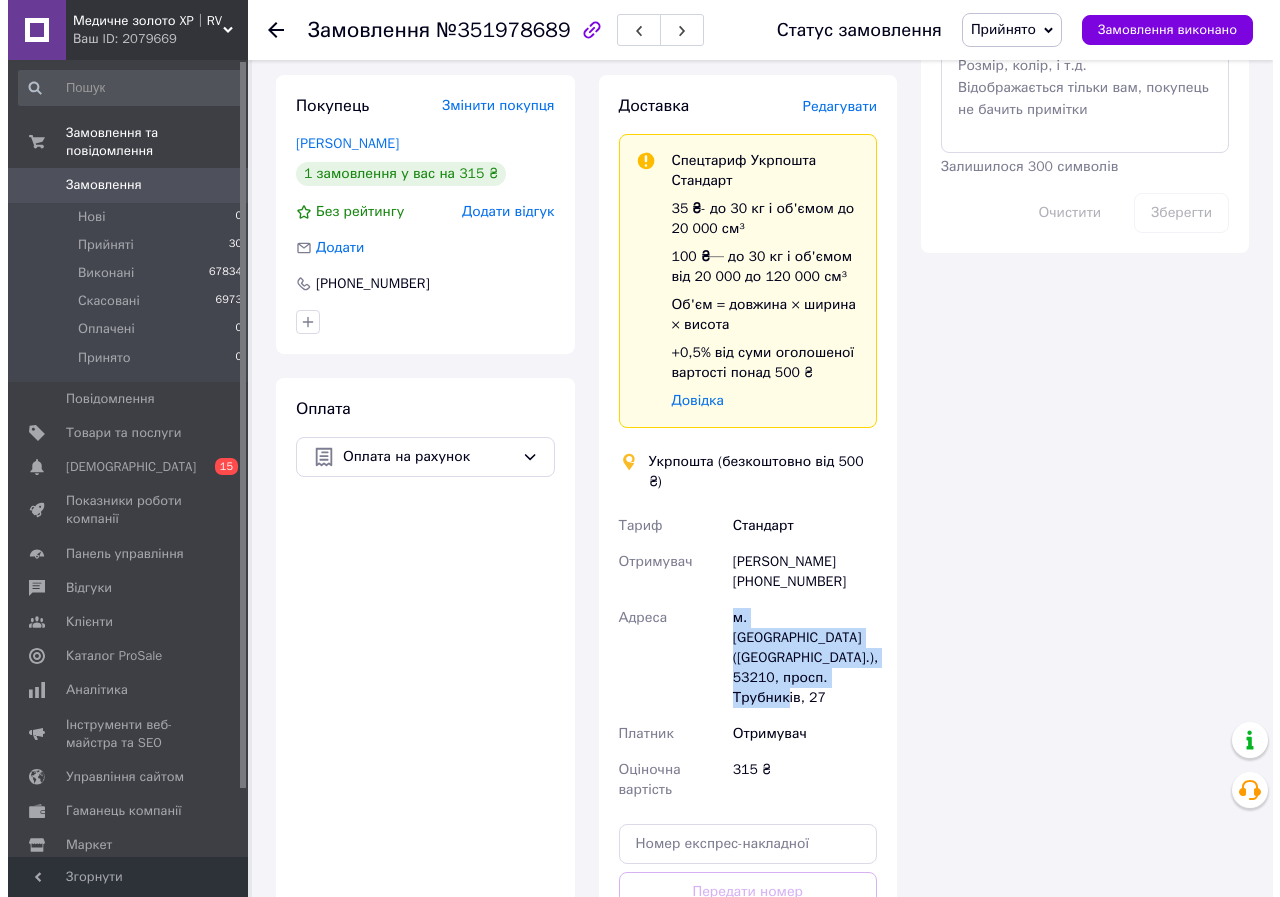scroll, scrollTop: 1019, scrollLeft: 0, axis: vertical 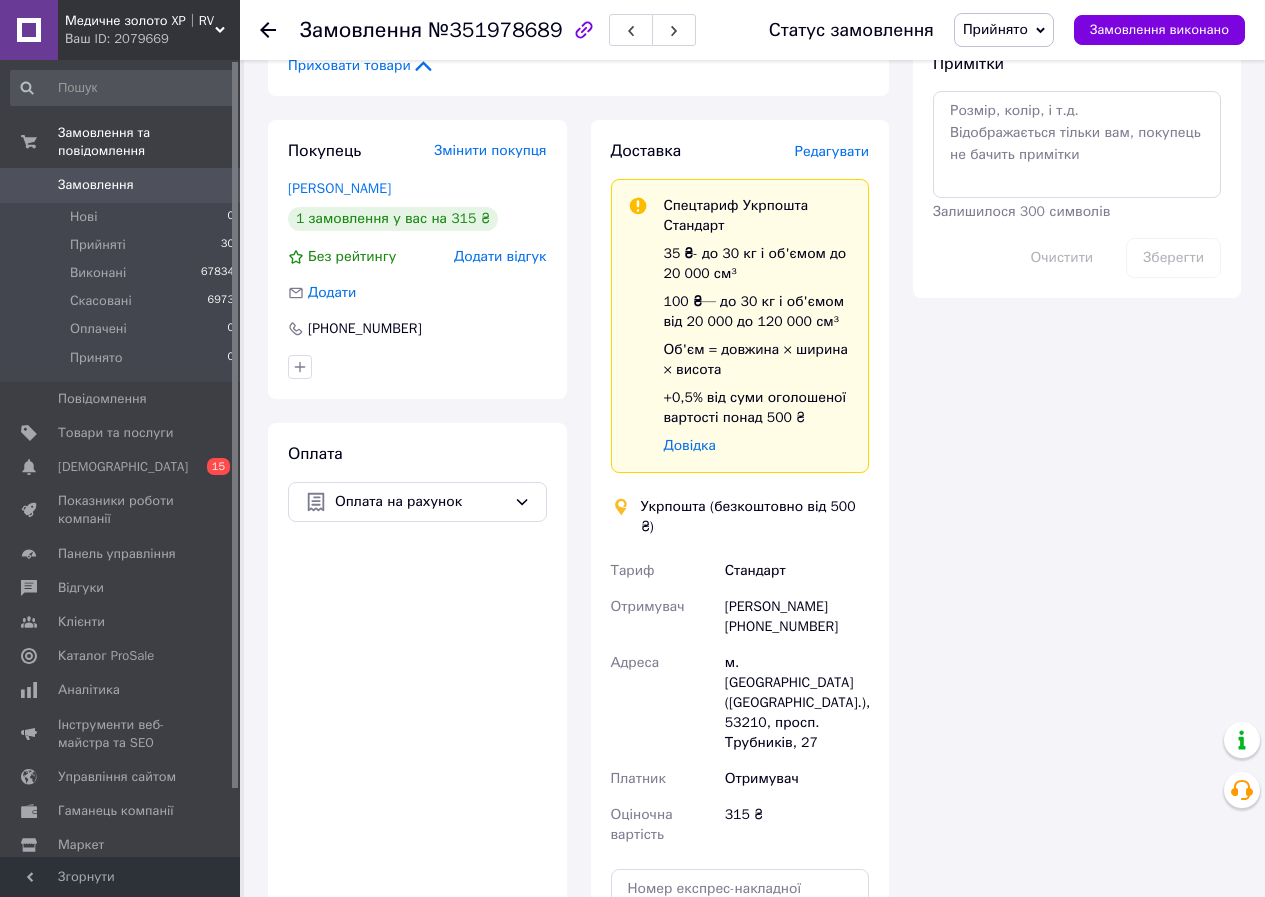 click on "Редагувати" at bounding box center [832, 151] 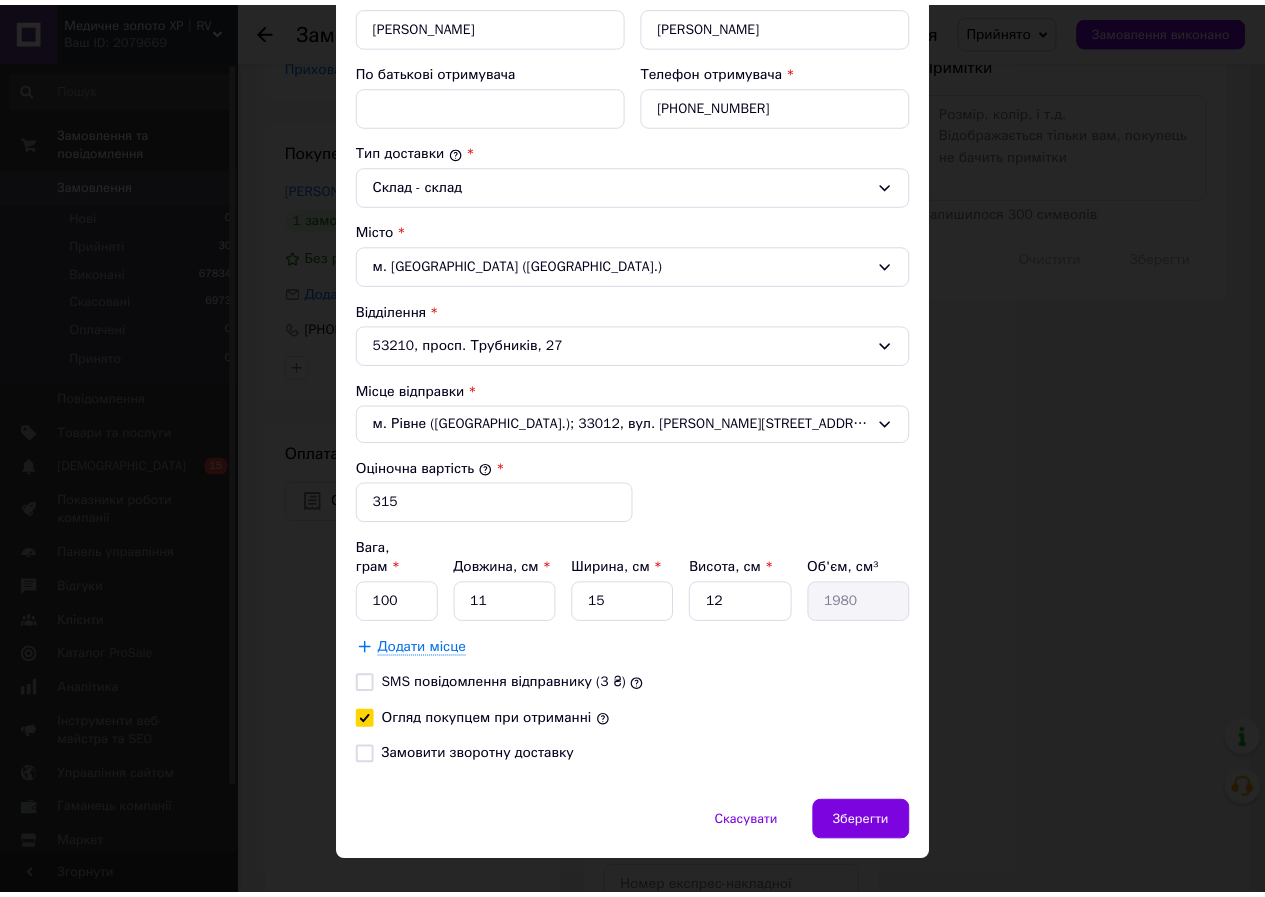 scroll, scrollTop: 426, scrollLeft: 0, axis: vertical 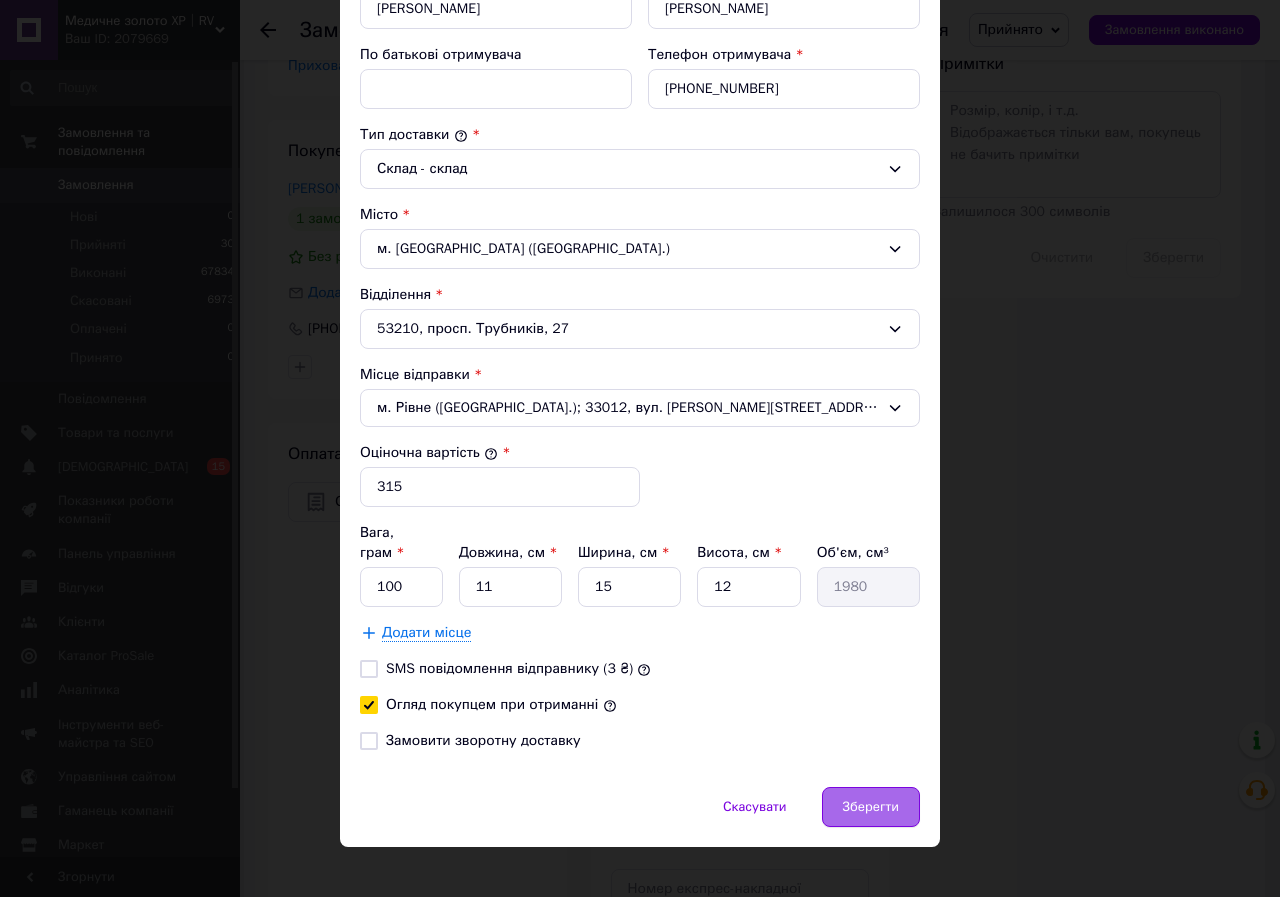 click on "Зберегти" at bounding box center [871, 807] 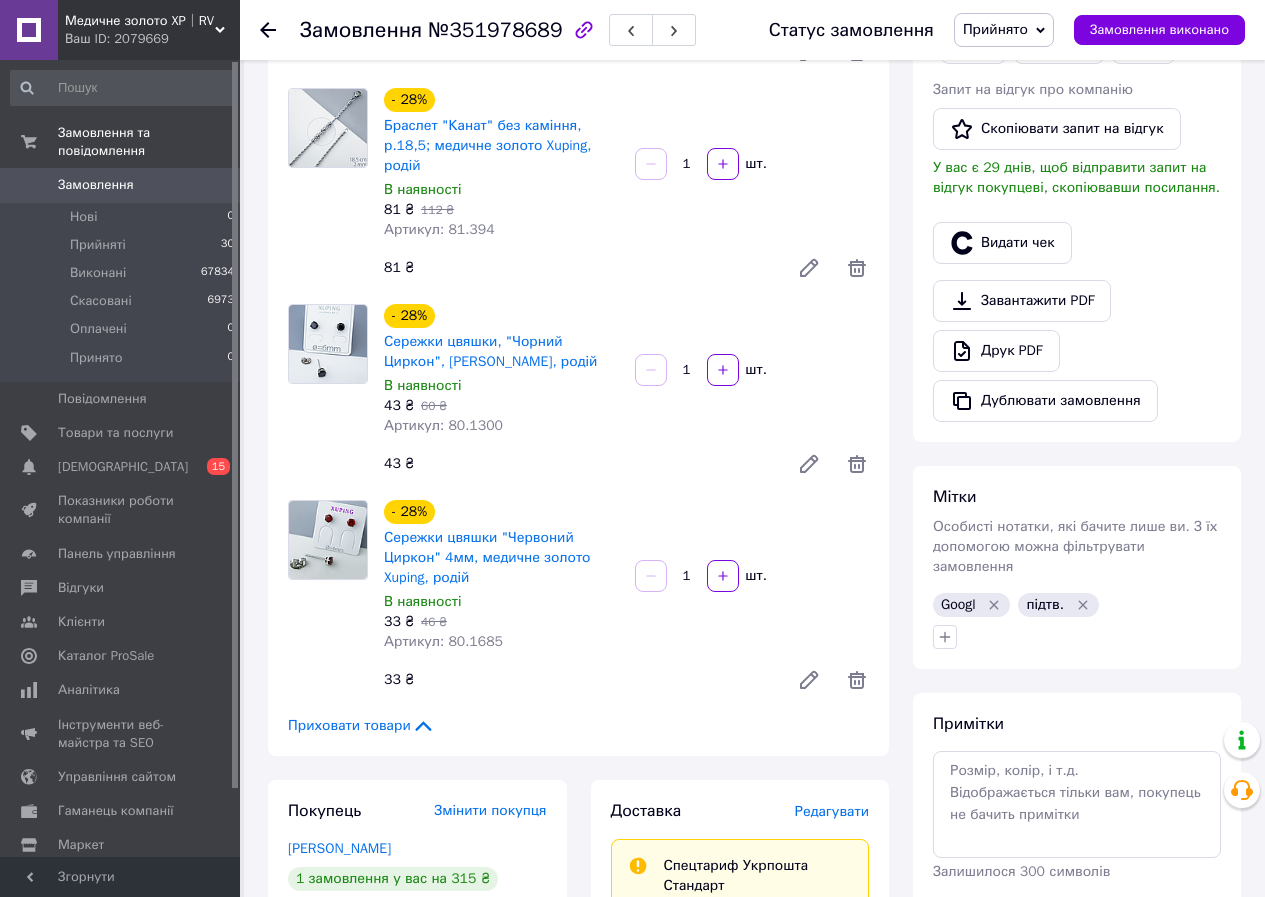 scroll, scrollTop: 319, scrollLeft: 0, axis: vertical 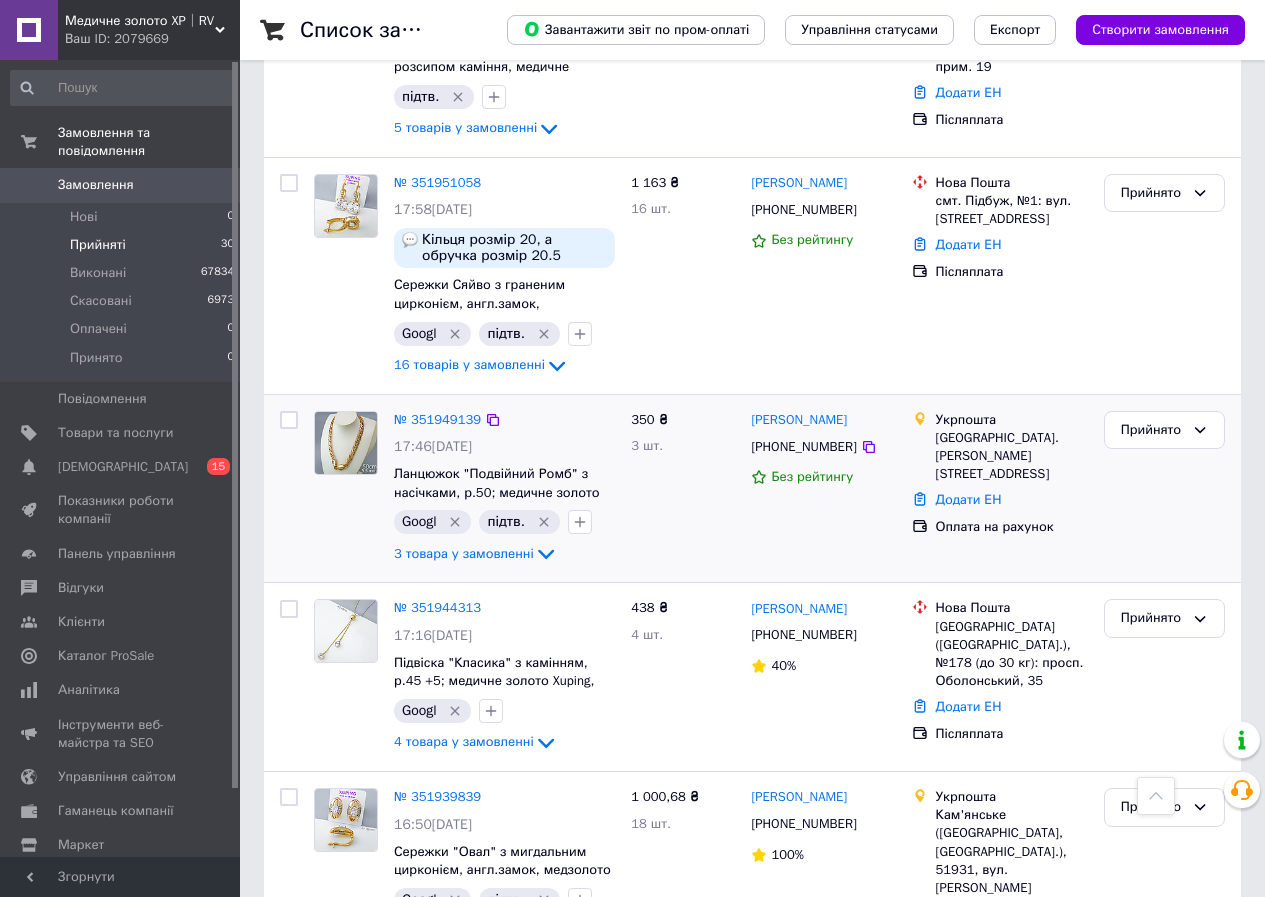 drag, startPoint x: 745, startPoint y: 363, endPoint x: 858, endPoint y: 361, distance: 113.0177 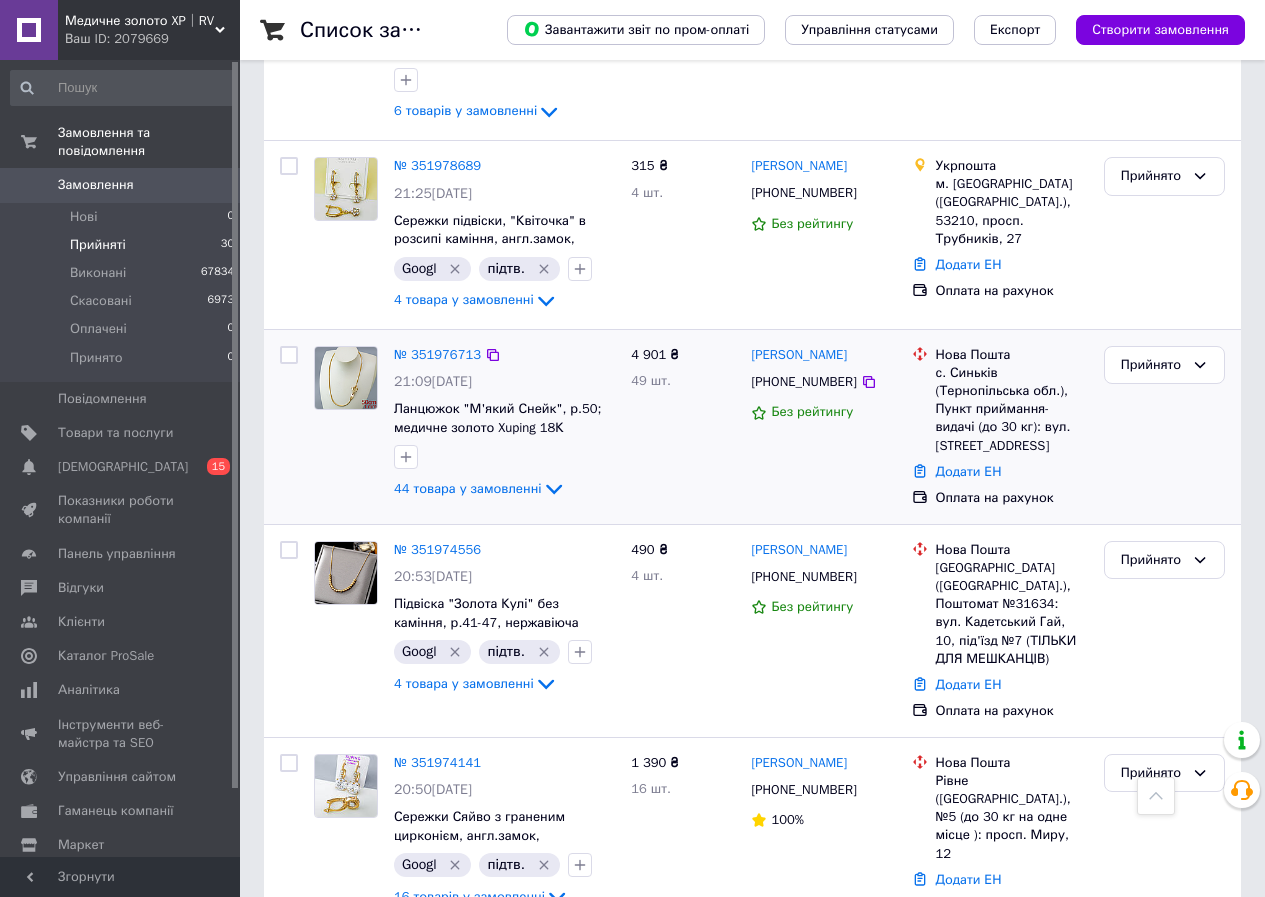 scroll, scrollTop: 2000, scrollLeft: 0, axis: vertical 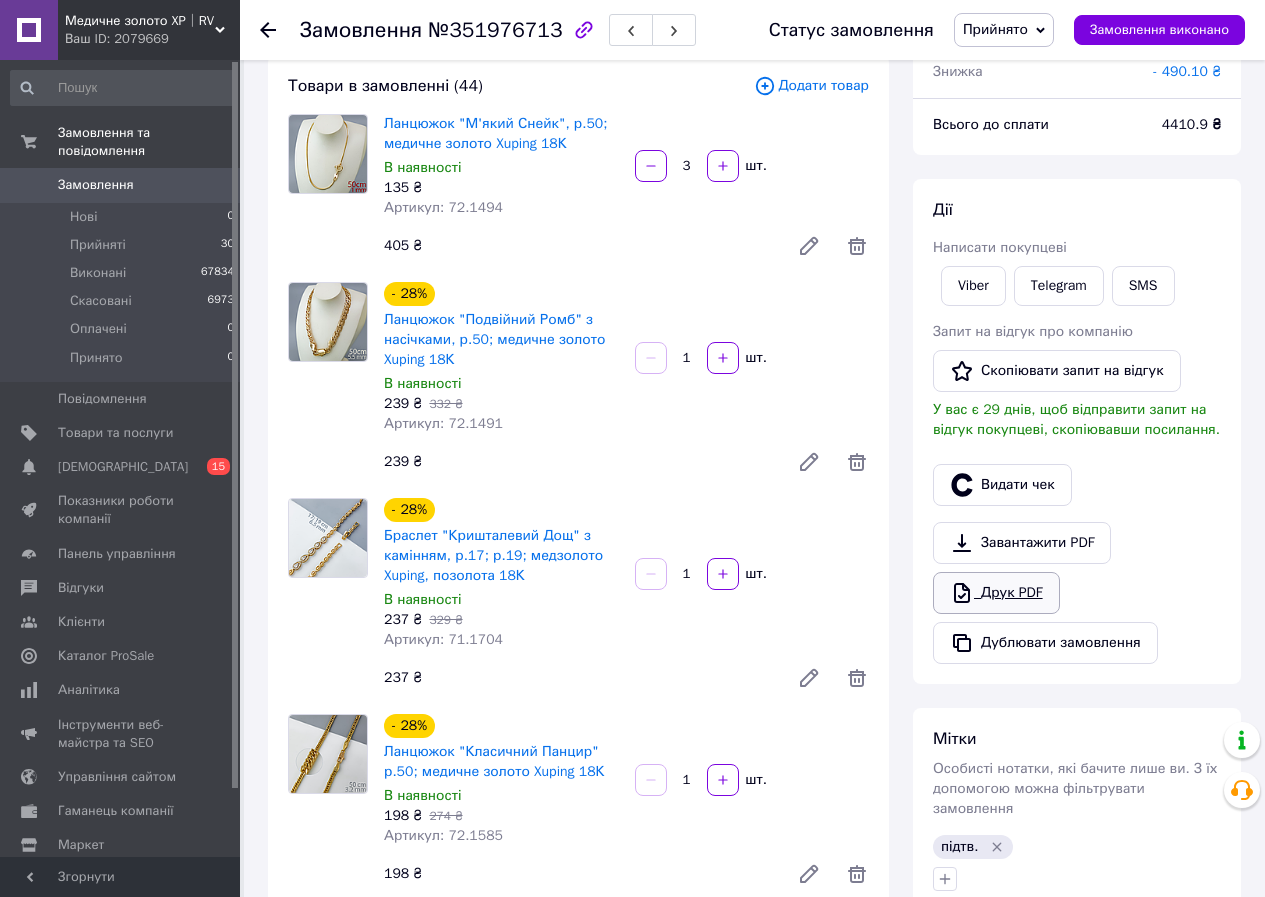 click on "Друк PDF" at bounding box center (996, 593) 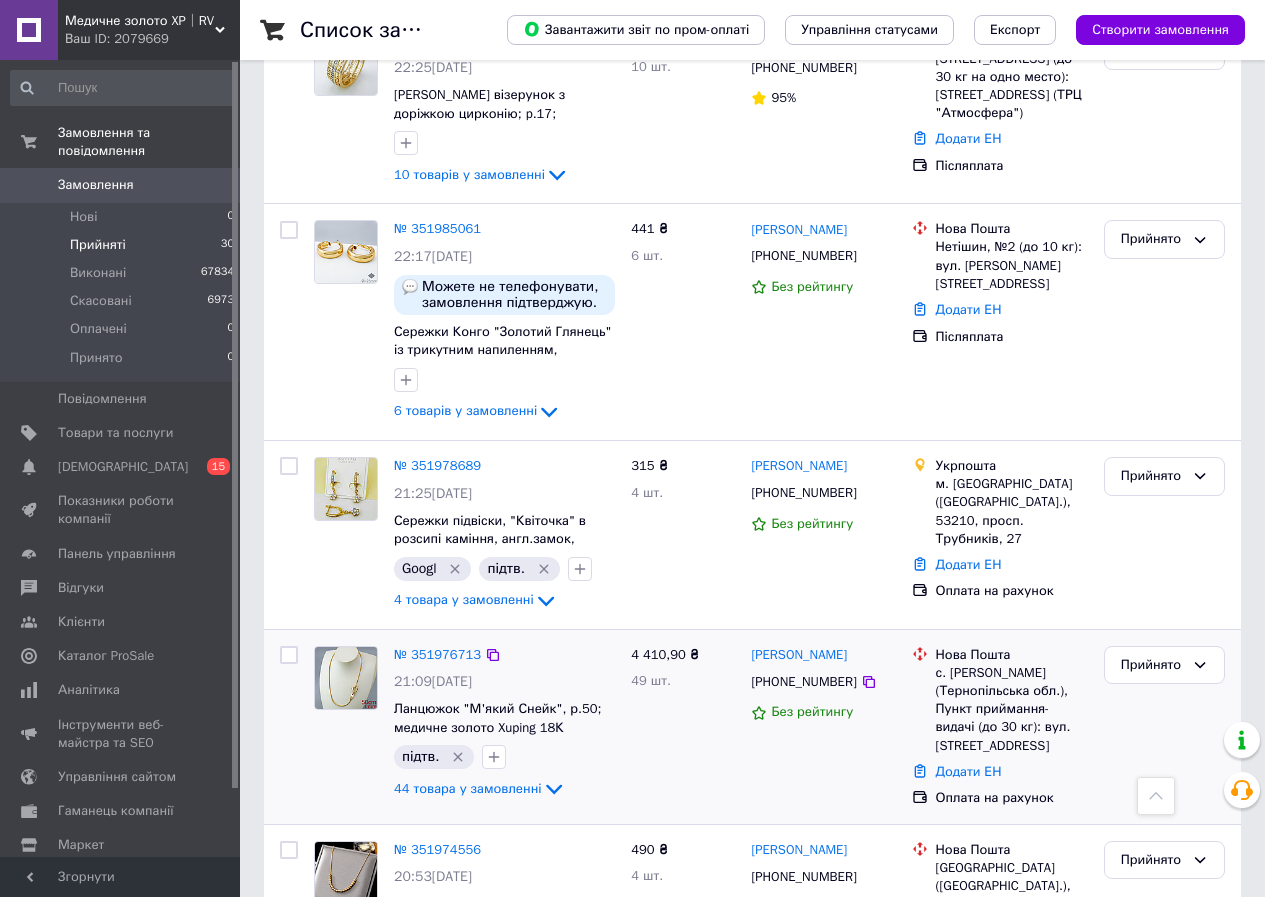 scroll, scrollTop: 1700, scrollLeft: 0, axis: vertical 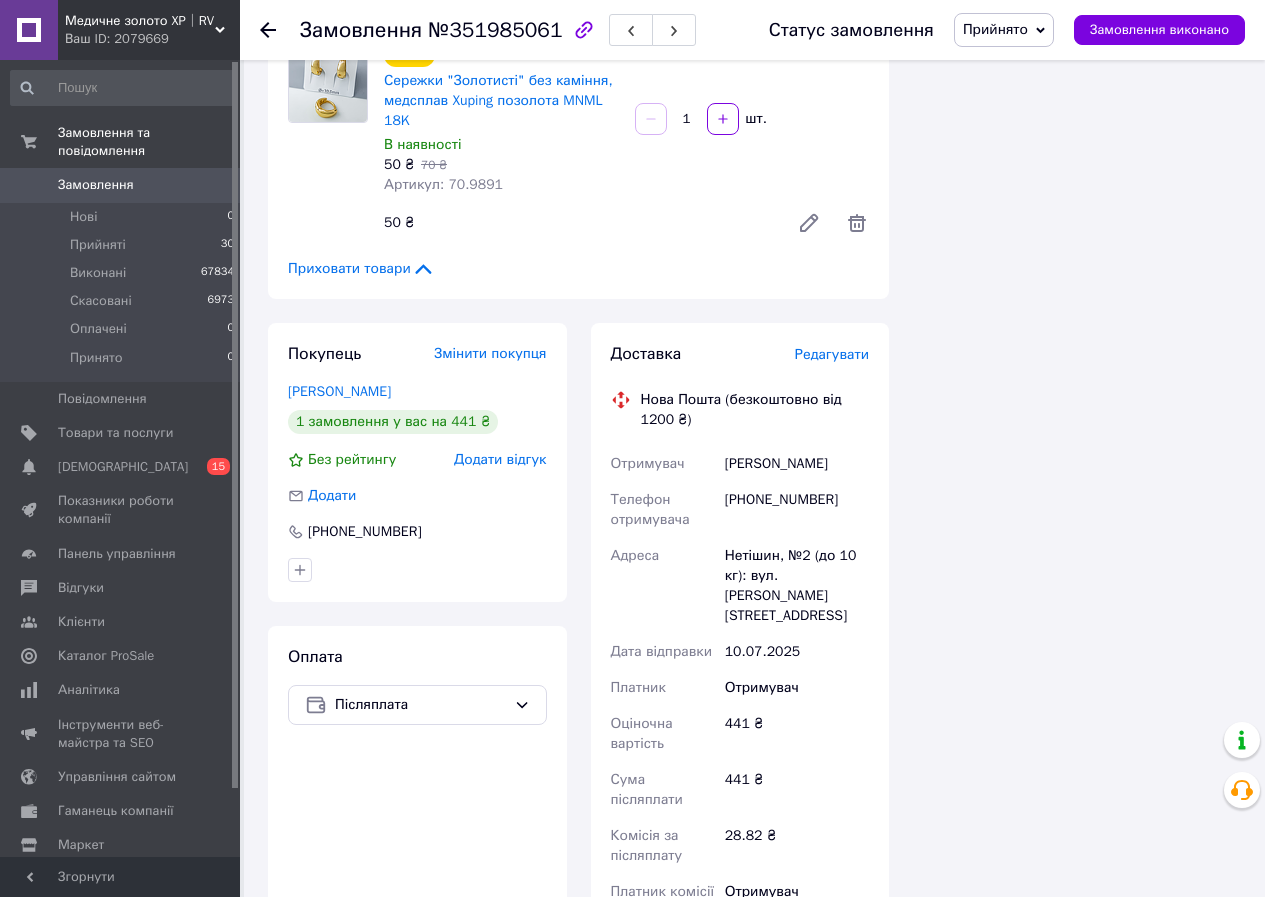 drag, startPoint x: 721, startPoint y: 468, endPoint x: 810, endPoint y: 492, distance: 92.17918 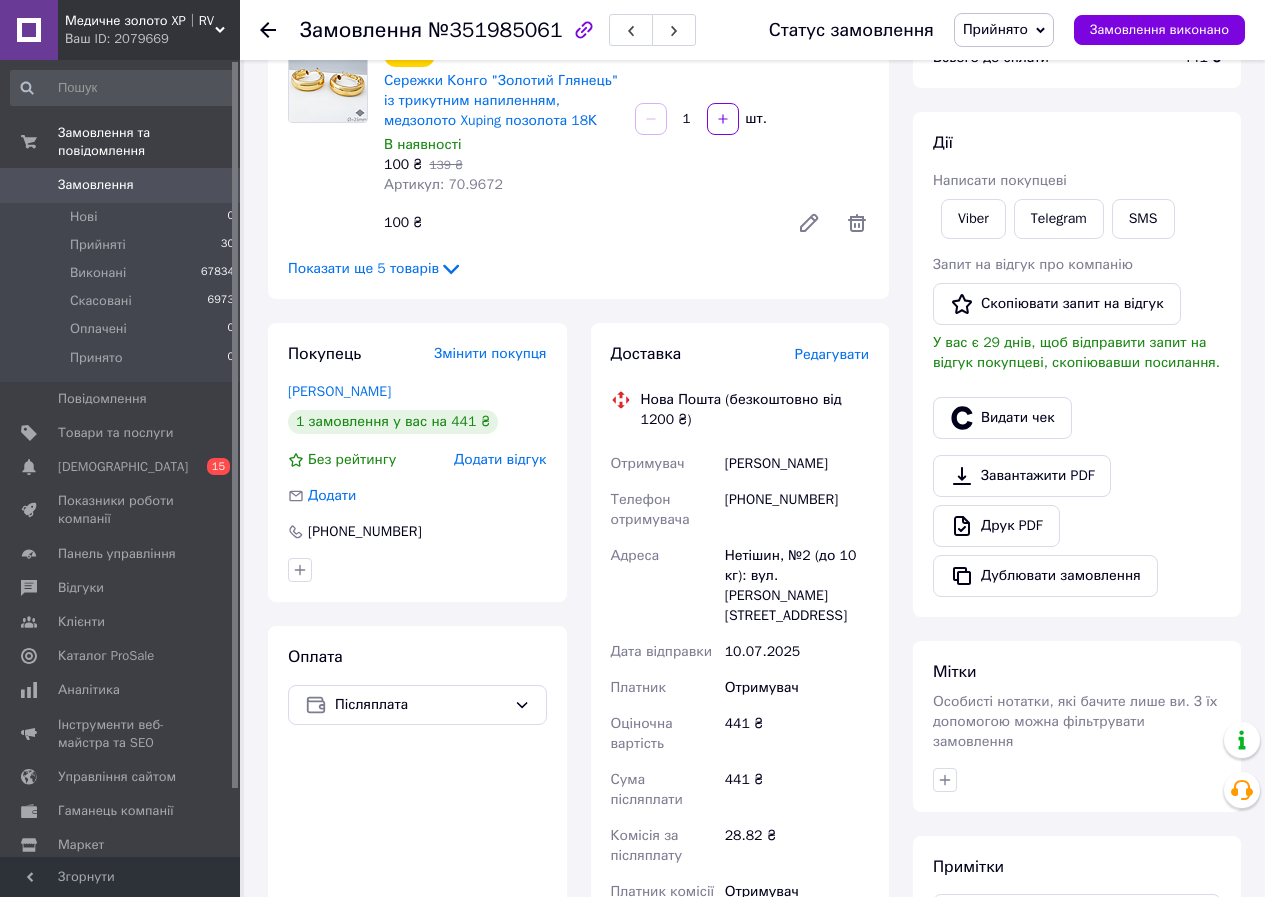 scroll, scrollTop: 0, scrollLeft: 0, axis: both 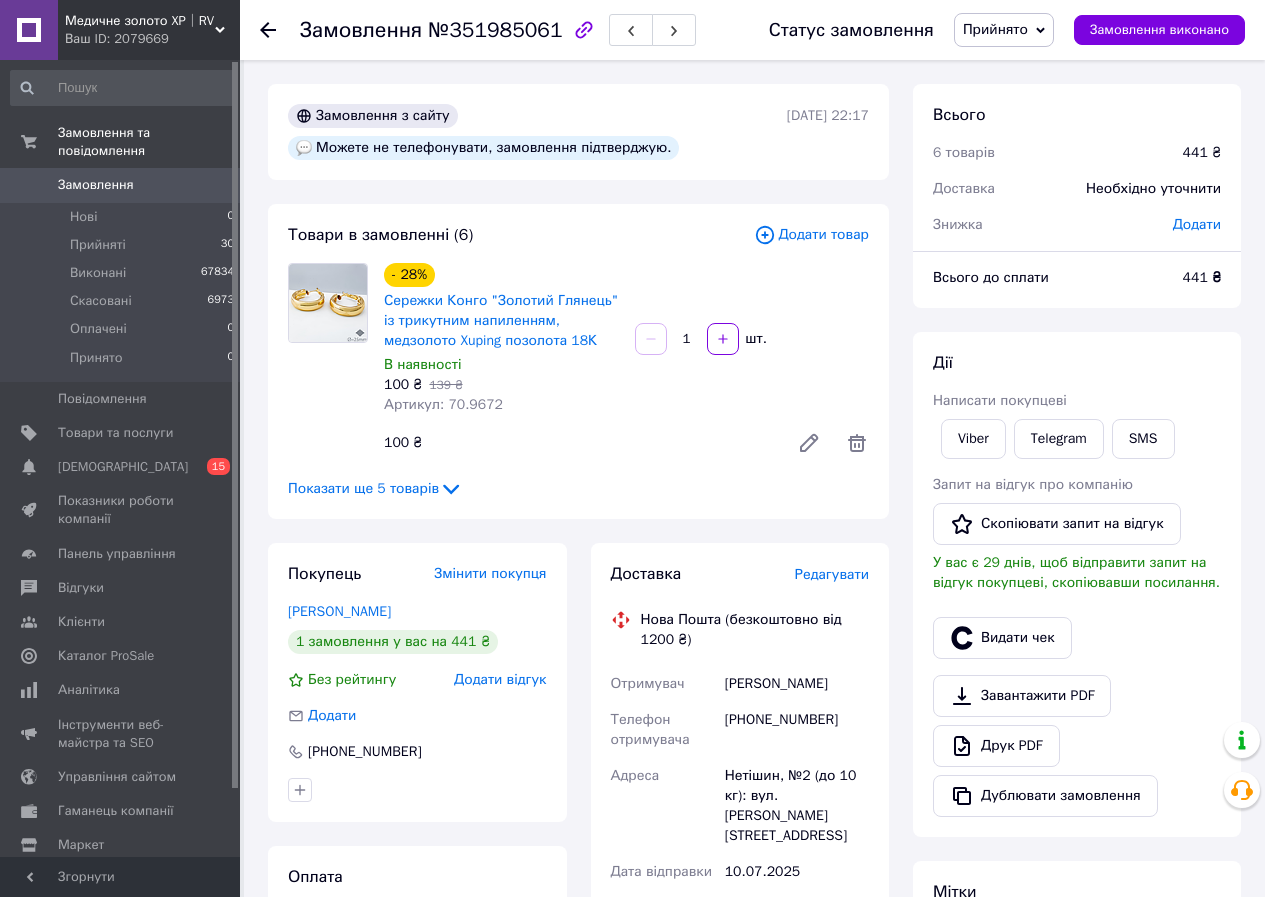 click on "Оплата Післяплата" at bounding box center (417, 1104) 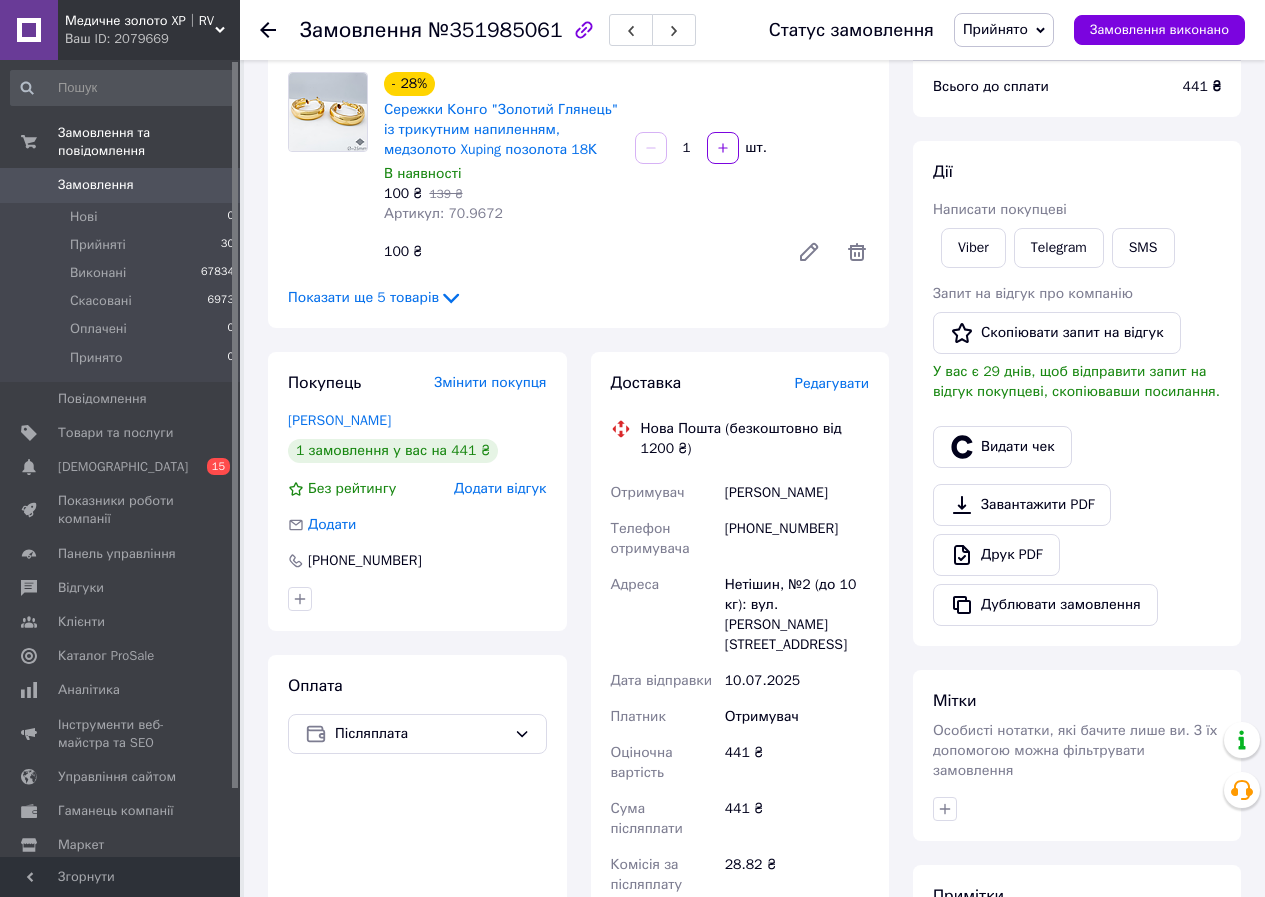 scroll, scrollTop: 200, scrollLeft: 0, axis: vertical 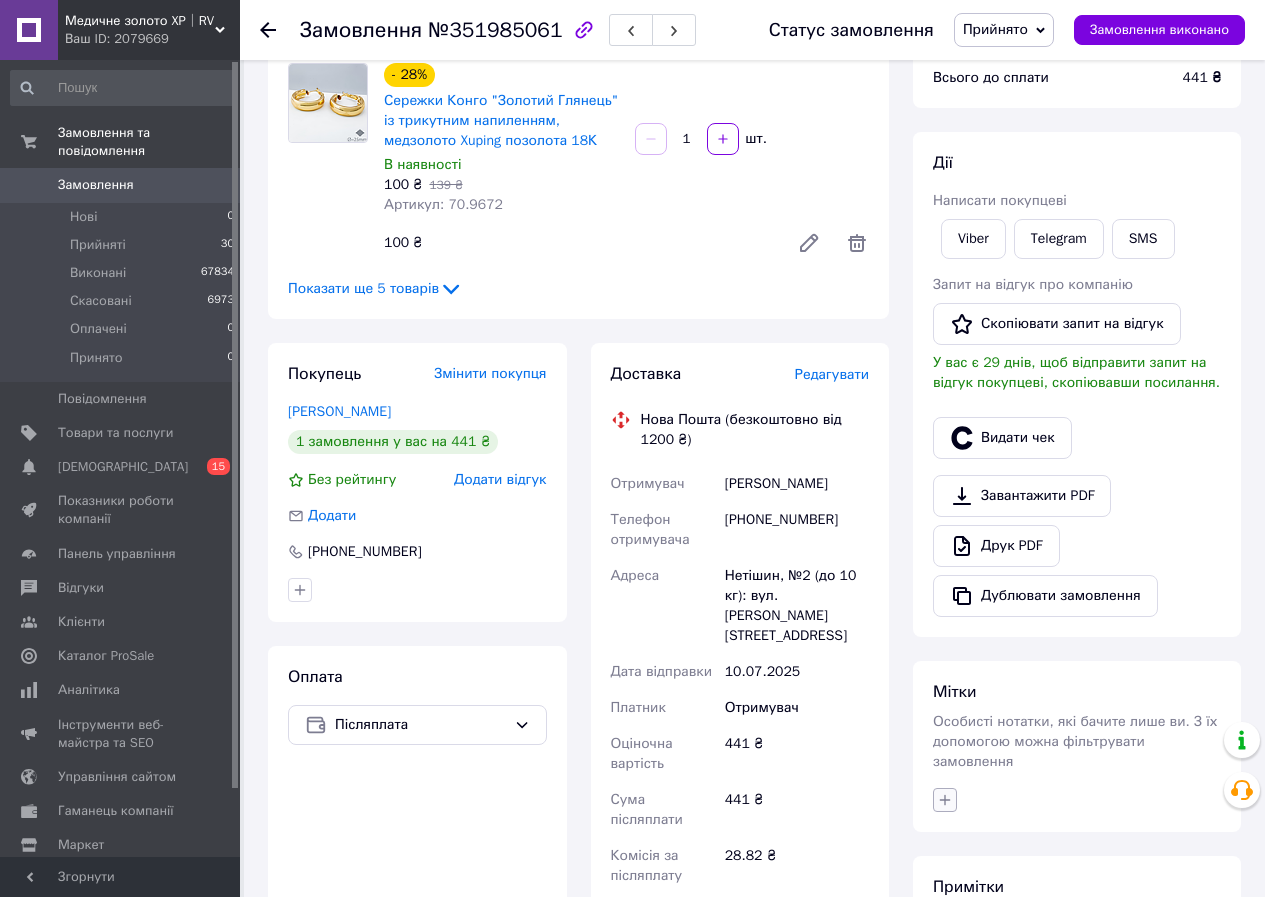 click 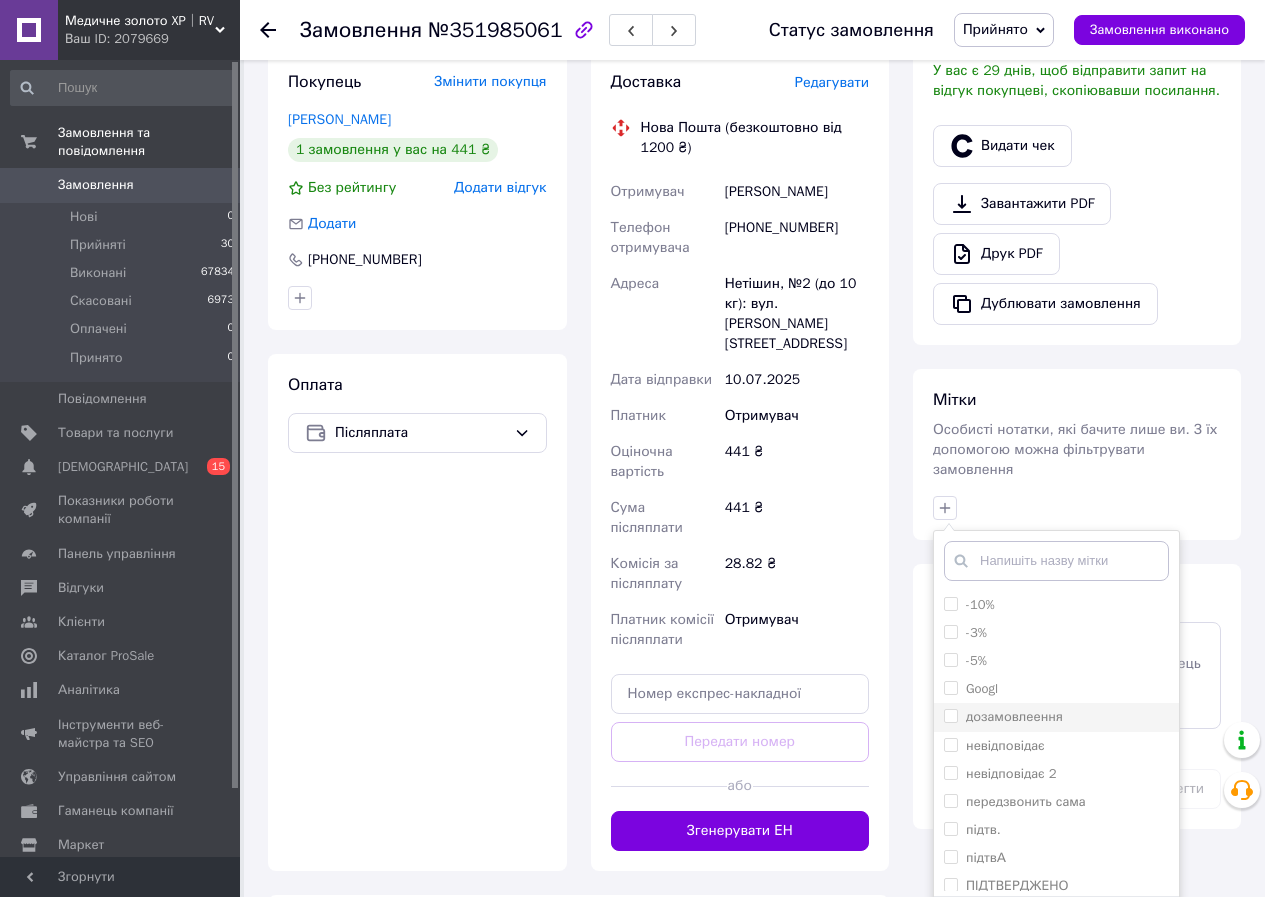 scroll, scrollTop: 500, scrollLeft: 0, axis: vertical 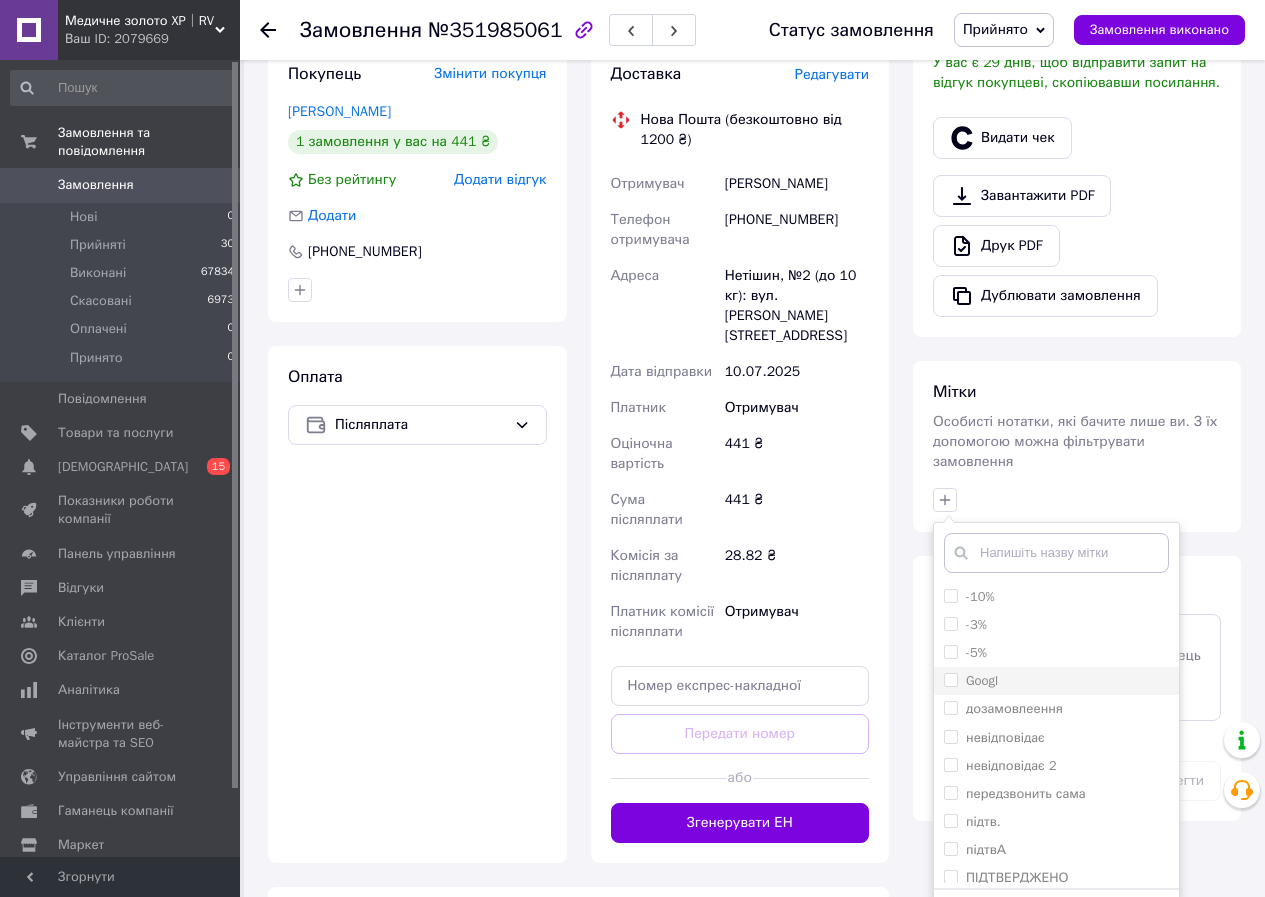 click on "Googl" at bounding box center [950, 679] 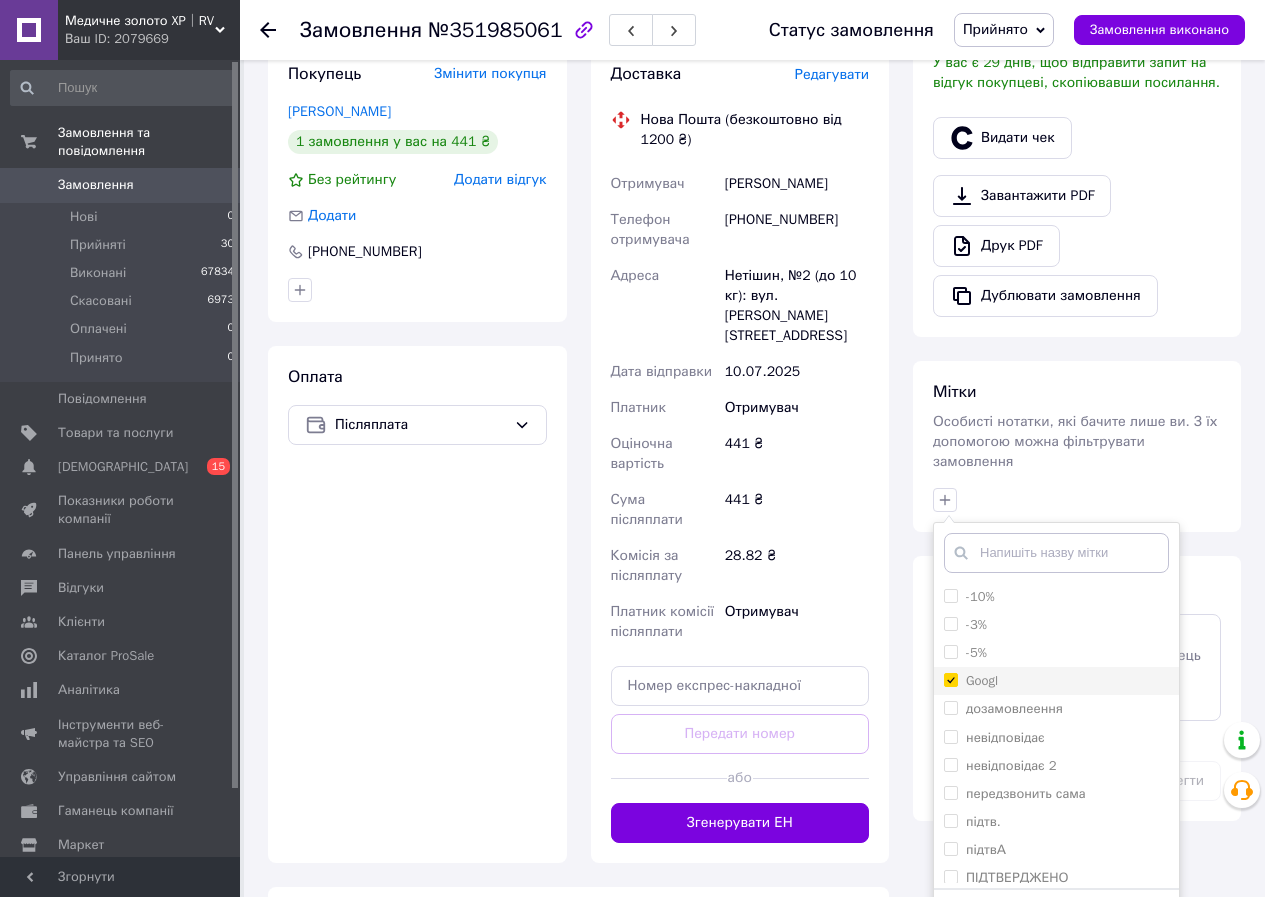 checkbox on "true" 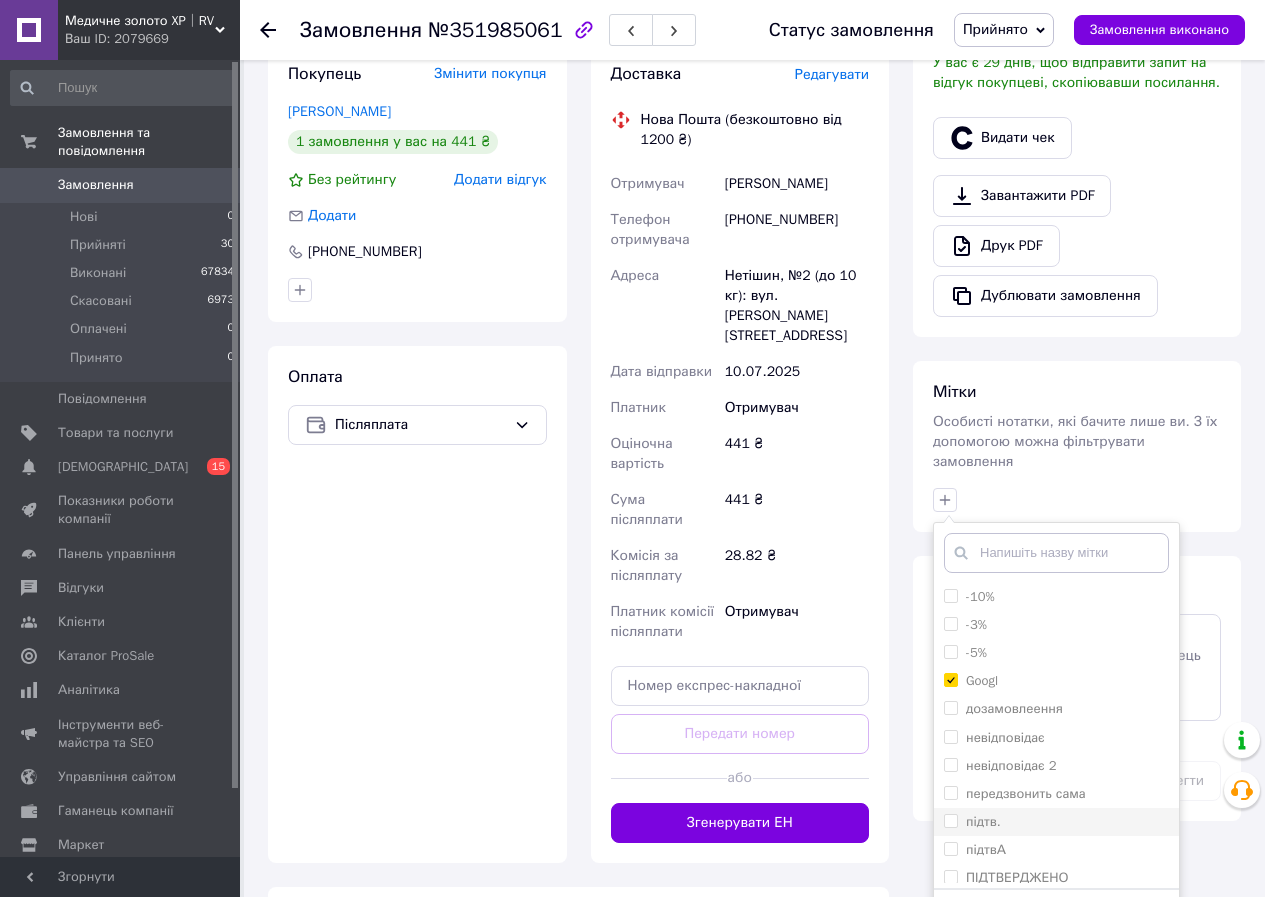 click on "підтв." at bounding box center (950, 820) 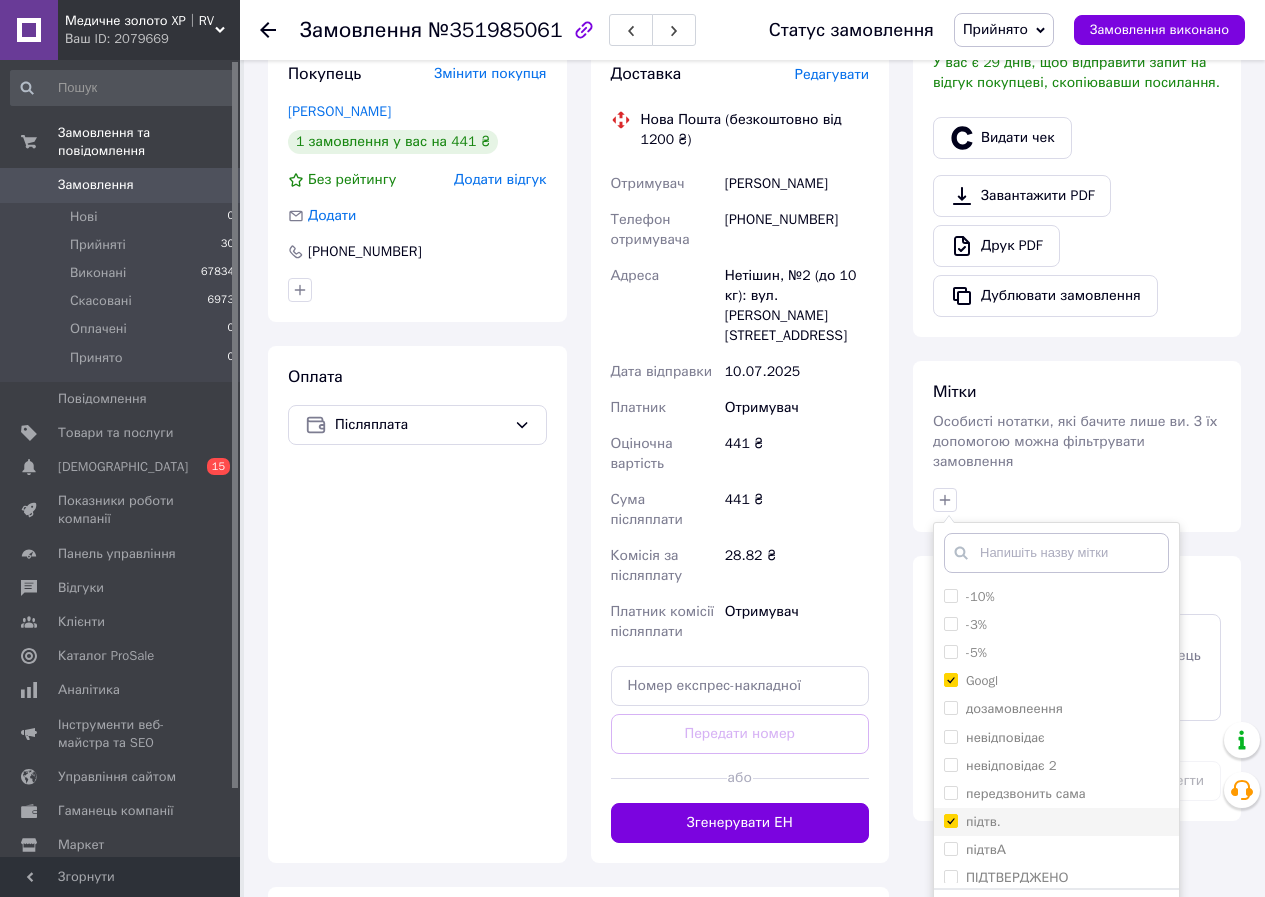 checkbox on "true" 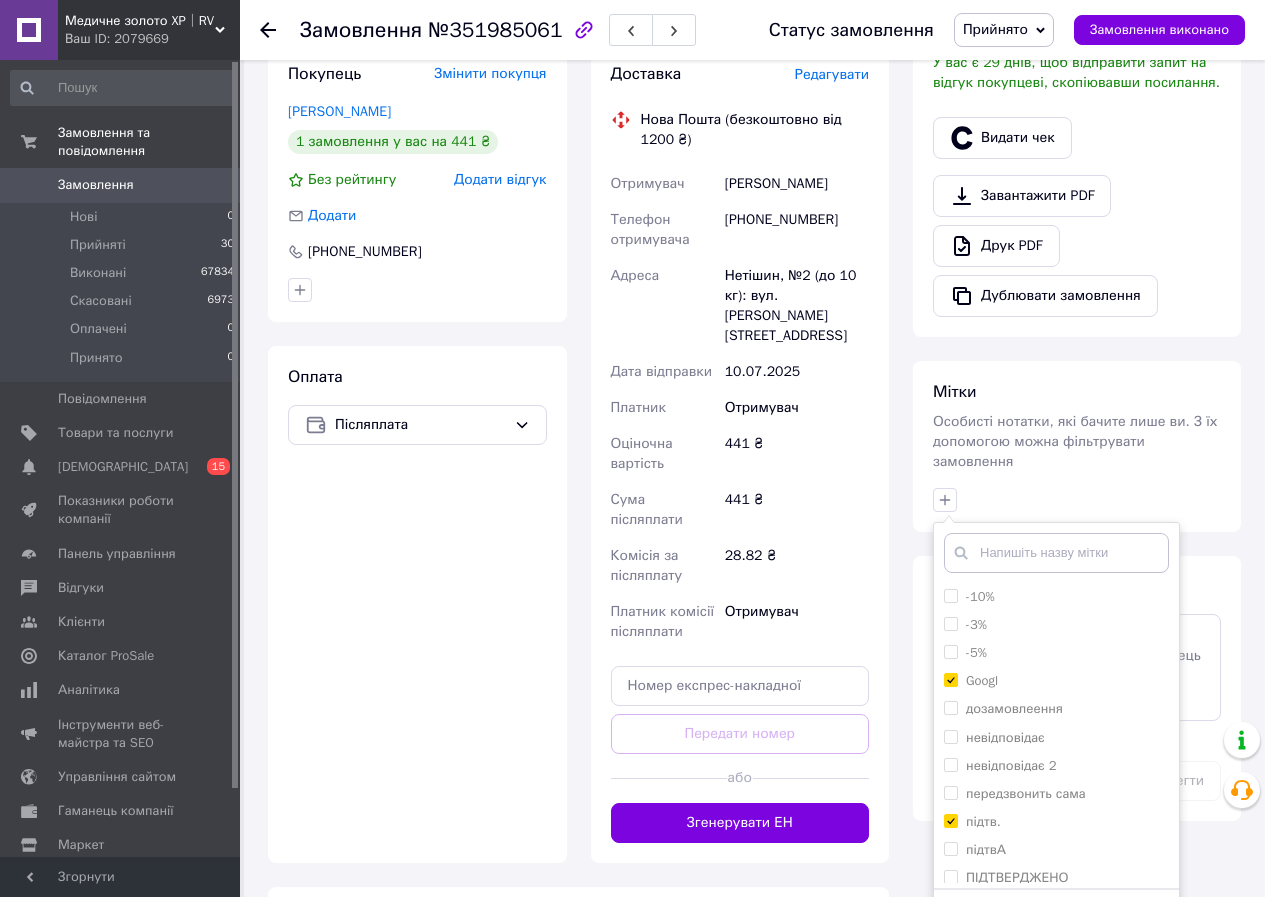 click on "Додати мітку" at bounding box center [1056, 919] 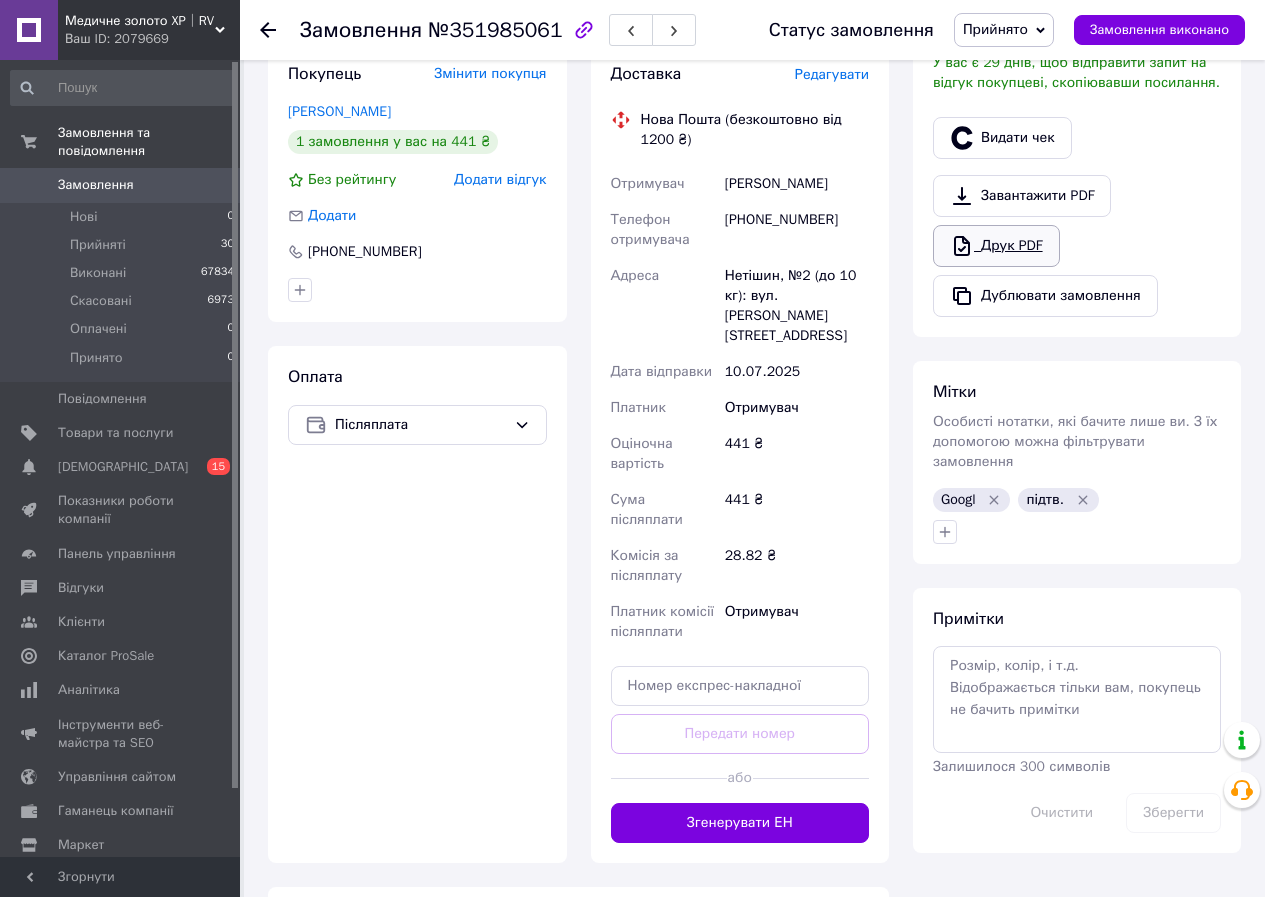 click on "Друк PDF" at bounding box center (996, 246) 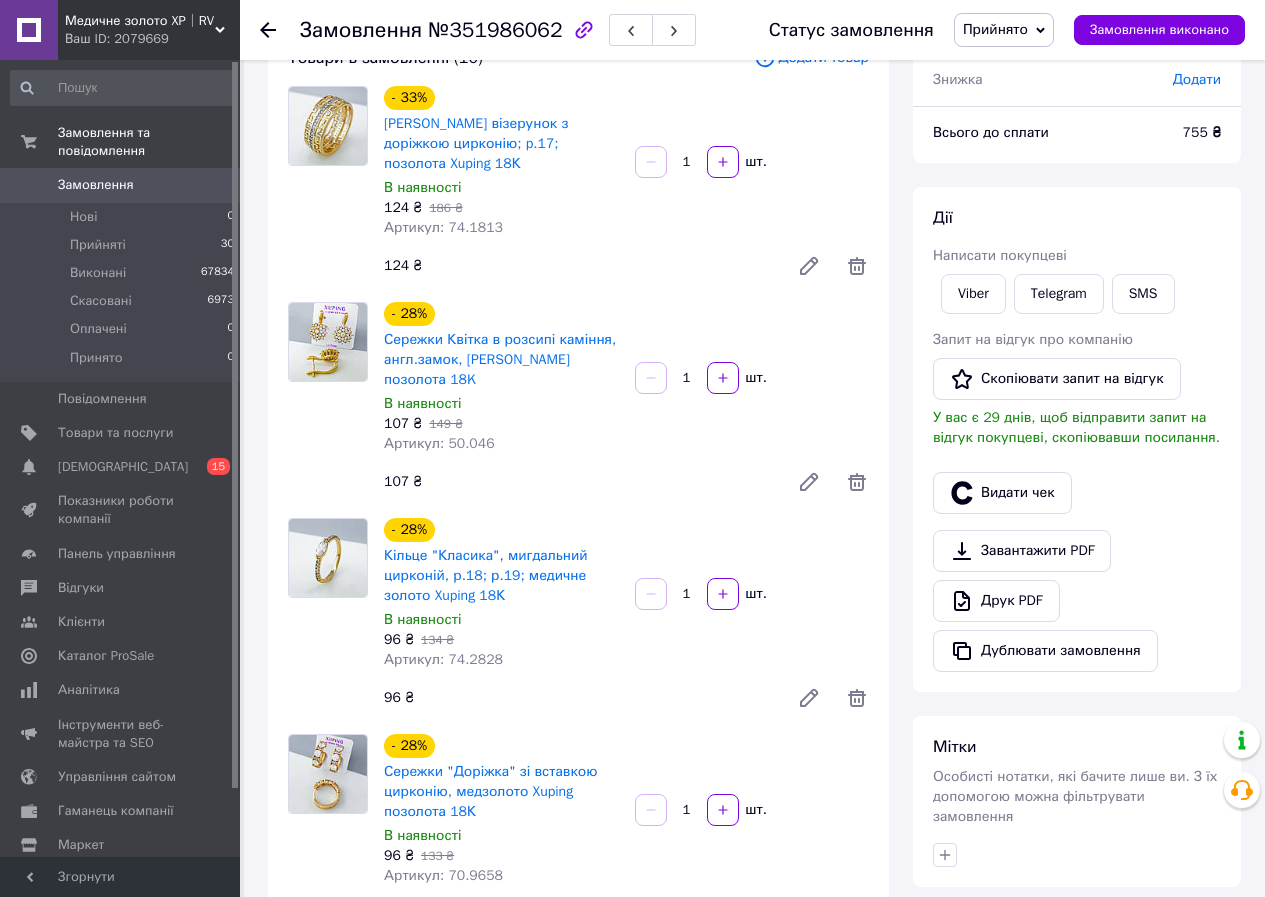 scroll, scrollTop: 0, scrollLeft: 0, axis: both 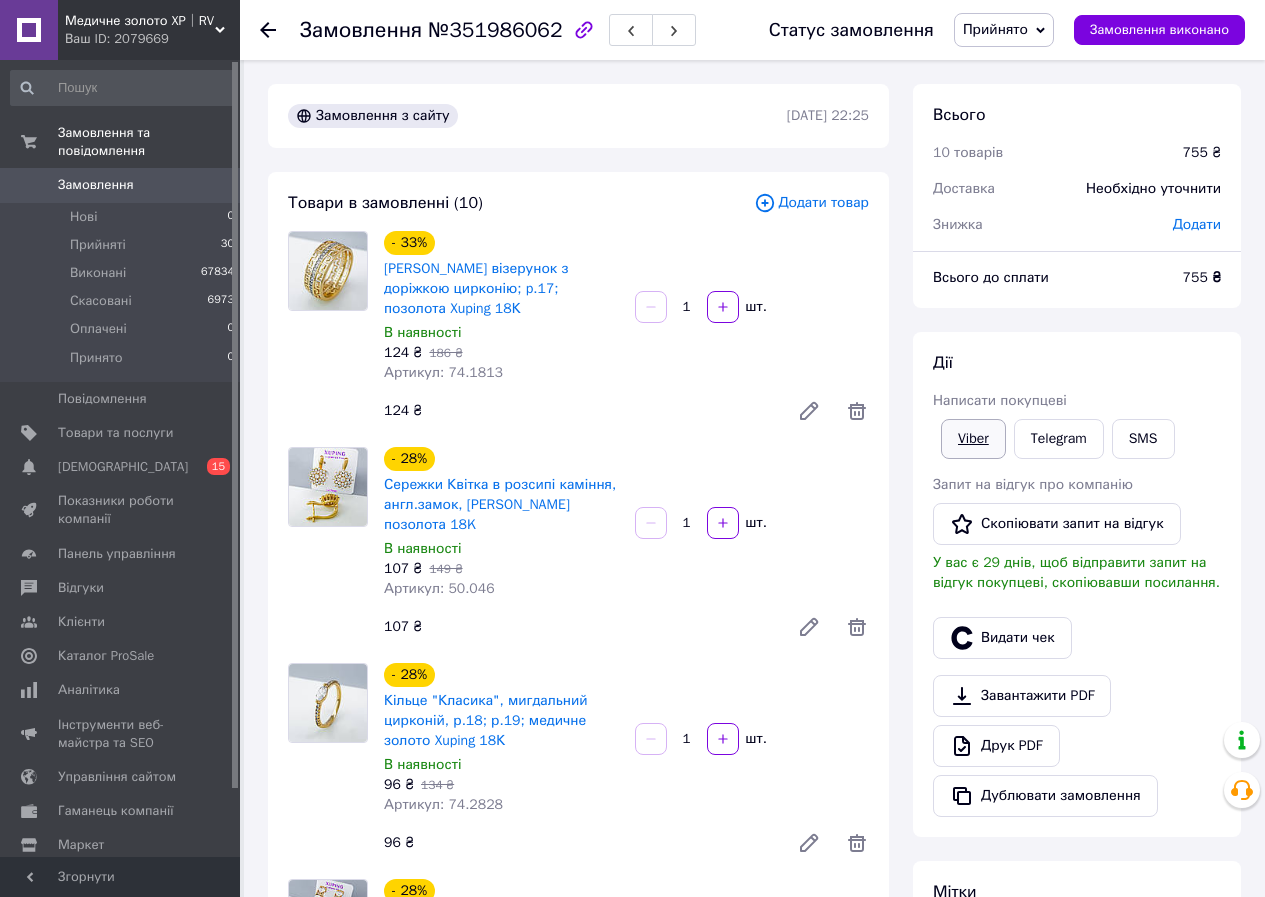 click on "Viber" at bounding box center [973, 439] 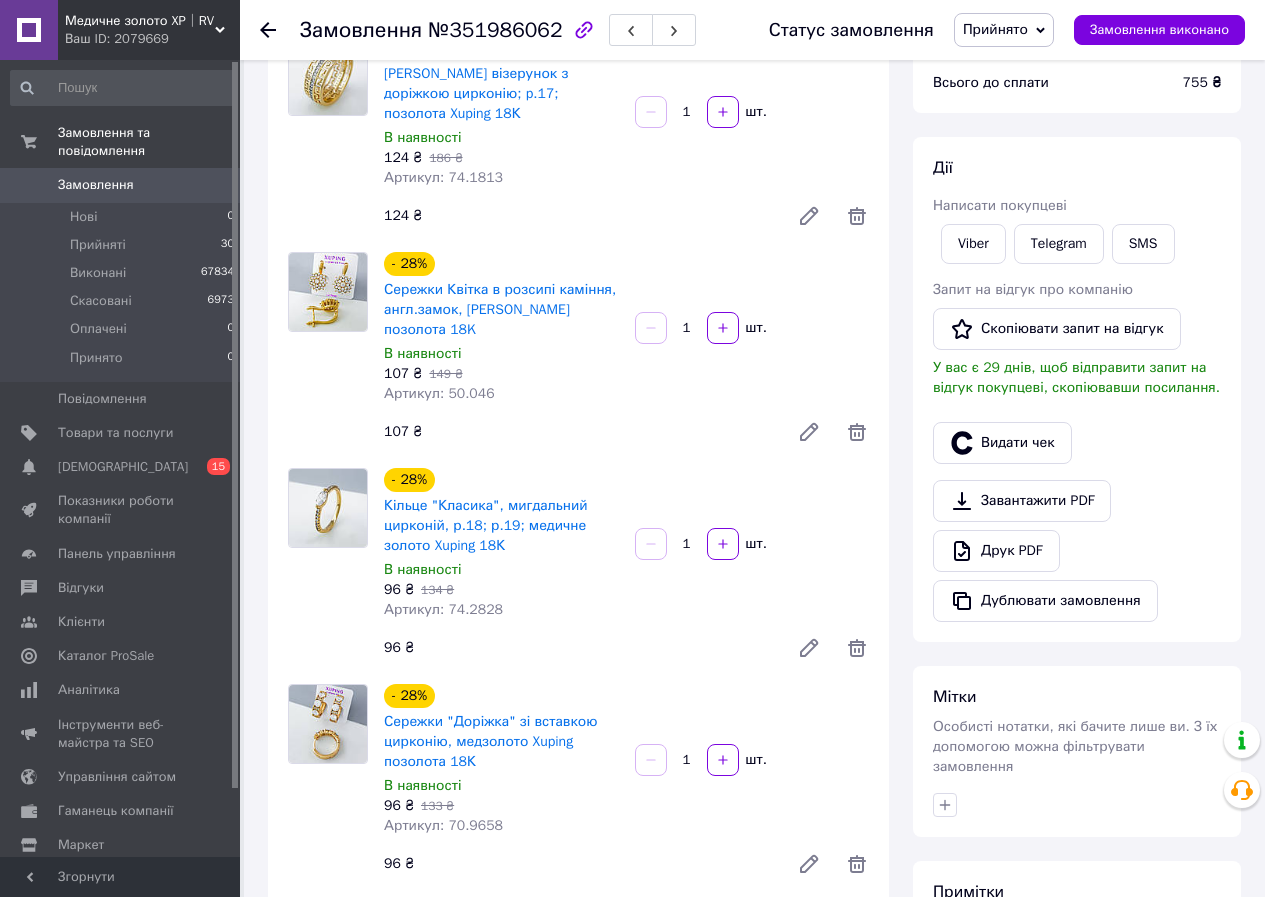 scroll, scrollTop: 400, scrollLeft: 0, axis: vertical 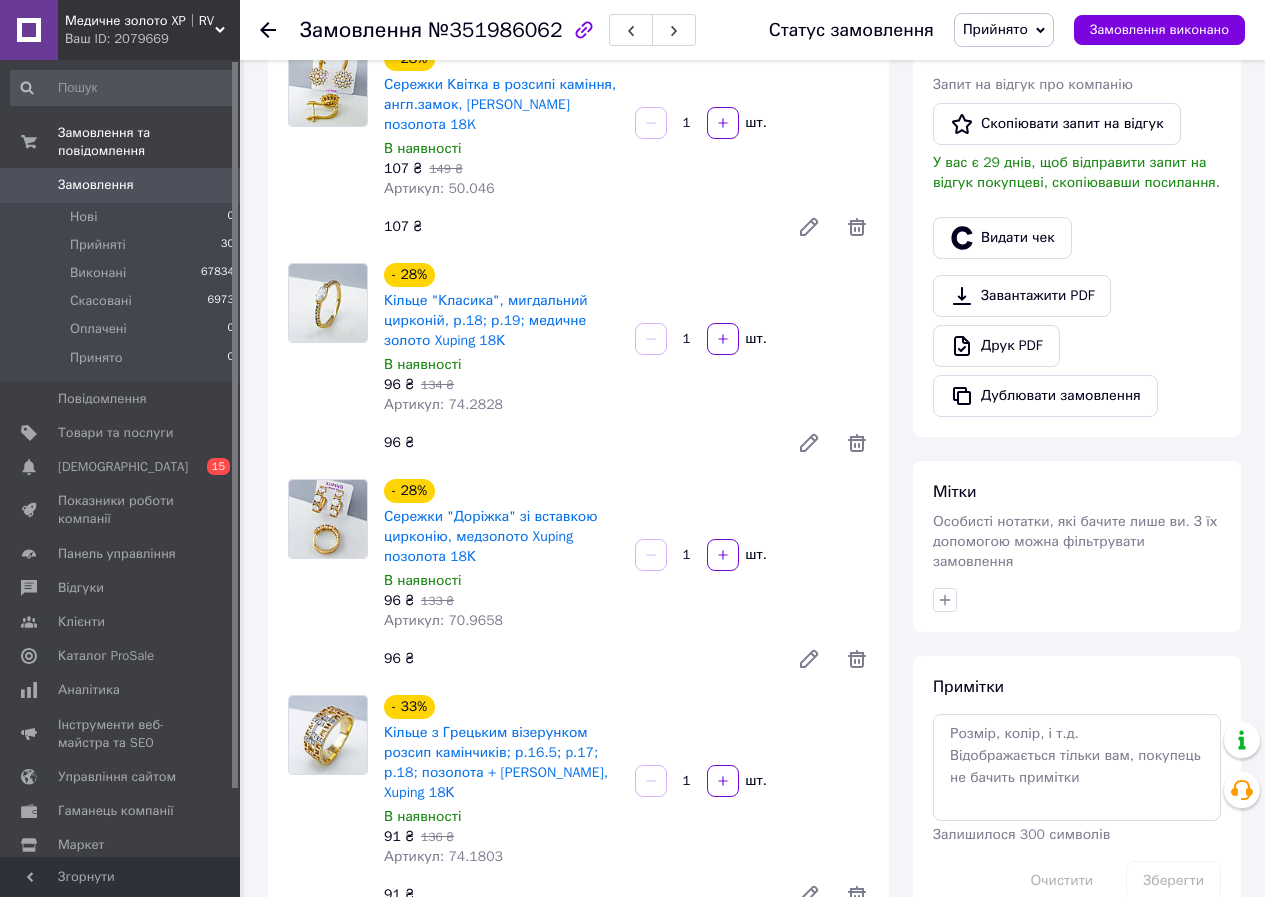 drag, startPoint x: 634, startPoint y: 855, endPoint x: 652, endPoint y: 838, distance: 24.758837 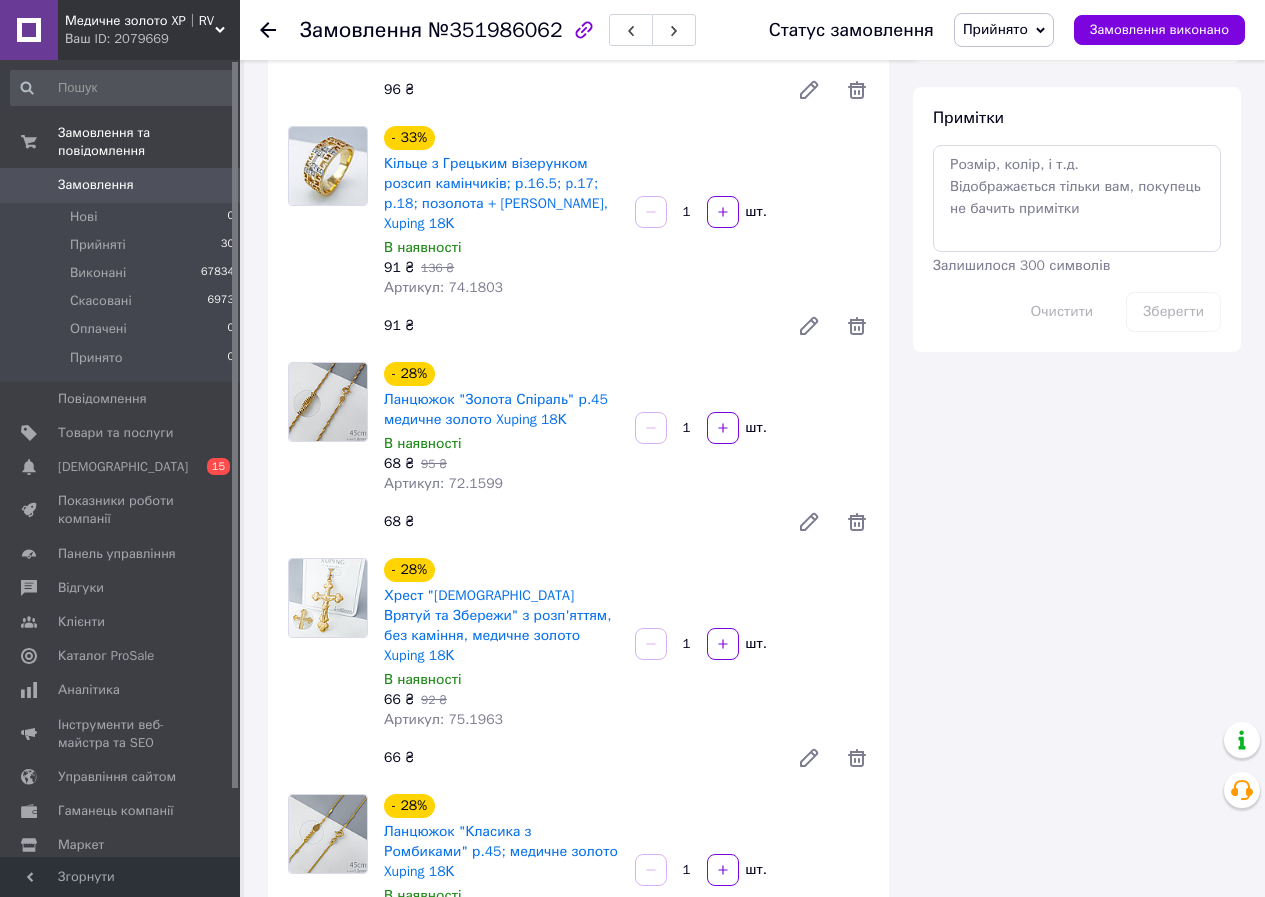 scroll, scrollTop: 1000, scrollLeft: 0, axis: vertical 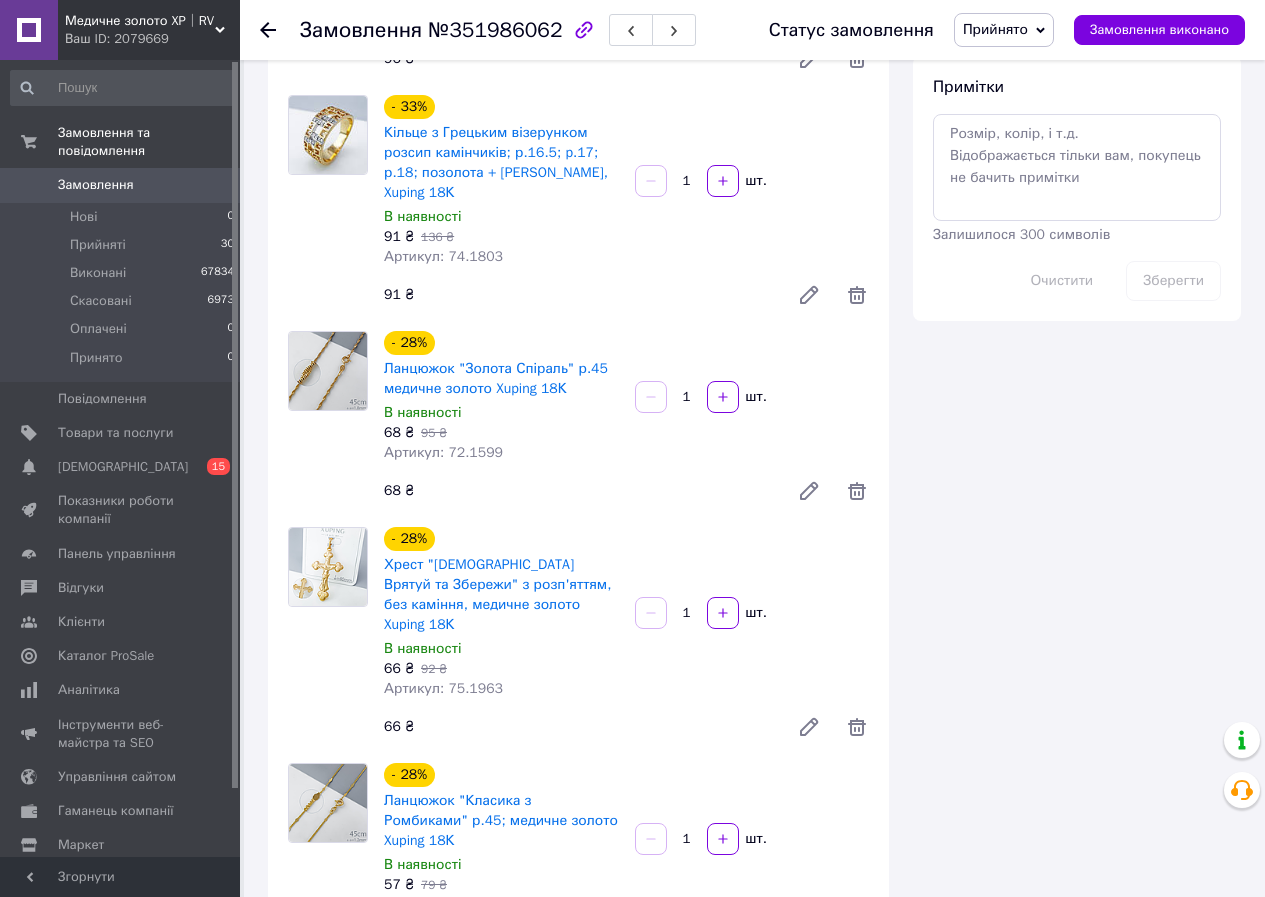 click on "- 28% Ланцюжок "Класика з Ромбиками" р.45; медичне золото Xuping 18К В наявності 57 ₴   79 ₴ Артикул: 72.1595 1   шт. 57 ₴" at bounding box center [626, 863] 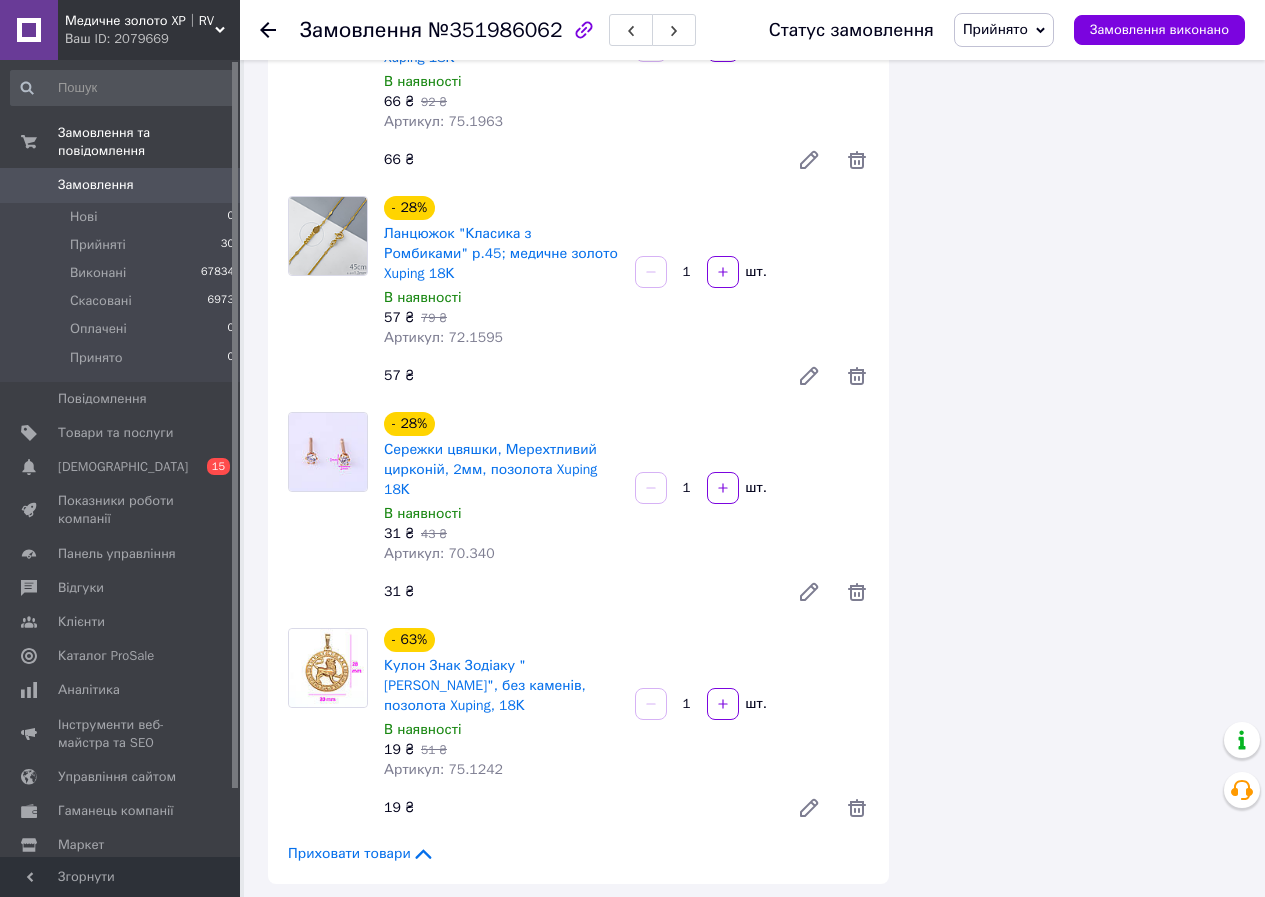 scroll, scrollTop: 2000, scrollLeft: 0, axis: vertical 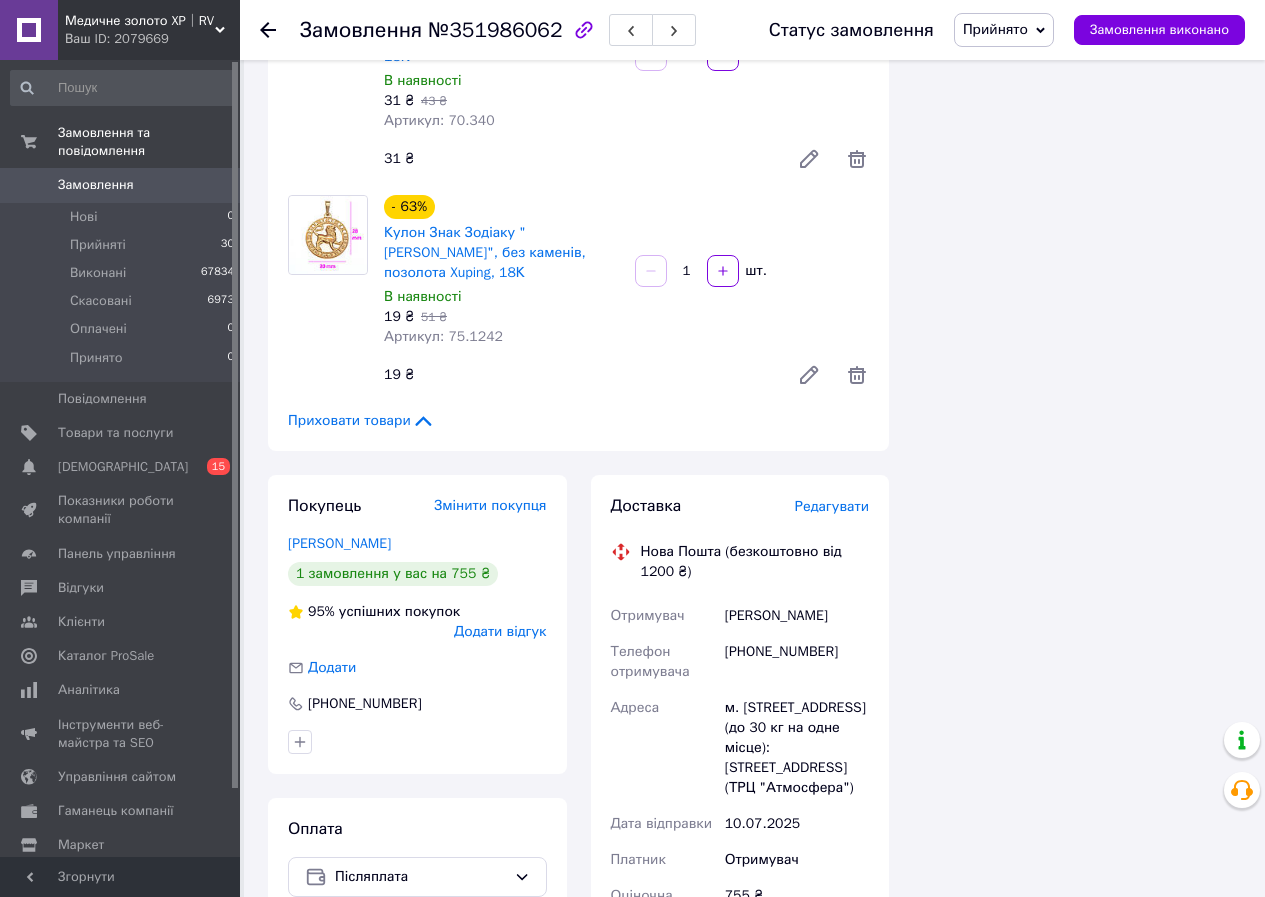 click on "Оплата Післяплата" at bounding box center [417, 1056] 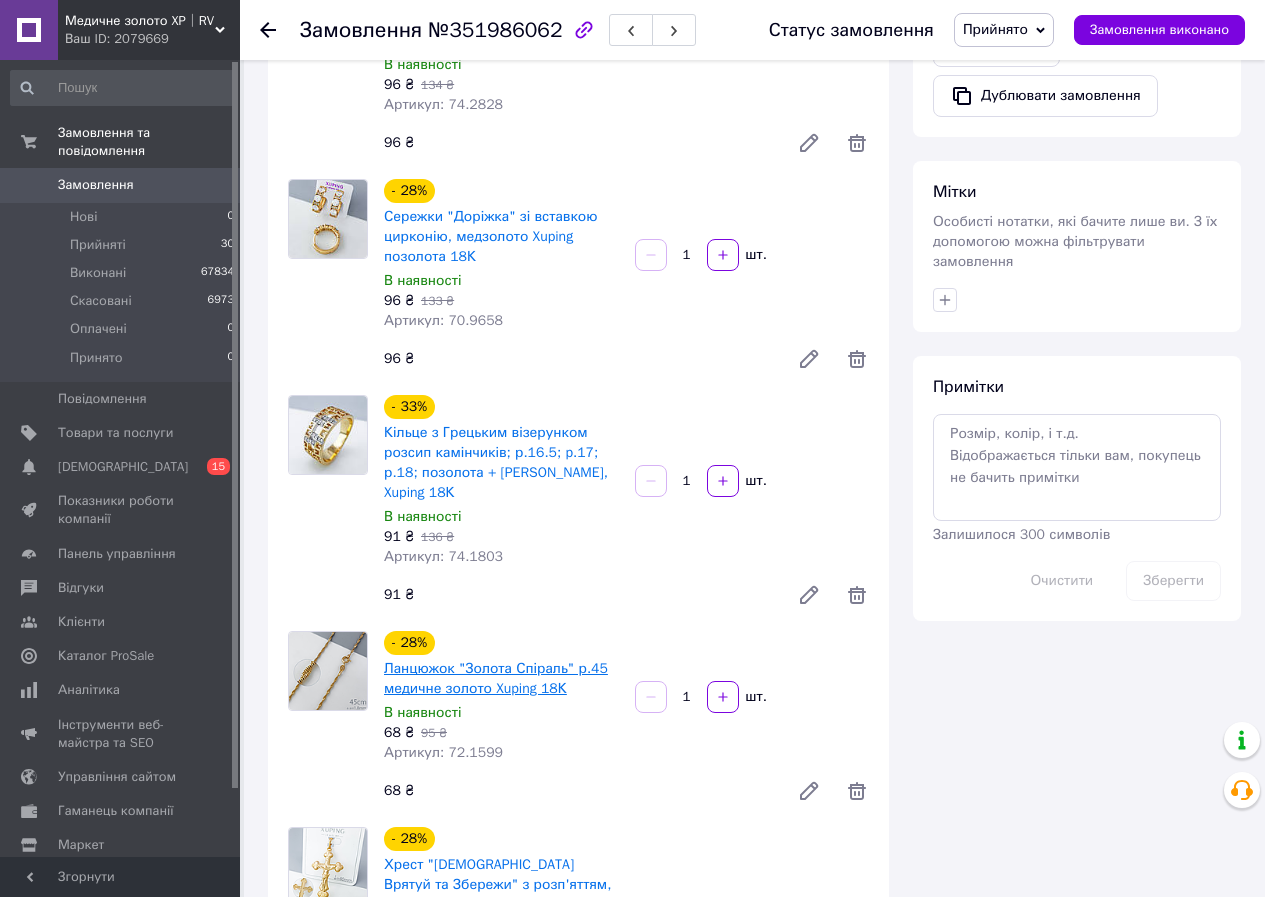 scroll, scrollTop: 500, scrollLeft: 0, axis: vertical 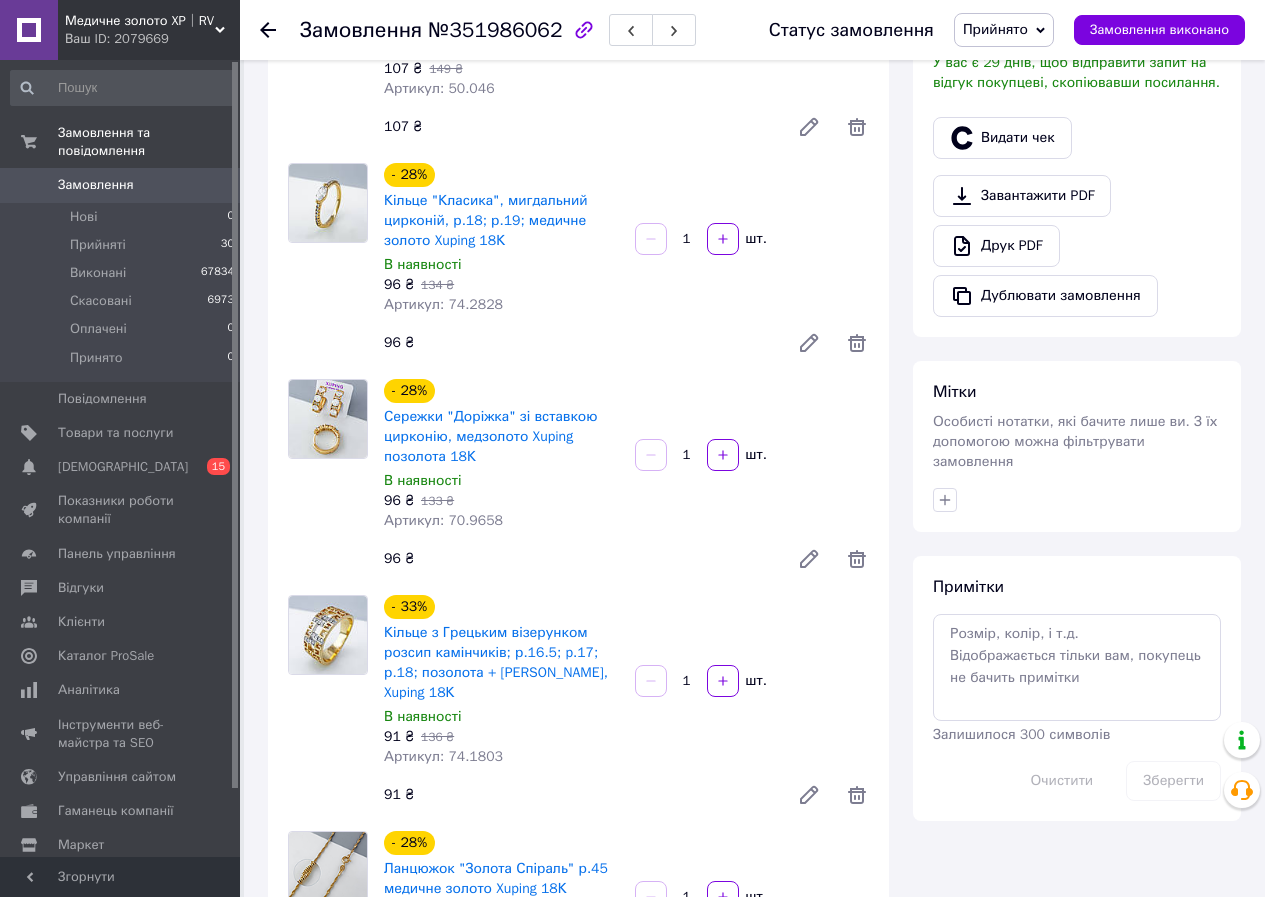 click on "1   шт." at bounding box center (752, 897) 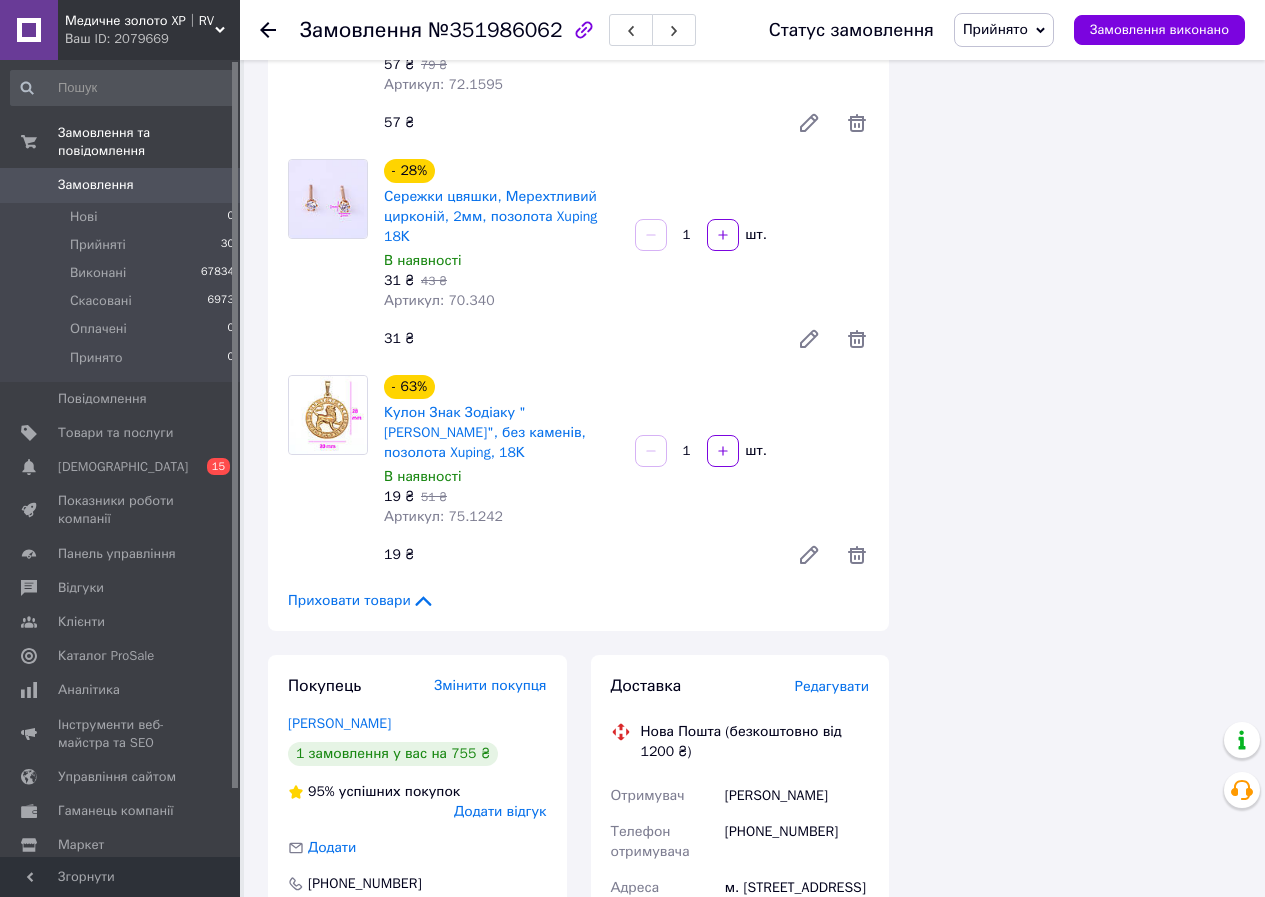 scroll, scrollTop: 2100, scrollLeft: 0, axis: vertical 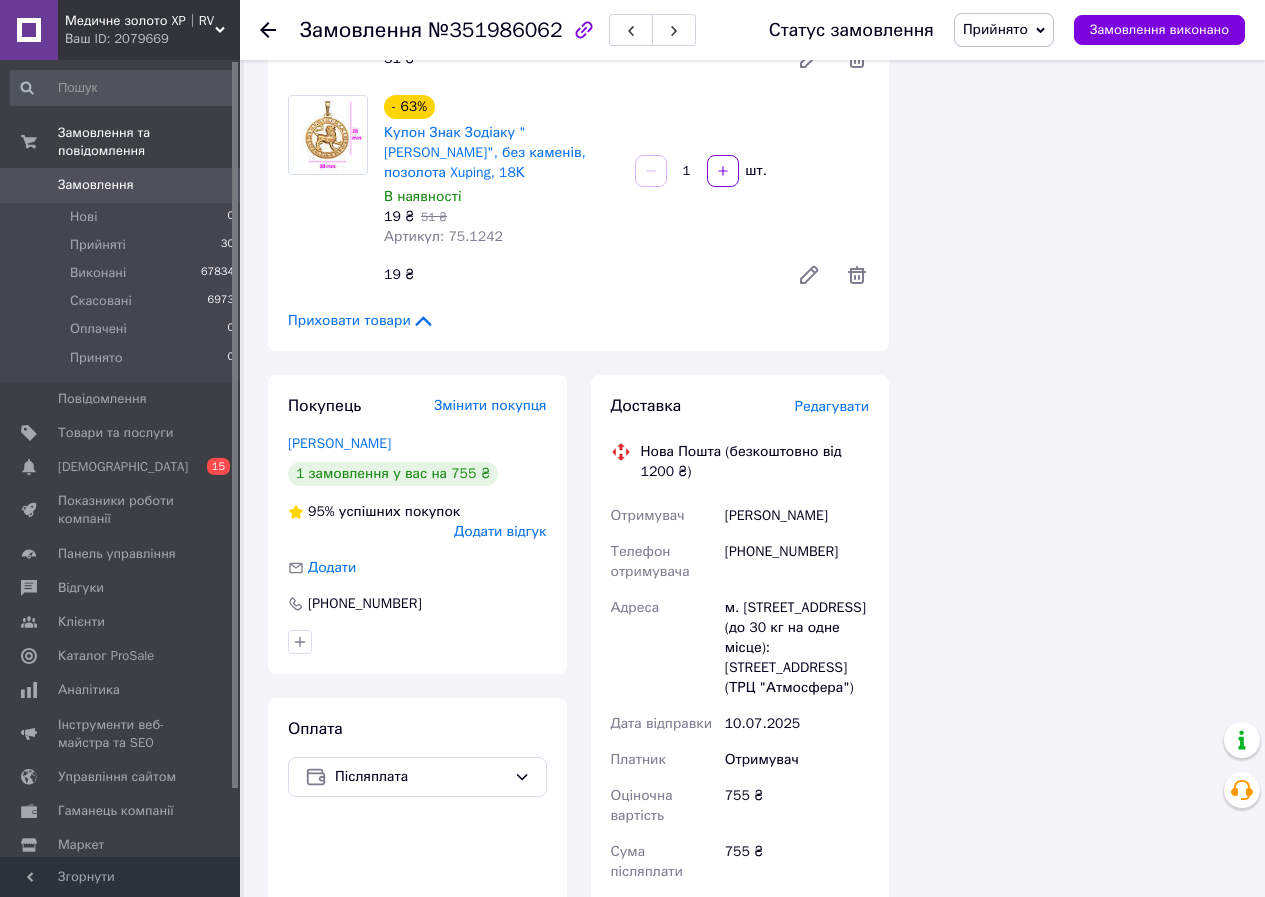 drag, startPoint x: 775, startPoint y: 510, endPoint x: 843, endPoint y: 591, distance: 105.75916 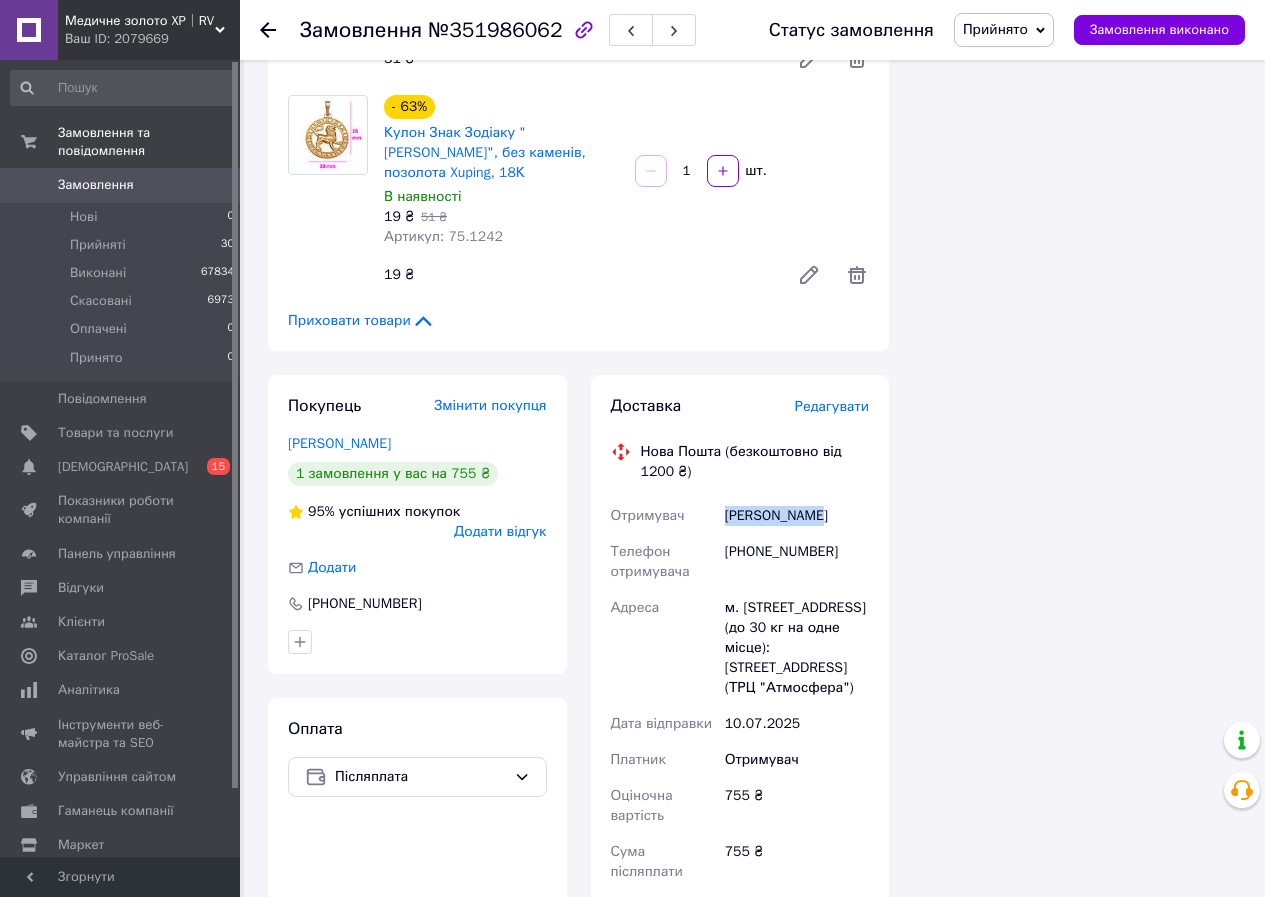 drag, startPoint x: 727, startPoint y: 412, endPoint x: 890, endPoint y: 423, distance: 163.37074 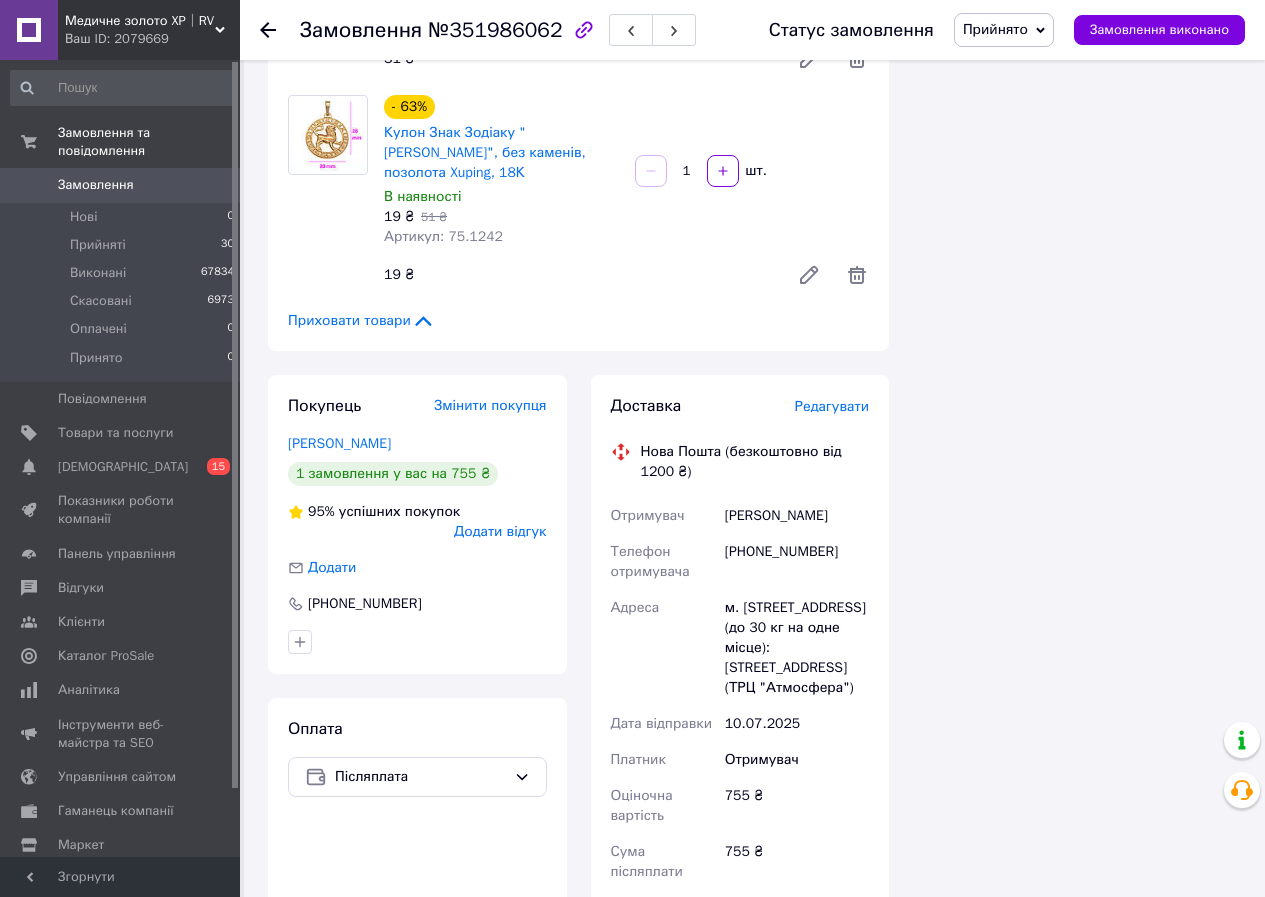 click 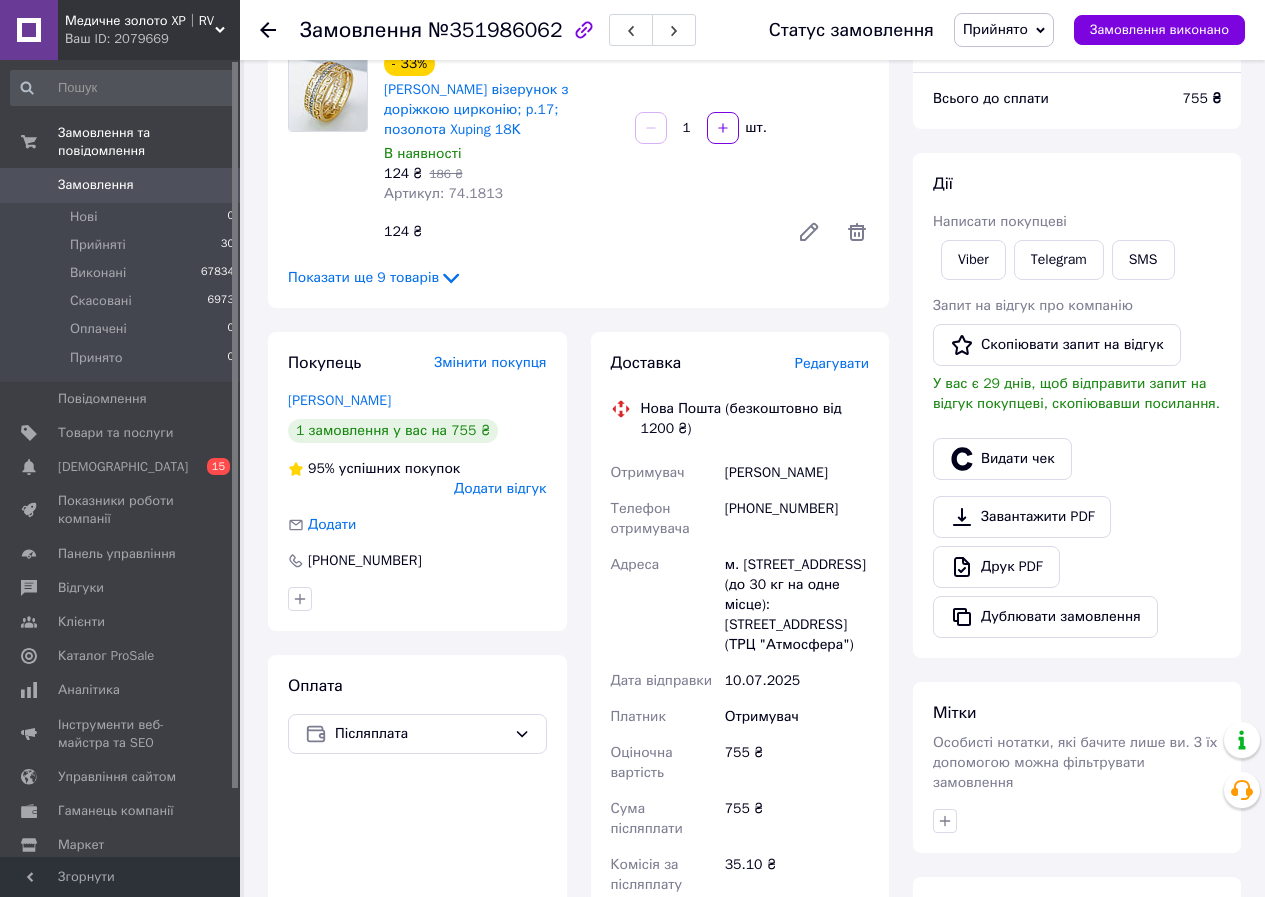 scroll, scrollTop: 200, scrollLeft: 0, axis: vertical 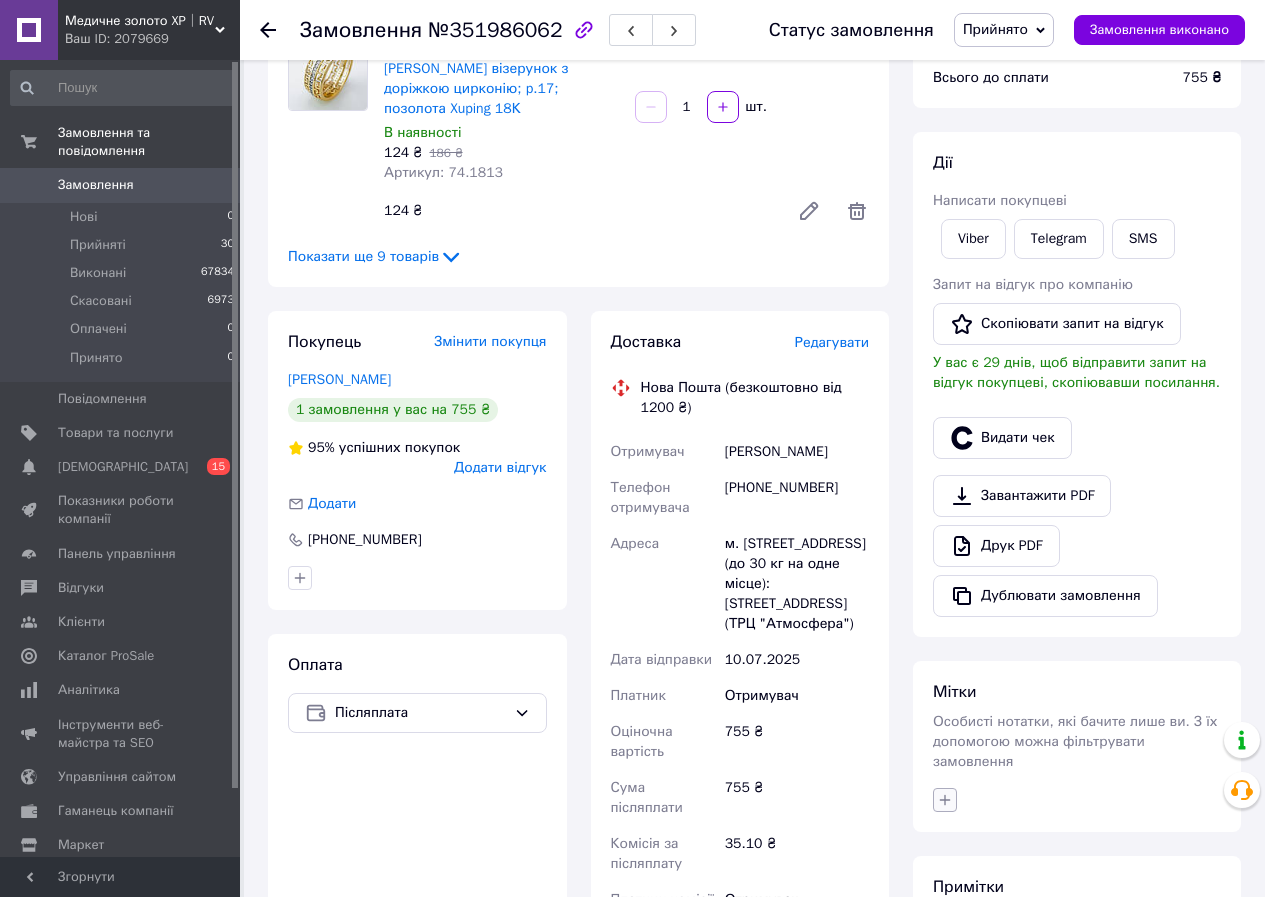 click at bounding box center (945, 800) 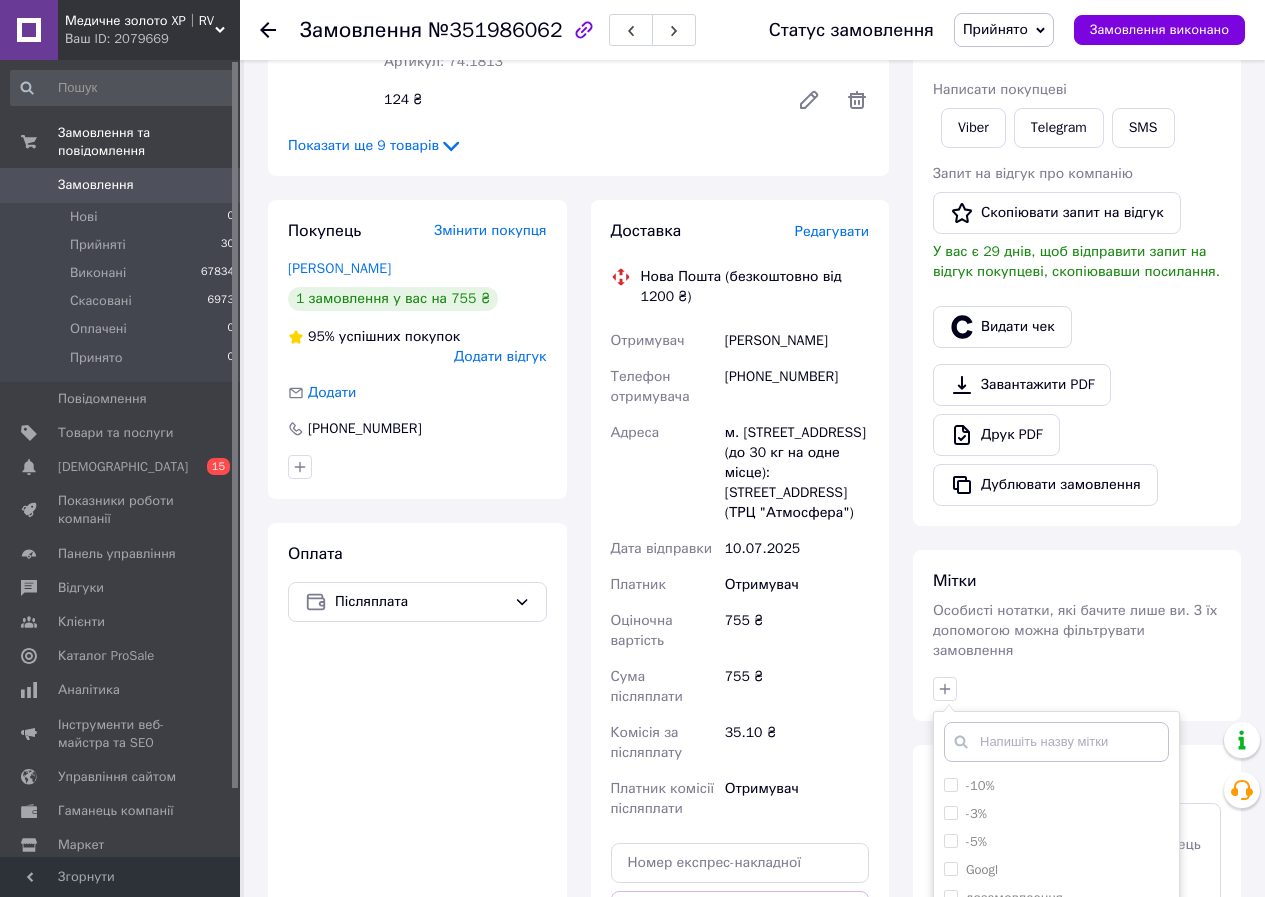 scroll, scrollTop: 600, scrollLeft: 0, axis: vertical 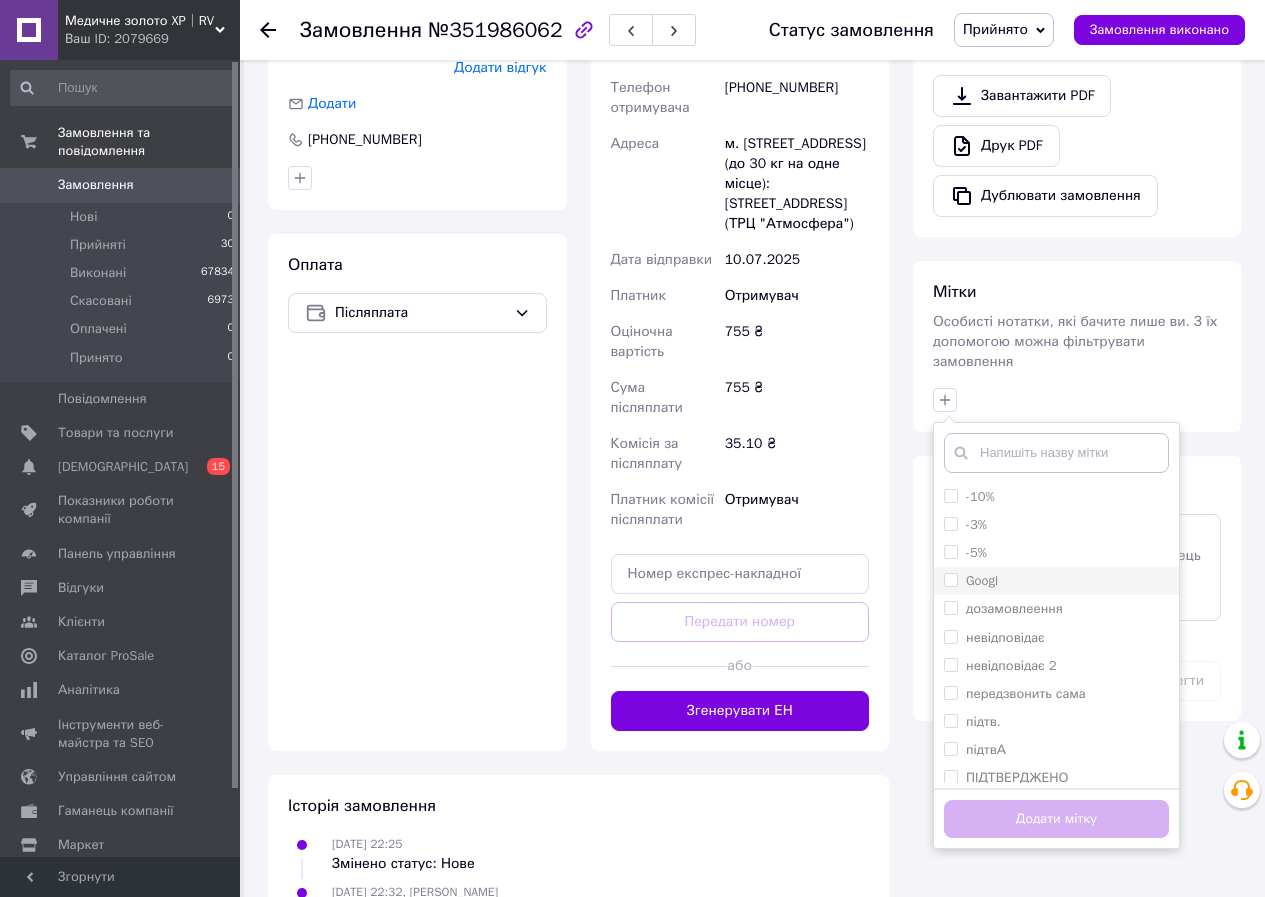 click on "Googl" at bounding box center [950, 579] 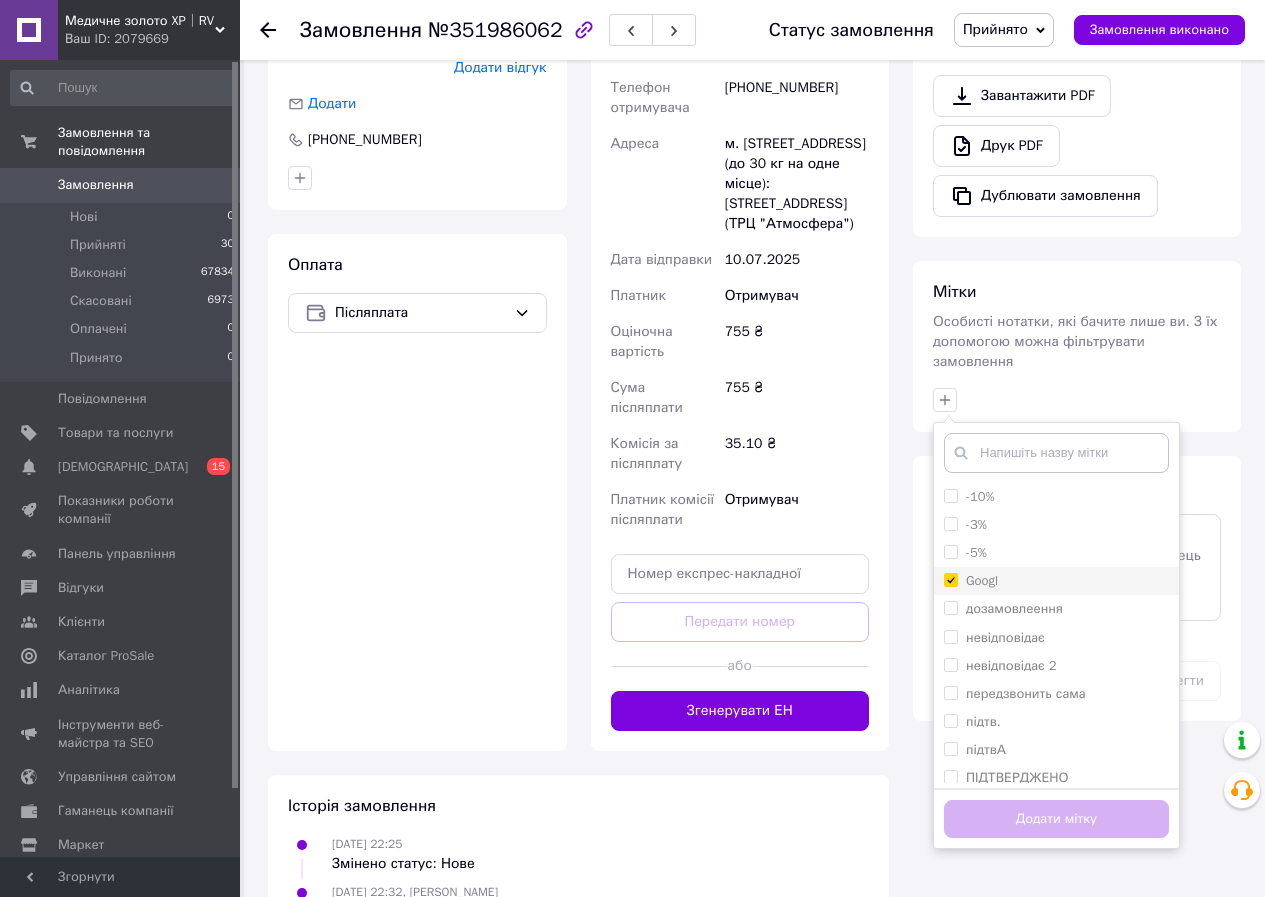 checkbox on "true" 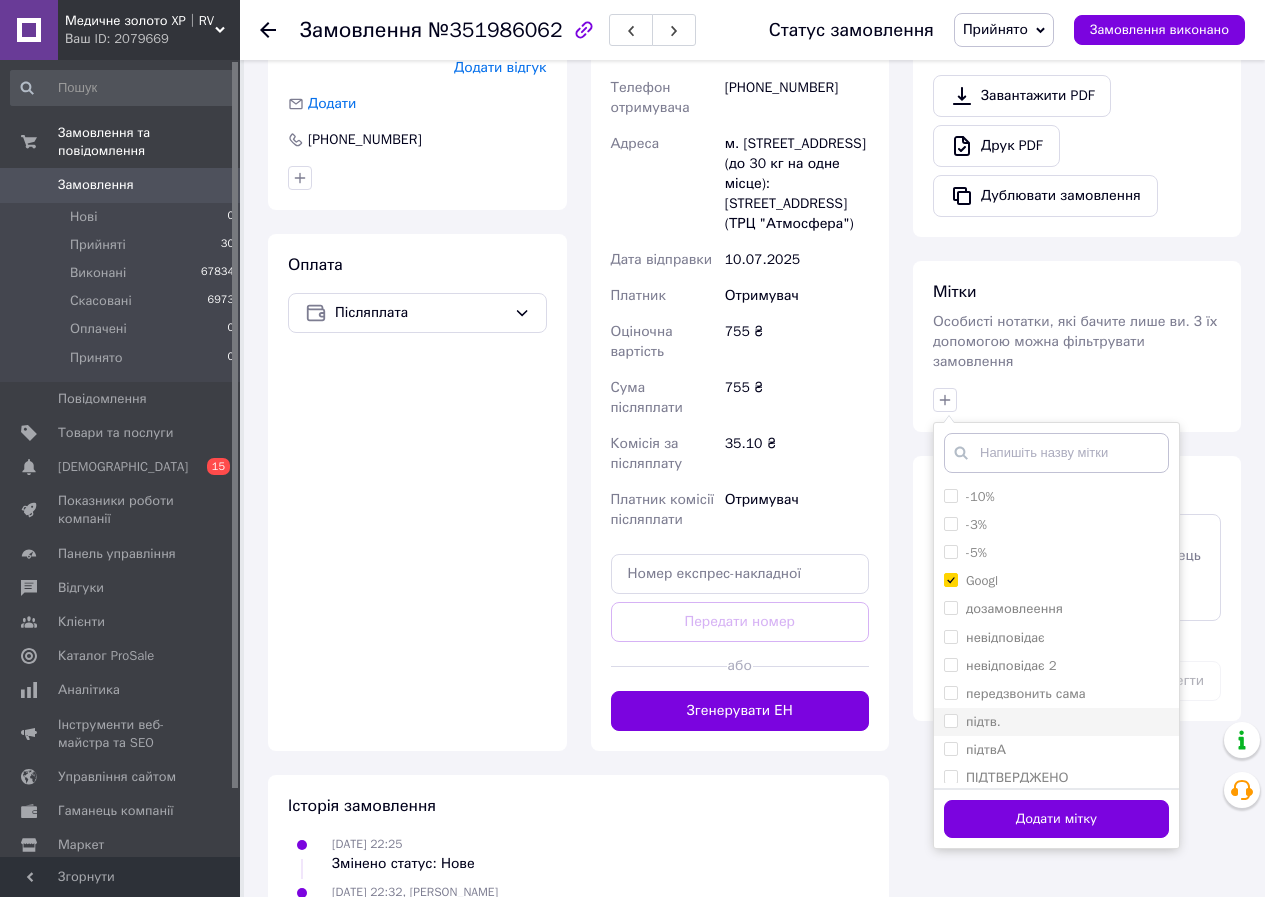 drag, startPoint x: 952, startPoint y: 696, endPoint x: 951, endPoint y: 709, distance: 13.038404 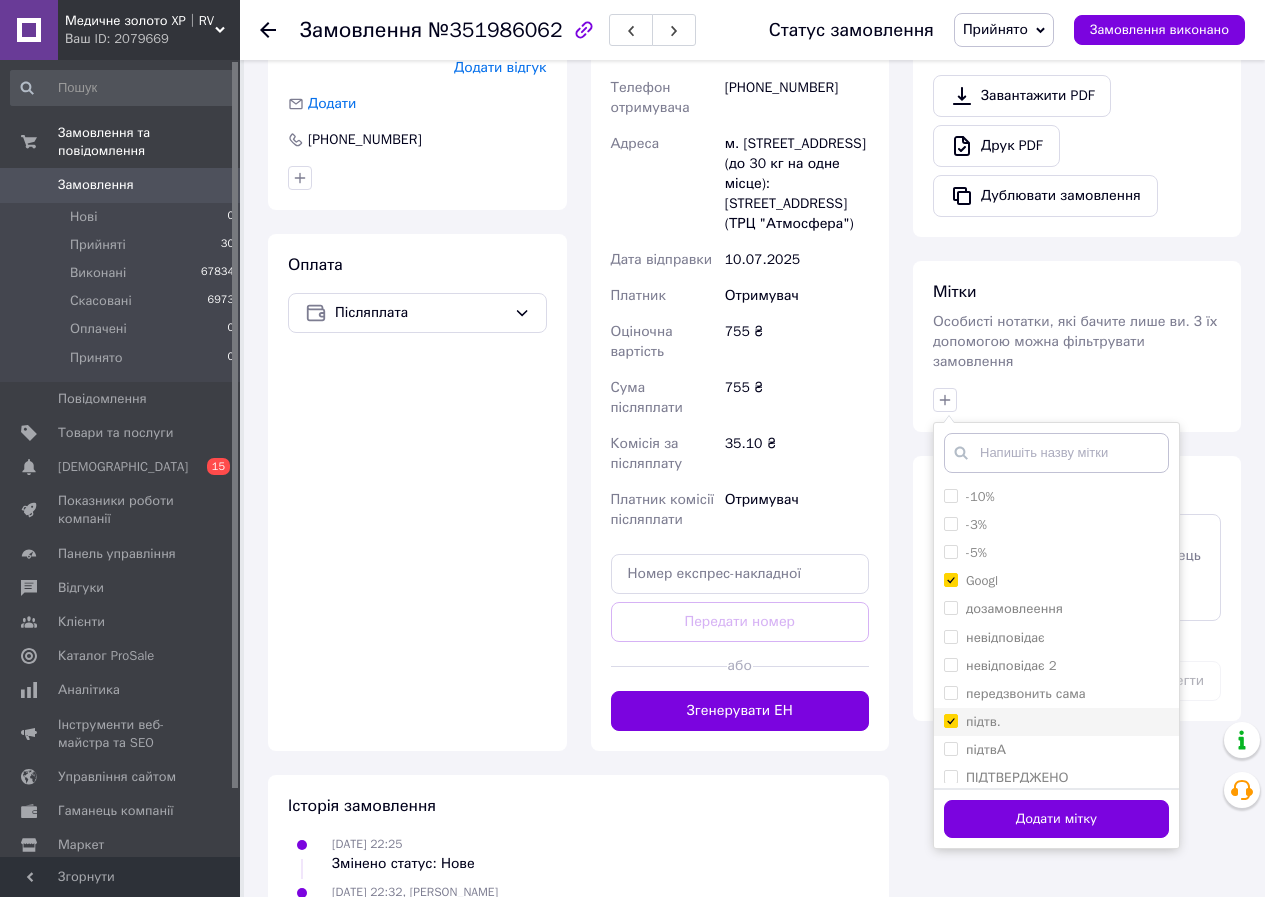 checkbox on "true" 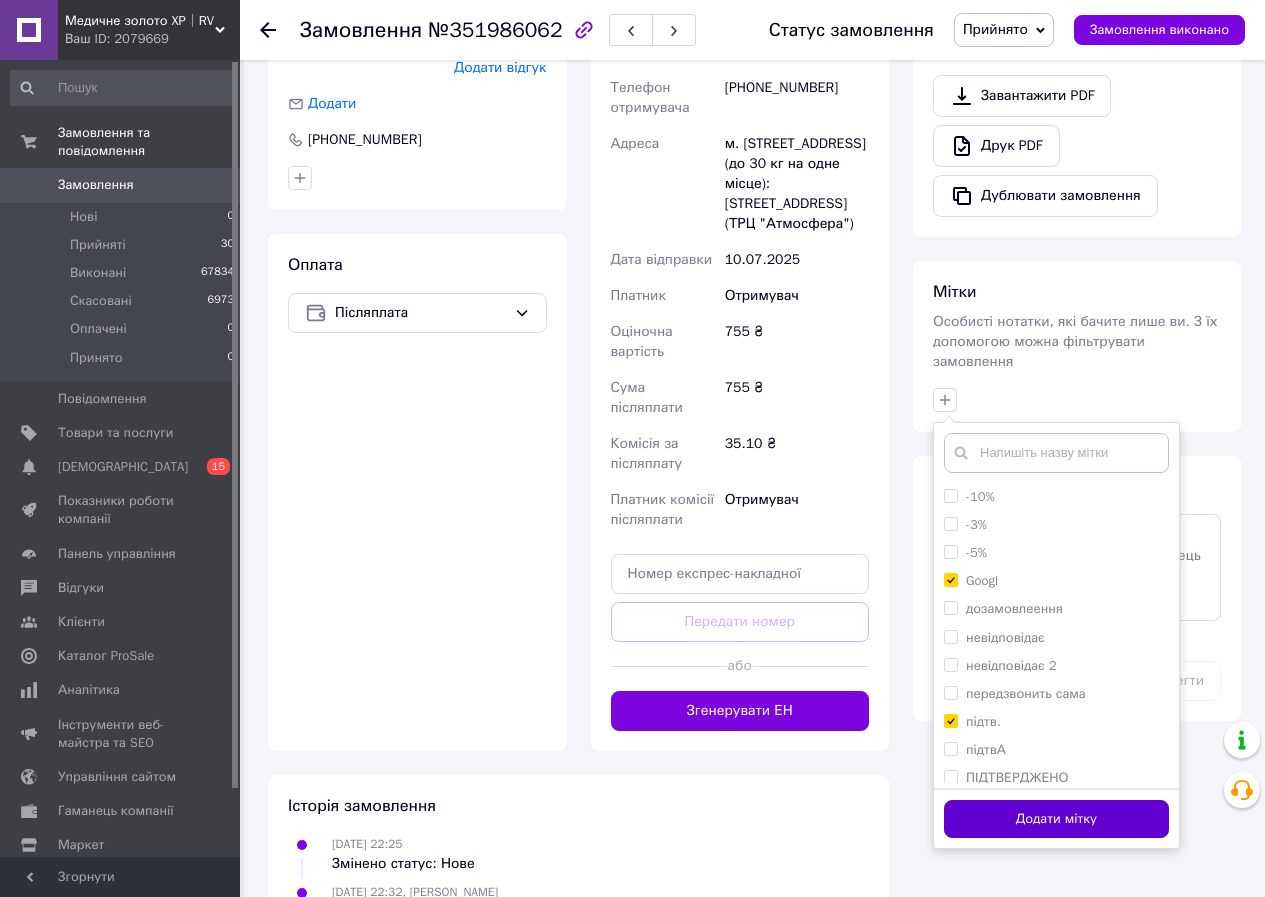 click on "Додати мітку" at bounding box center [1056, 819] 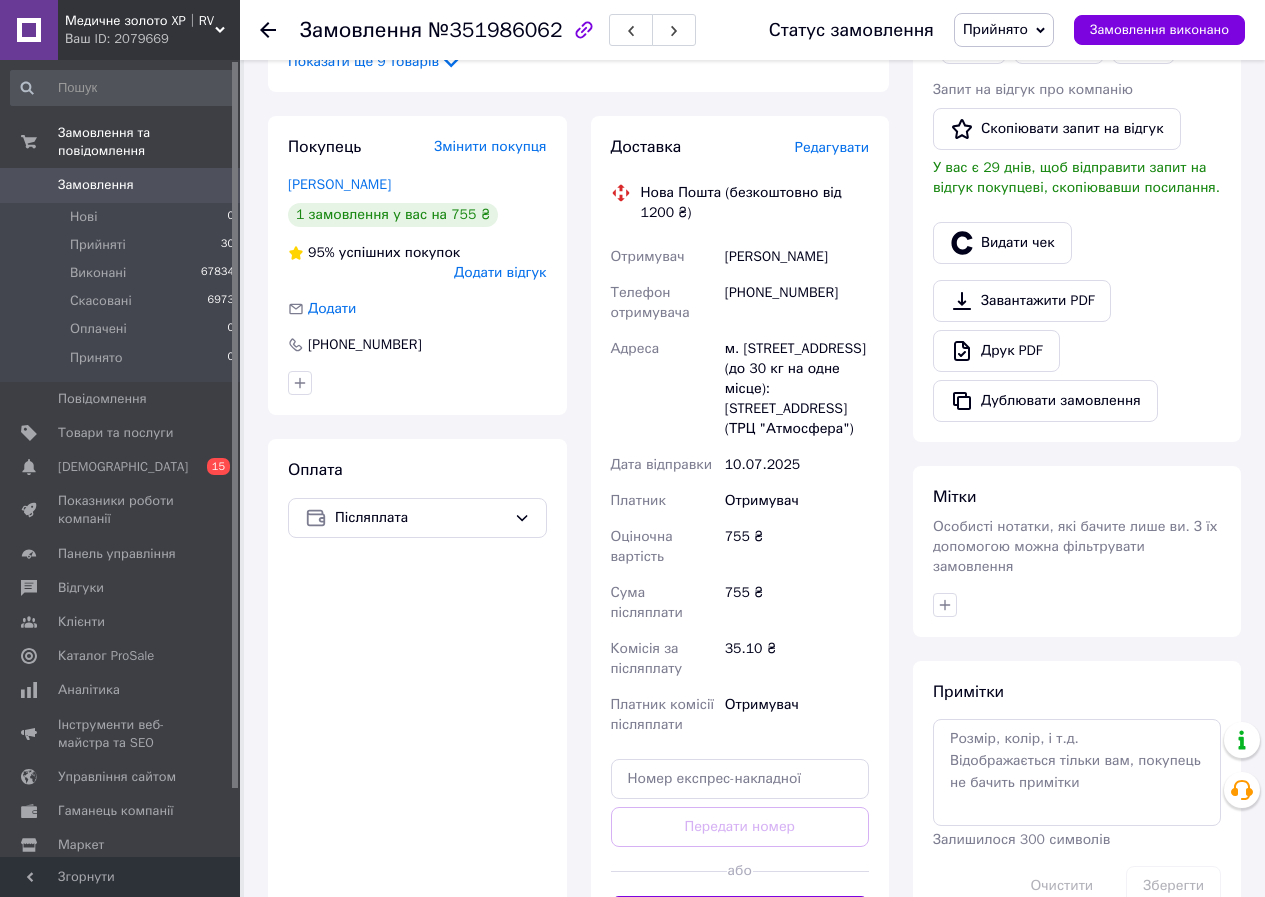 scroll, scrollTop: 300, scrollLeft: 0, axis: vertical 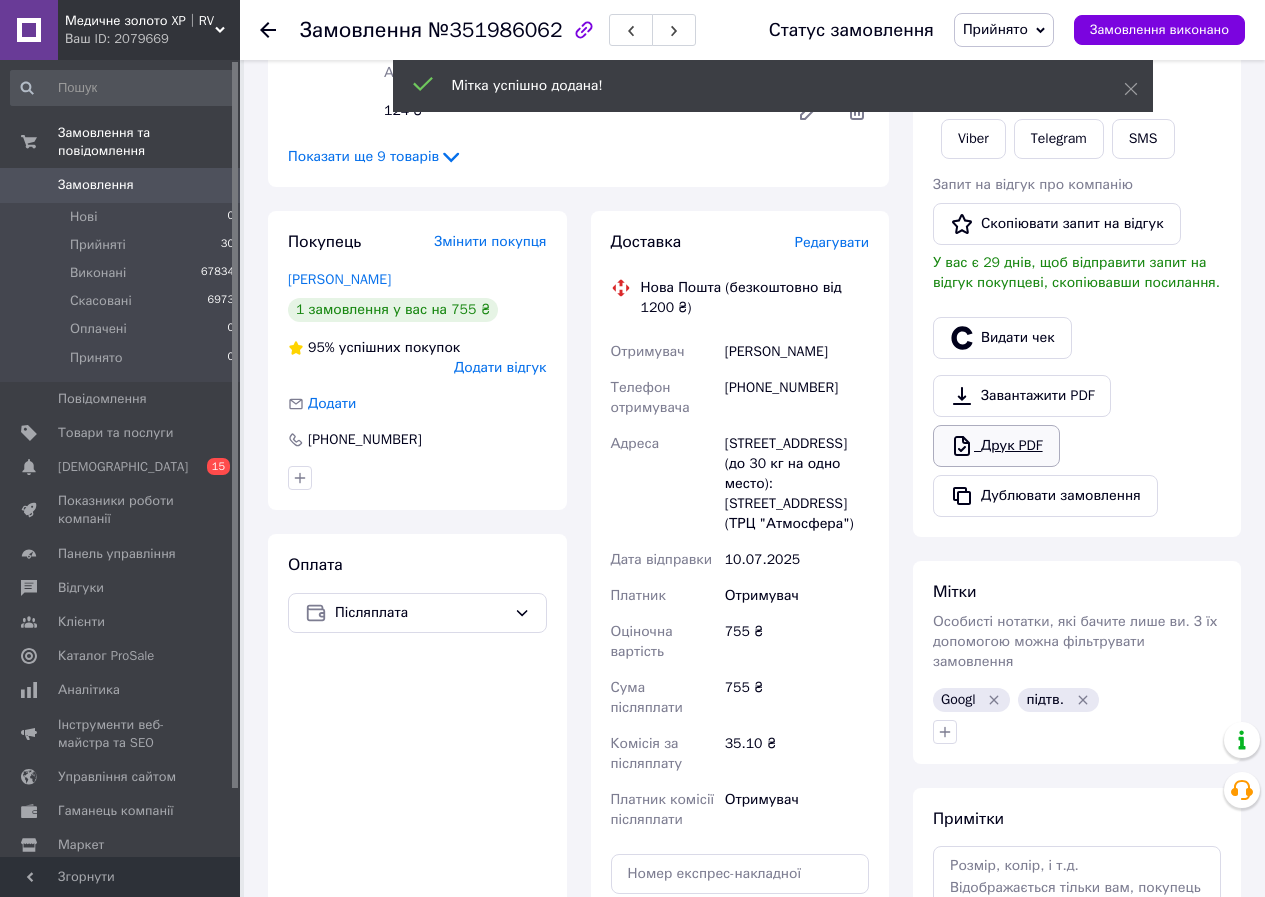 click on "Друк PDF" at bounding box center [996, 446] 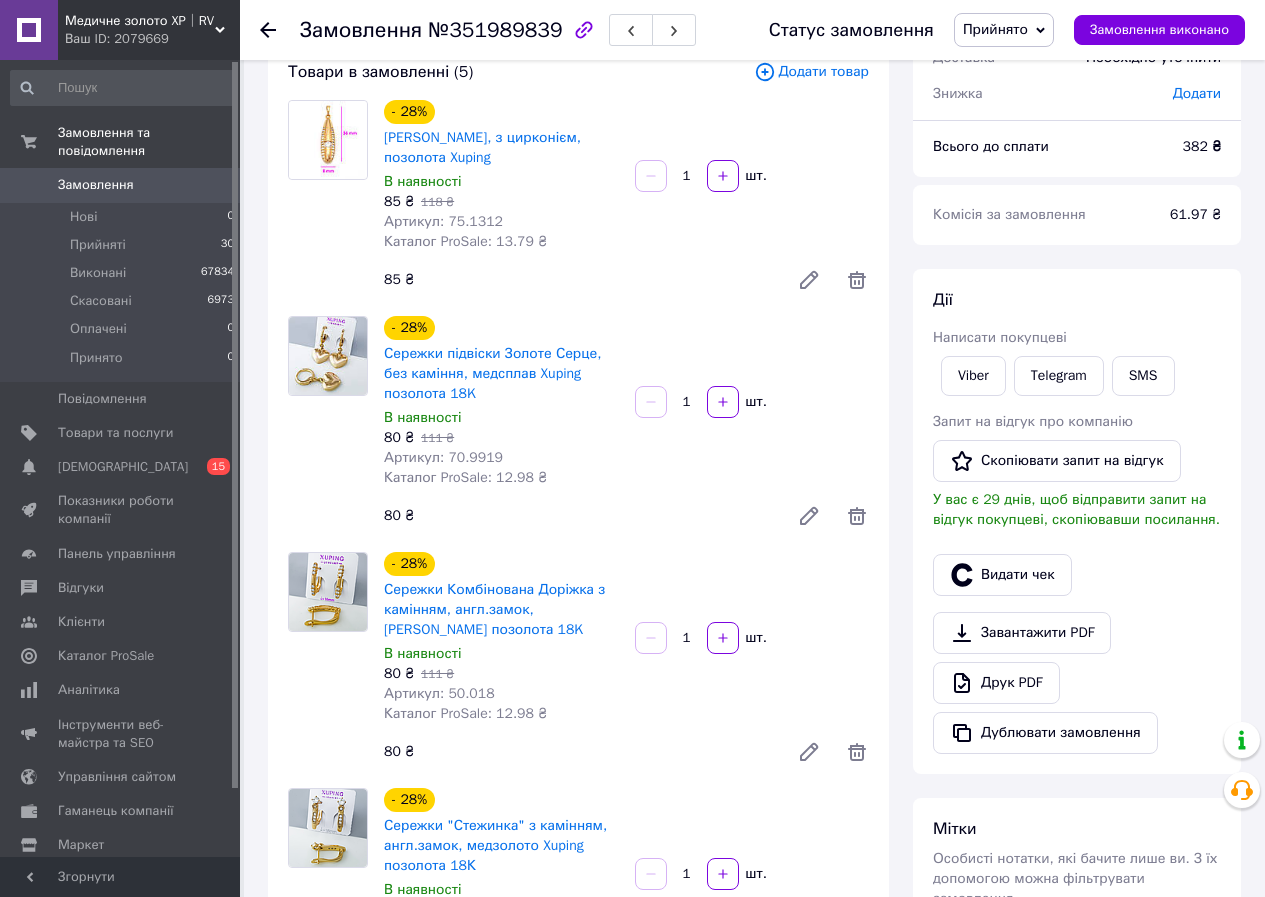 scroll, scrollTop: 100, scrollLeft: 0, axis: vertical 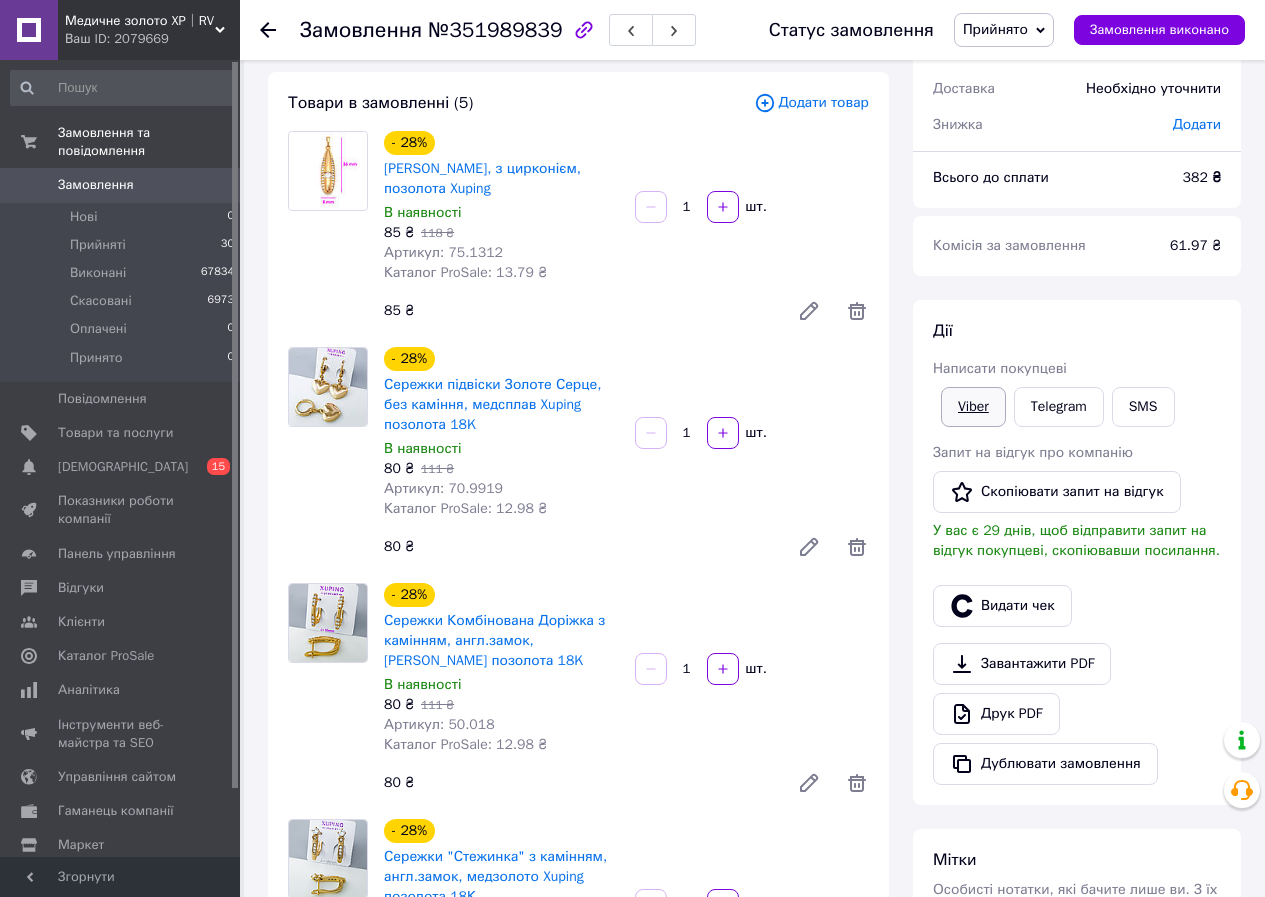 click on "Viber" at bounding box center [973, 407] 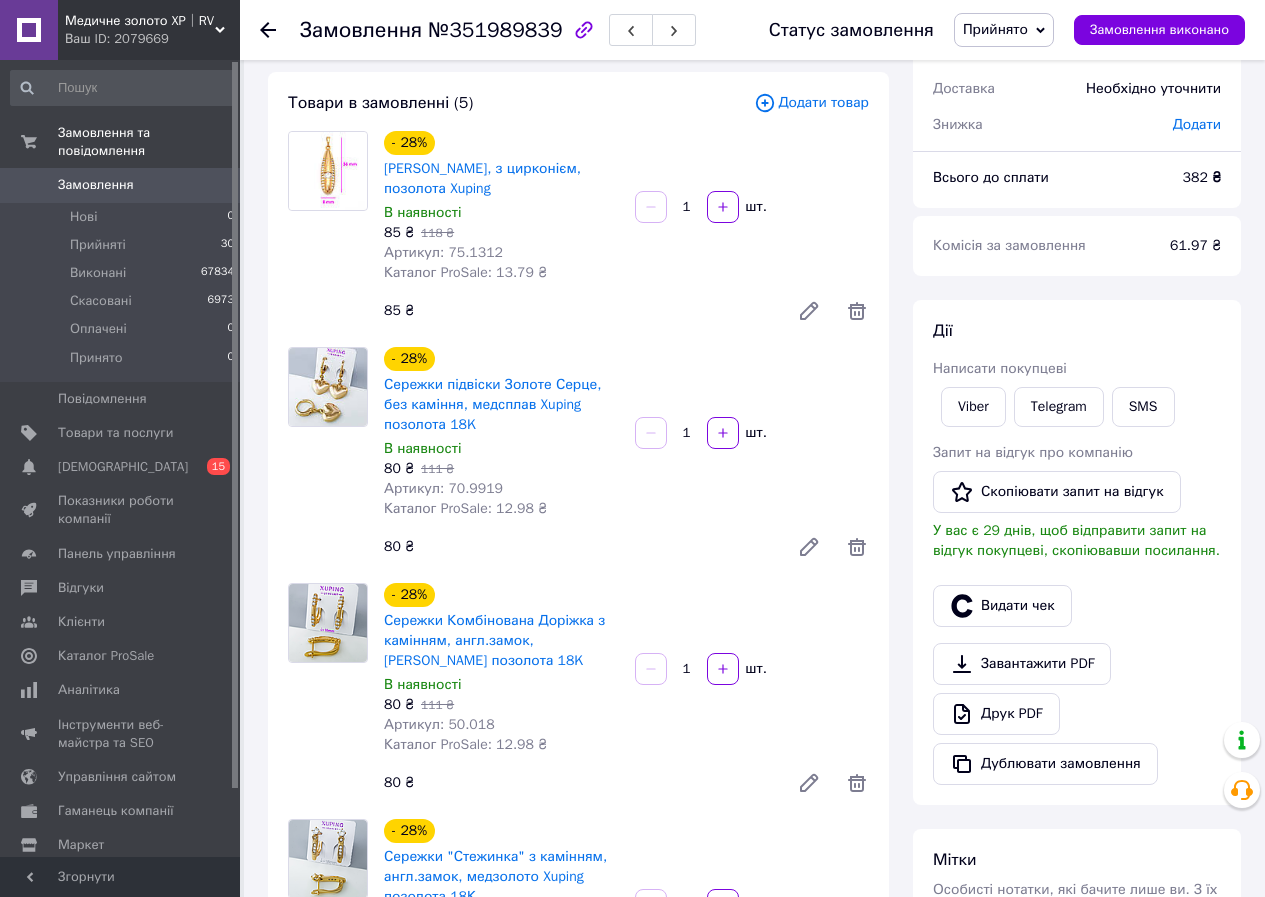 click on "- 28% Сережки "Стежинка" з камінням, англ.замок, медзолото Xuping позолота 18К В наявності 77 ₴   107 ₴ Артикул: 70.9155 Каталог ProSale: 12.49 ₴  1   шт. 77 ₴" at bounding box center [626, 929] 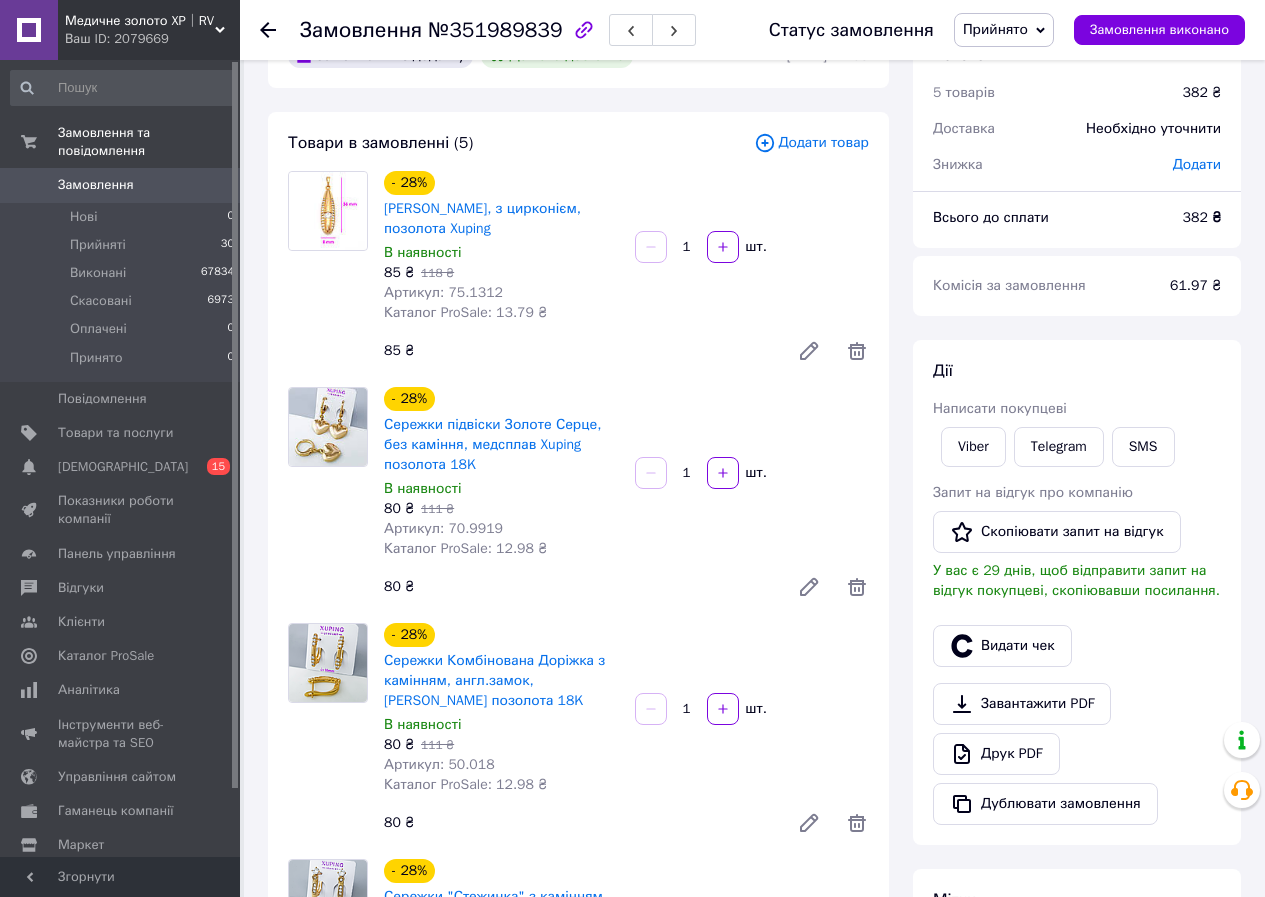 scroll, scrollTop: 0, scrollLeft: 0, axis: both 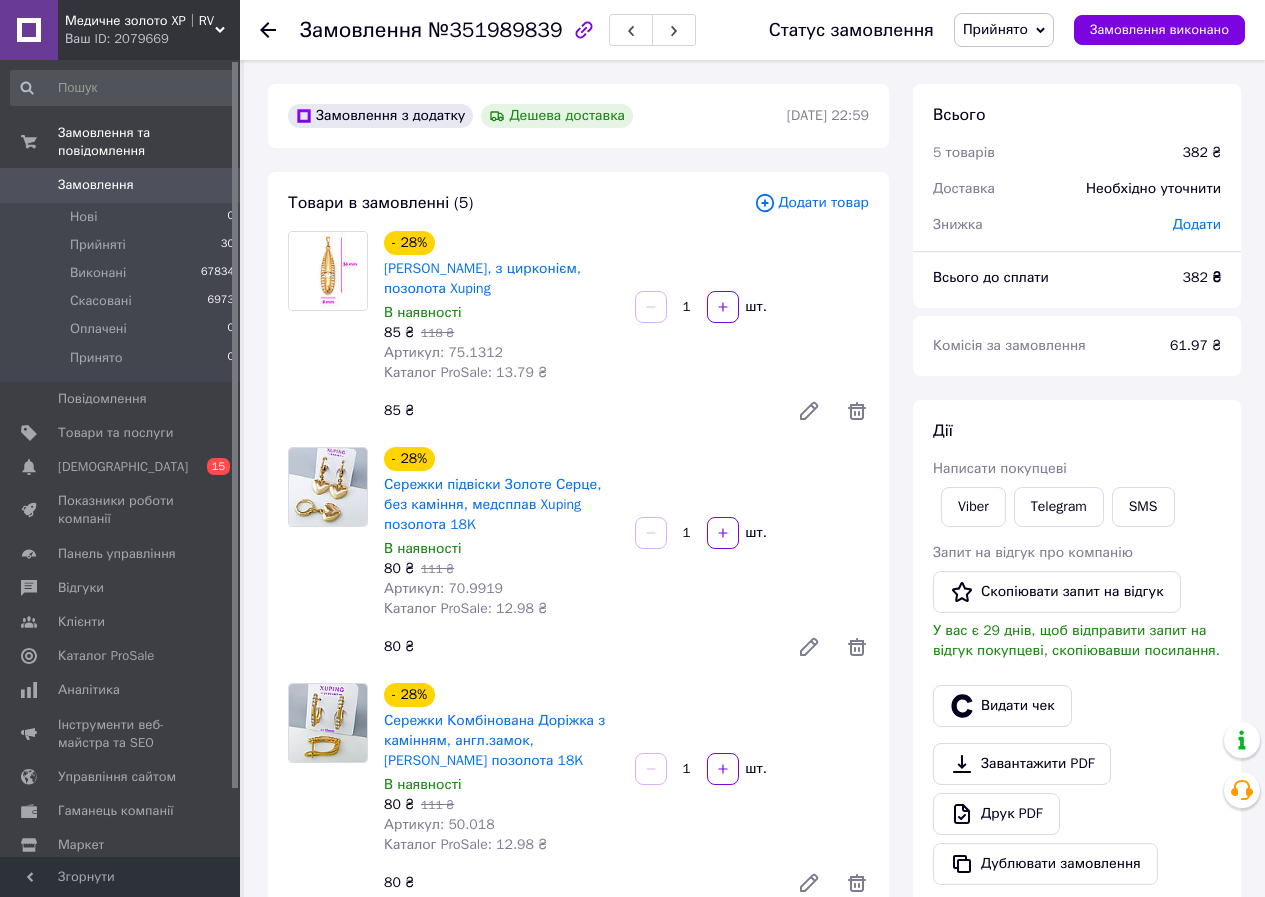 click on "80 ₴" at bounding box center (578, 883) 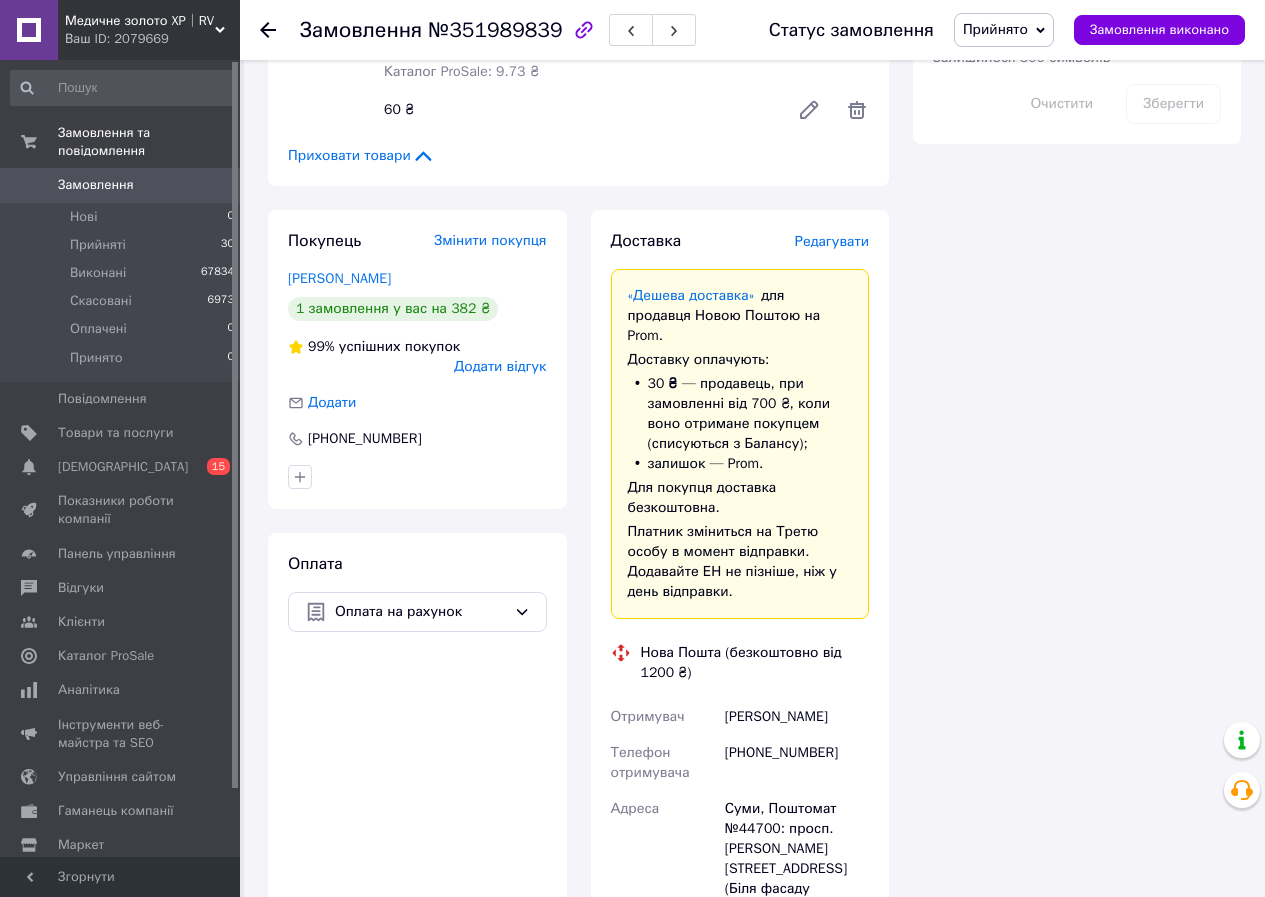 scroll, scrollTop: 1400, scrollLeft: 0, axis: vertical 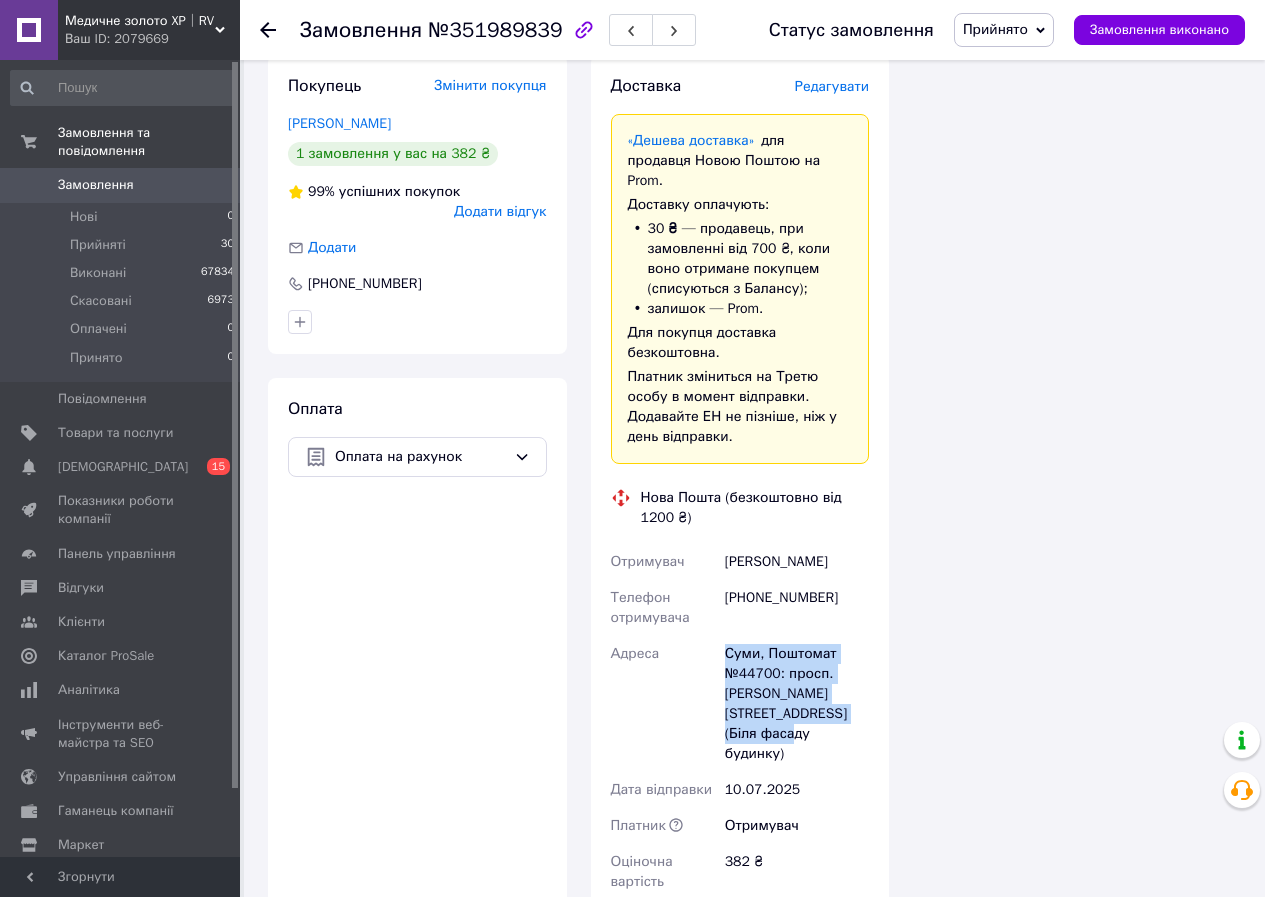 drag, startPoint x: 721, startPoint y: 633, endPoint x: 871, endPoint y: 703, distance: 165.52945 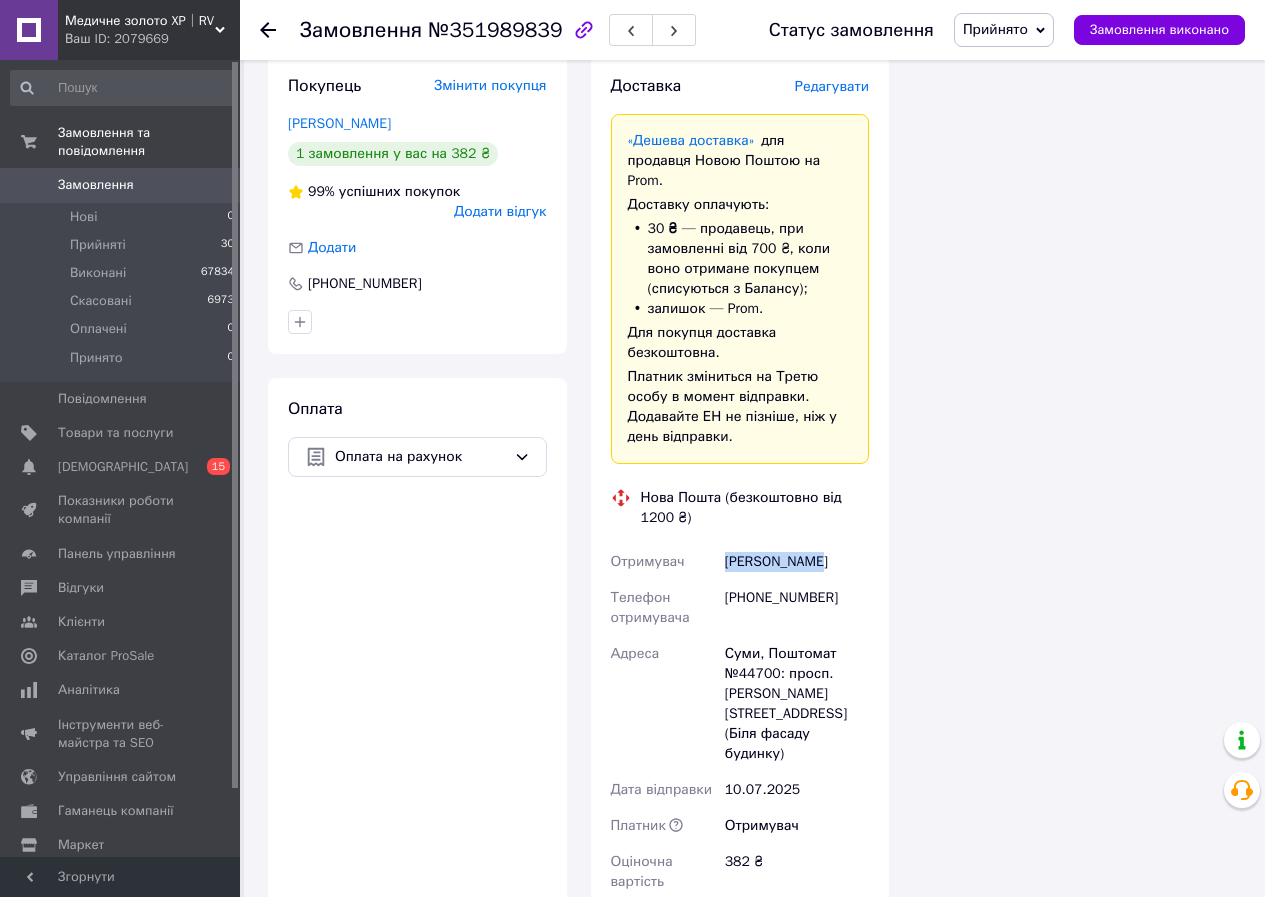drag, startPoint x: 725, startPoint y: 542, endPoint x: 844, endPoint y: 546, distance: 119.06721 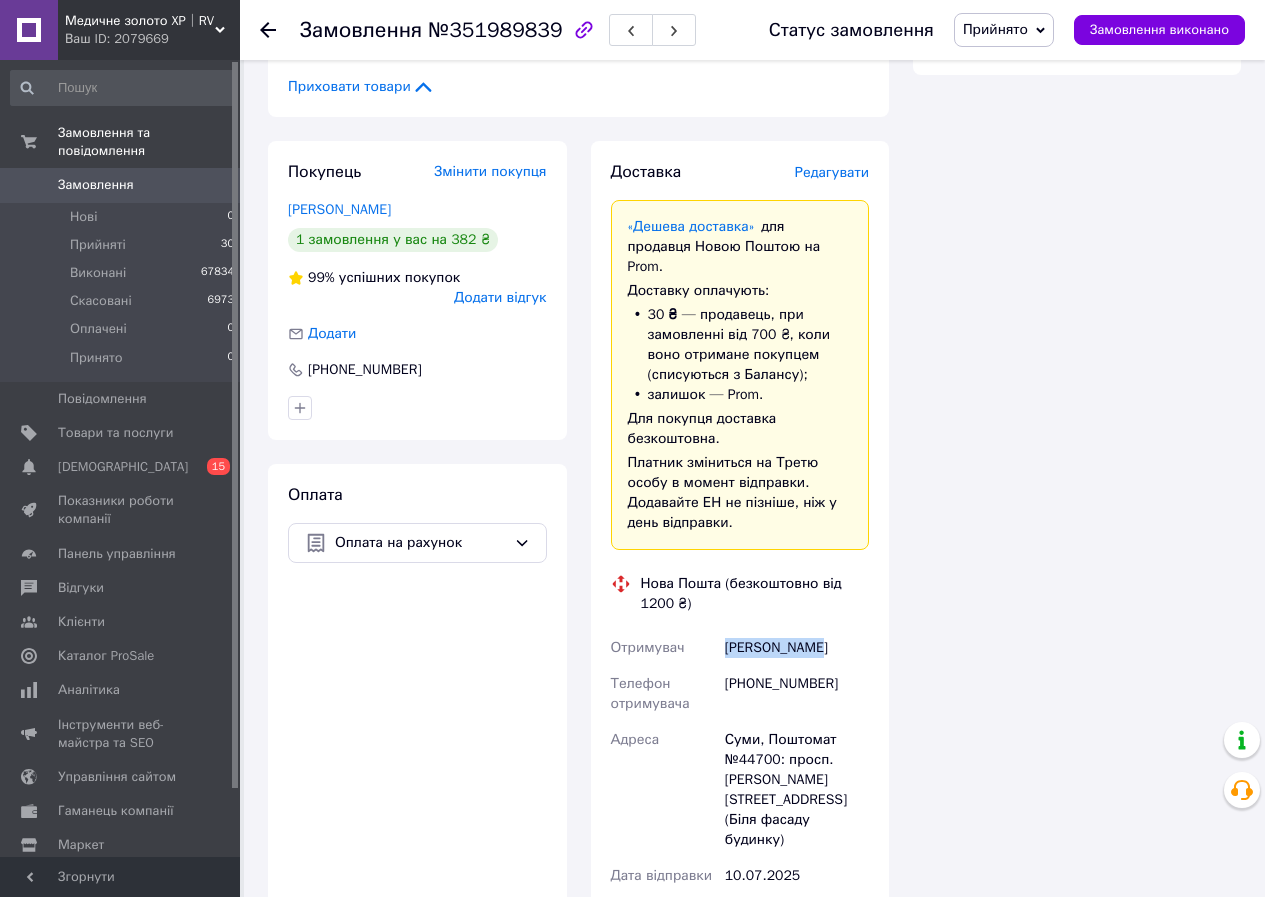 scroll, scrollTop: 1100, scrollLeft: 0, axis: vertical 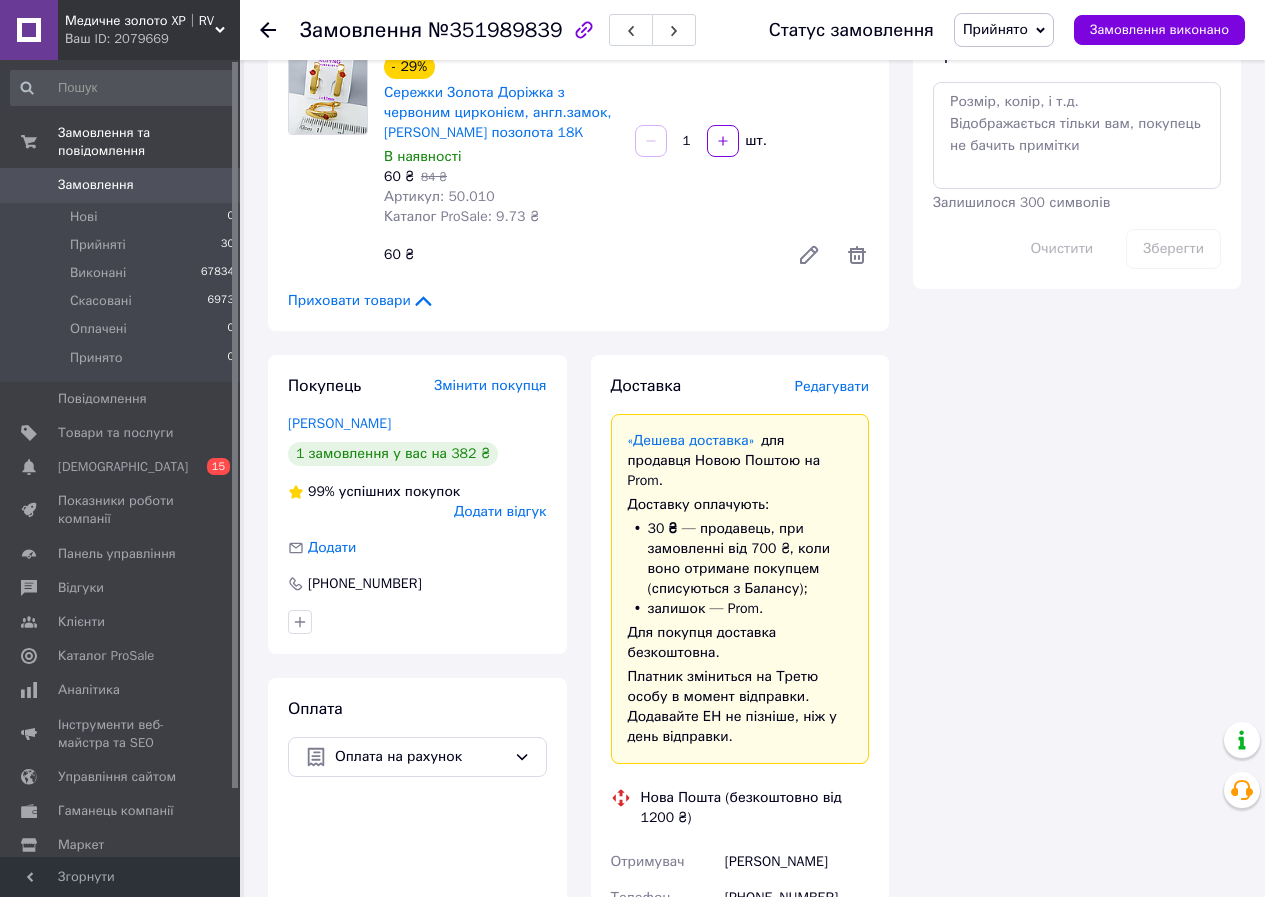 click 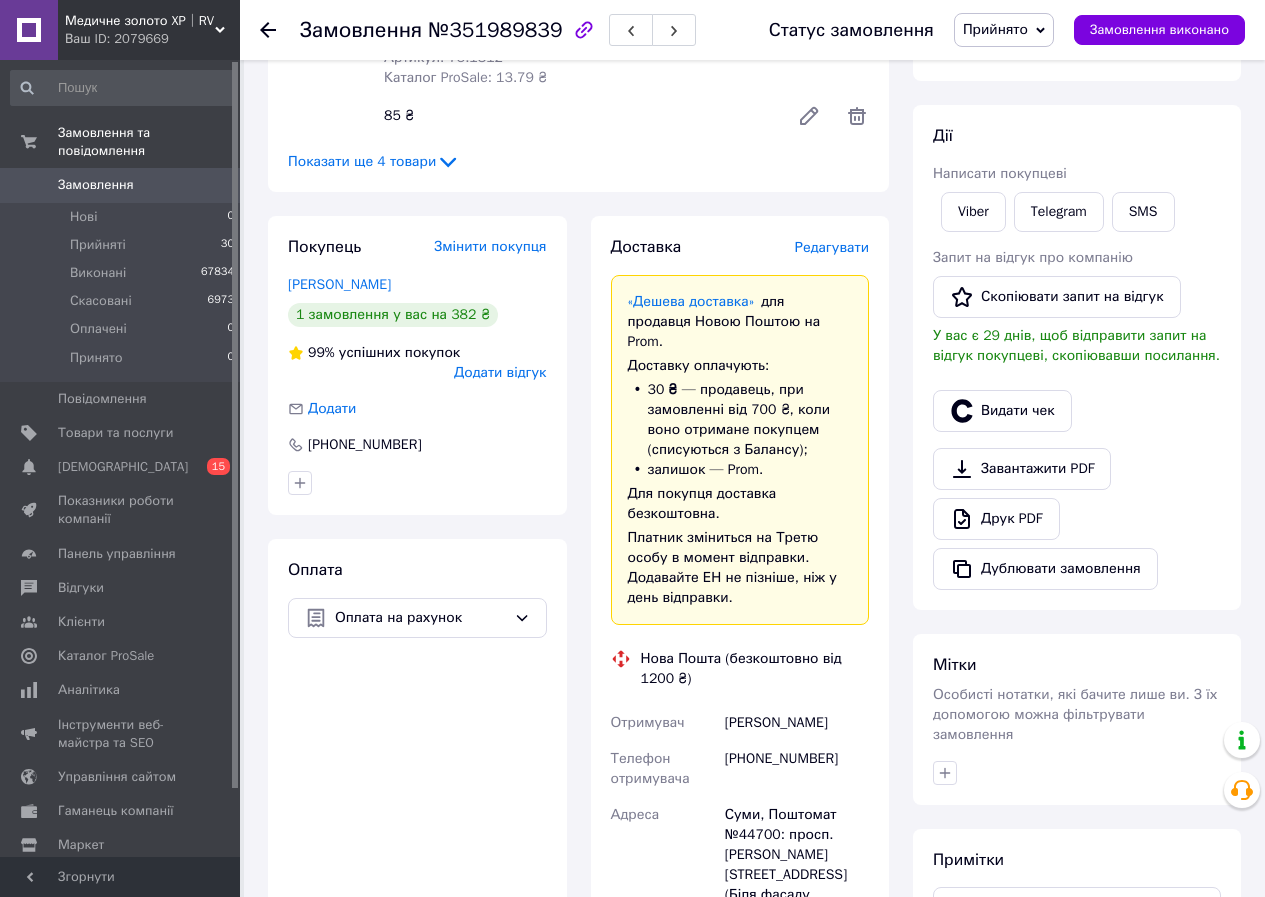 scroll, scrollTop: 500, scrollLeft: 0, axis: vertical 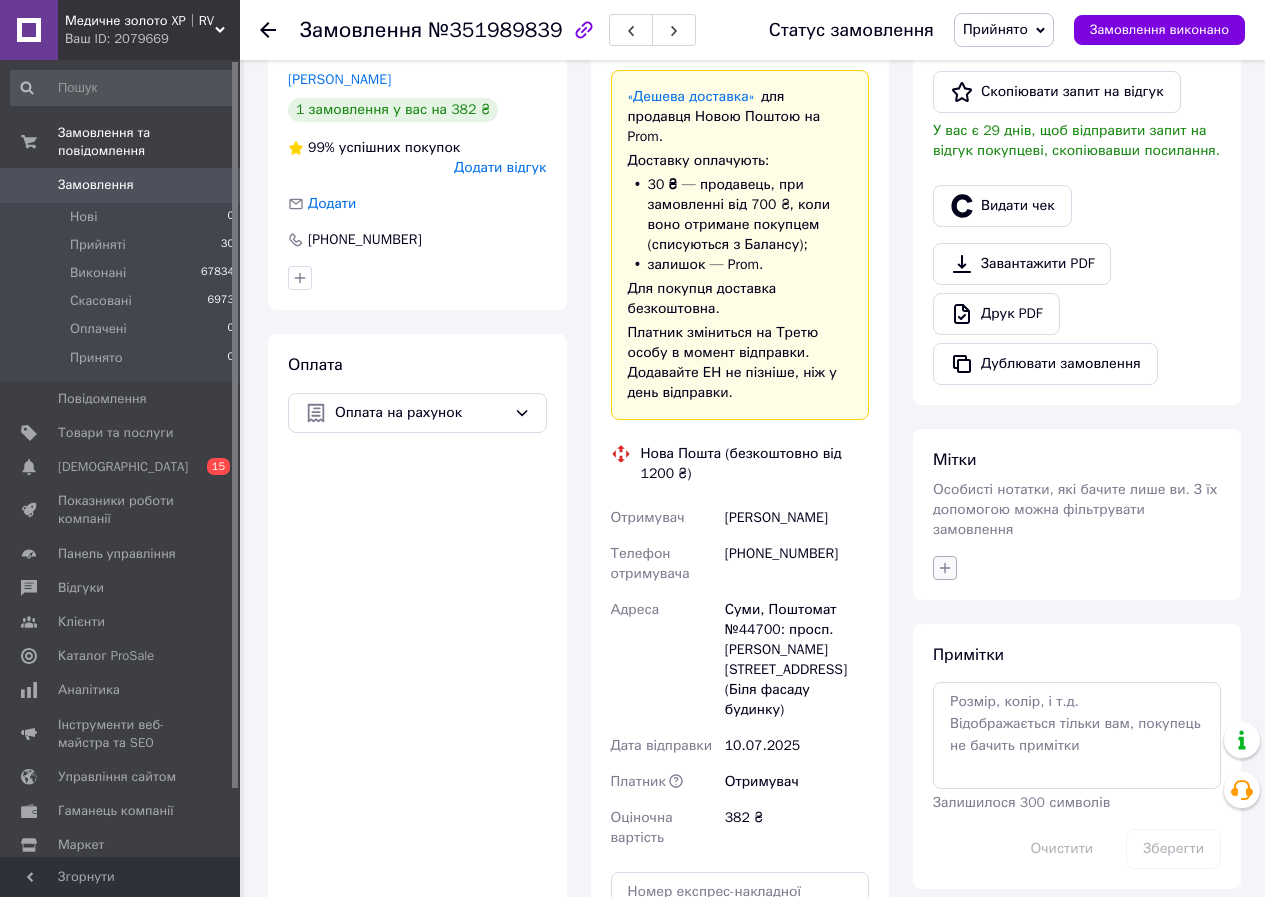 click 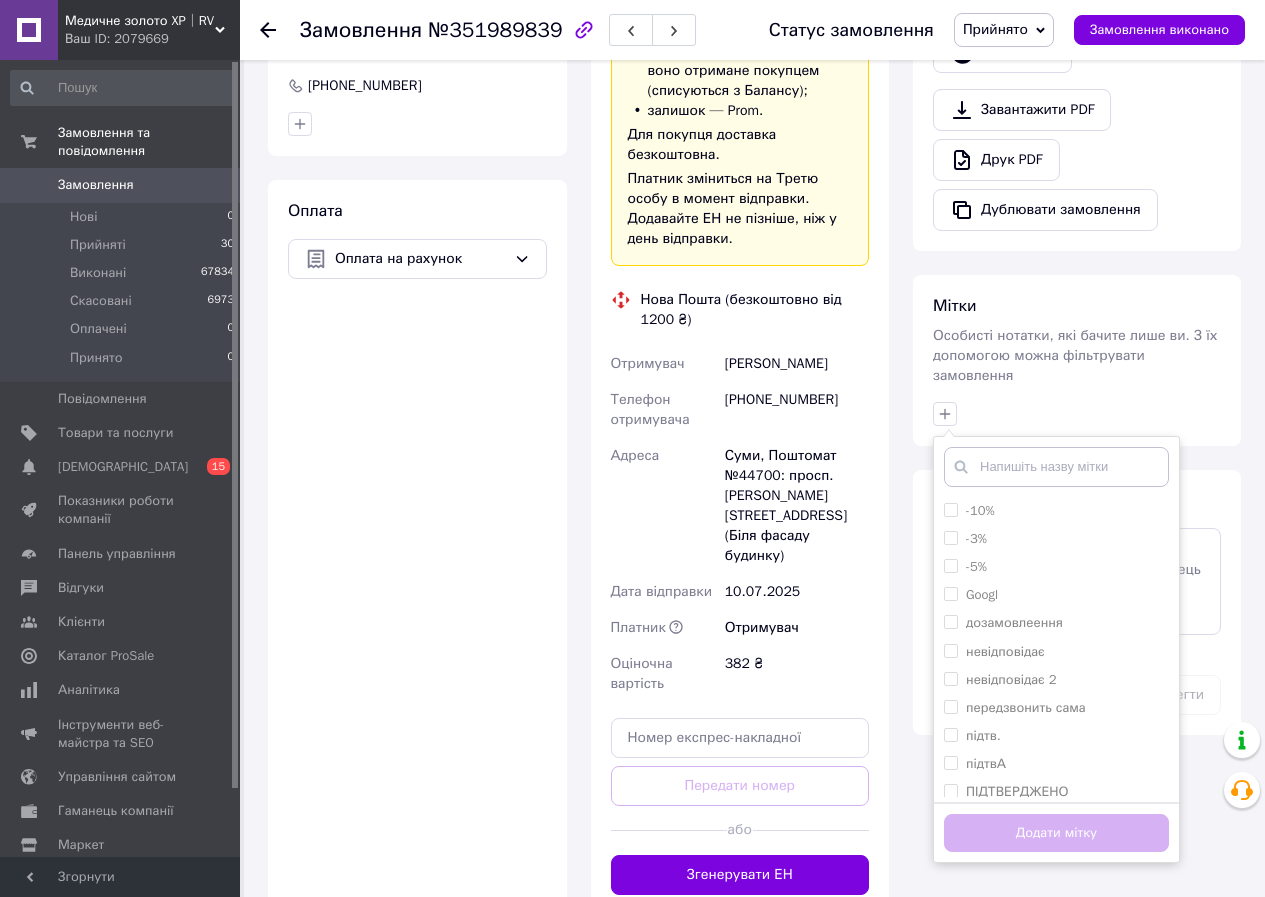 scroll, scrollTop: 800, scrollLeft: 0, axis: vertical 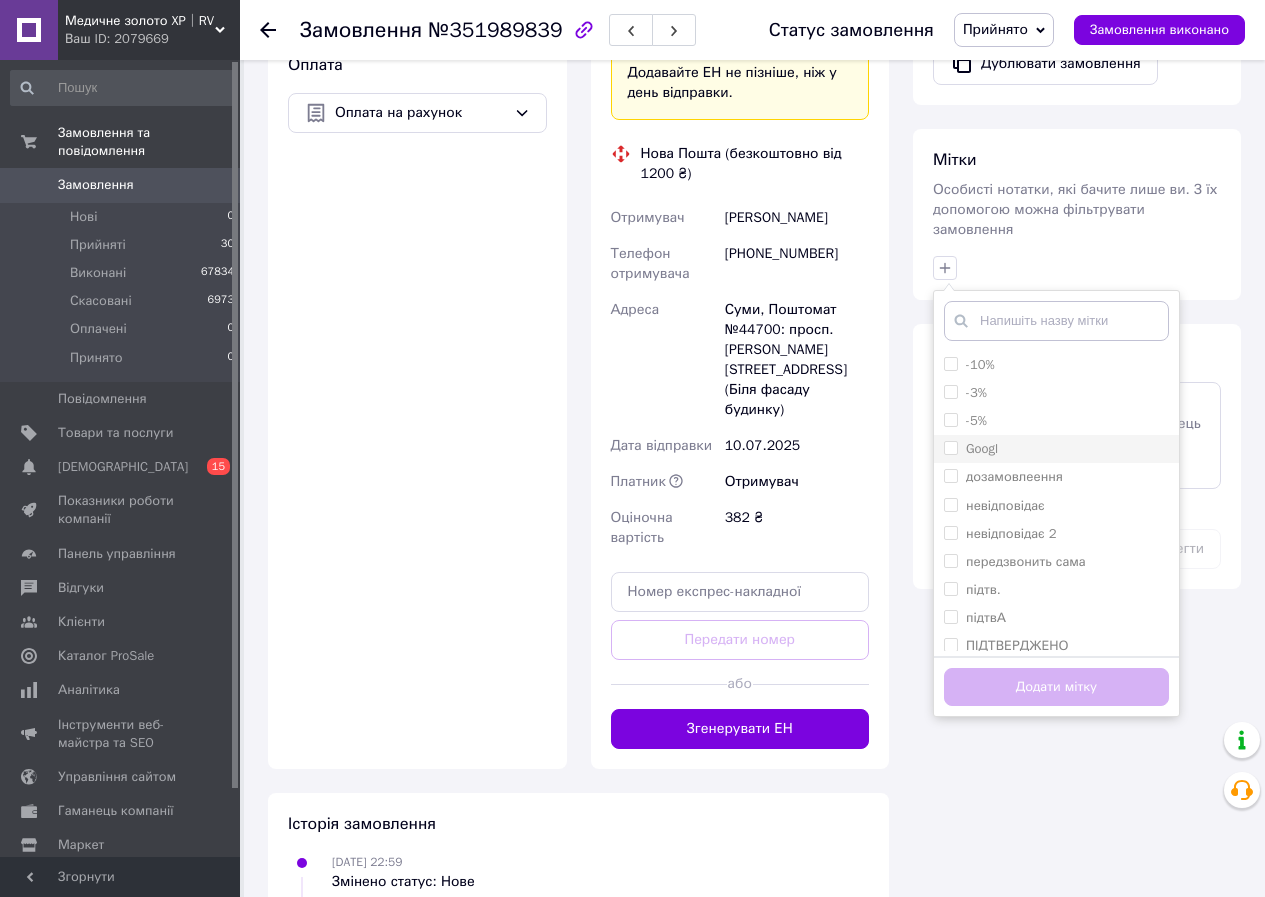 click on "Googl" at bounding box center [950, 447] 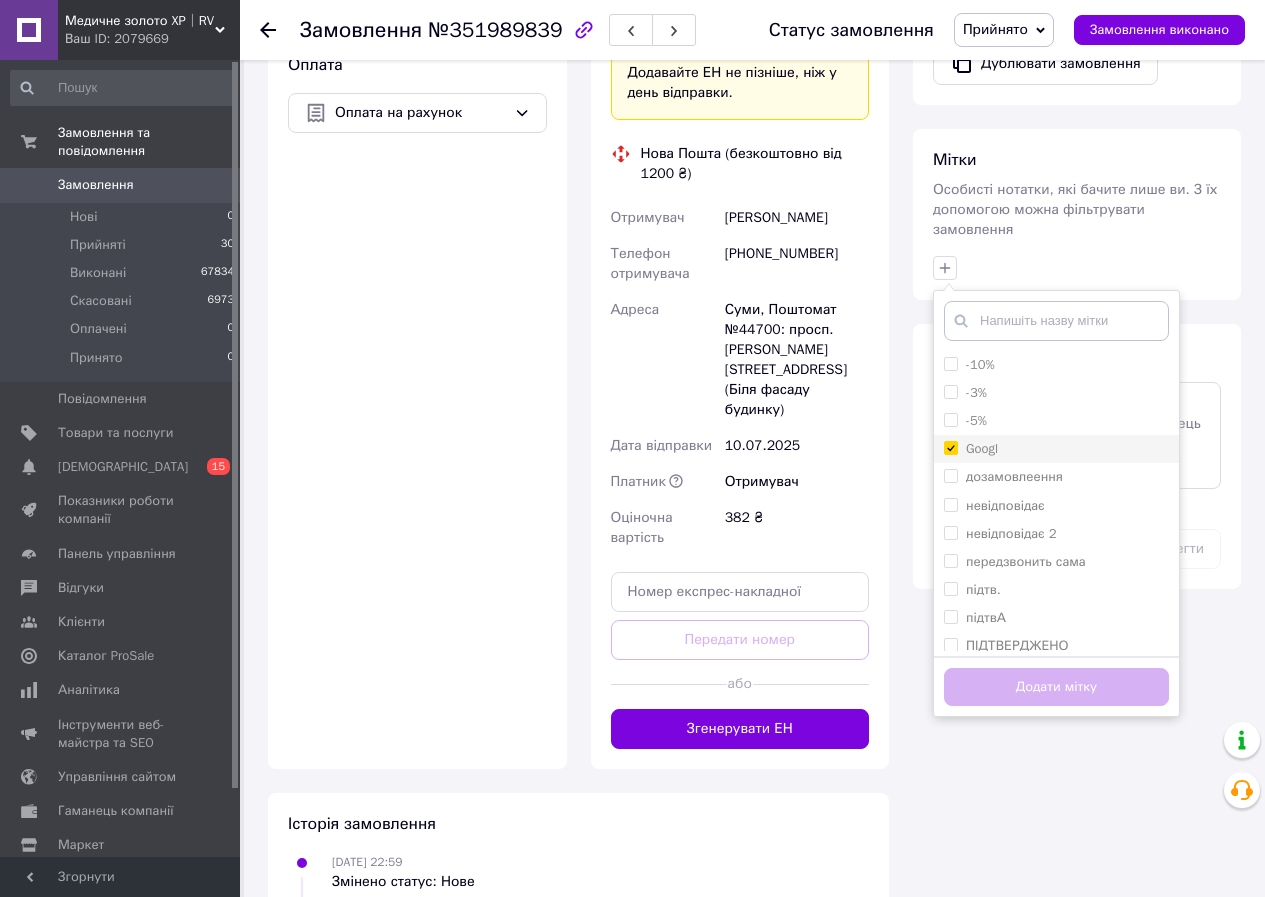 checkbox on "true" 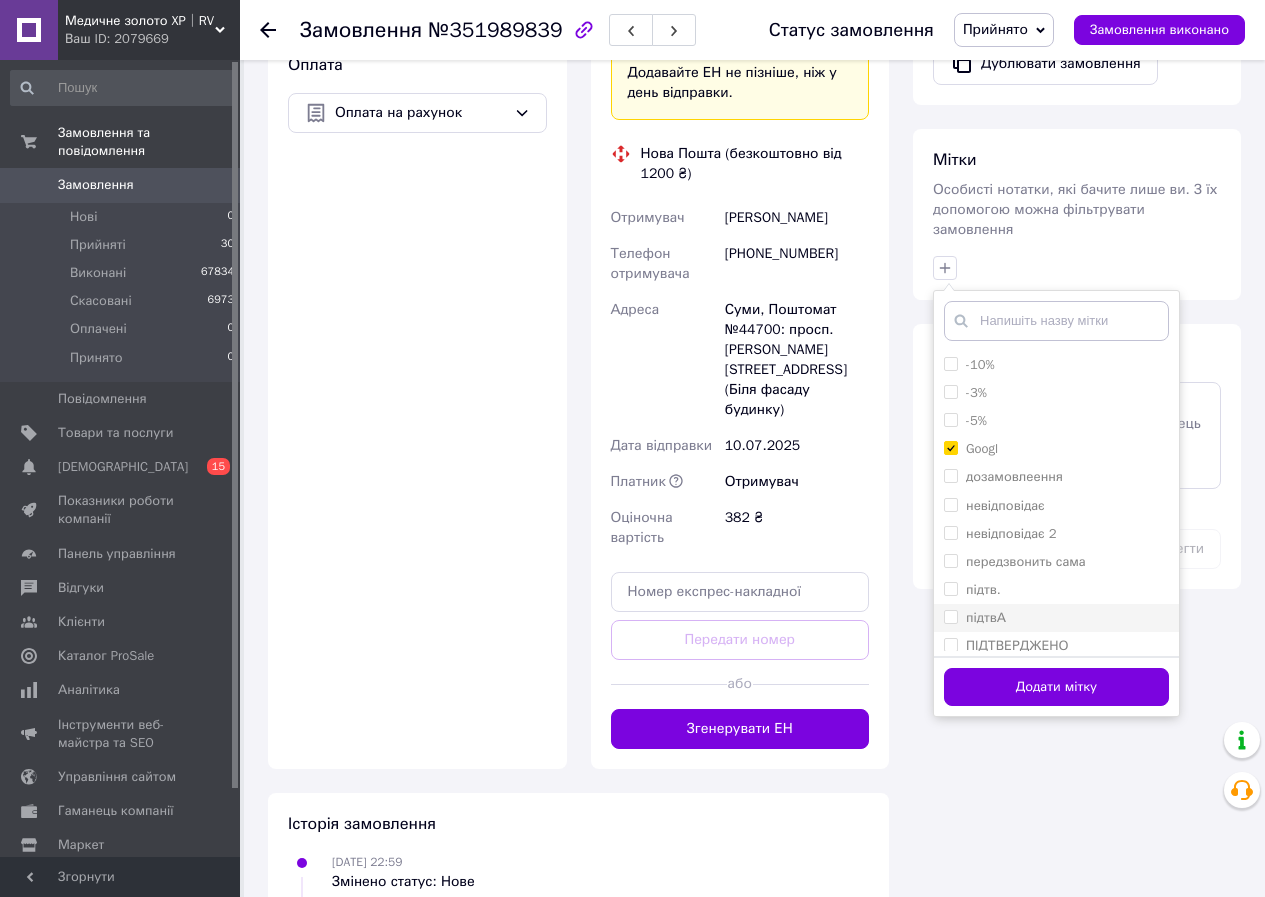 click on "підтв." at bounding box center [950, 588] 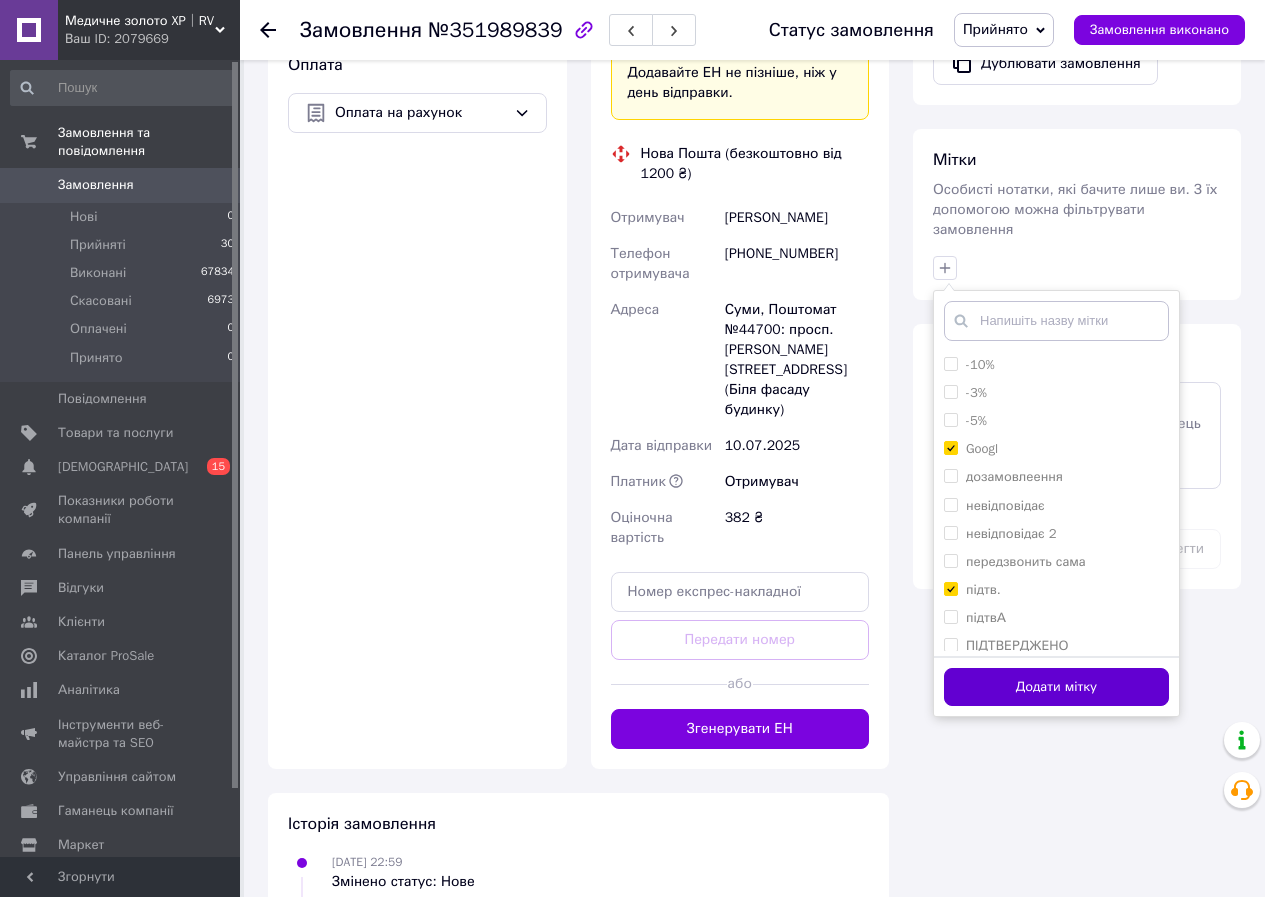 click on "Додати мітку" at bounding box center (1056, 687) 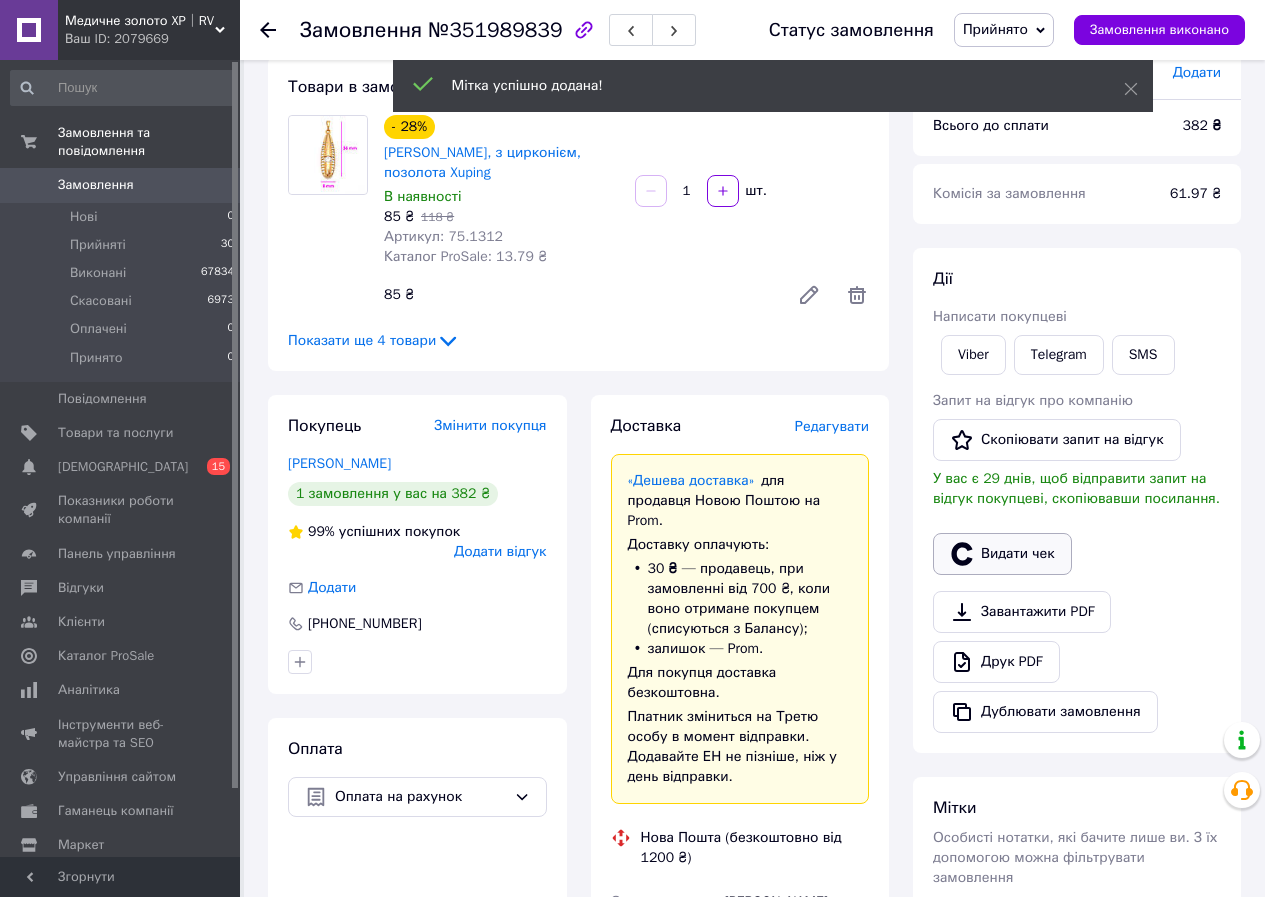 scroll, scrollTop: 300, scrollLeft: 0, axis: vertical 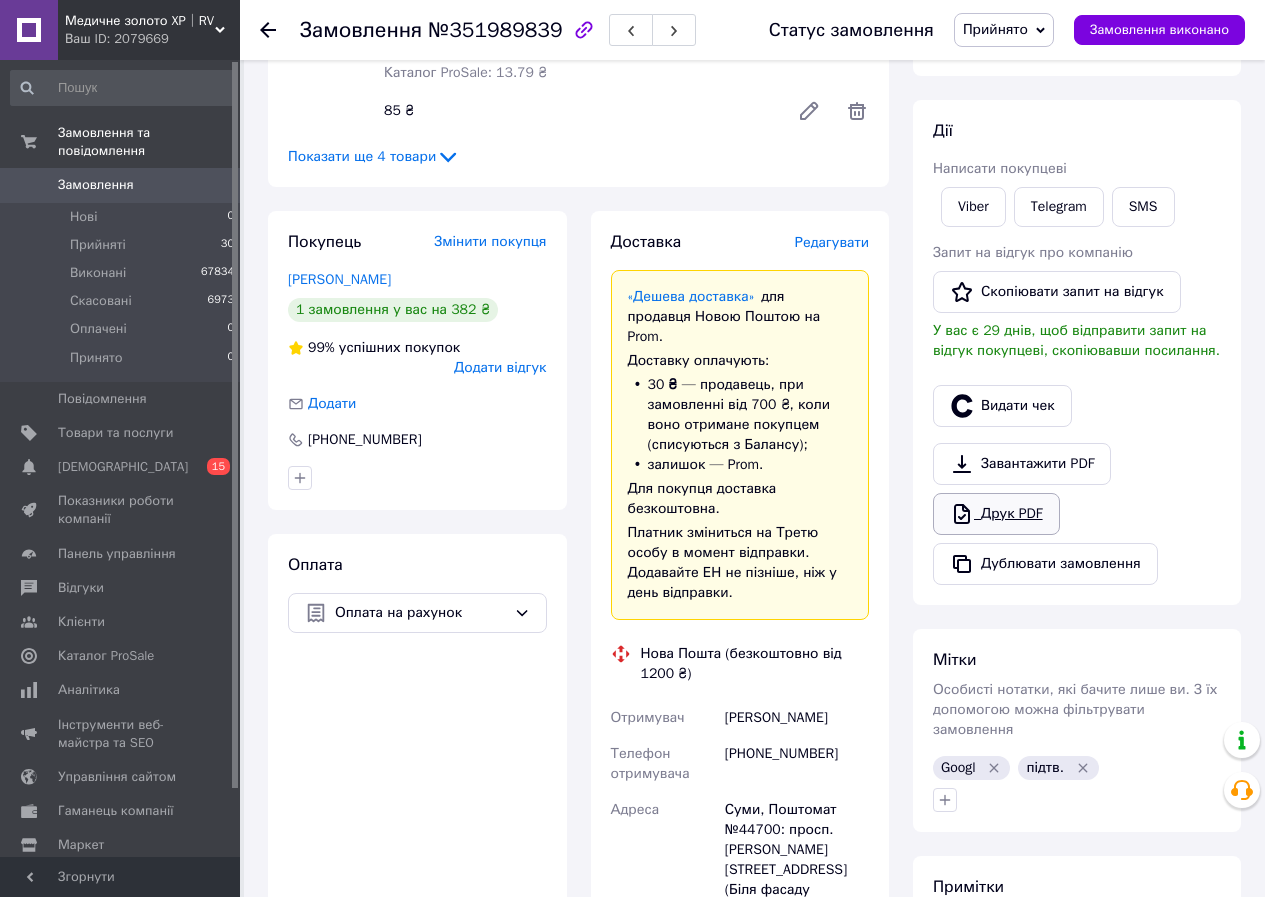 click on "Друк PDF" at bounding box center [996, 514] 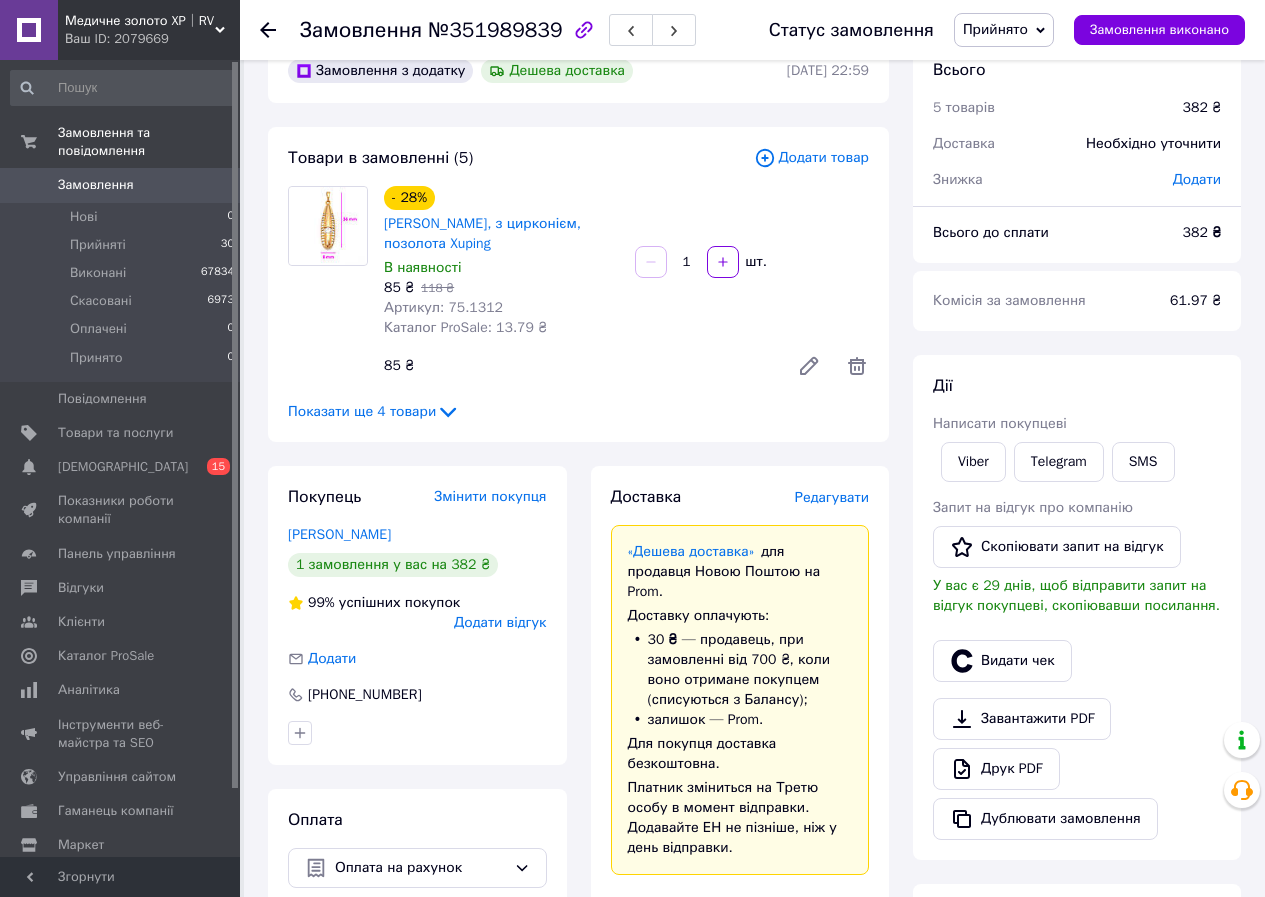 scroll, scrollTop: 0, scrollLeft: 0, axis: both 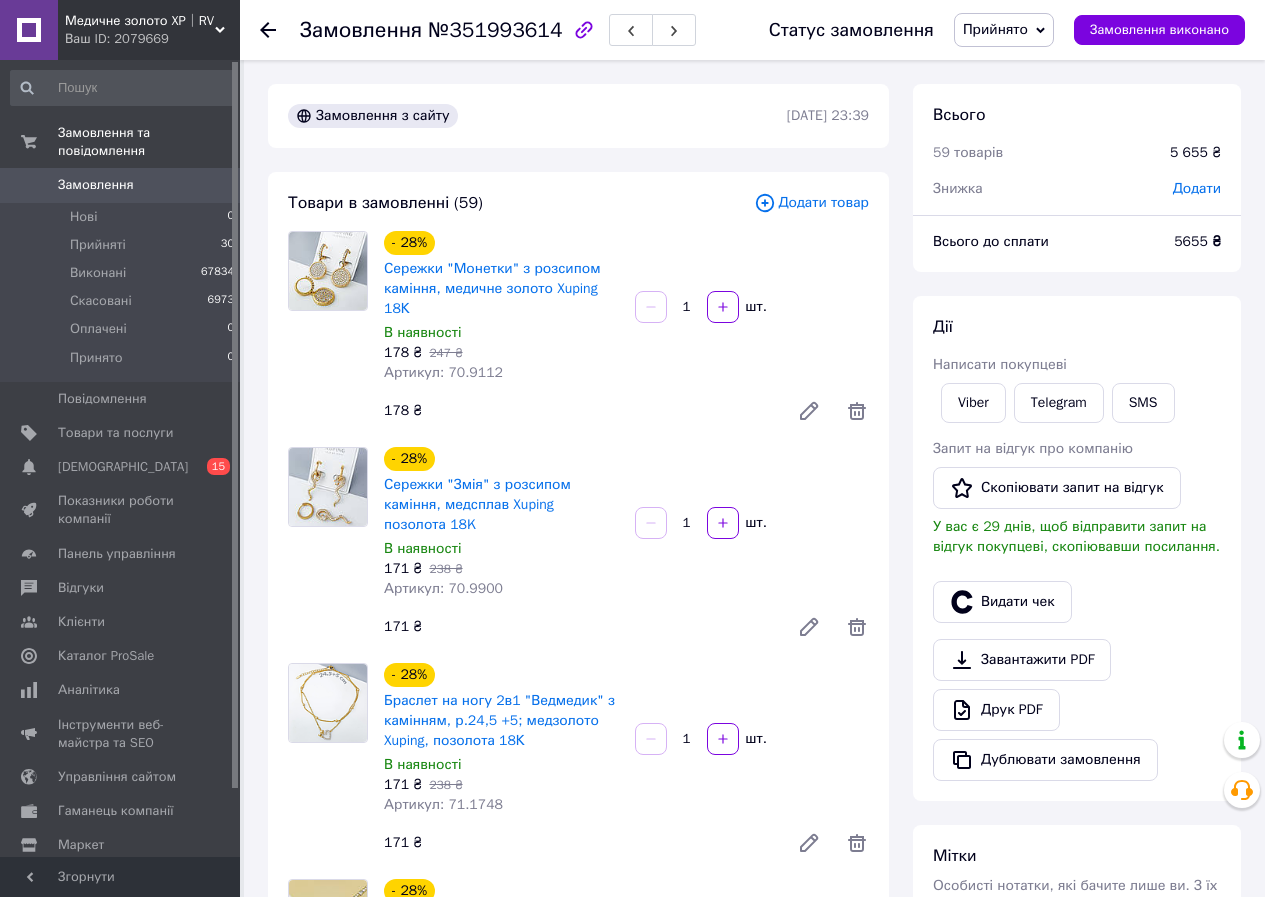 click on "Ваш ID: 2079669" at bounding box center [152, 39] 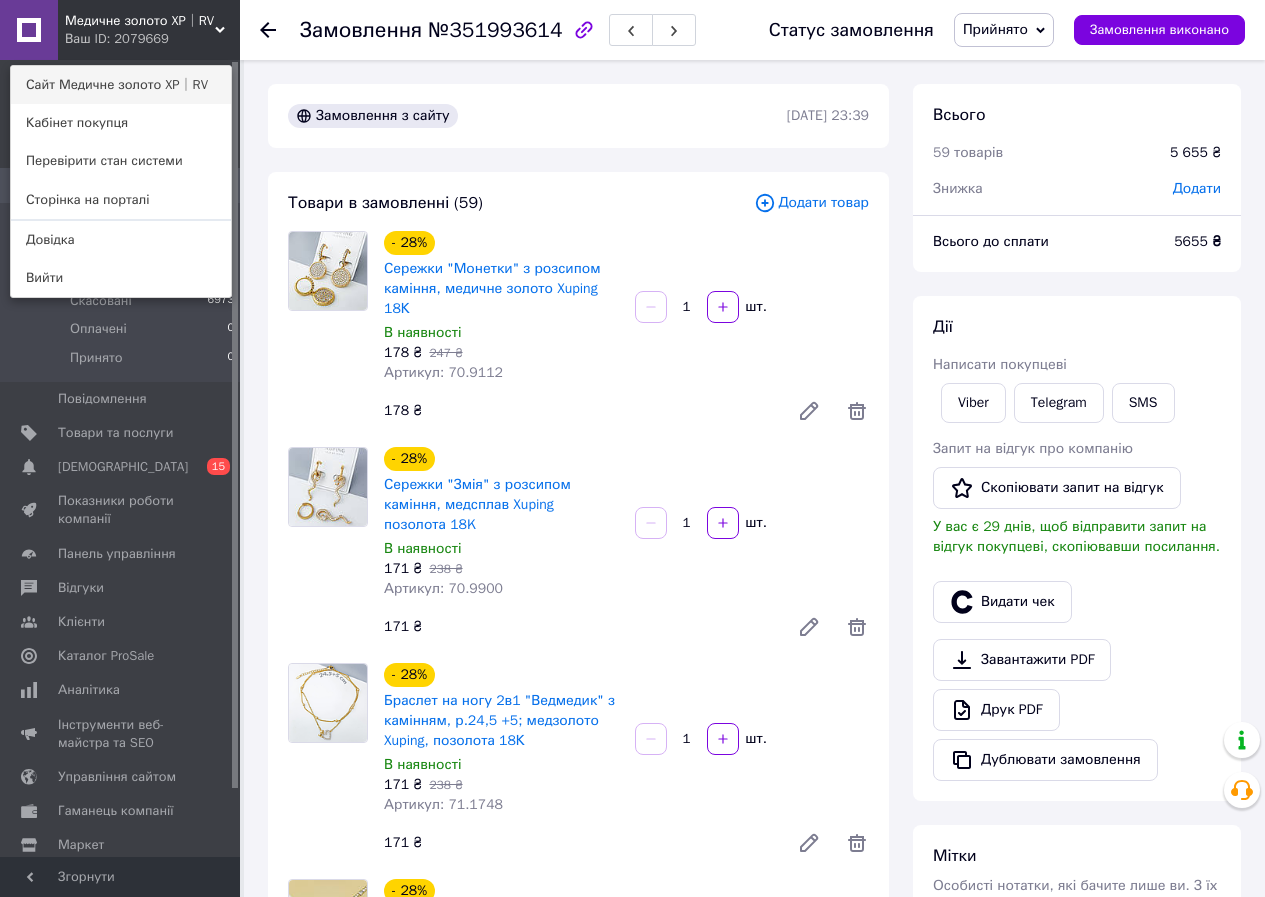 click on "Сайт Медичне золото XP│RV" at bounding box center [121, 85] 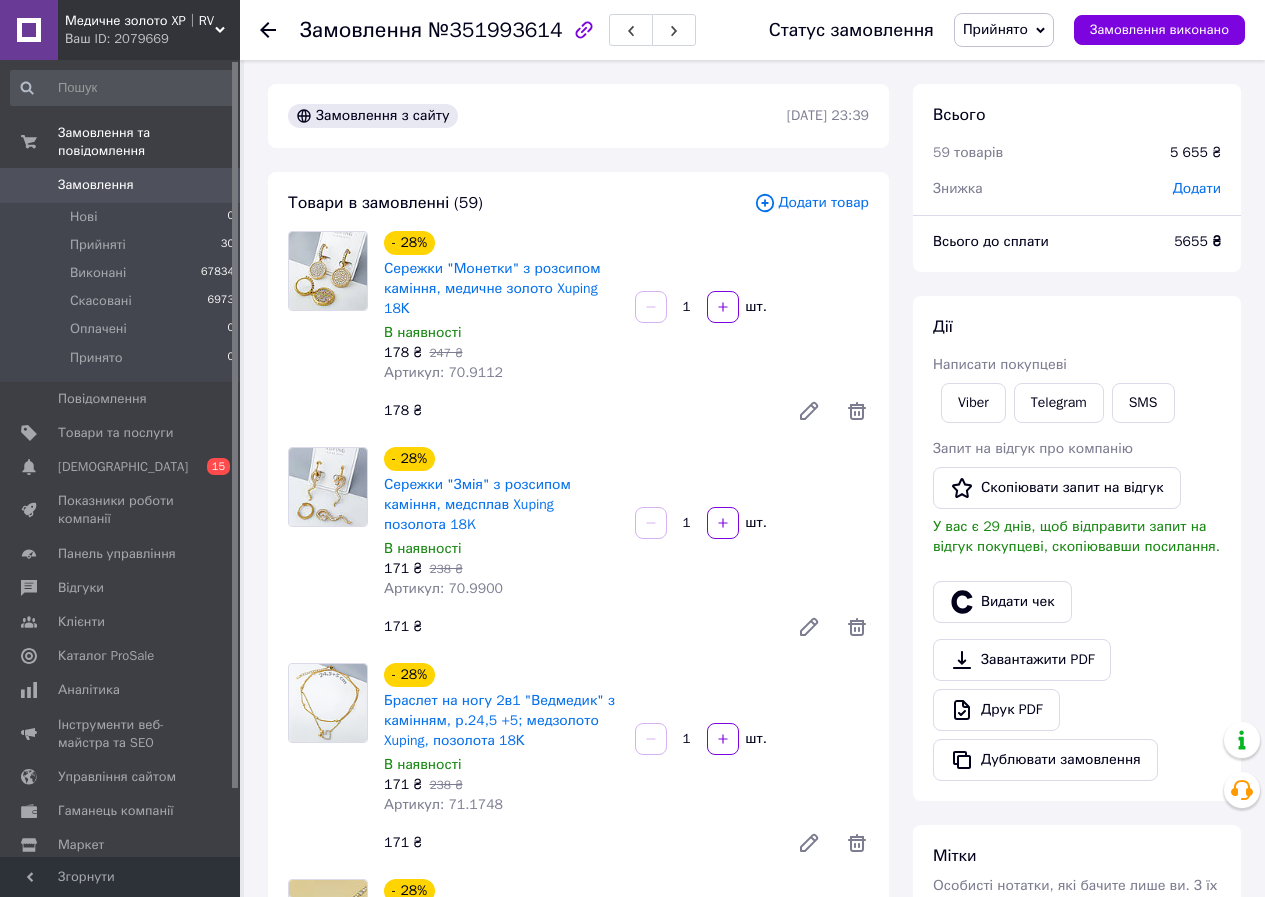 click on "Додати" at bounding box center [1197, 188] 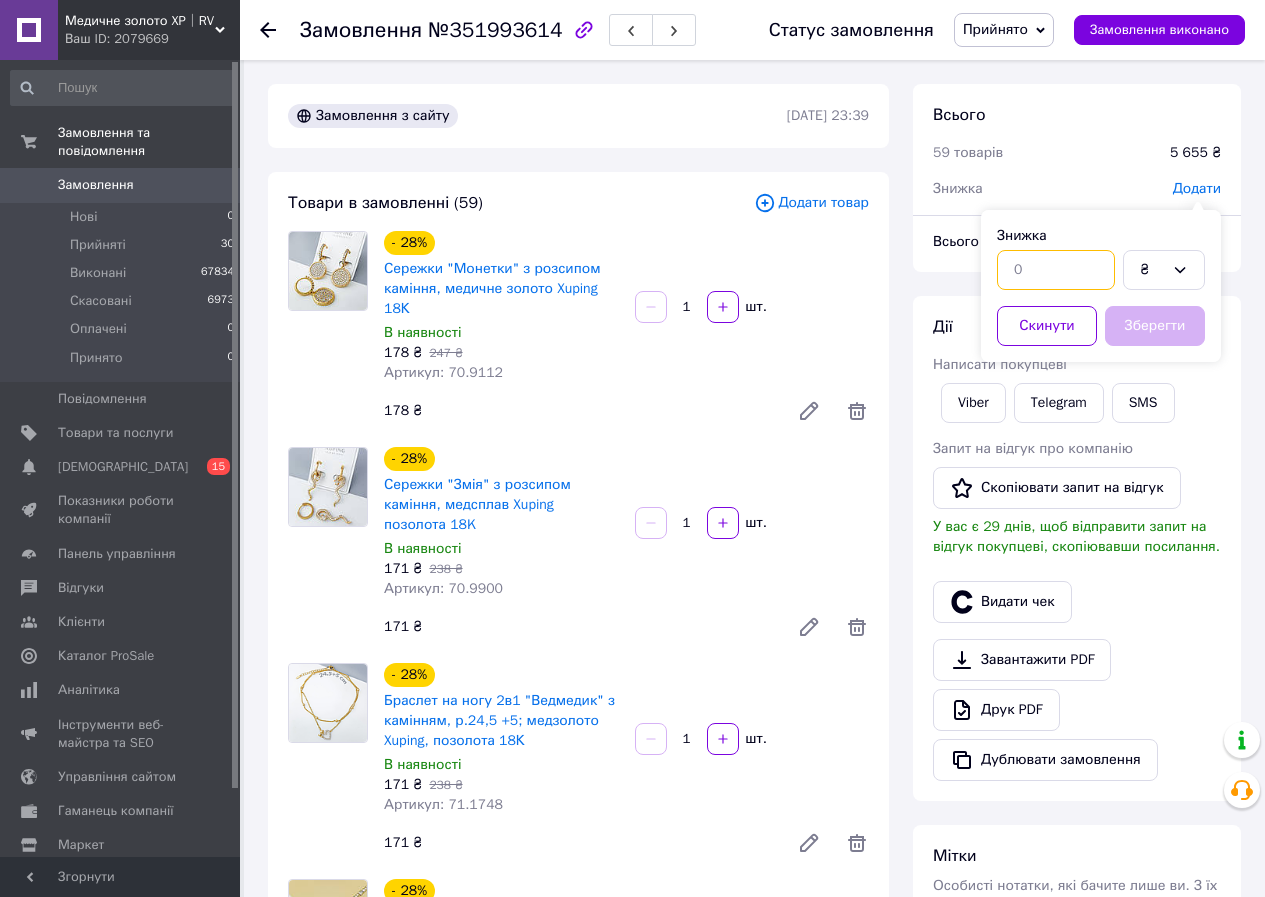 click at bounding box center [1056, 270] 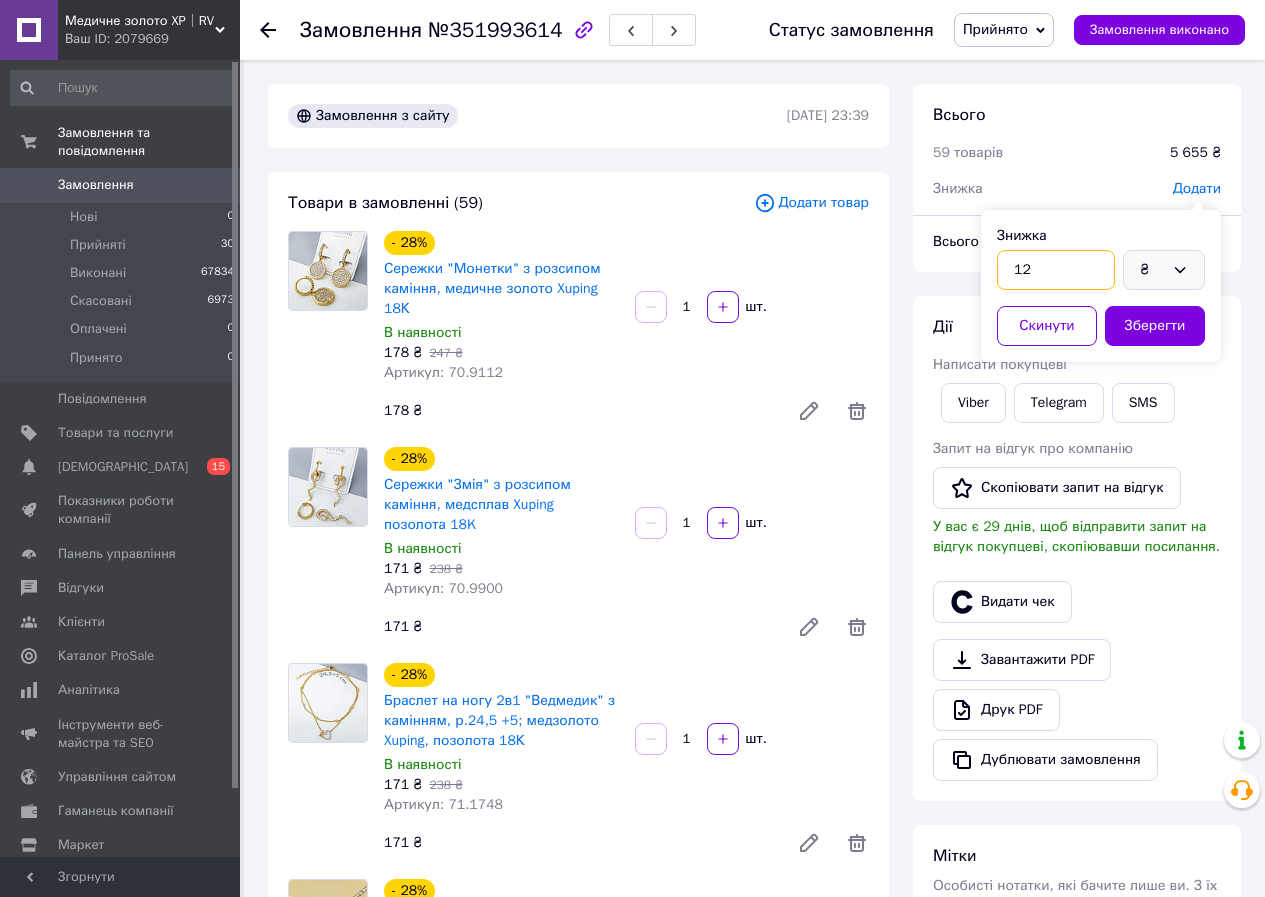 type on "12" 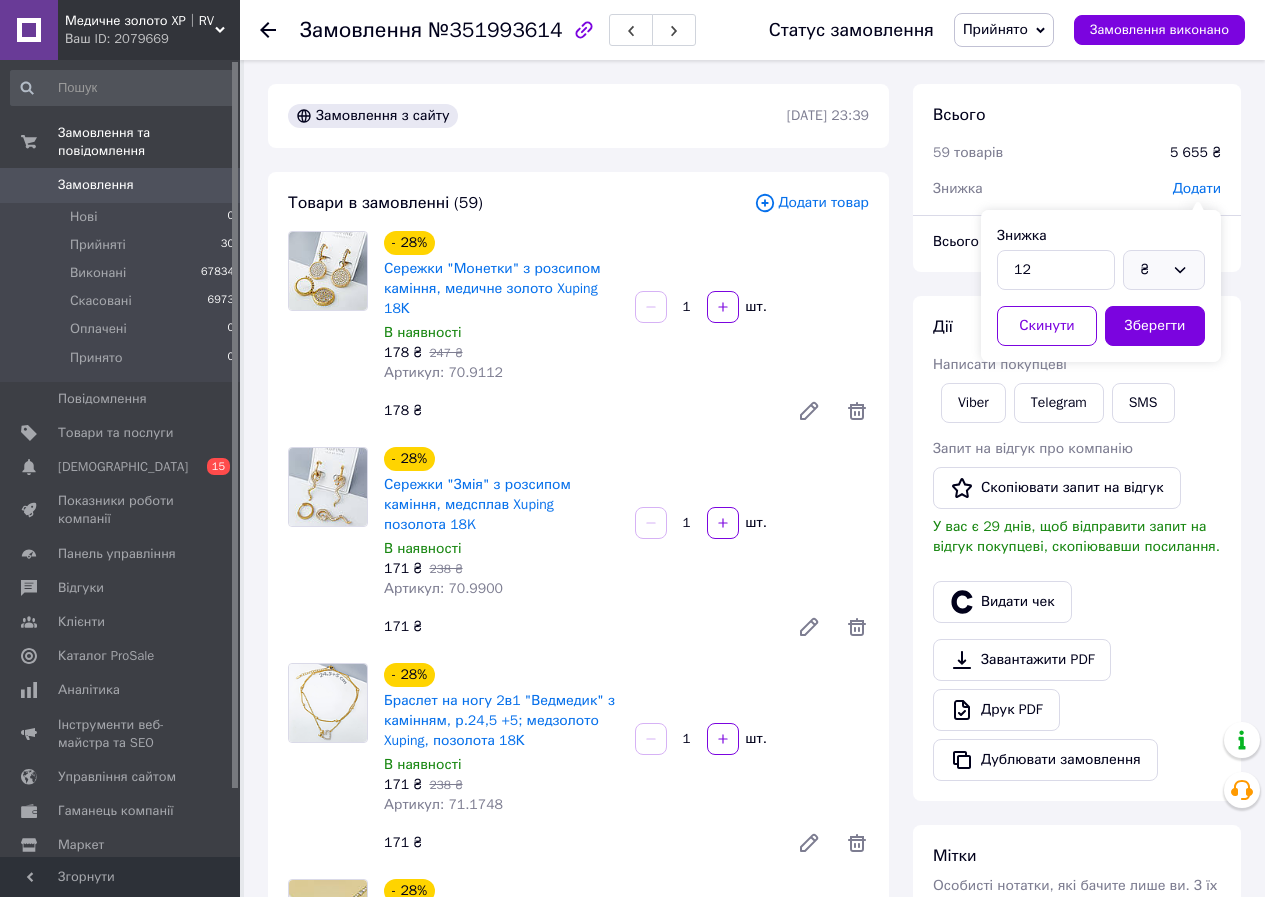 click on "₴" at bounding box center (1164, 270) 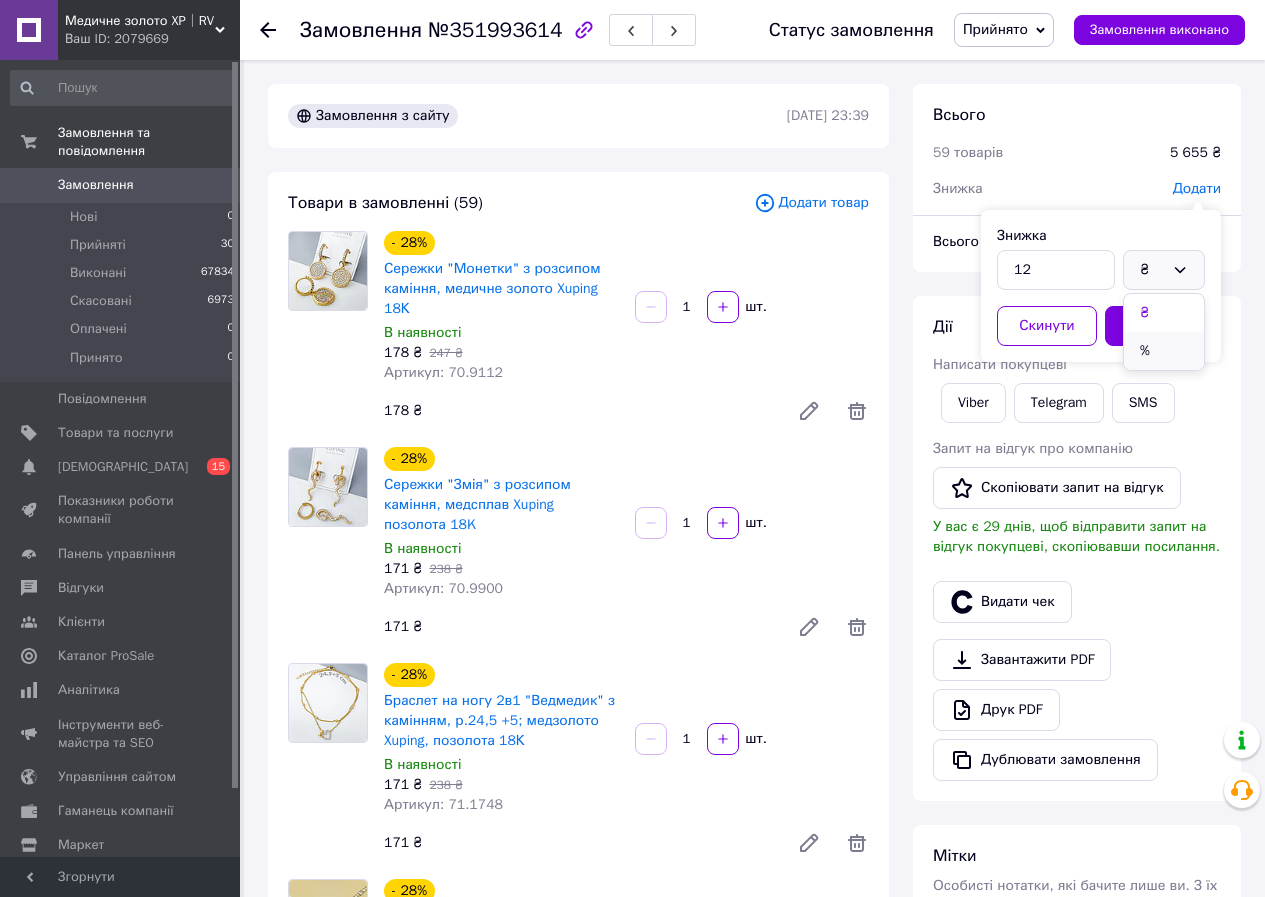 click on "%" at bounding box center (1164, 351) 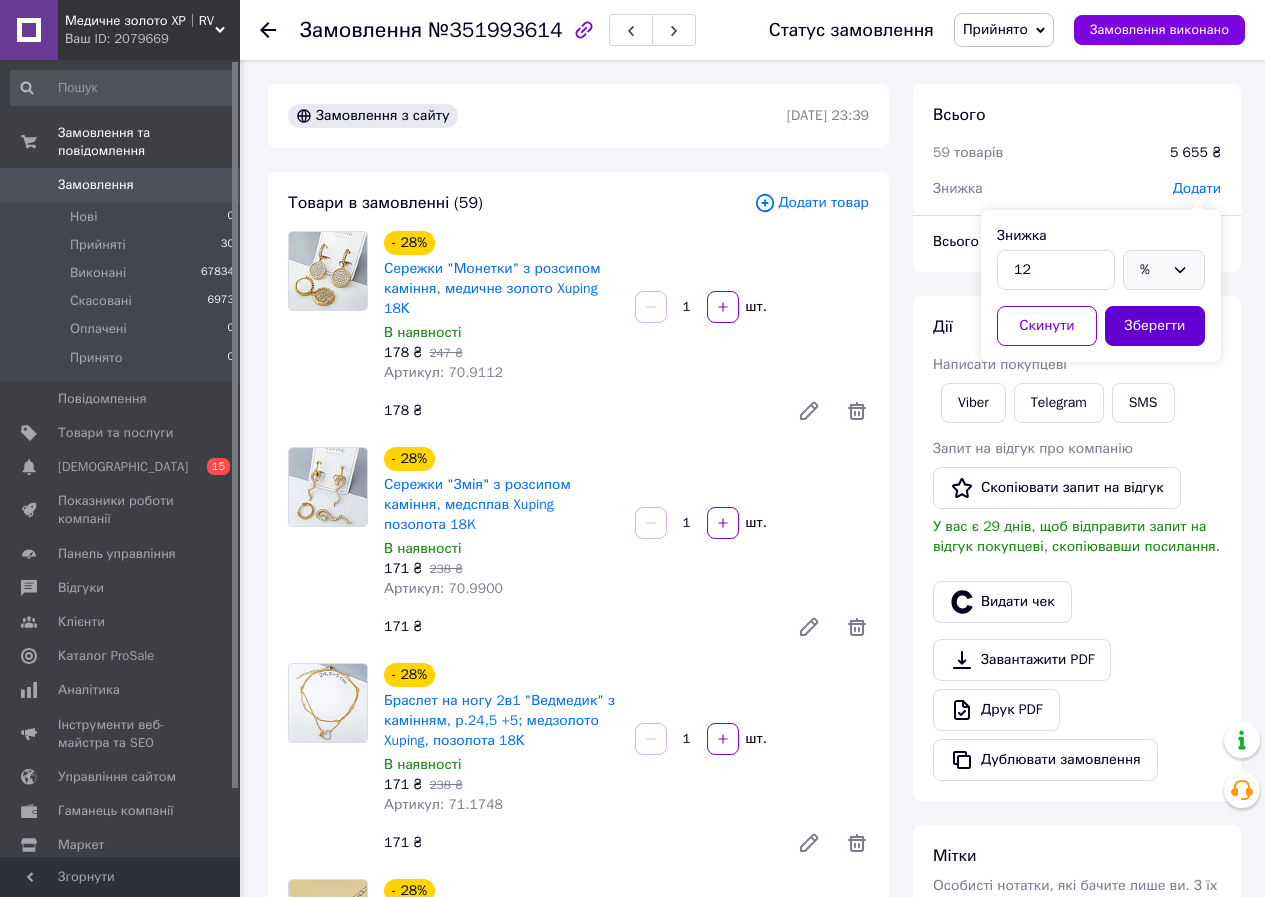 click on "Зберегти" at bounding box center (1155, 326) 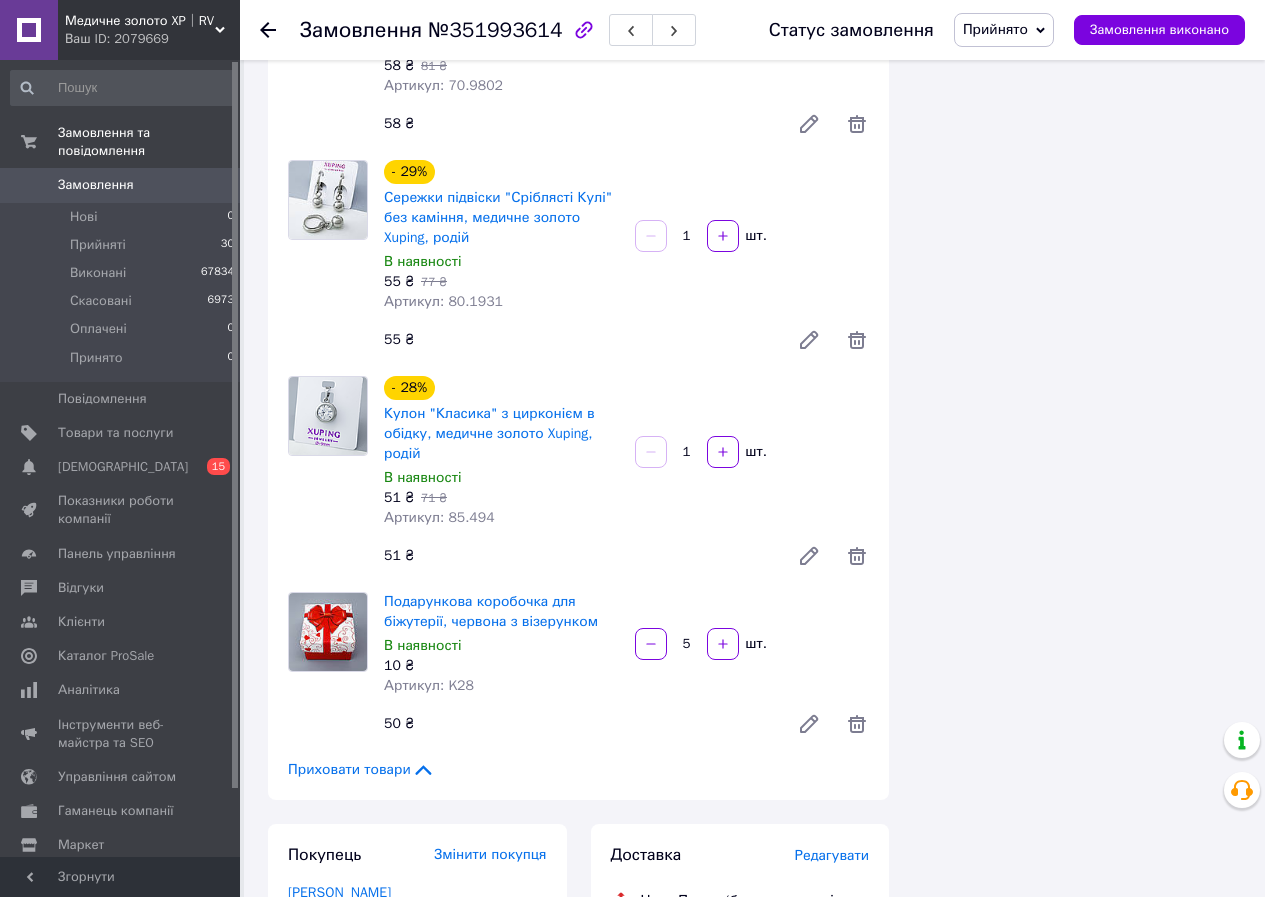 scroll, scrollTop: 12300, scrollLeft: 0, axis: vertical 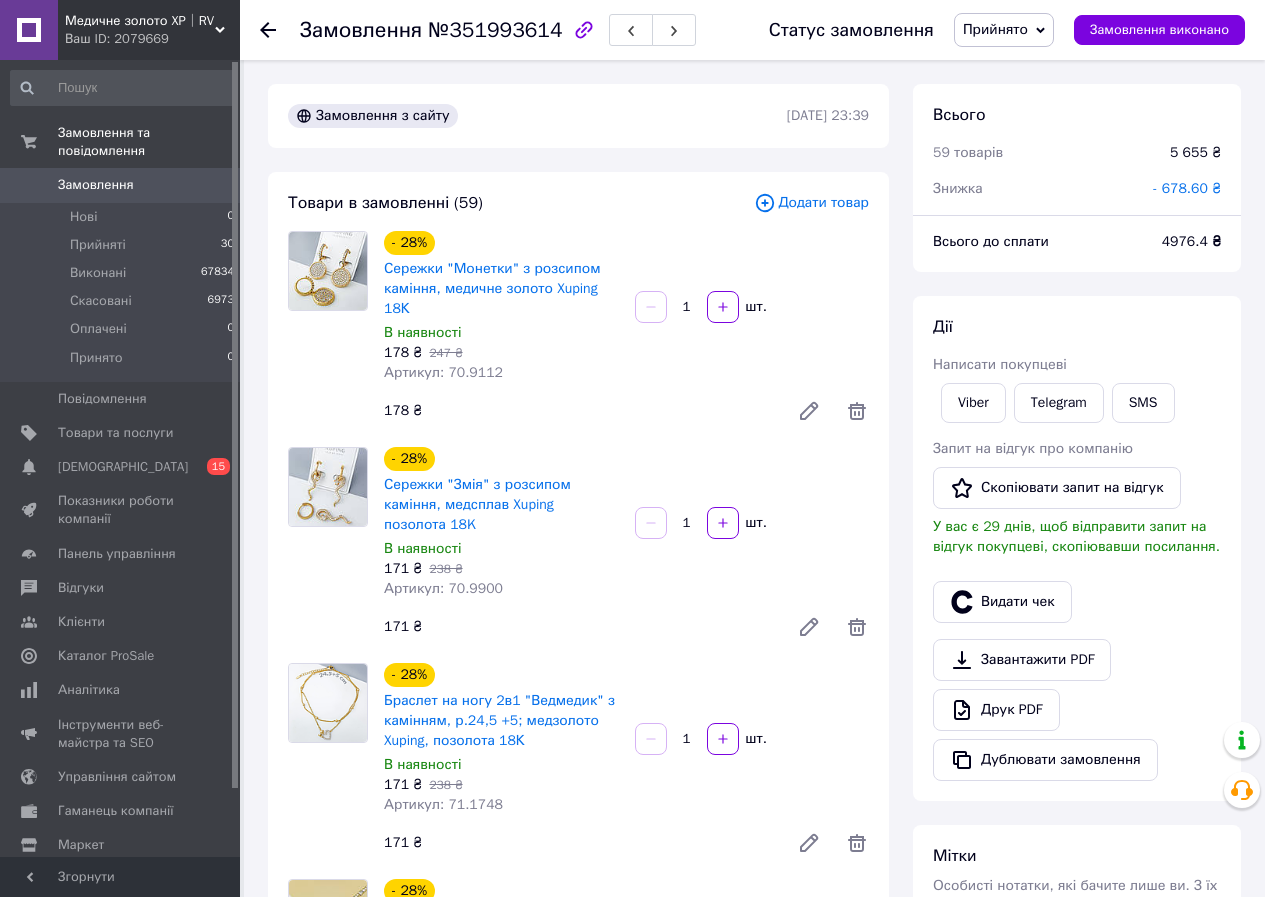 click on "- 678.60 ₴" at bounding box center [1187, 188] 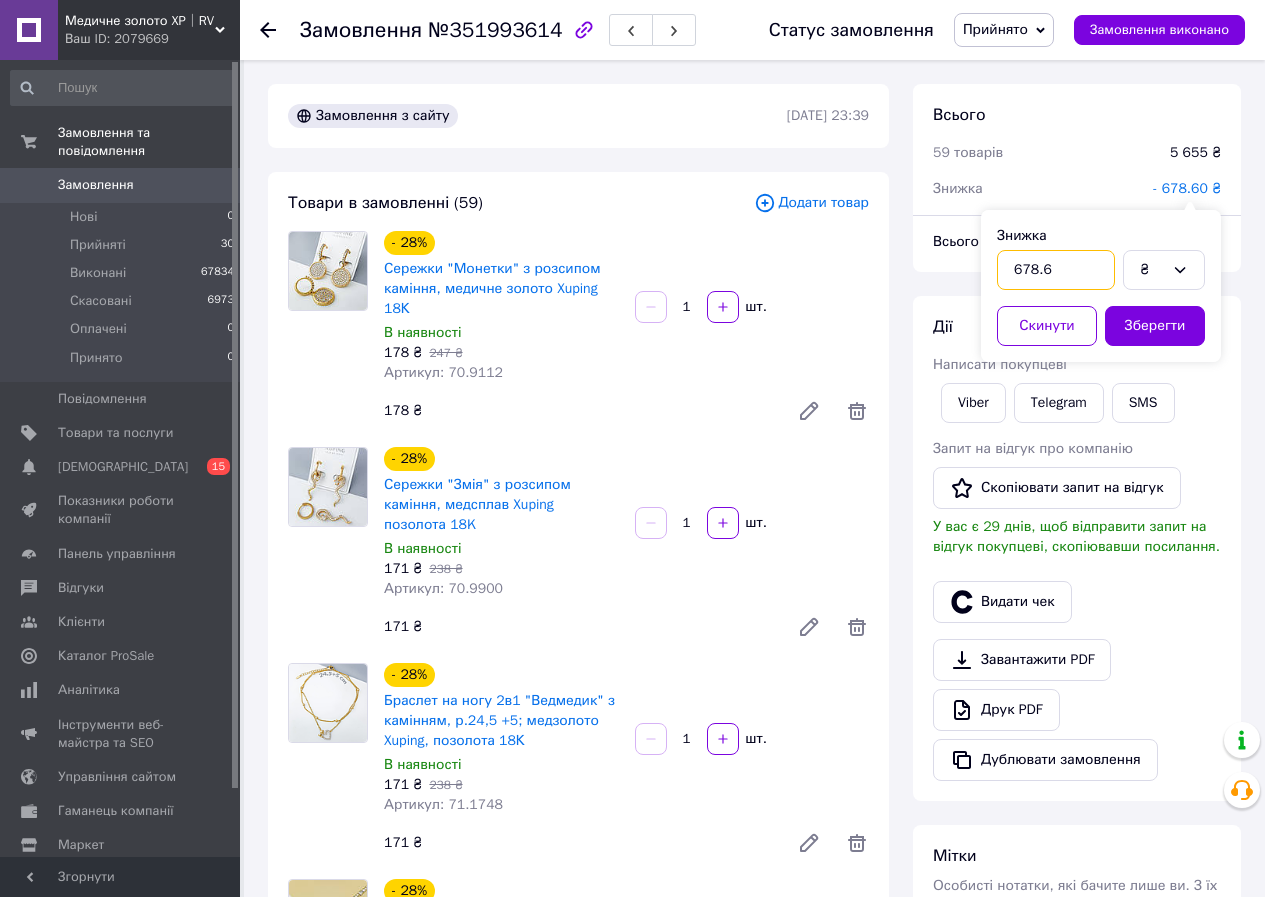 drag, startPoint x: 1038, startPoint y: 276, endPoint x: 1094, endPoint y: 276, distance: 56 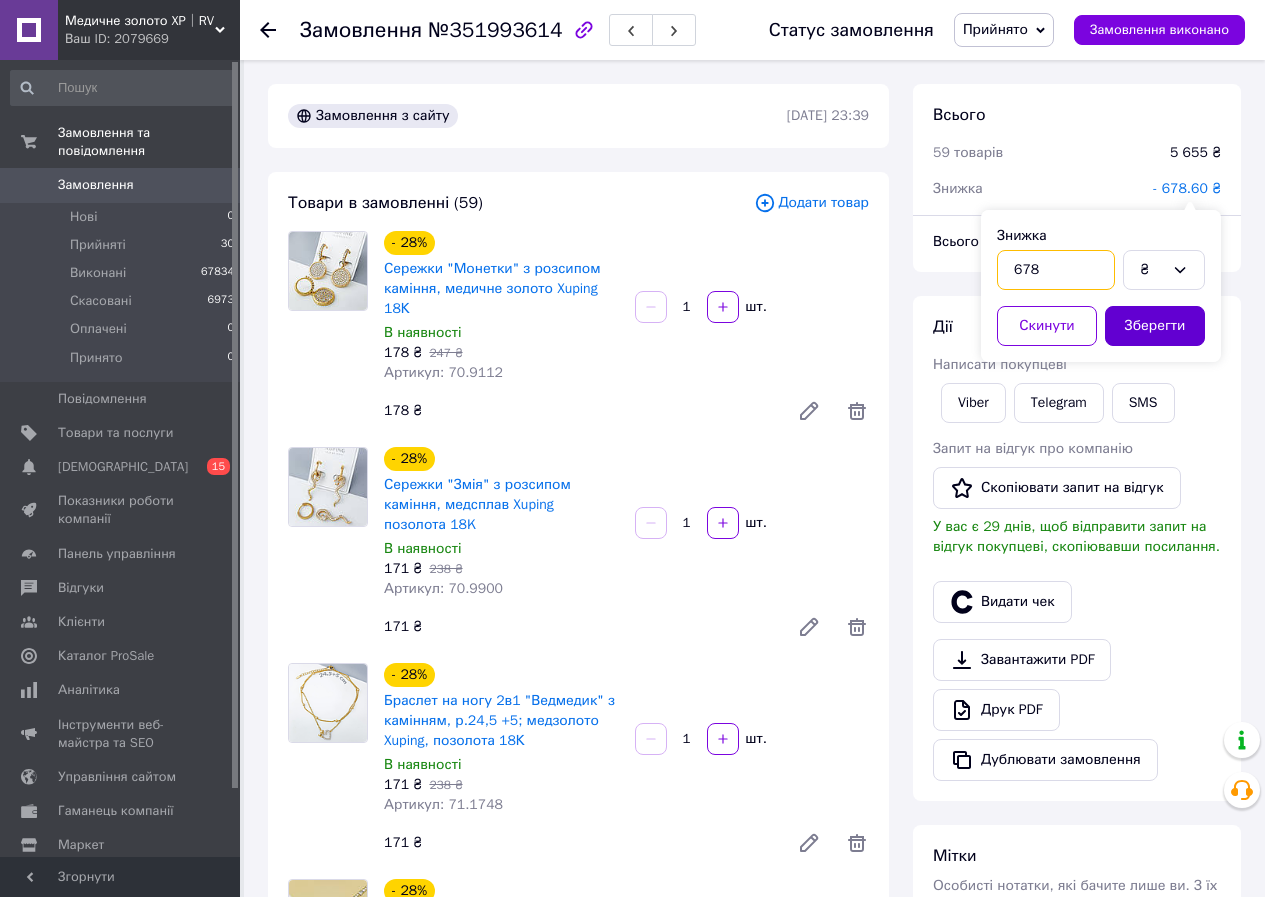 type on "678" 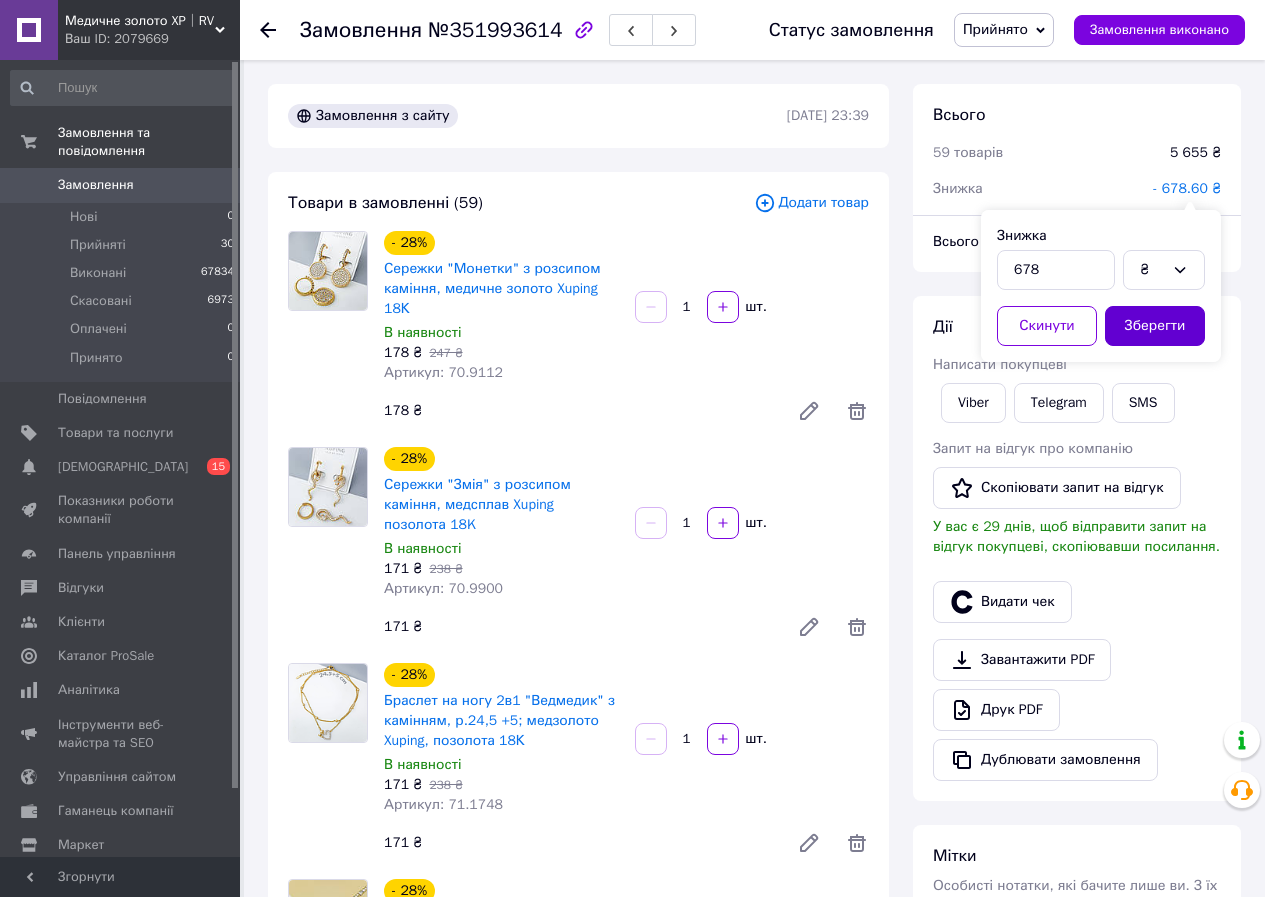 click on "Зберегти" at bounding box center [1155, 326] 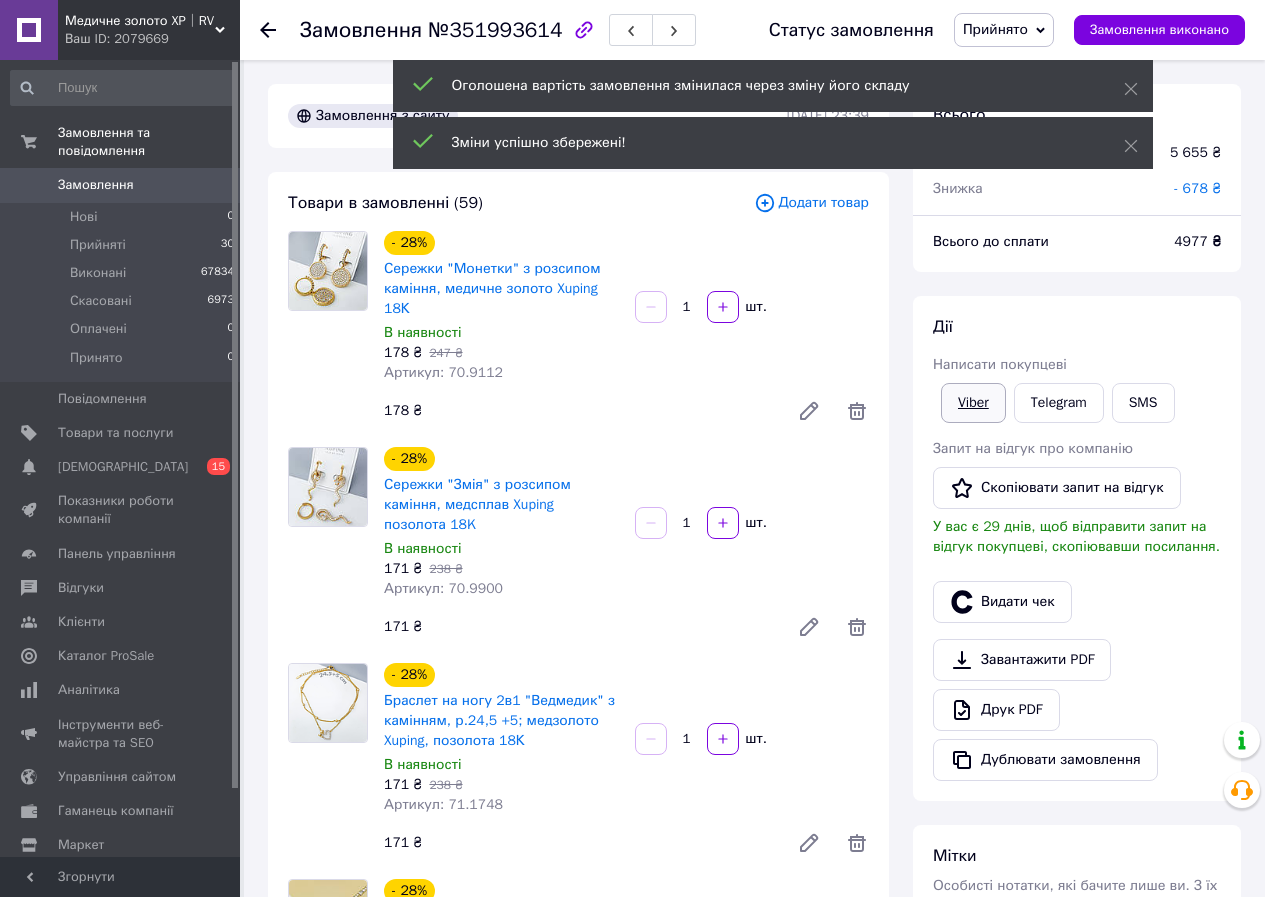 click on "Viber" at bounding box center (973, 403) 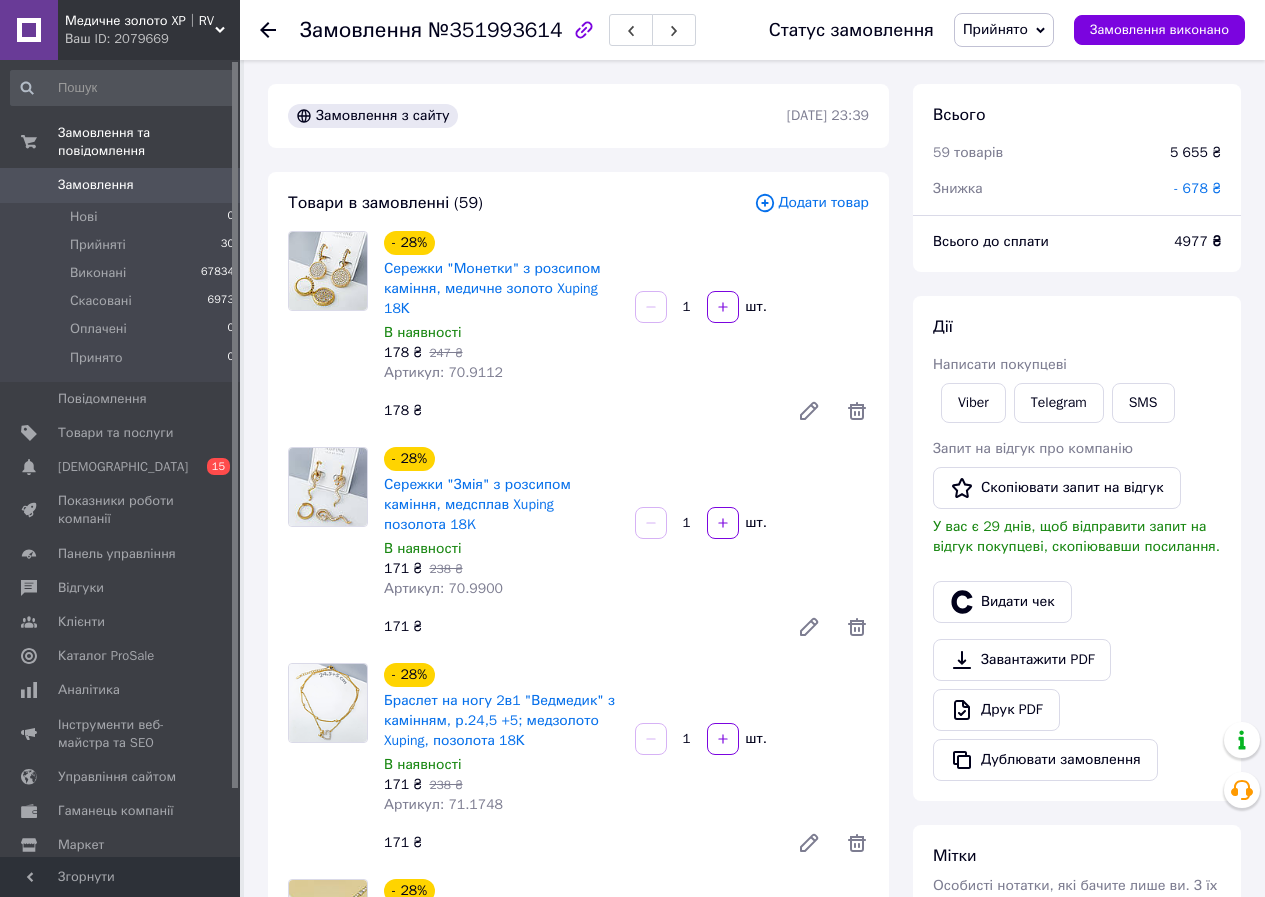 click on "- 28% Браслет "Рельєфний" із вставкою цирконію, р.17, р.18,5, медсплав Xuping, родій" at bounding box center [501, 923] 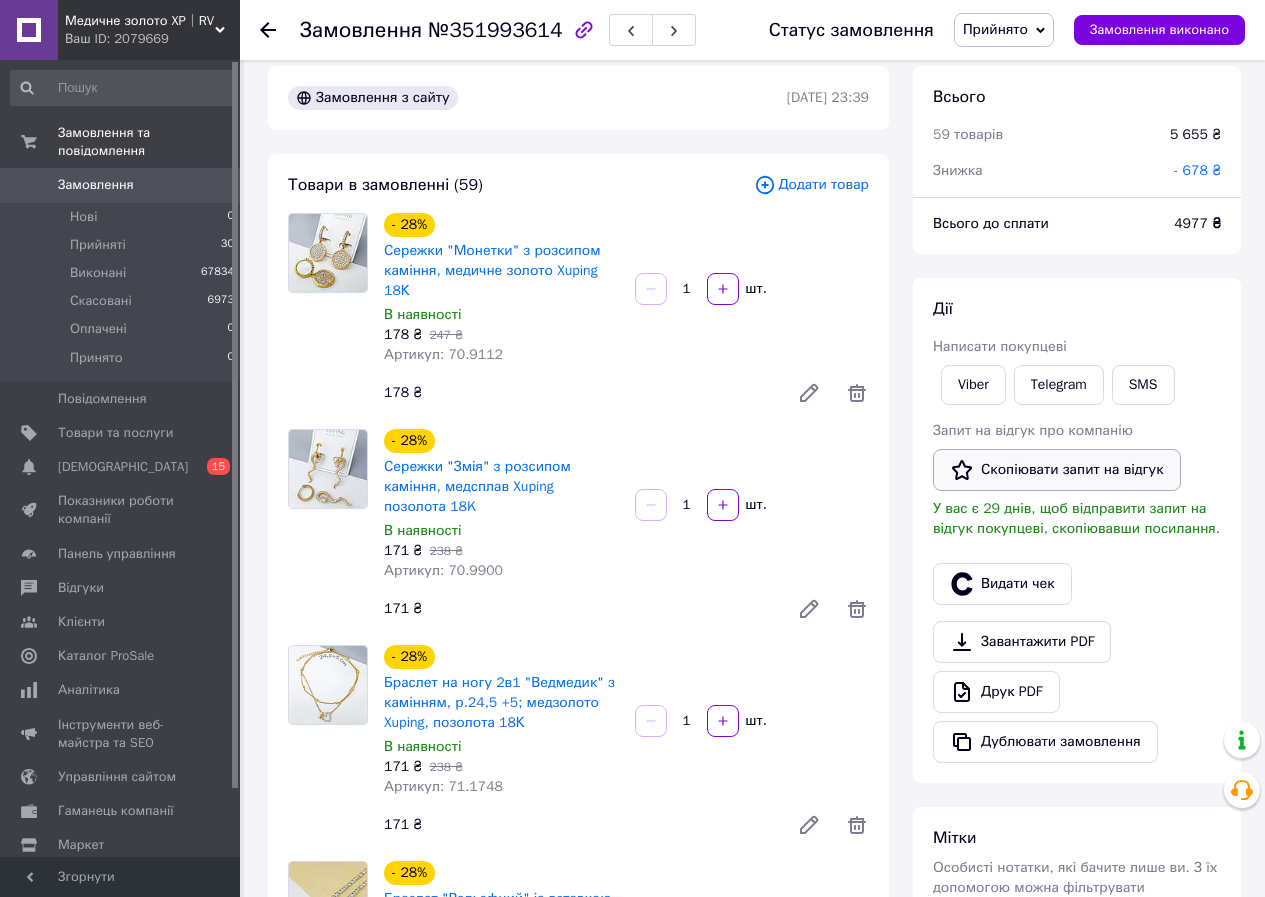 scroll, scrollTop: 0, scrollLeft: 0, axis: both 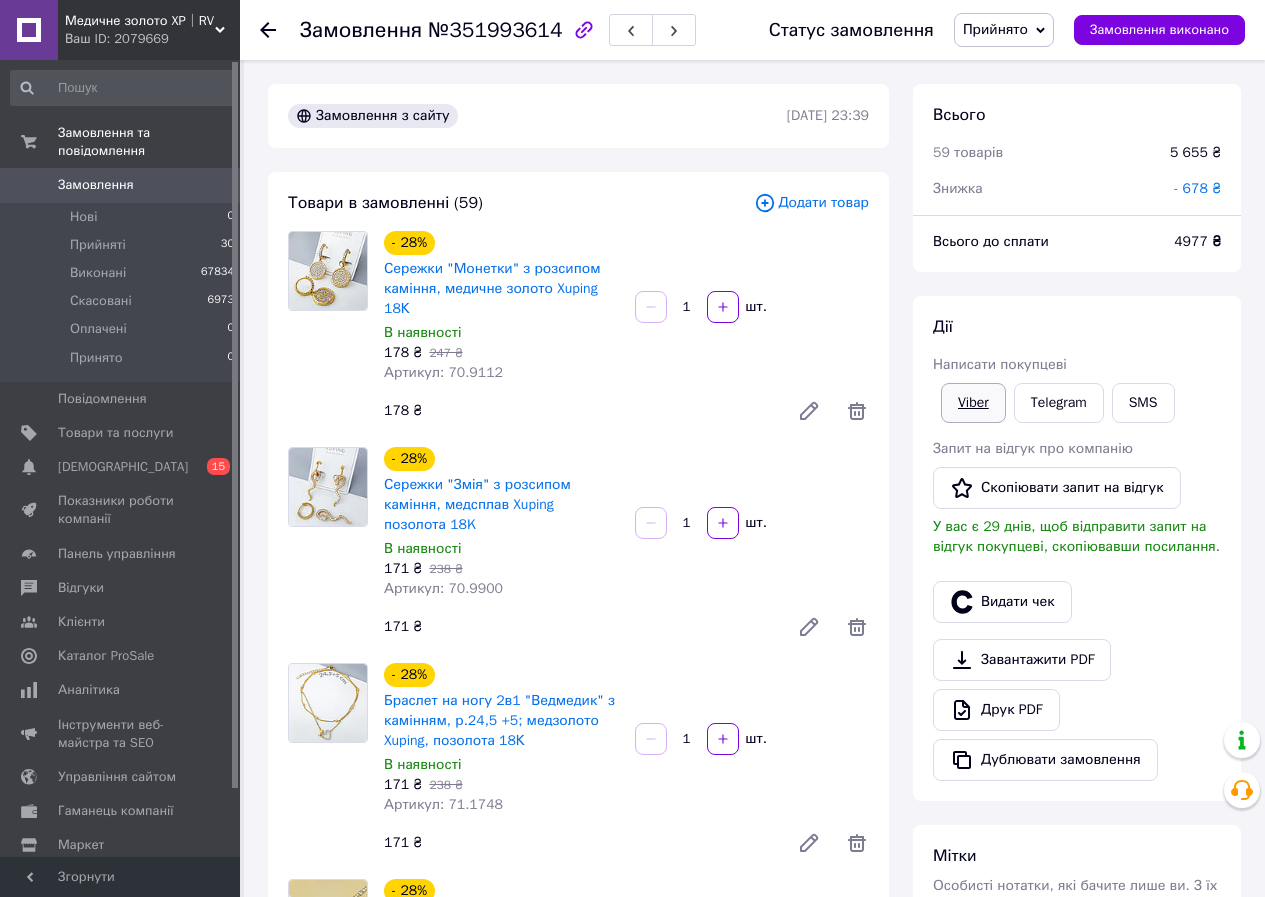 click on "Viber" at bounding box center (973, 403) 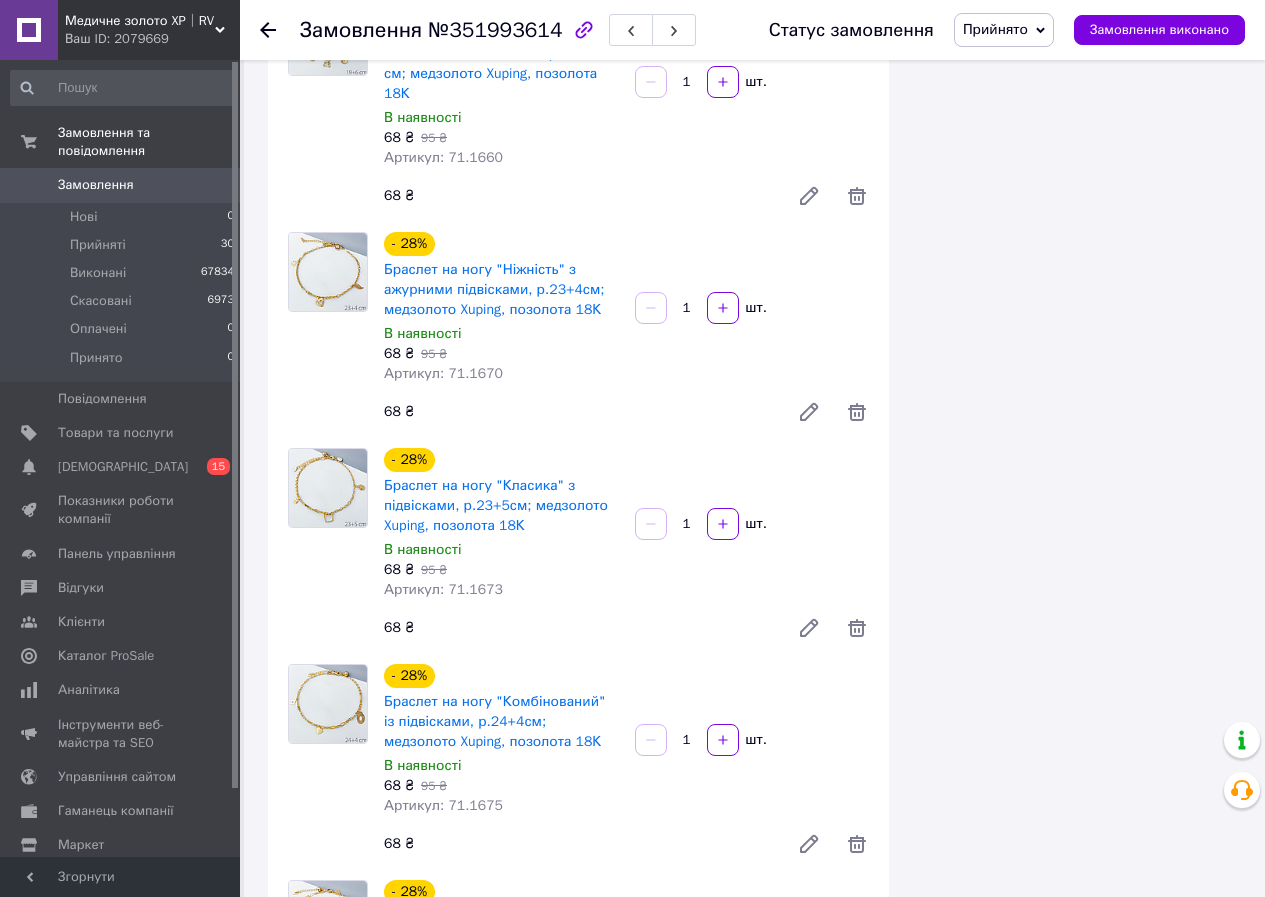 scroll, scrollTop: 10347, scrollLeft: 0, axis: vertical 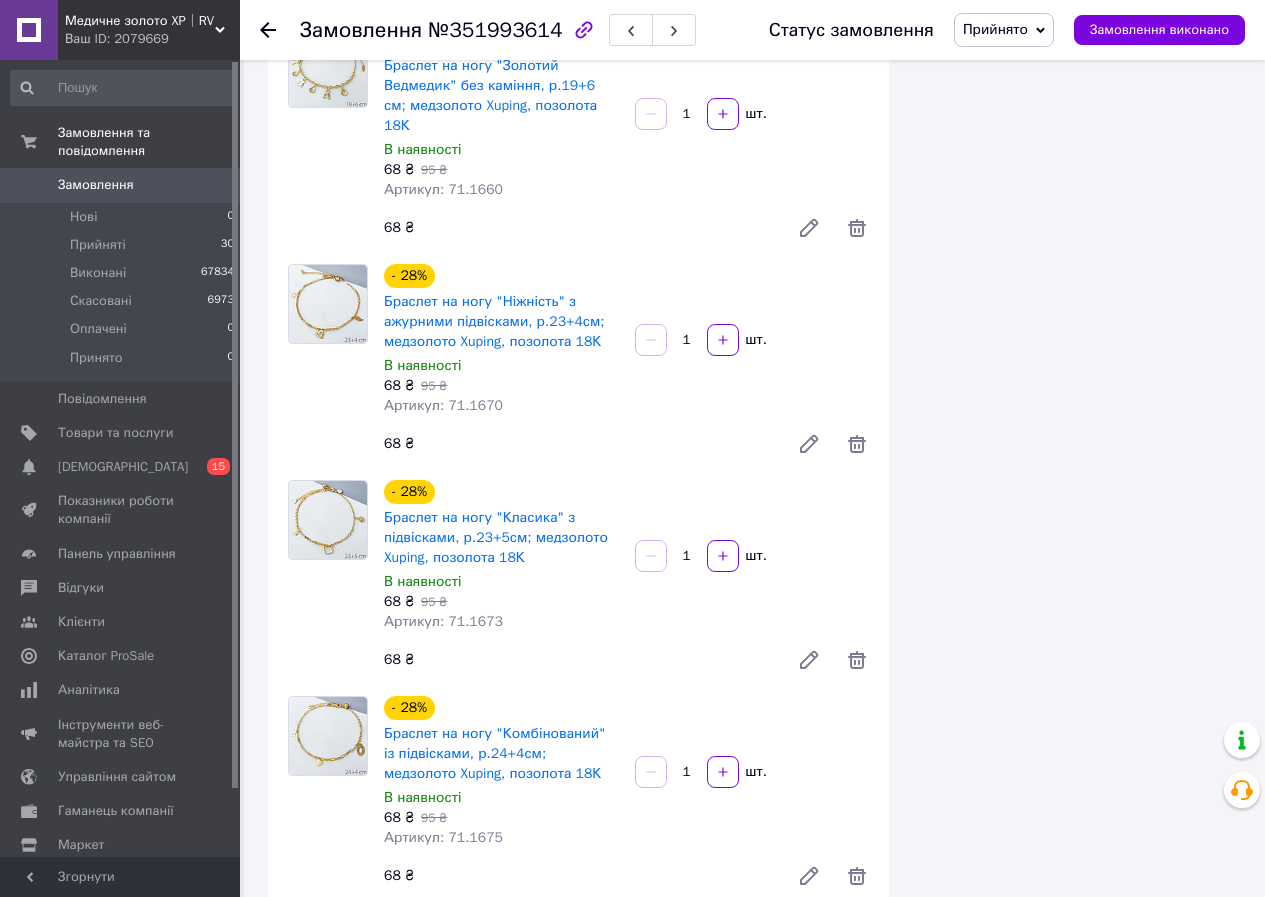 drag, startPoint x: 769, startPoint y: 873, endPoint x: 794, endPoint y: 862, distance: 27.313 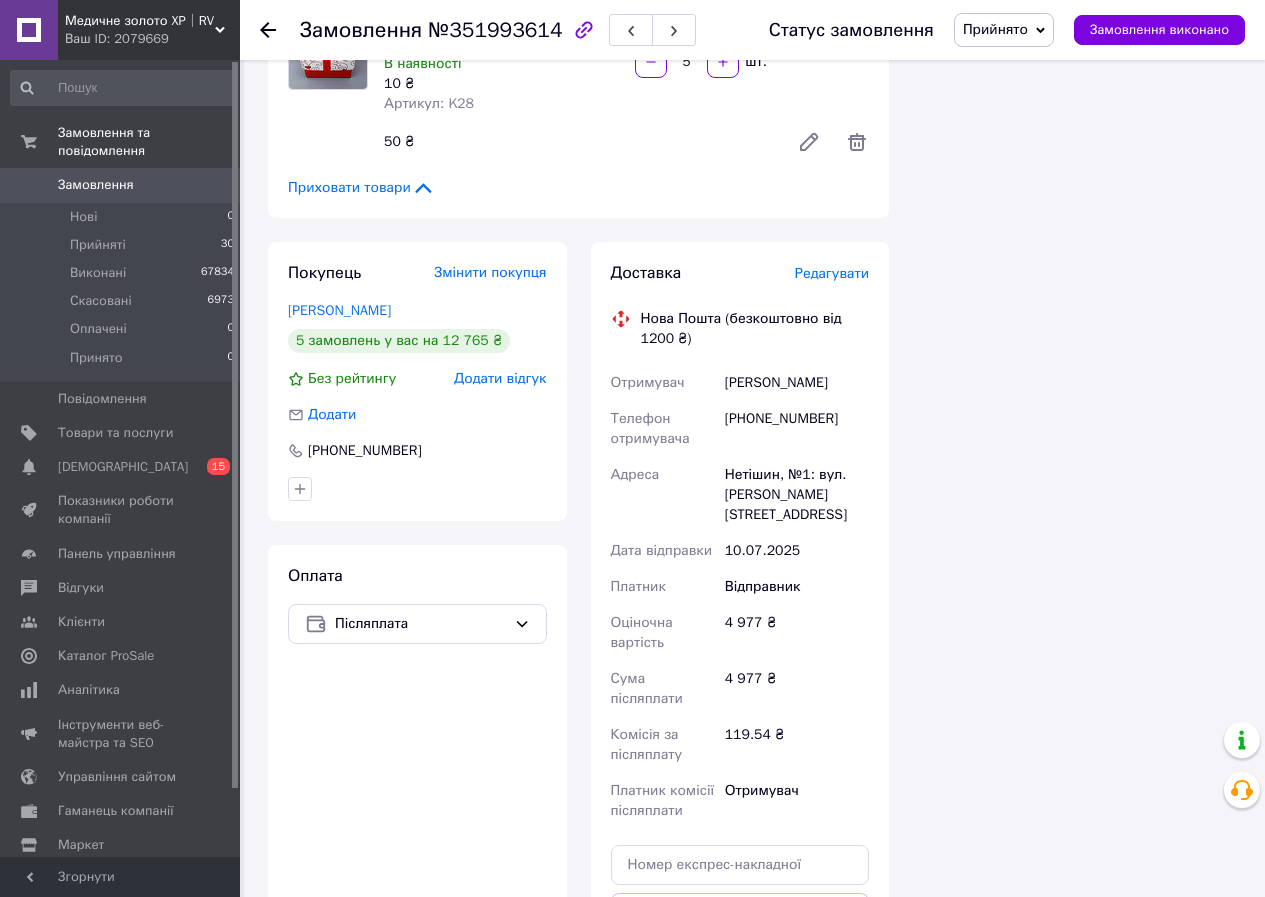 scroll, scrollTop: 12707, scrollLeft: 0, axis: vertical 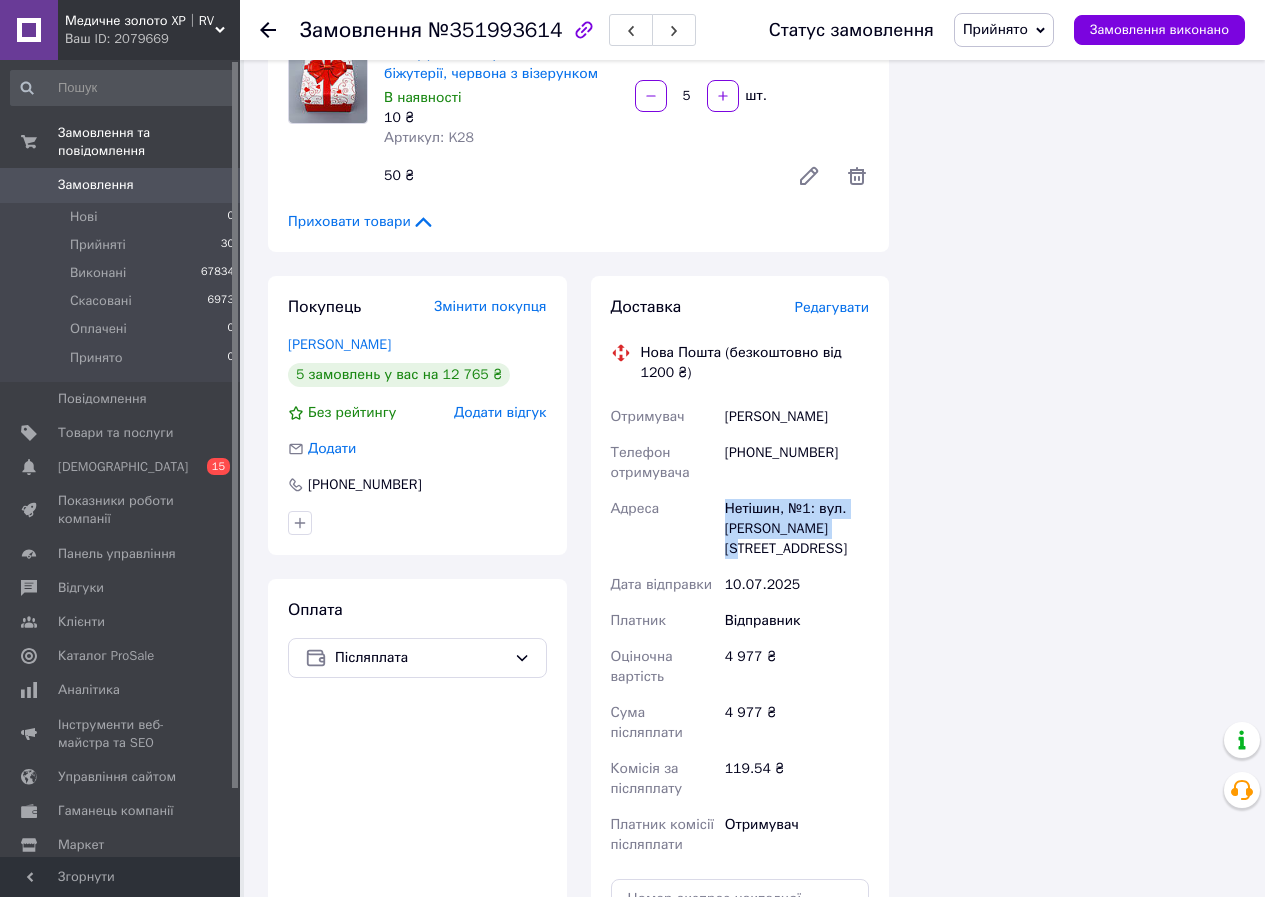 copy on "Нетішин, №1: вул. Василя Стуса, 3" 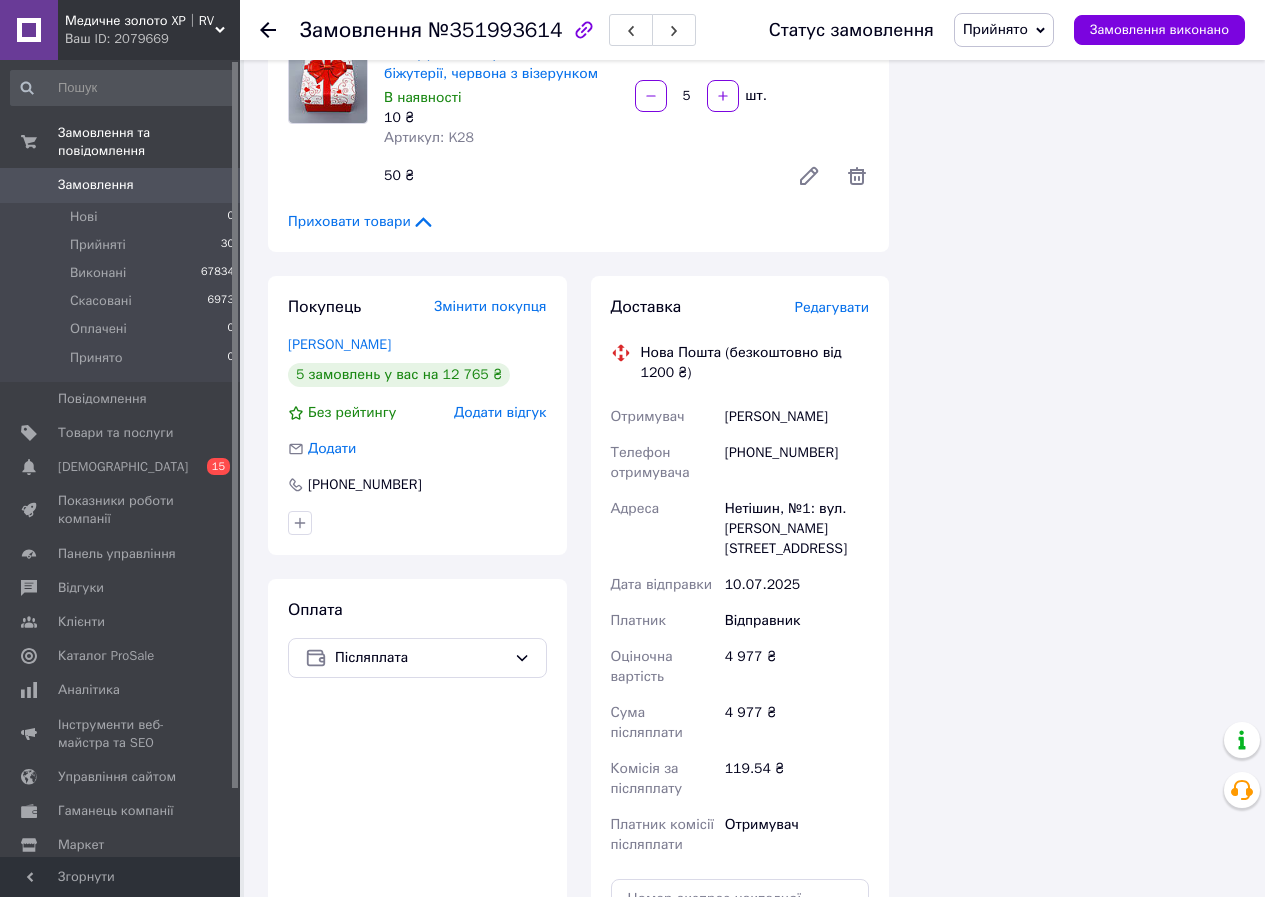 click 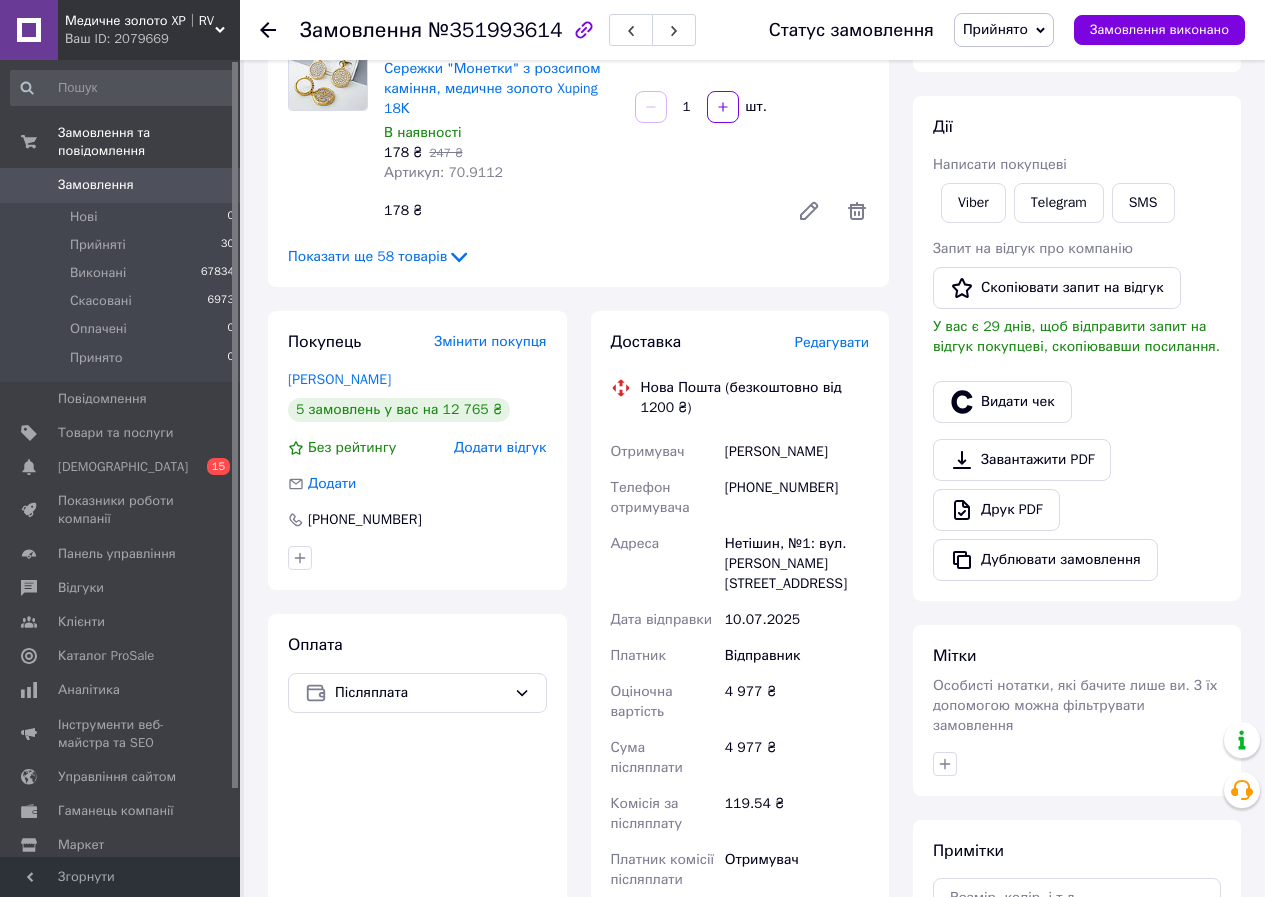 scroll, scrollTop: 300, scrollLeft: 0, axis: vertical 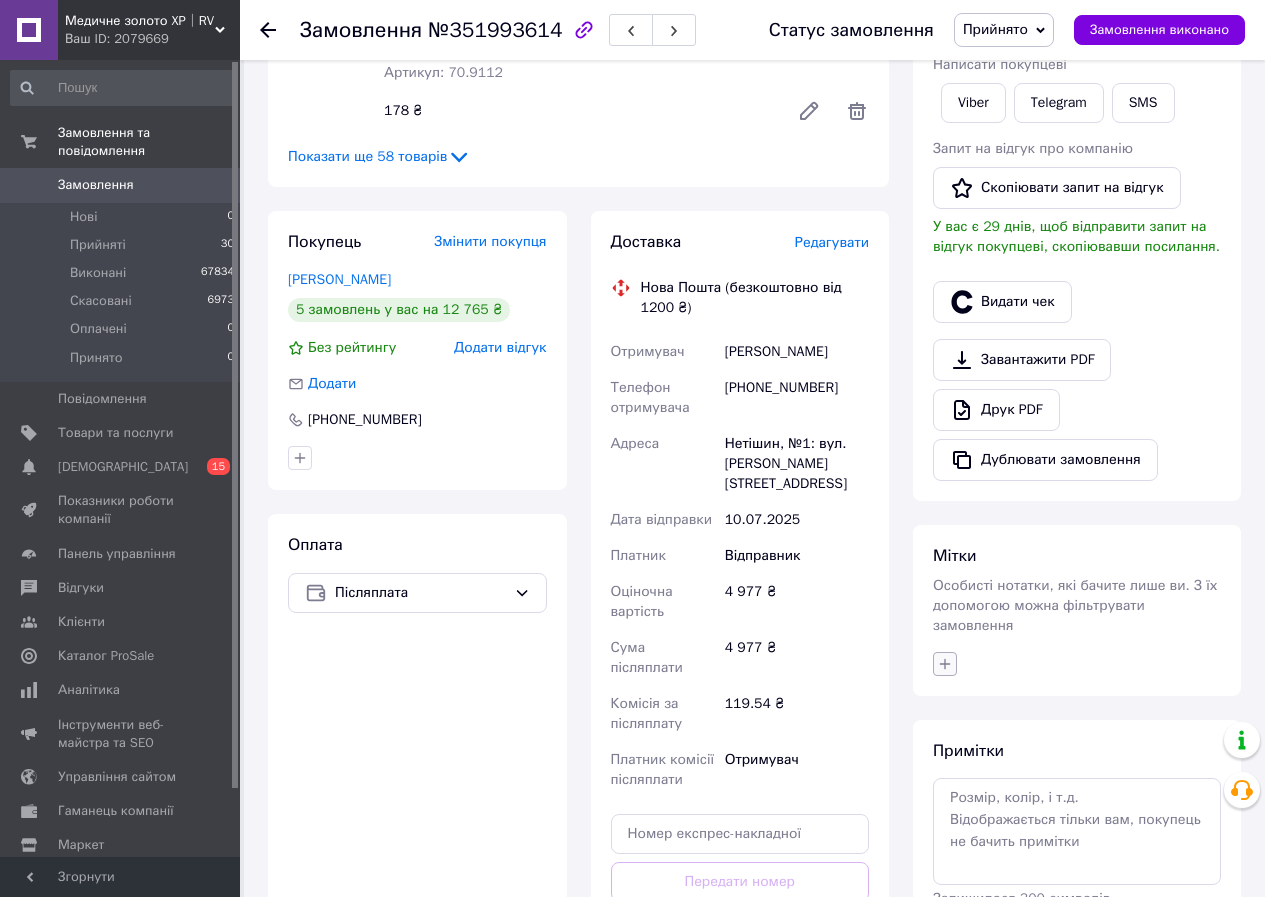 click at bounding box center [945, 664] 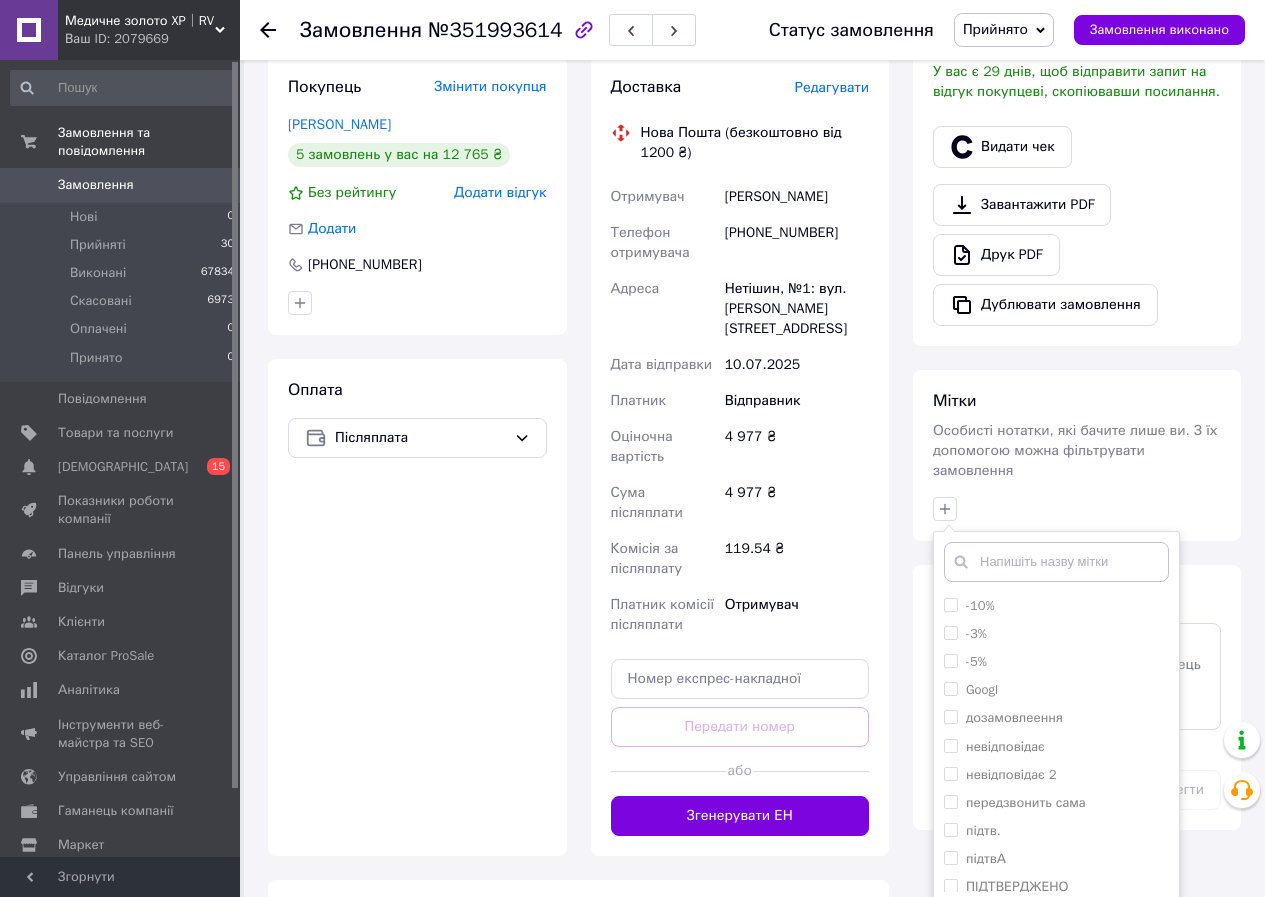 scroll, scrollTop: 600, scrollLeft: 0, axis: vertical 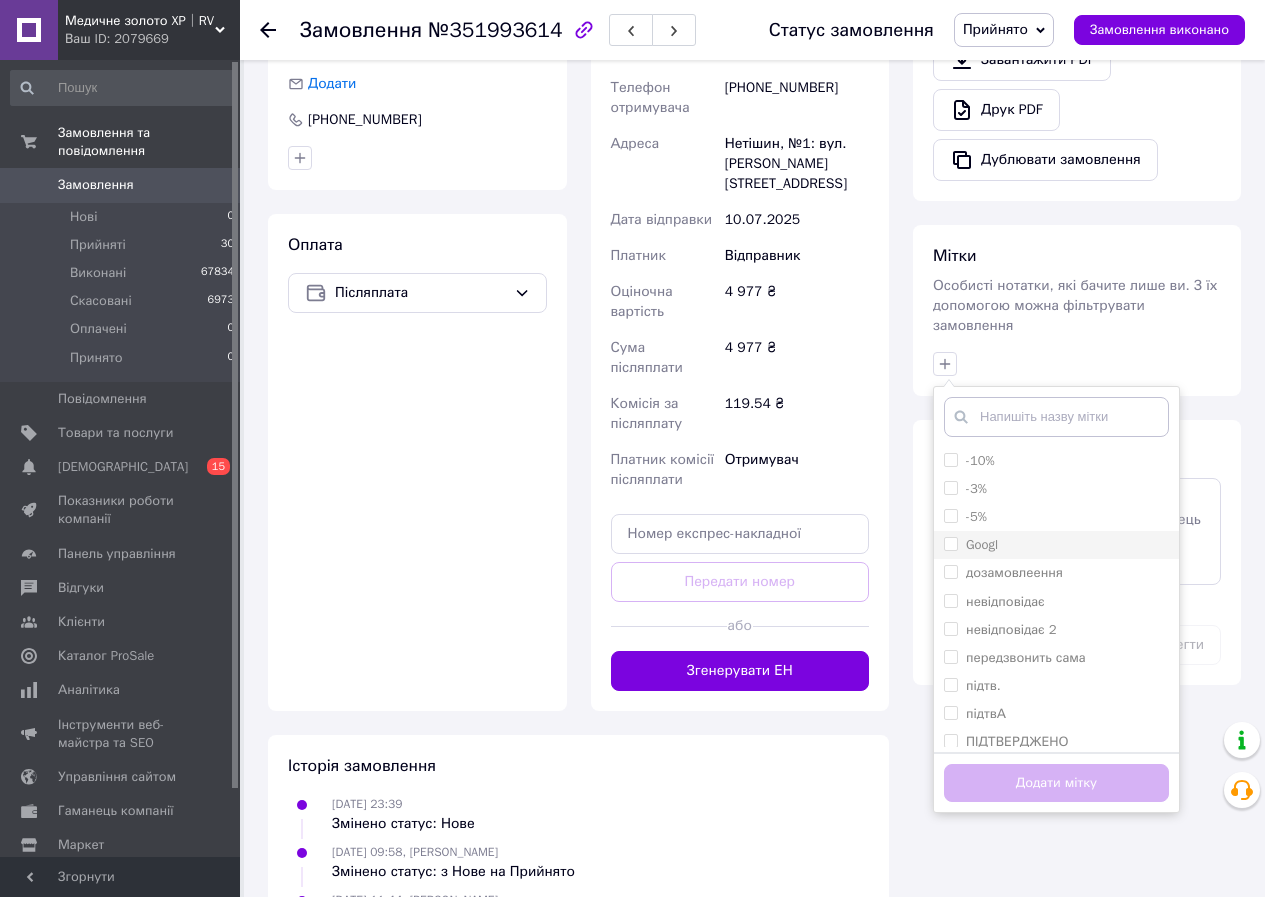 click on "Googl" at bounding box center [950, 543] 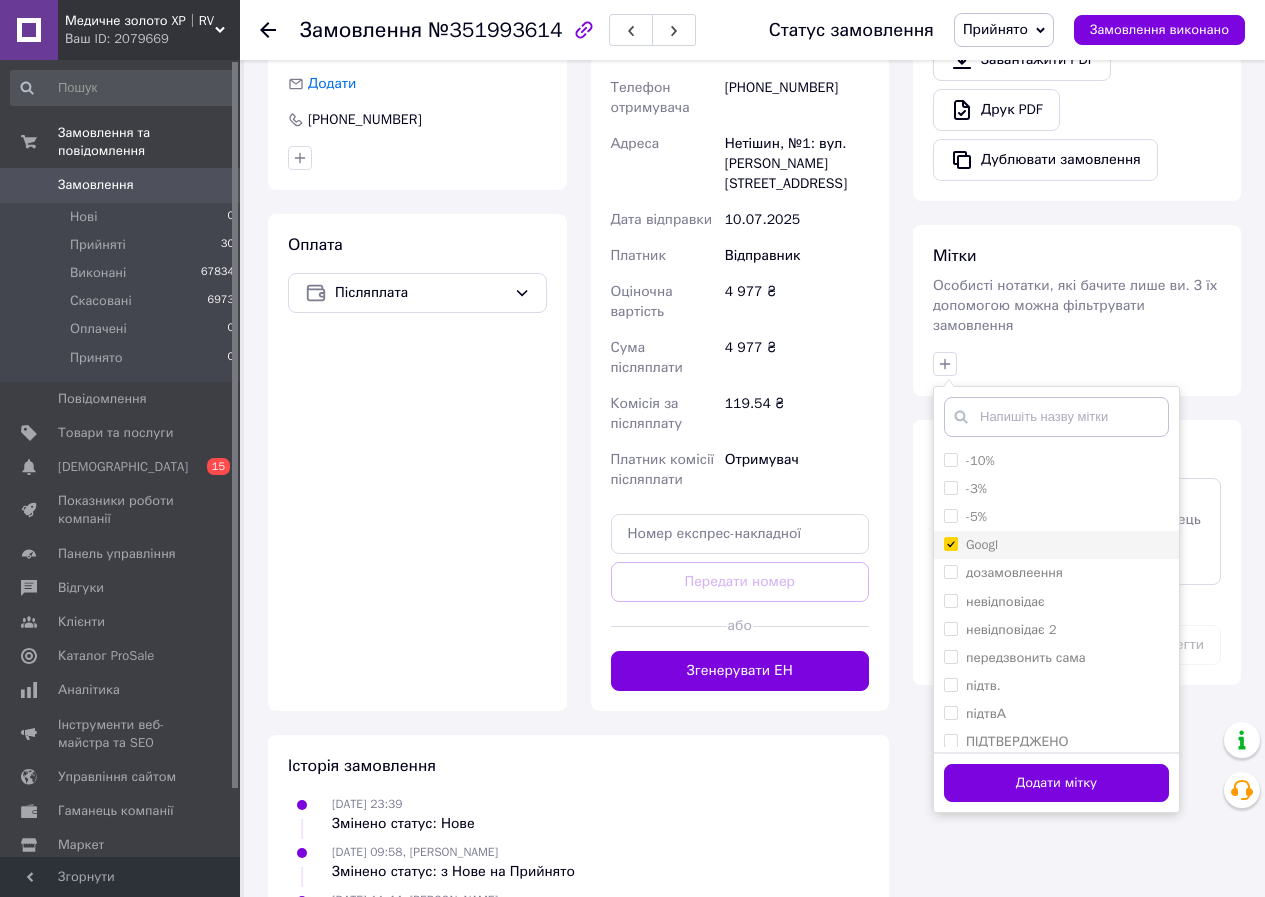 click on "Googl" at bounding box center (950, 543) 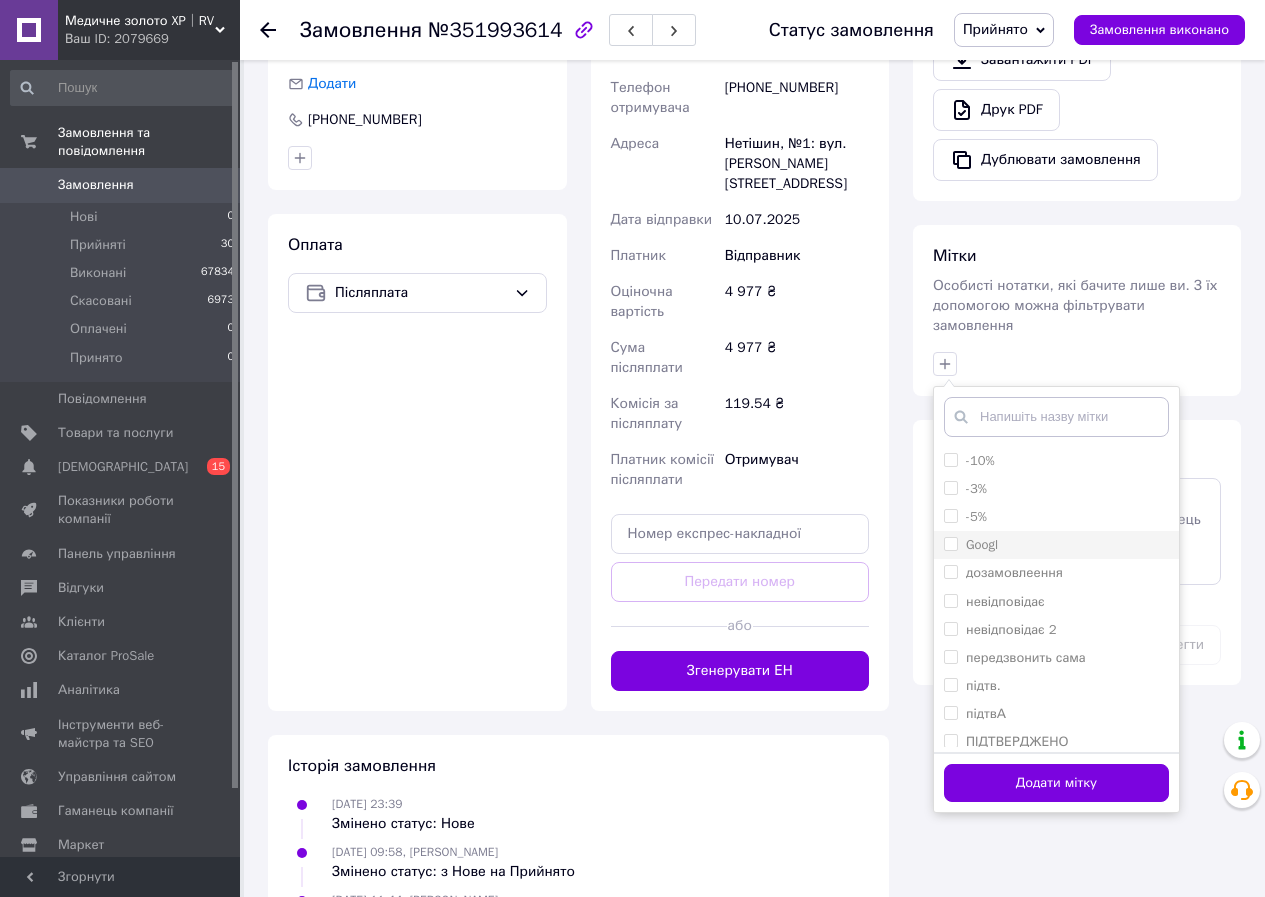 checkbox on "false" 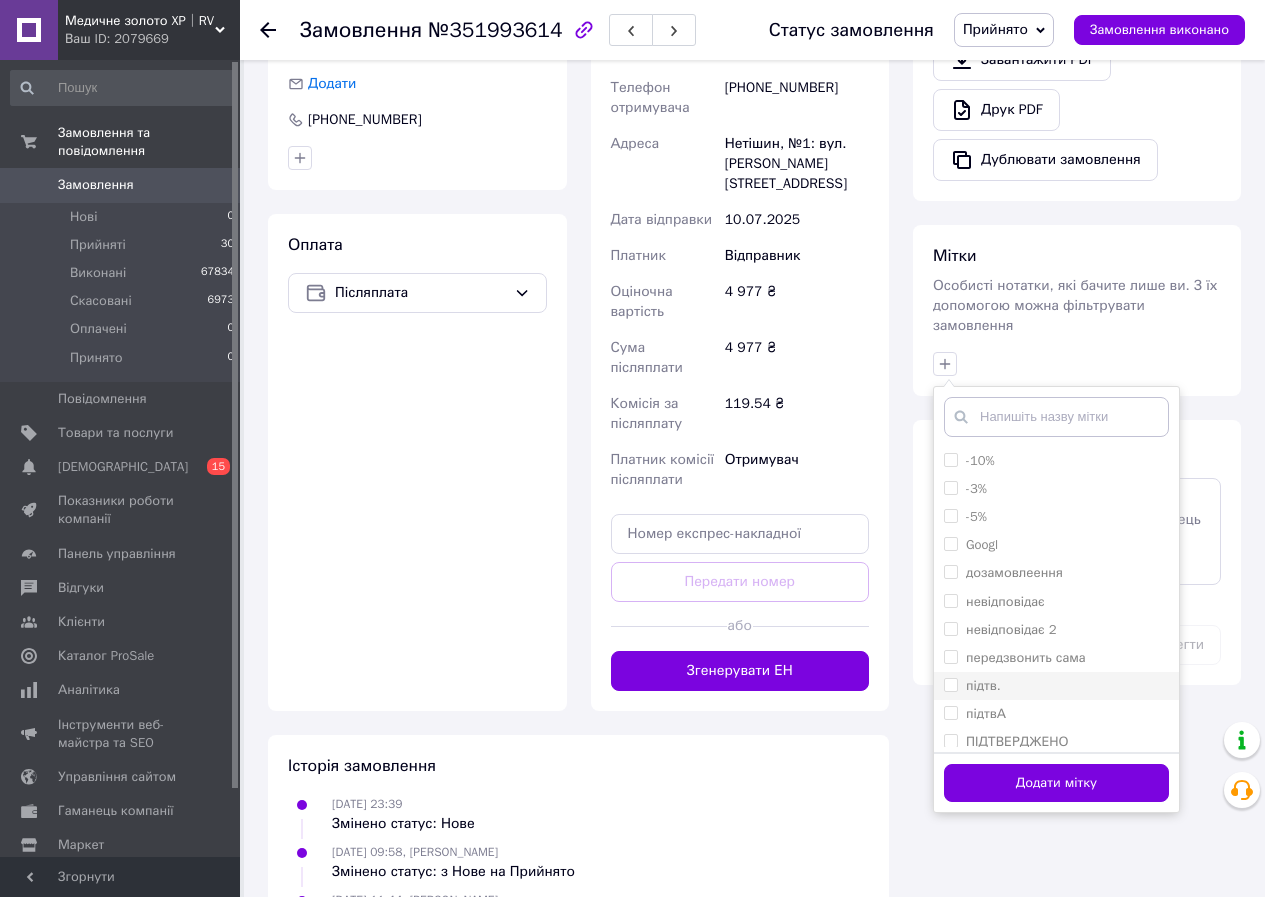 click on "підтв." at bounding box center [950, 684] 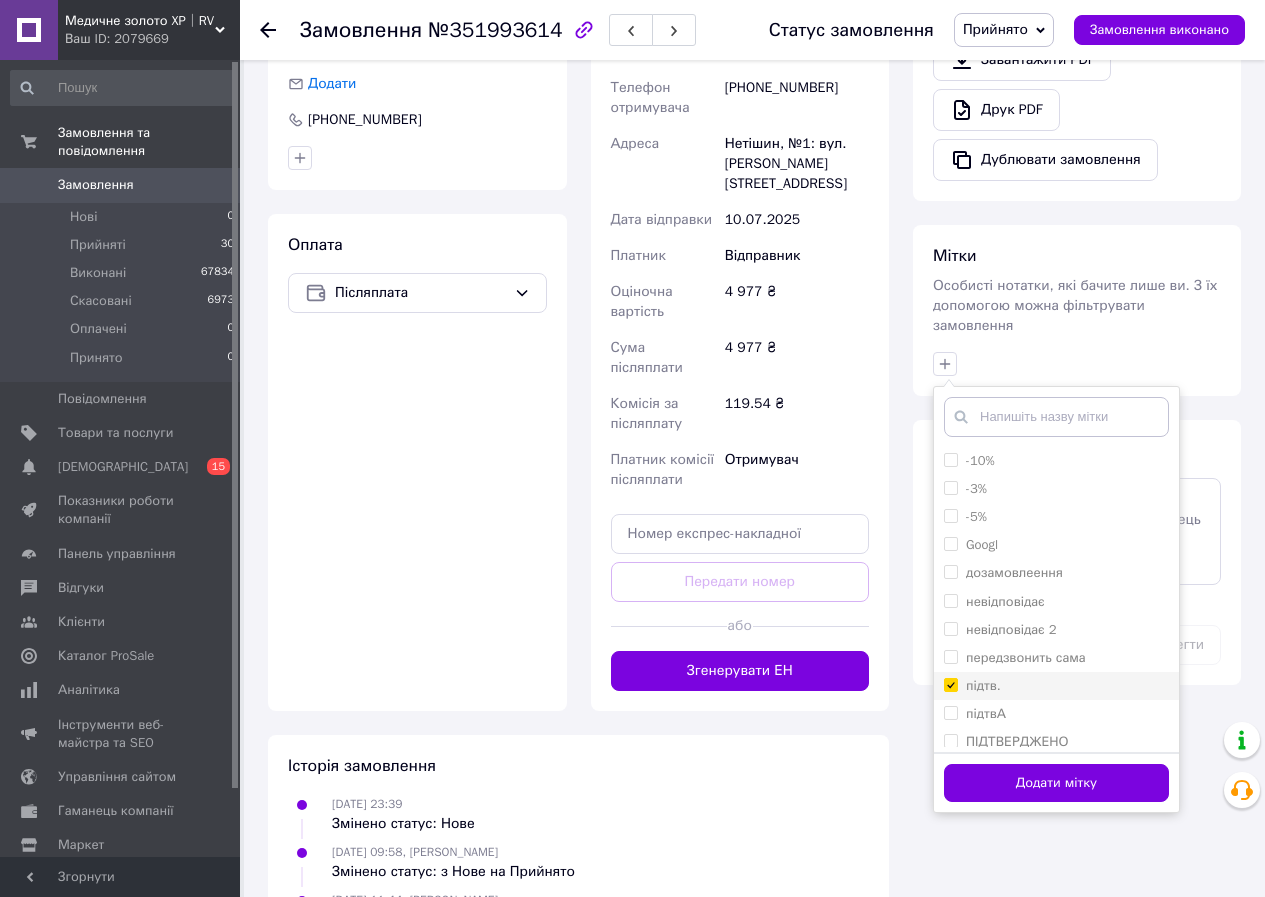 checkbox on "true" 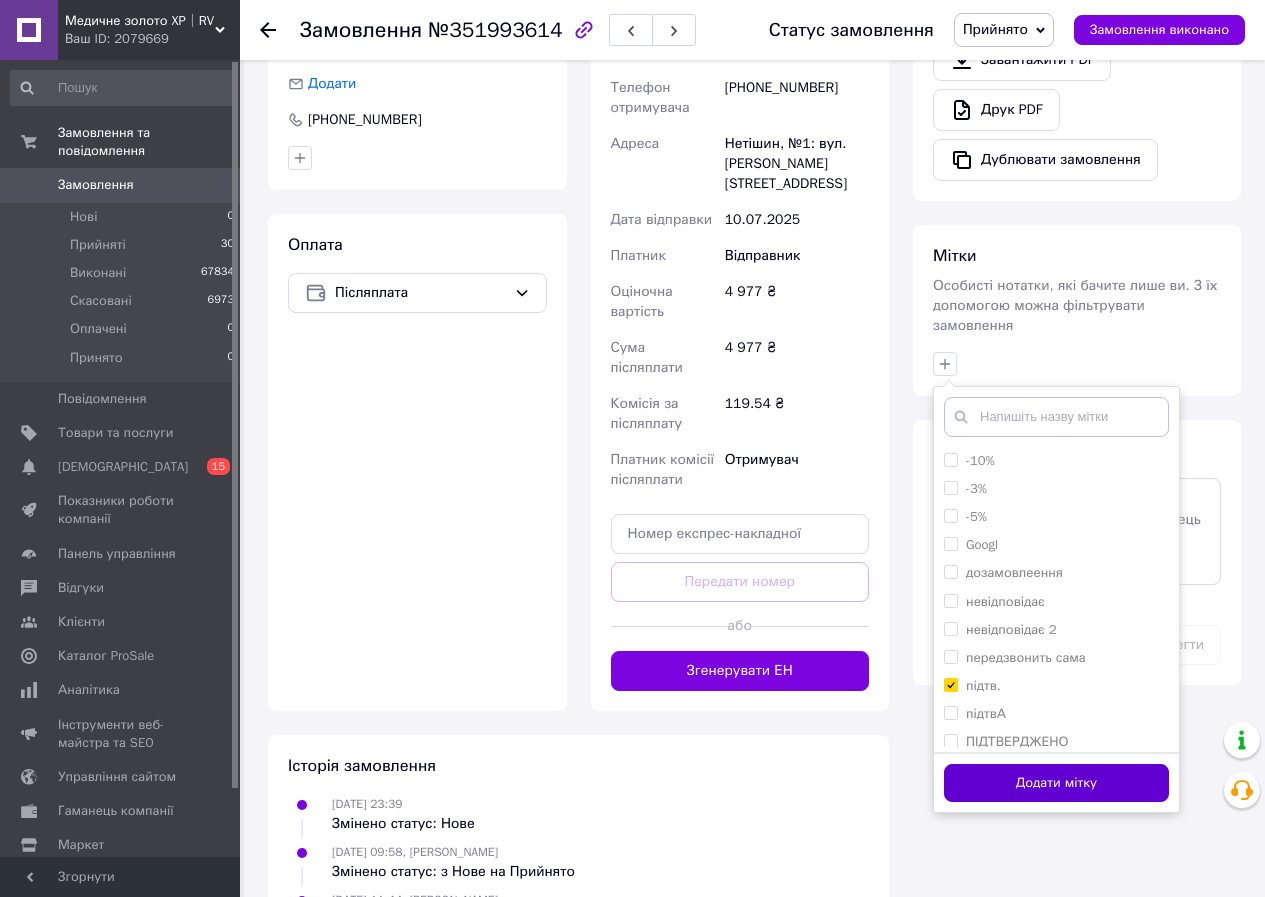 click on "Додати мітку" at bounding box center [1056, 783] 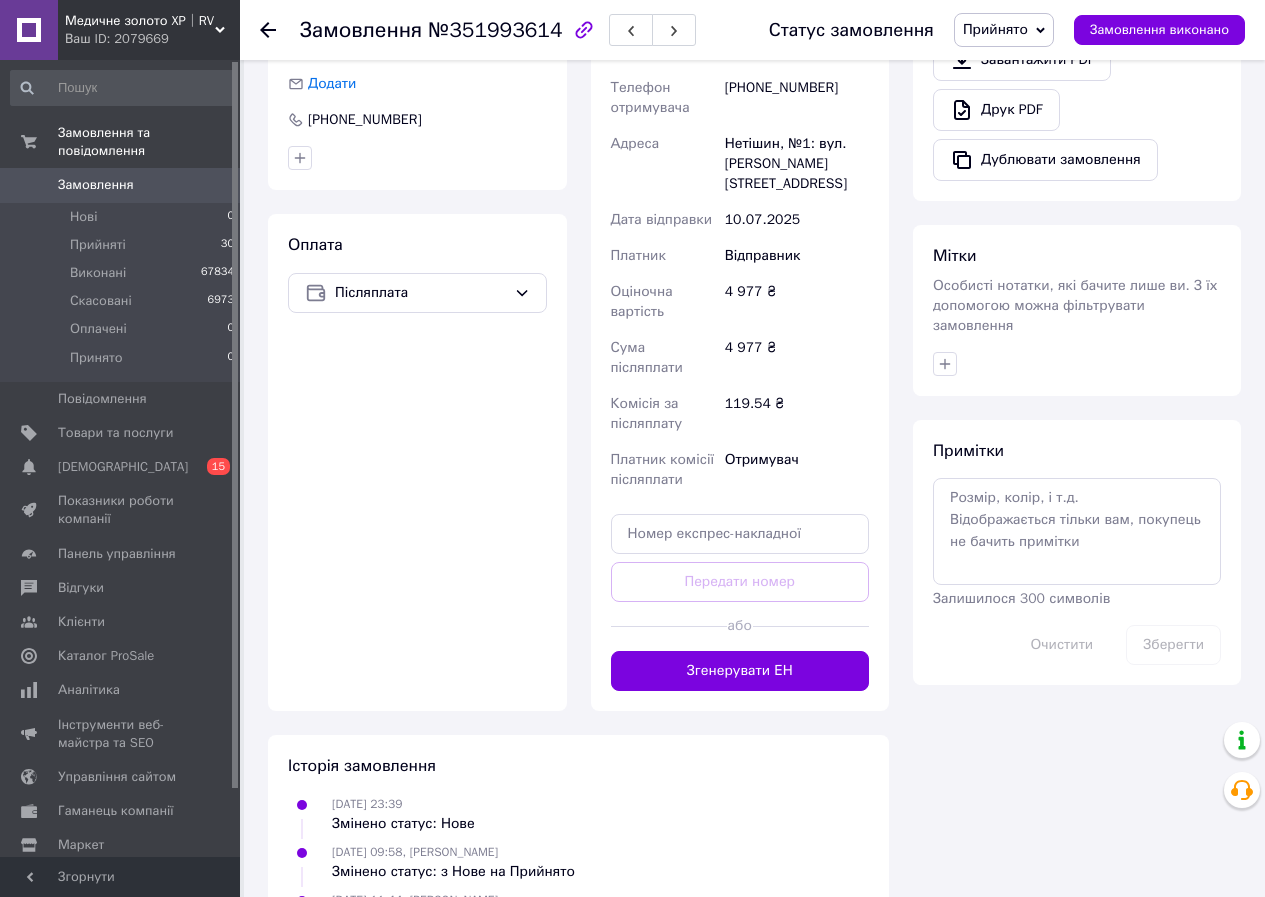 scroll, scrollTop: 200, scrollLeft: 0, axis: vertical 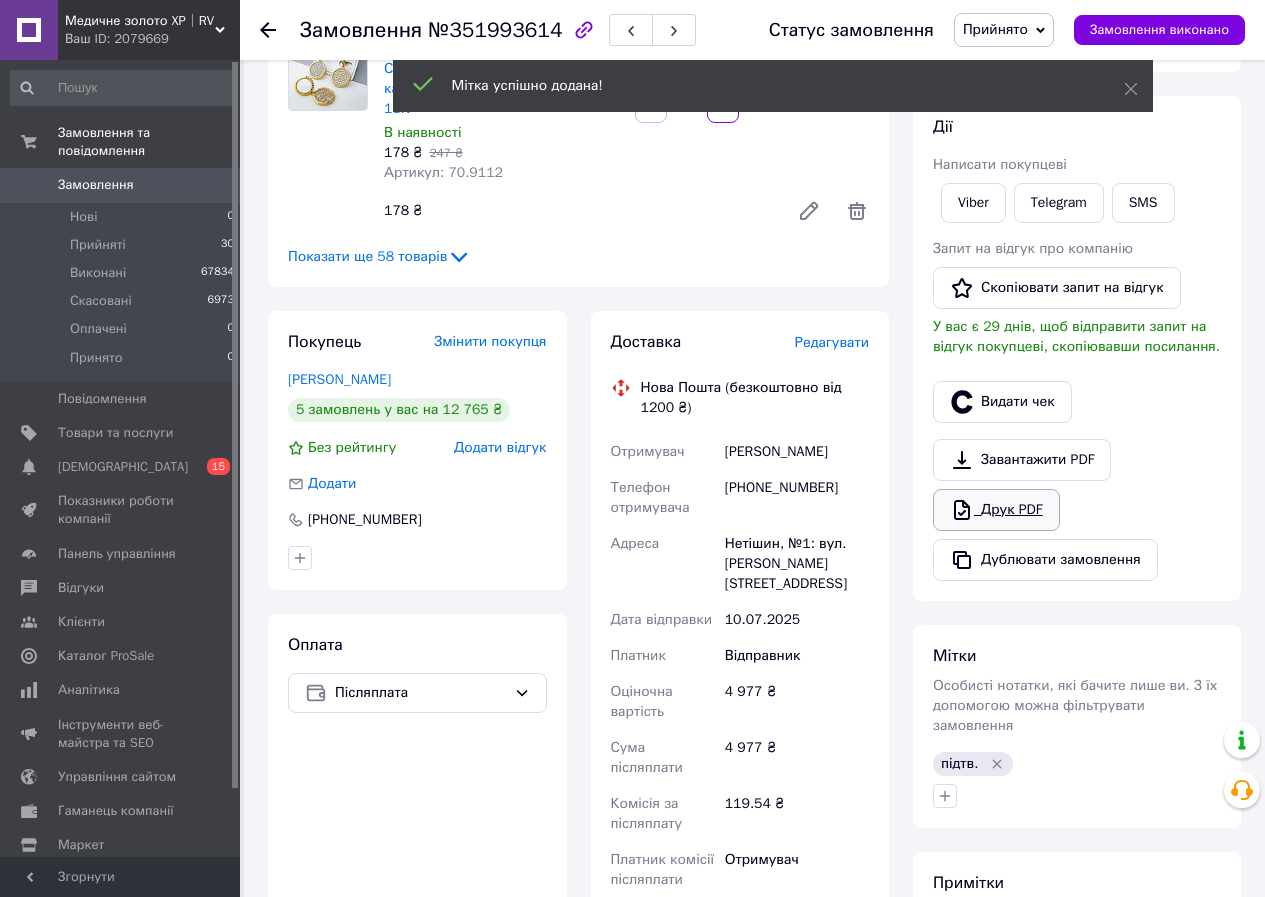 click on "Друк PDF" at bounding box center (996, 510) 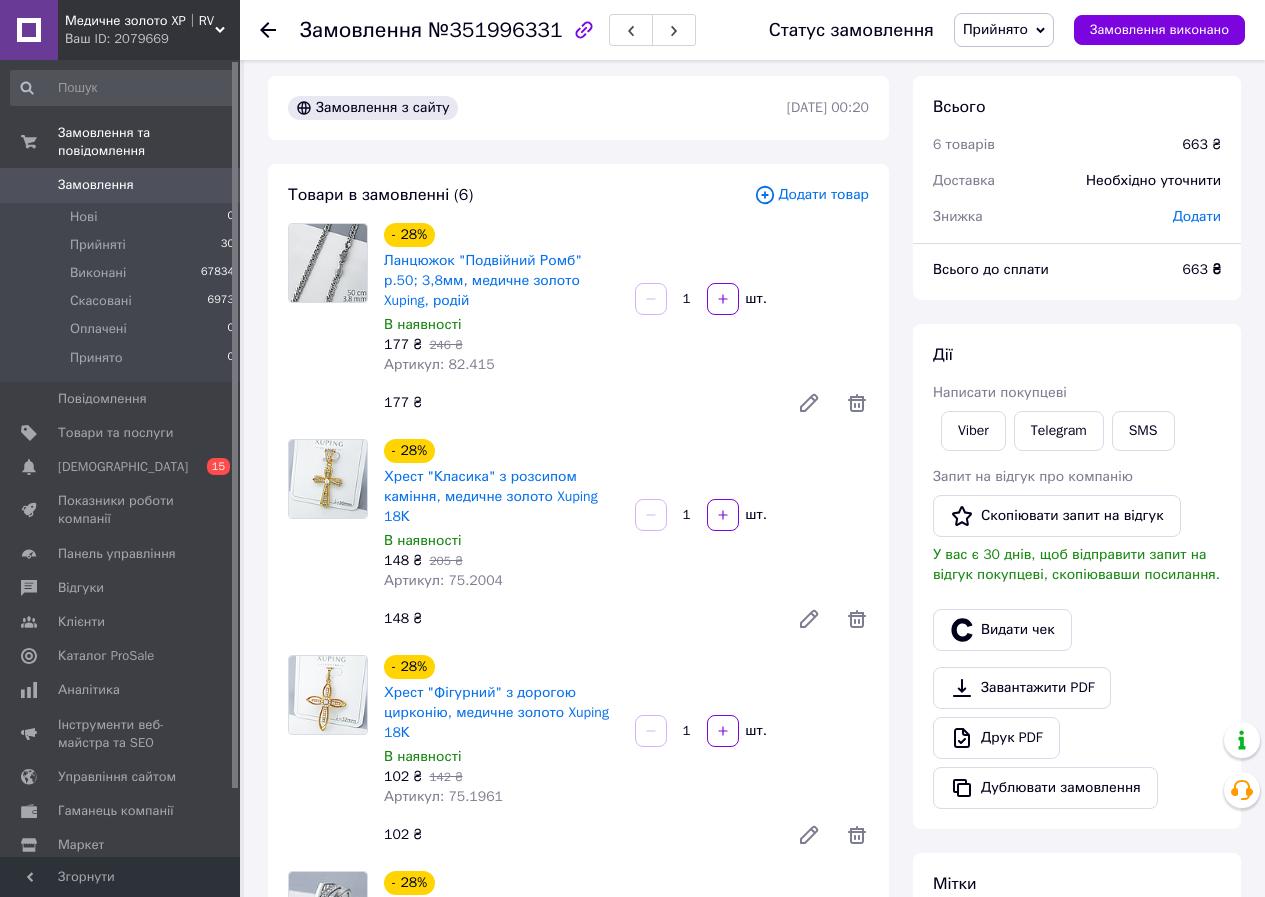 scroll, scrollTop: 0, scrollLeft: 0, axis: both 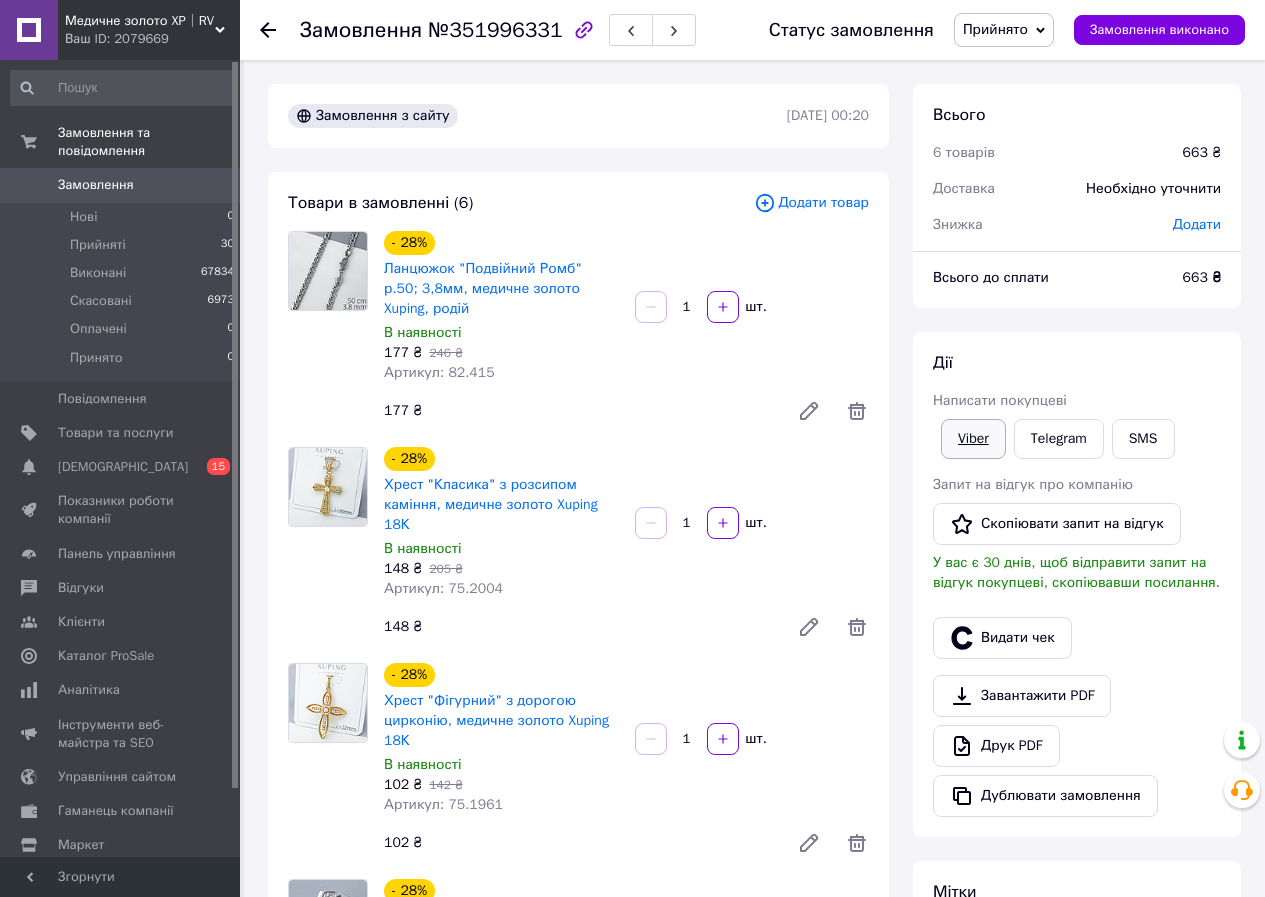 click on "Viber" at bounding box center [973, 439] 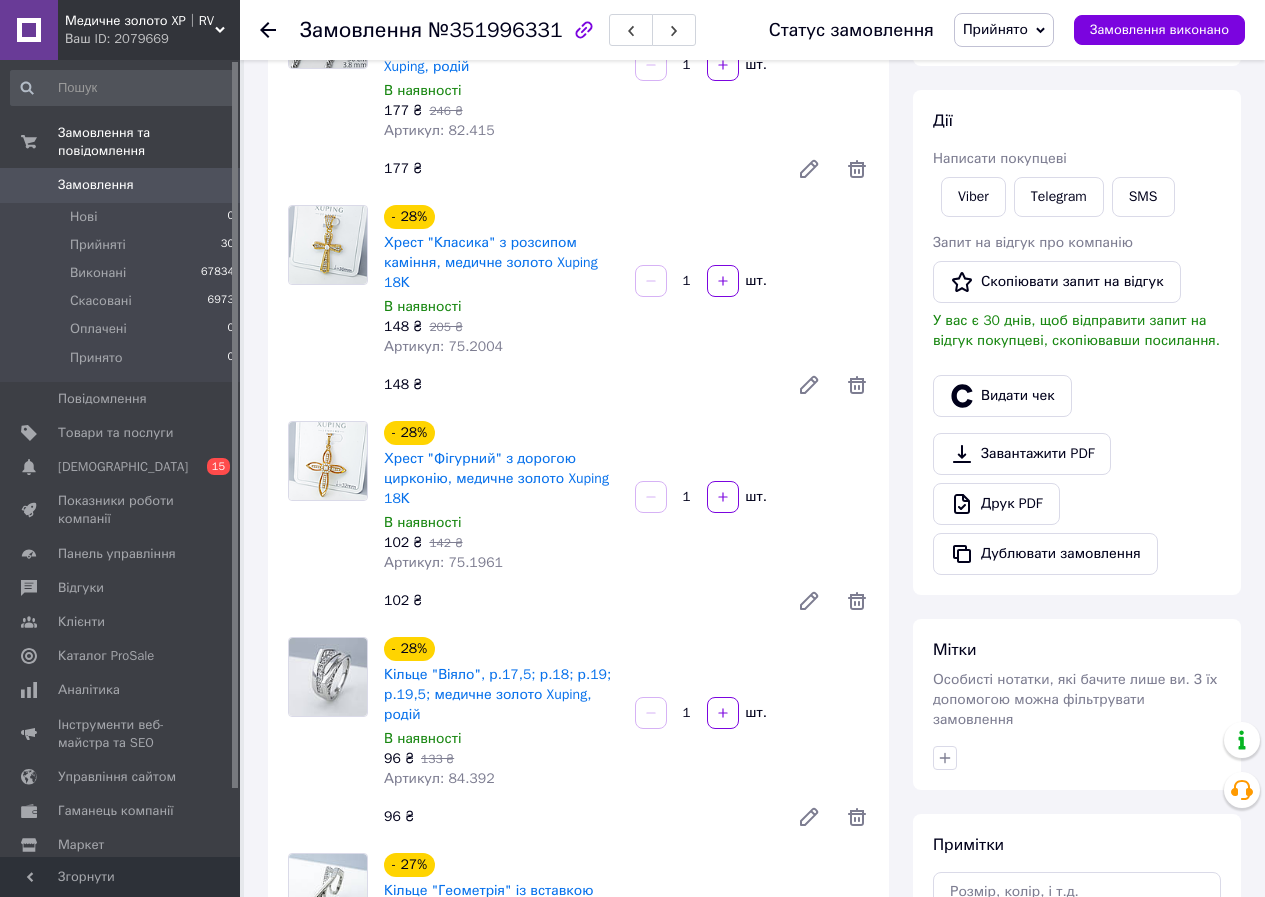 scroll, scrollTop: 300, scrollLeft: 0, axis: vertical 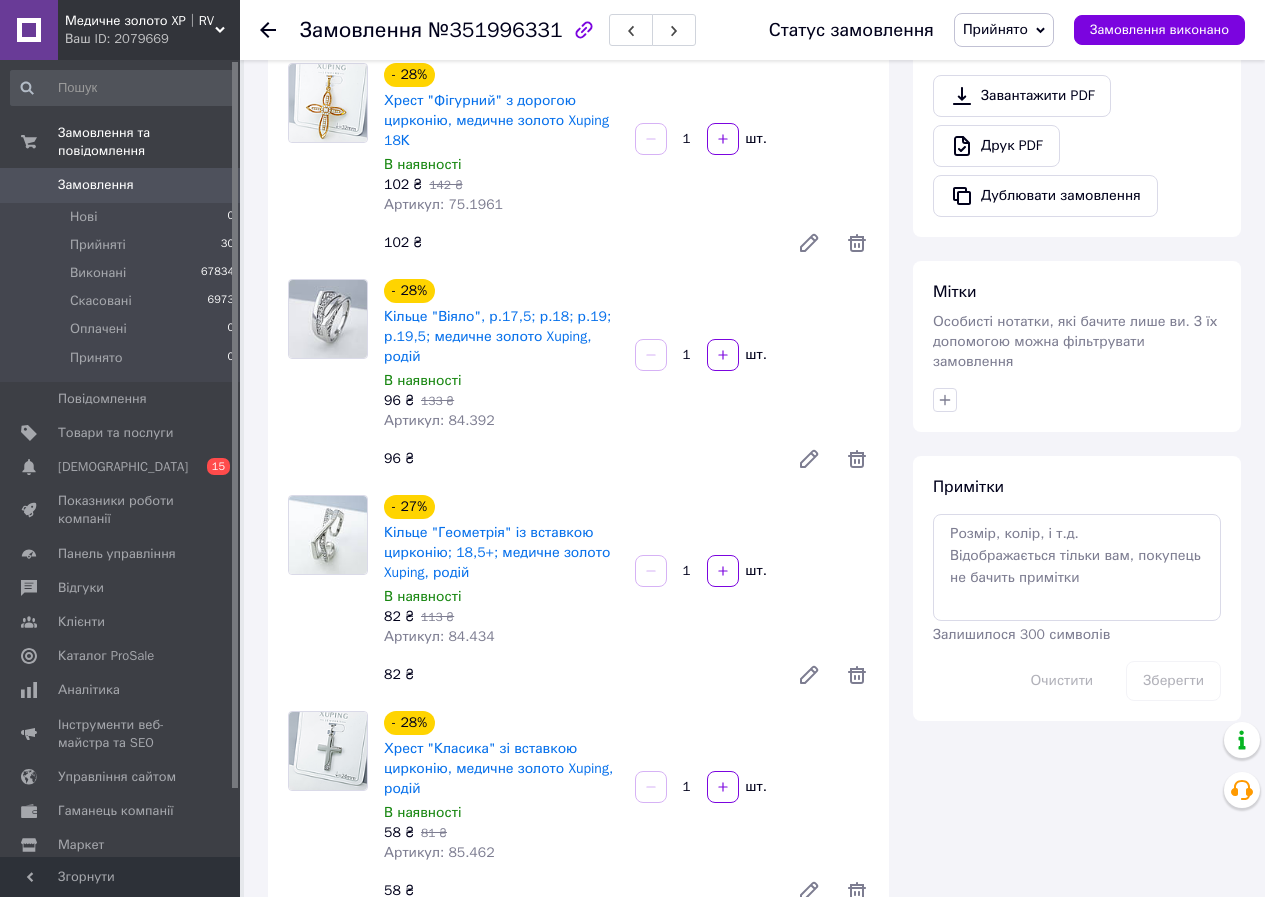 click on "В наявності" at bounding box center (501, 165) 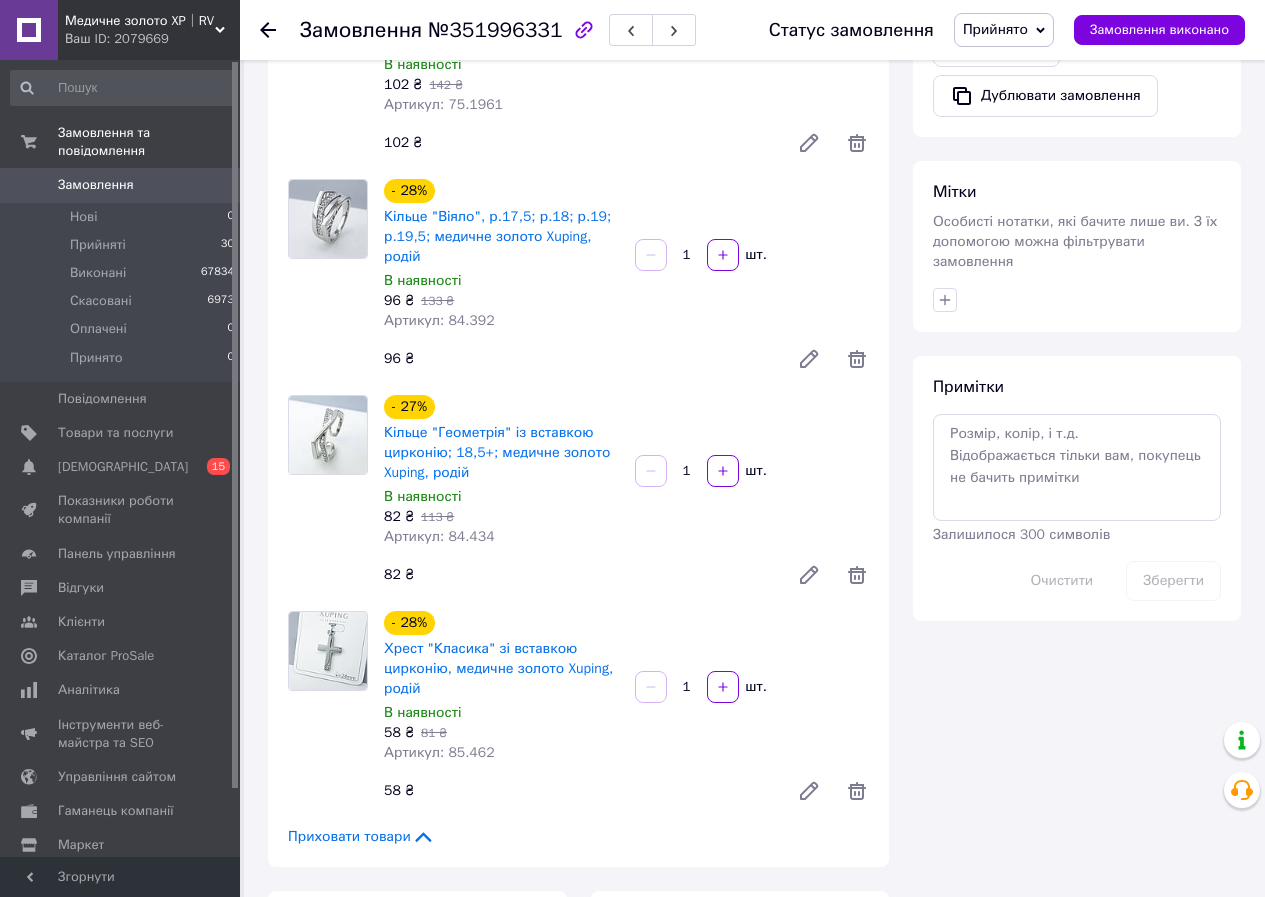 scroll, scrollTop: 600, scrollLeft: 0, axis: vertical 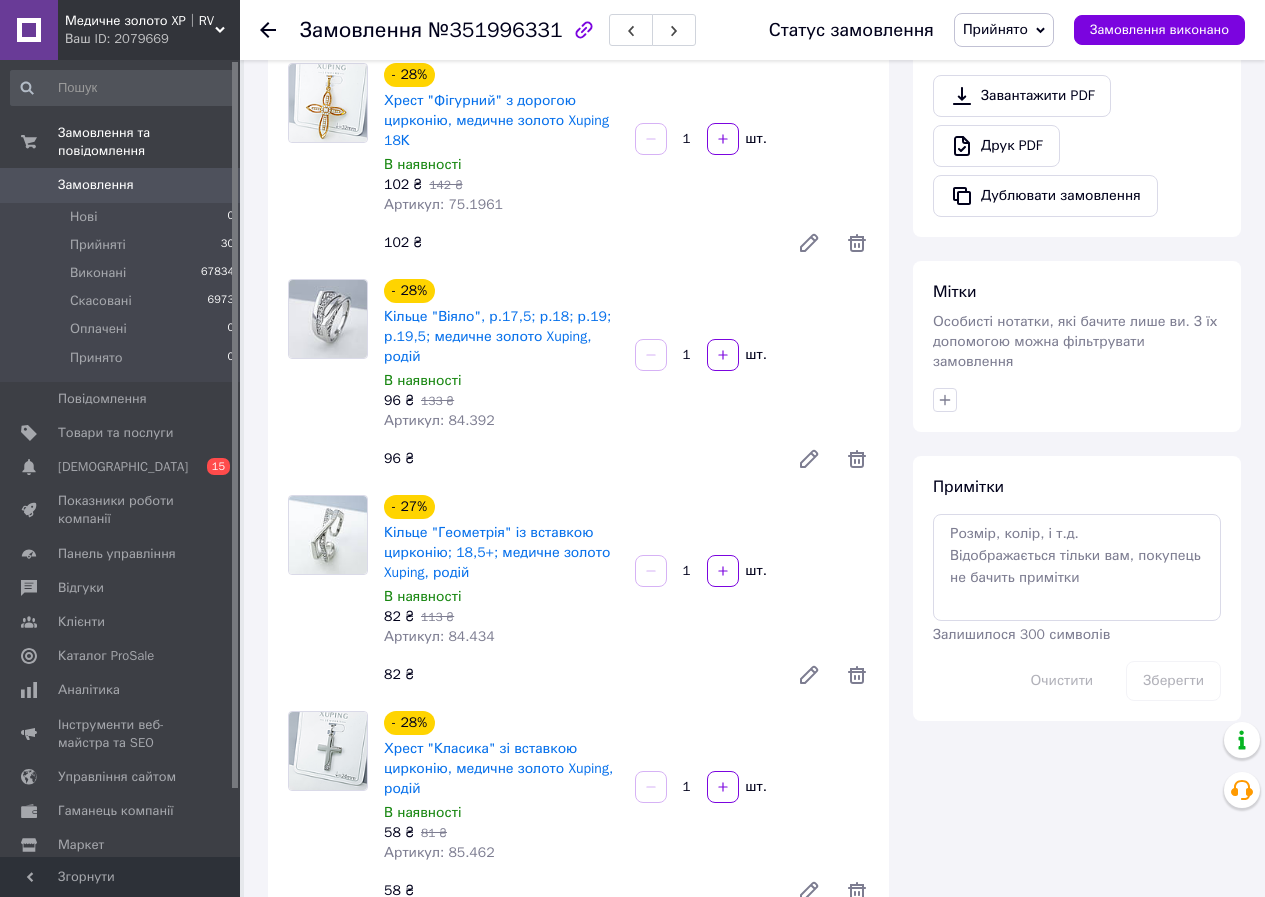 click on "- 28% Хрест "Класика" зі вставкою цирконію, медичне золото Xuping, родій В наявності 58 ₴   81 ₴ Артикул: 85.462" at bounding box center [501, 787] 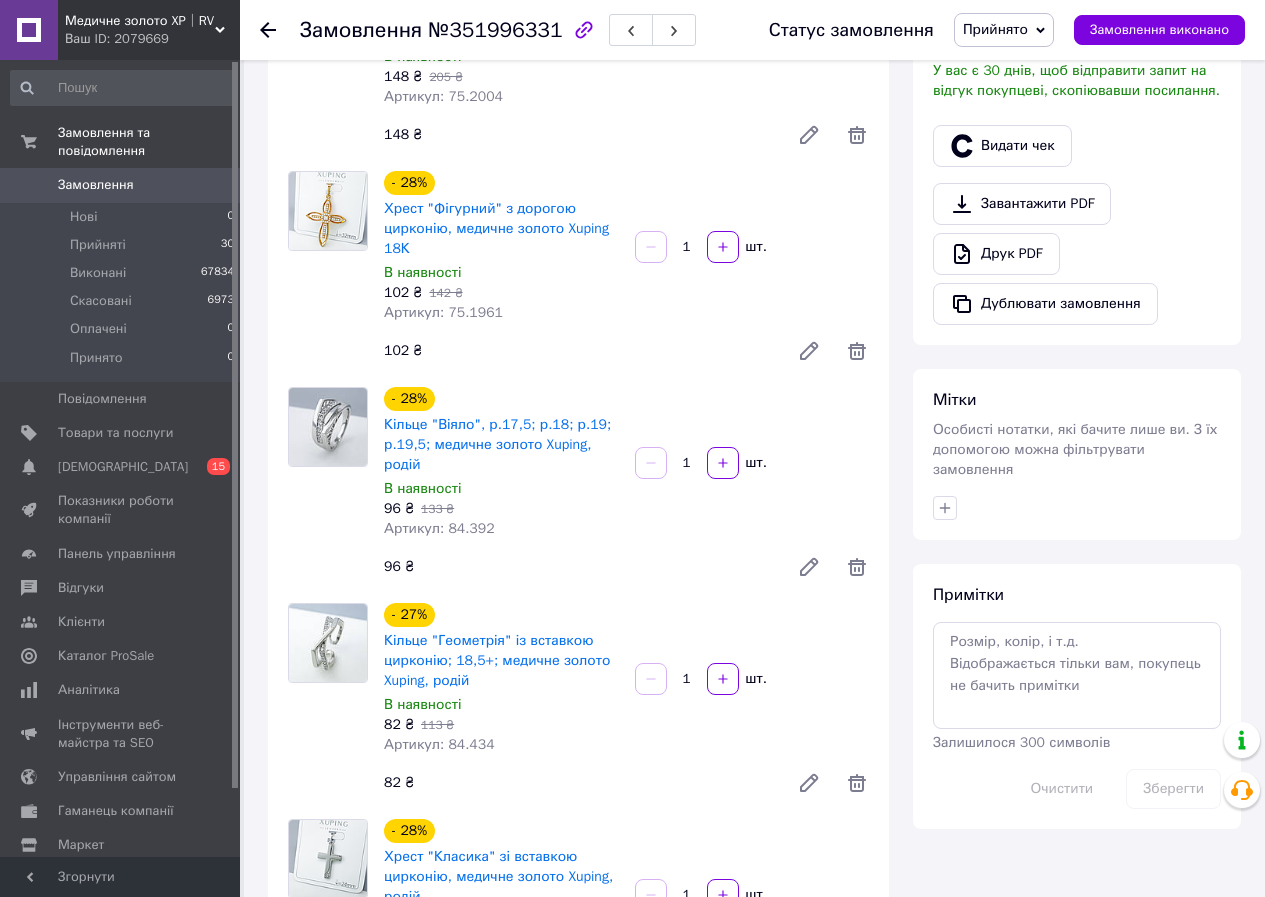 scroll, scrollTop: 600, scrollLeft: 0, axis: vertical 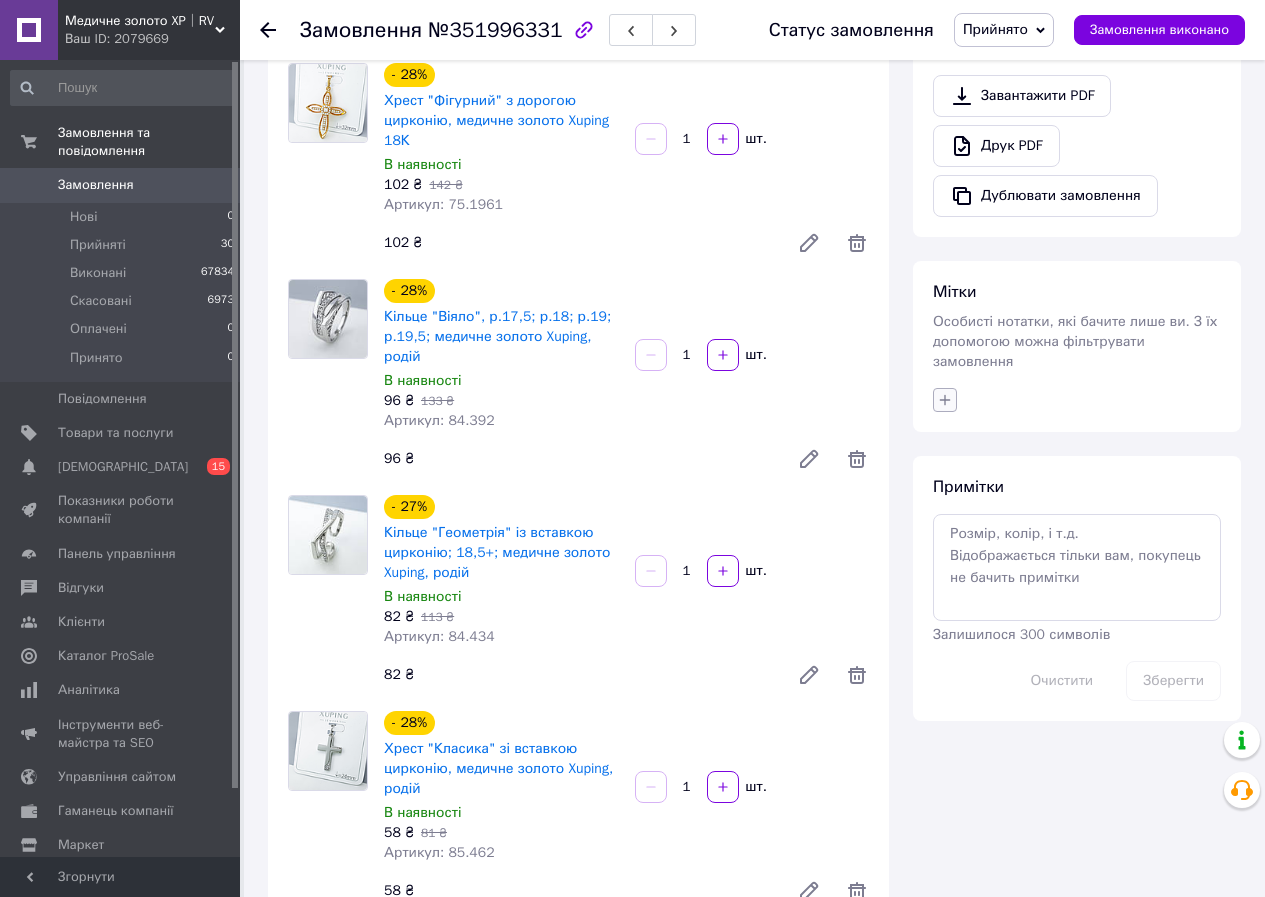 click 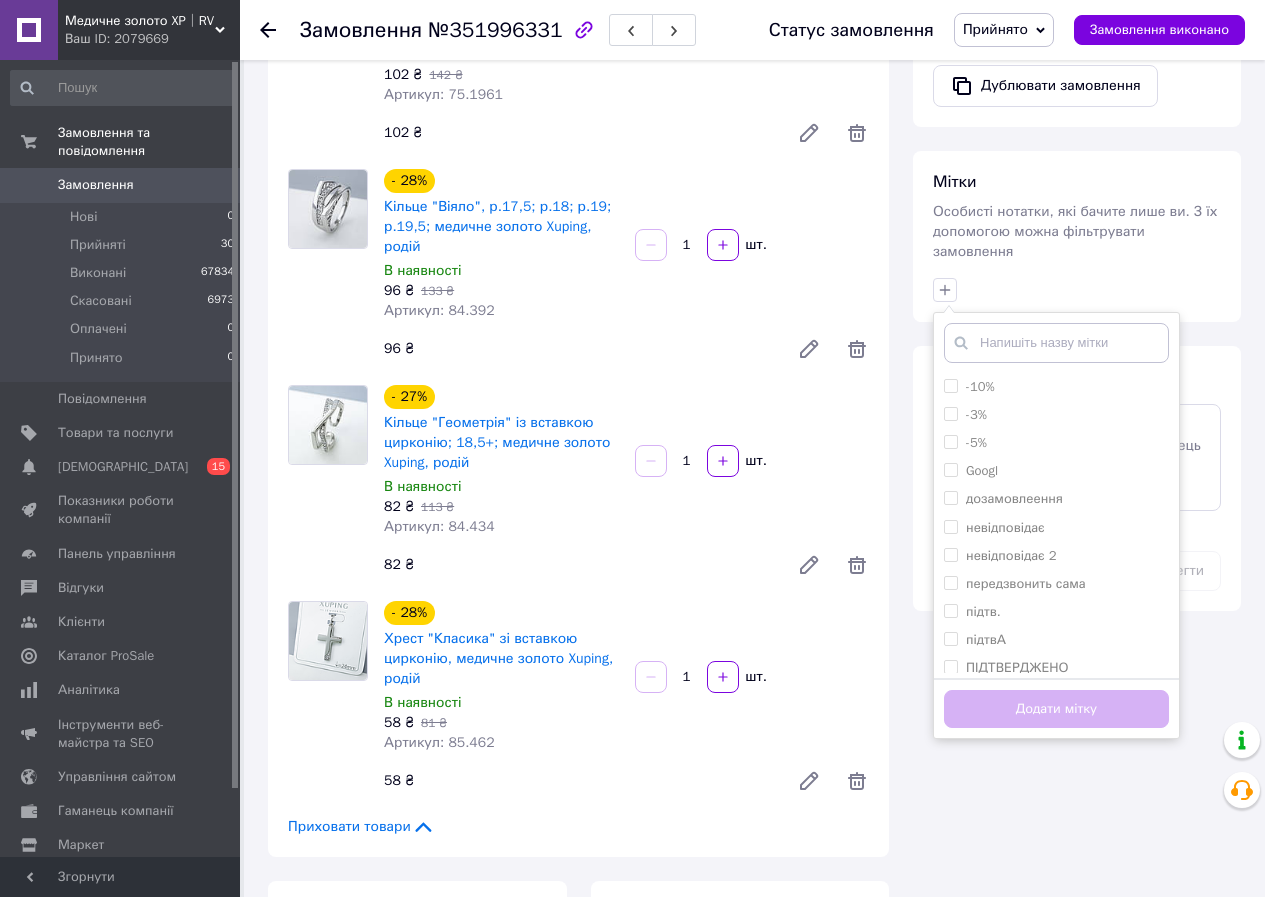 scroll, scrollTop: 900, scrollLeft: 0, axis: vertical 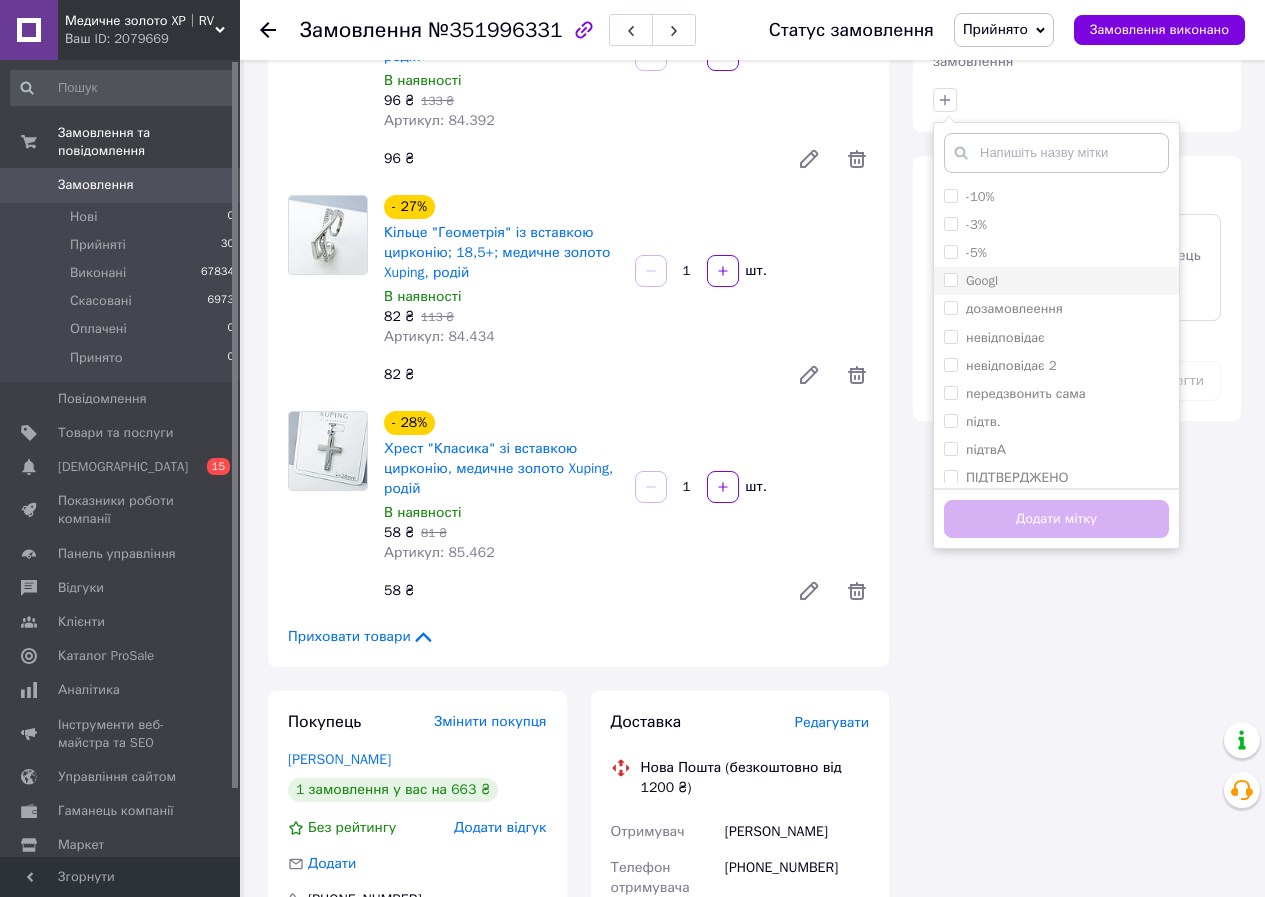 click on "Googl" at bounding box center (950, 279) 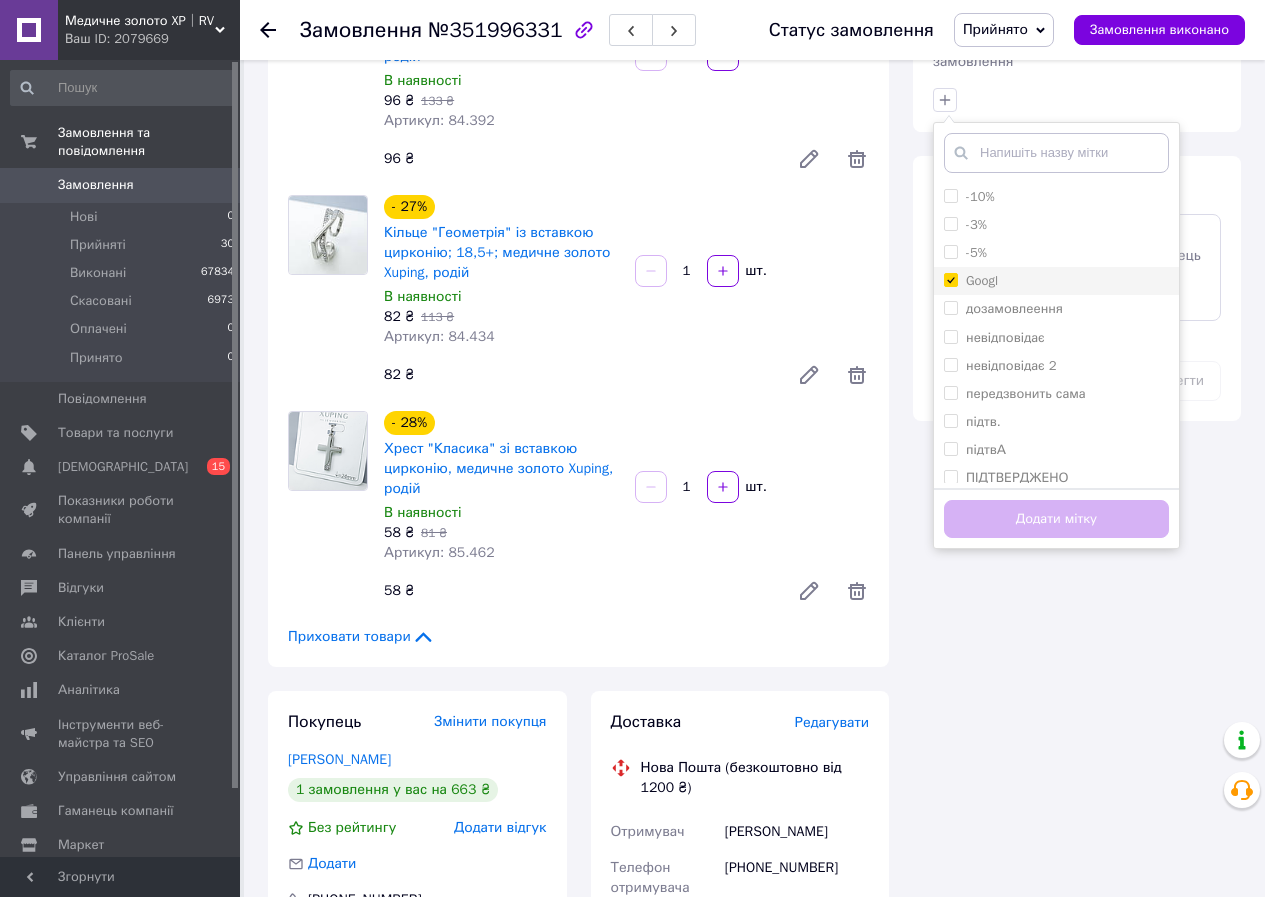 checkbox on "true" 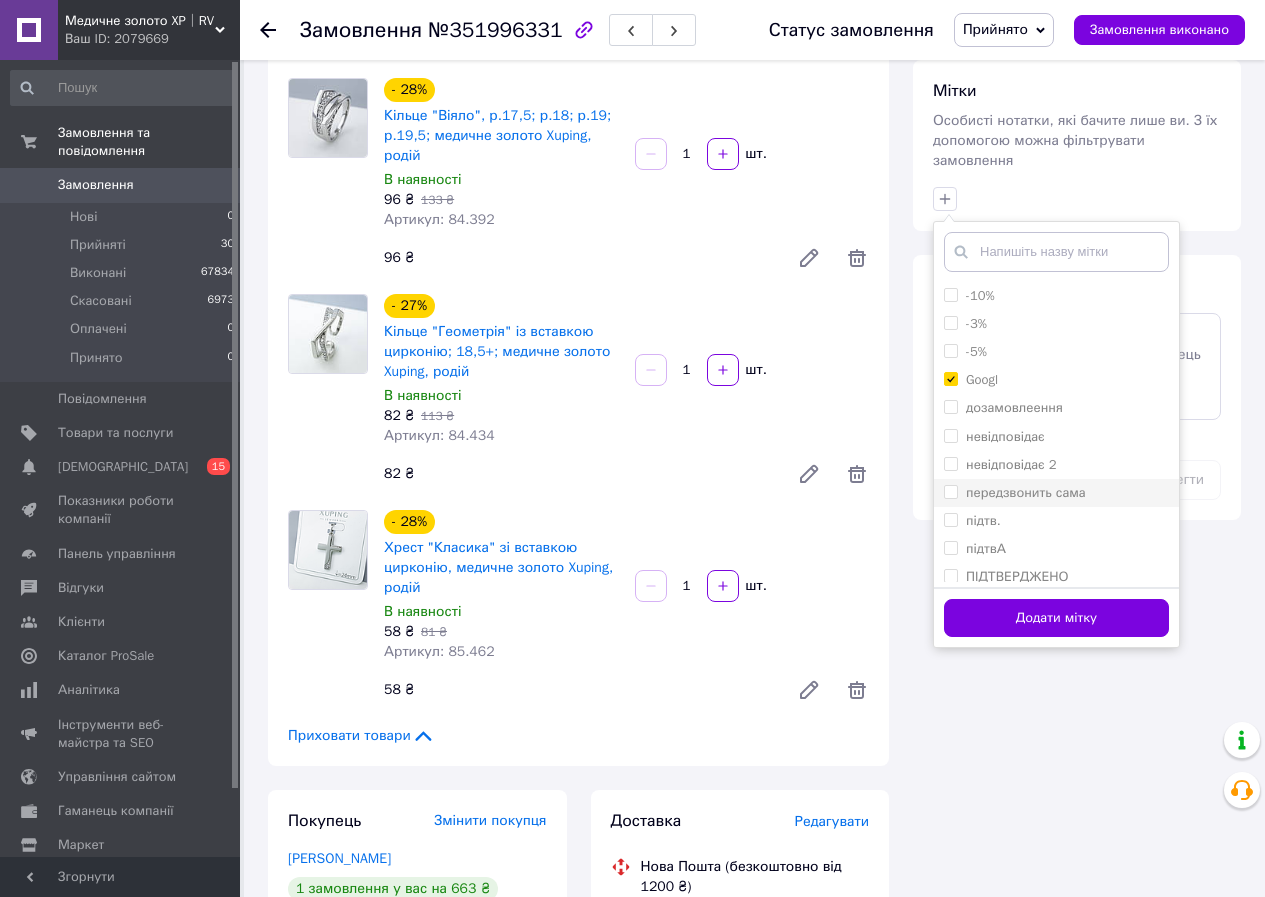 scroll, scrollTop: 800, scrollLeft: 0, axis: vertical 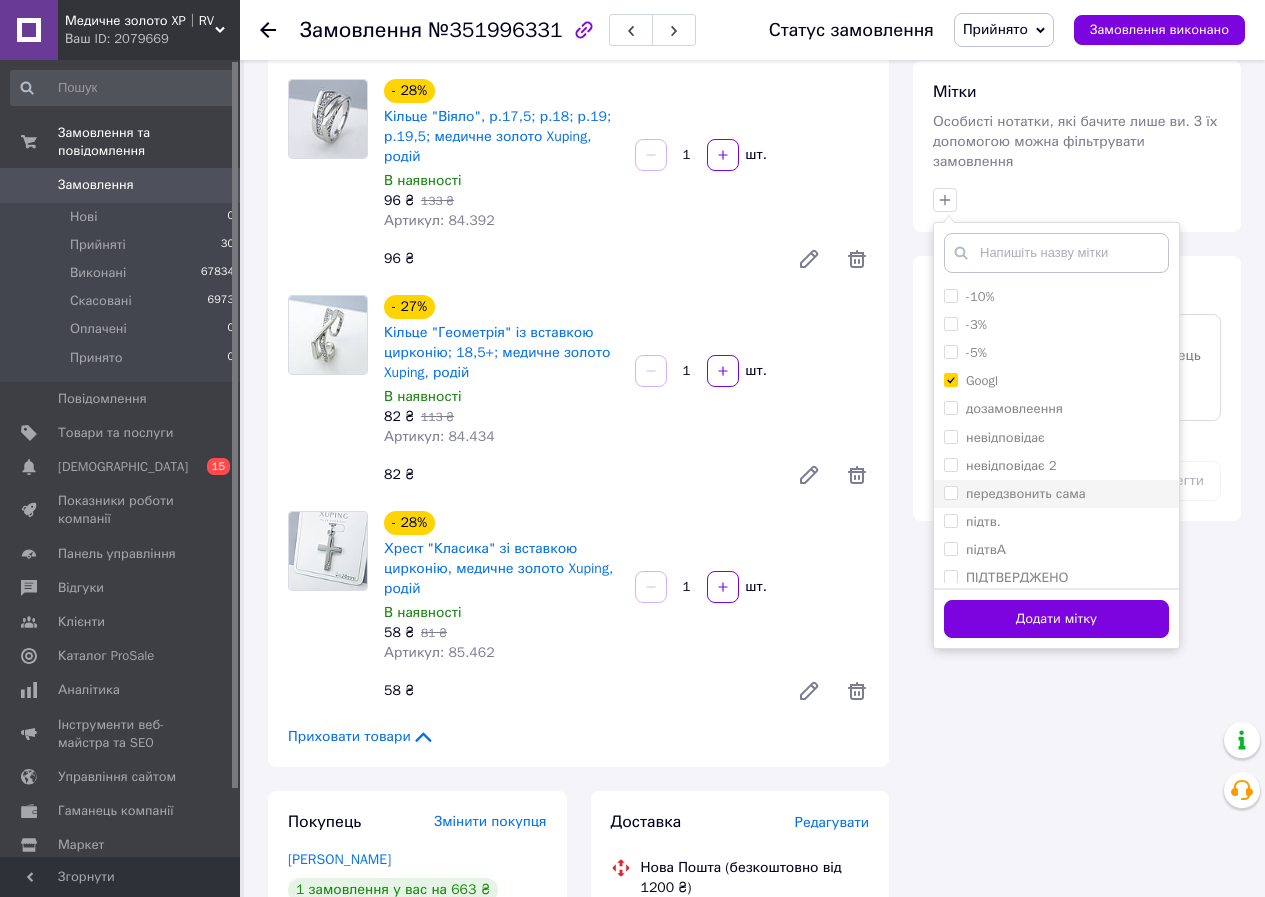 click on "передзвонить сама" at bounding box center [950, 492] 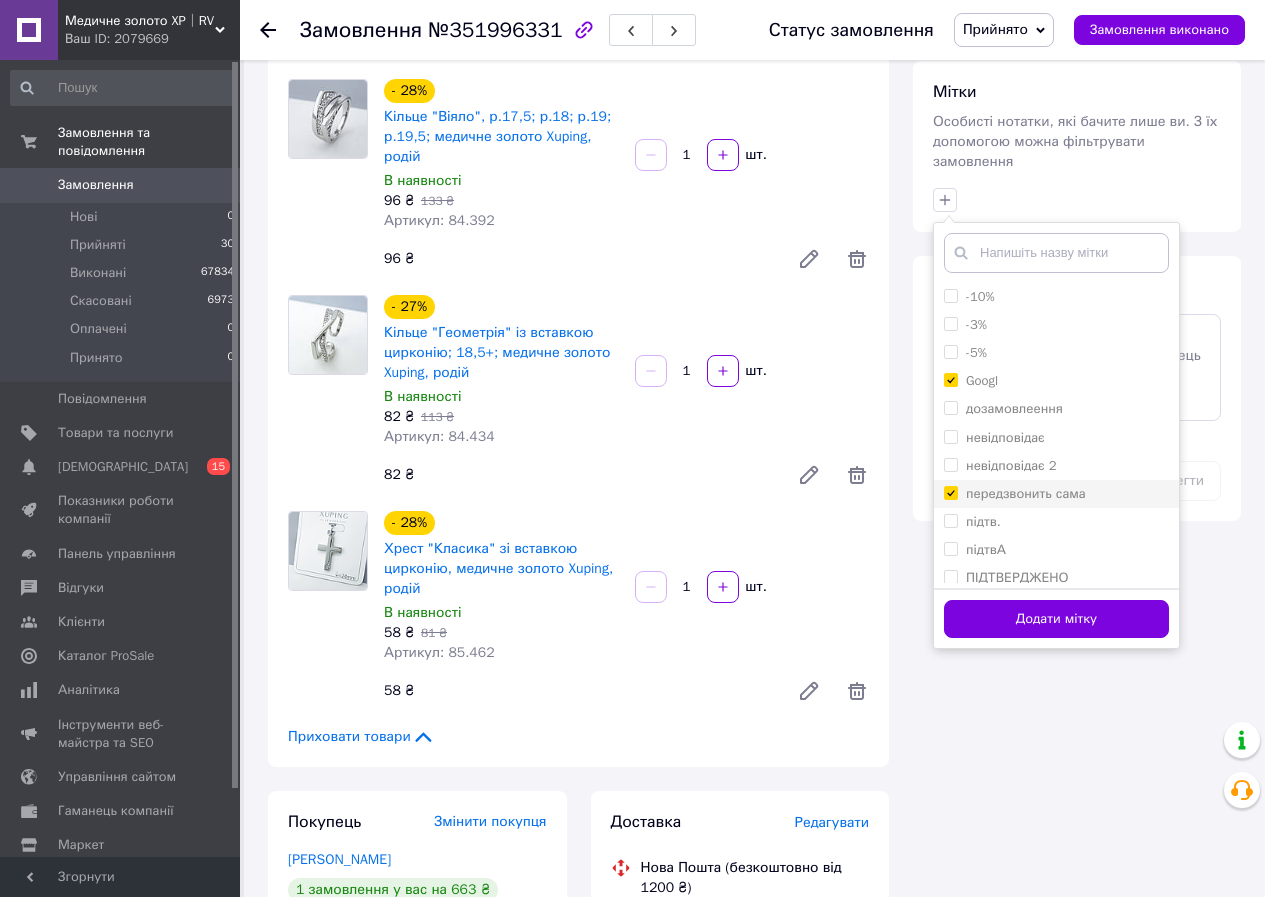 checkbox on "true" 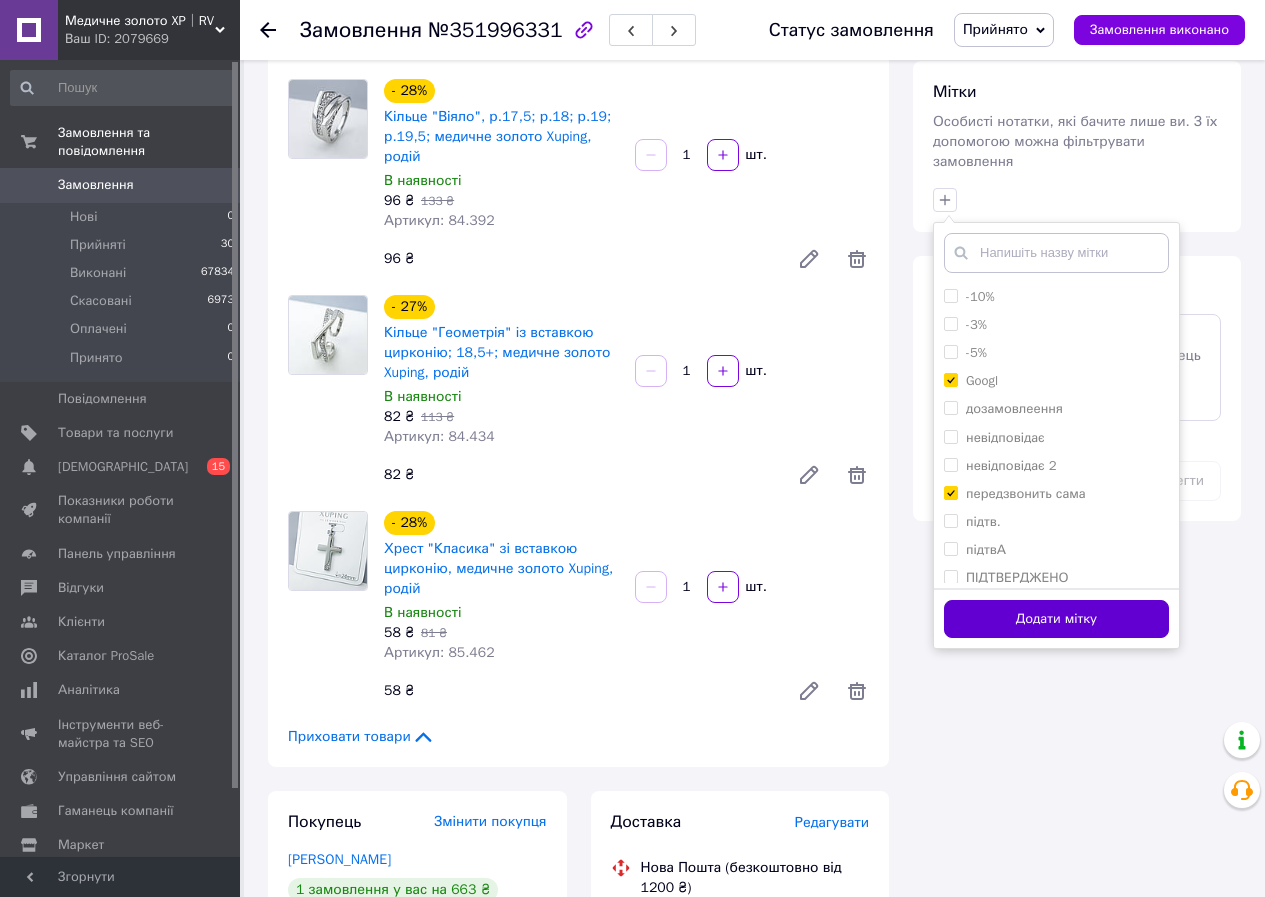 click on "Додати мітку" at bounding box center (1056, 619) 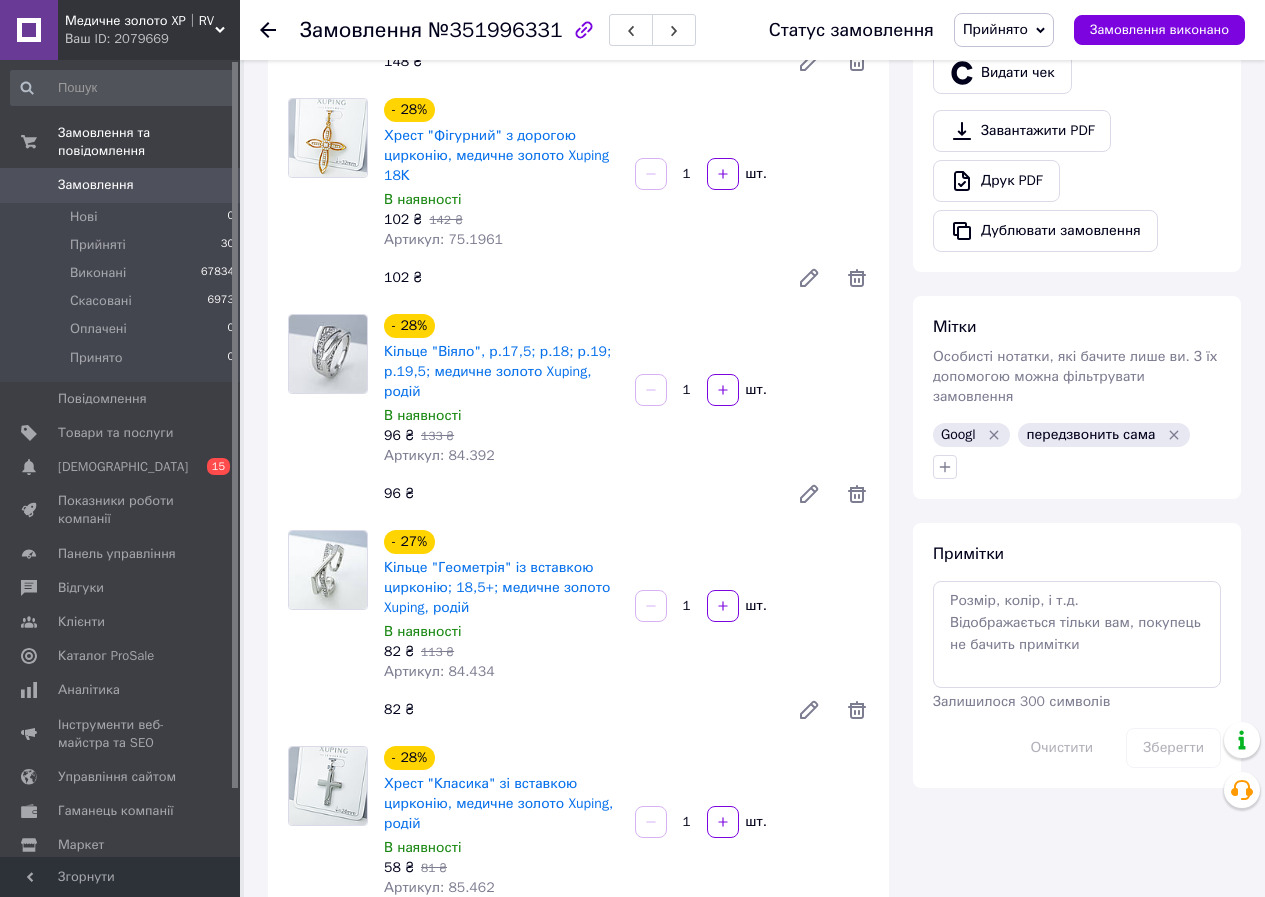 scroll, scrollTop: 600, scrollLeft: 0, axis: vertical 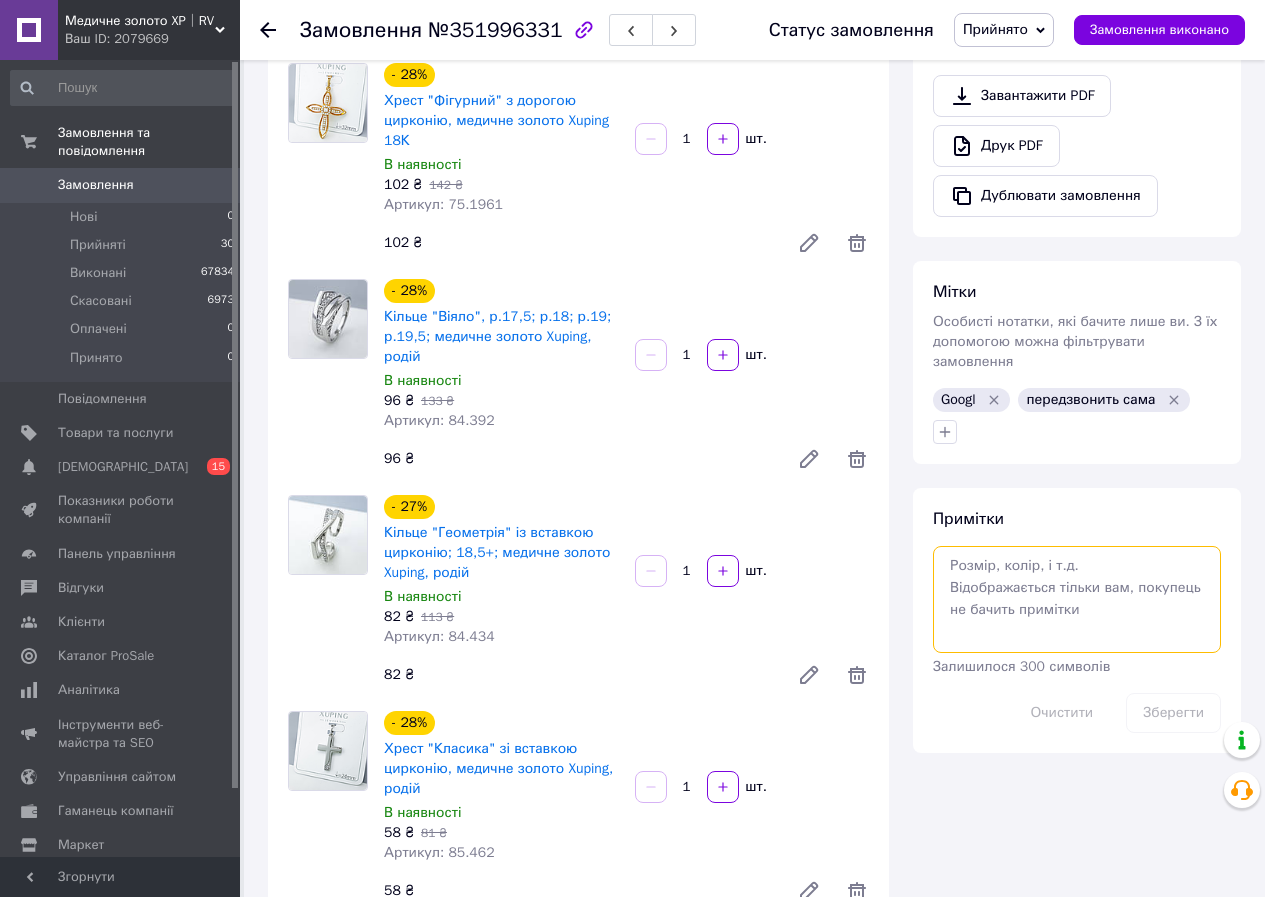 click at bounding box center [1077, 599] 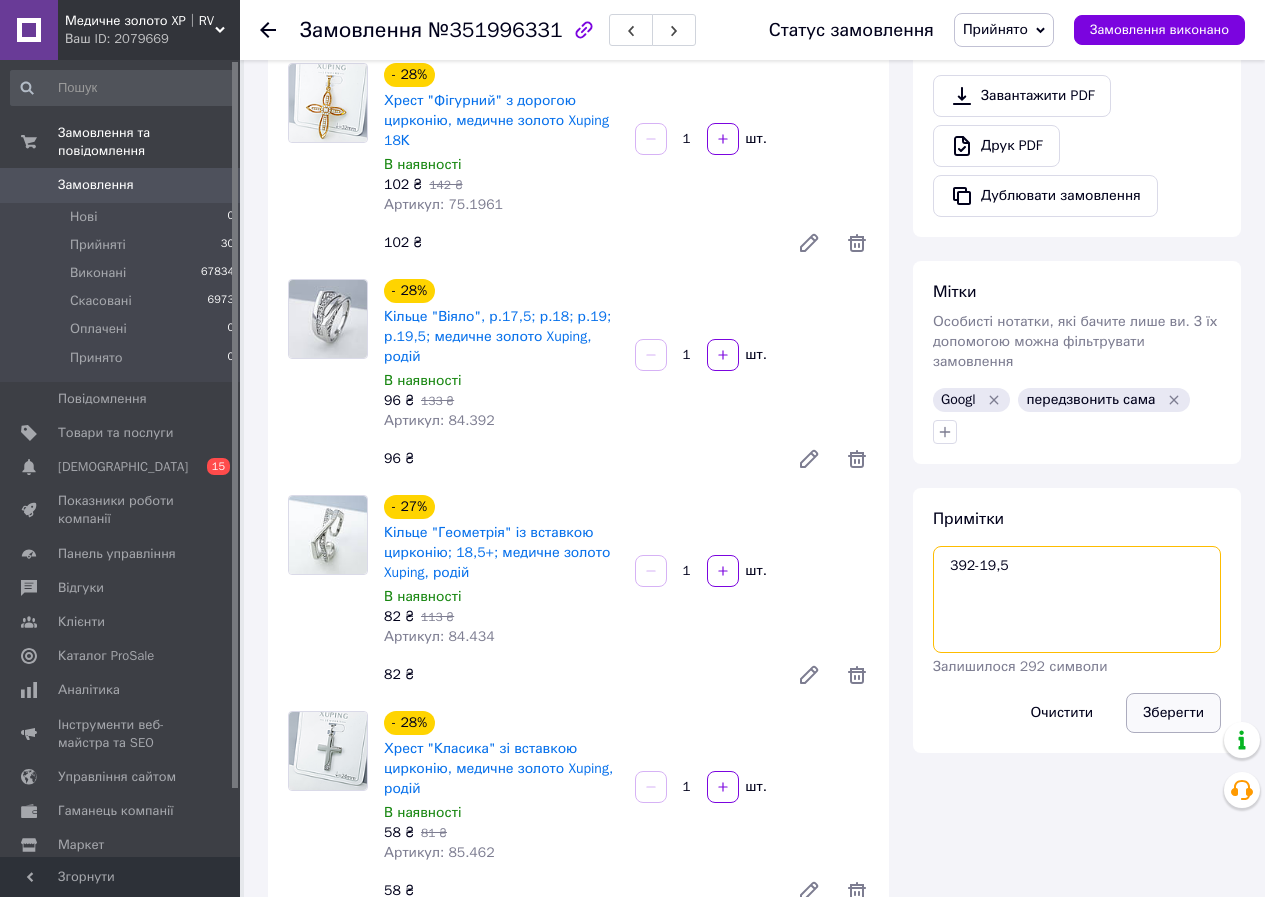 type on "392-19,5" 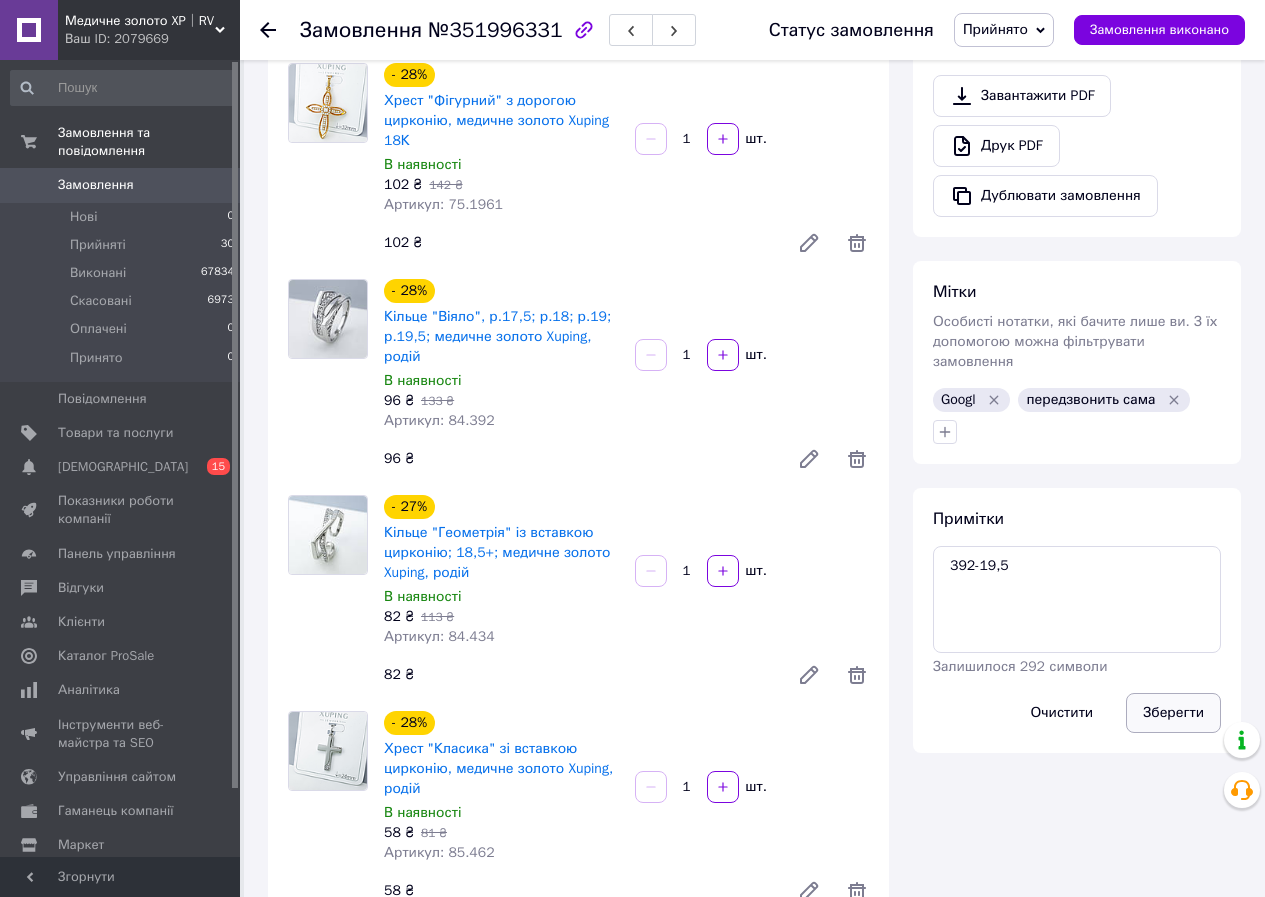click on "Зберегти" at bounding box center [1173, 713] 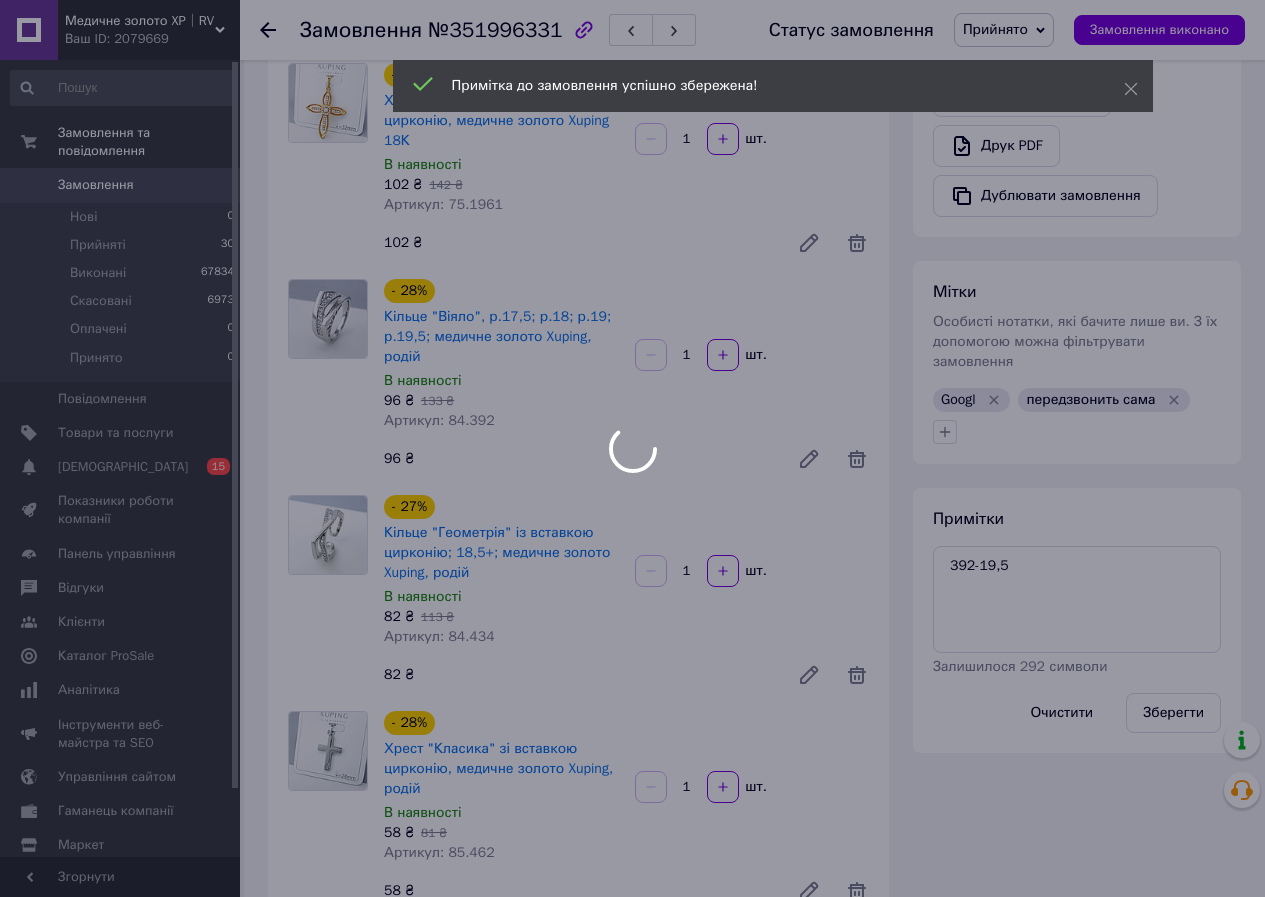 click at bounding box center (632, 448) 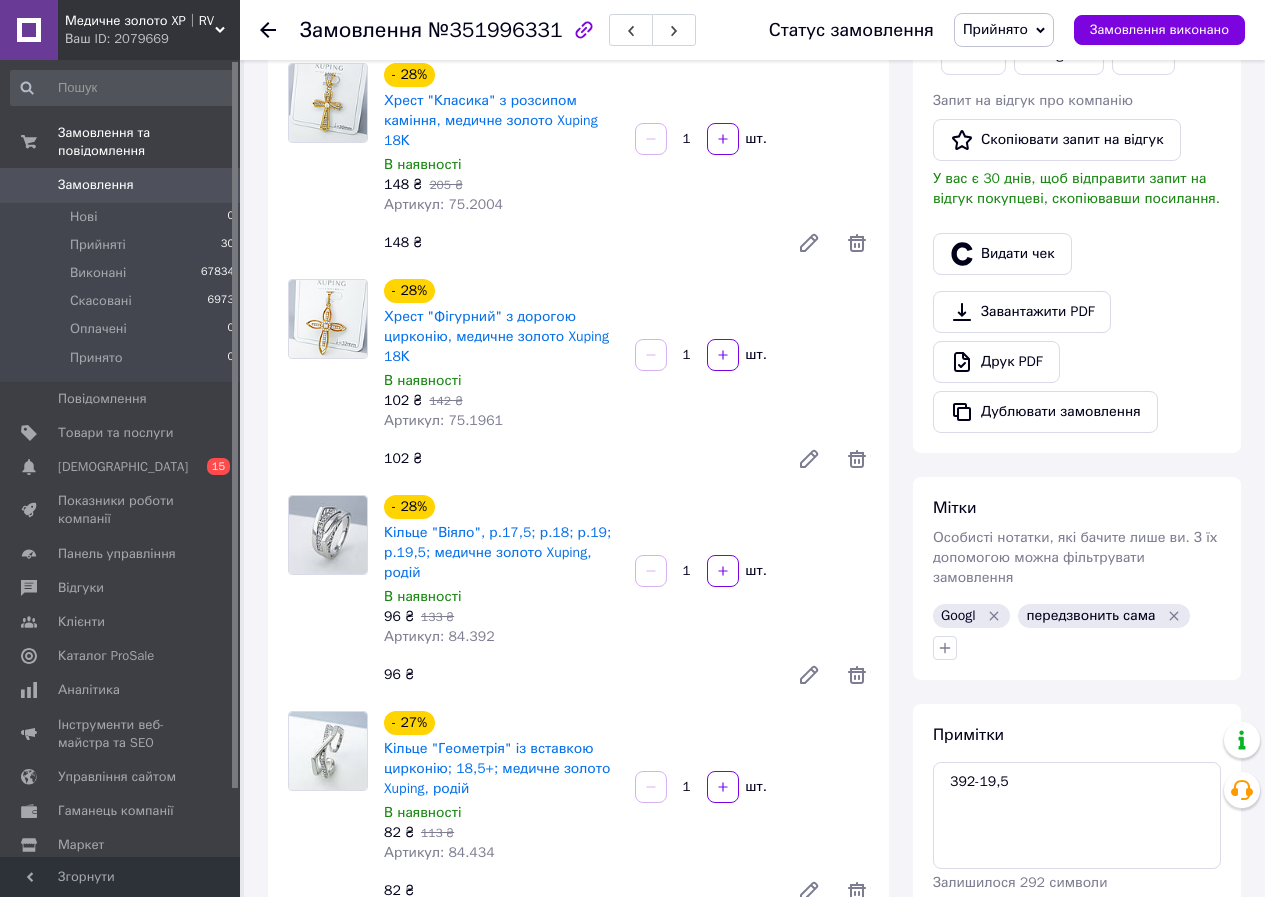 scroll, scrollTop: 500, scrollLeft: 0, axis: vertical 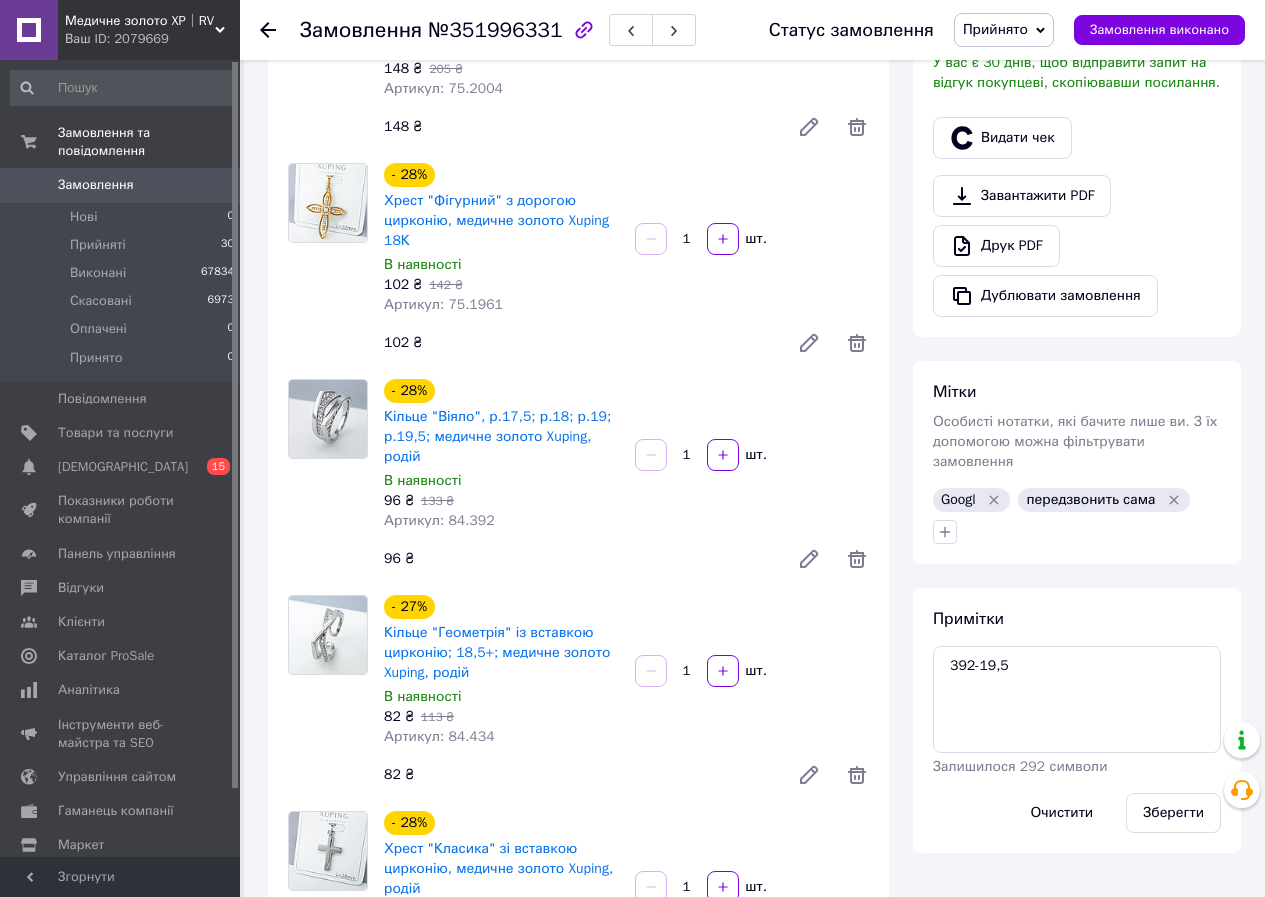 click 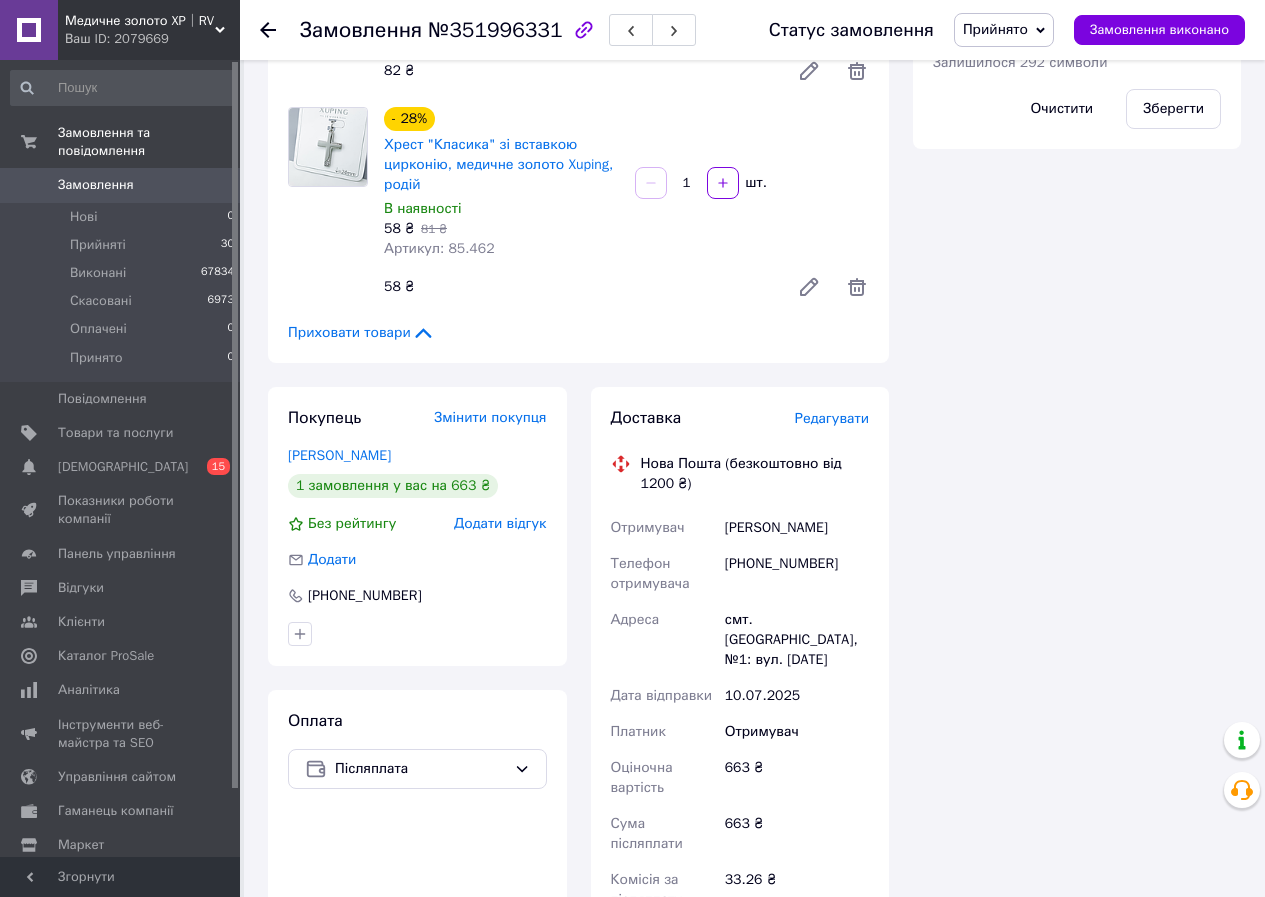 scroll, scrollTop: 1200, scrollLeft: 0, axis: vertical 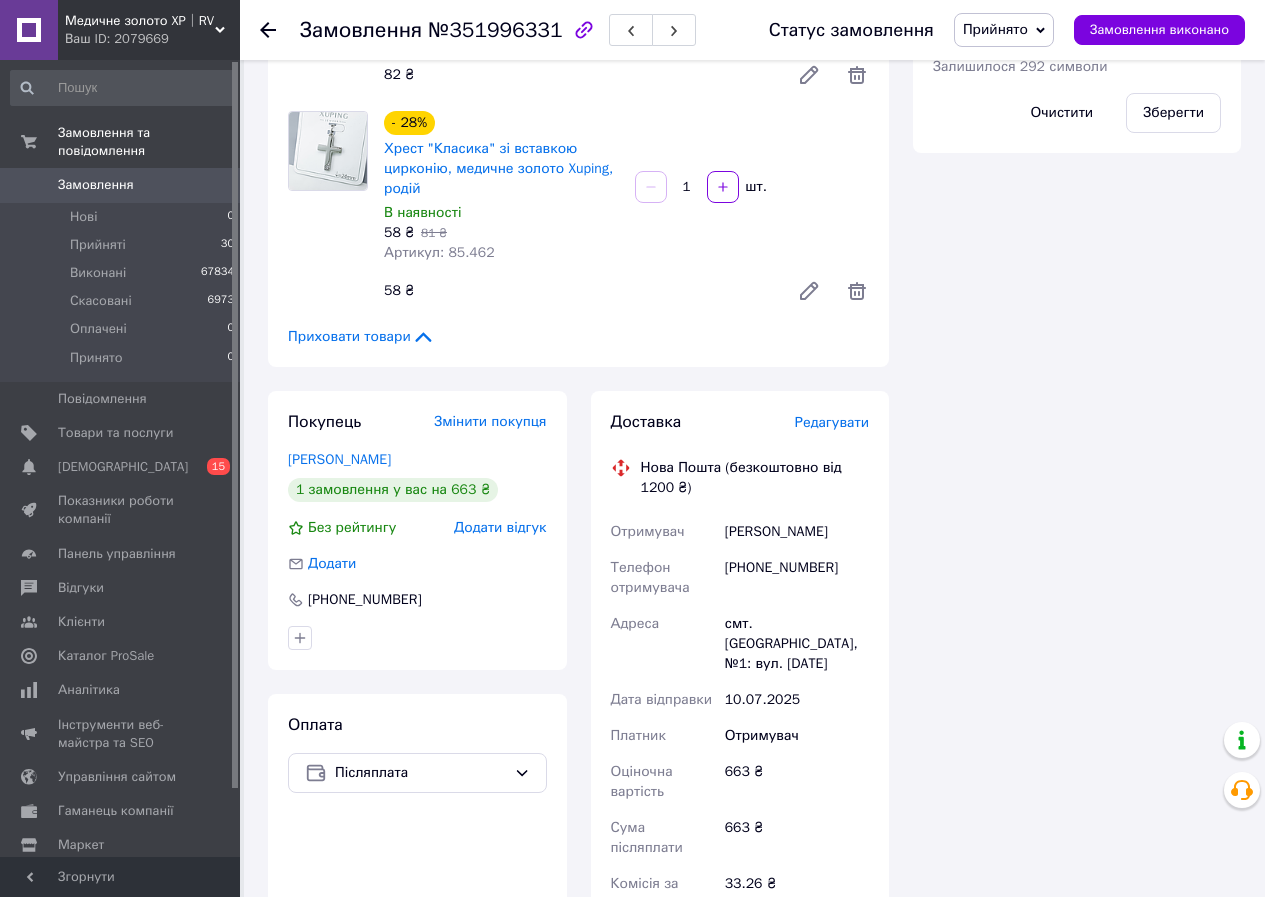 drag, startPoint x: 724, startPoint y: 528, endPoint x: 852, endPoint y: 537, distance: 128.31601 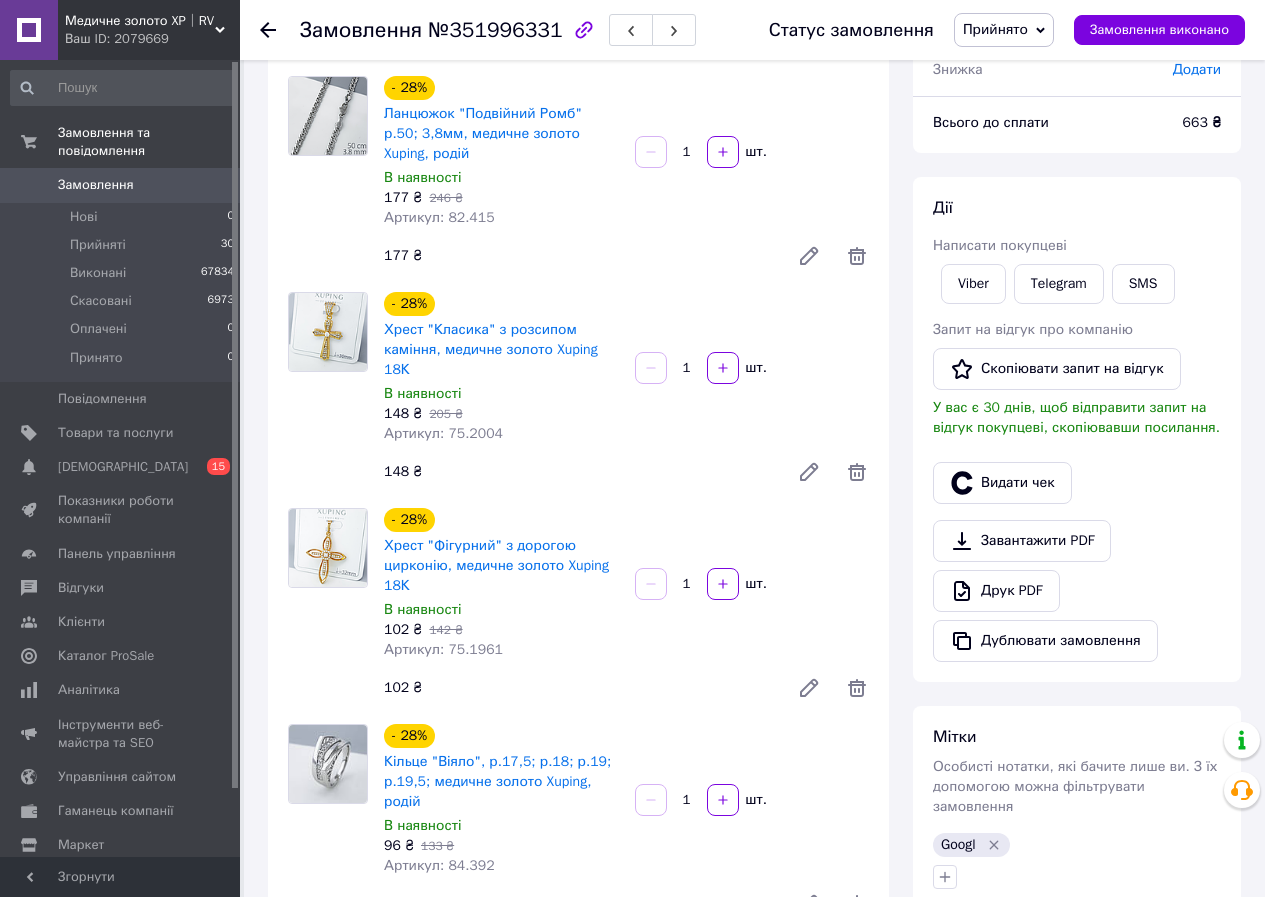 scroll, scrollTop: 300, scrollLeft: 0, axis: vertical 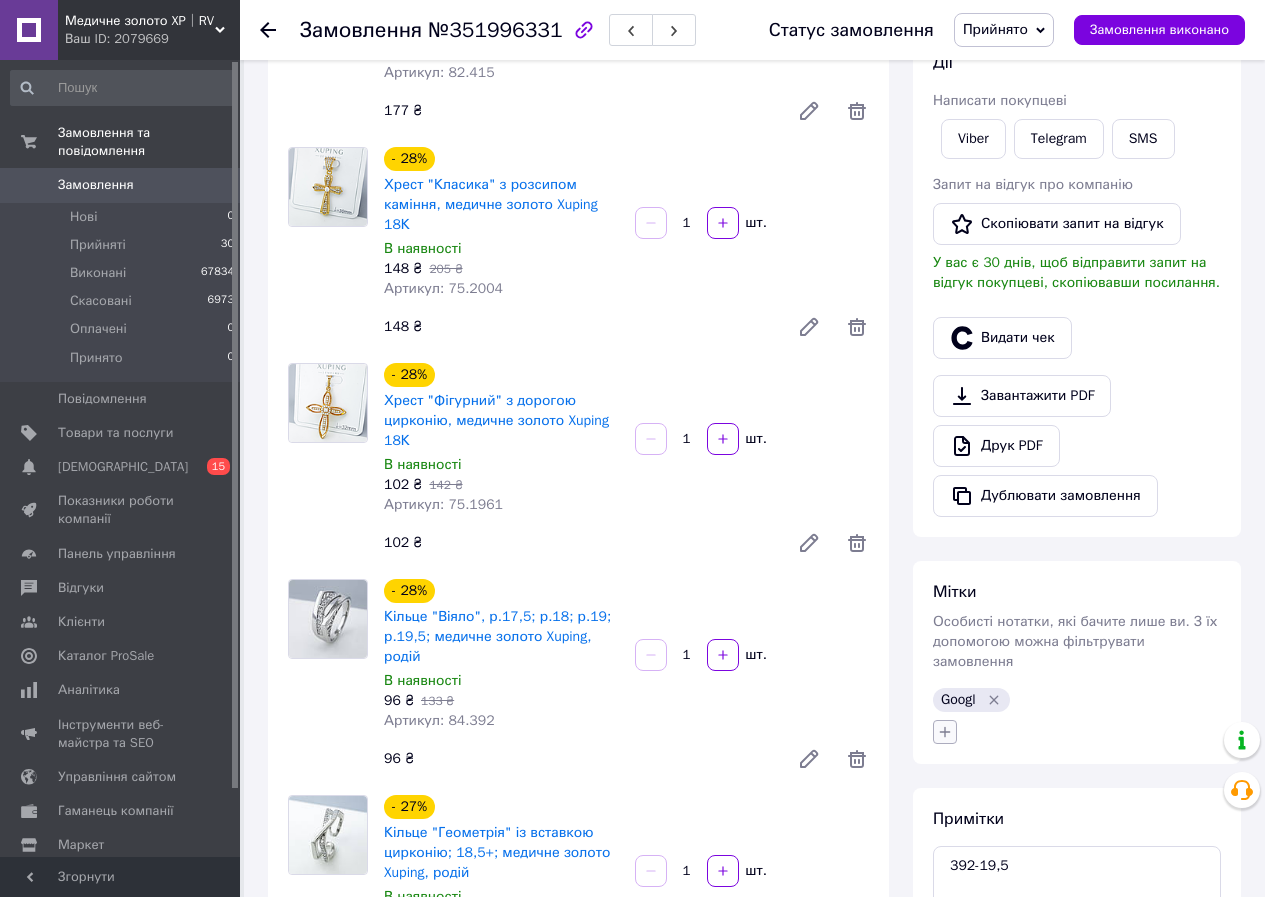 click 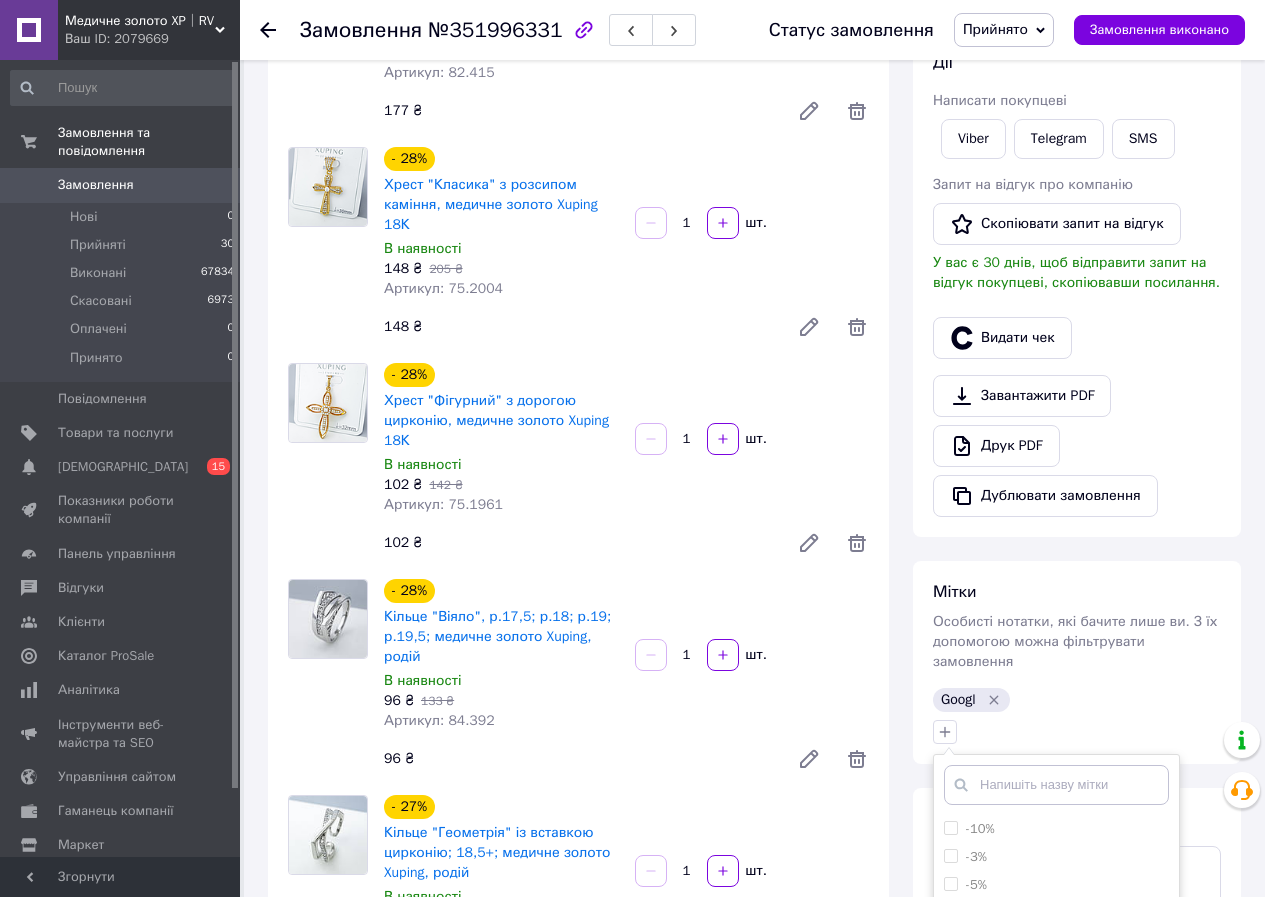 scroll, scrollTop: 600, scrollLeft: 0, axis: vertical 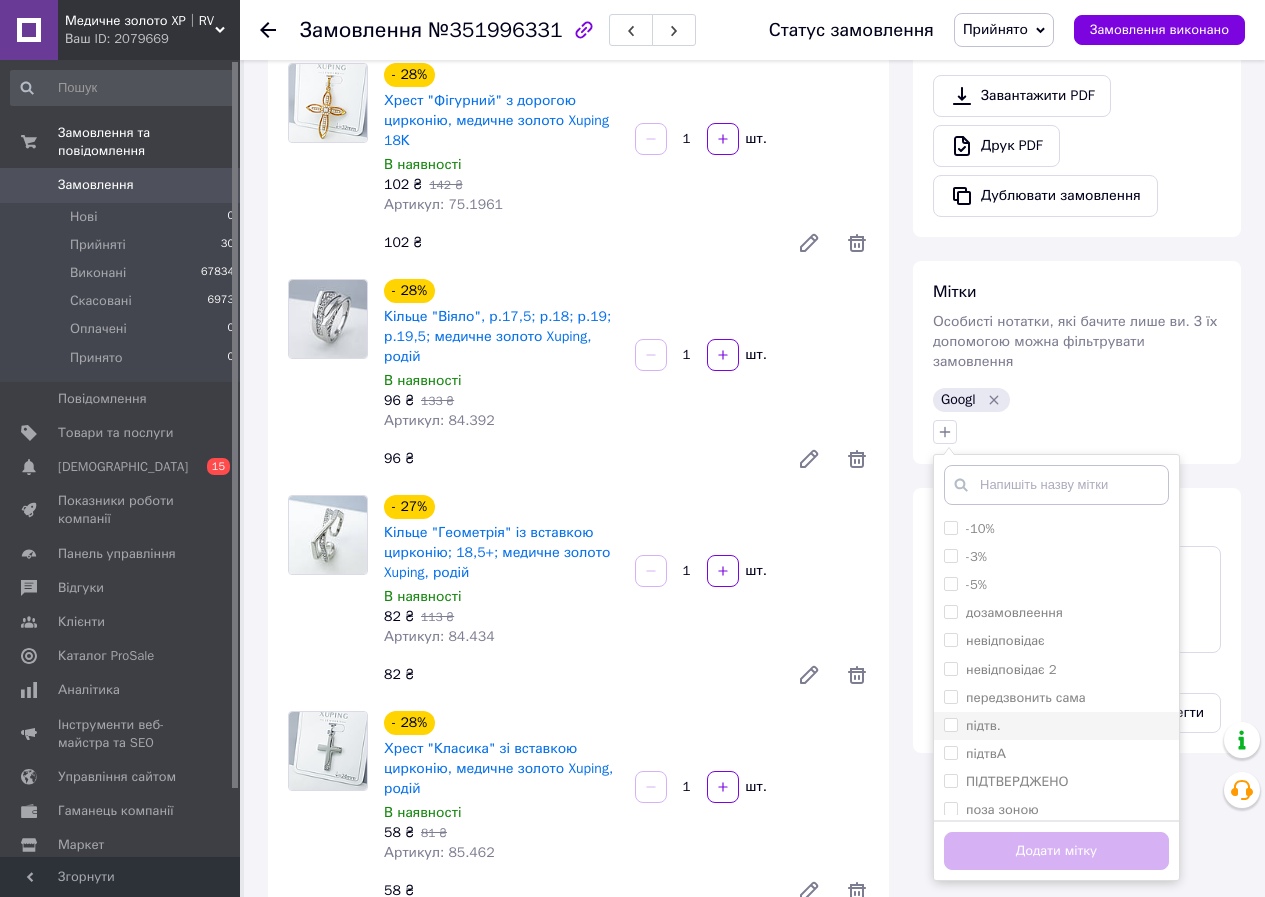 click on "підтв." at bounding box center [950, 724] 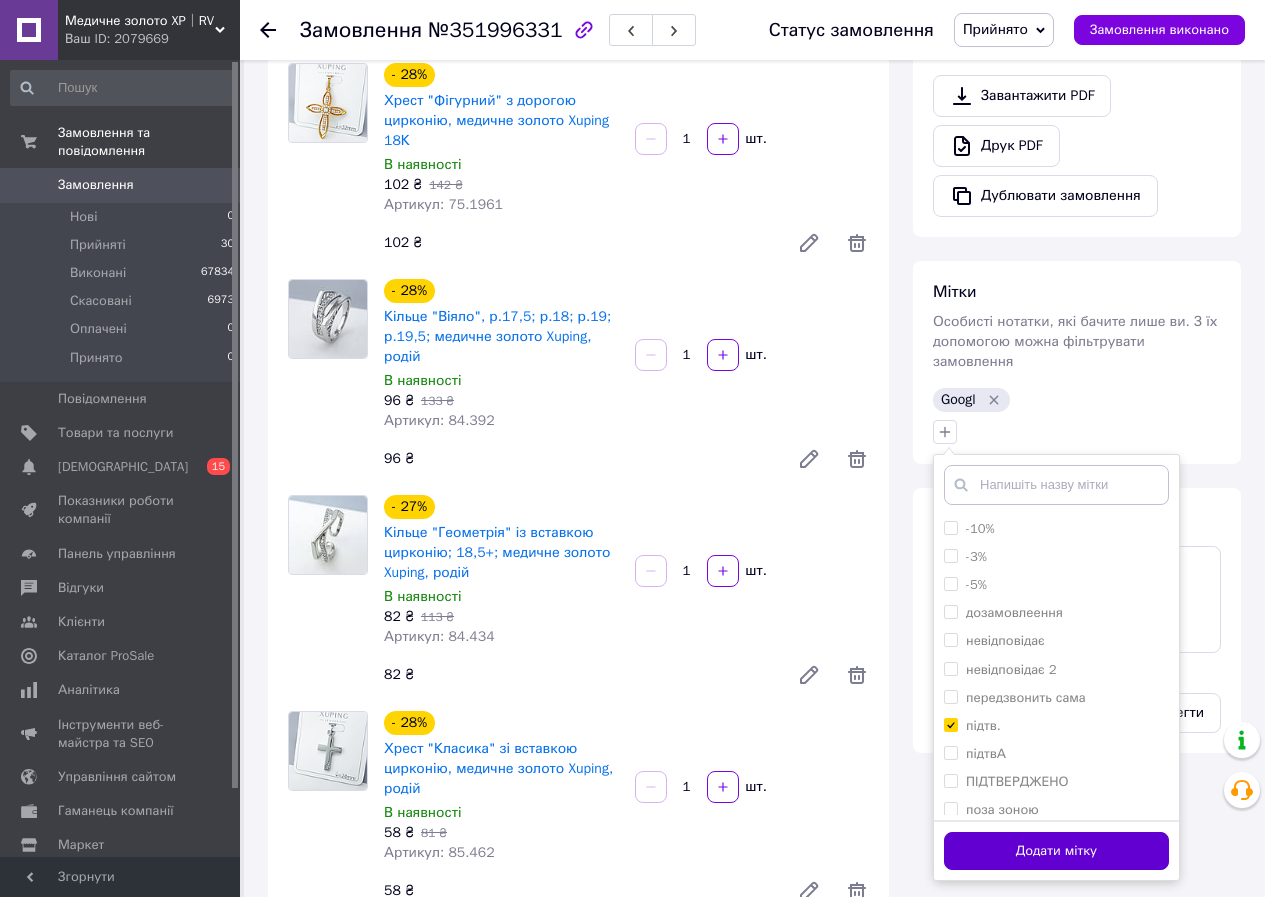 click on "Додати мітку" at bounding box center (1056, 851) 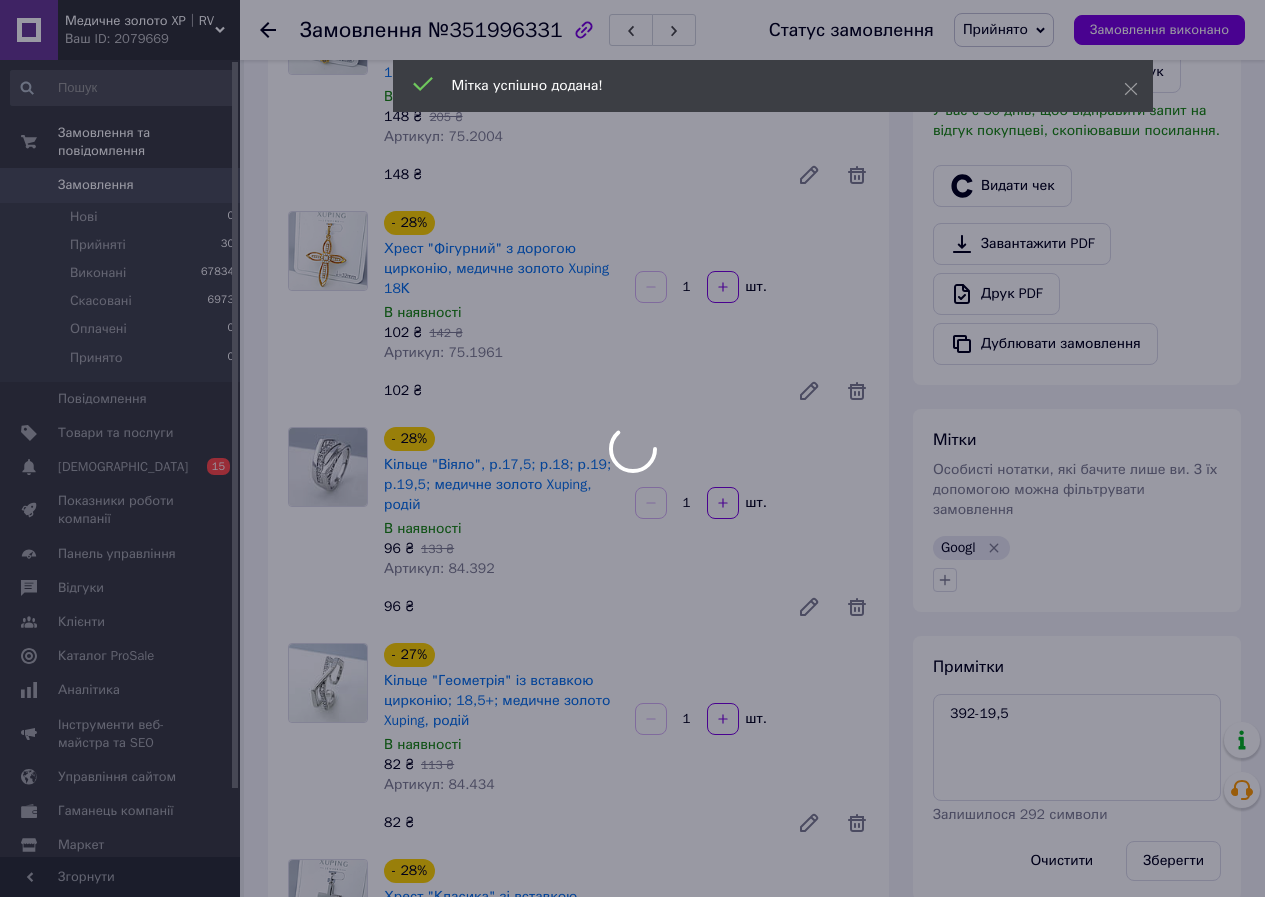 scroll, scrollTop: 300, scrollLeft: 0, axis: vertical 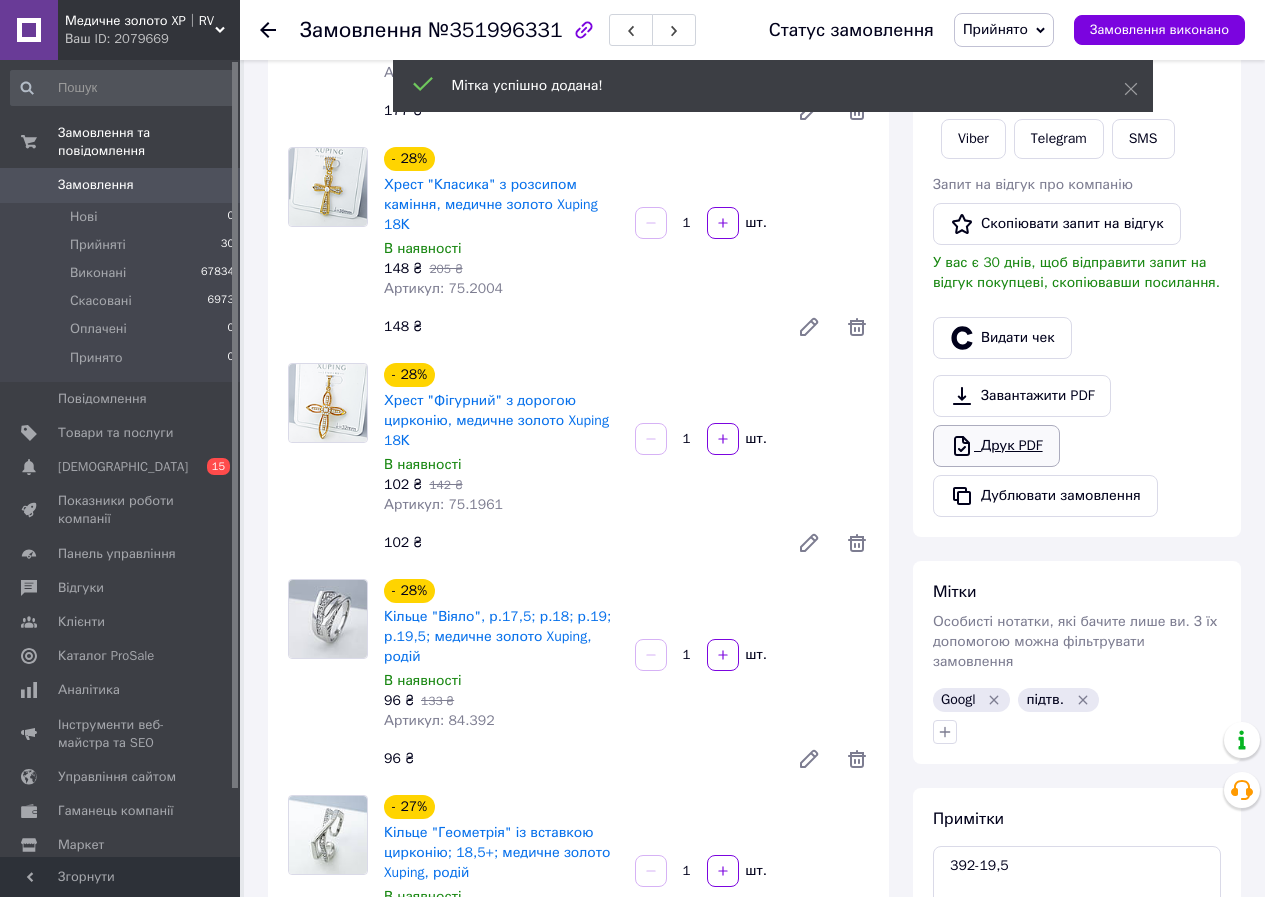 click on "Друк PDF" at bounding box center (996, 446) 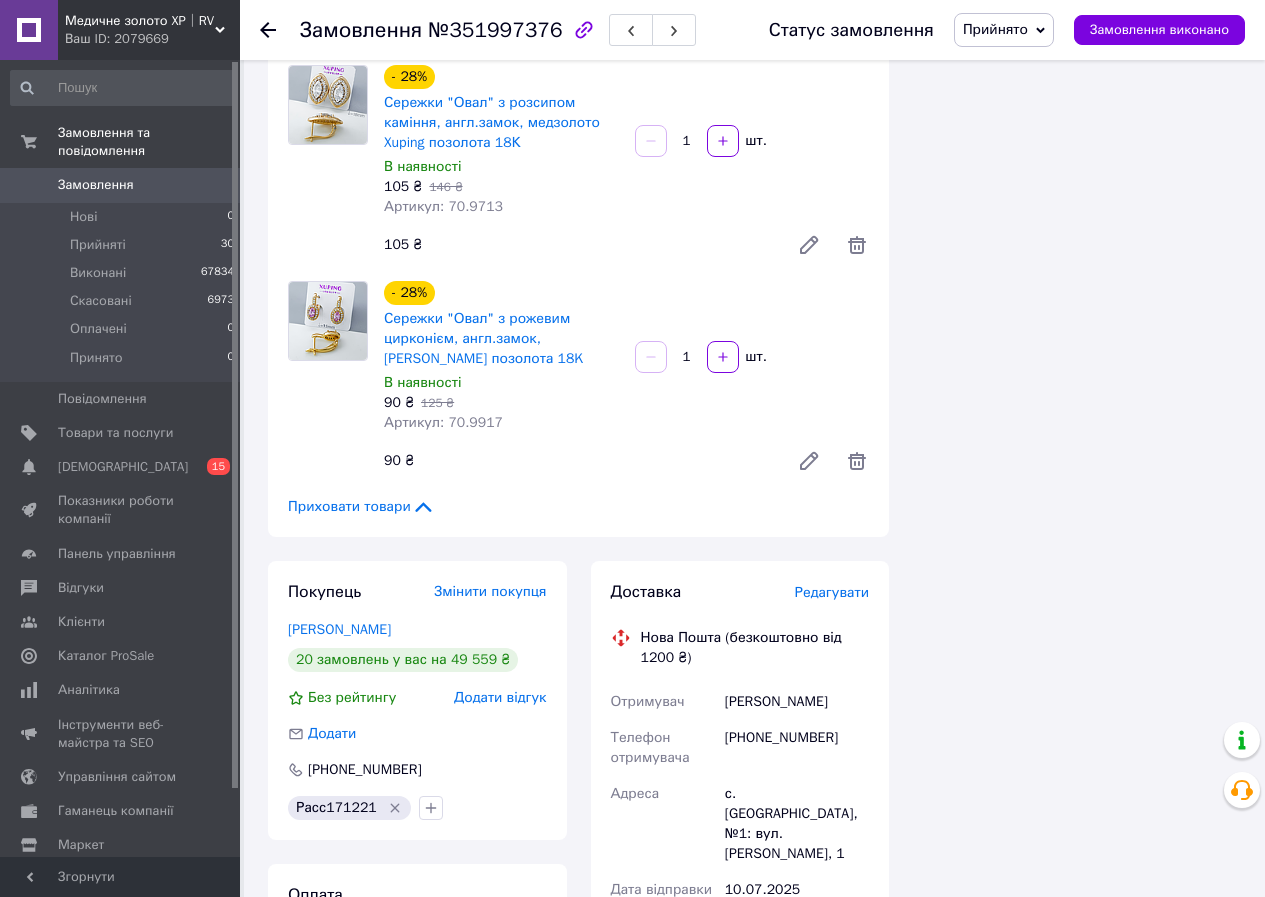 scroll, scrollTop: 2000, scrollLeft: 0, axis: vertical 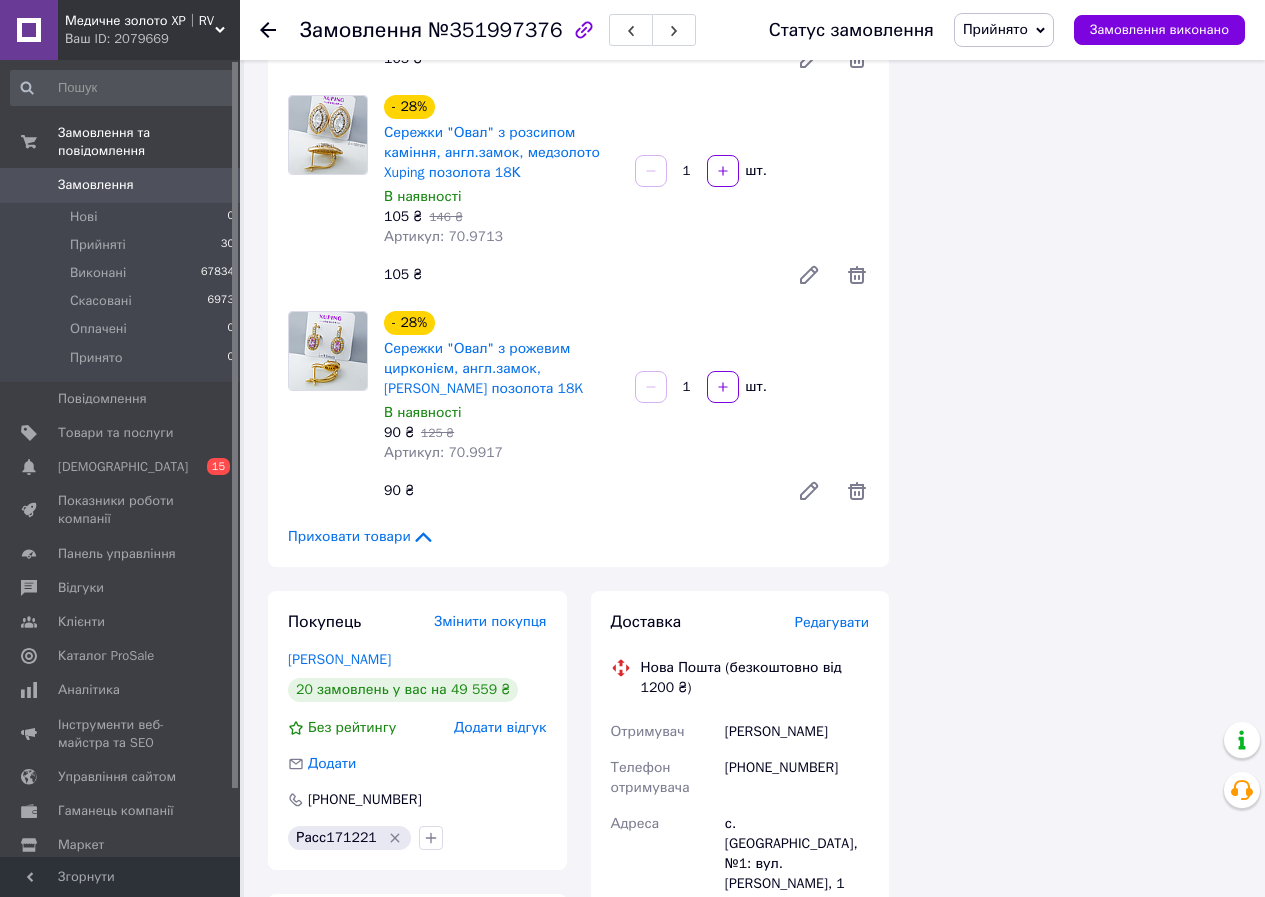 click 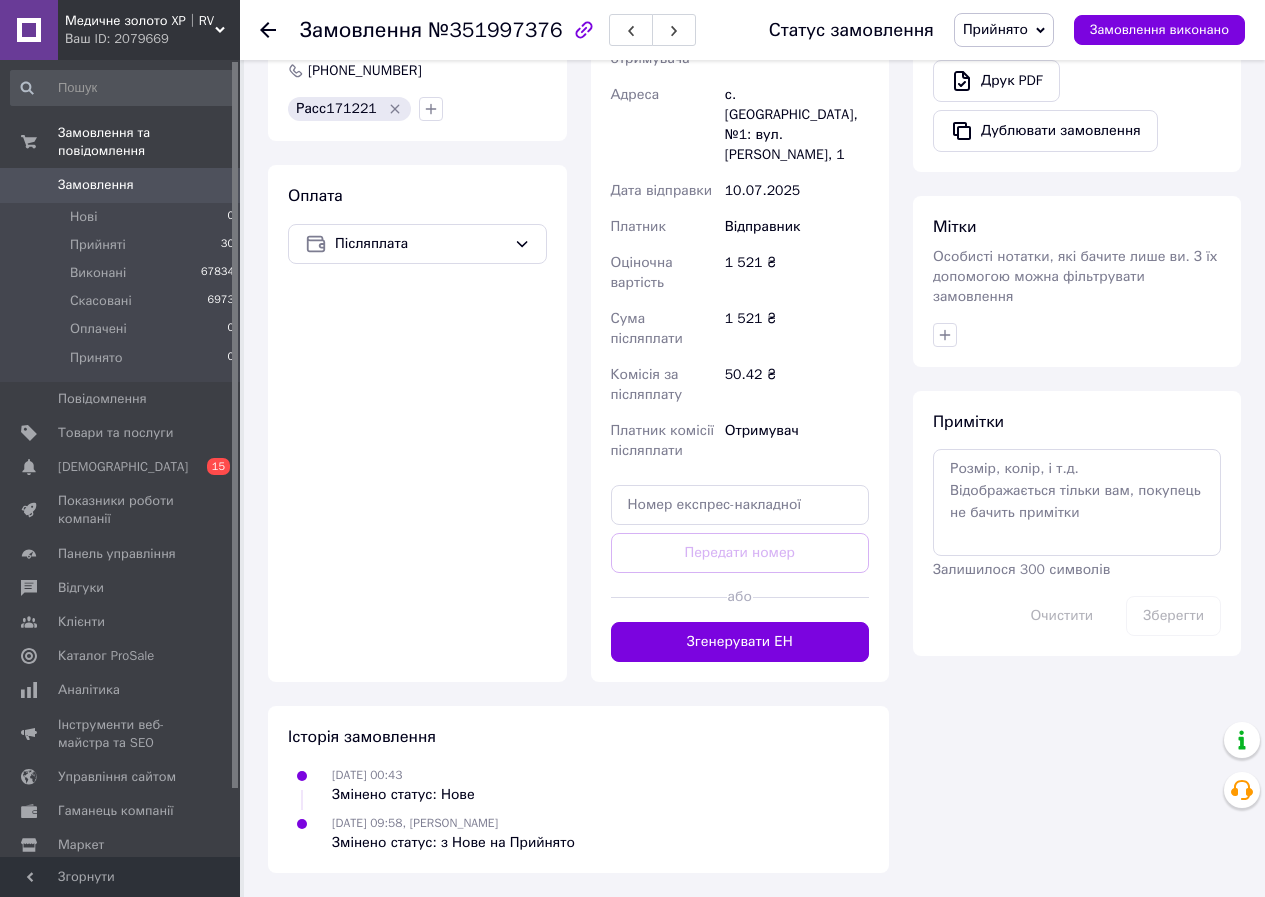 scroll, scrollTop: 0, scrollLeft: 0, axis: both 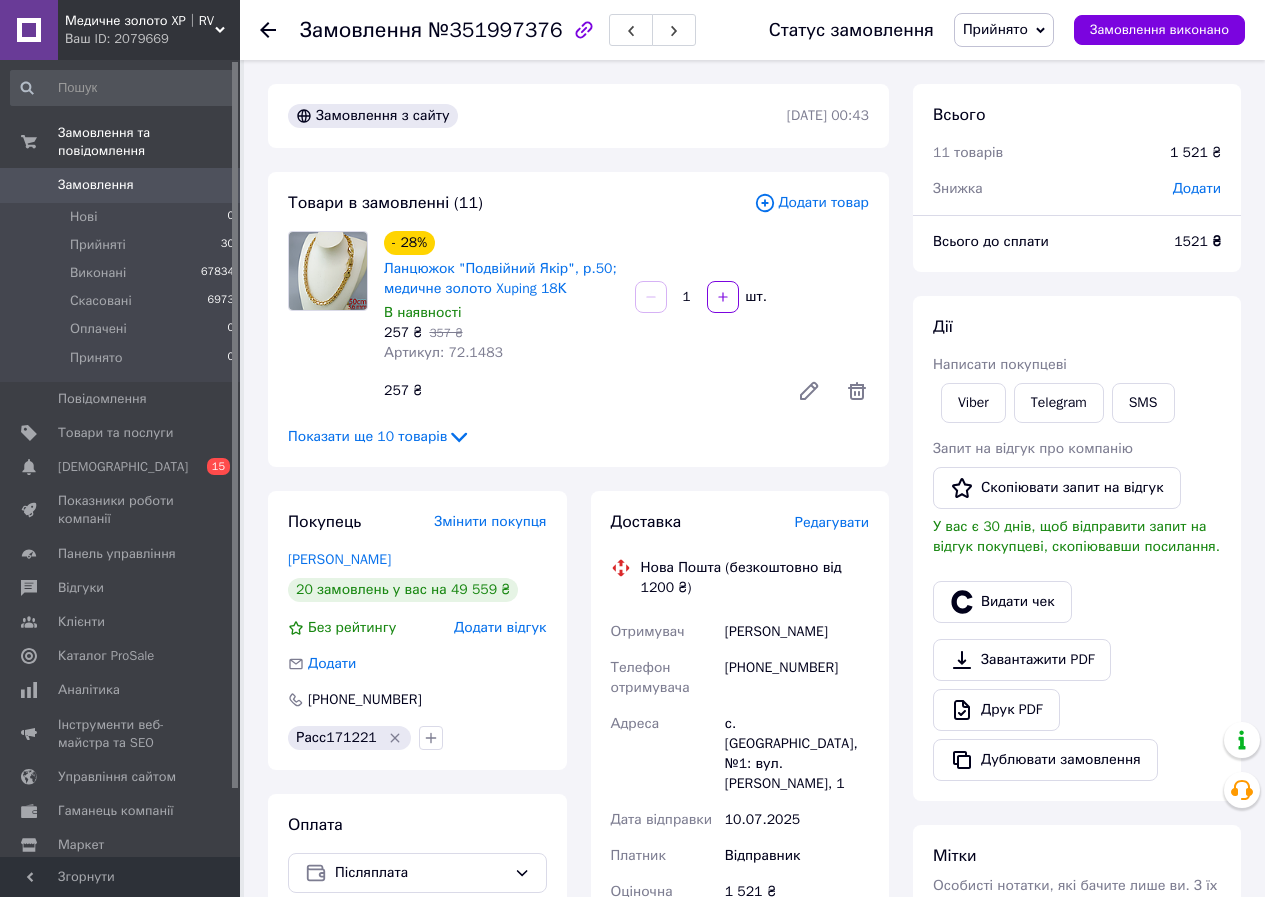 click 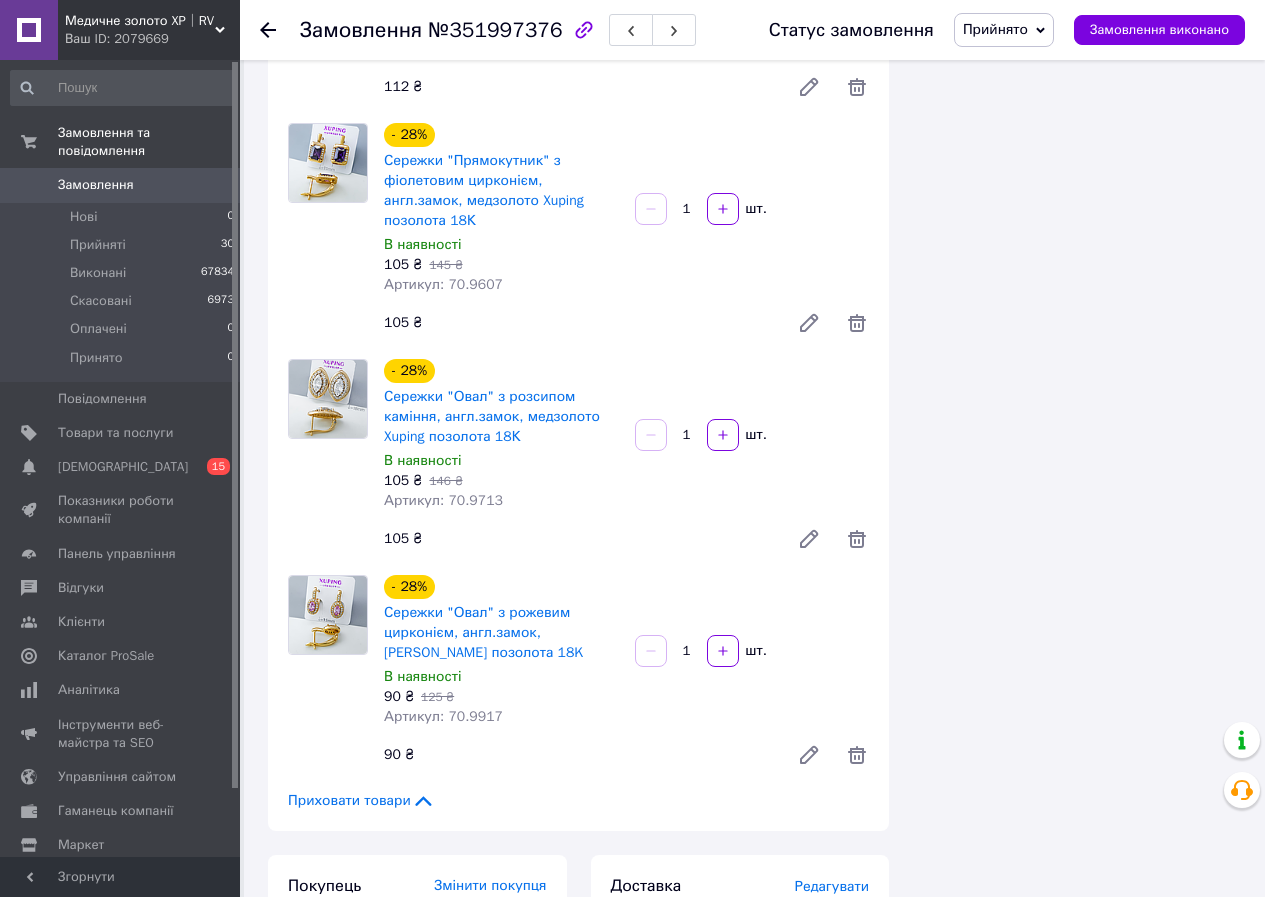 scroll, scrollTop: 1700, scrollLeft: 0, axis: vertical 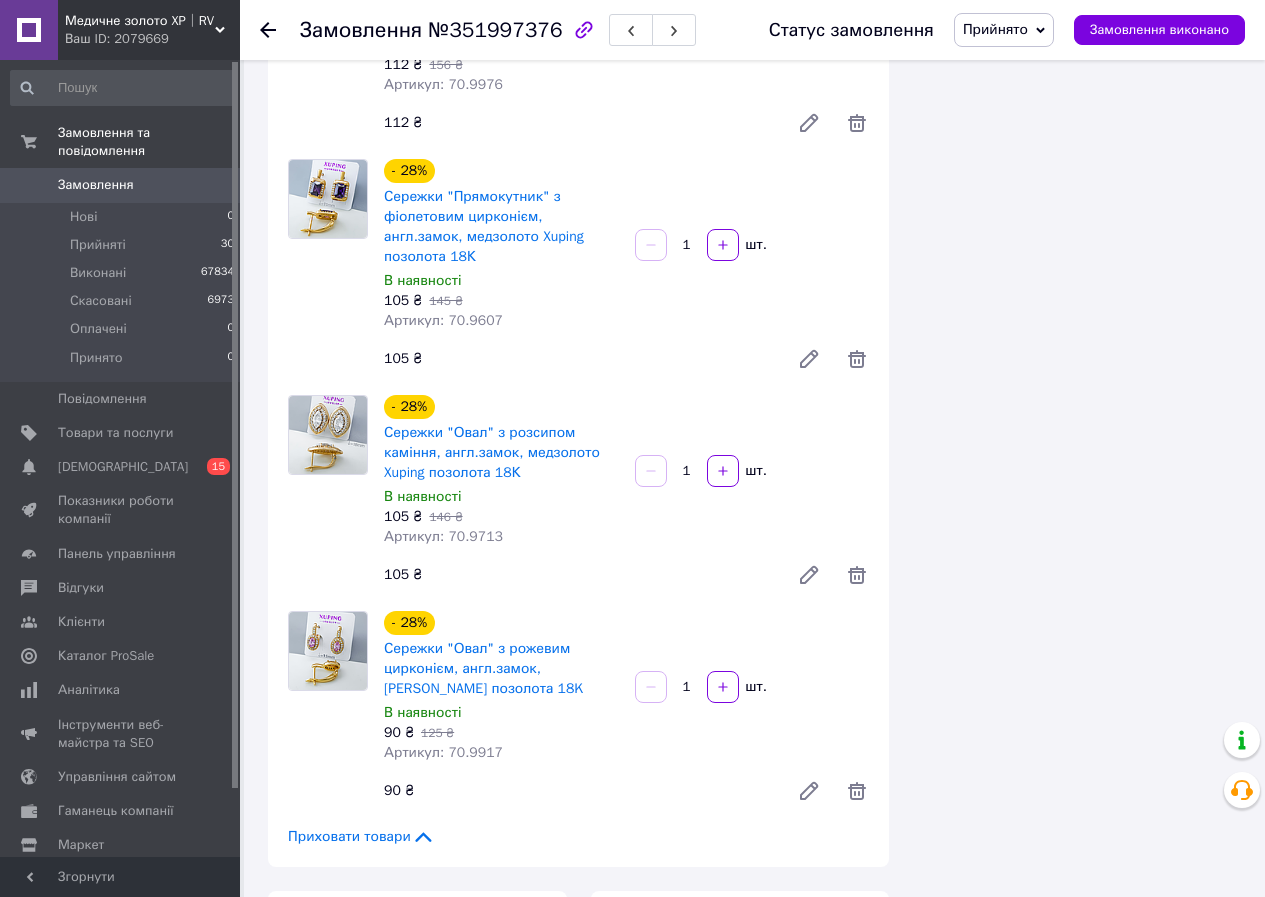click 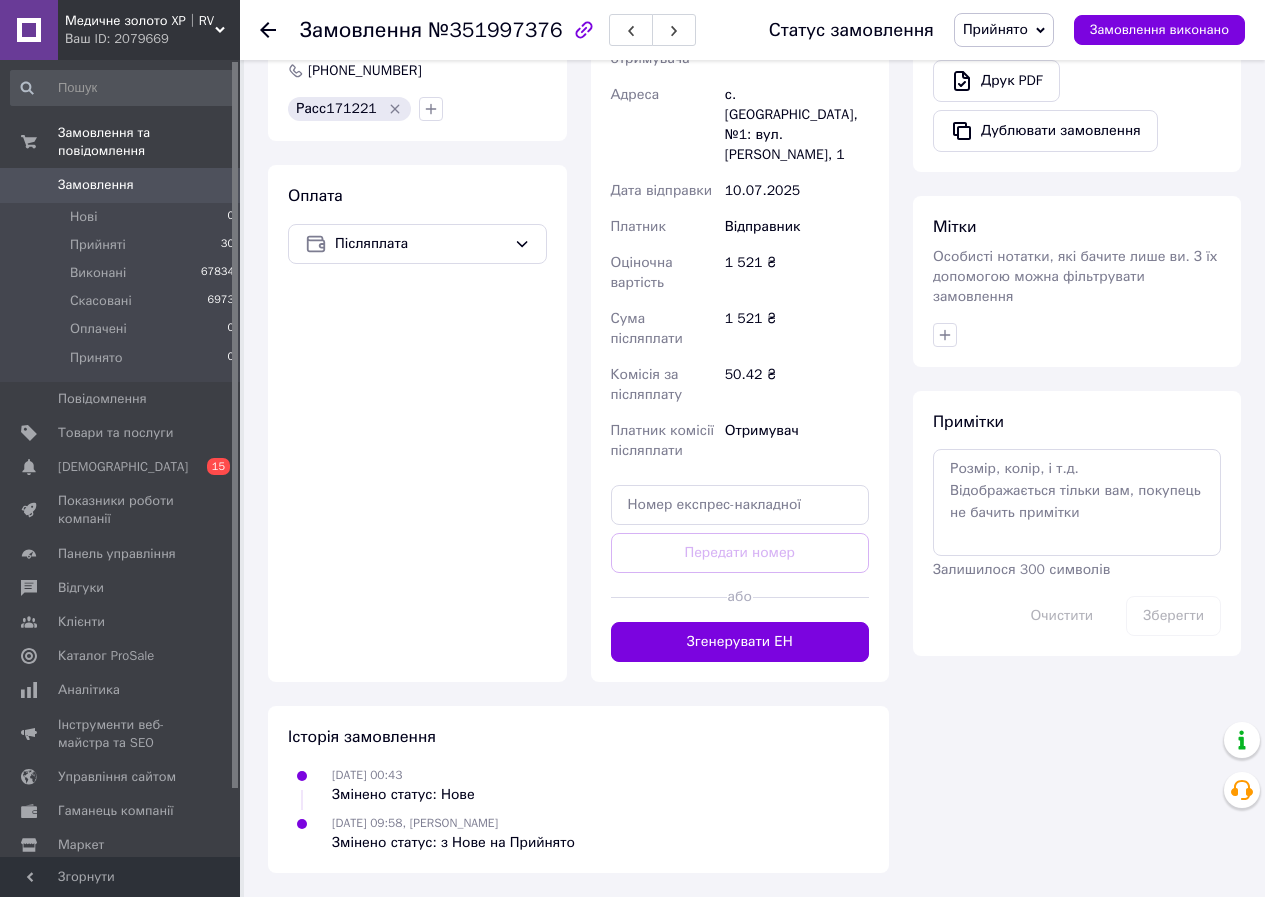 scroll, scrollTop: 0, scrollLeft: 0, axis: both 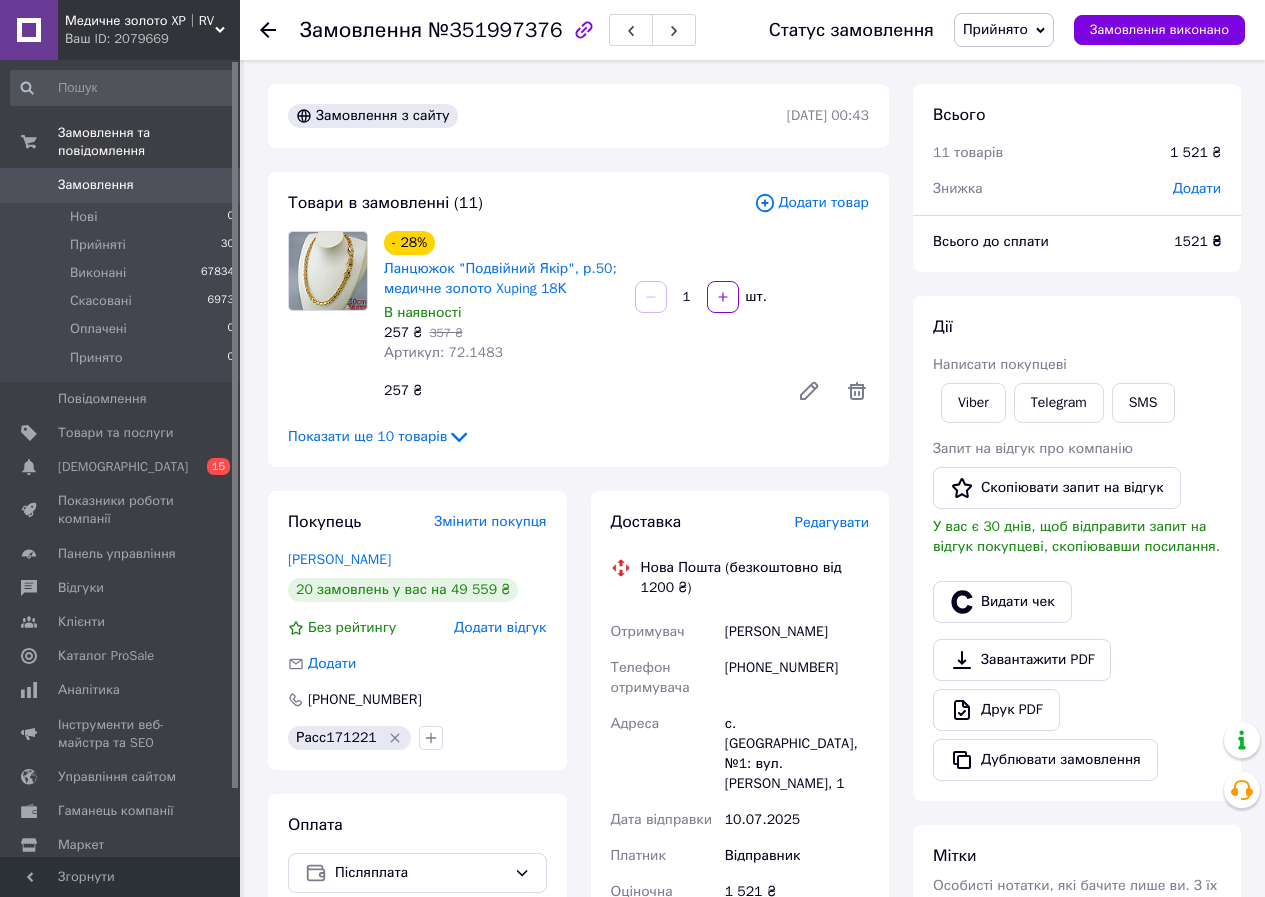 drag, startPoint x: 1184, startPoint y: 186, endPoint x: 1184, endPoint y: 202, distance: 16 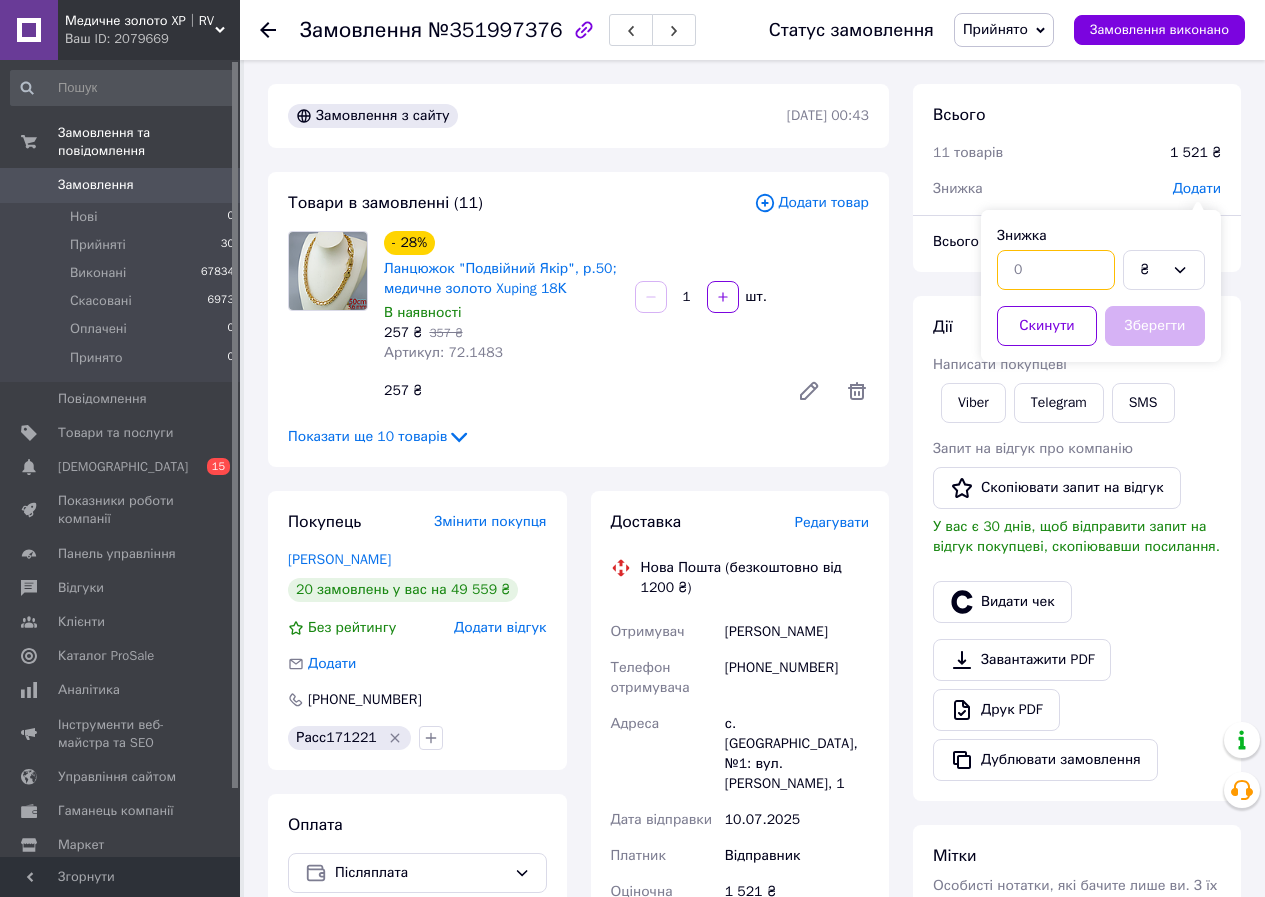 drag, startPoint x: 1096, startPoint y: 258, endPoint x: 1084, endPoint y: 244, distance: 18.439089 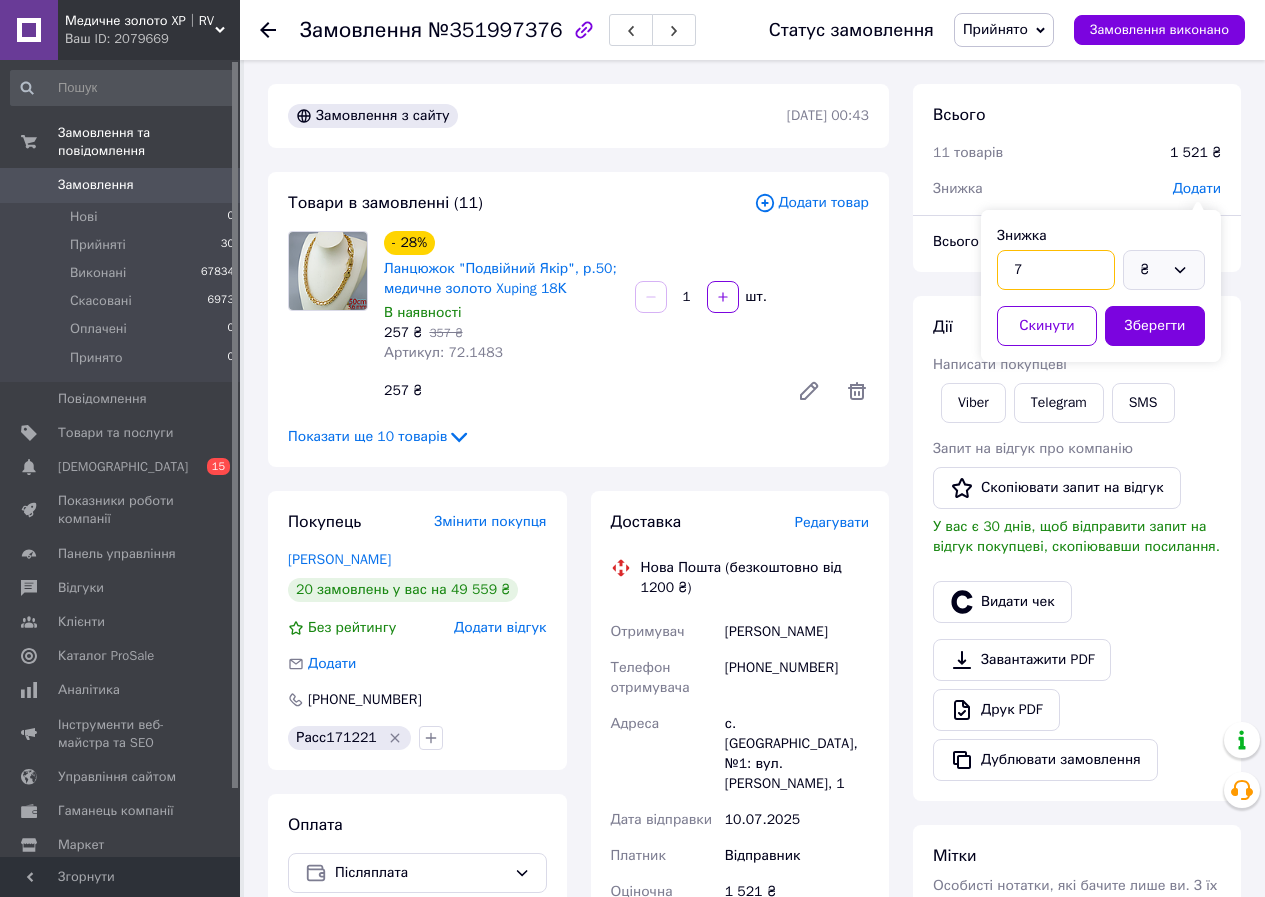 type on "7" 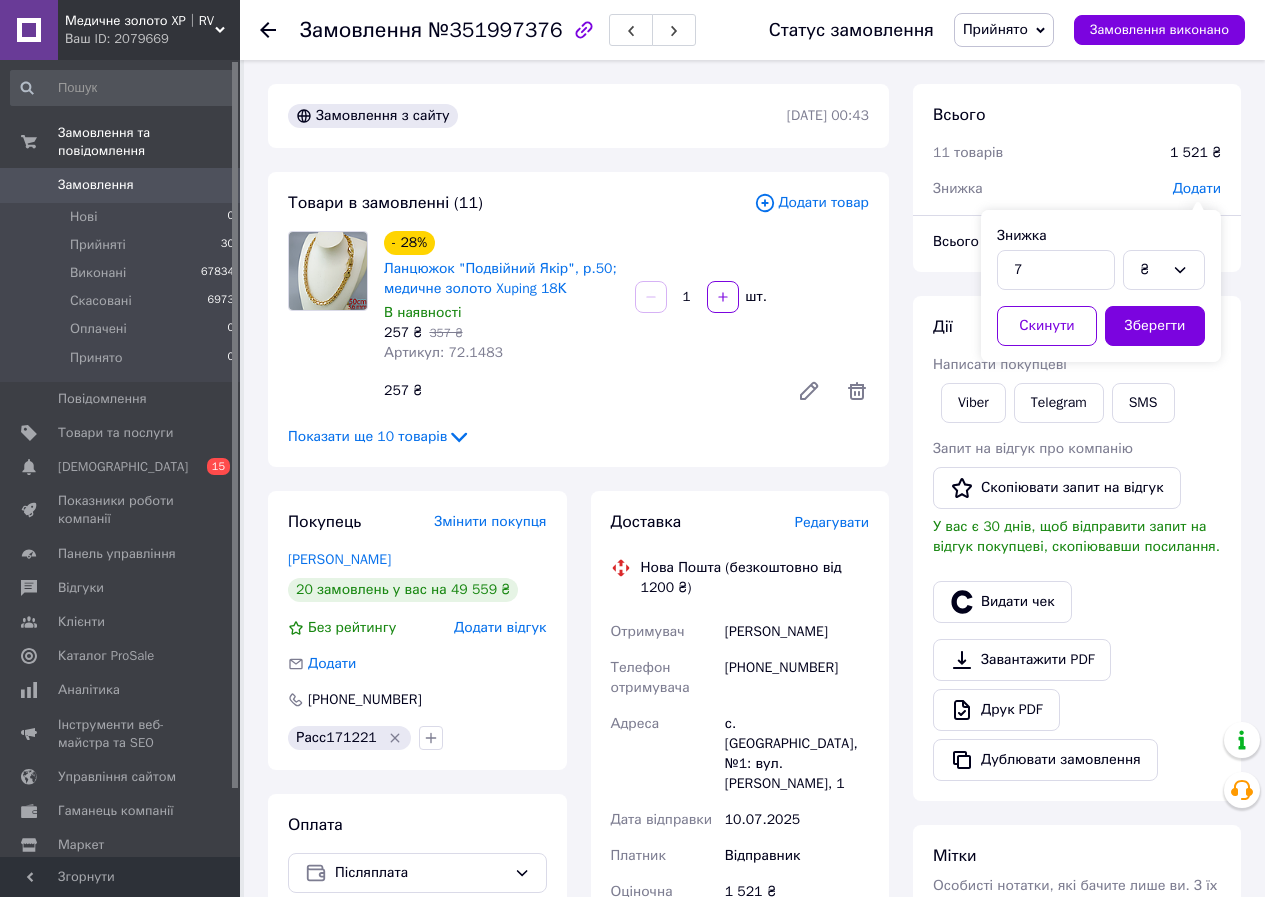 drag, startPoint x: 1190, startPoint y: 264, endPoint x: 1177, endPoint y: 290, distance: 29.068884 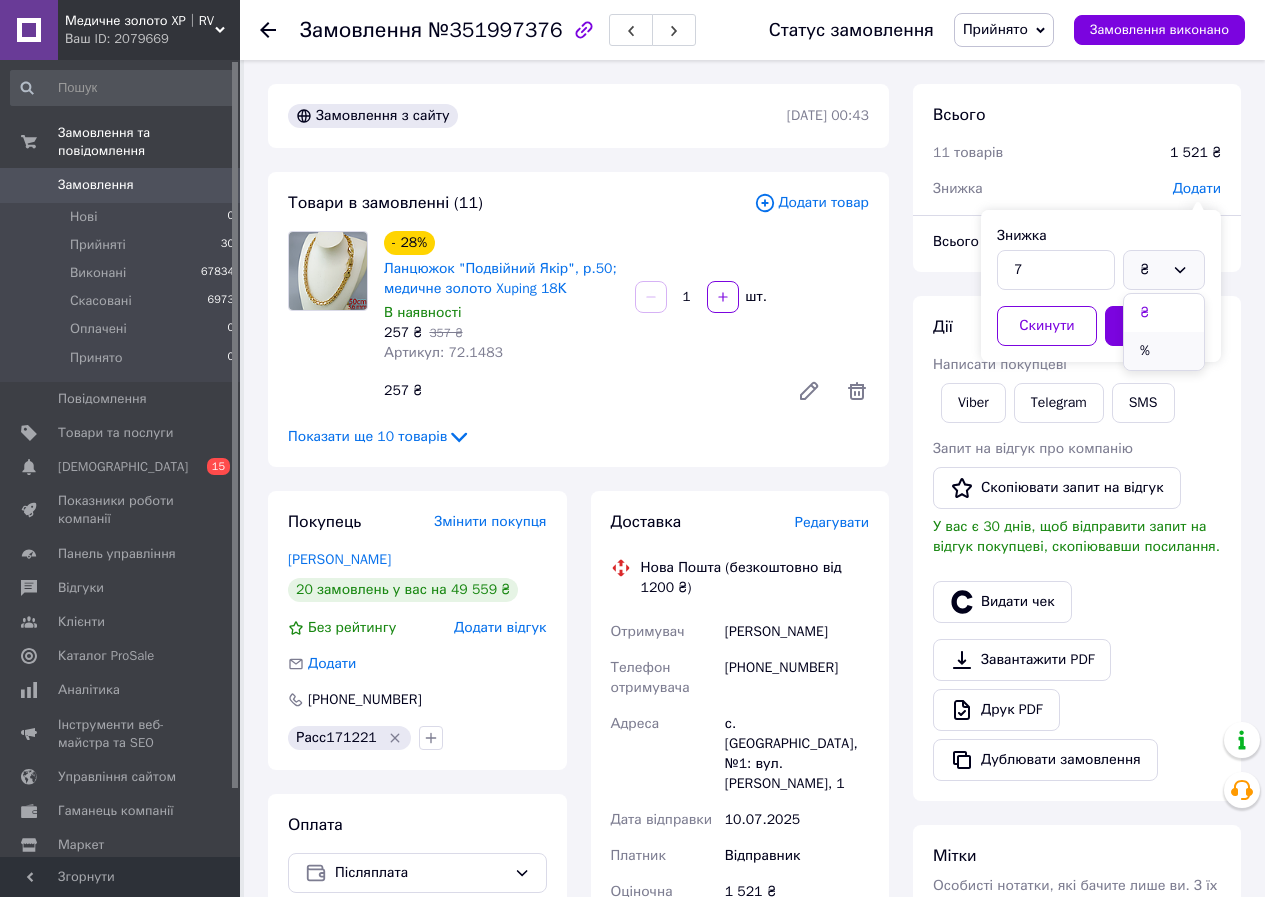 click on "%" at bounding box center [1164, 351] 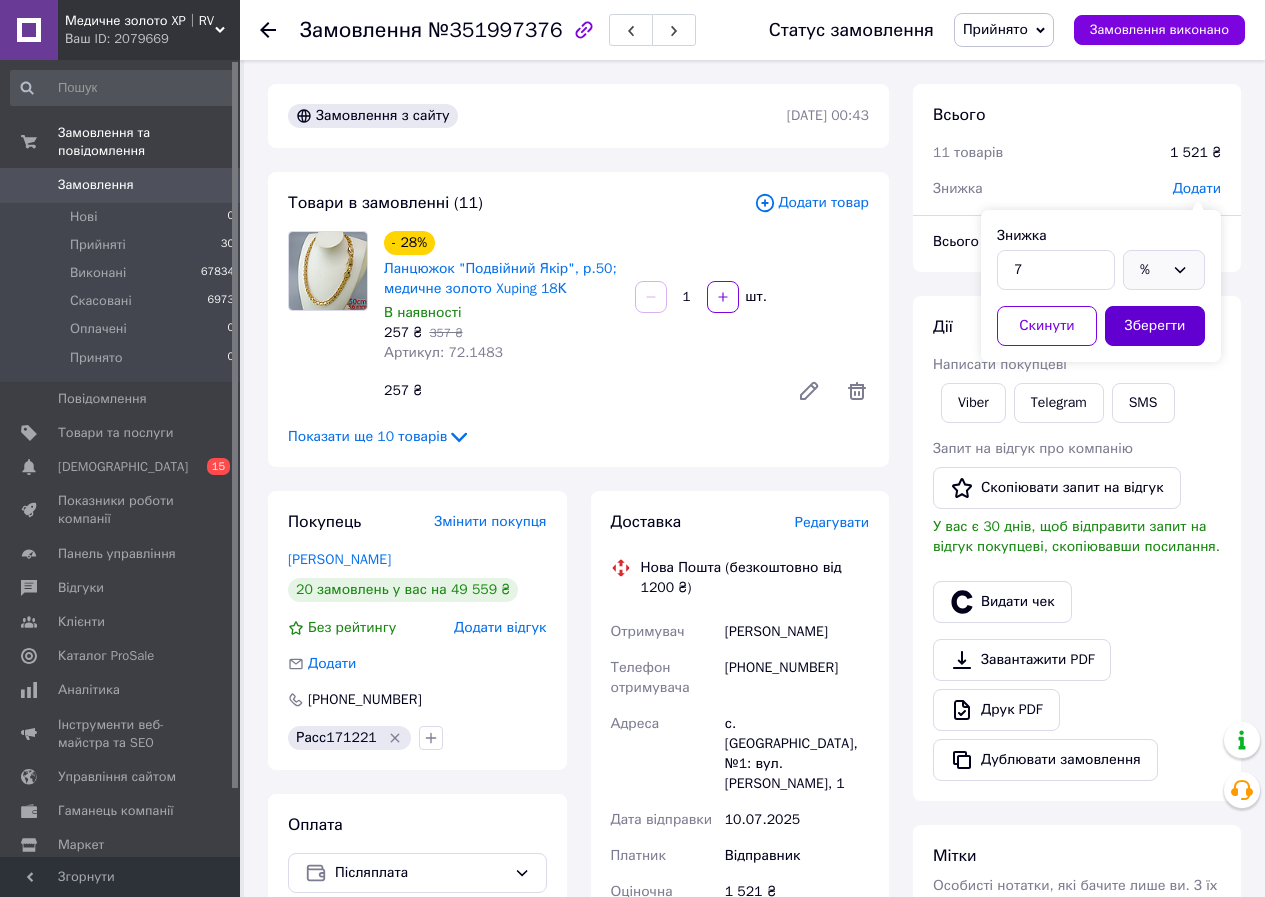 click on "Зберегти" at bounding box center [1155, 326] 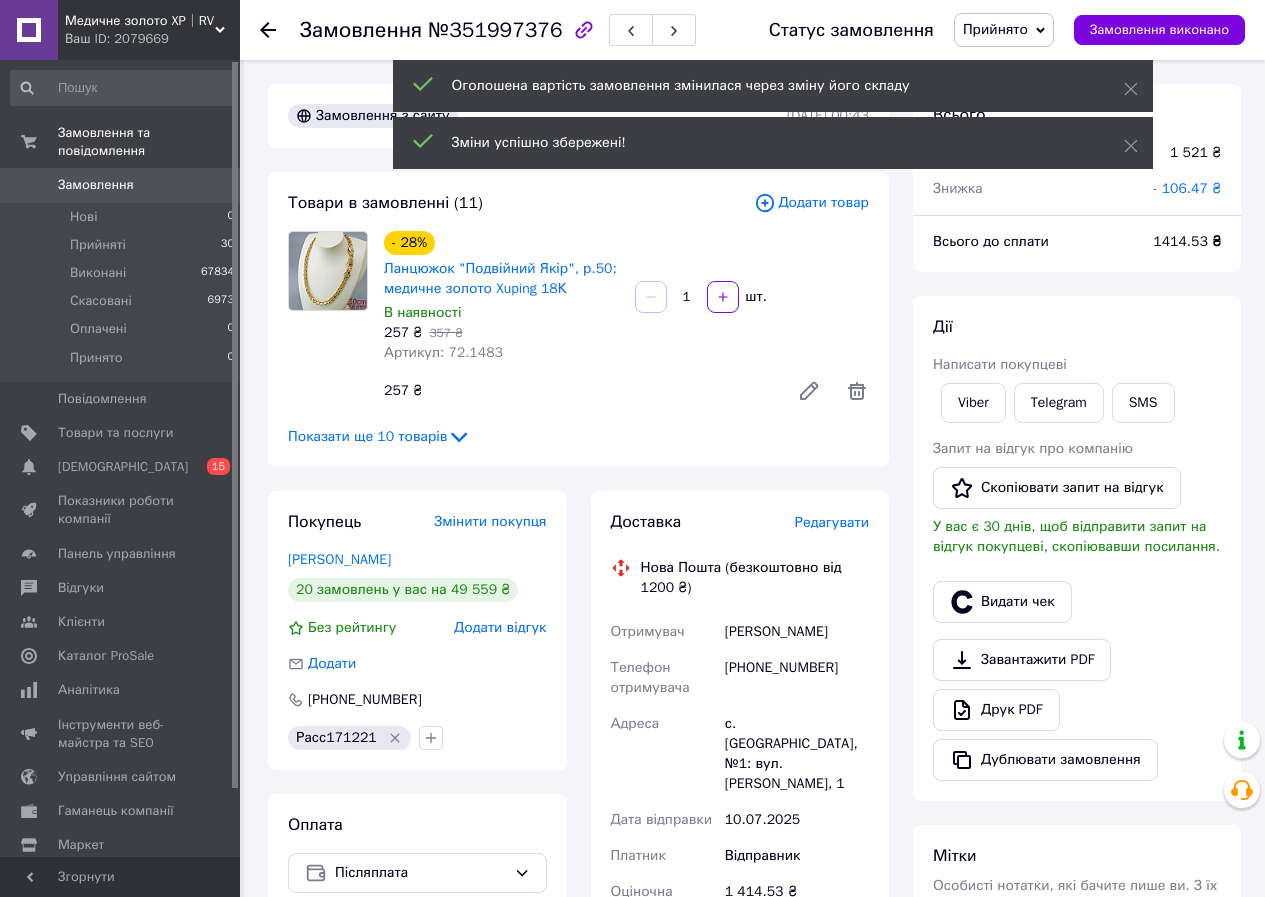 click on "- 106.47 ₴" at bounding box center [1187, 188] 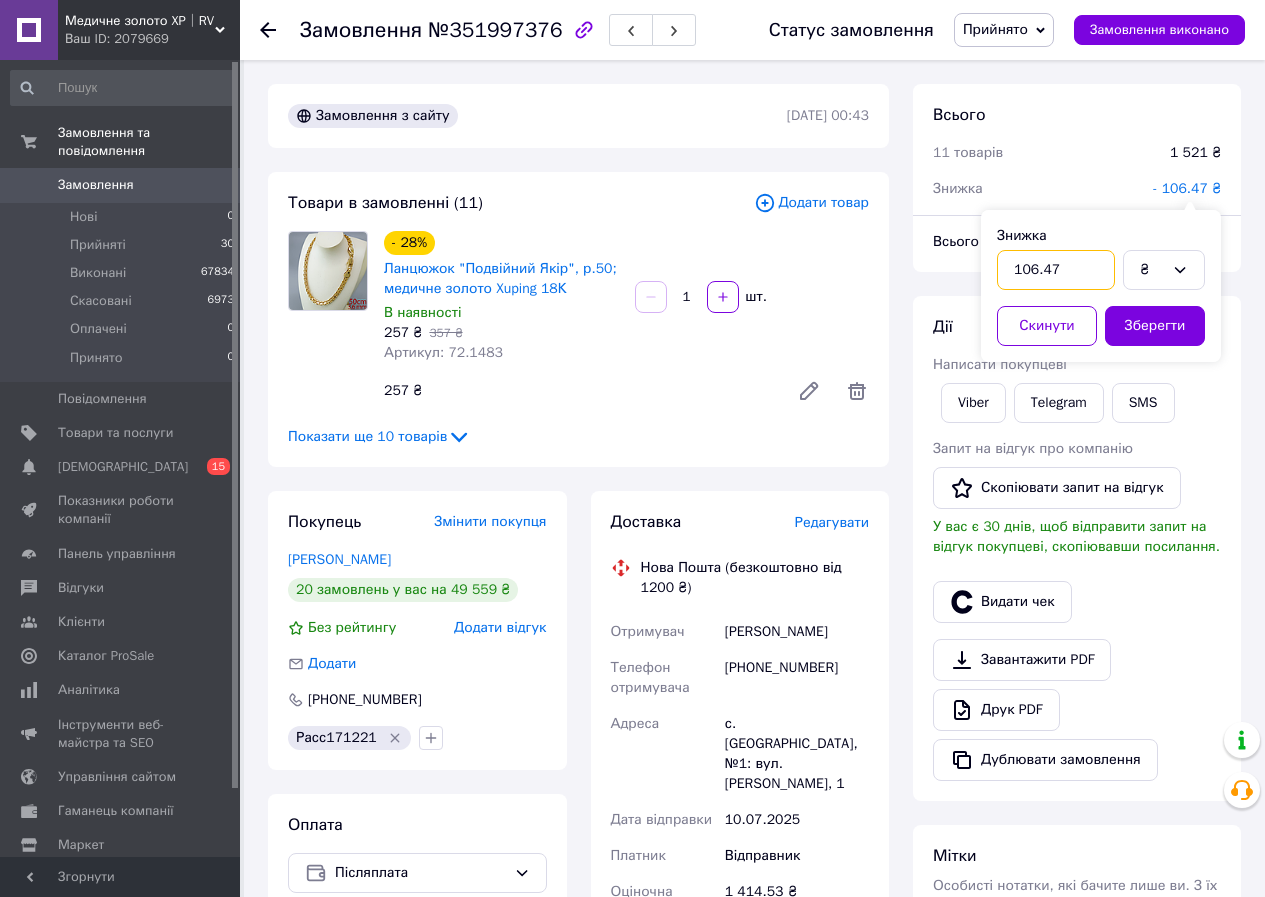 drag, startPoint x: 1037, startPoint y: 277, endPoint x: 1063, endPoint y: 278, distance: 26.019224 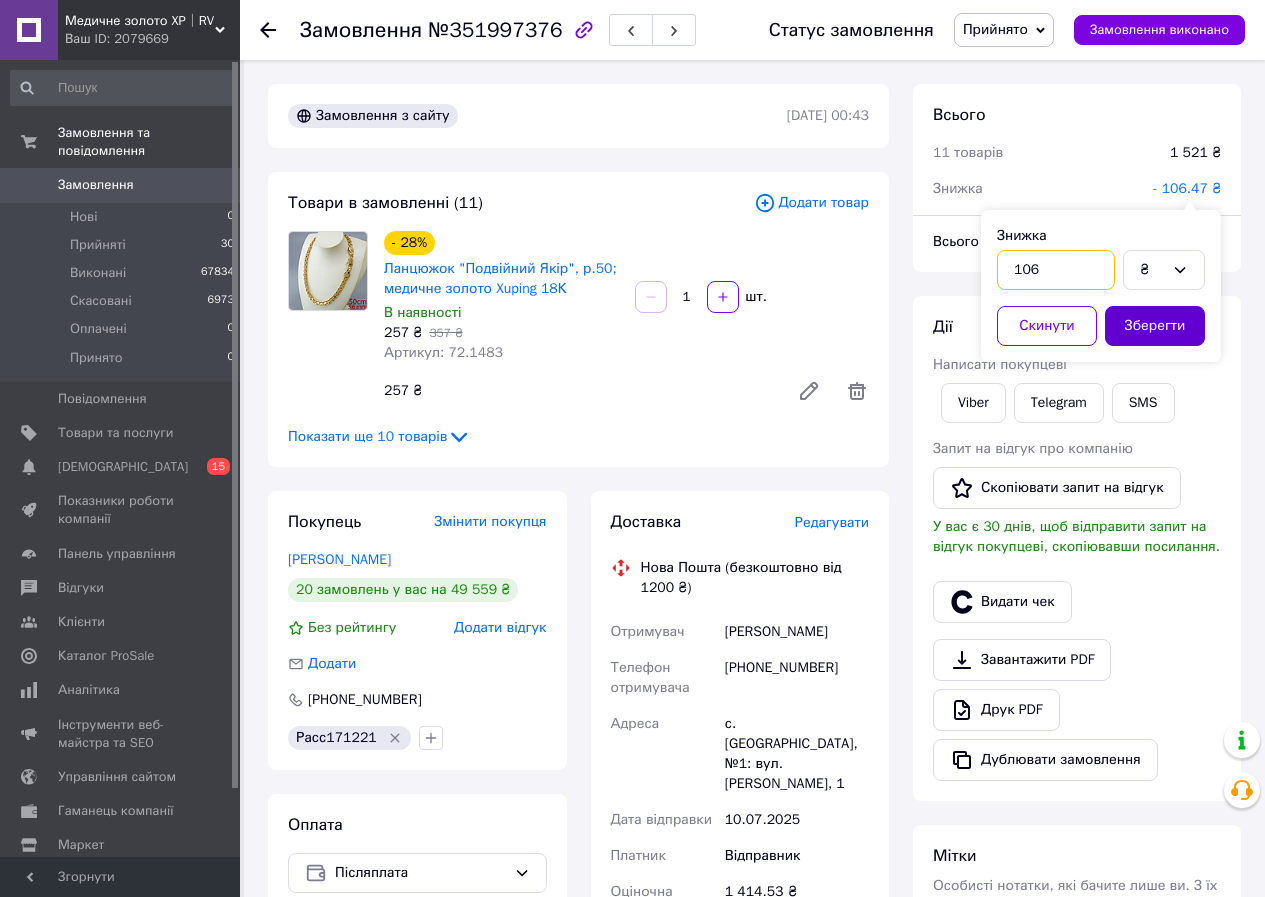 type on "106" 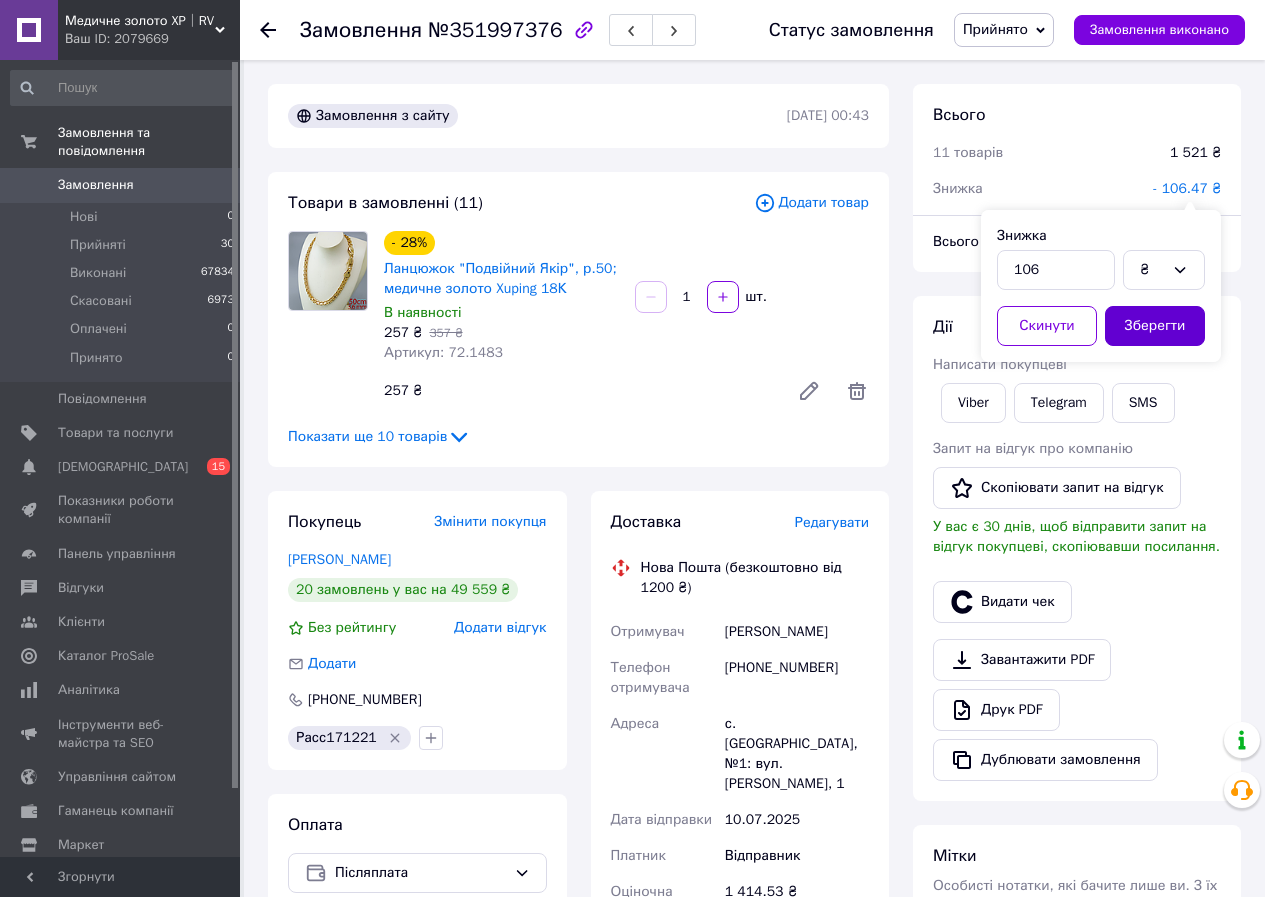 click on "Зберегти" at bounding box center [1155, 326] 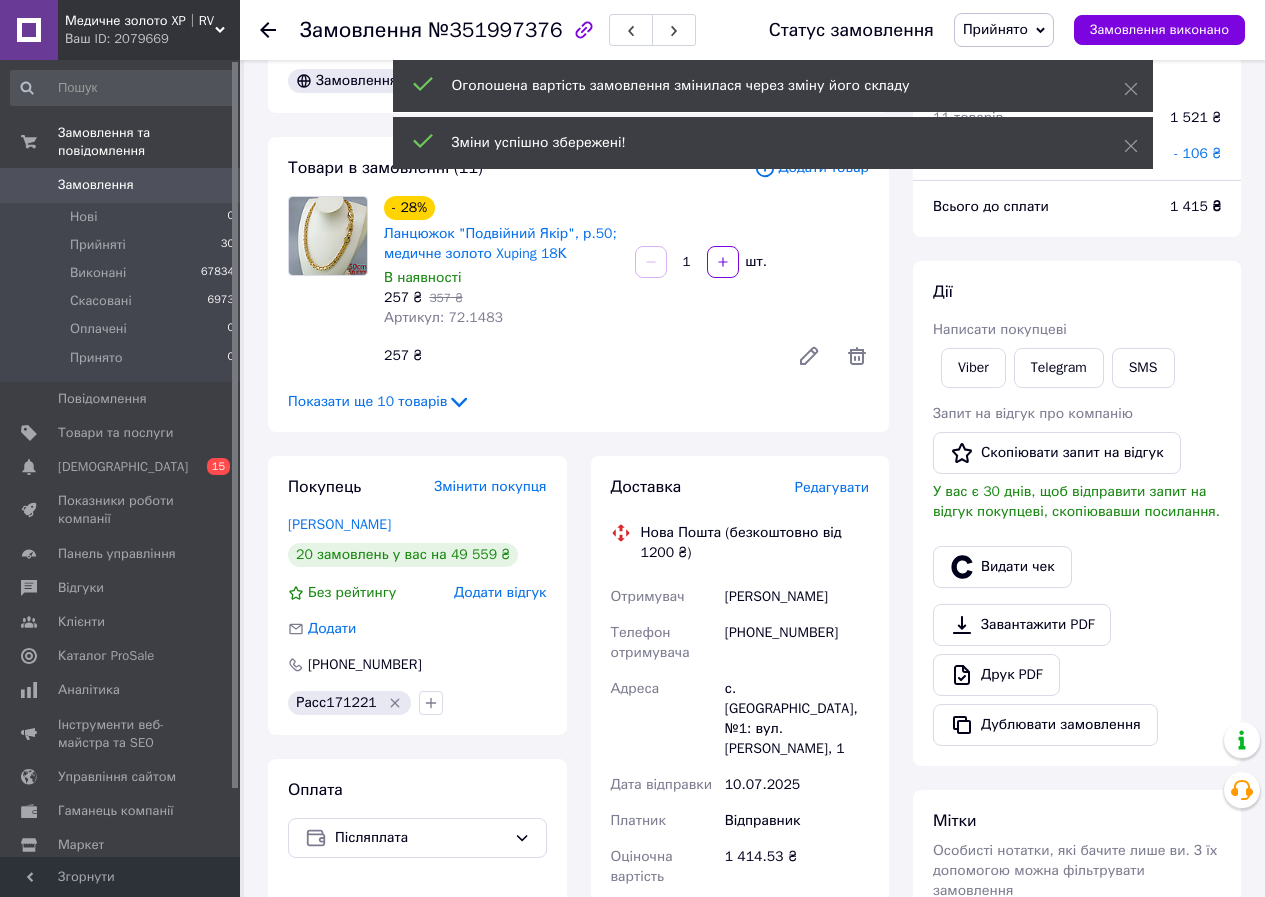 scroll, scrollTop: 0, scrollLeft: 0, axis: both 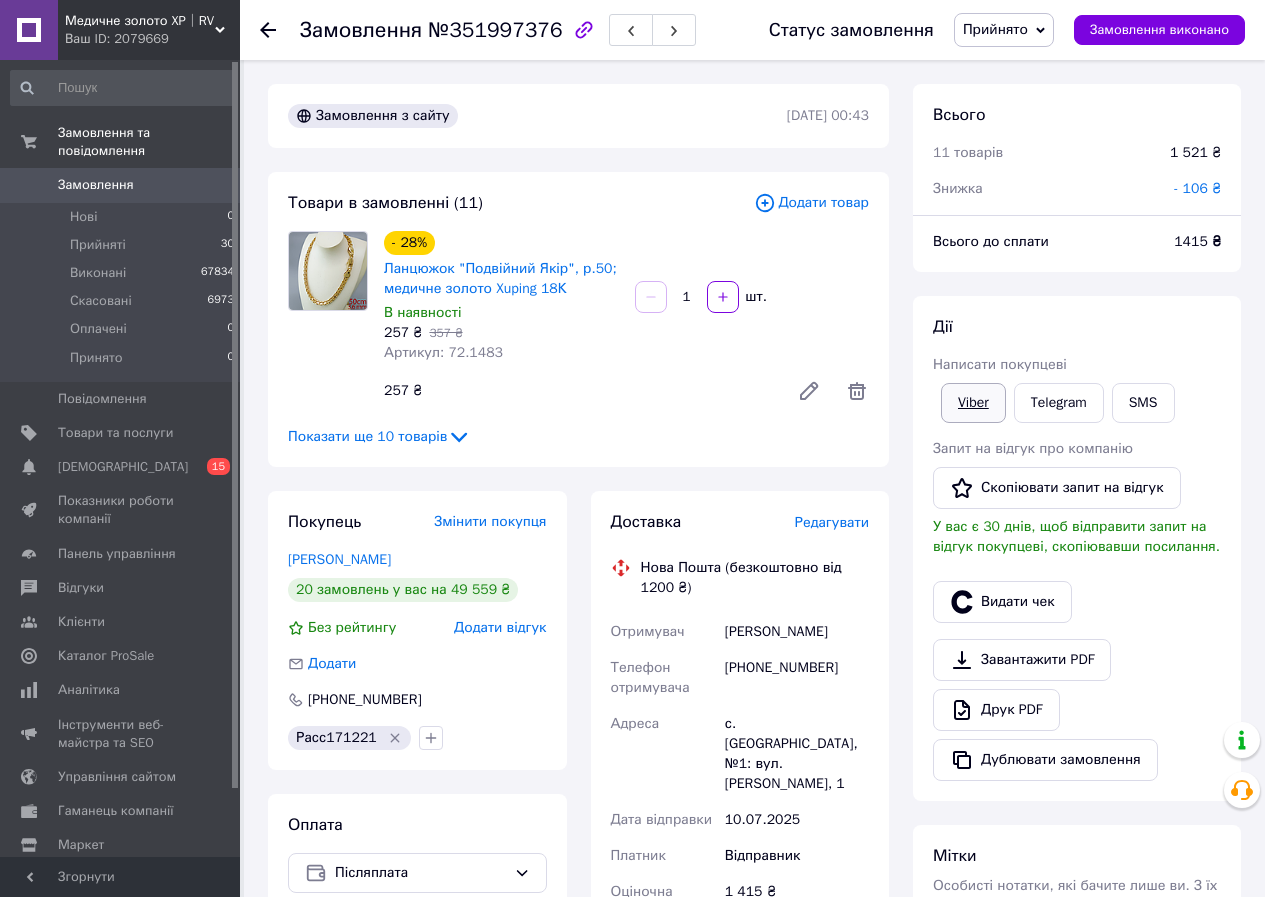 click on "Viber" at bounding box center (973, 403) 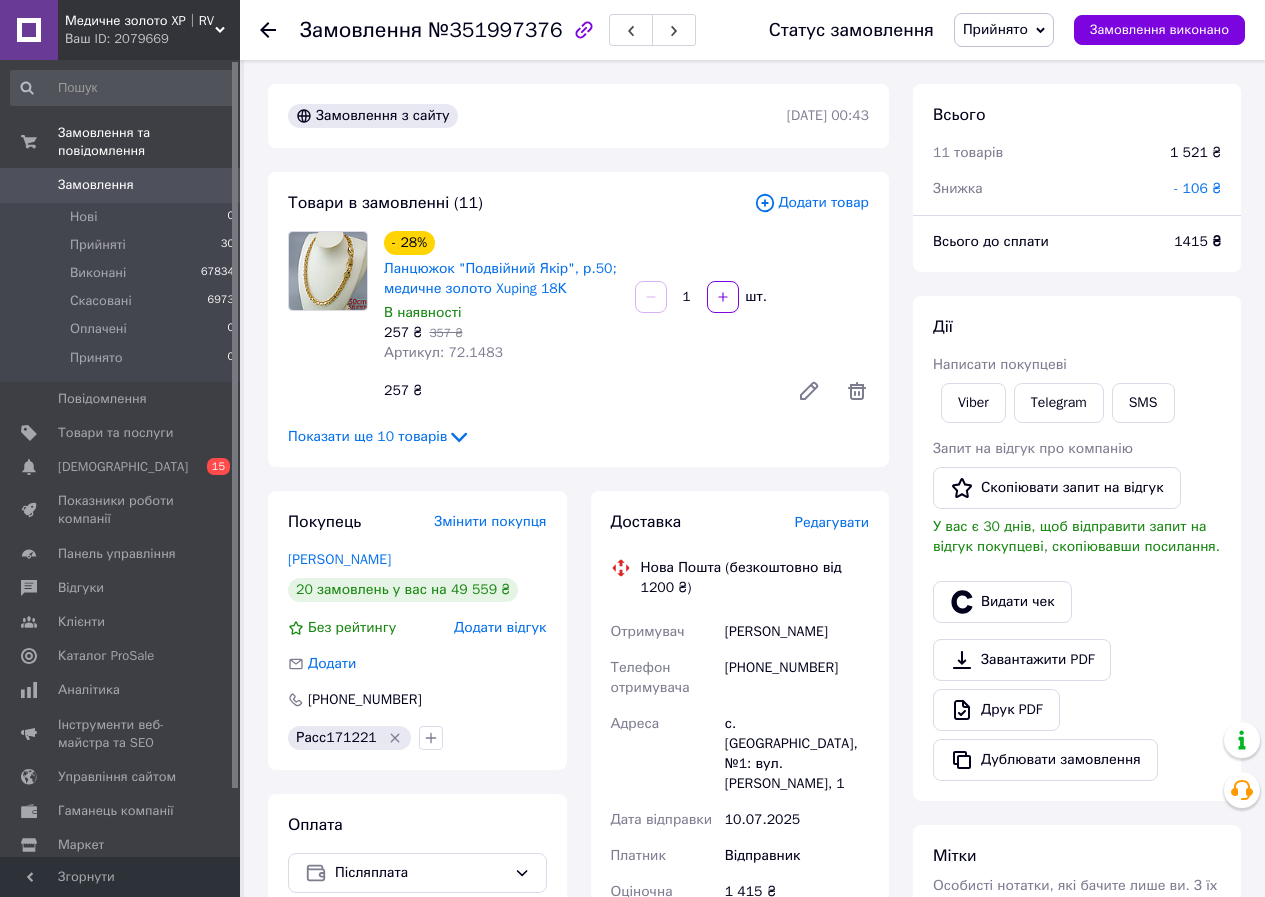 click on "Оплата Післяплата" at bounding box center (417, 1052) 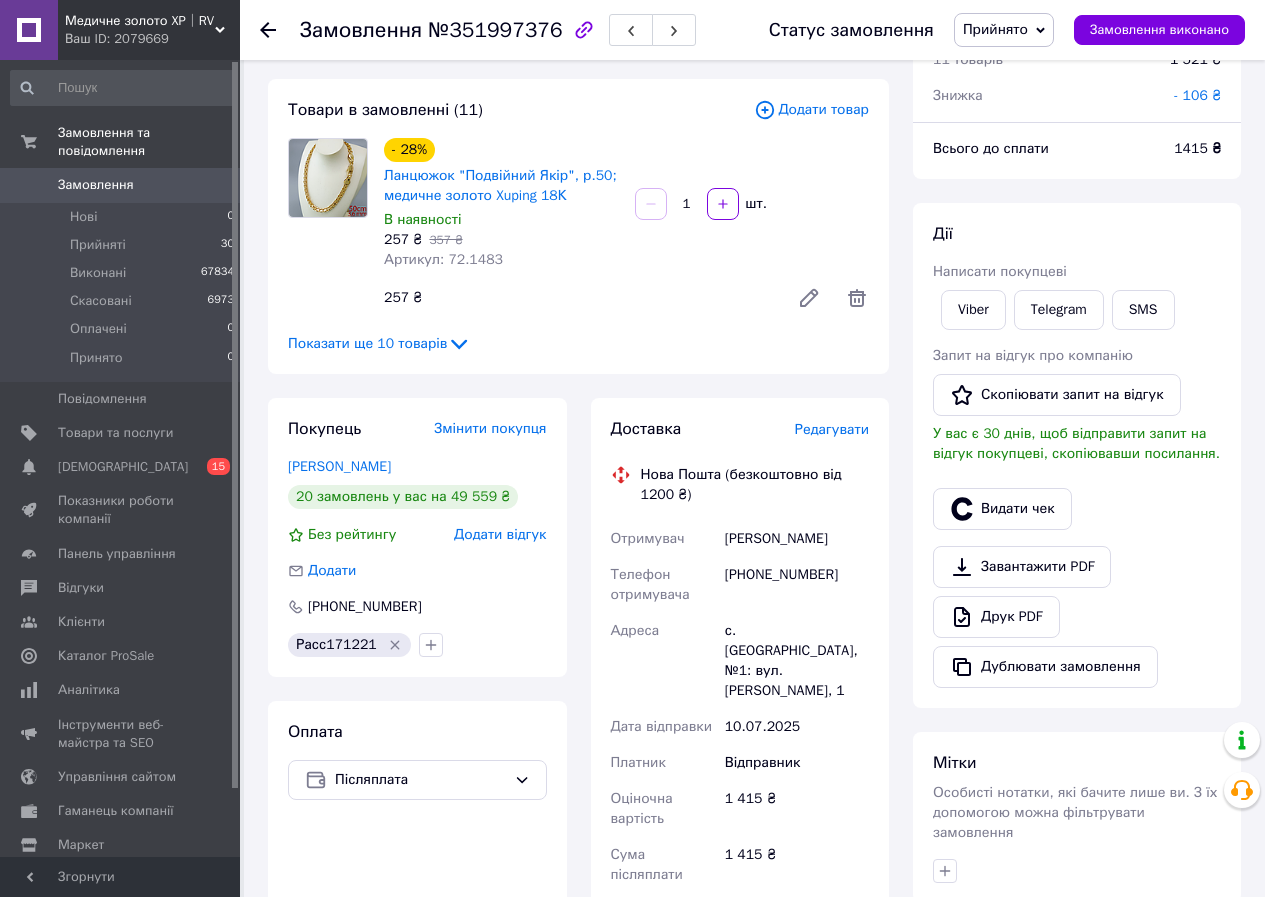 scroll, scrollTop: 200, scrollLeft: 0, axis: vertical 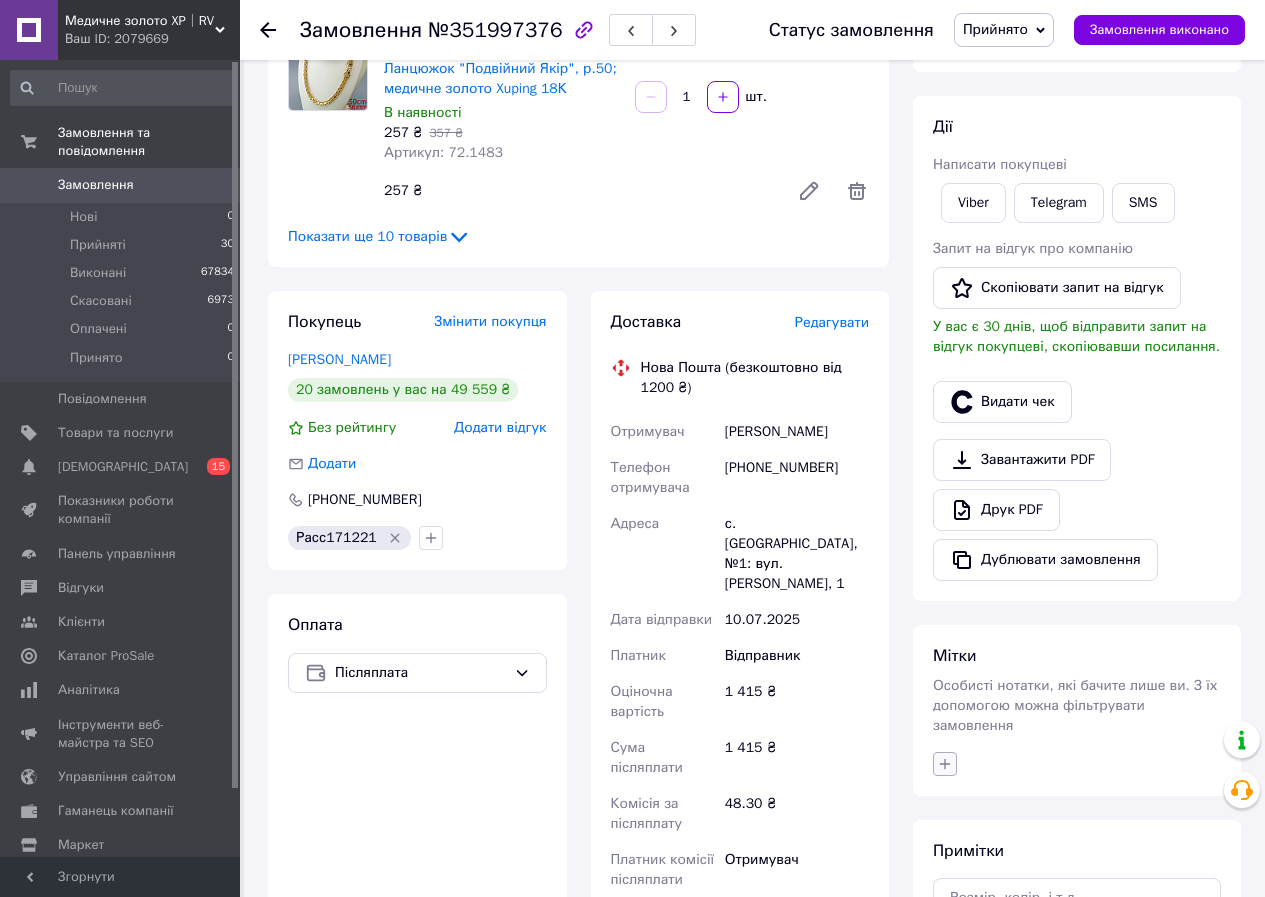 click 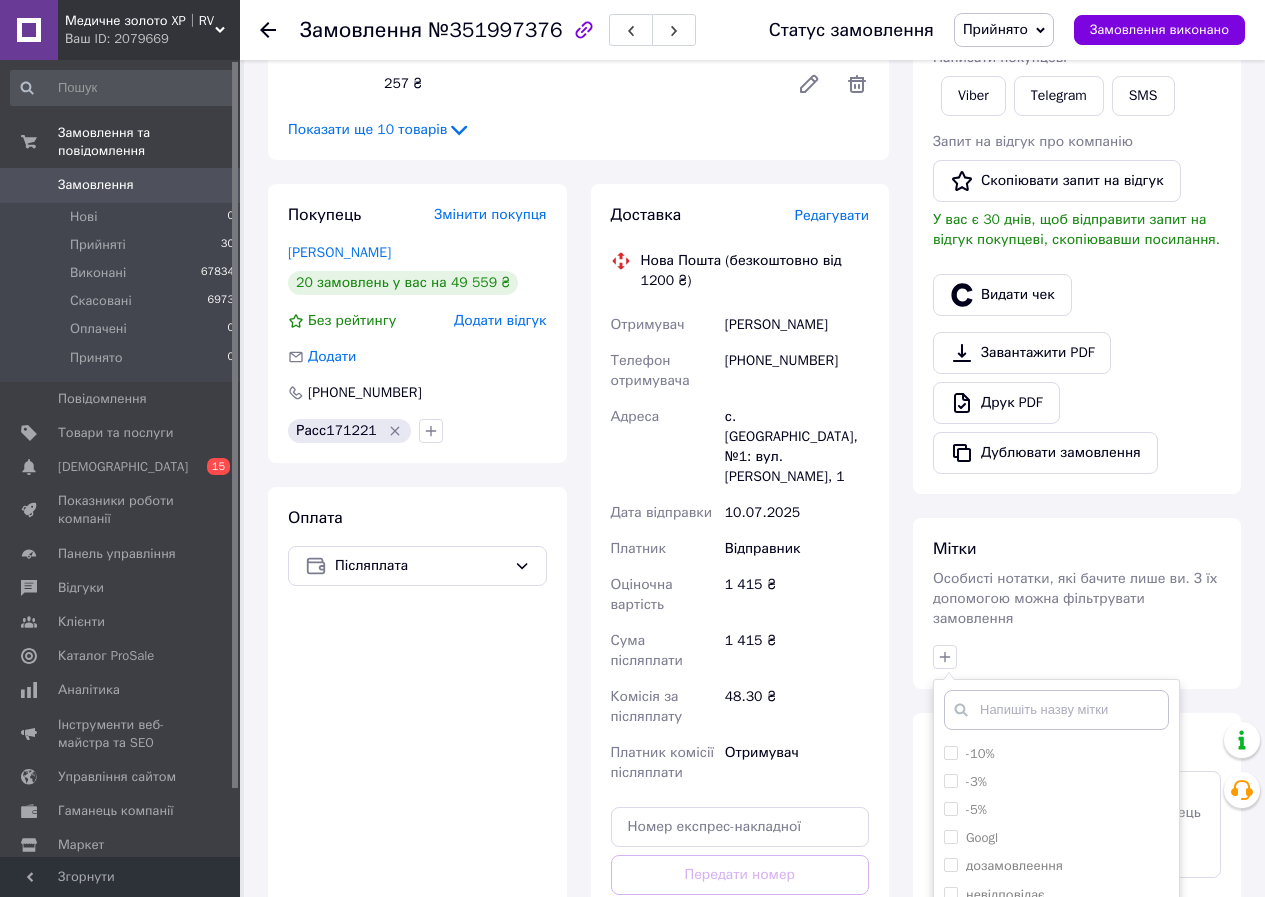scroll, scrollTop: 500, scrollLeft: 0, axis: vertical 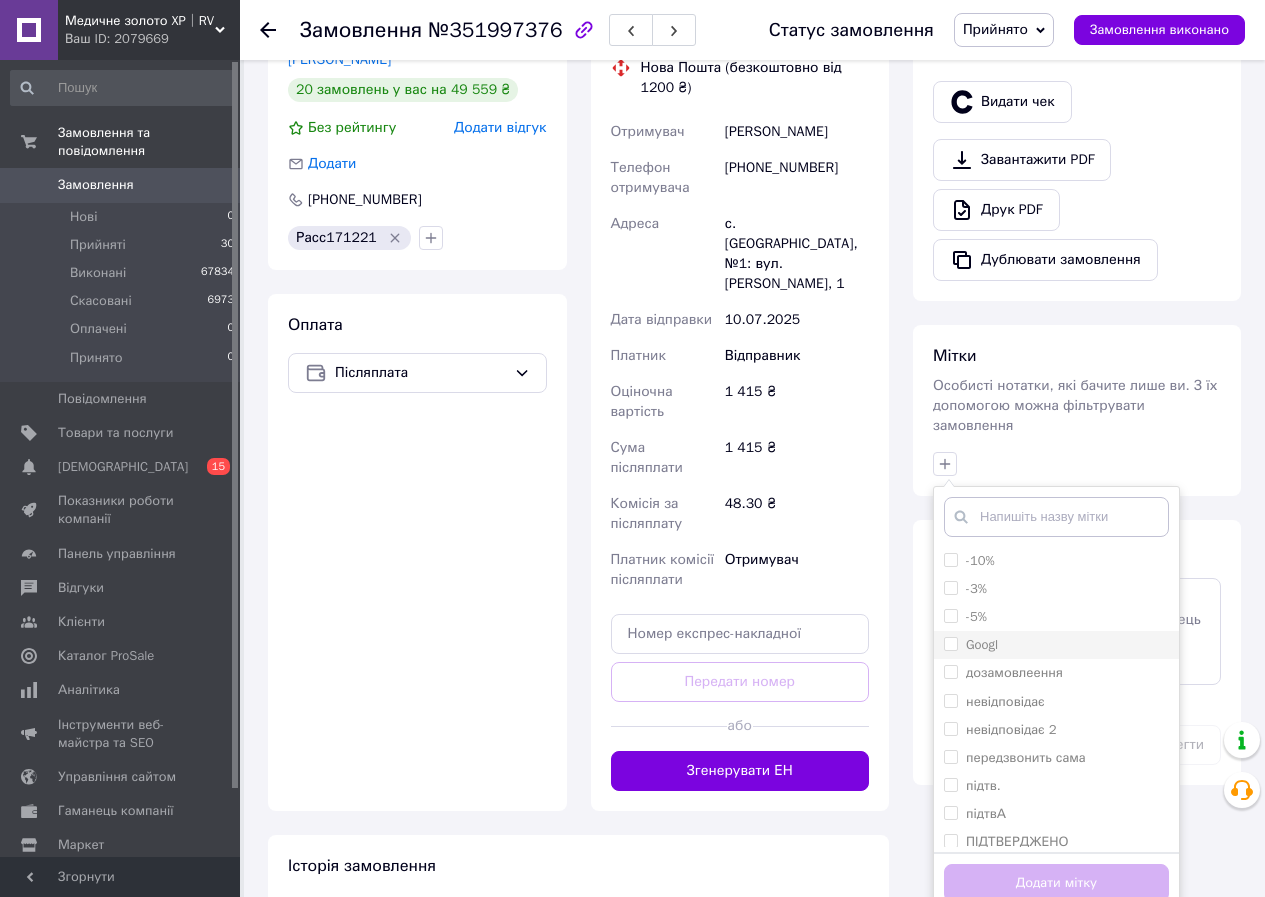 click on "Googl" at bounding box center [950, 643] 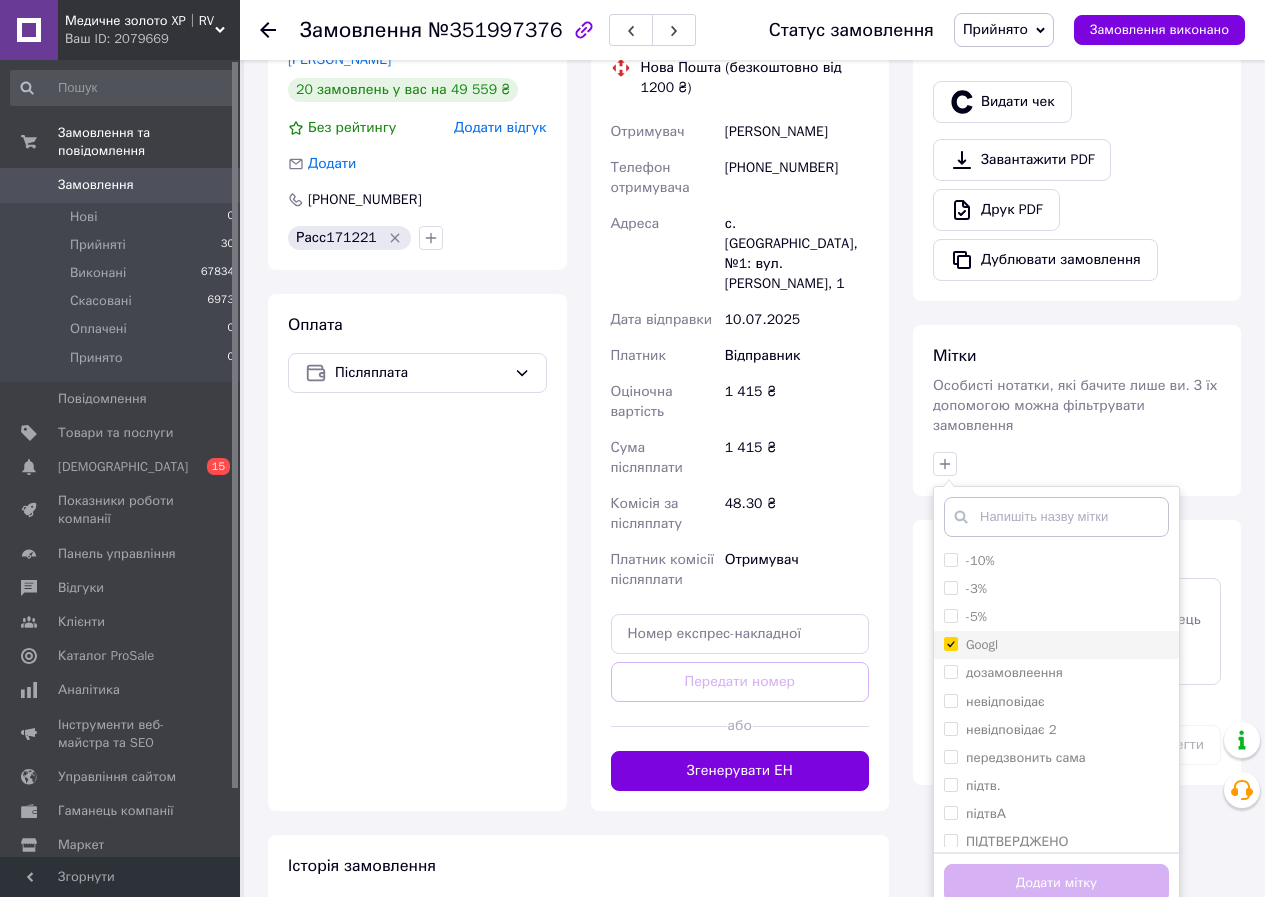 checkbox on "true" 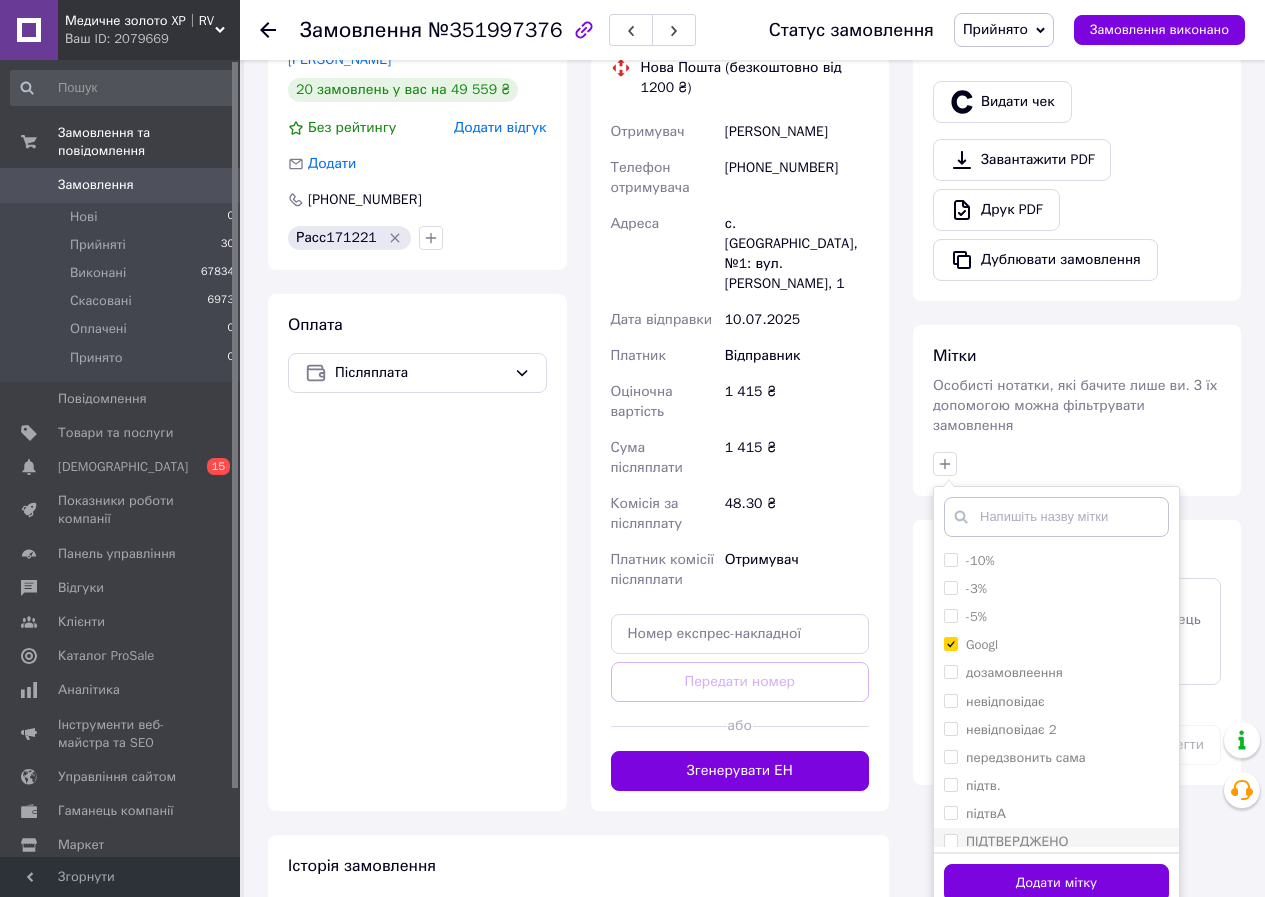 drag, startPoint x: 958, startPoint y: 767, endPoint x: 968, endPoint y: 808, distance: 42.201897 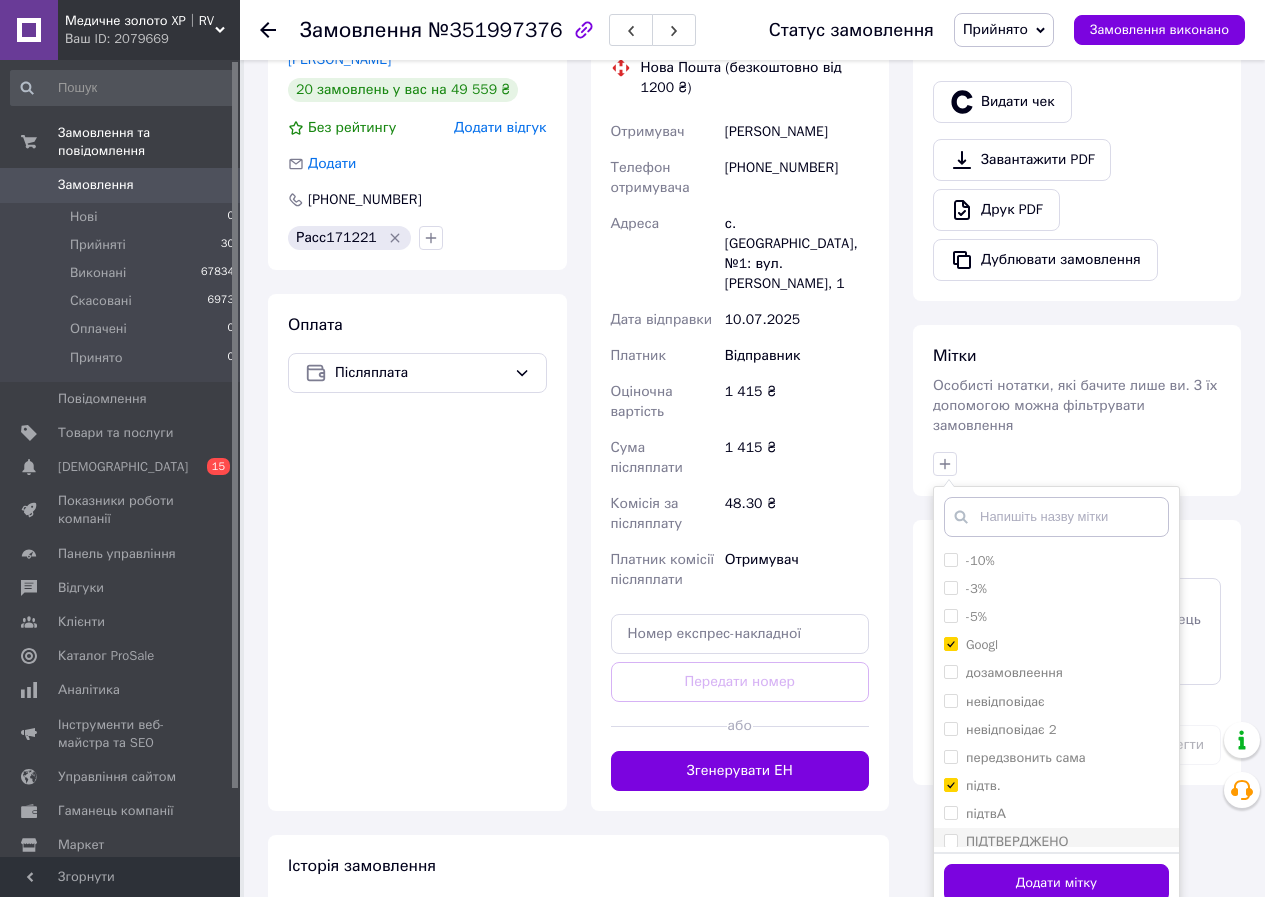 click on "підтв." at bounding box center (950, 784) 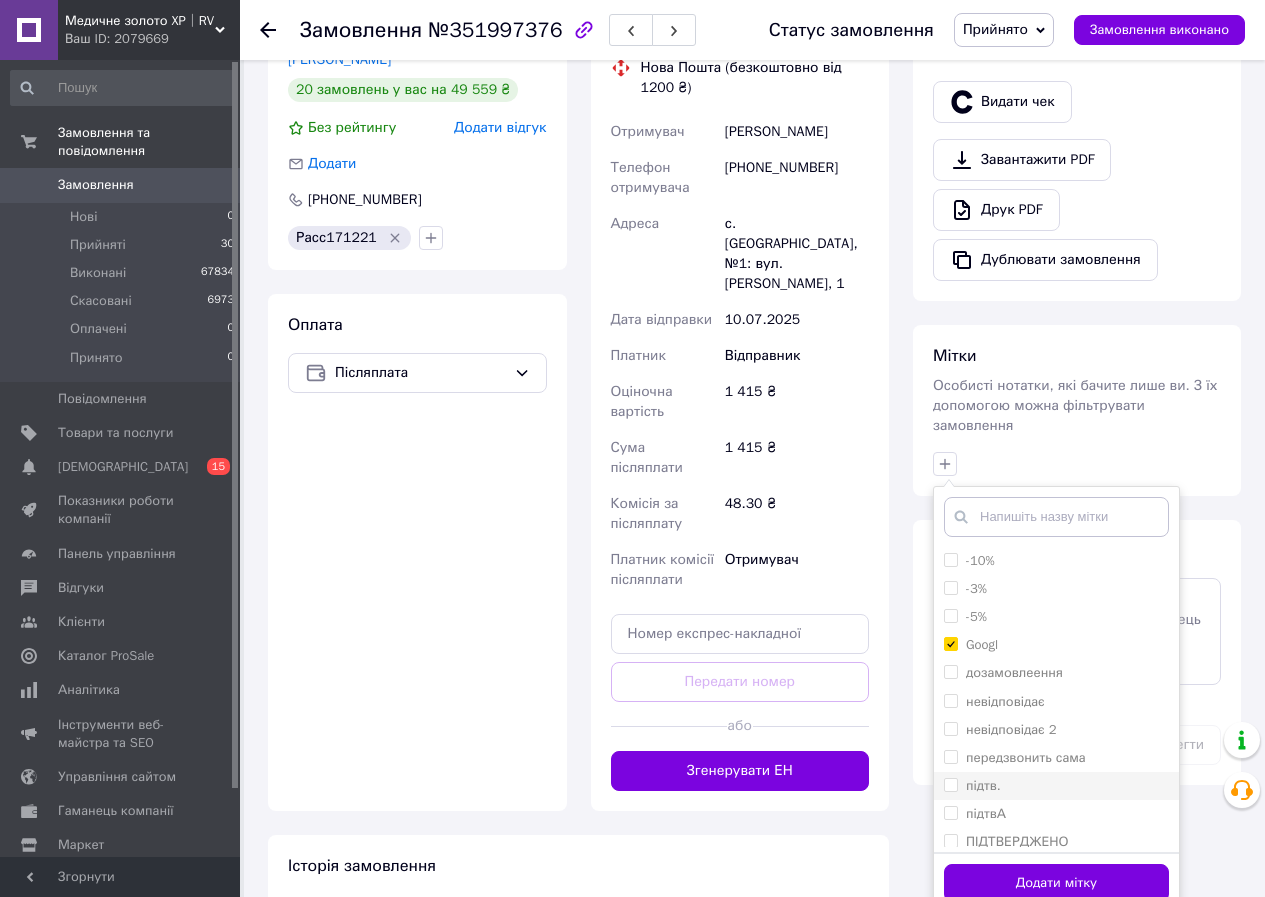 click on "підтв." at bounding box center [950, 784] 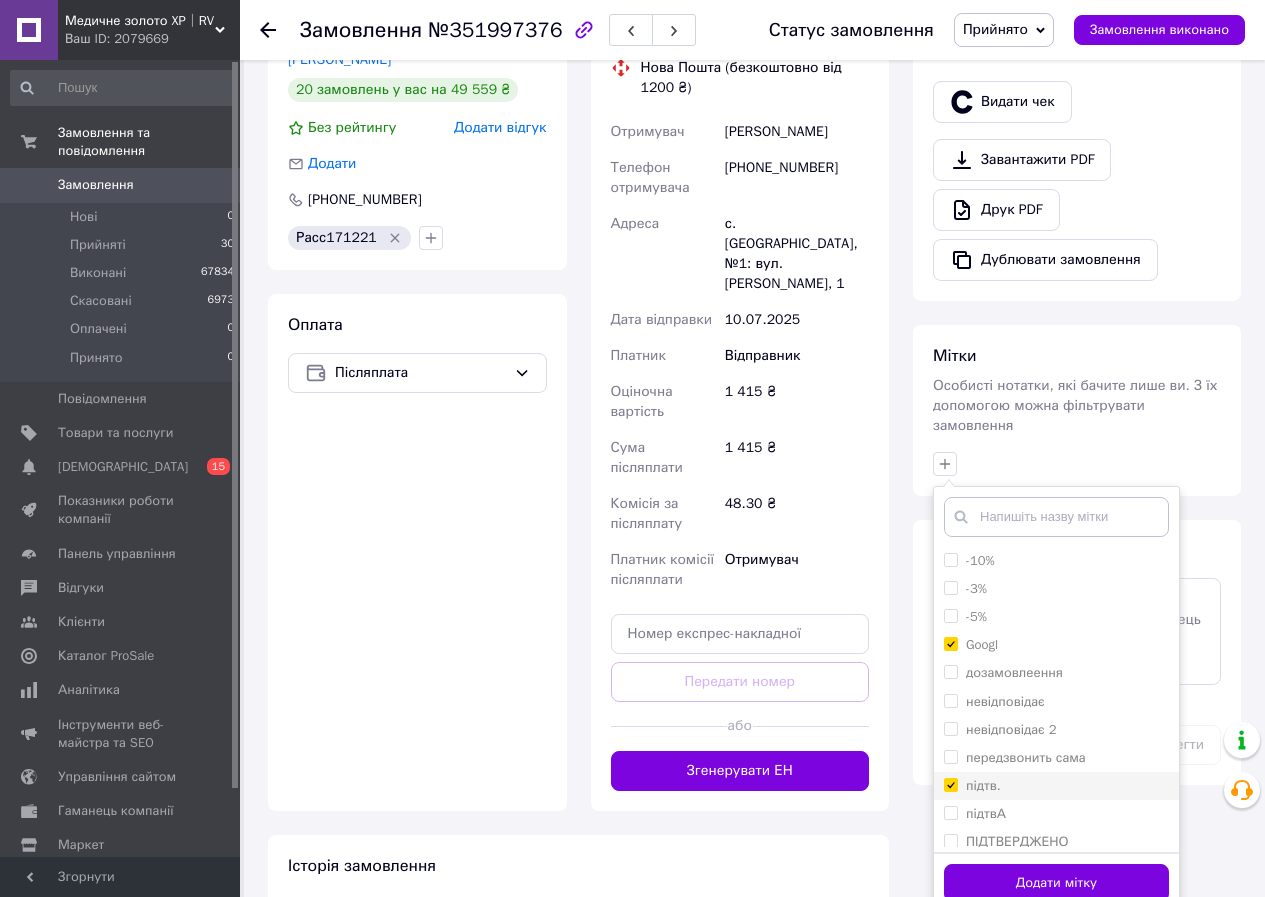 checkbox on "true" 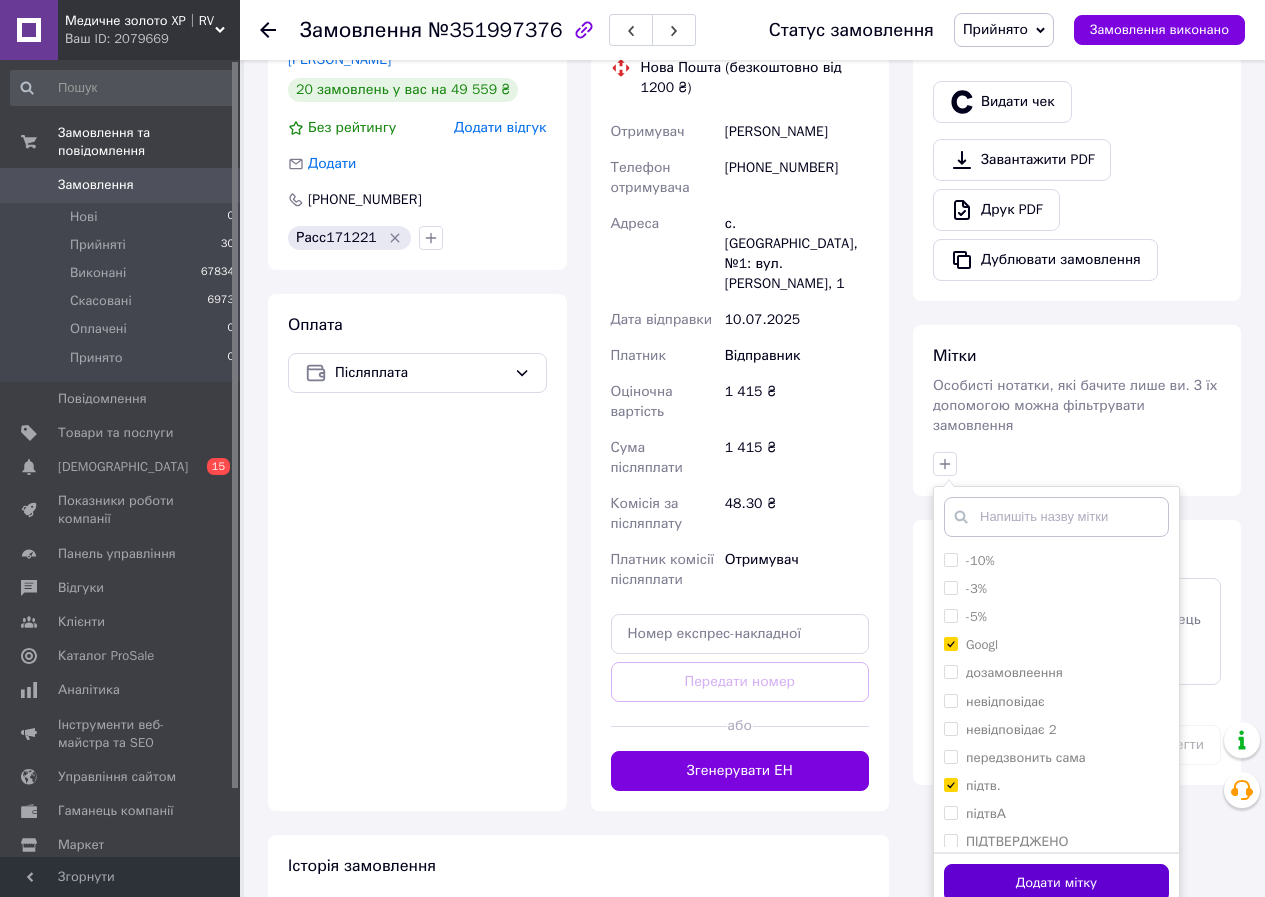 click on "Додати мітку" at bounding box center (1056, 883) 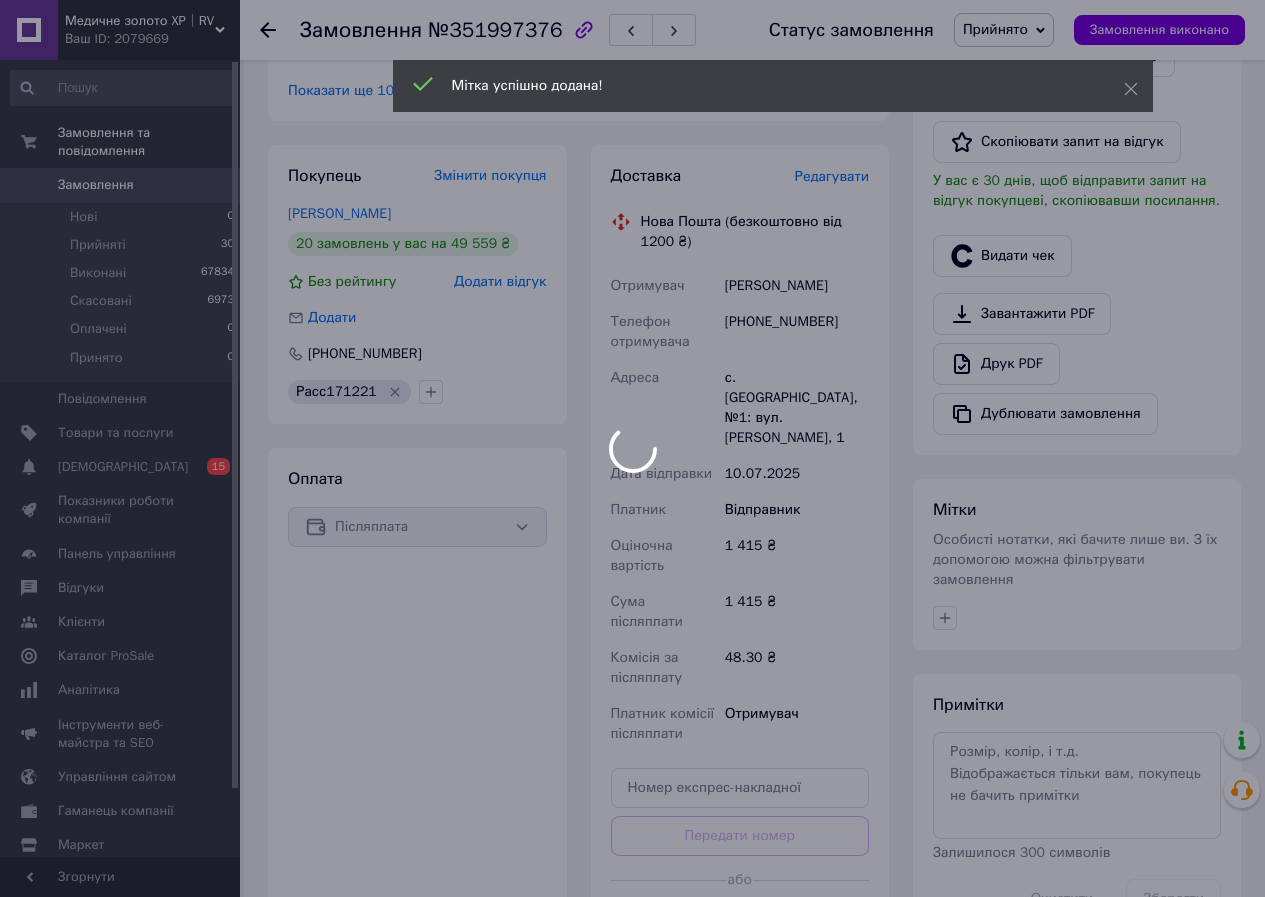 scroll, scrollTop: 300, scrollLeft: 0, axis: vertical 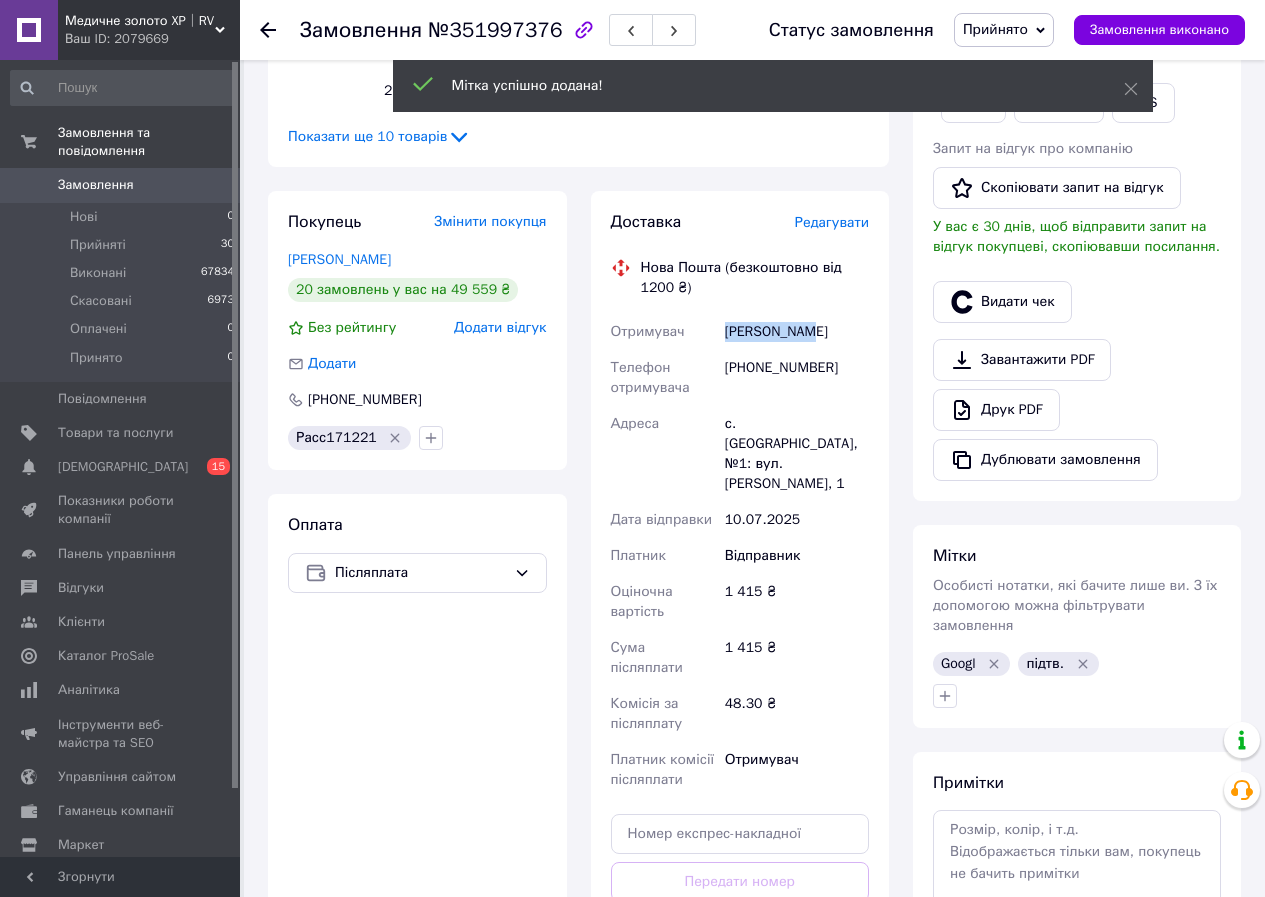 drag, startPoint x: 809, startPoint y: 329, endPoint x: 849, endPoint y: 329, distance: 40 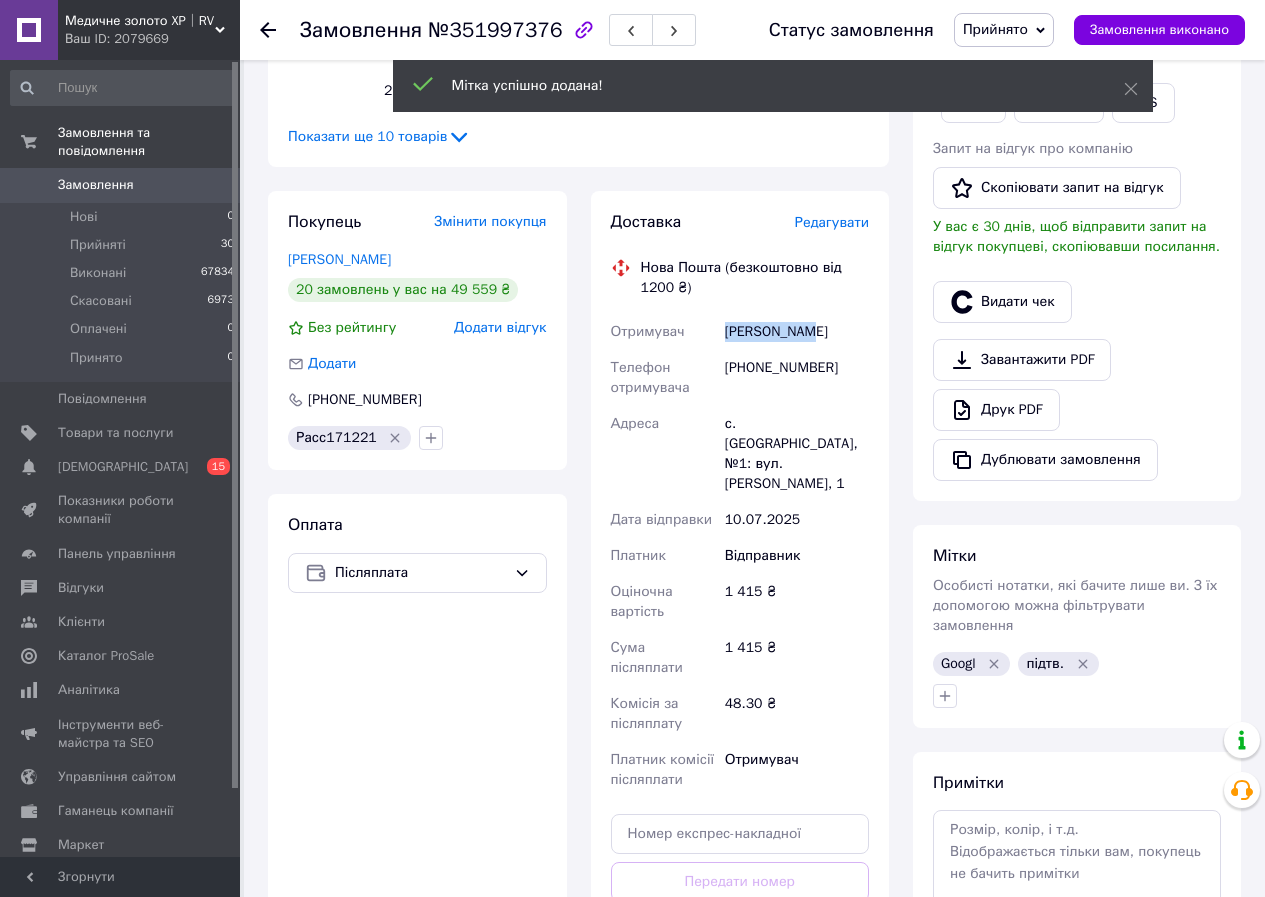 click on "Отримувач рега тетяна Телефон отримувача +380997148749 Адреса с. Нове Давидково, №1: вул. Терешкової, 1 Дата відправки 10.07.2025 Платник Відправник Оціночна вартість 1 415 ₴ Сума післяплати 1 415 ₴ Комісія за післяплату 48.30 ₴ Платник комісії післяплати Отримувач" at bounding box center [740, 556] 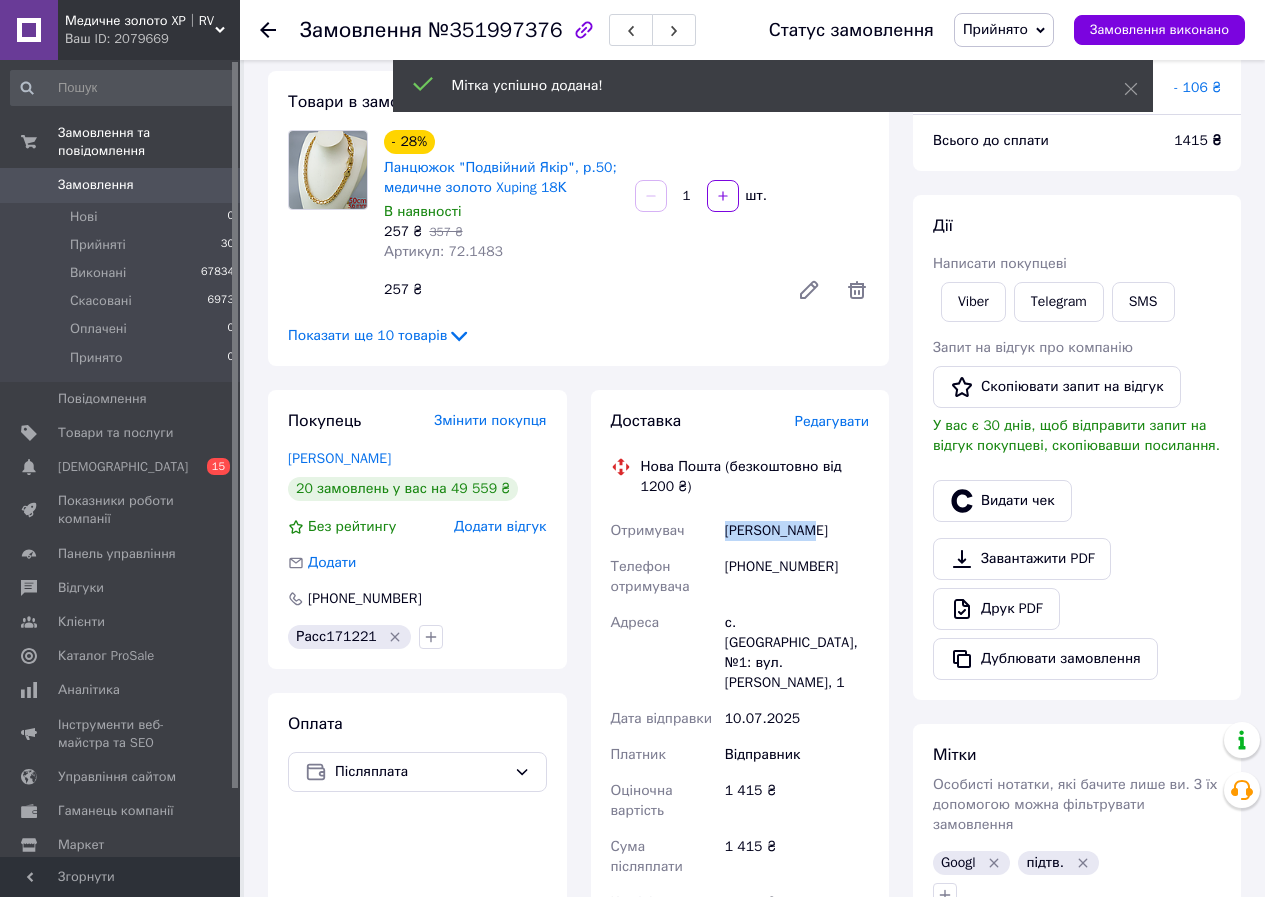 scroll, scrollTop: 0, scrollLeft: 0, axis: both 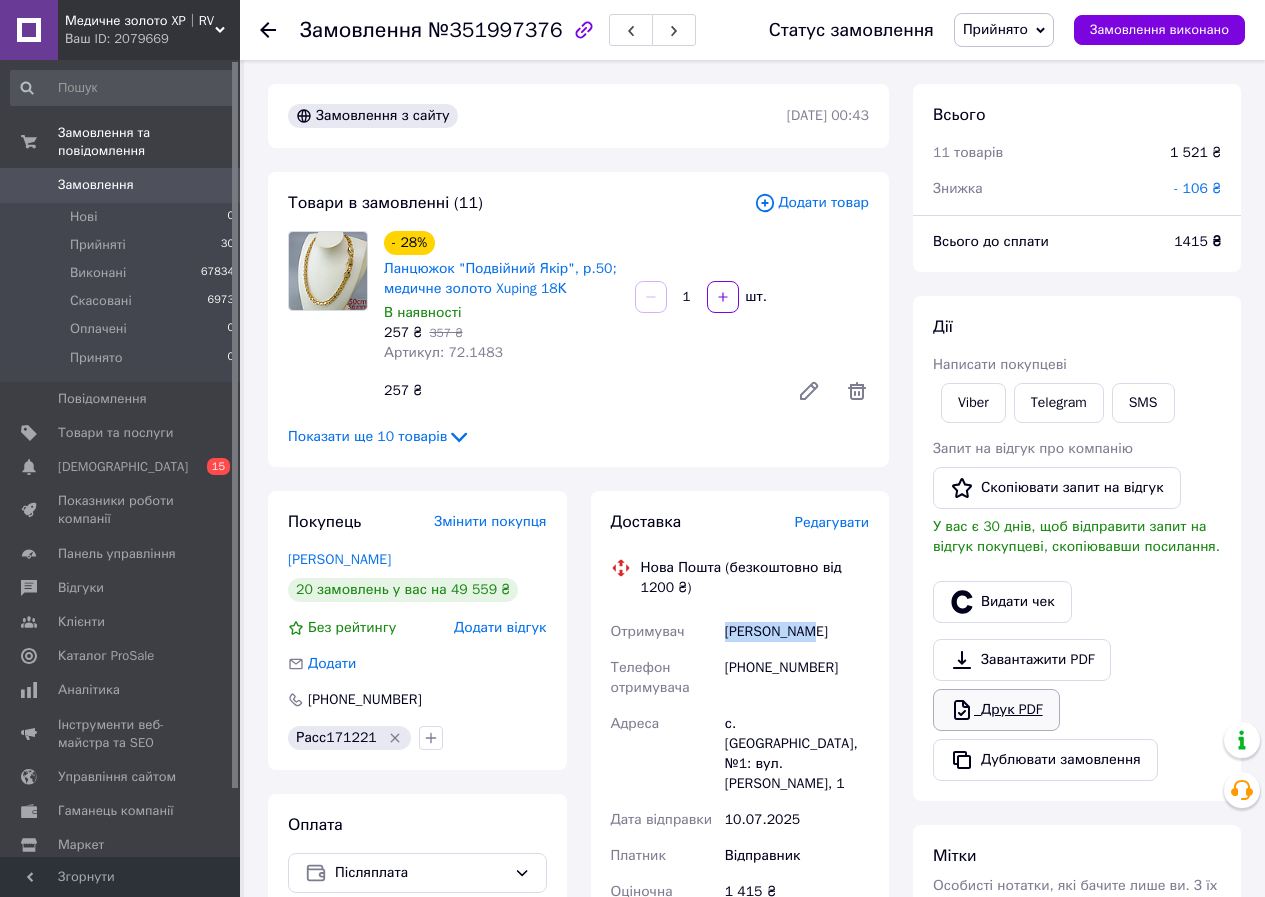 click on "Друк PDF" at bounding box center (996, 710) 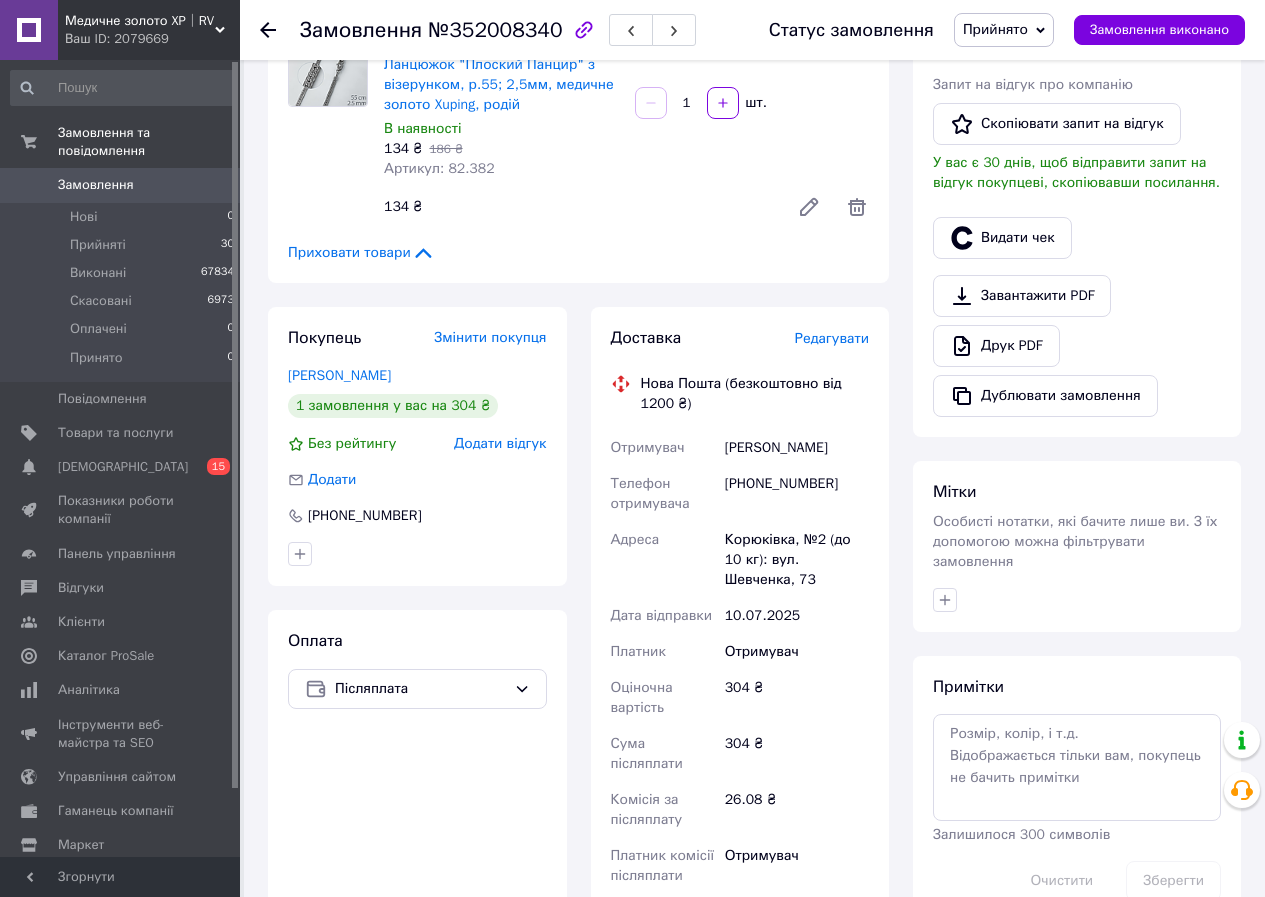 scroll, scrollTop: 0, scrollLeft: 0, axis: both 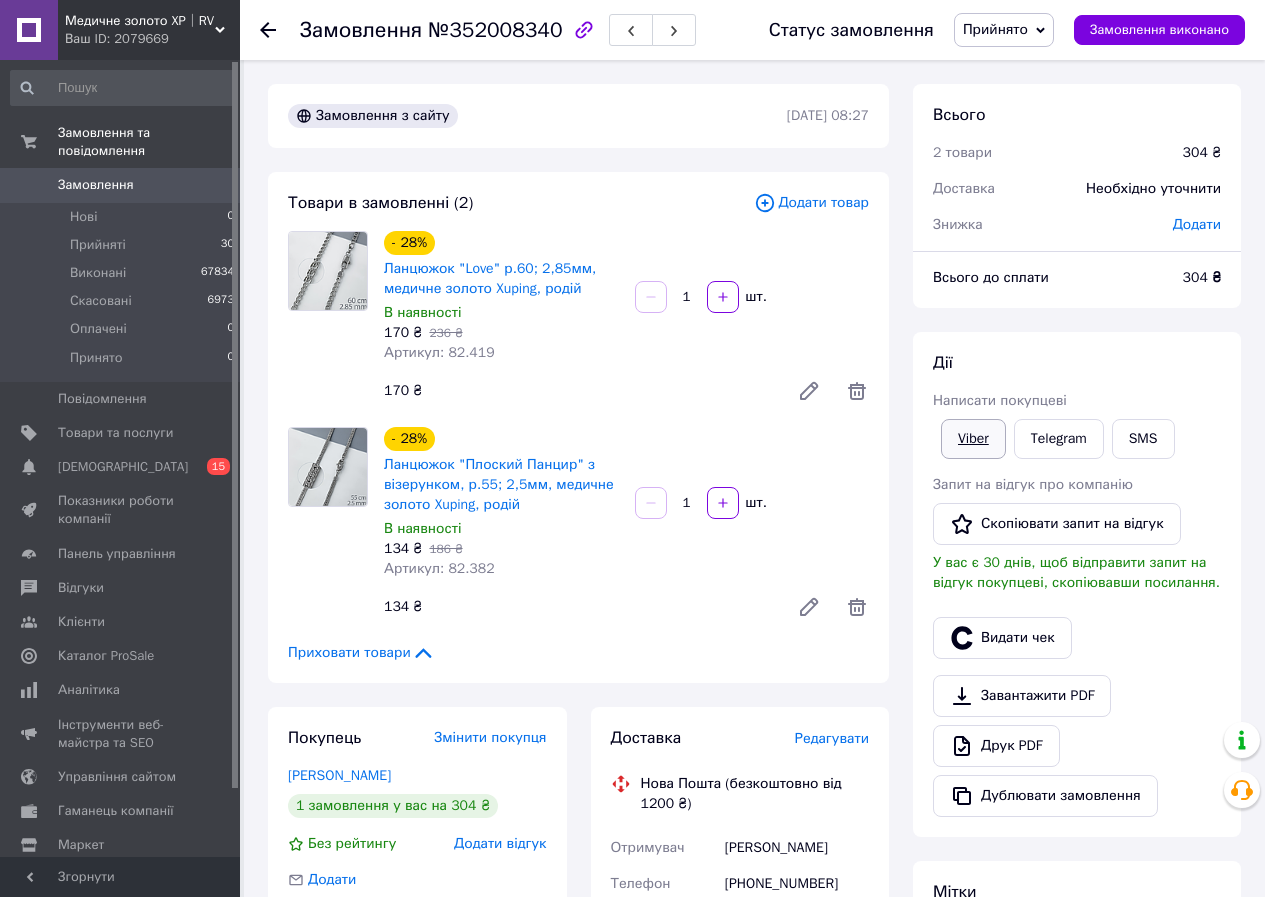 click on "Viber" at bounding box center [973, 439] 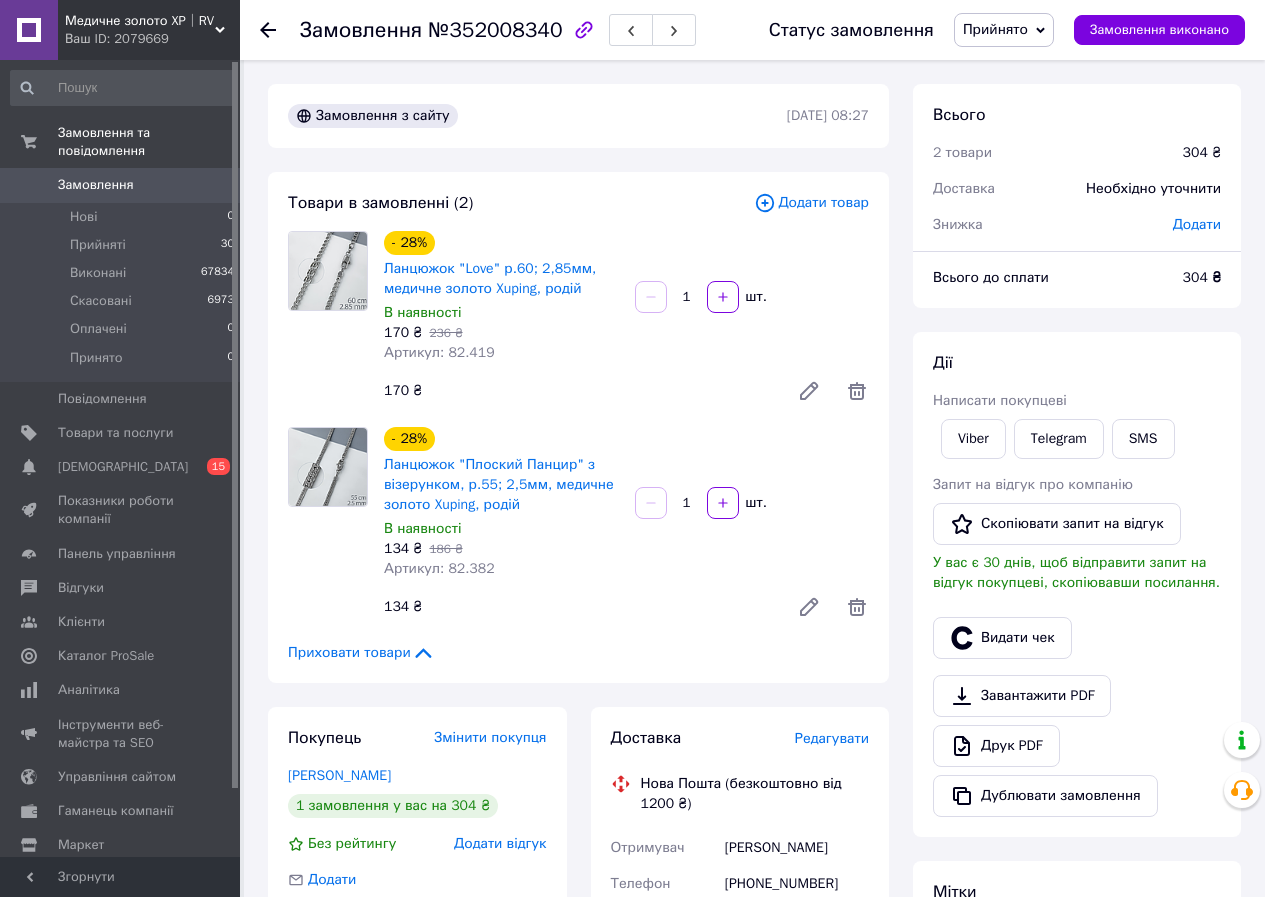 click on "Покупець Змінити покупця [PERSON_NAME] 1 замовлення у вас на 304 ₴ Без рейтингу   Додати відгук Додати [PHONE_NUMBER]" at bounding box center [417, 846] 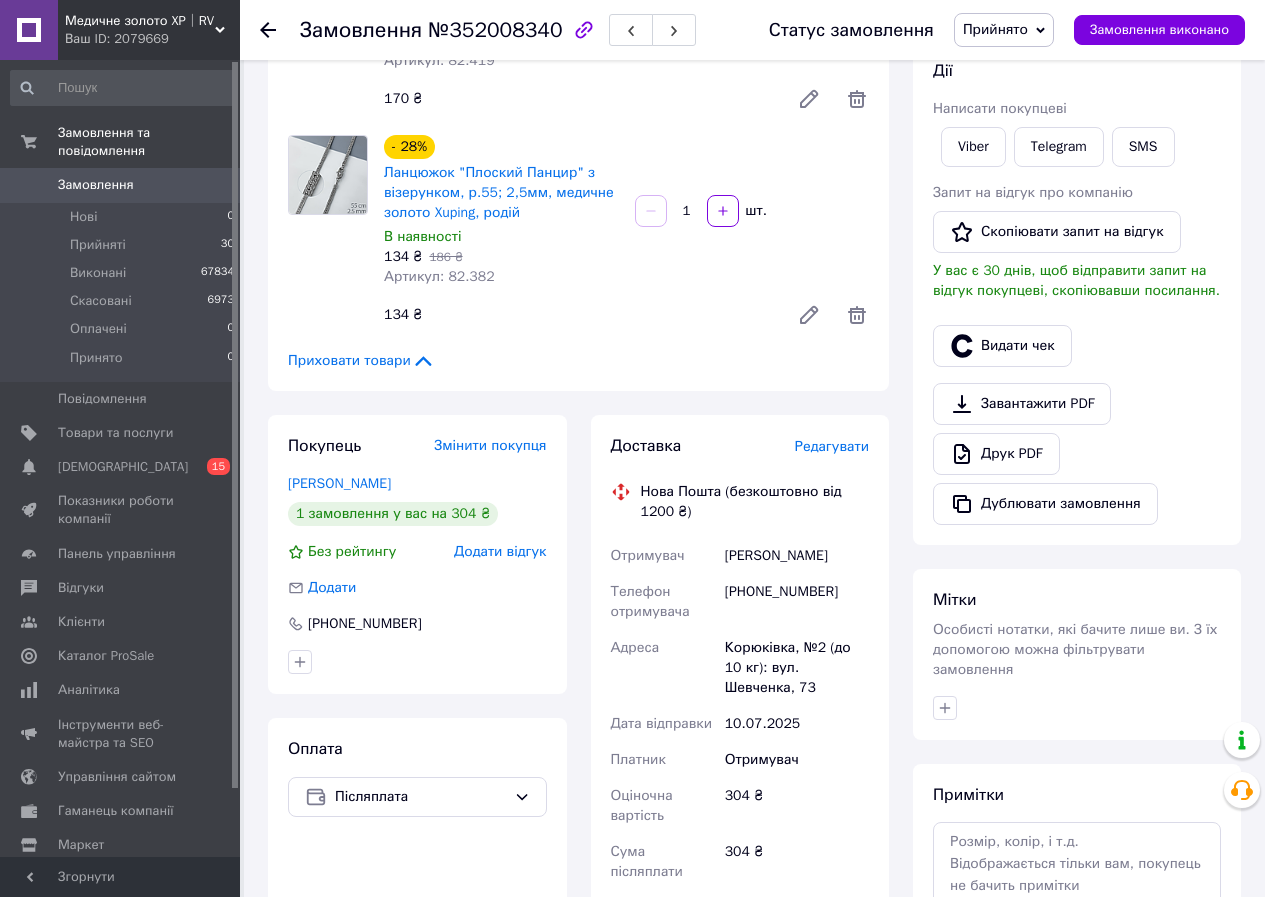 scroll, scrollTop: 300, scrollLeft: 0, axis: vertical 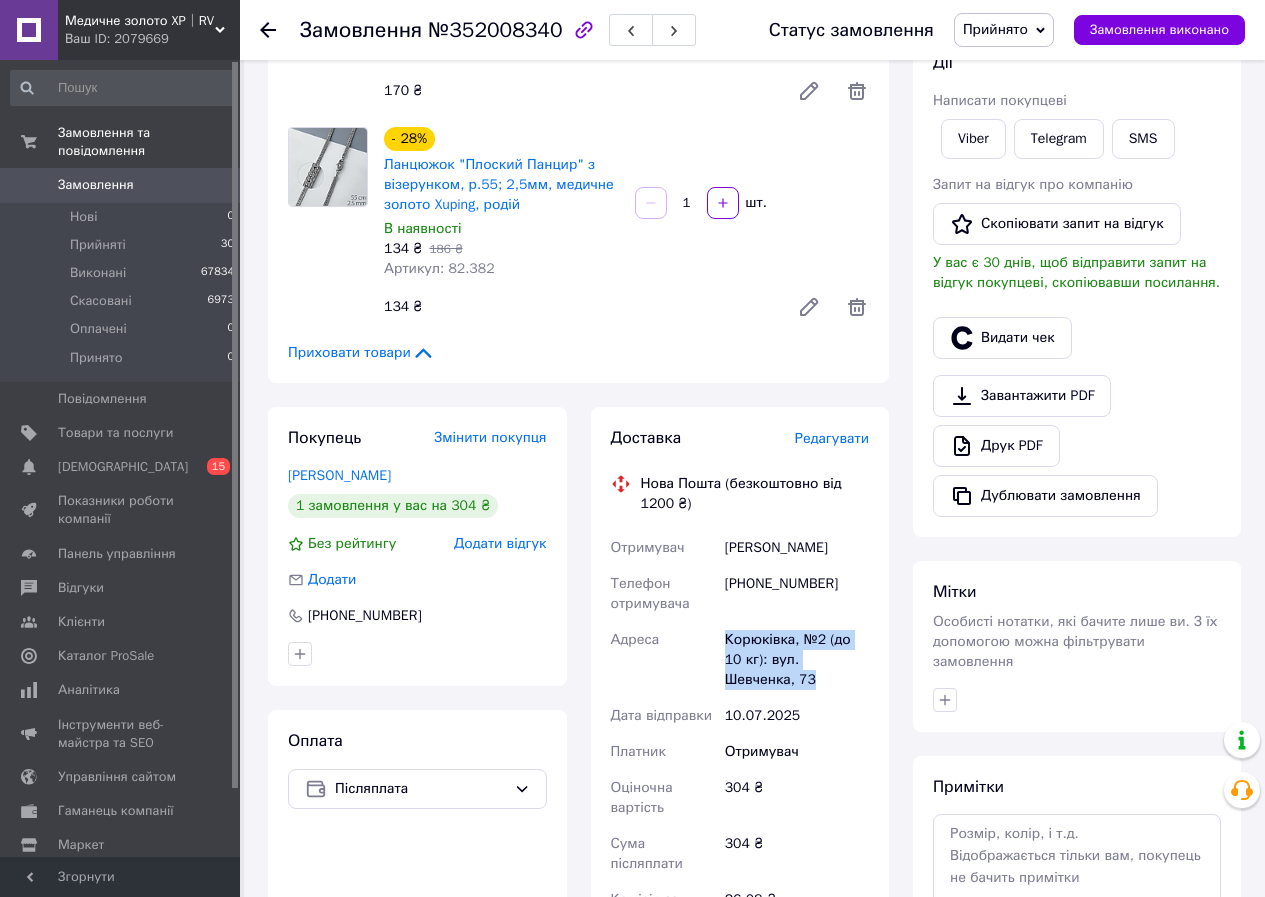 drag, startPoint x: 718, startPoint y: 639, endPoint x: 869, endPoint y: 661, distance: 152.59424 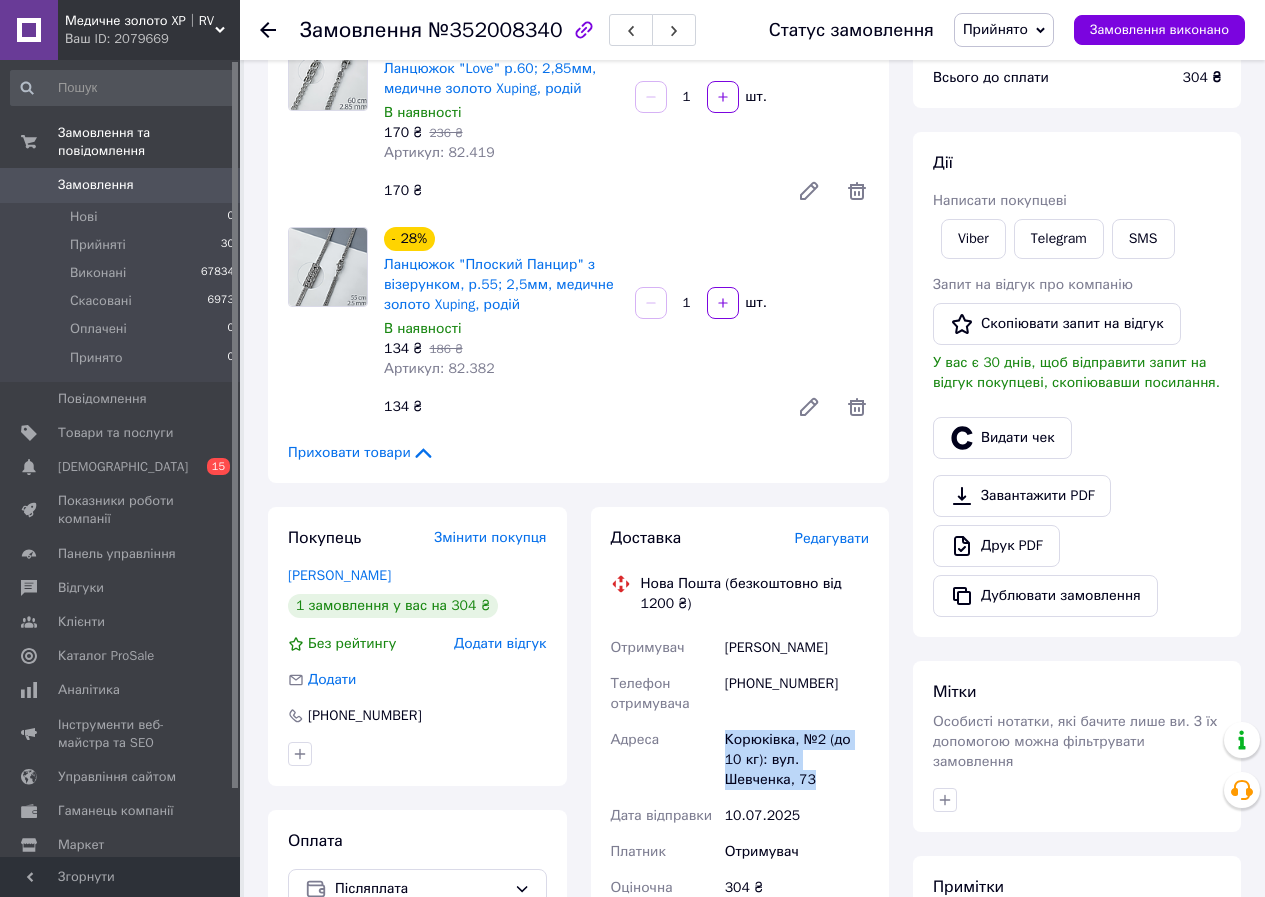 scroll, scrollTop: 400, scrollLeft: 0, axis: vertical 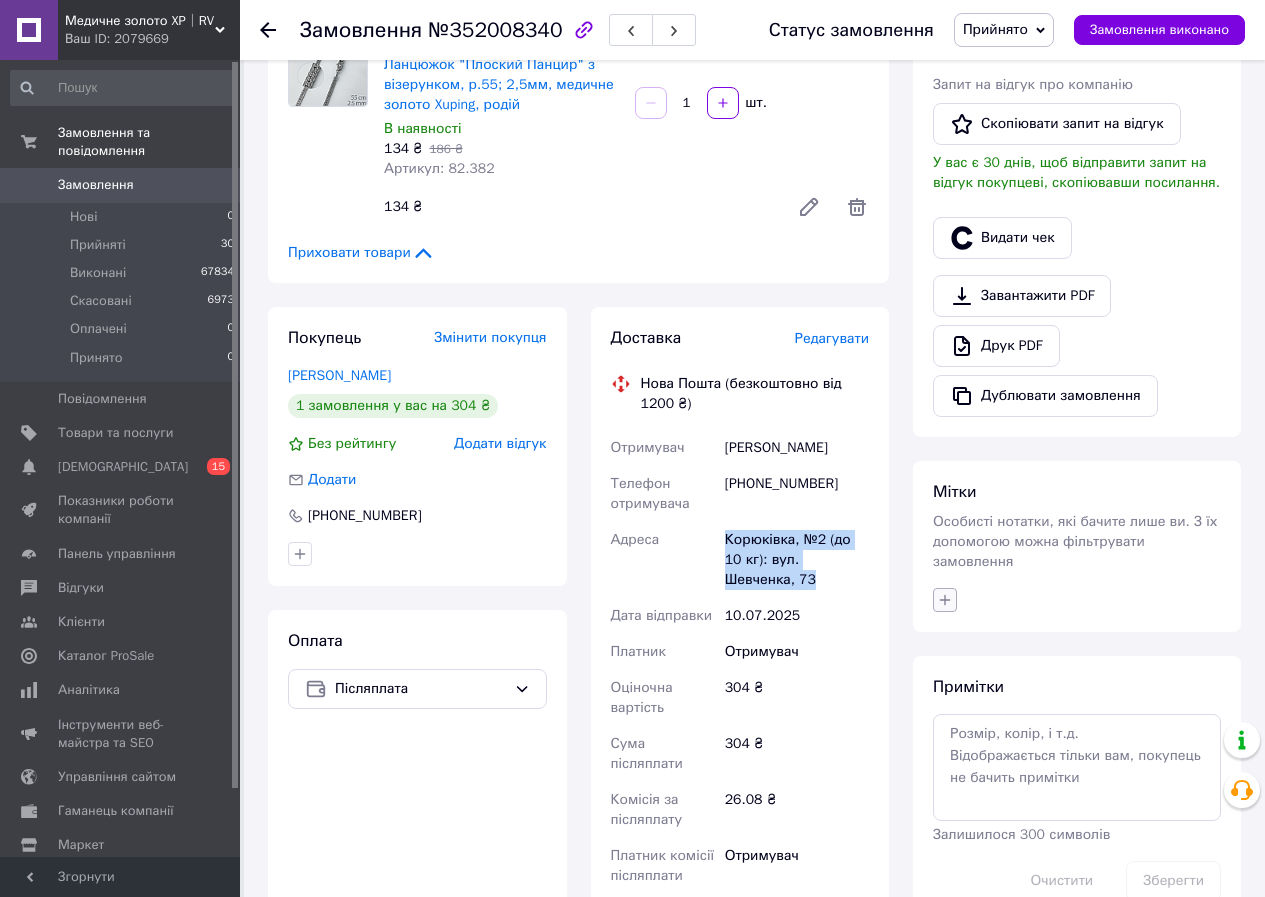 click 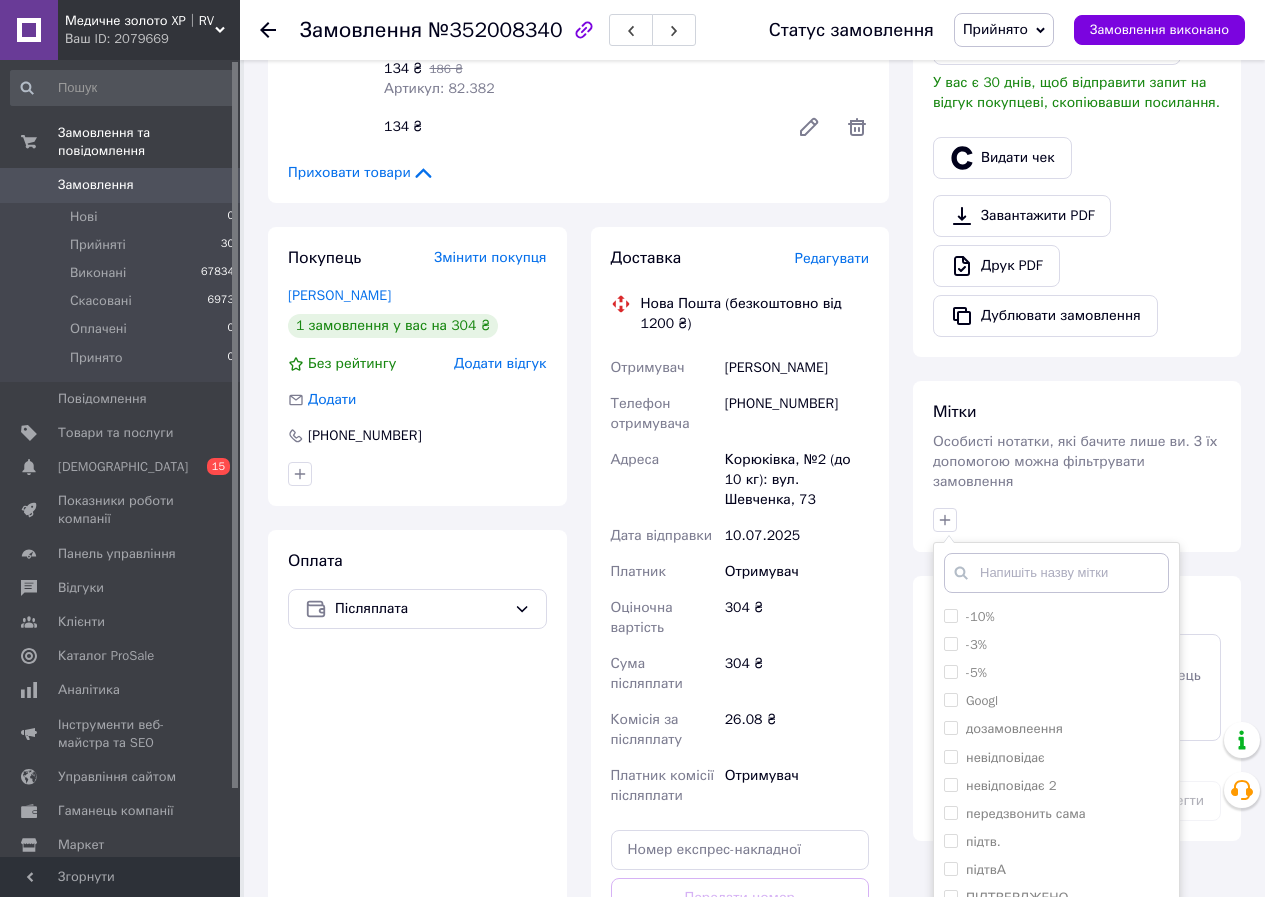 scroll, scrollTop: 600, scrollLeft: 0, axis: vertical 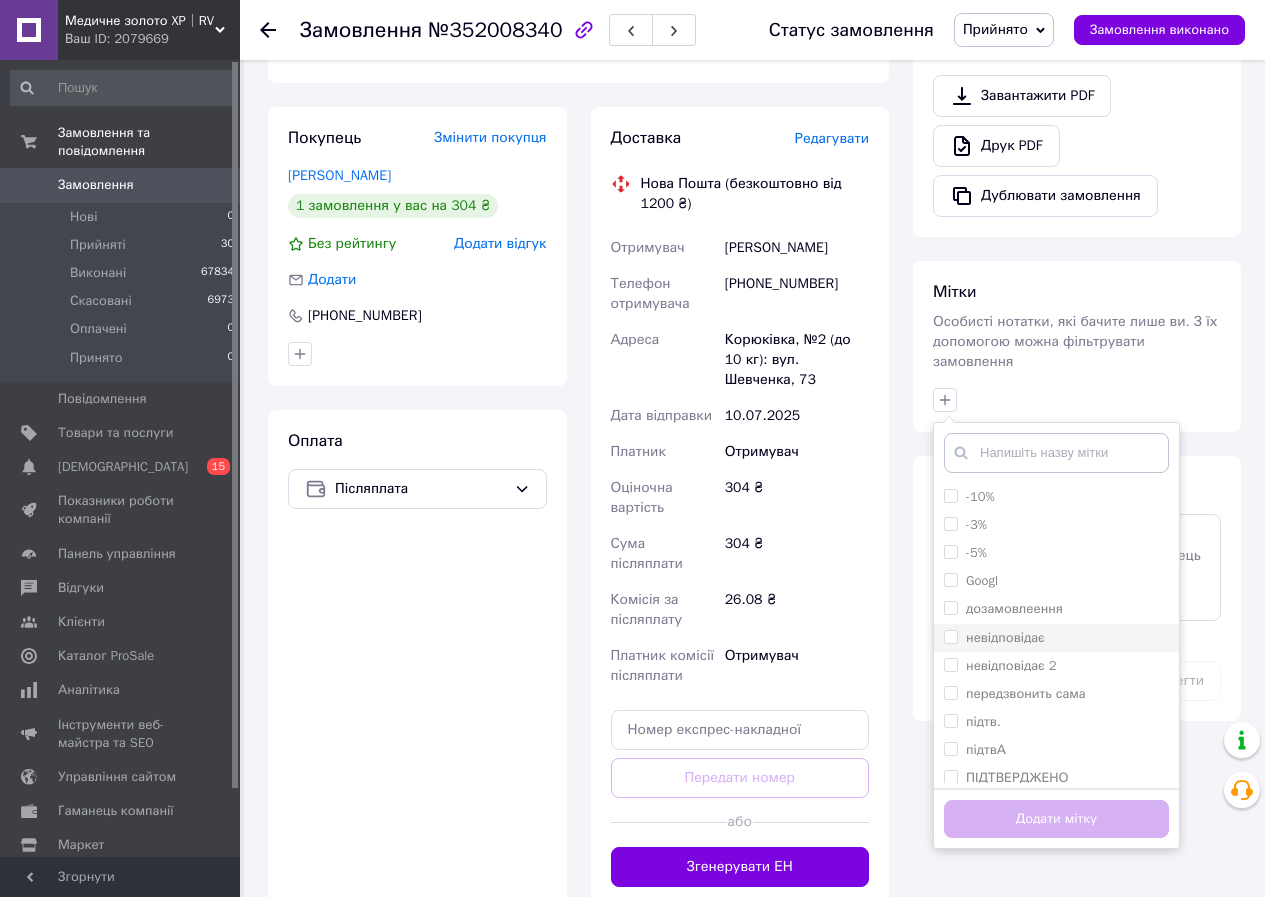 drag, startPoint x: 950, startPoint y: 554, endPoint x: 955, endPoint y: 613, distance: 59.211487 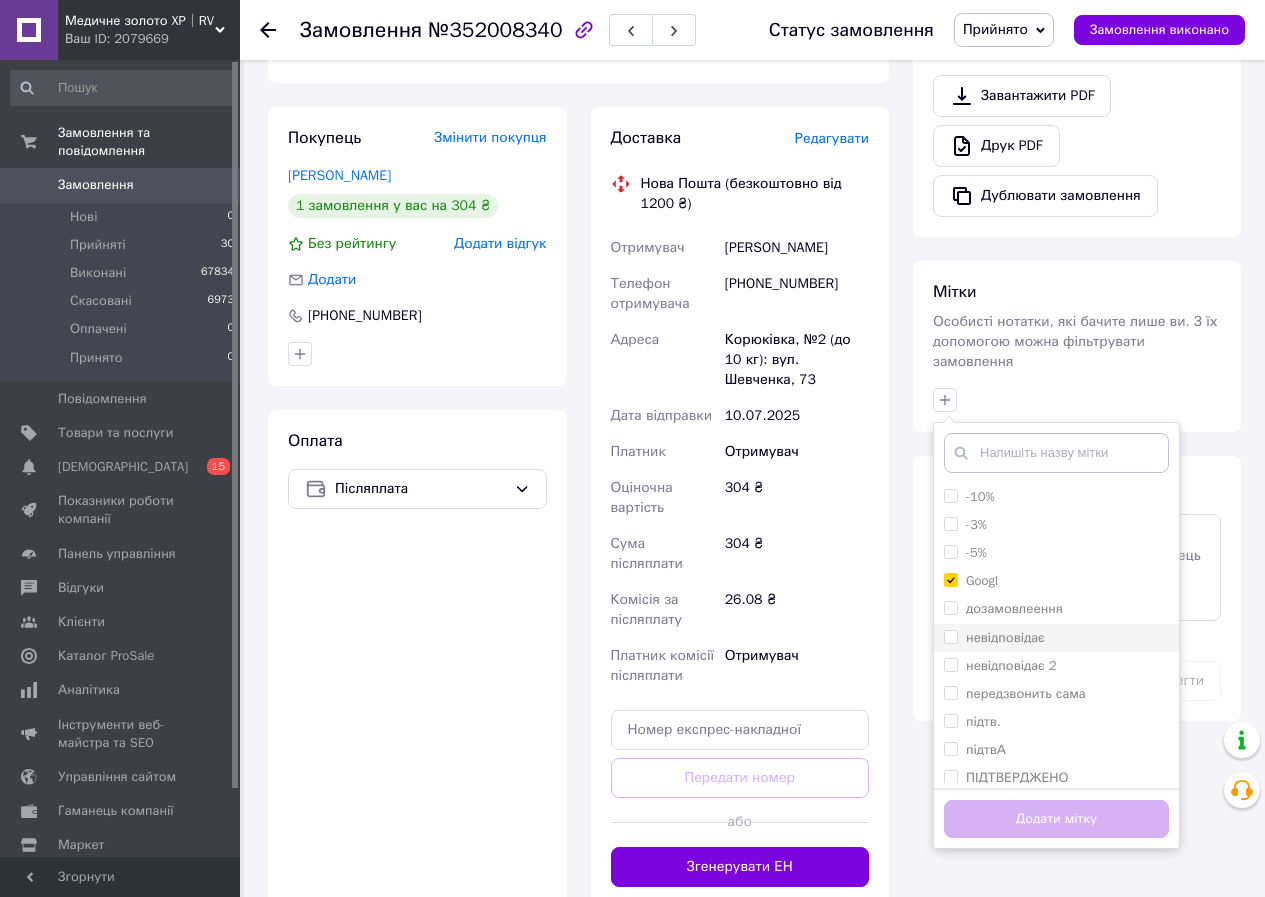 checkbox on "true" 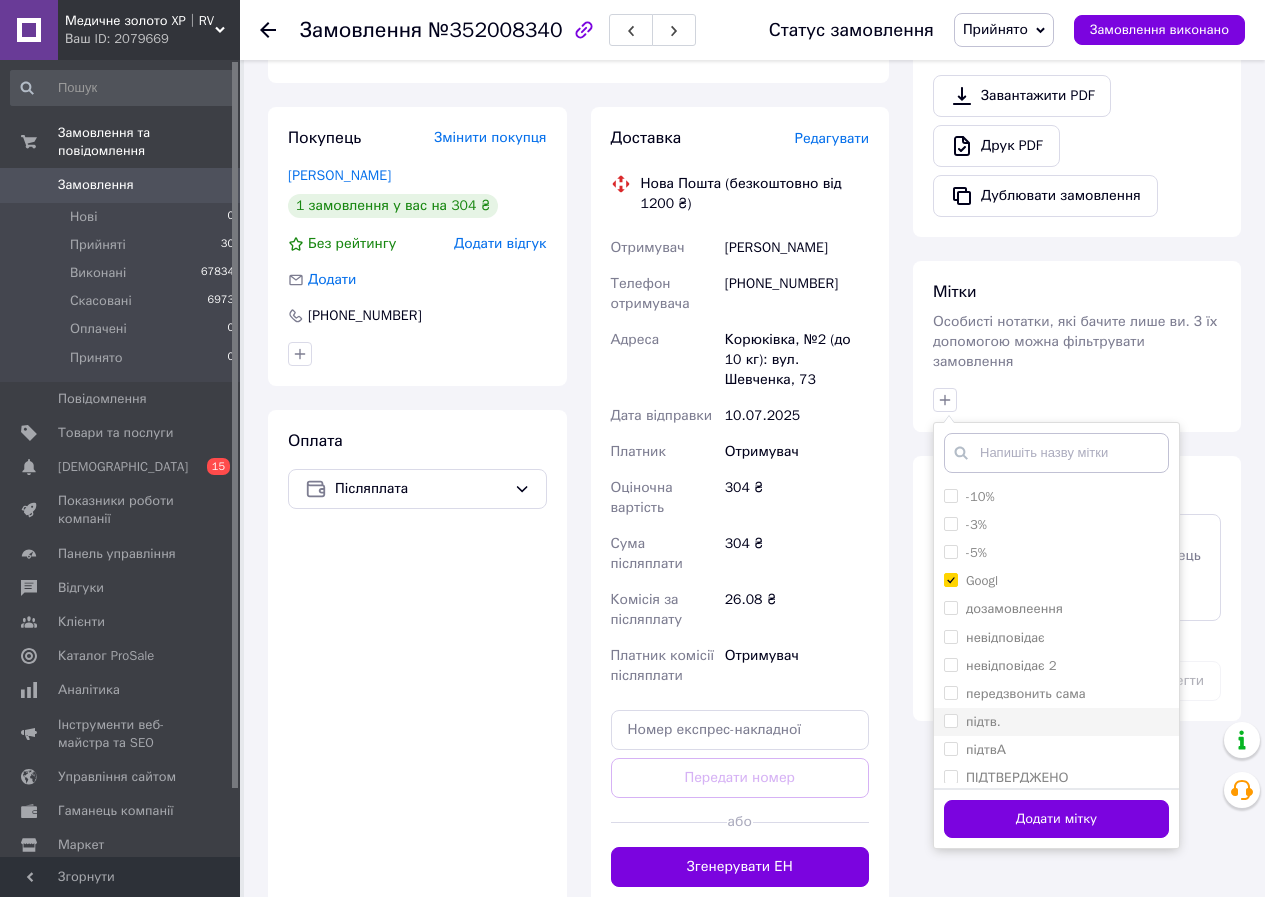 click on "підтв." at bounding box center (950, 720) 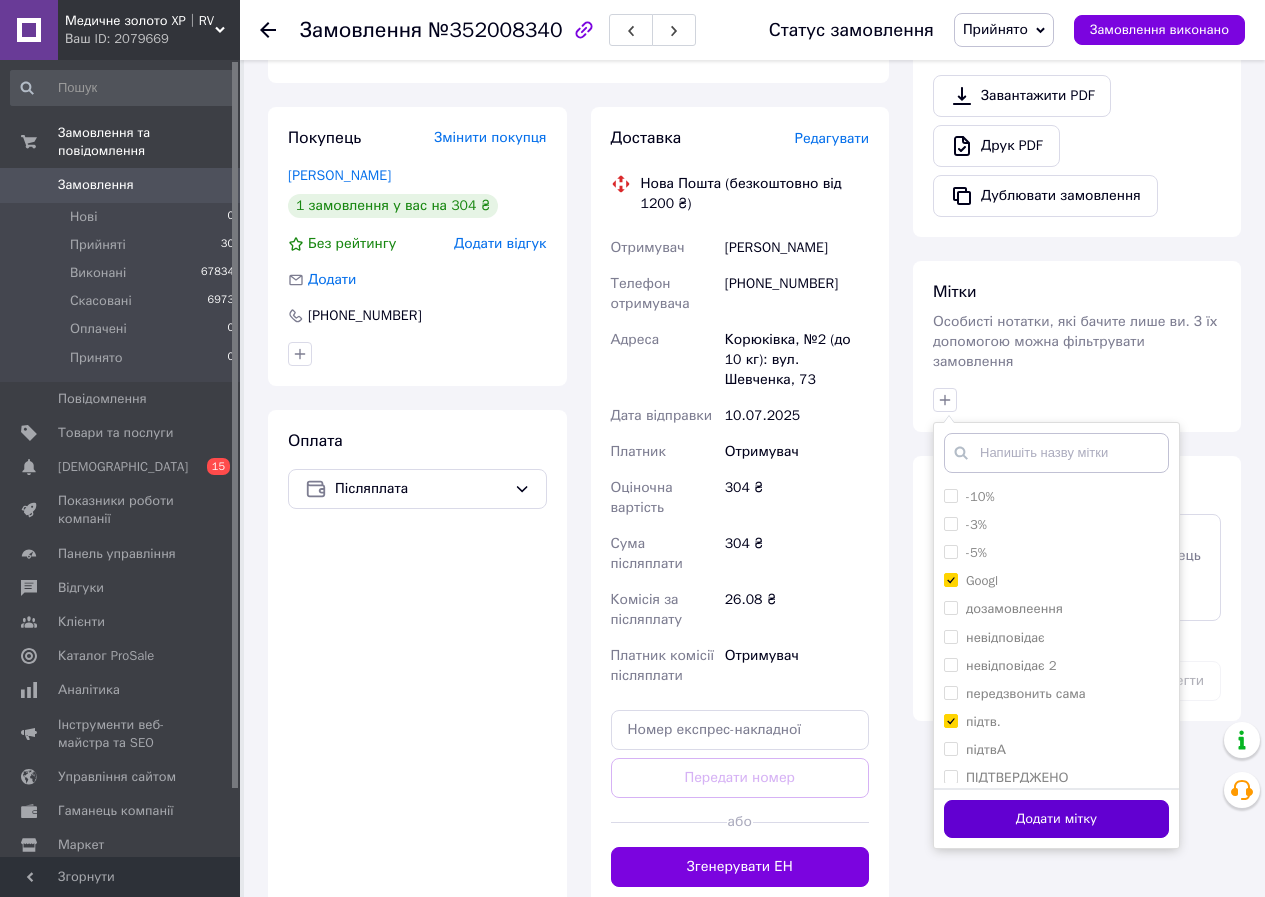 click on "Додати мітку" at bounding box center [1056, 819] 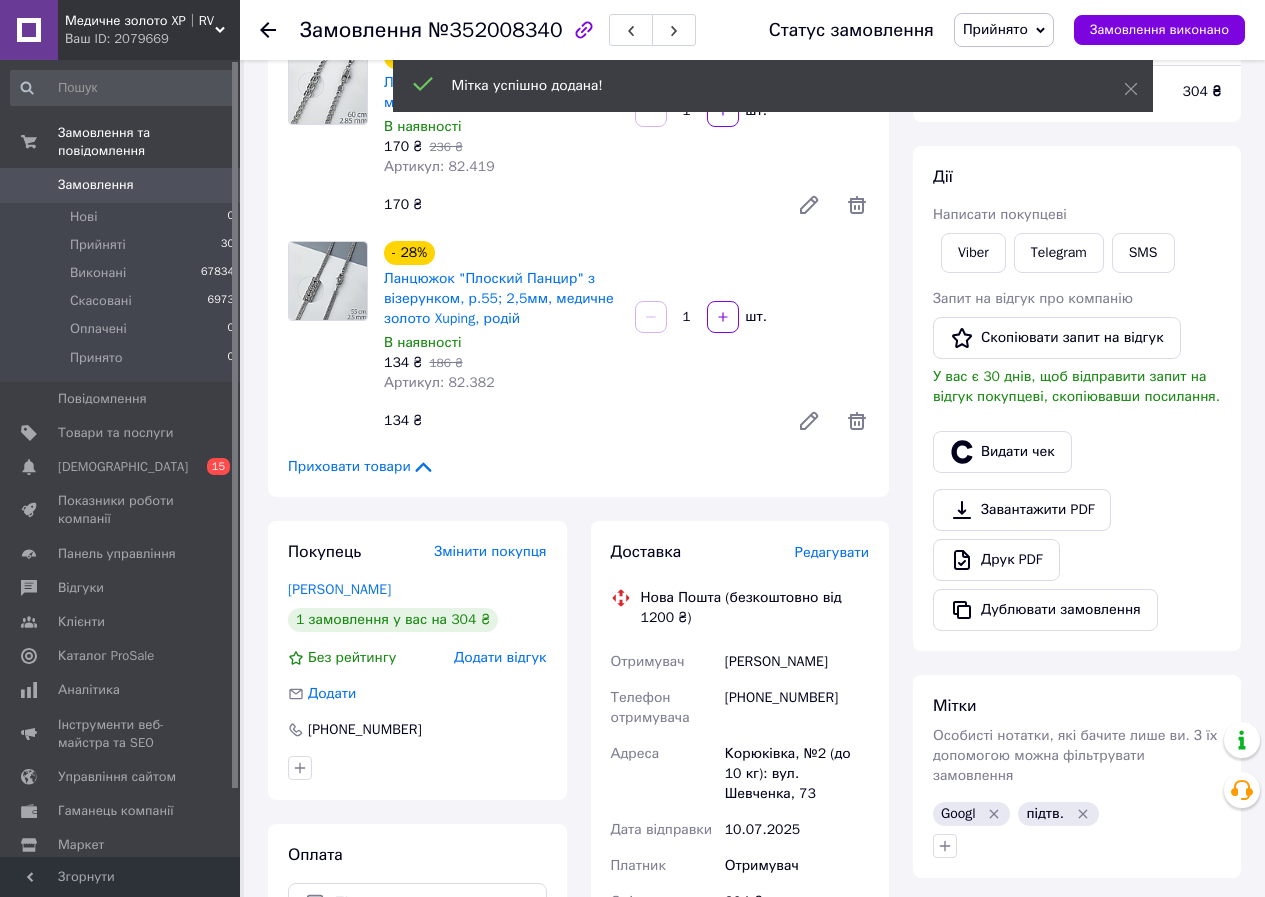 scroll, scrollTop: 300, scrollLeft: 0, axis: vertical 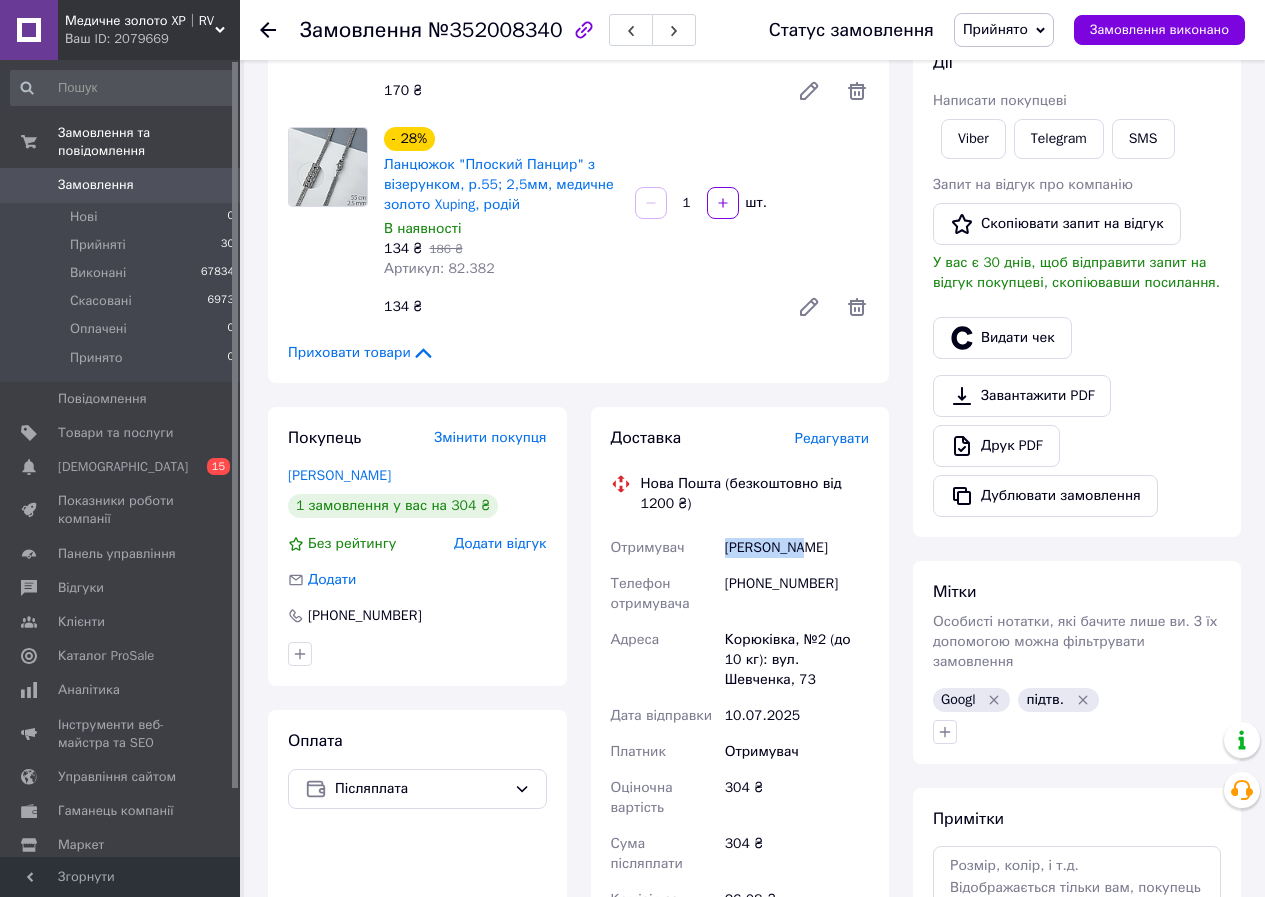 drag, startPoint x: 724, startPoint y: 540, endPoint x: 816, endPoint y: 547, distance: 92.26592 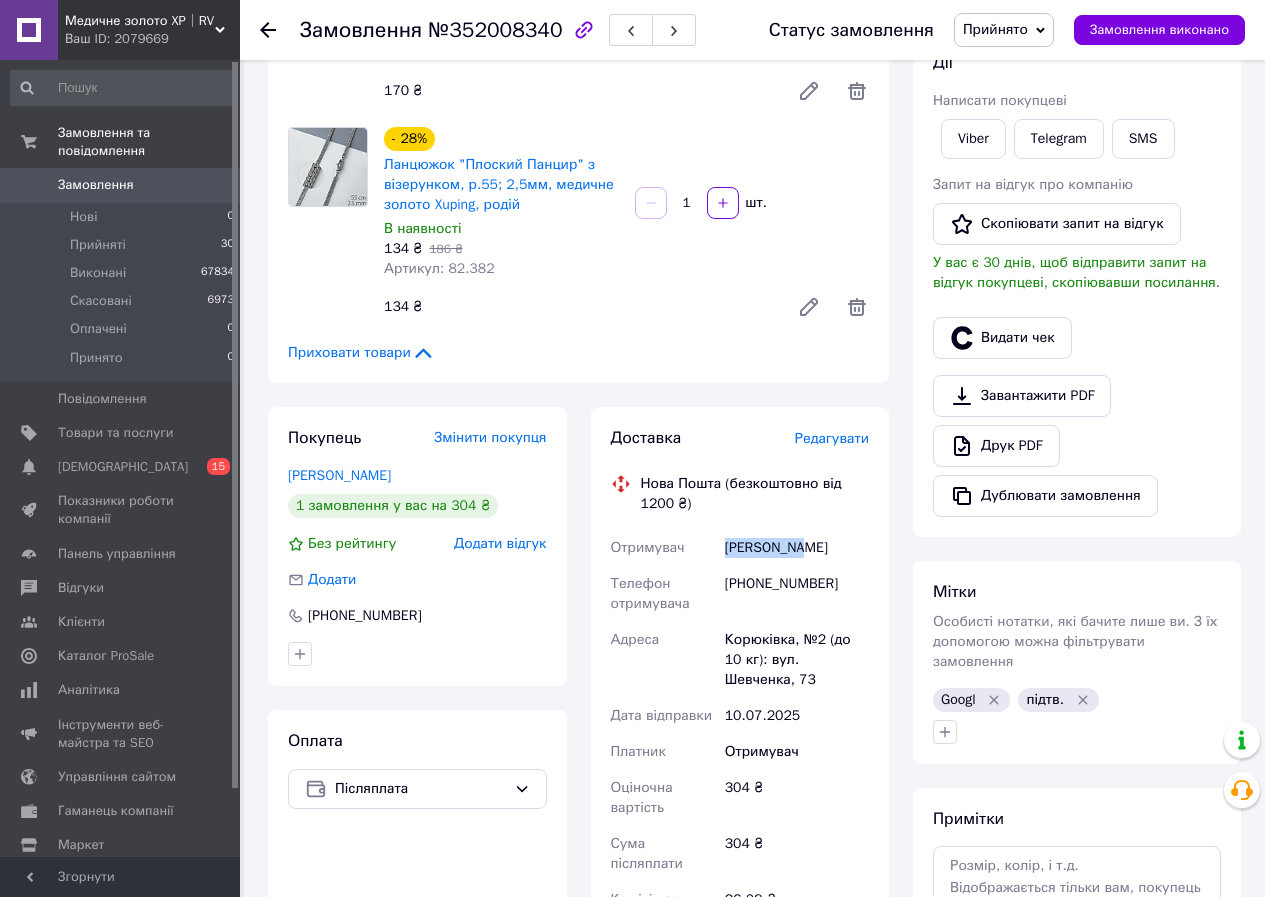 copy on "[PERSON_NAME]" 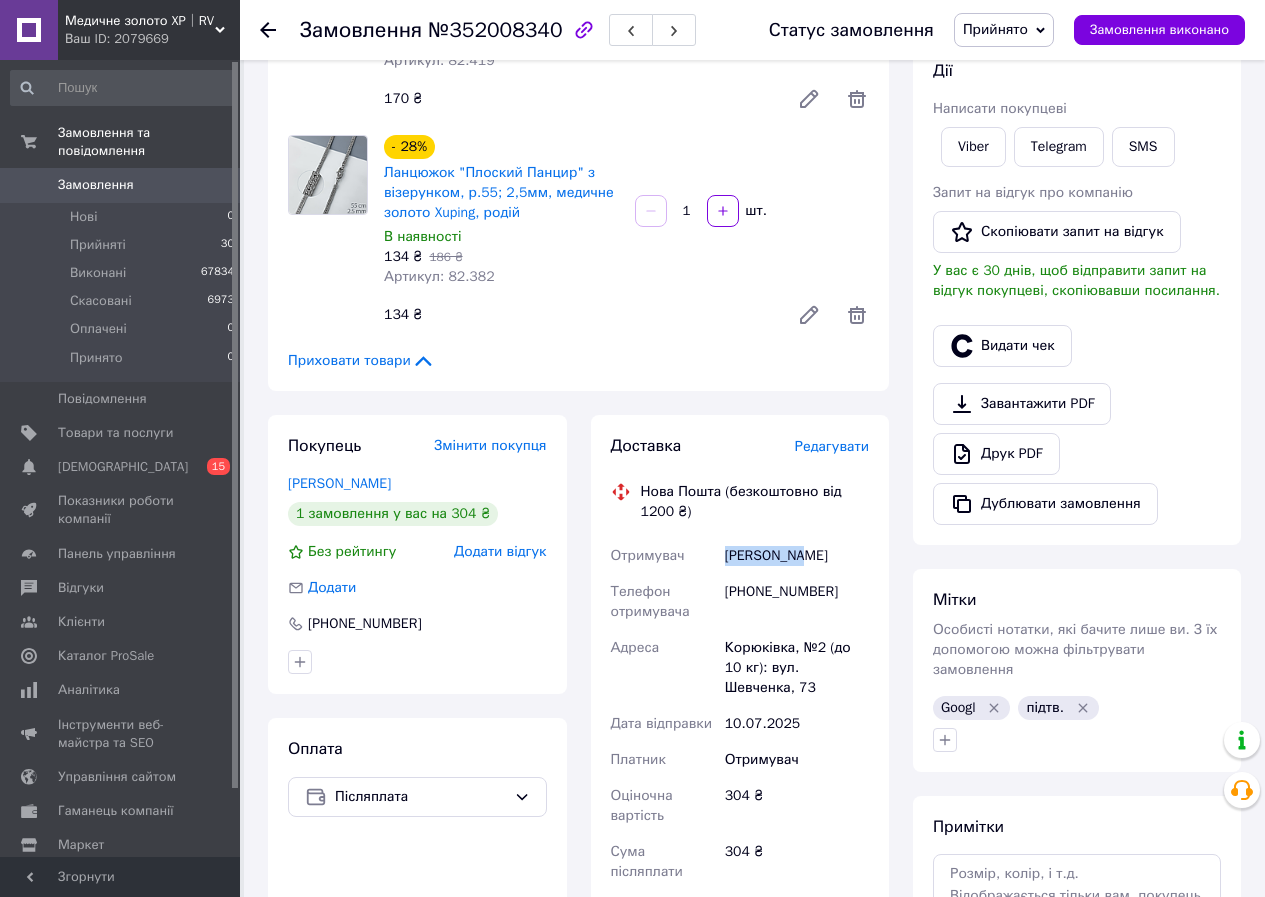 scroll, scrollTop: 300, scrollLeft: 0, axis: vertical 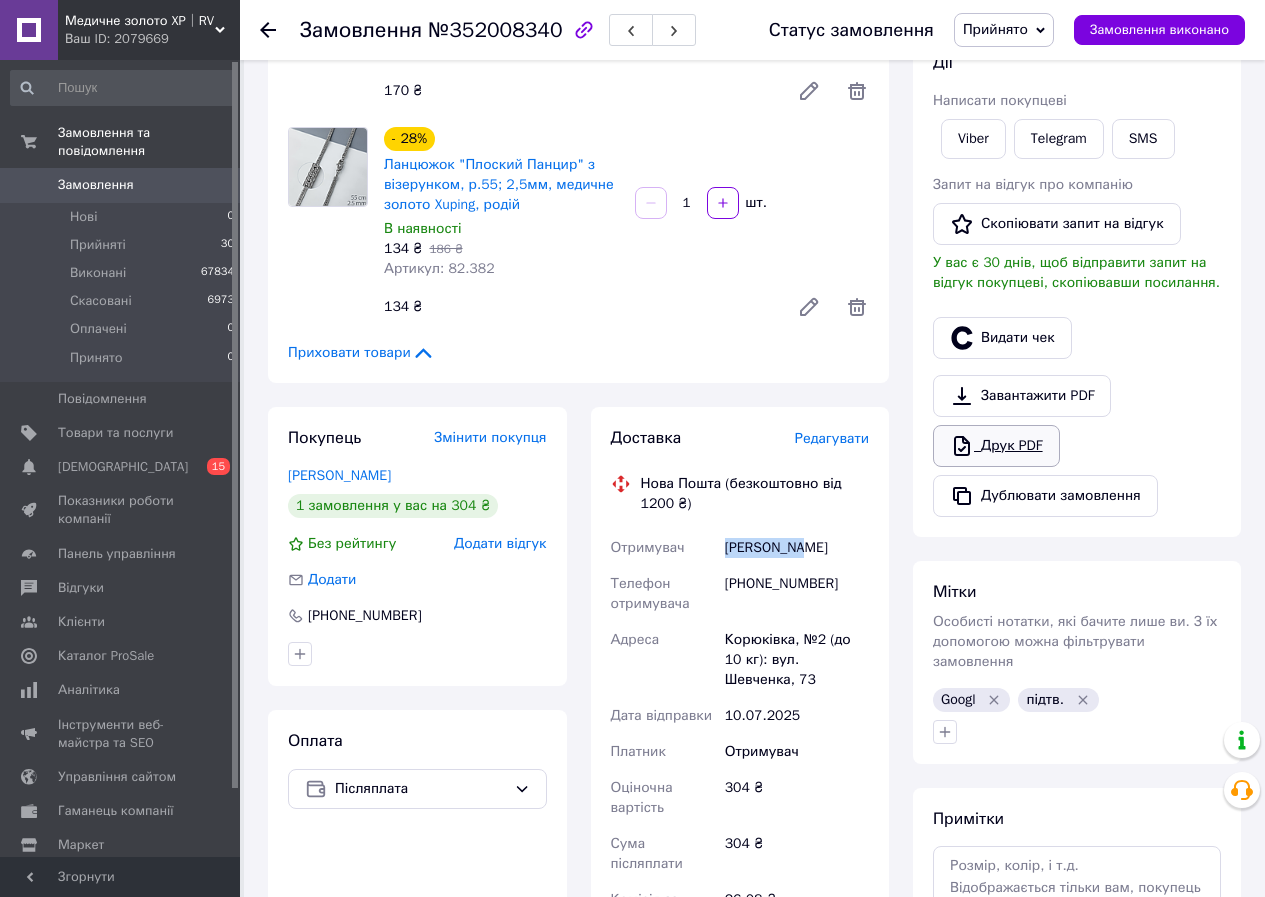 click on "Друк PDF" at bounding box center (996, 446) 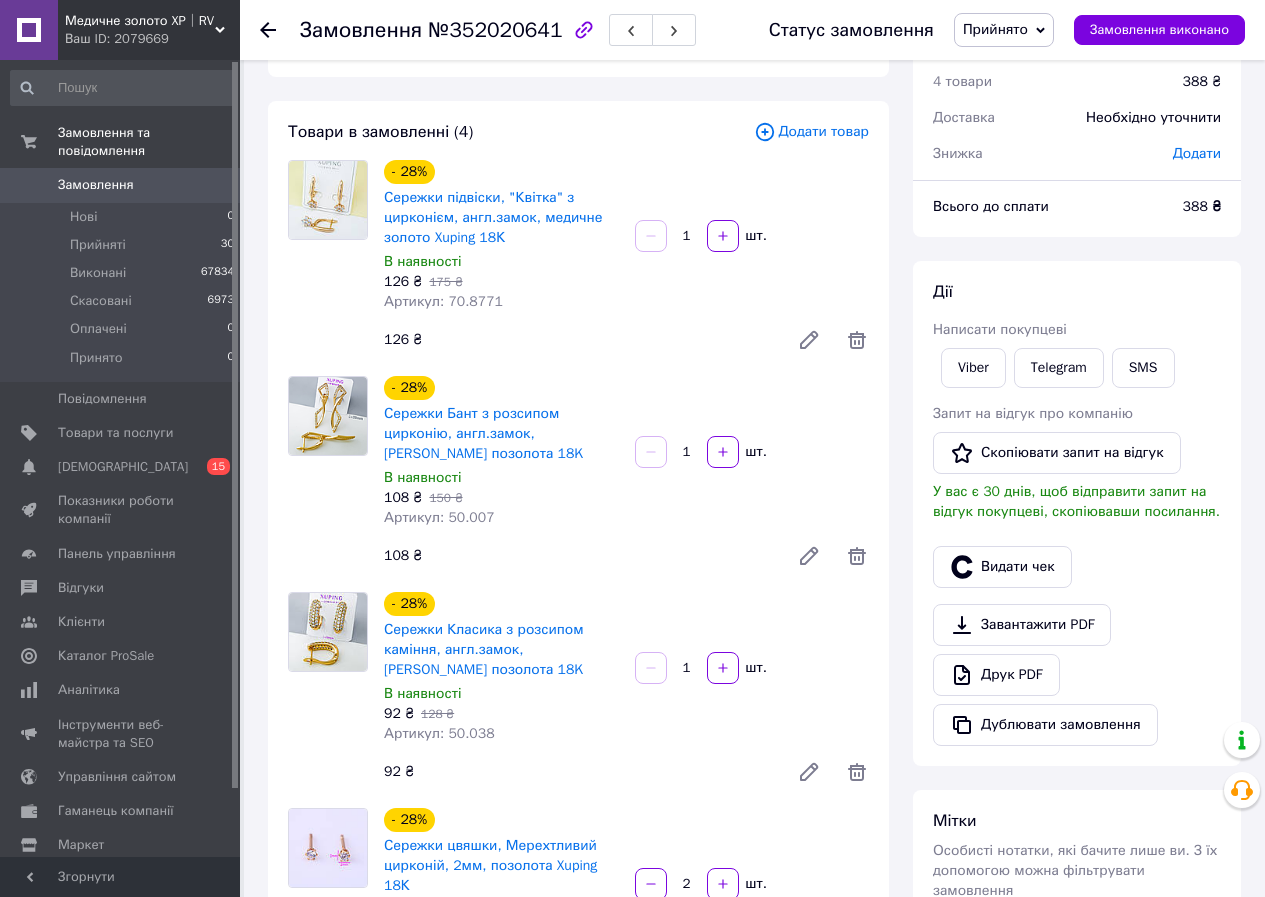 scroll, scrollTop: 0, scrollLeft: 0, axis: both 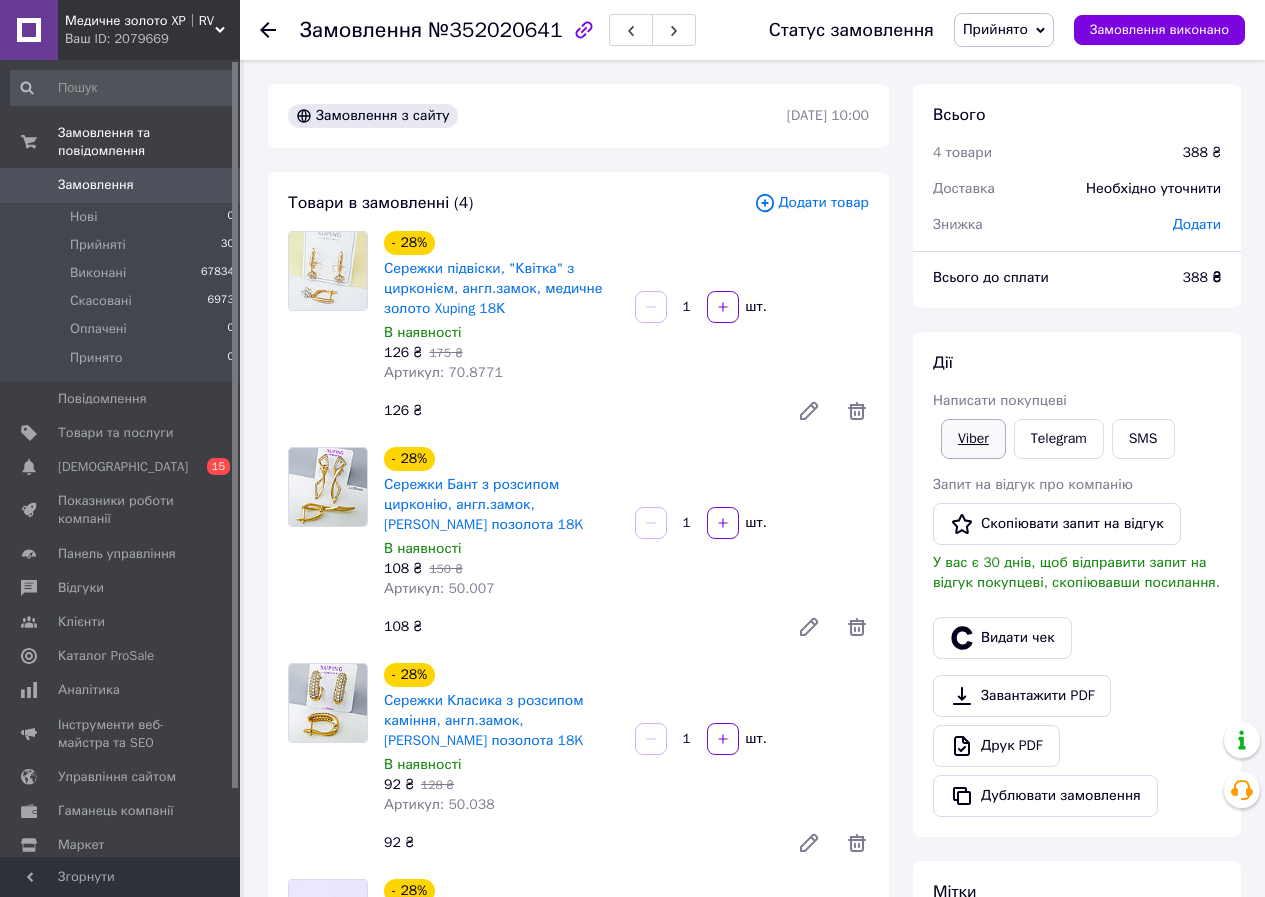 click on "Viber" at bounding box center (973, 439) 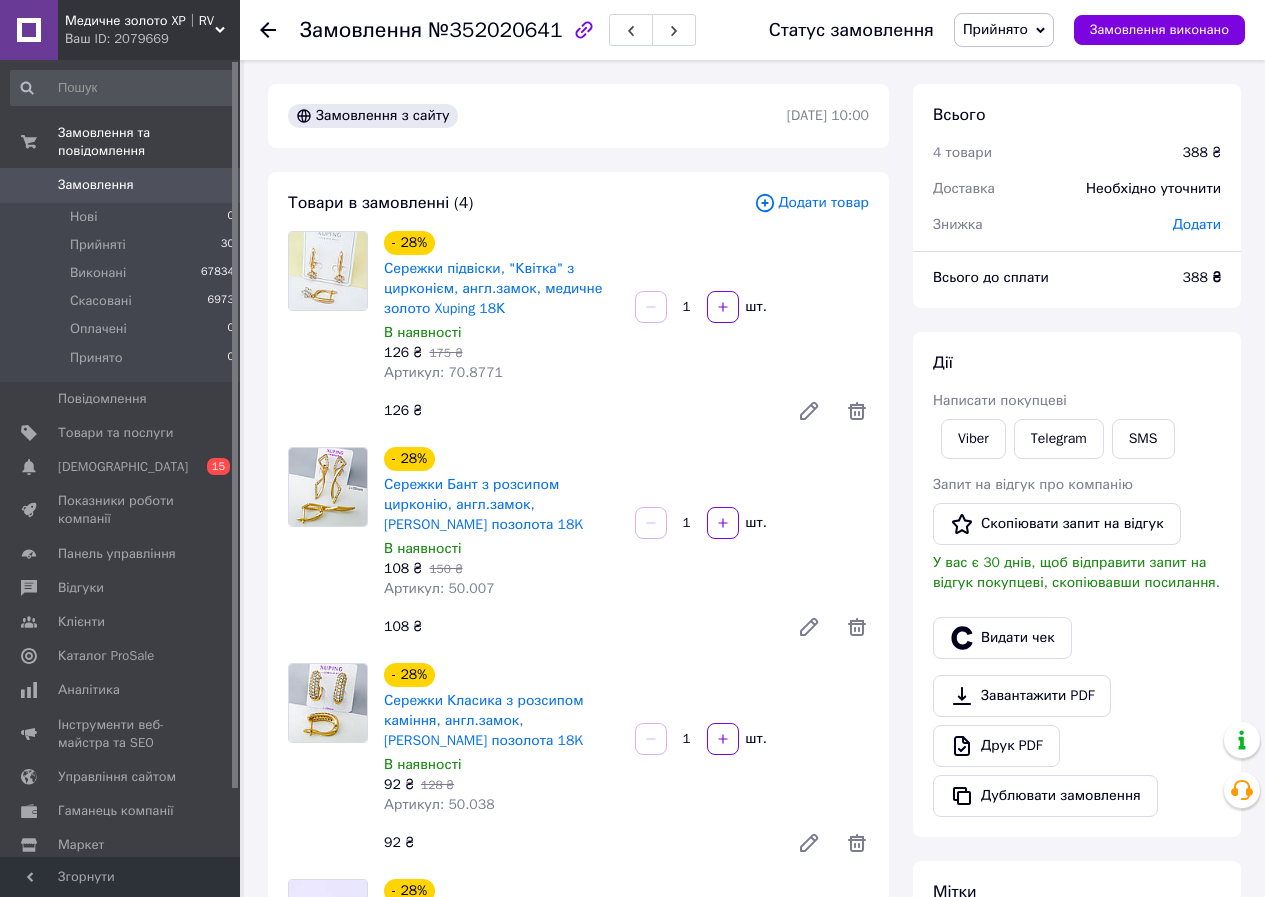 click on "- 28% Сережки цвяшки, Мерехтливий цирконій, 2мм, позолота Xuping 18К В наявності 31 ₴   43 ₴ Артикул: 70.340 2   шт. 62 ₴" at bounding box center (626, 979) 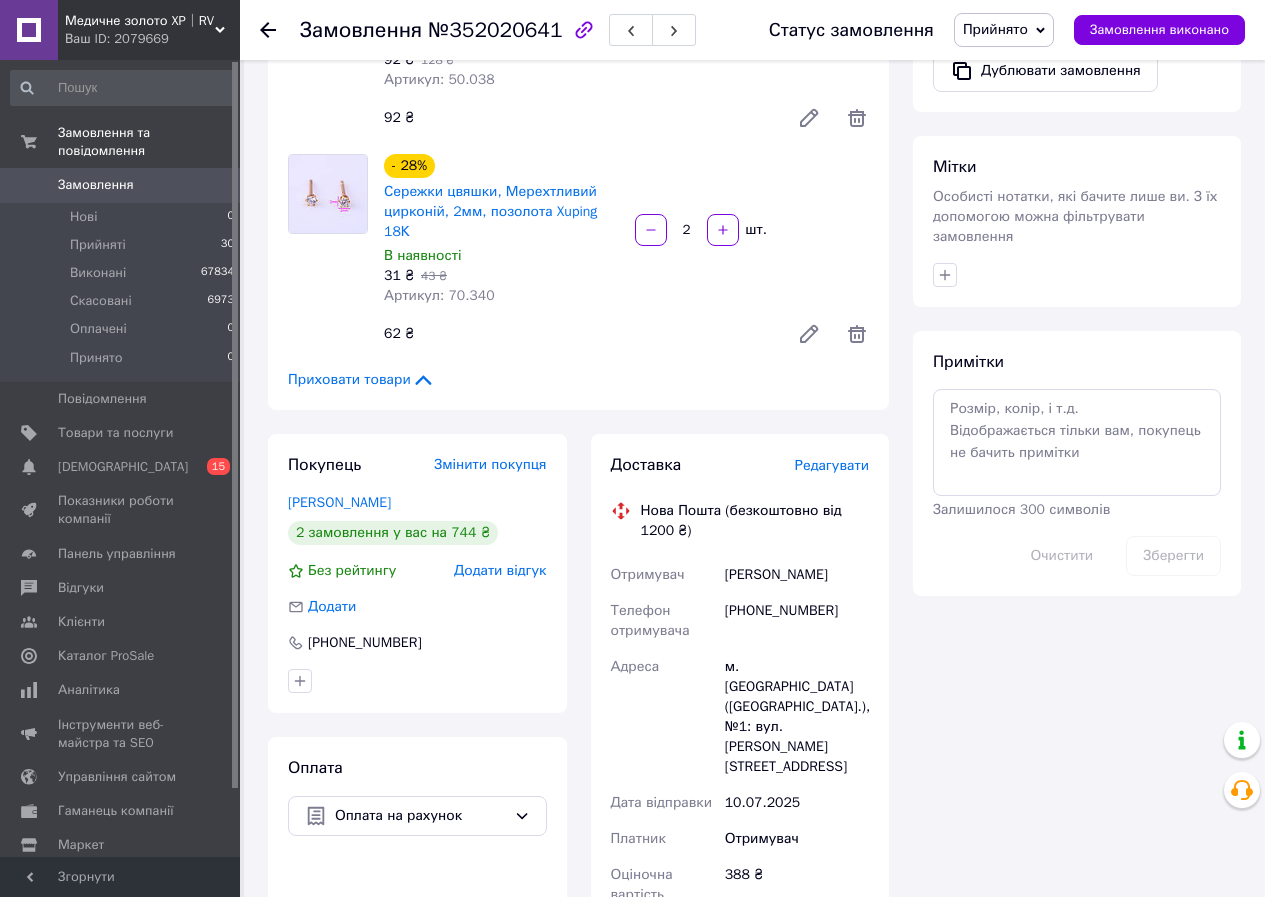scroll, scrollTop: 900, scrollLeft: 0, axis: vertical 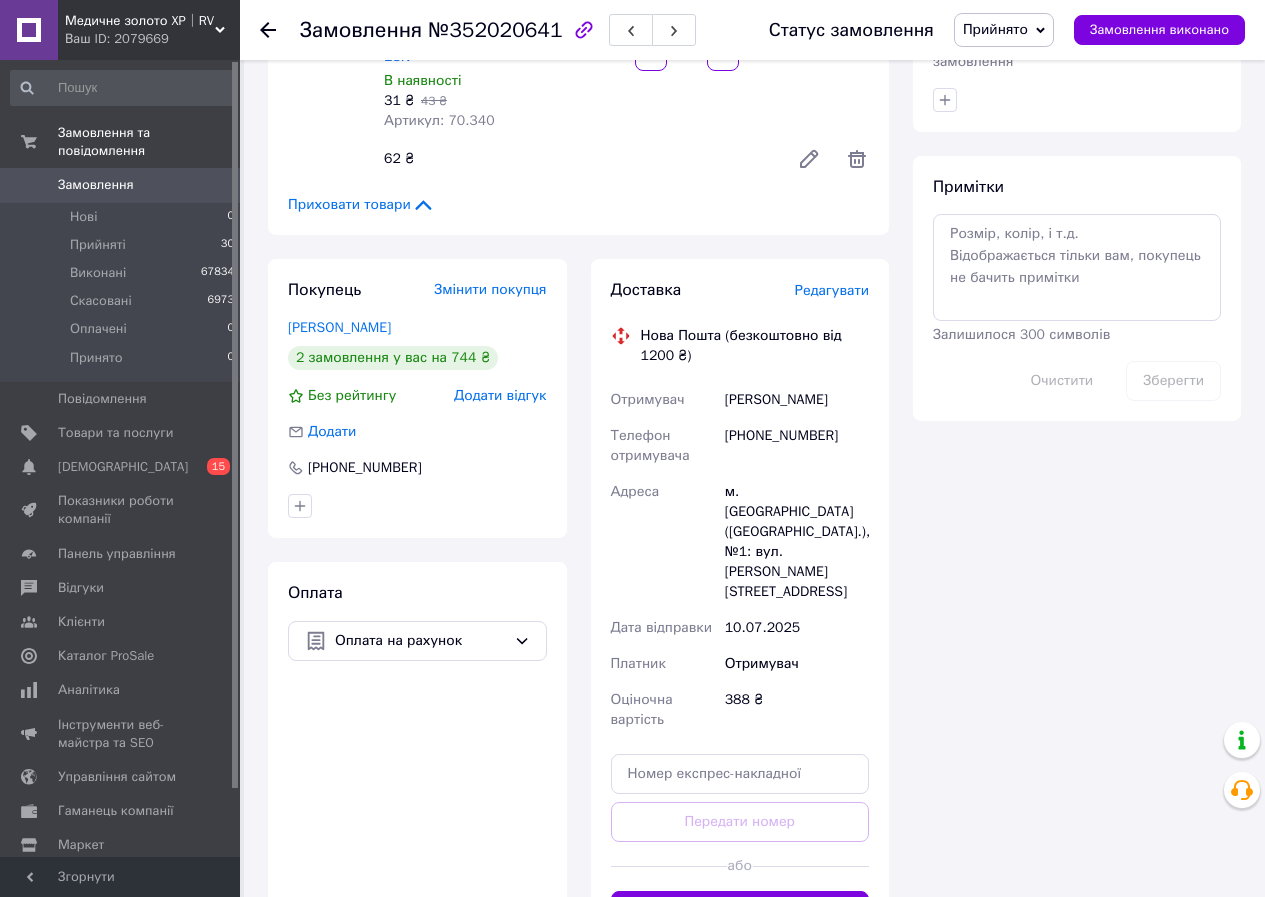click on "Всього 4 товари 388 ₴ Доставка Необхідно уточнити Знижка Додати Всього до сплати 388 ₴ Дії Написати покупцеві Viber Telegram SMS Запит на відгук про компанію   Скопіювати запит на відгук У вас є 30 днів, щоб відправити запит на відгук покупцеві, скопіювавши посилання.   Видати чек   Завантажити PDF   Друк PDF   Дублювати замовлення Мітки Особисті нотатки, які бачите лише ви. З їх допомогою можна фільтрувати замовлення Примітки Залишилося 300 символів Очистити Зберегти" at bounding box center [1077, 163] 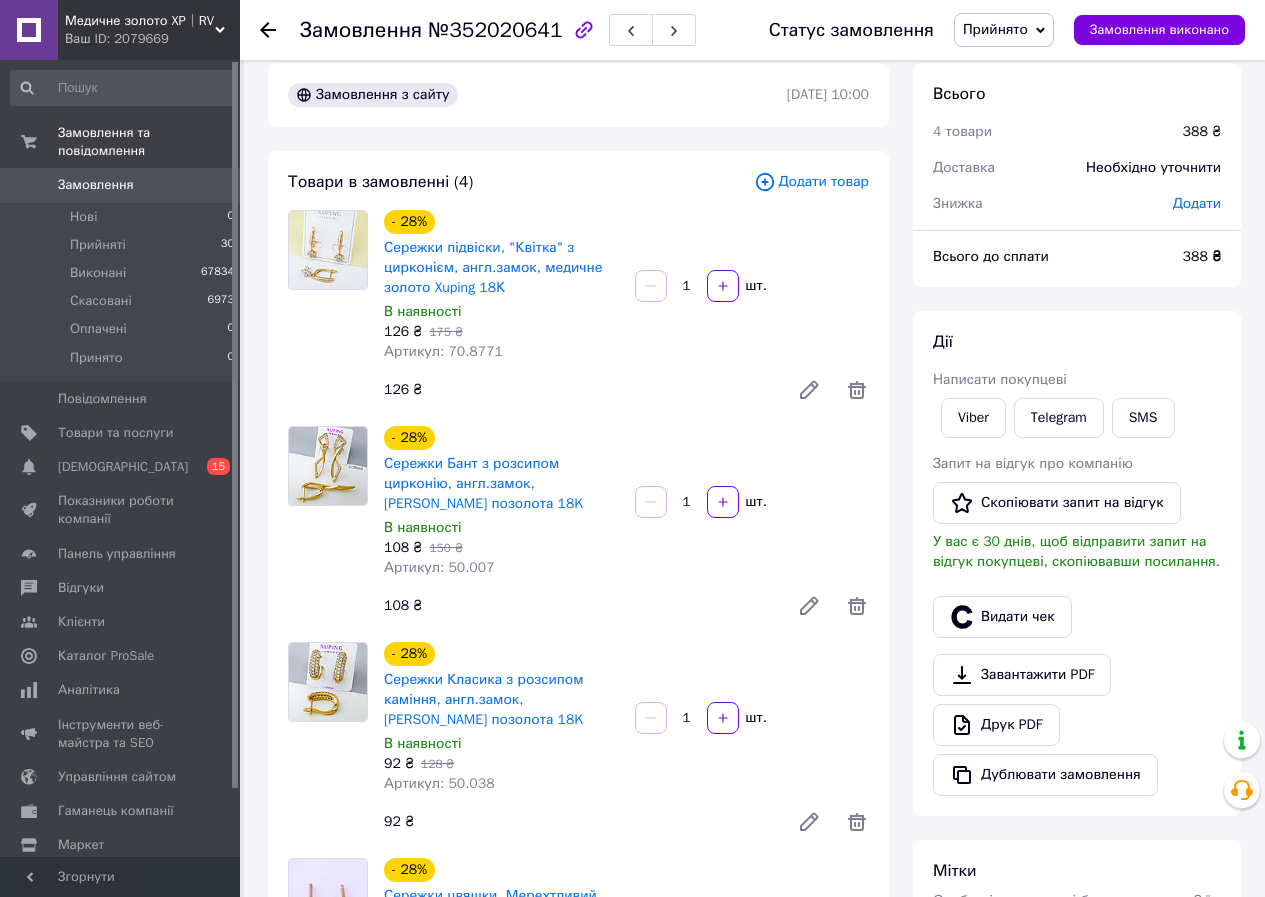 scroll, scrollTop: 0, scrollLeft: 0, axis: both 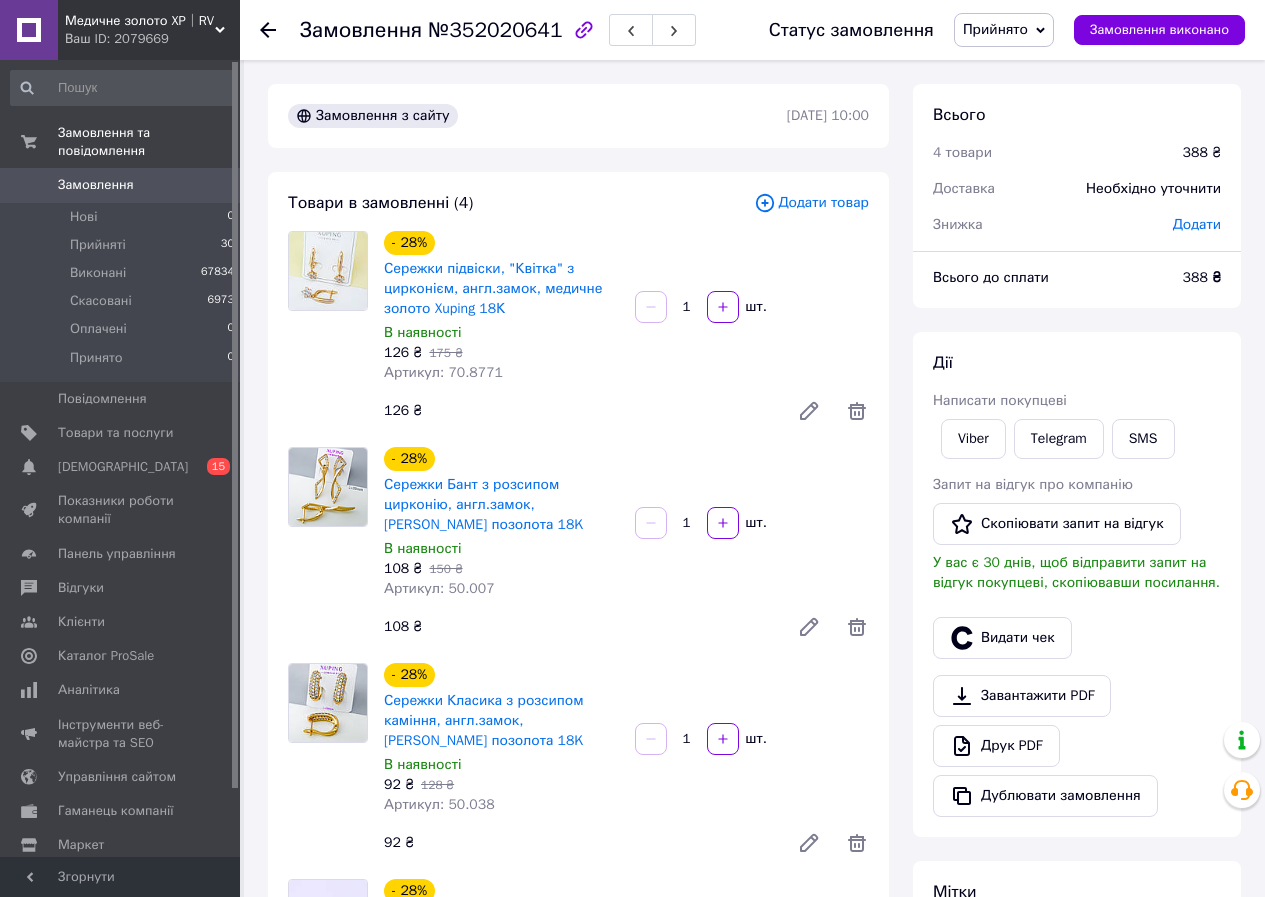 click on "- 28% Сережки цвяшки, Мерехтливий цирконій, 2мм, позолота Xuping 18К В наявності 31 ₴   43 ₴ Артикул: 70.340 2   шт. 62 ₴" at bounding box center [626, 979] 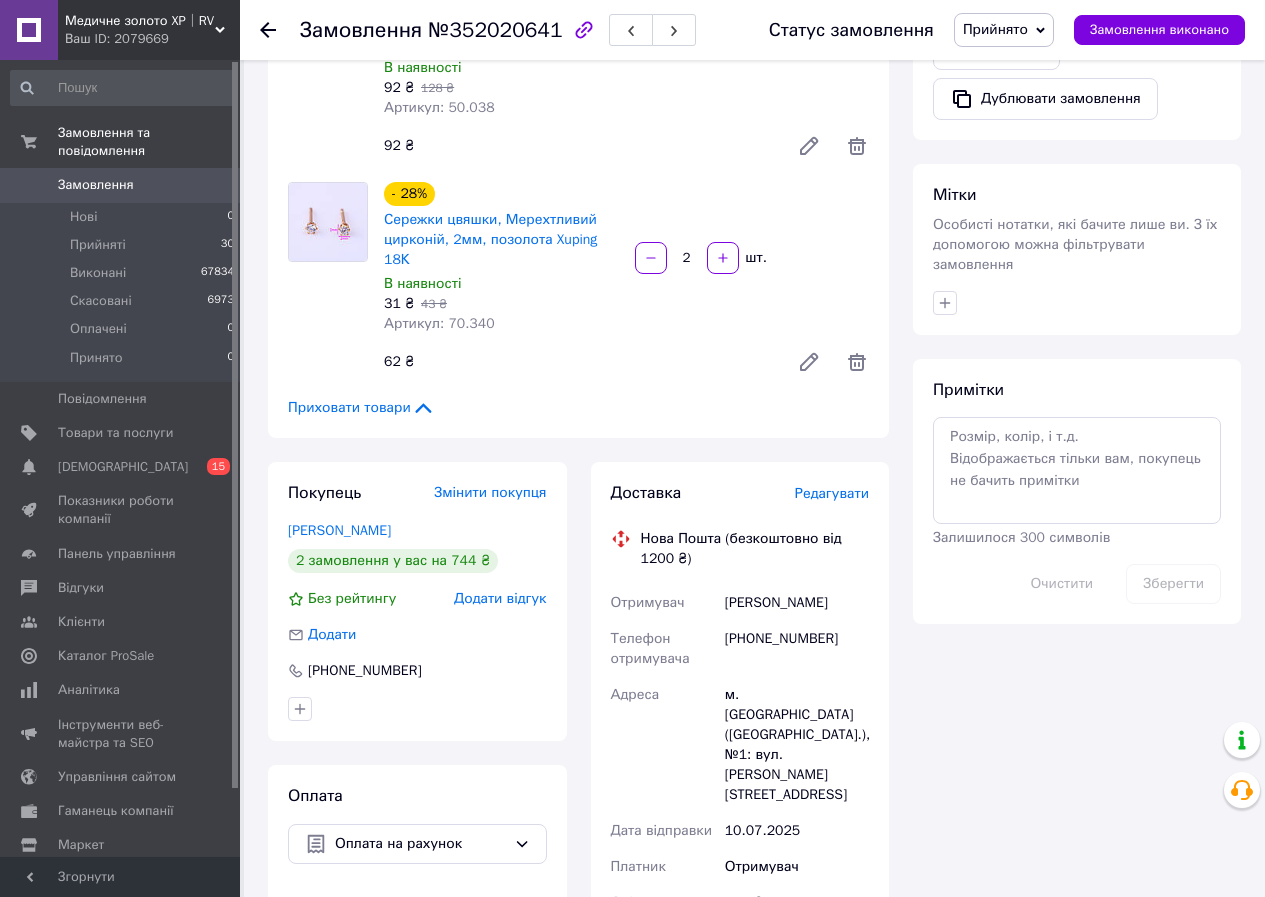 scroll, scrollTop: 700, scrollLeft: 0, axis: vertical 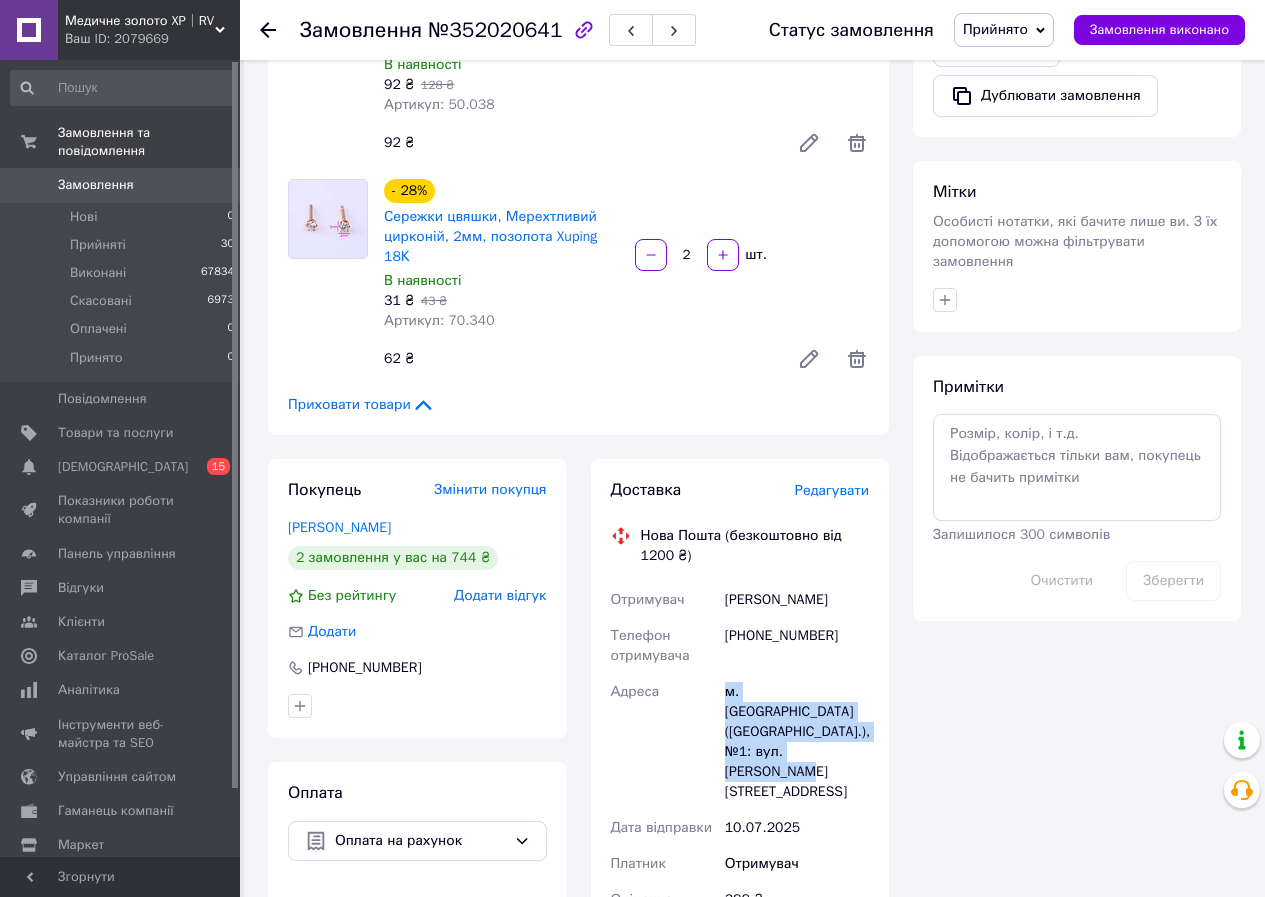 drag, startPoint x: 711, startPoint y: 669, endPoint x: 826, endPoint y: 744, distance: 137.2953 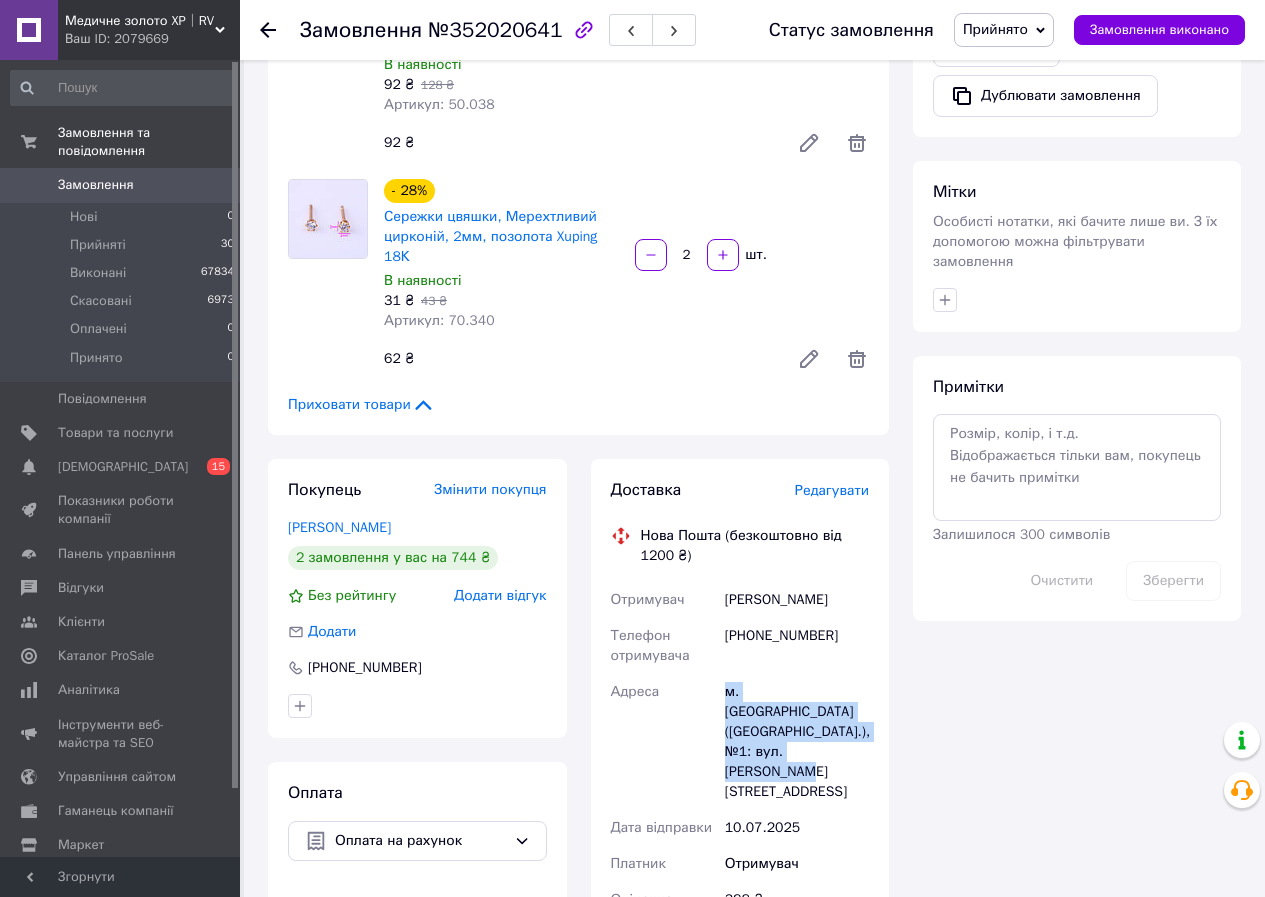 copy on "Адреса м. Синельникове (Дніпропетровська обл.), №1: вул. Каштанова, 19" 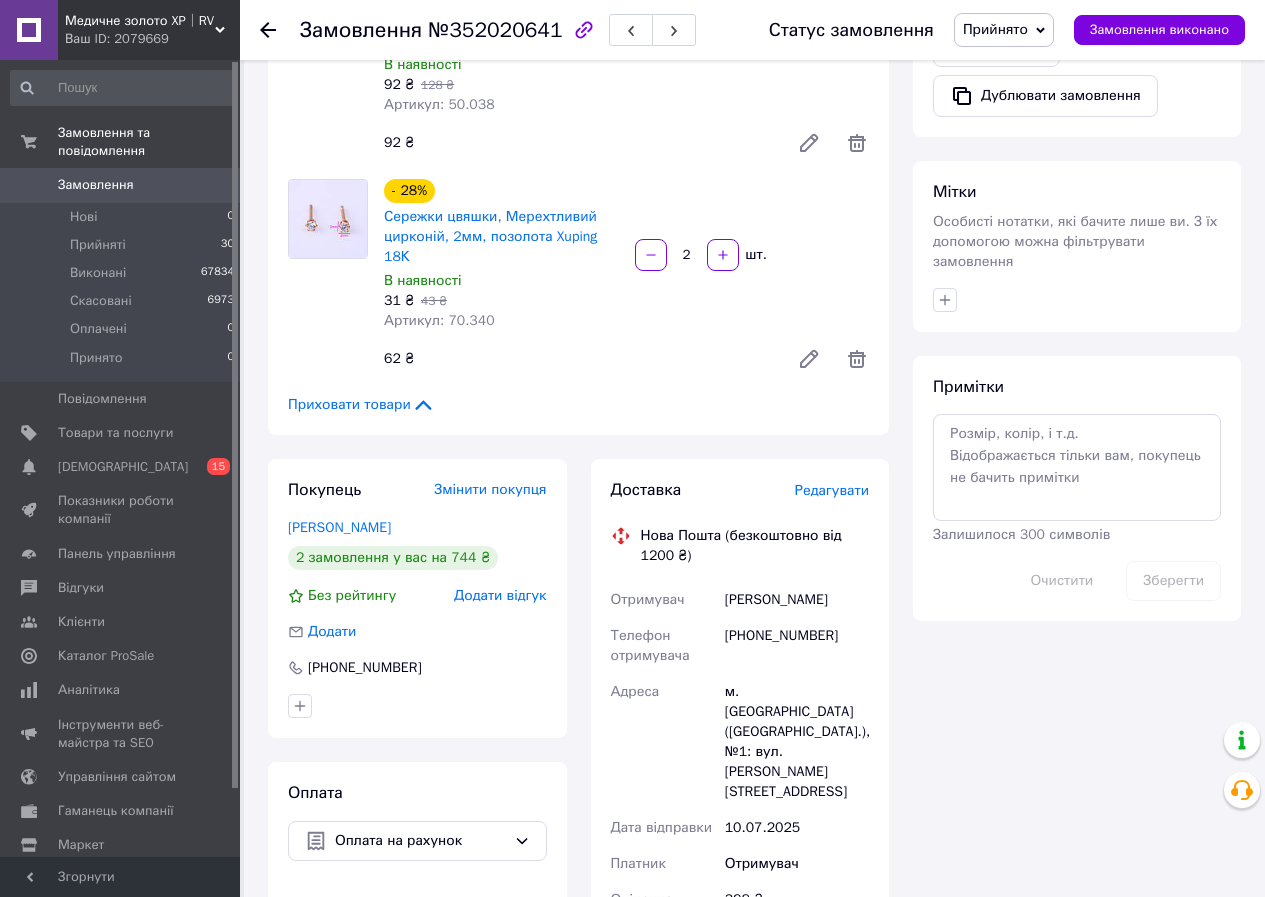 click on "Оплата Оплата на рахунок" at bounding box center (417, 956) 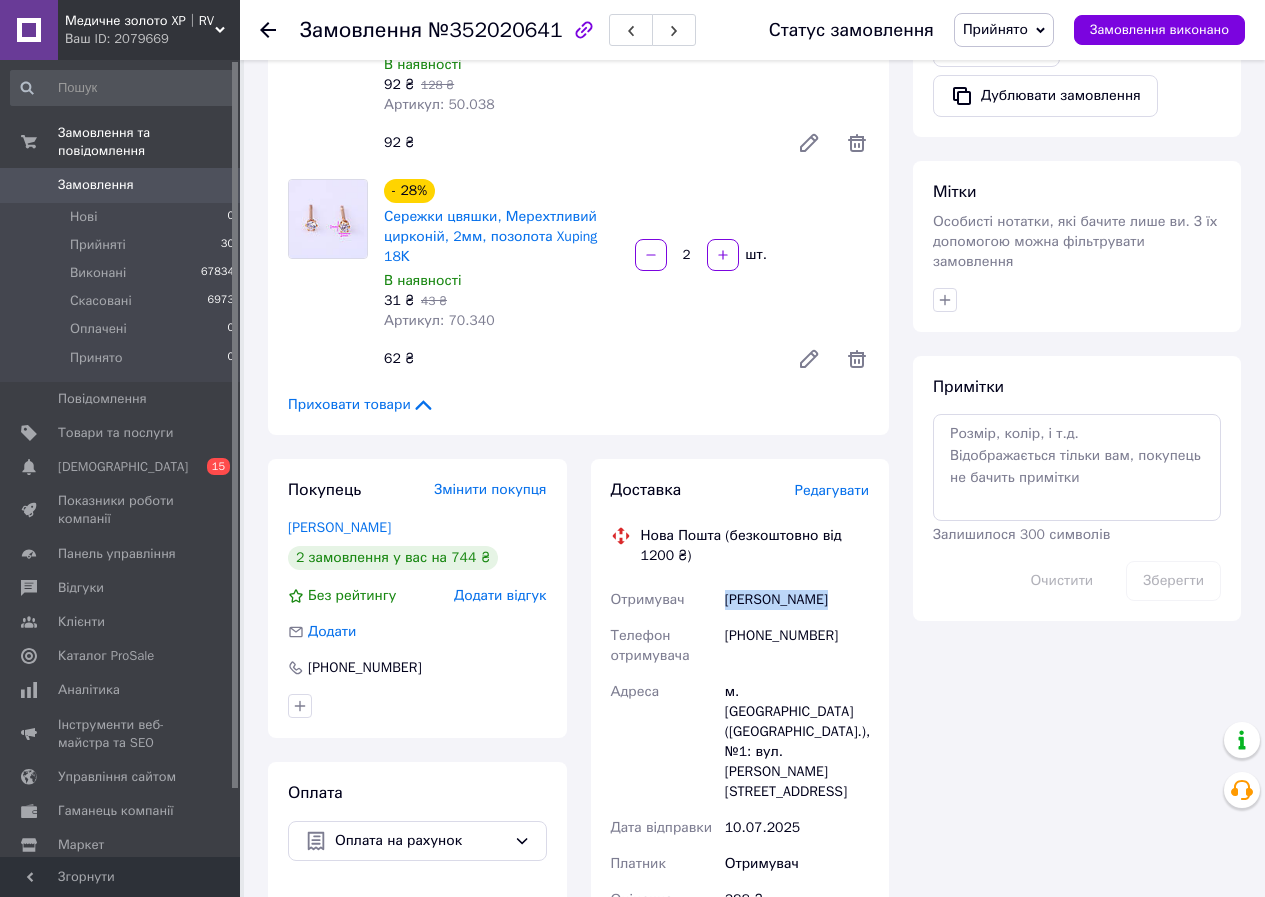 drag, startPoint x: 725, startPoint y: 585, endPoint x: 826, endPoint y: 575, distance: 101.49384 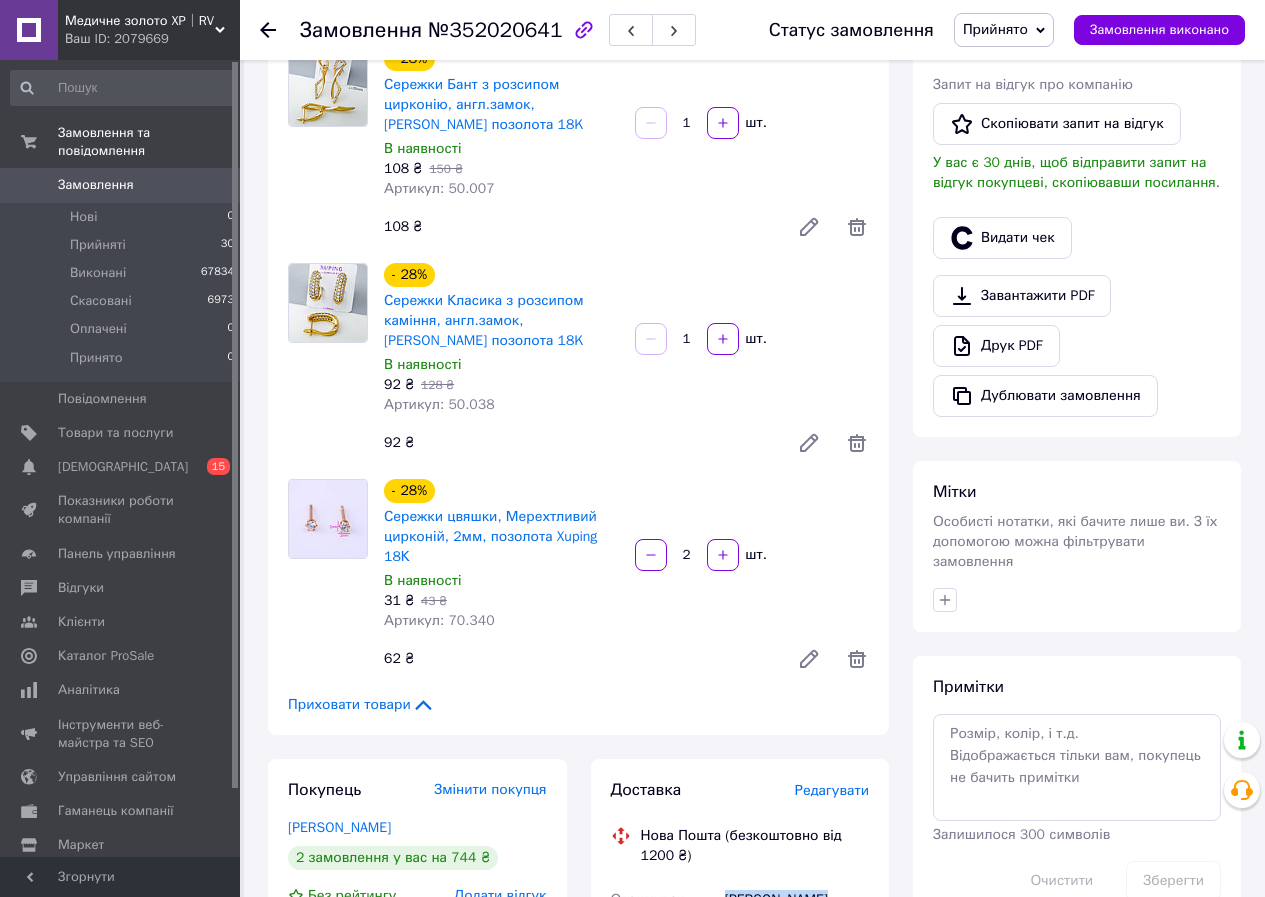 scroll, scrollTop: 900, scrollLeft: 0, axis: vertical 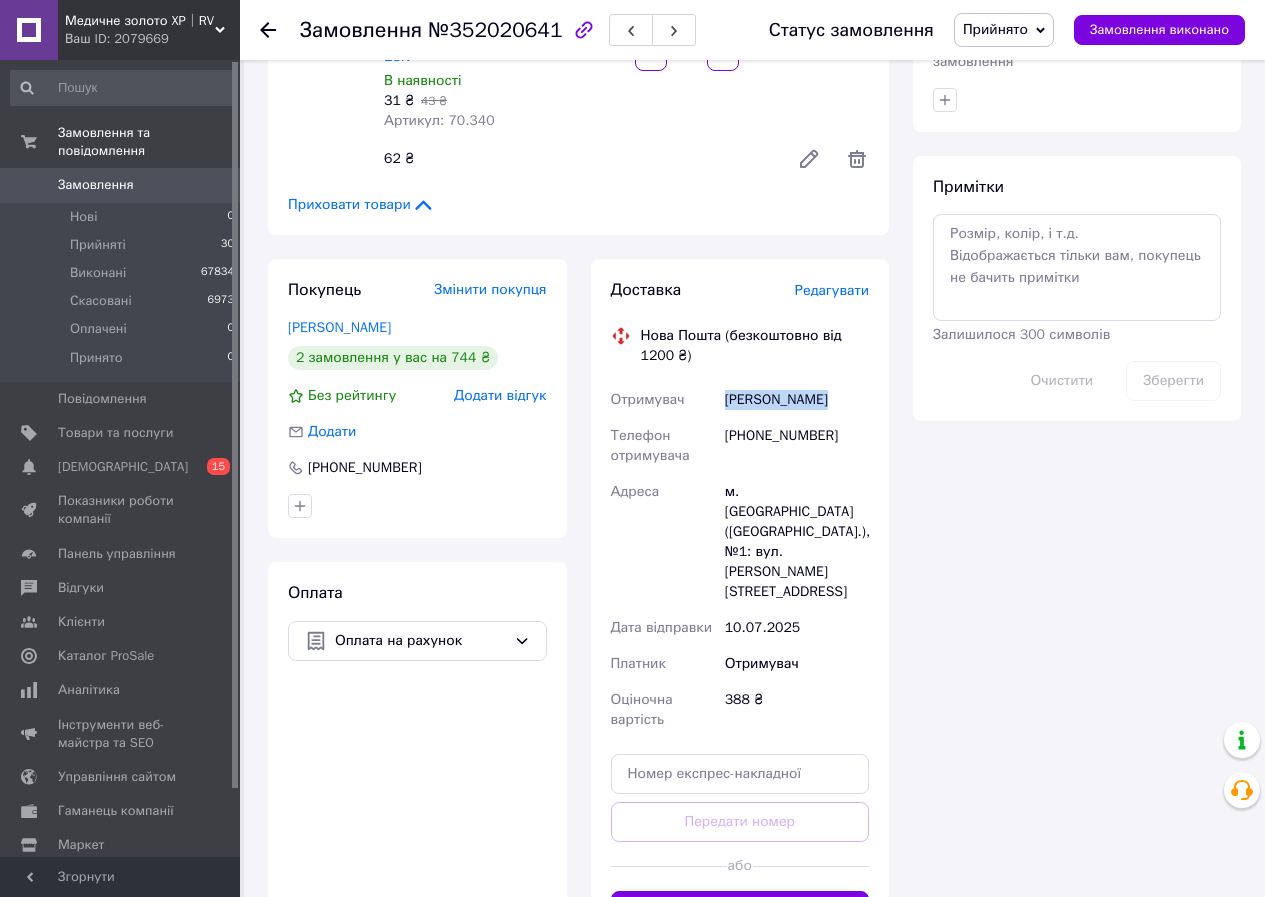 copy on "Паньків Олена" 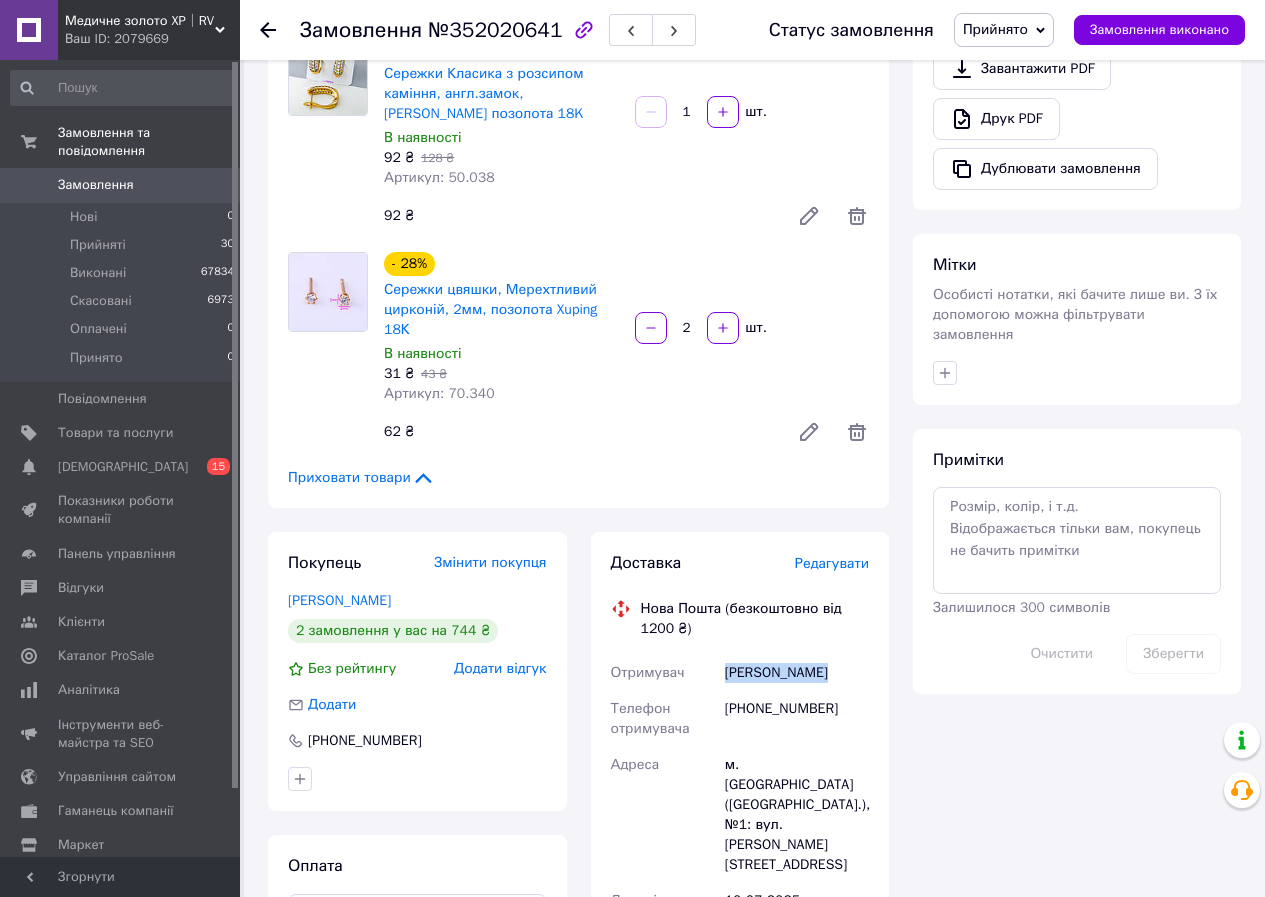 scroll, scrollTop: 600, scrollLeft: 0, axis: vertical 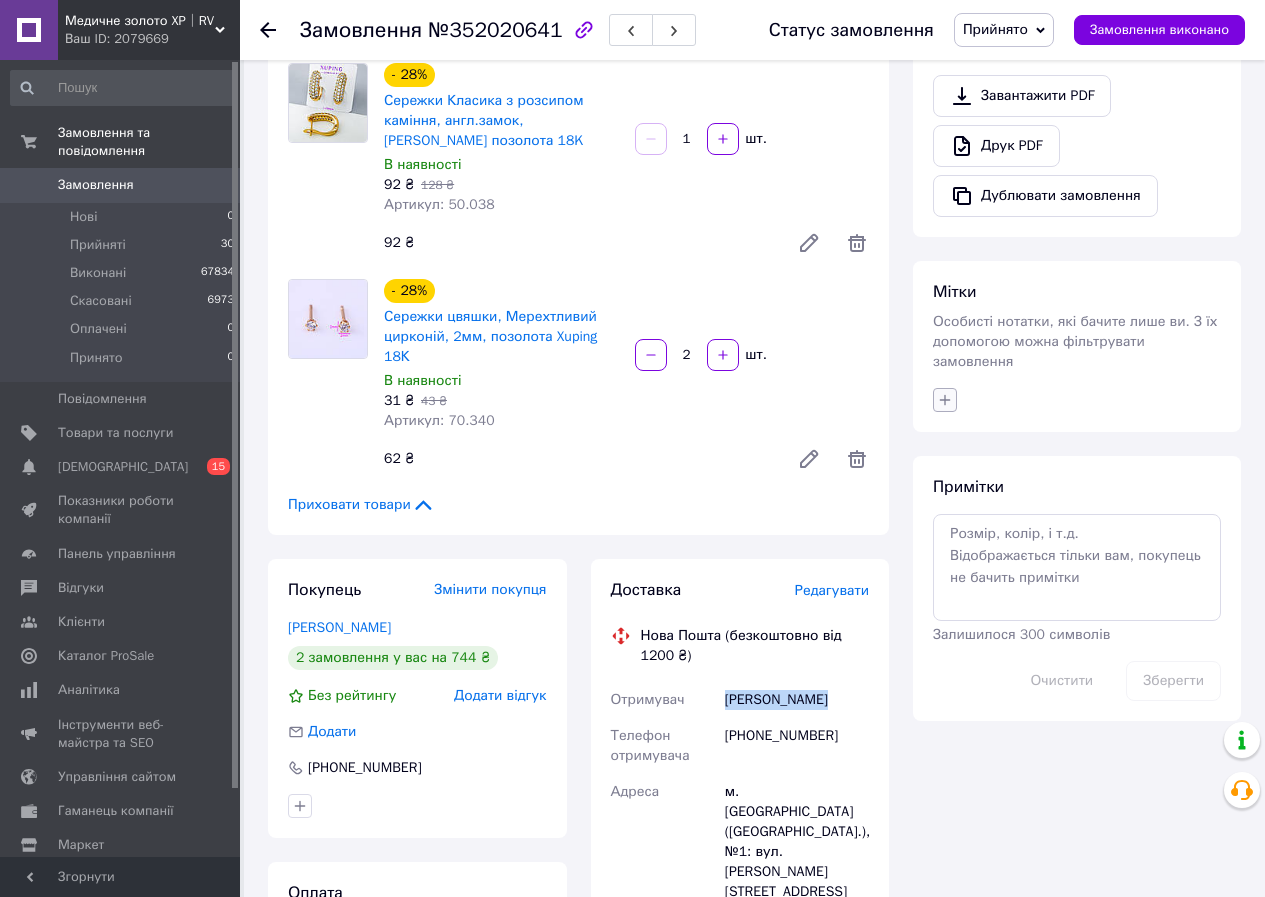 click 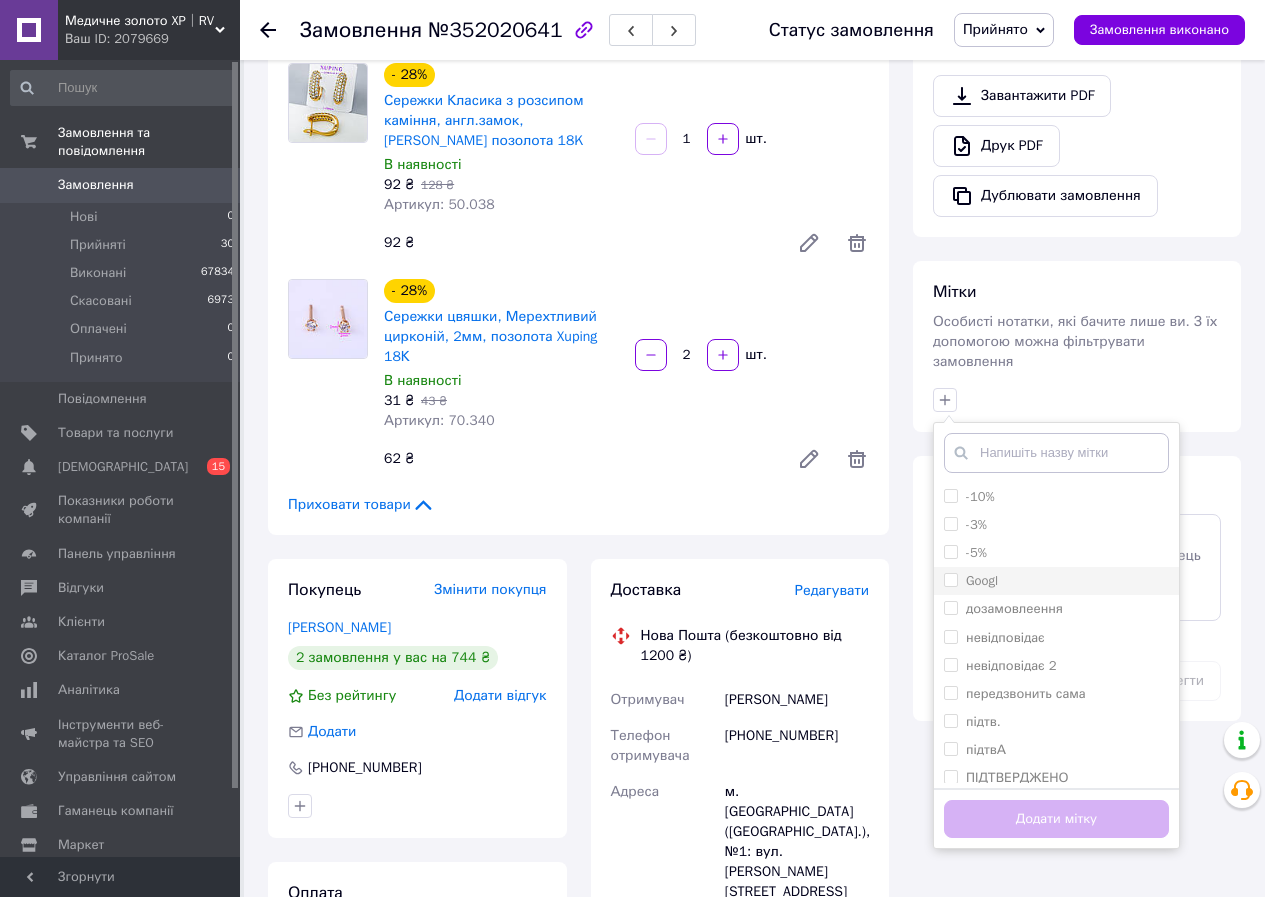 click on "Googl" at bounding box center [950, 579] 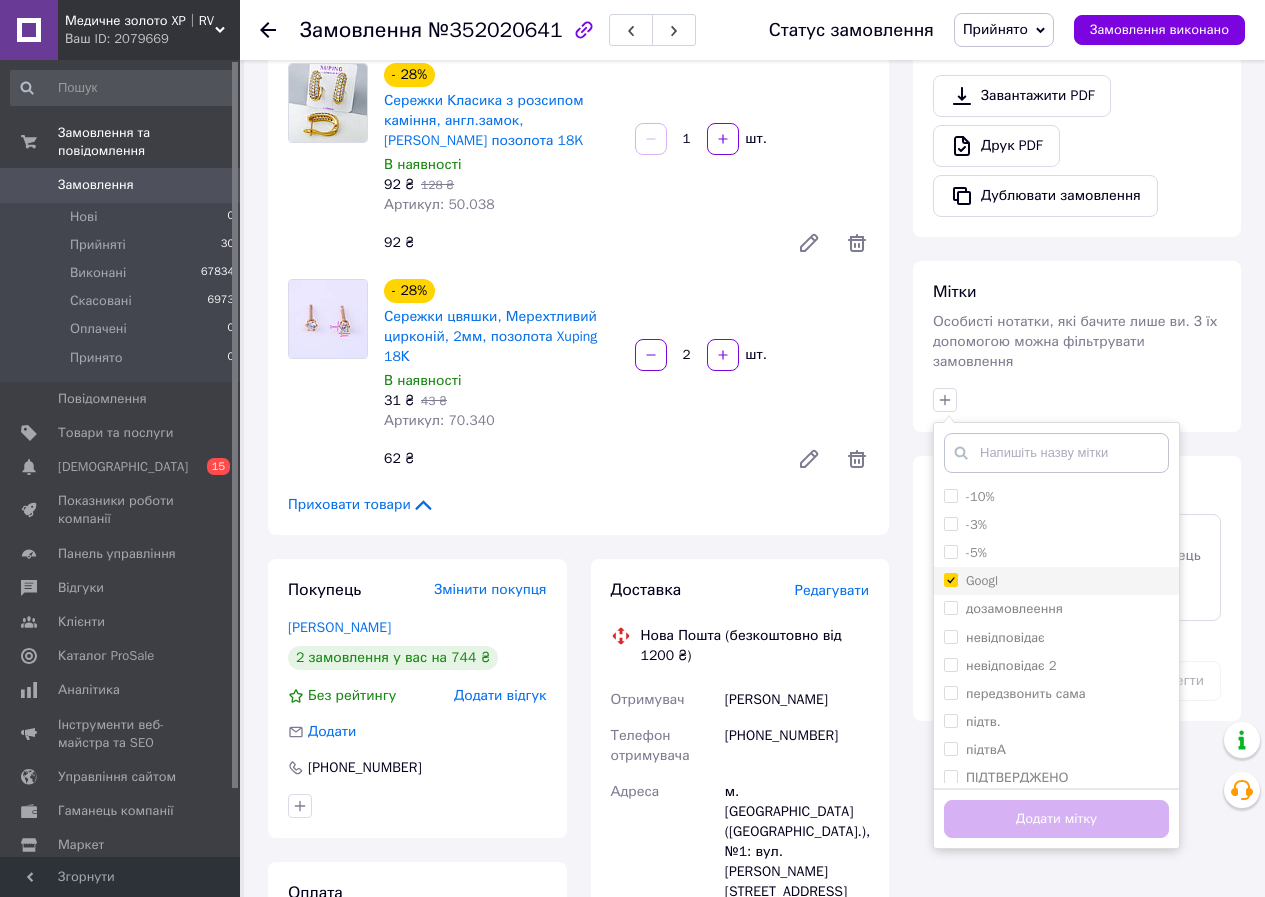 checkbox on "true" 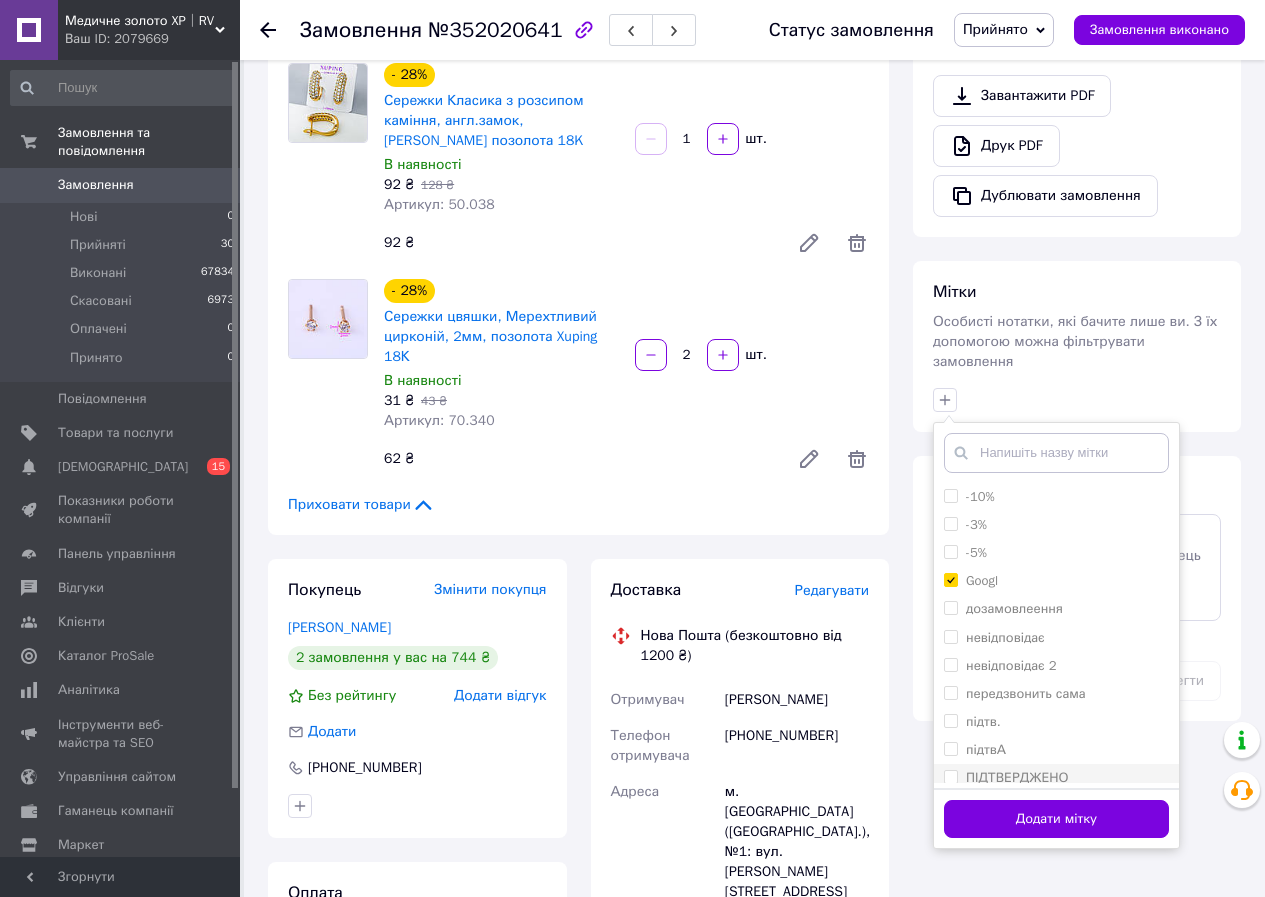 drag, startPoint x: 946, startPoint y: 698, endPoint x: 963, endPoint y: 749, distance: 53.75872 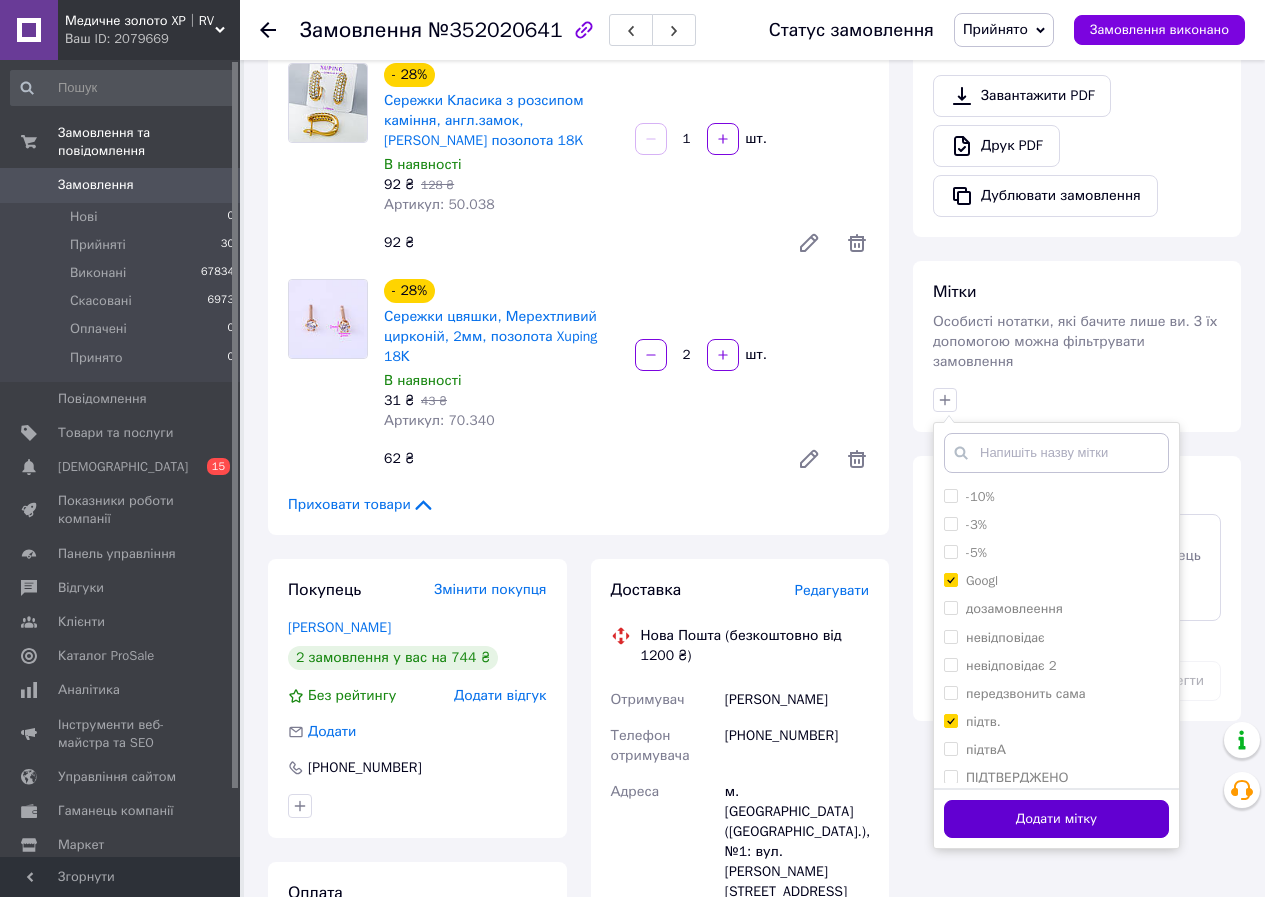 click on "Додати мітку" at bounding box center [1056, 819] 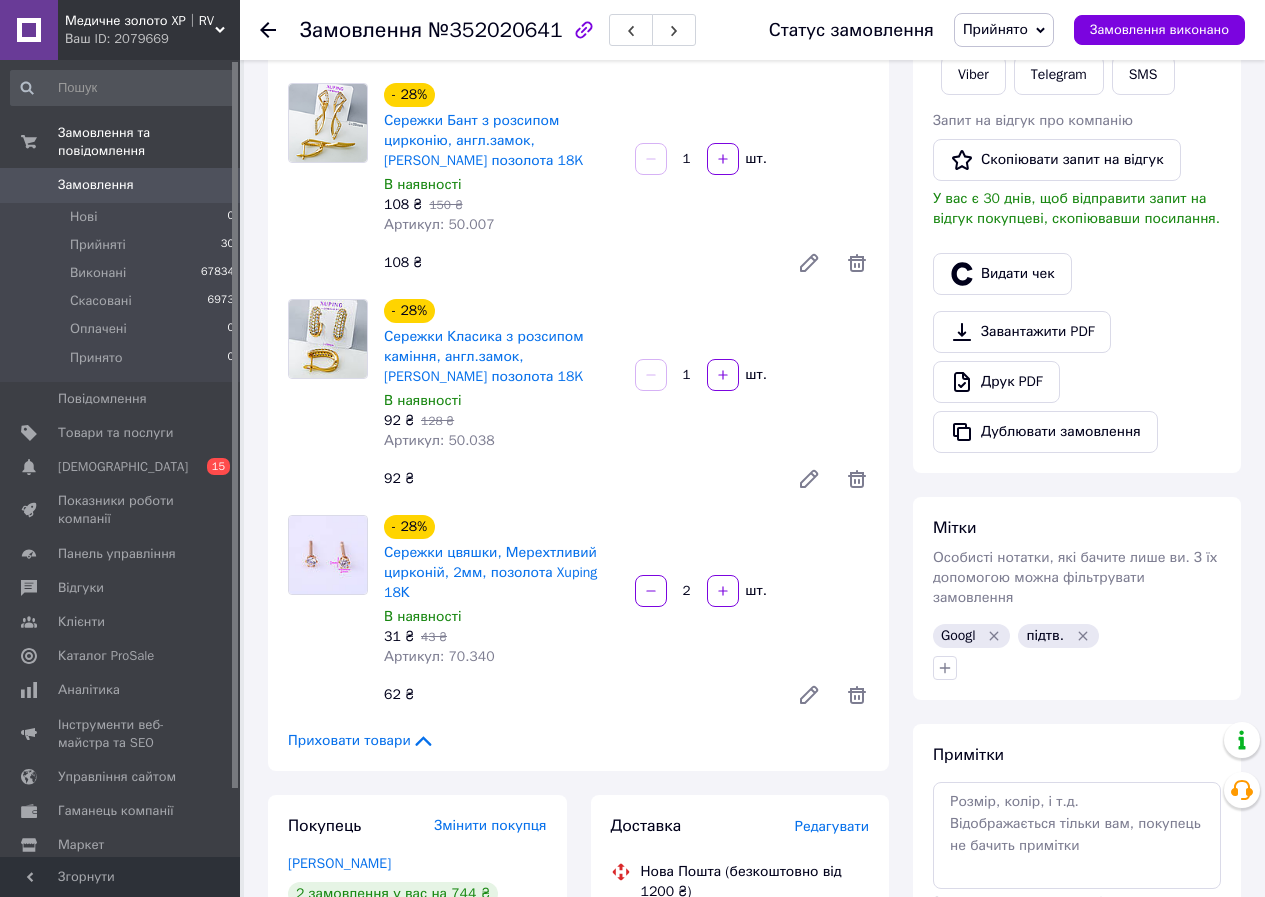 scroll, scrollTop: 400, scrollLeft: 0, axis: vertical 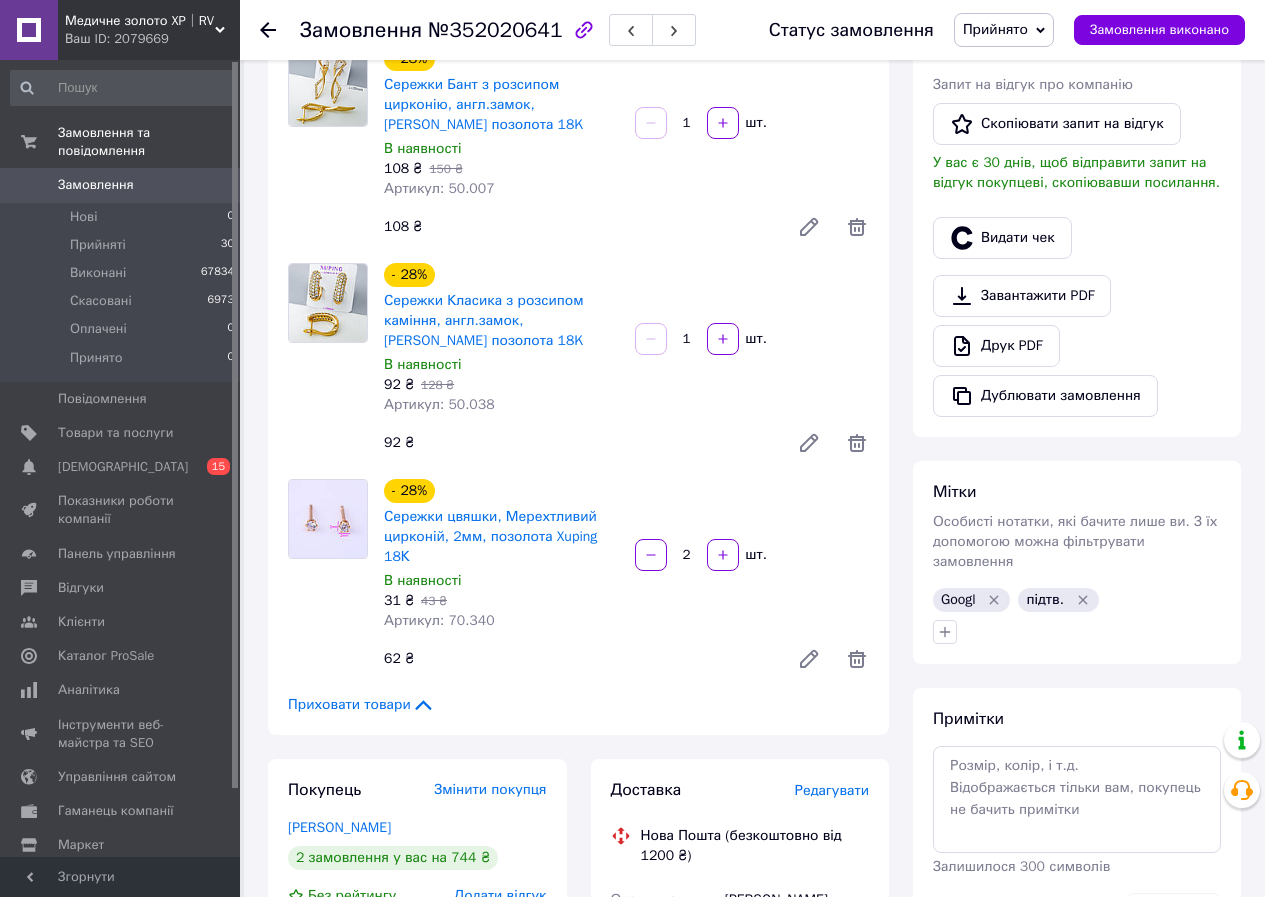 click 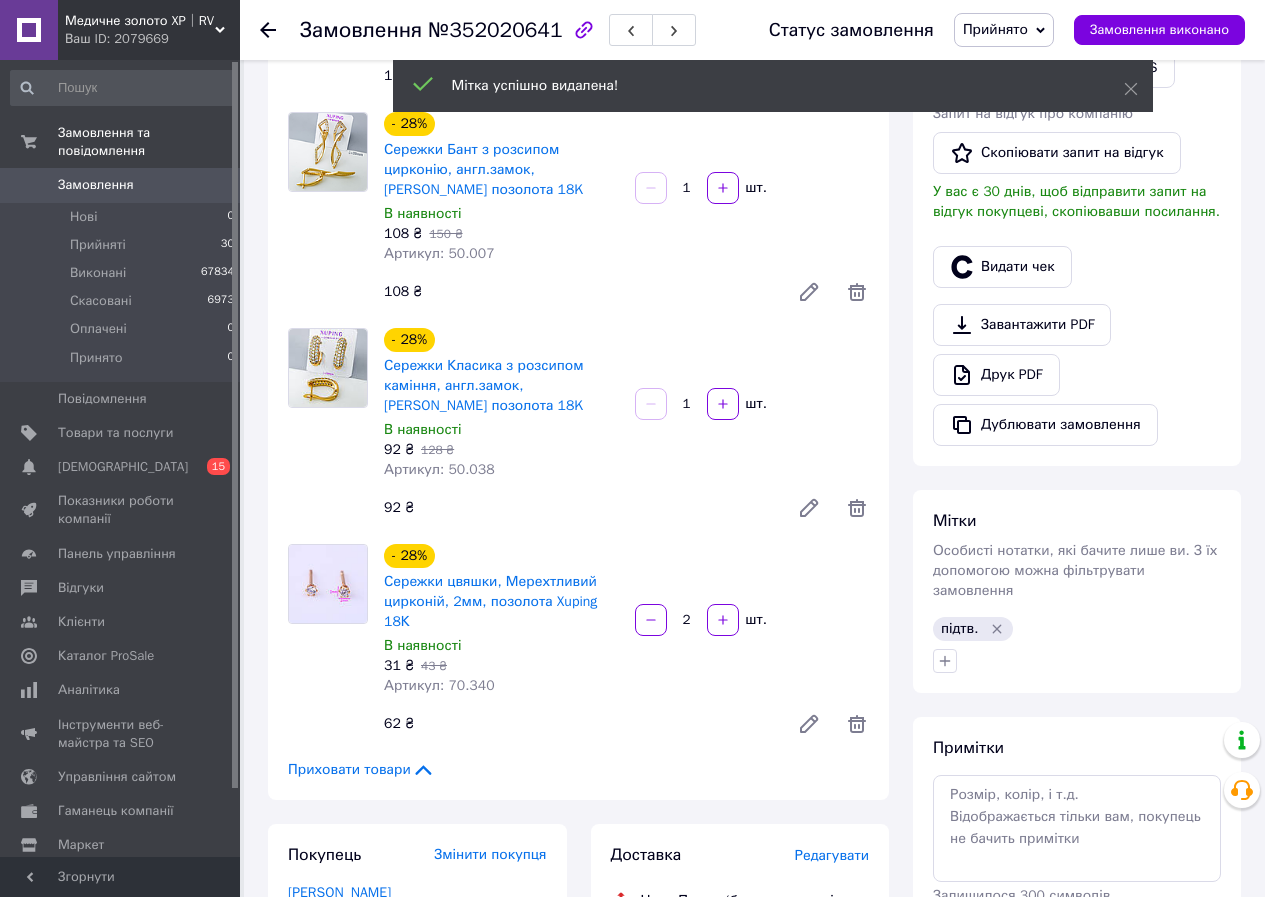 scroll, scrollTop: 300, scrollLeft: 0, axis: vertical 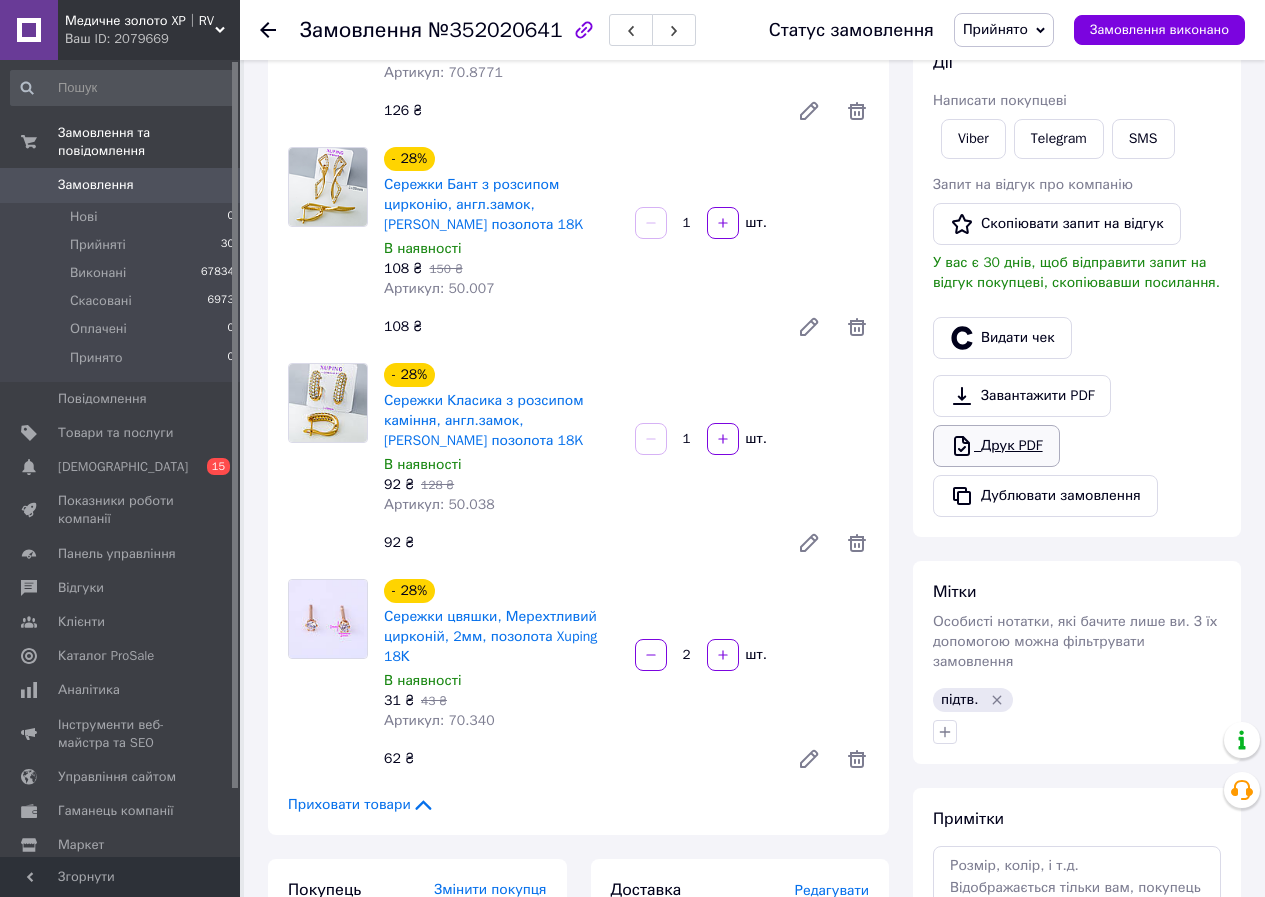 click on "Друк PDF" at bounding box center (996, 446) 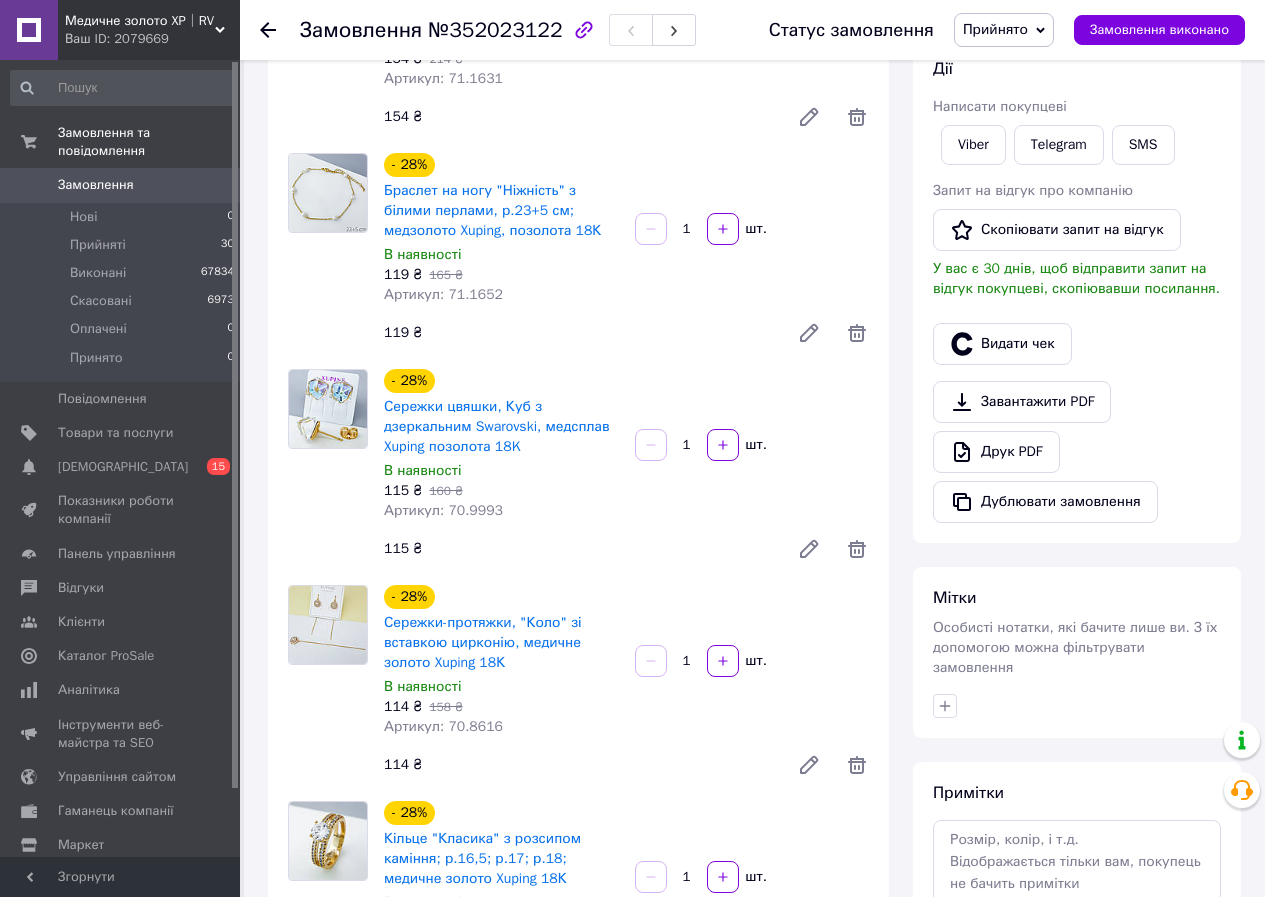 scroll, scrollTop: 0, scrollLeft: 0, axis: both 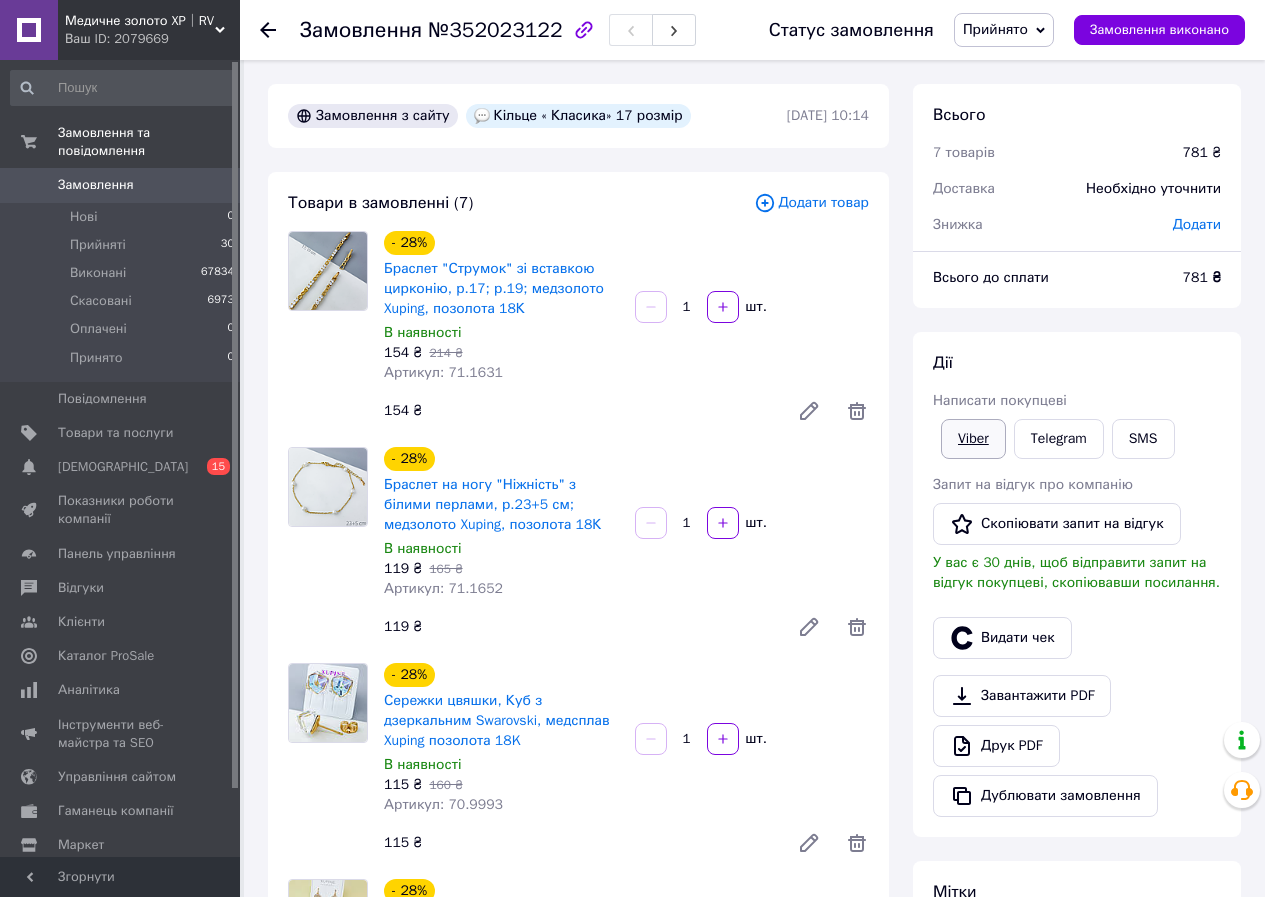click on "Viber" at bounding box center (973, 439) 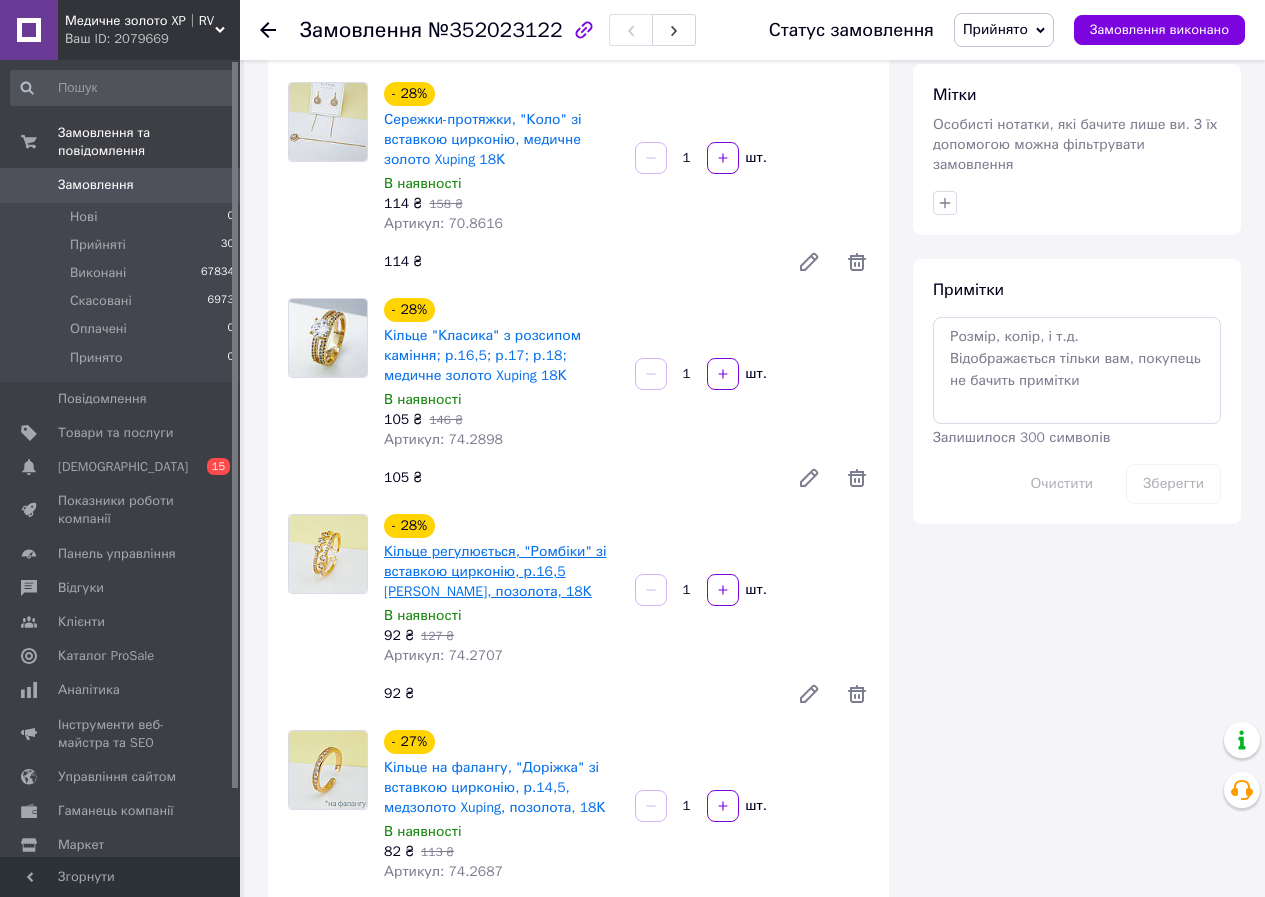 scroll, scrollTop: 800, scrollLeft: 0, axis: vertical 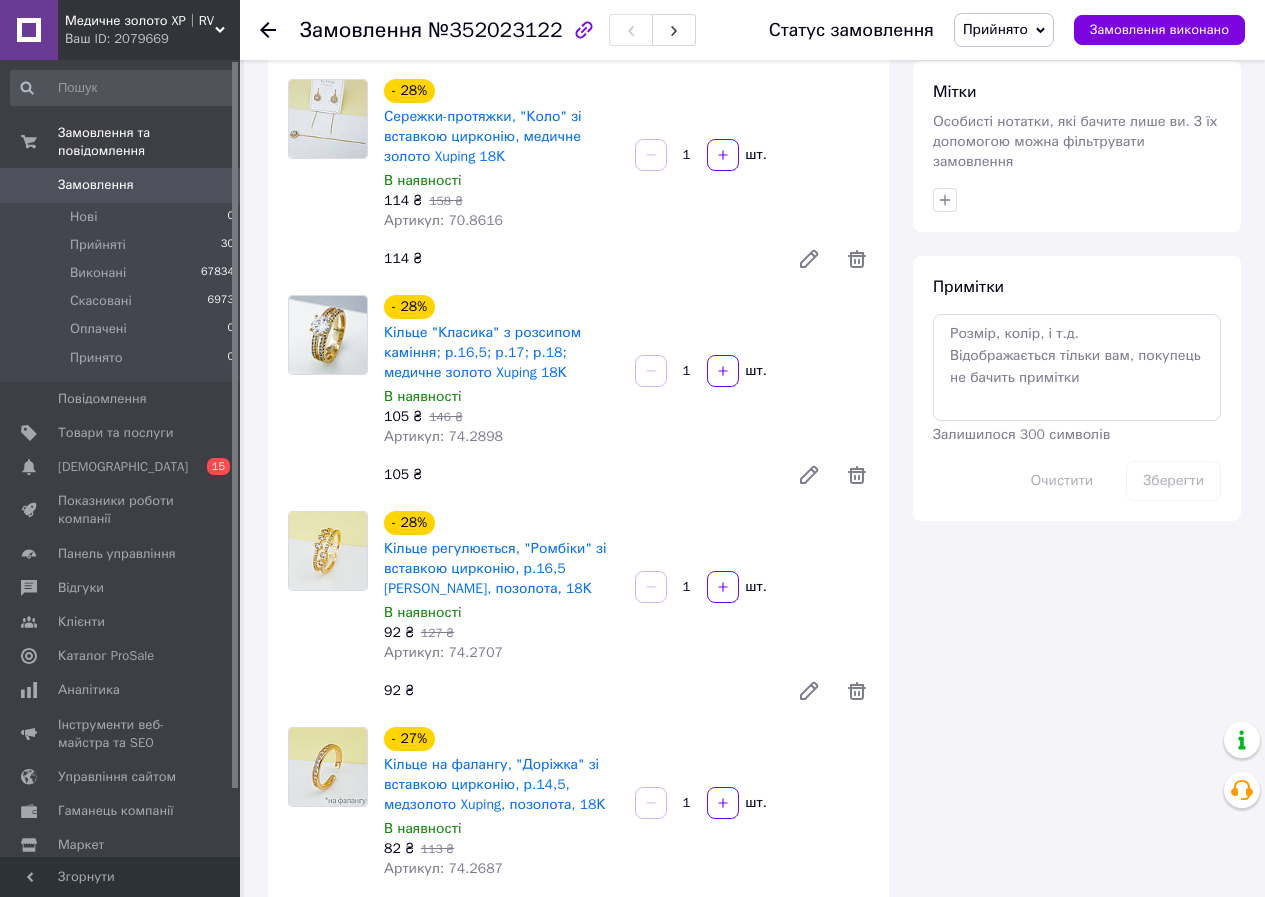 click on "- 27% Кільце на фалангу, "Доріжка" зі вставкою цирконію, р.14,5, медзолото Xuping, позолота, 18К В наявності 82 ₴   113 ₴ Артикул: 74.2687 1   шт. 82 ₴" at bounding box center (626, 827) 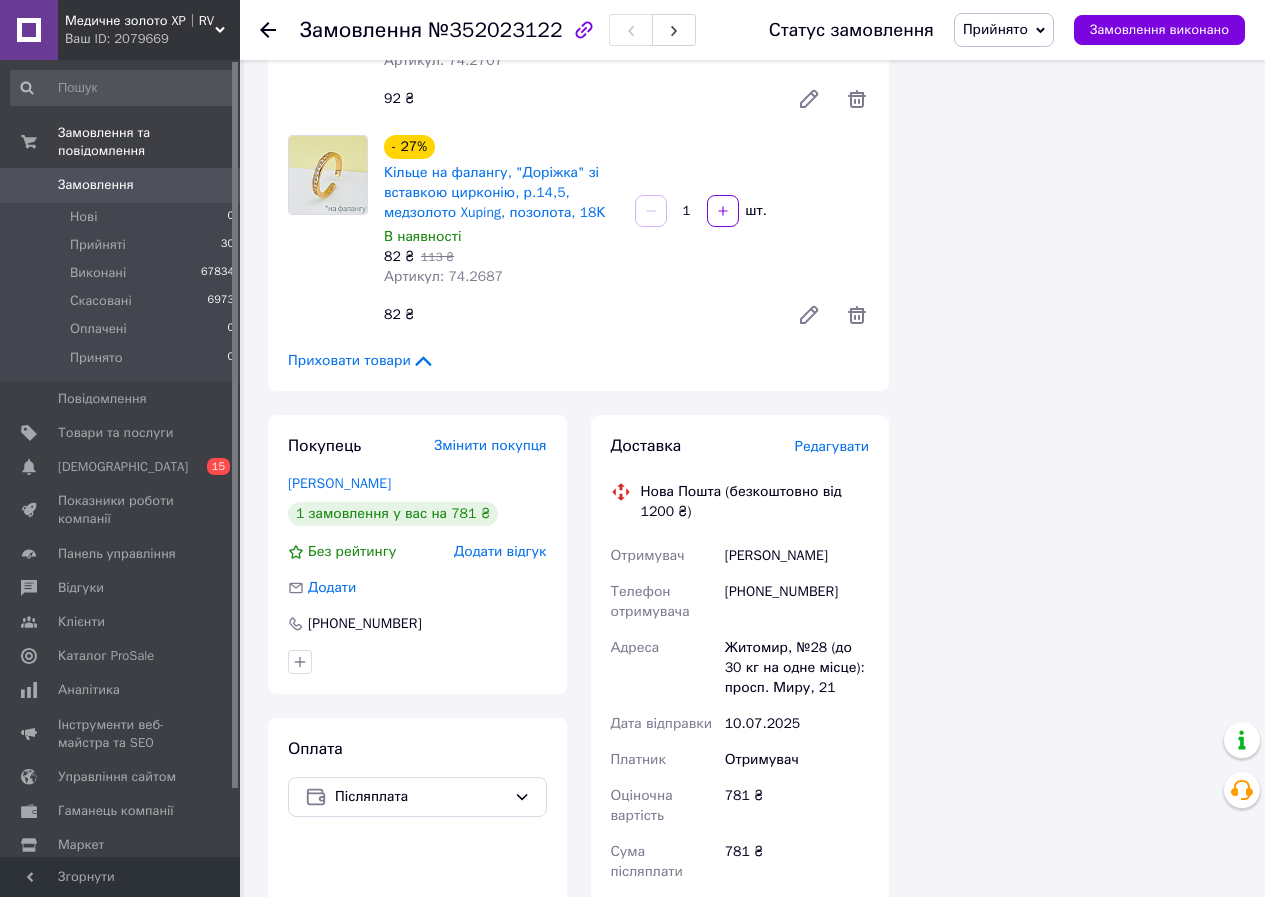 scroll, scrollTop: 1600, scrollLeft: 0, axis: vertical 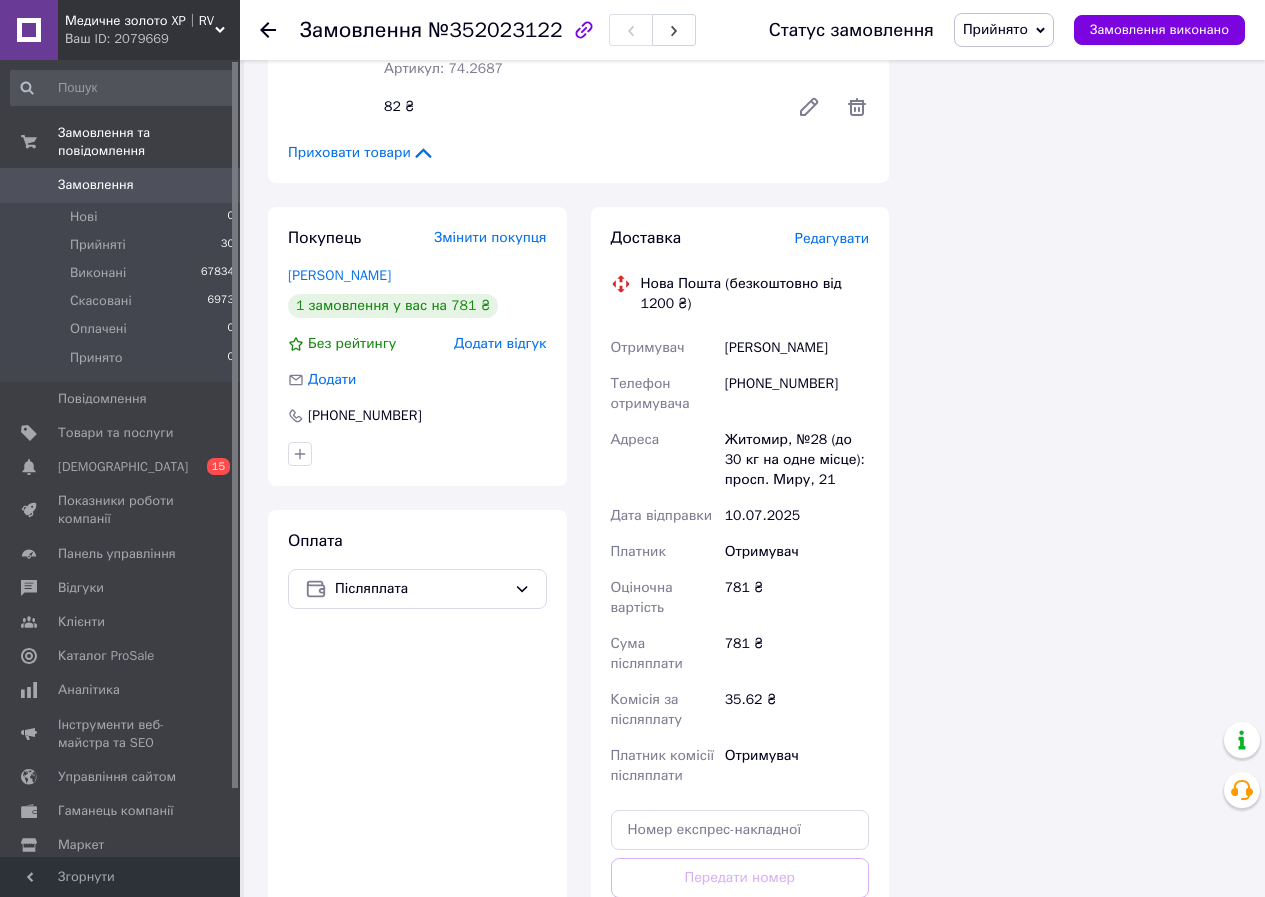 click on "Оплата Післяплата" at bounding box center [417, 758] 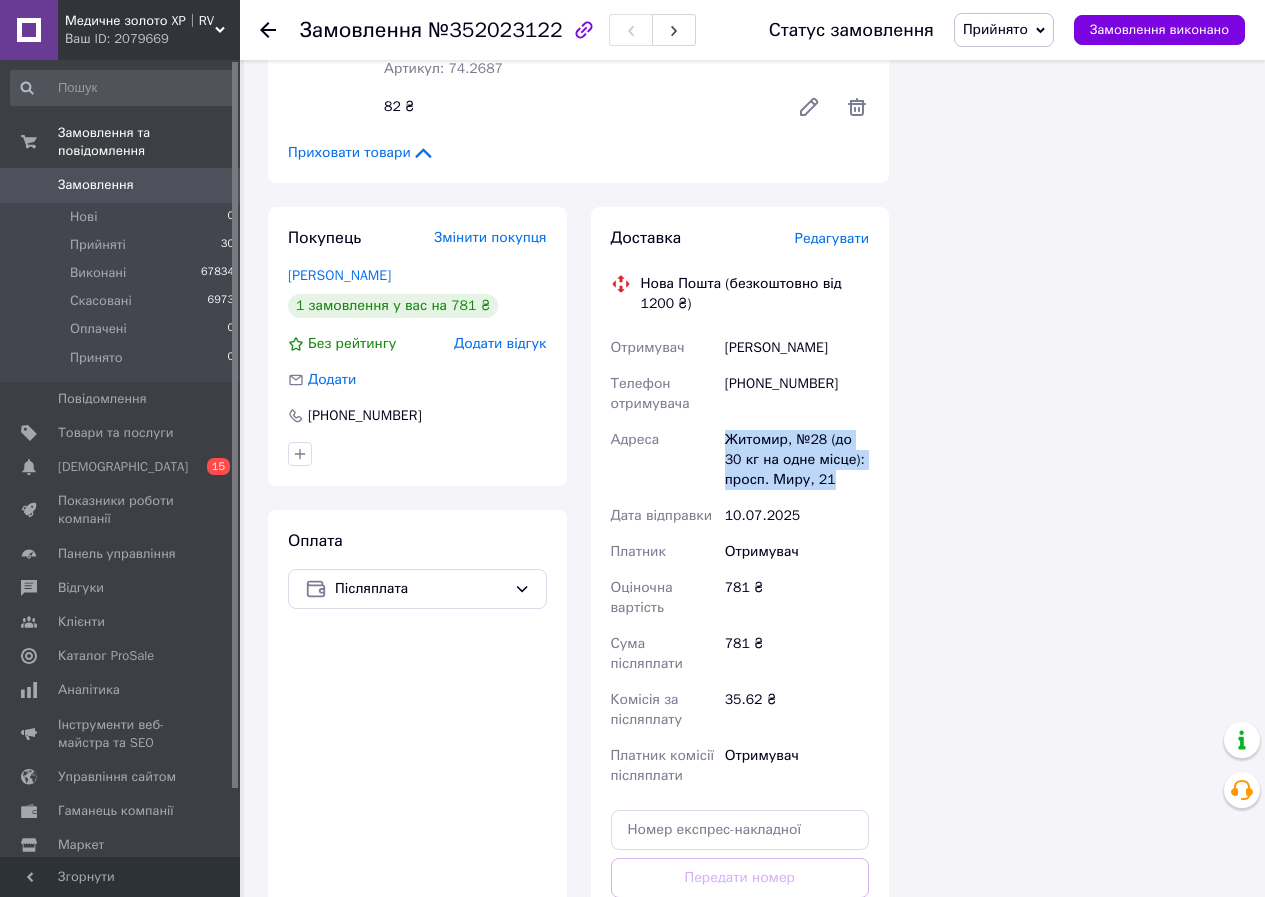 drag, startPoint x: 726, startPoint y: 435, endPoint x: 849, endPoint y: 483, distance: 132.03409 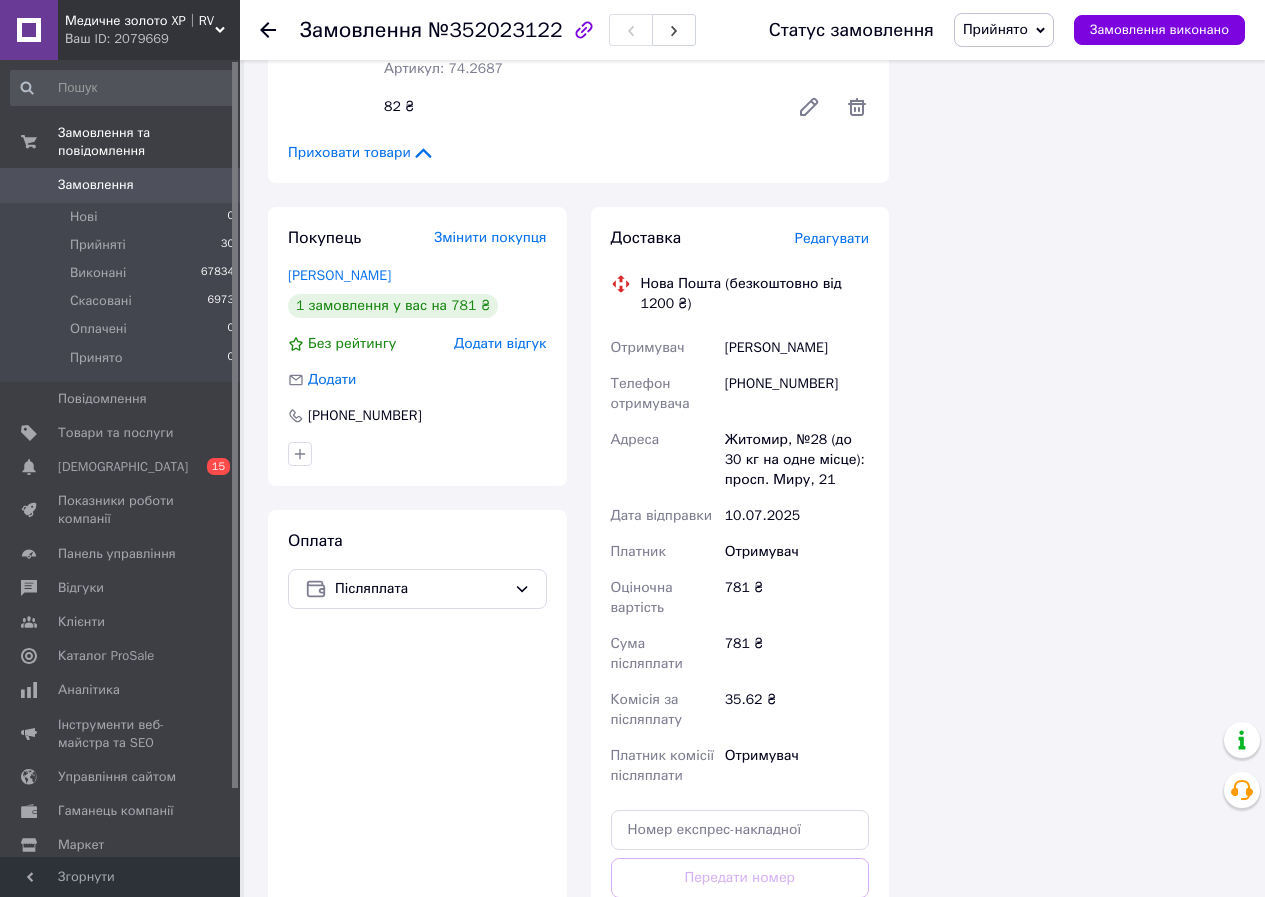 click on "Оплата Післяплата" at bounding box center [417, 758] 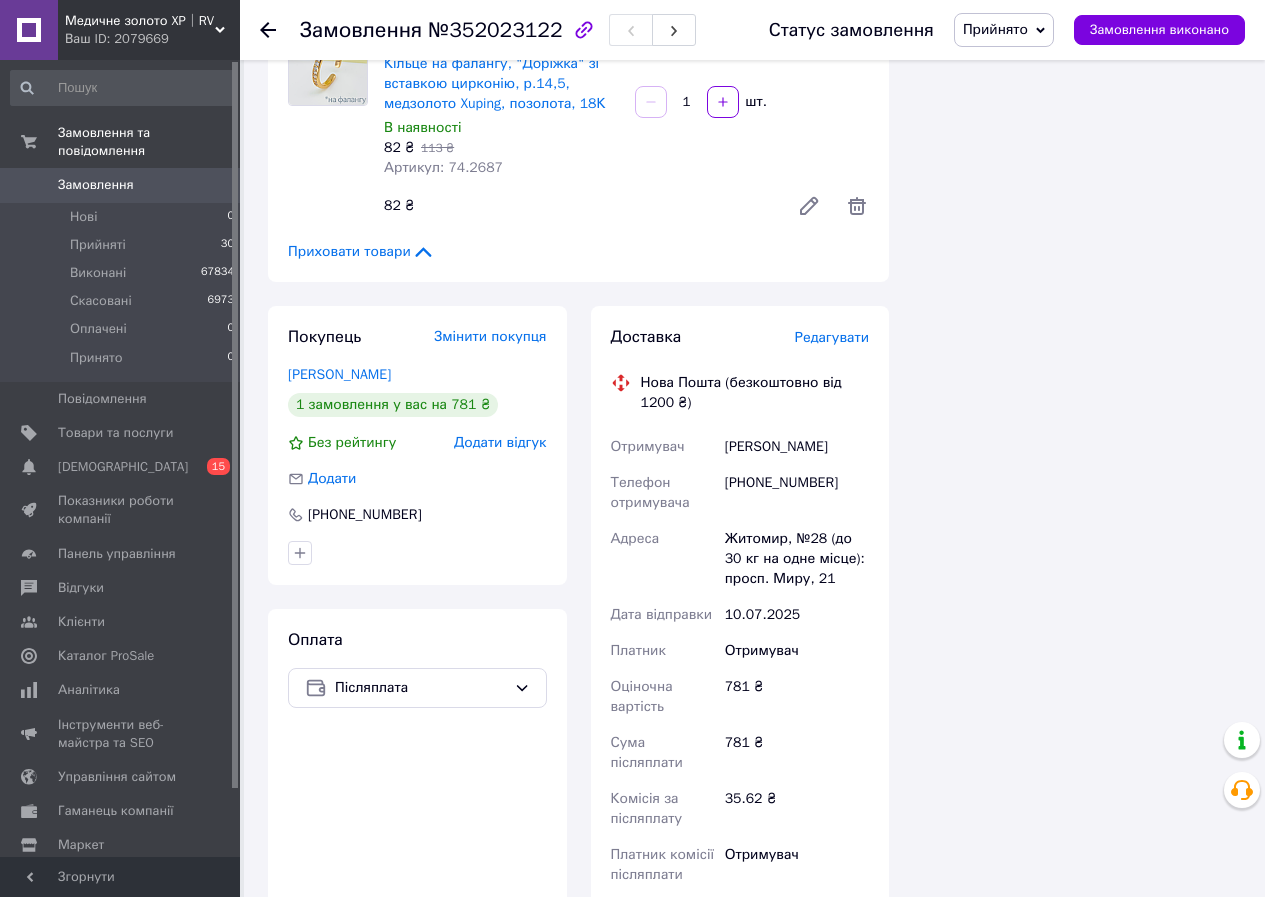 scroll, scrollTop: 1500, scrollLeft: 0, axis: vertical 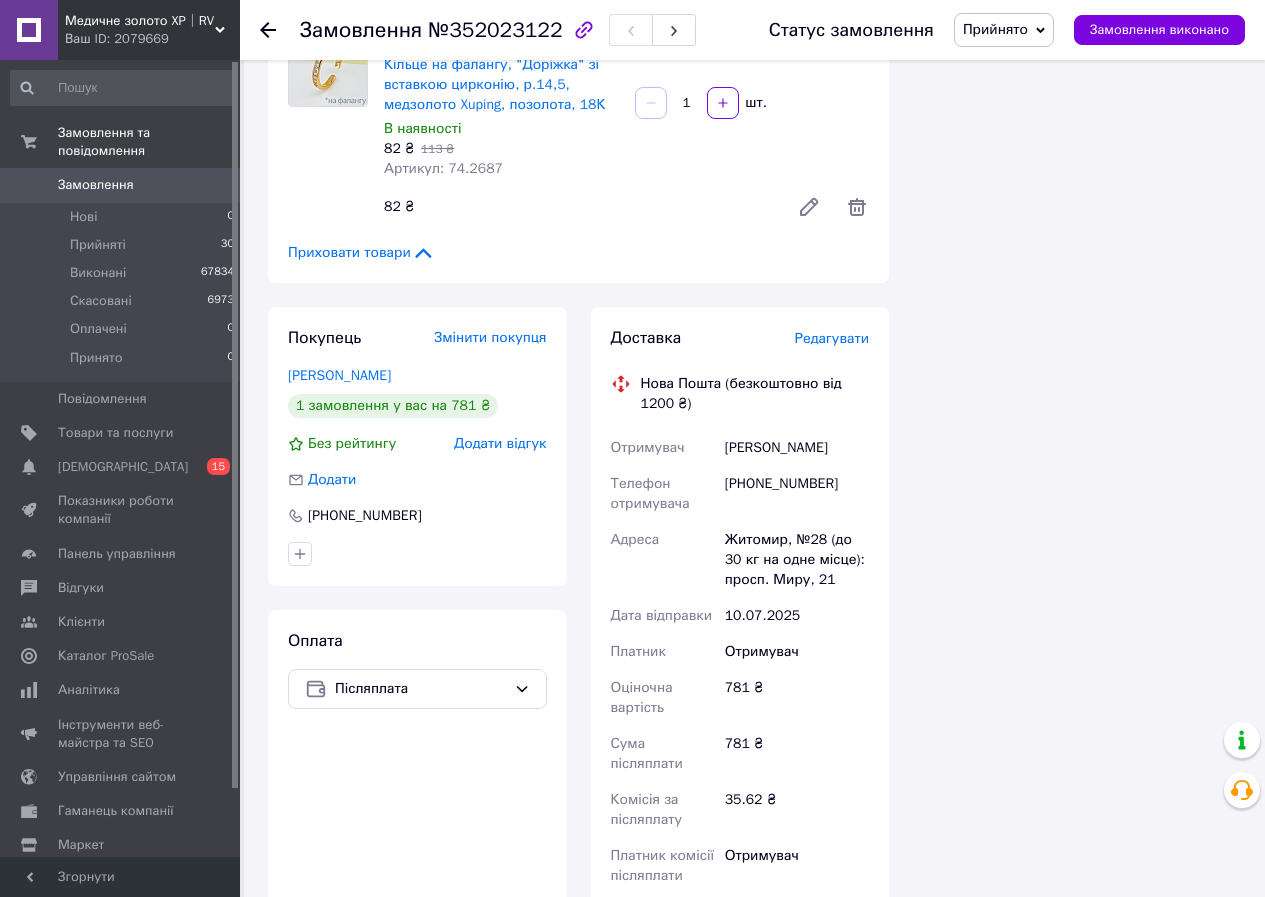 drag, startPoint x: 726, startPoint y: 451, endPoint x: 868, endPoint y: 456, distance: 142.088 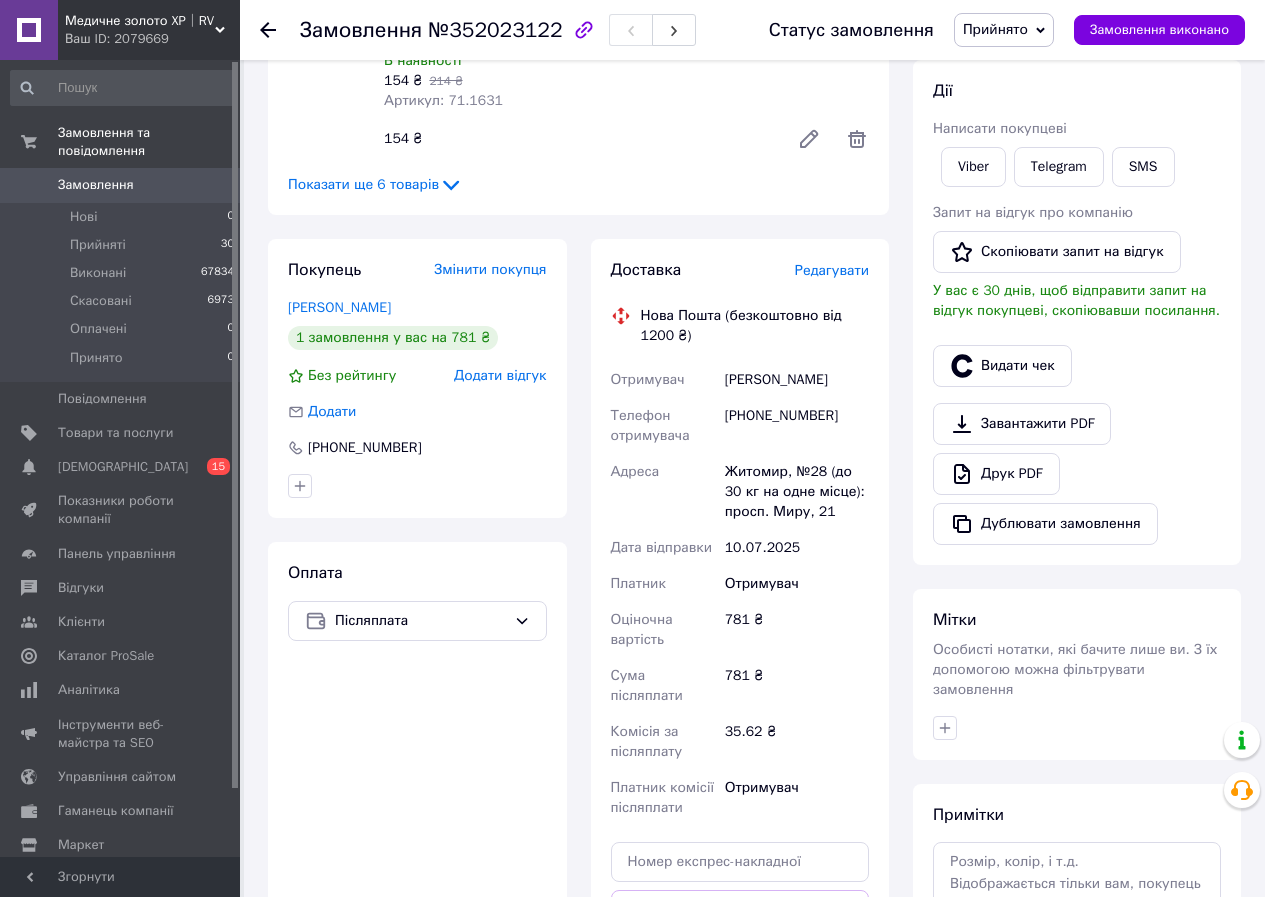 scroll, scrollTop: 300, scrollLeft: 0, axis: vertical 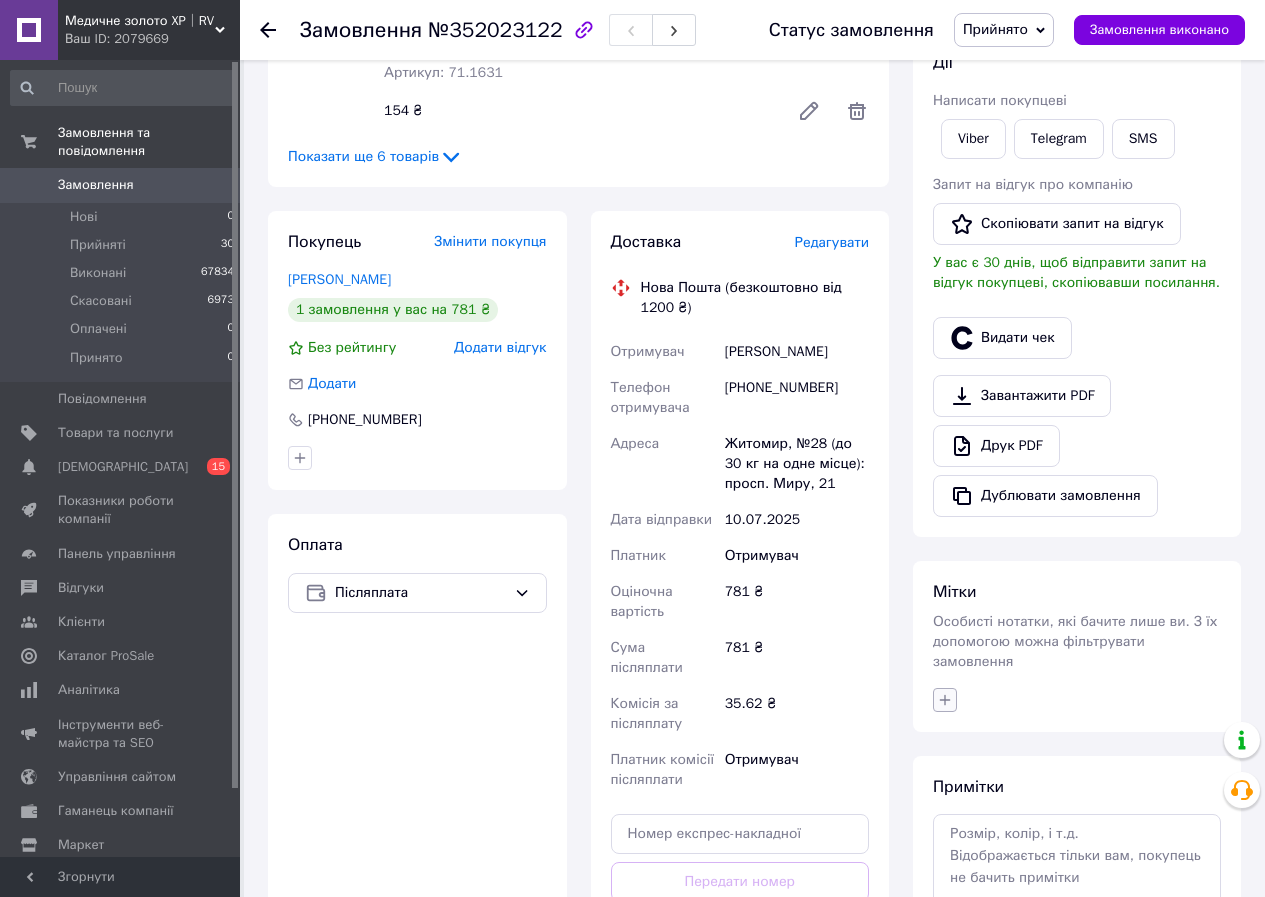 click at bounding box center [945, 700] 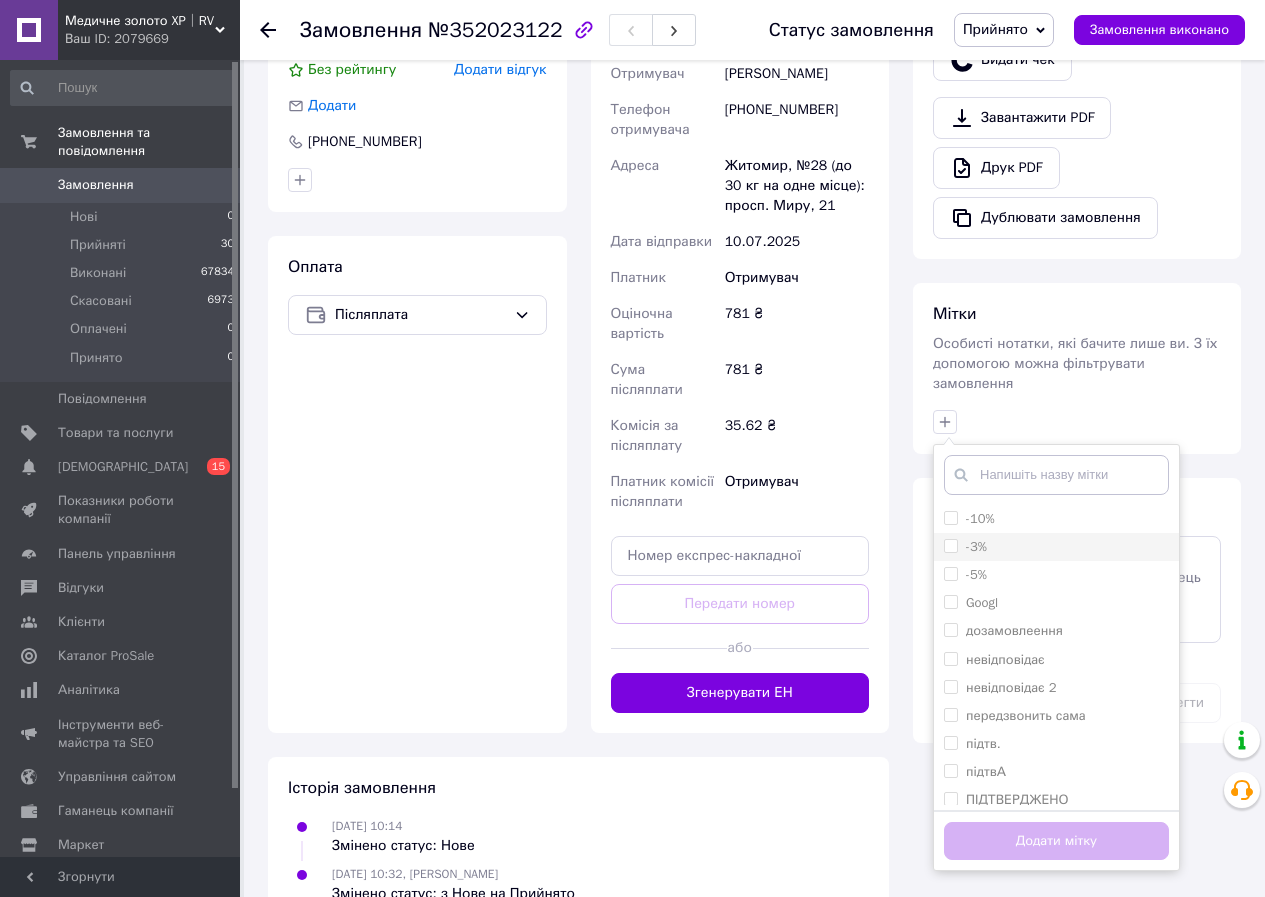 scroll, scrollTop: 600, scrollLeft: 0, axis: vertical 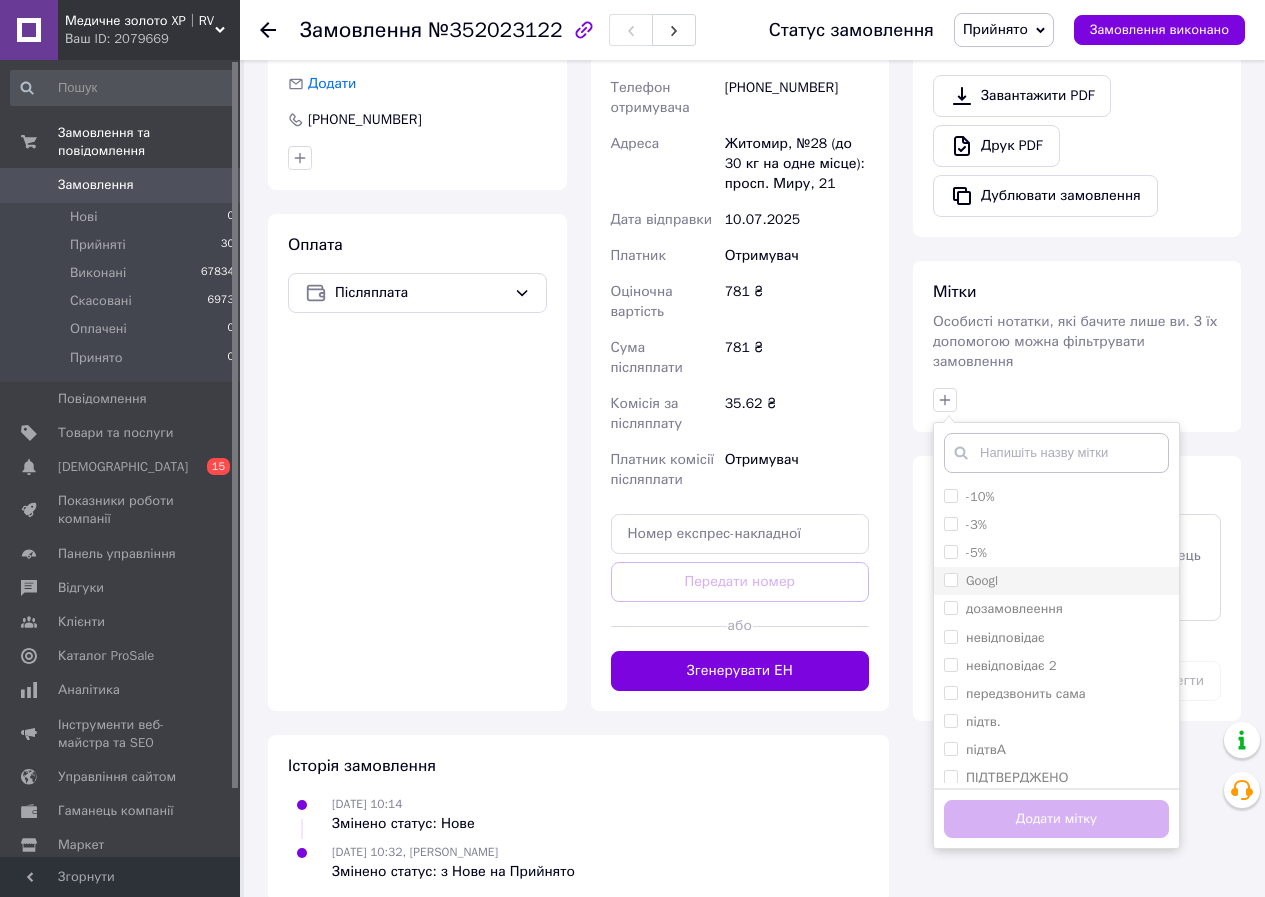 click on "Googl" at bounding box center [950, 579] 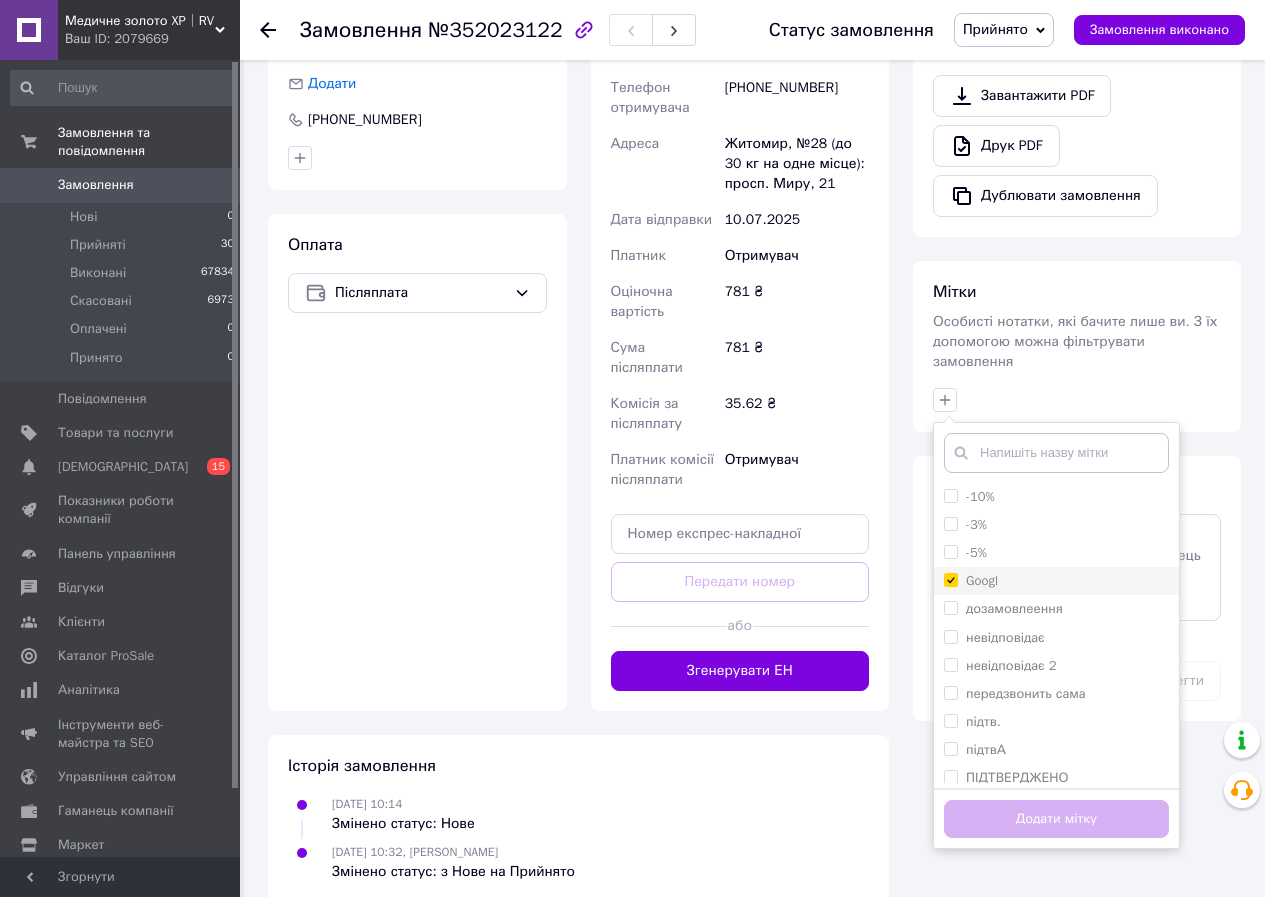 checkbox on "true" 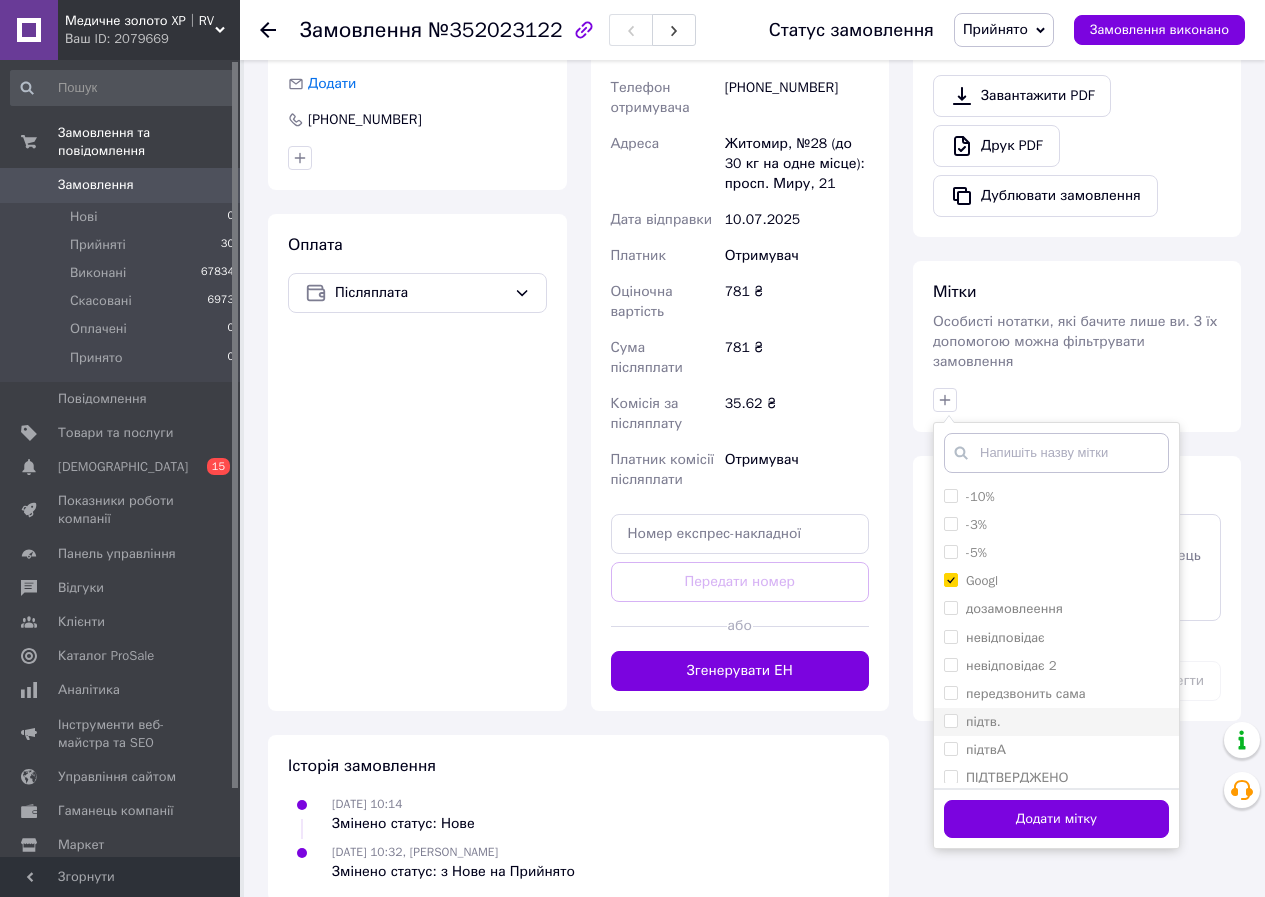 drag, startPoint x: 955, startPoint y: 700, endPoint x: 961, endPoint y: 779, distance: 79.22752 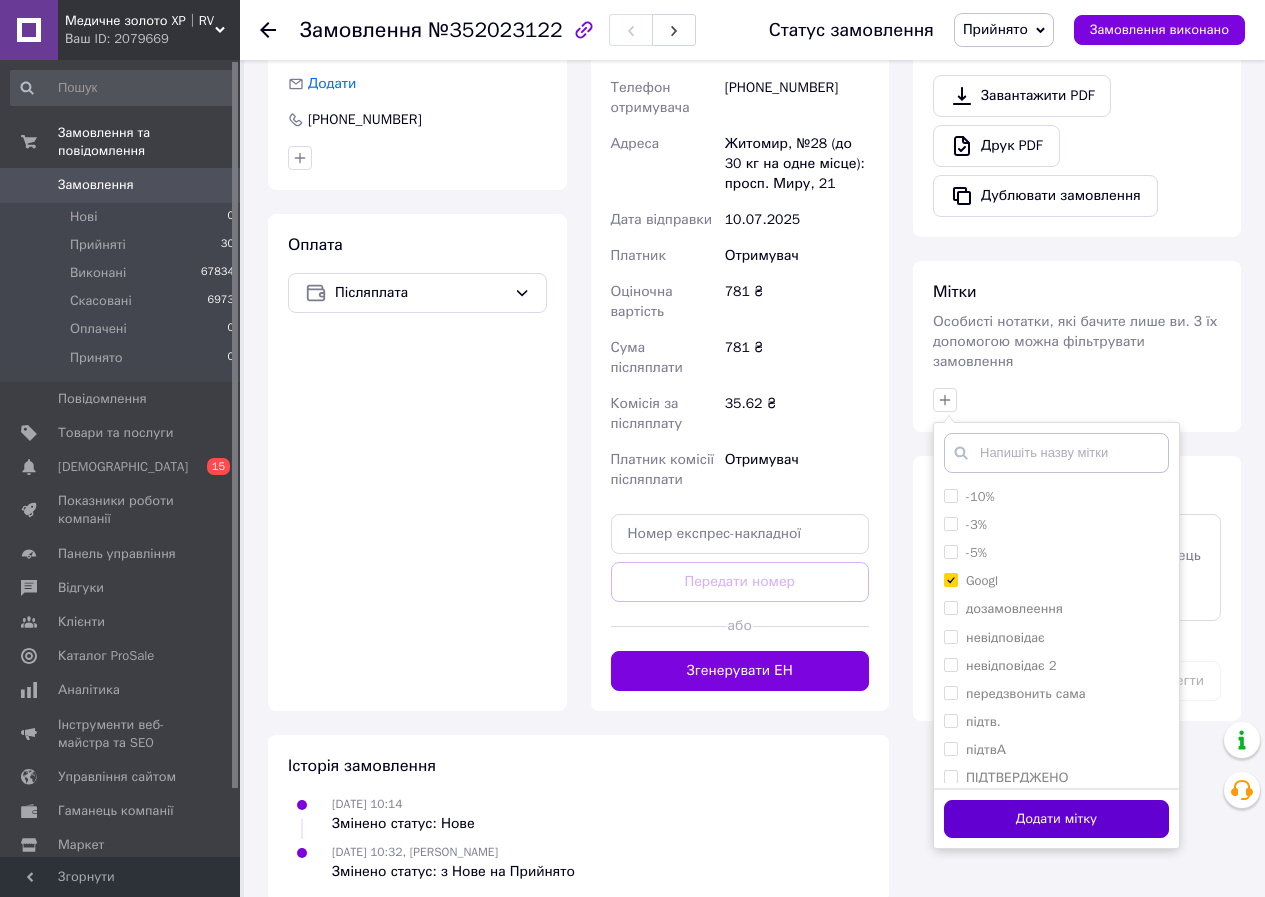 click on "підтв." at bounding box center [950, 720] 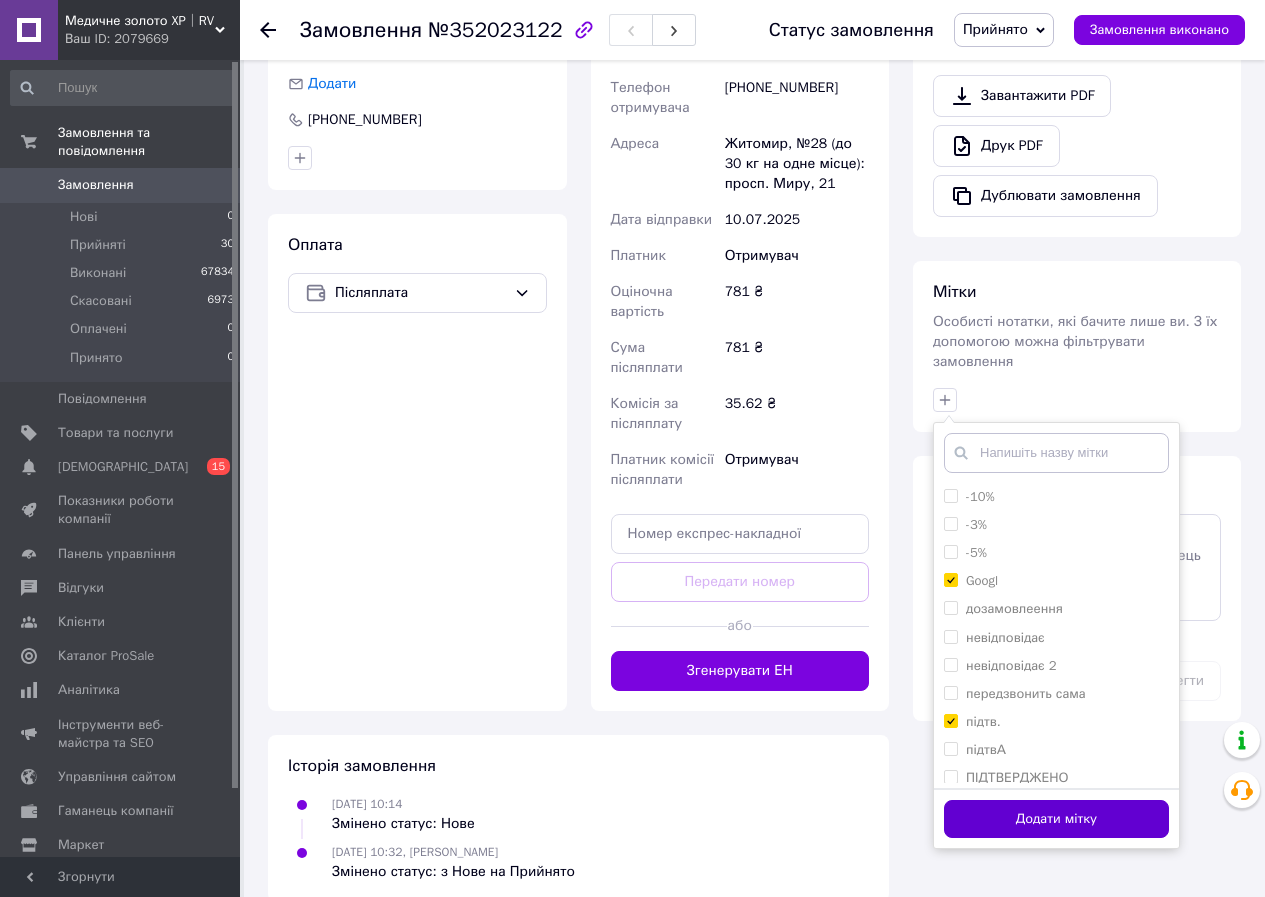 checkbox on "true" 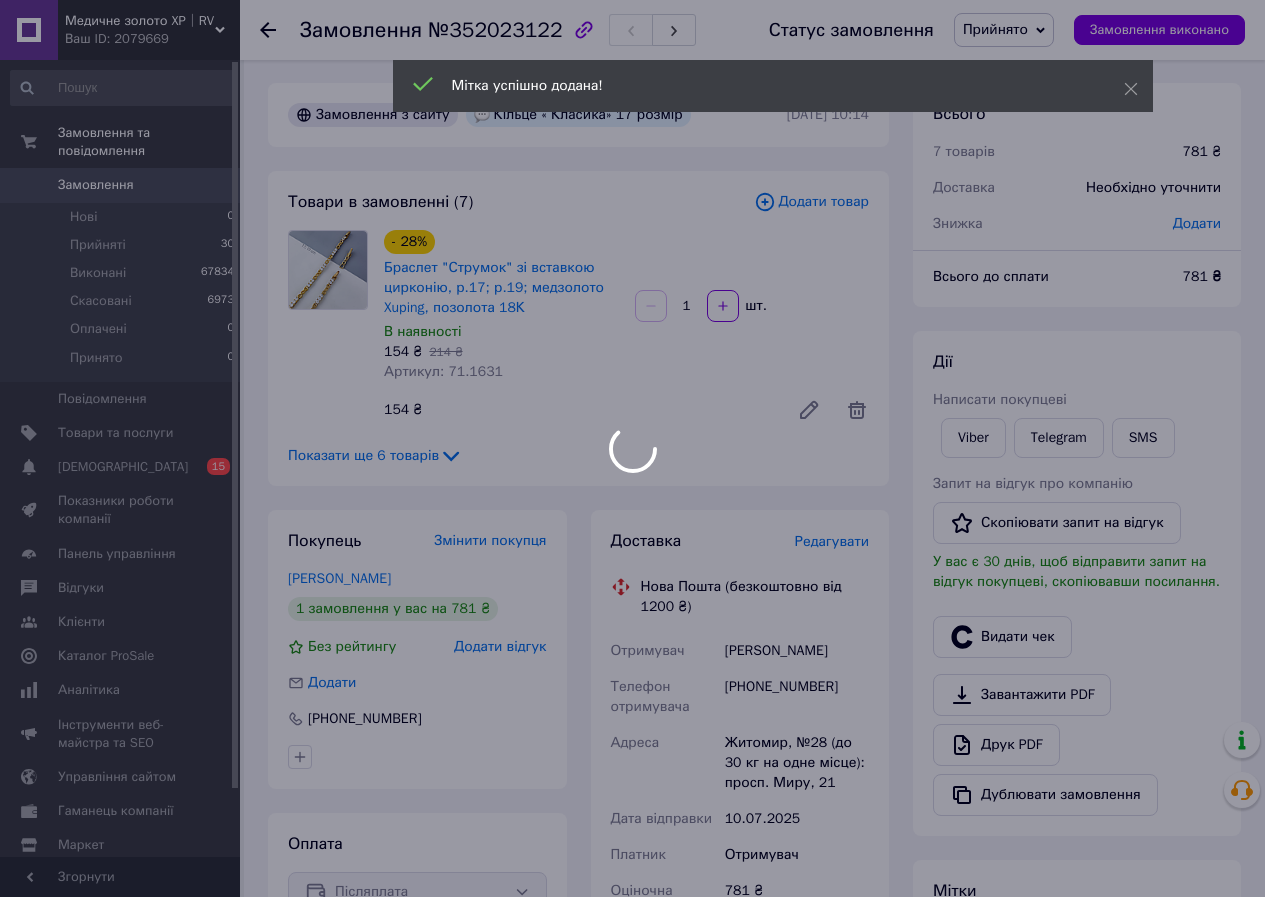 scroll, scrollTop: 0, scrollLeft: 0, axis: both 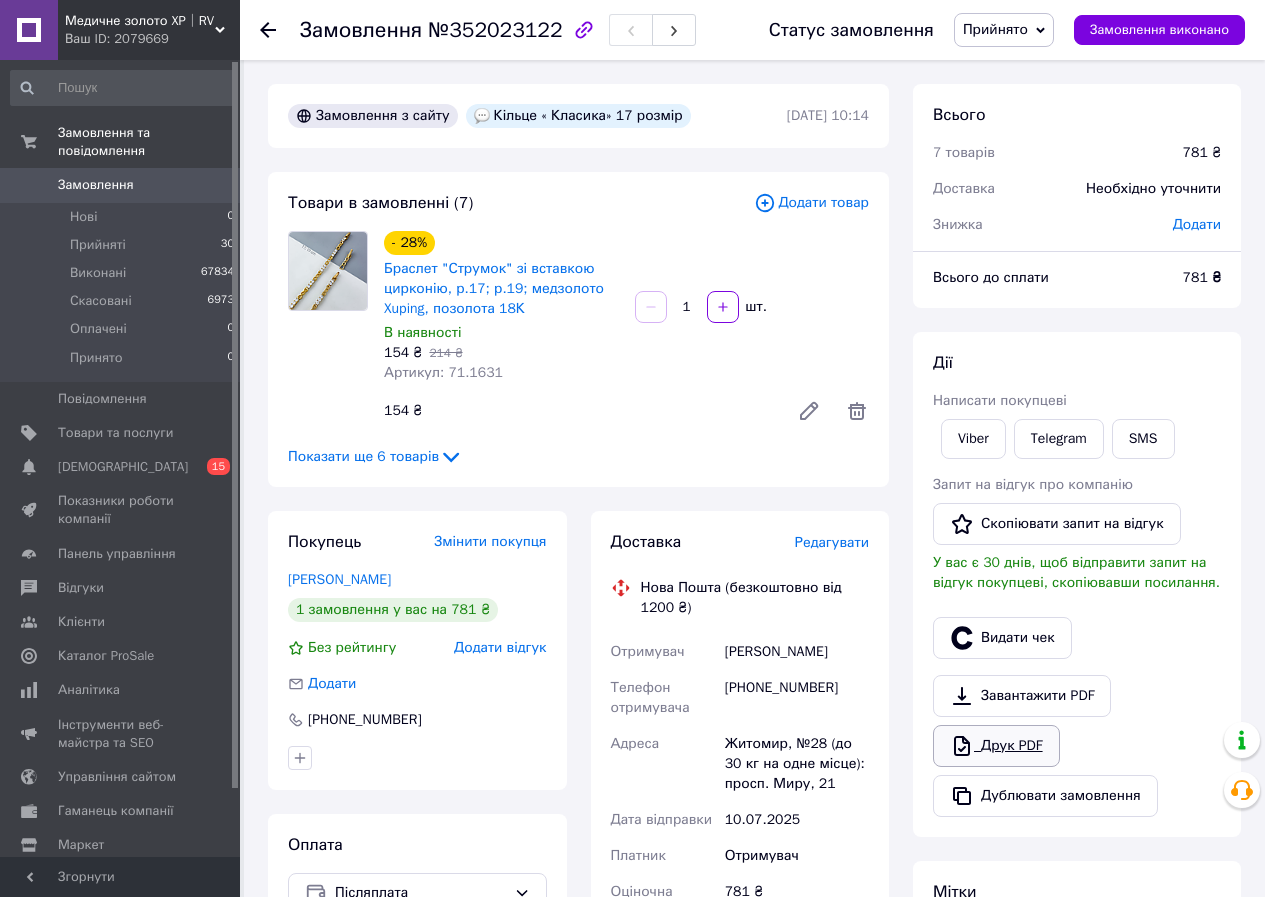 click on "Друк PDF" at bounding box center [996, 746] 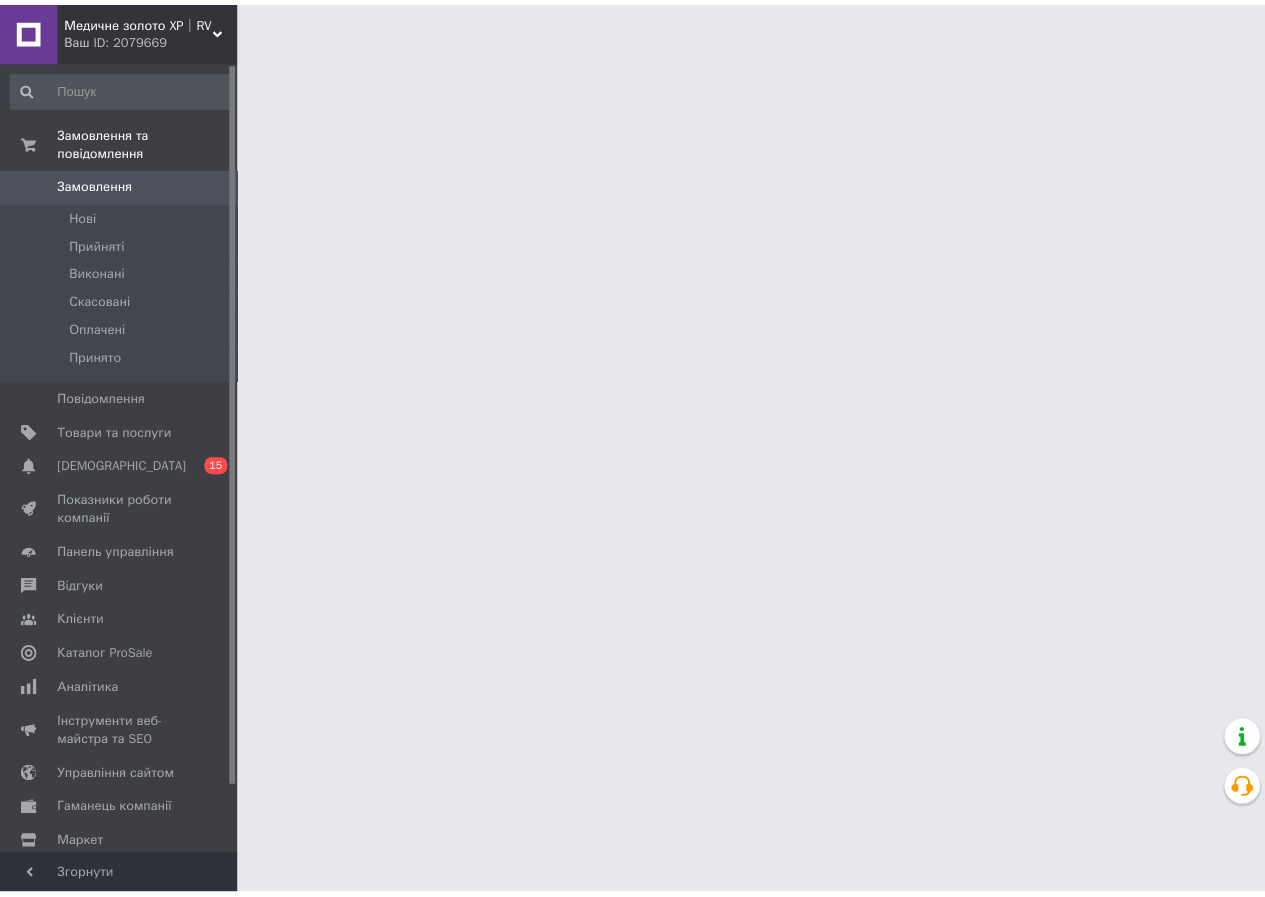 scroll, scrollTop: 0, scrollLeft: 0, axis: both 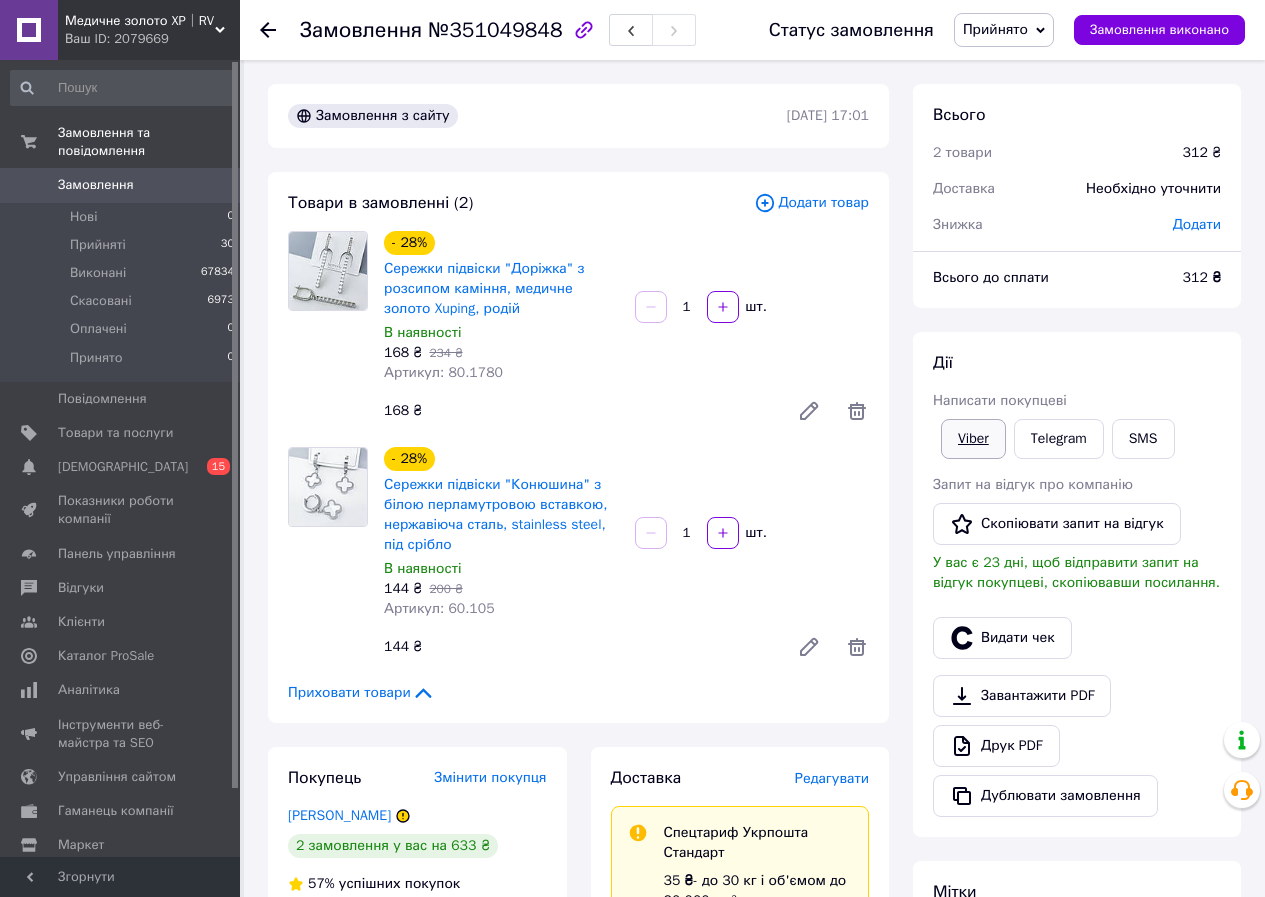 click on "Viber" at bounding box center [973, 439] 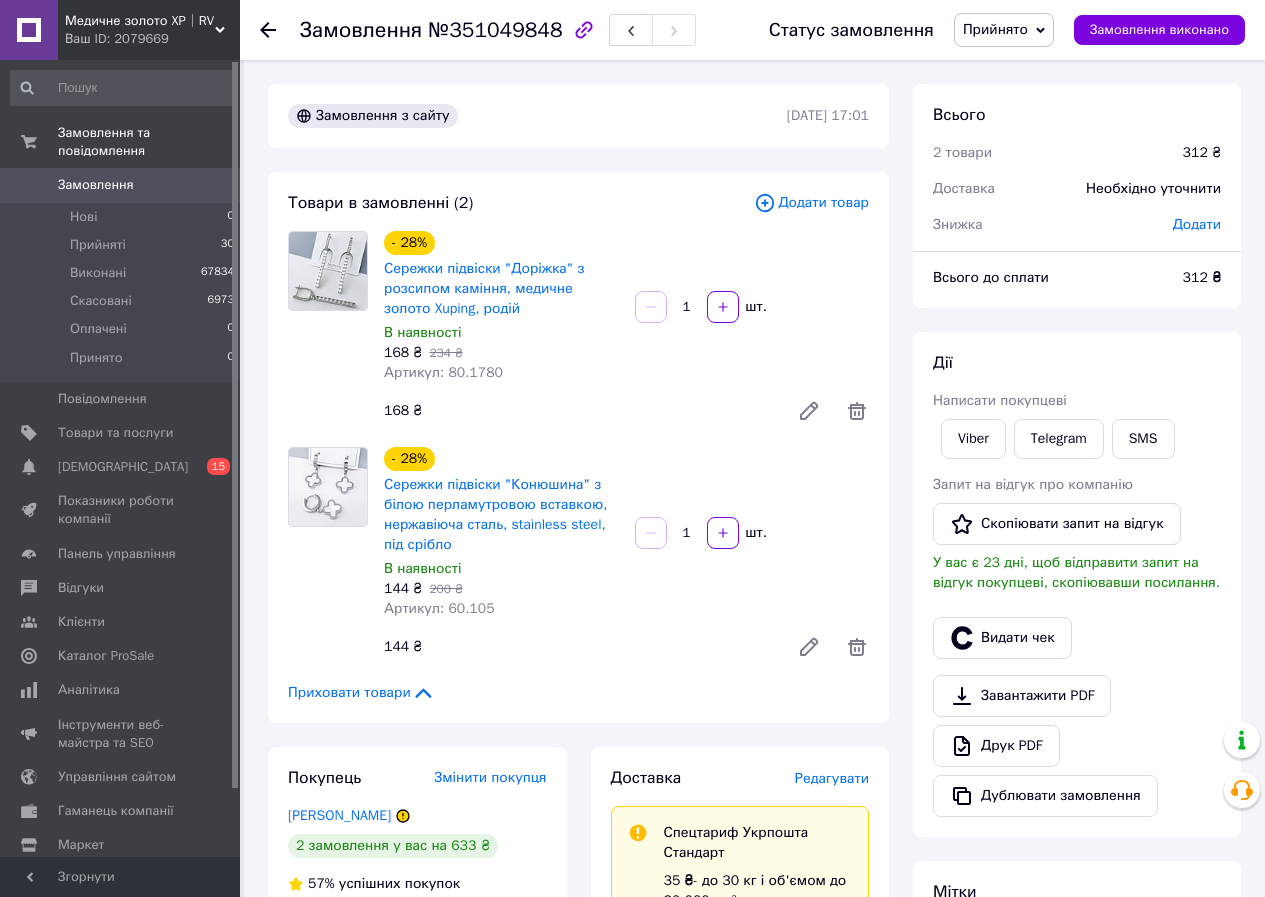 click on "Прийнято" at bounding box center [995, 29] 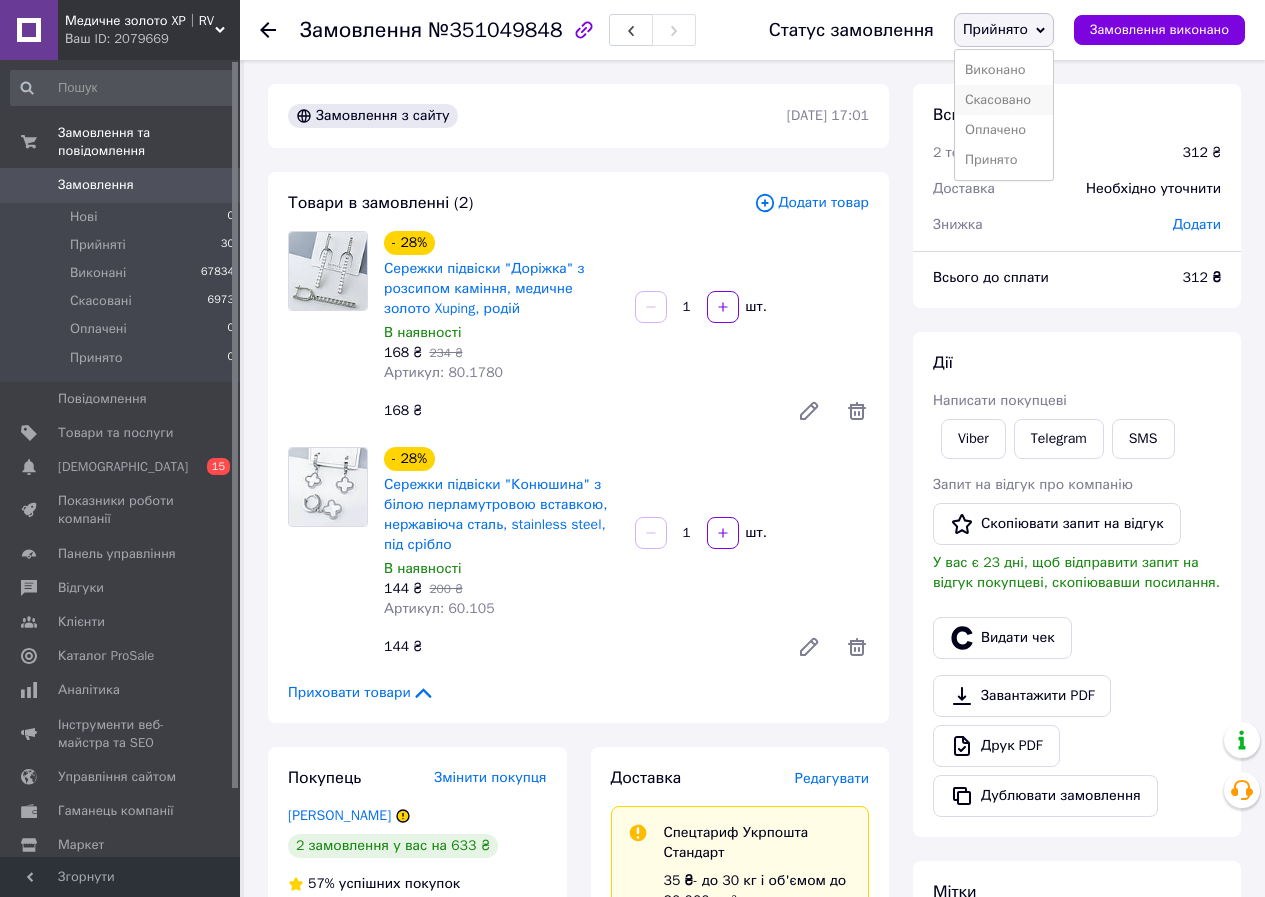 click on "Скасовано" at bounding box center [1004, 100] 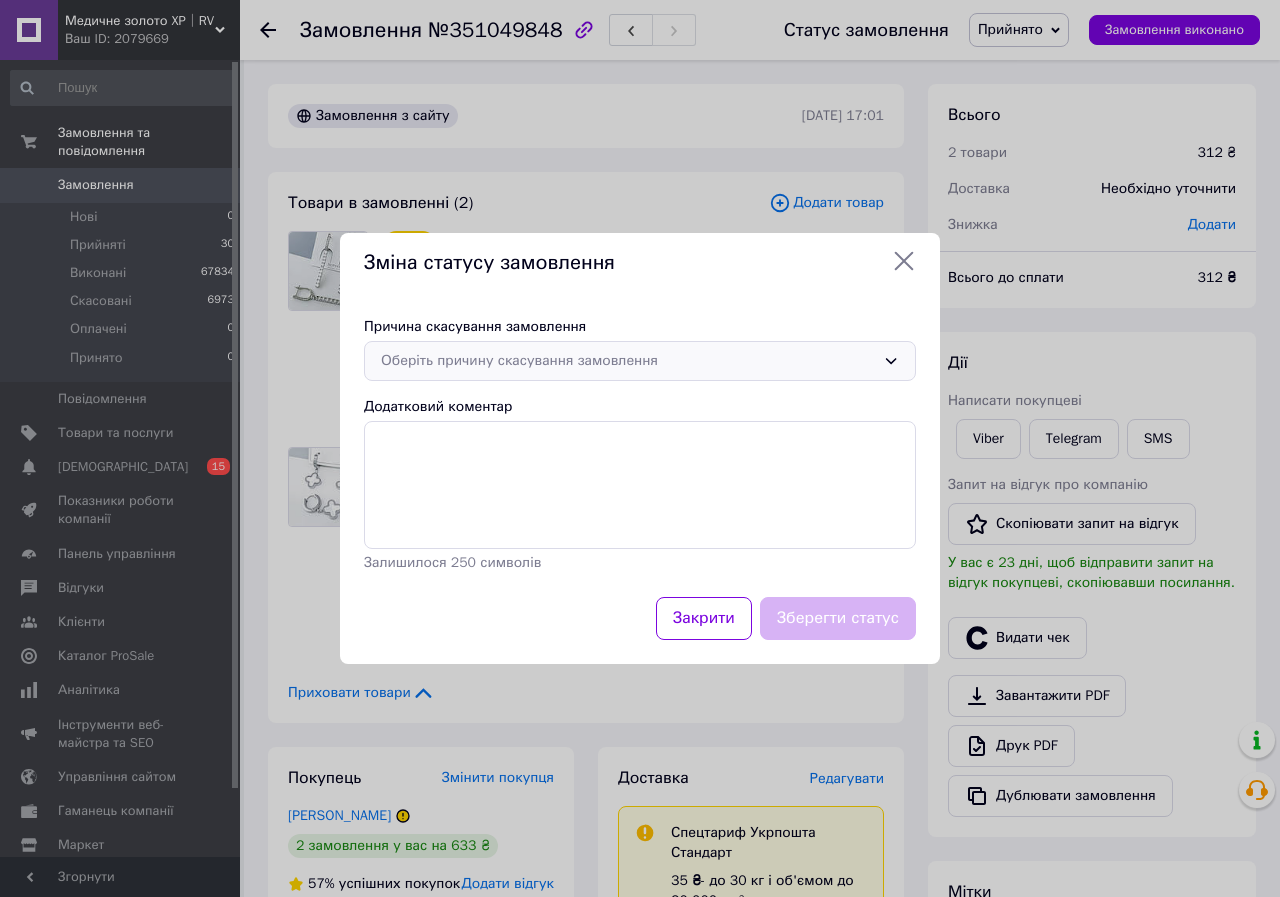 click on "Оберіть причину скасування замовлення" at bounding box center [628, 361] 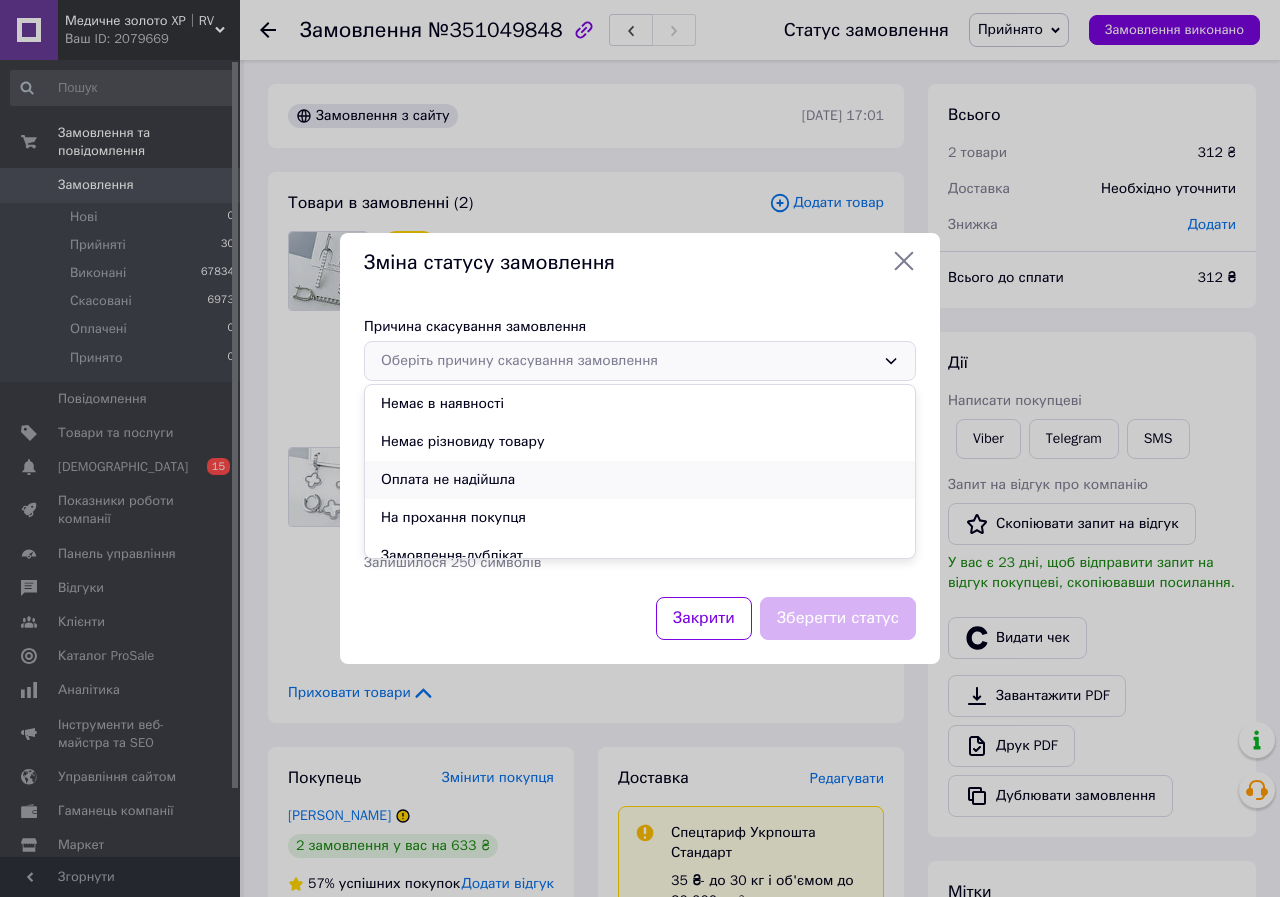 click on "Оплата не надійшла" at bounding box center [640, 480] 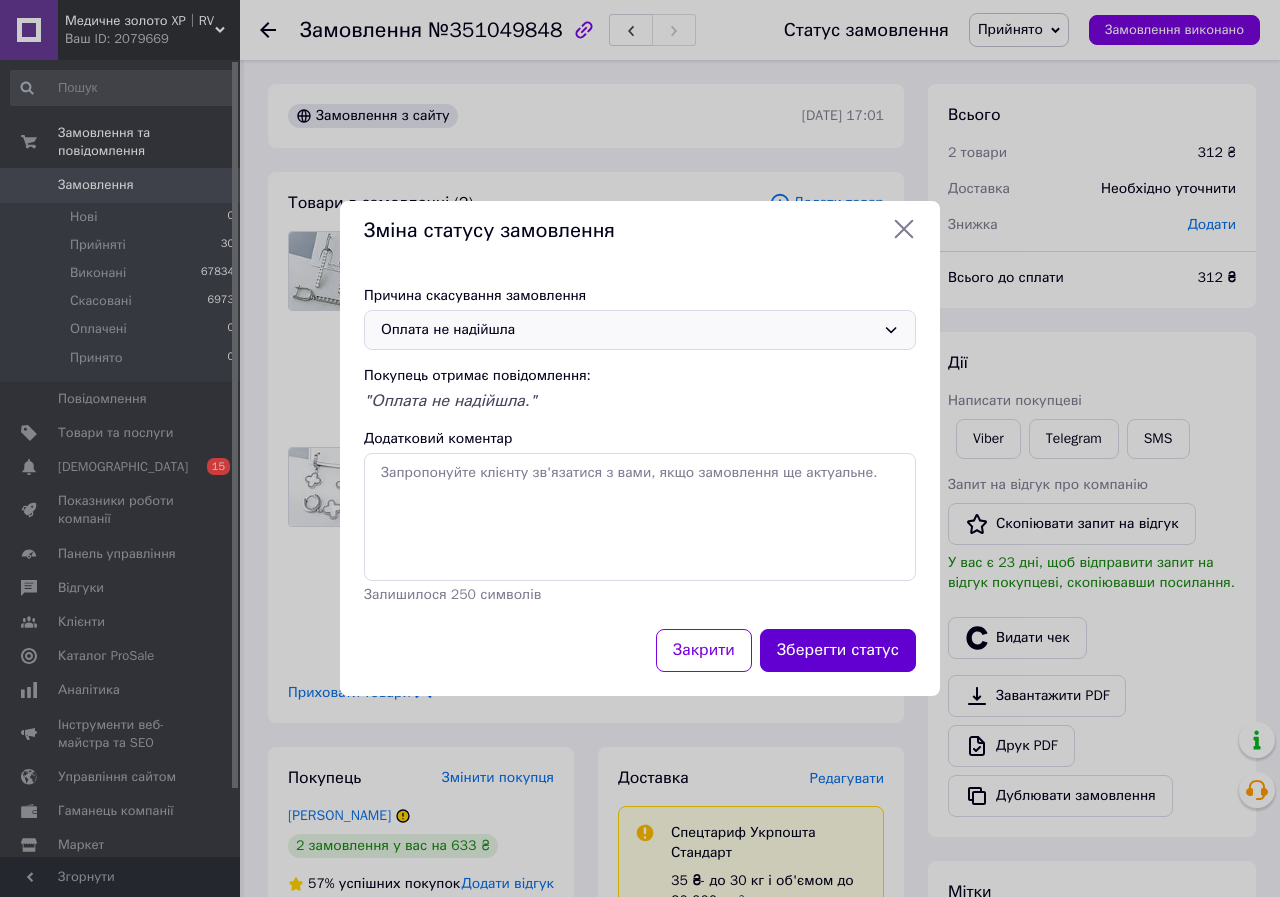 click on "Зберегти статус" at bounding box center [838, 650] 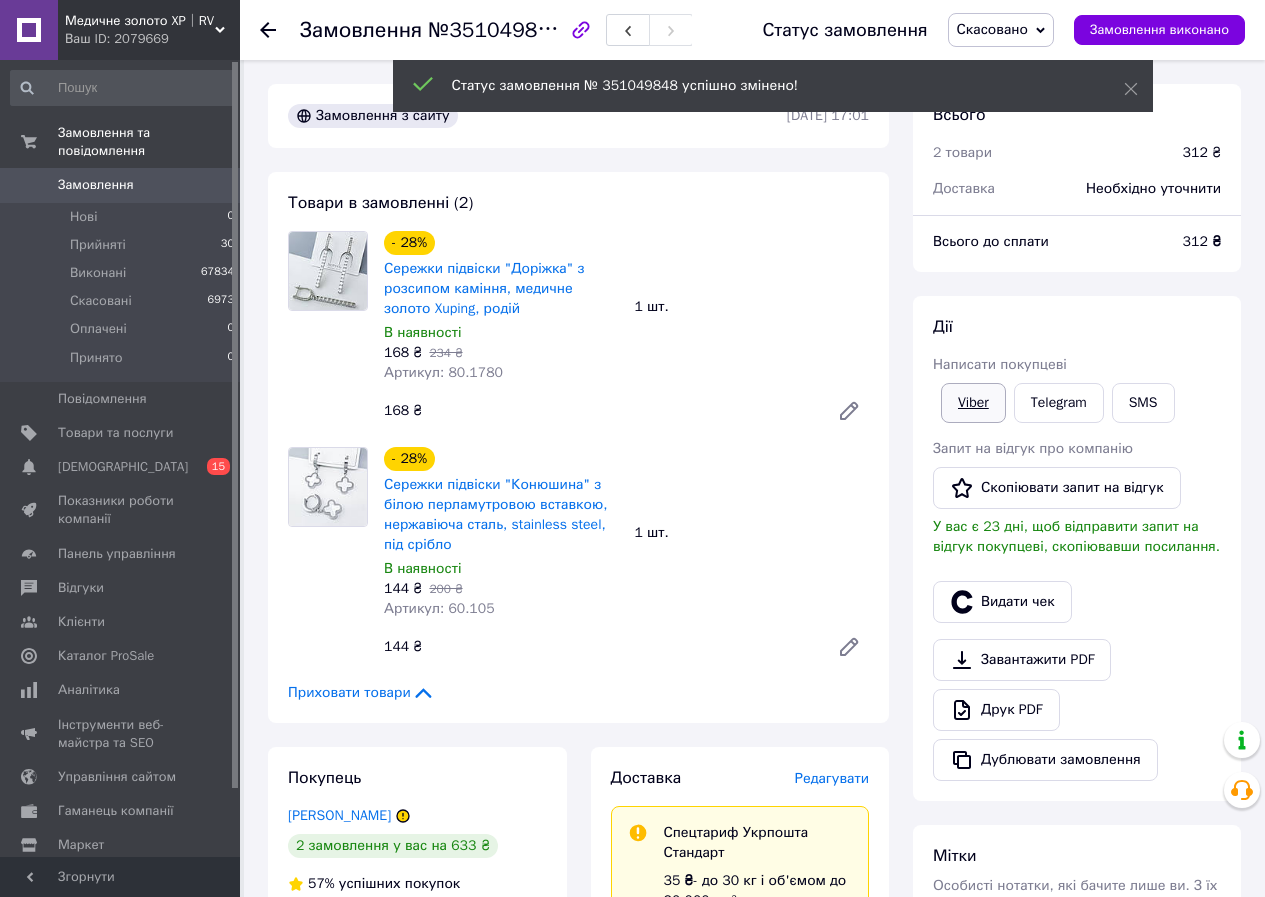 click on "Viber" at bounding box center [973, 403] 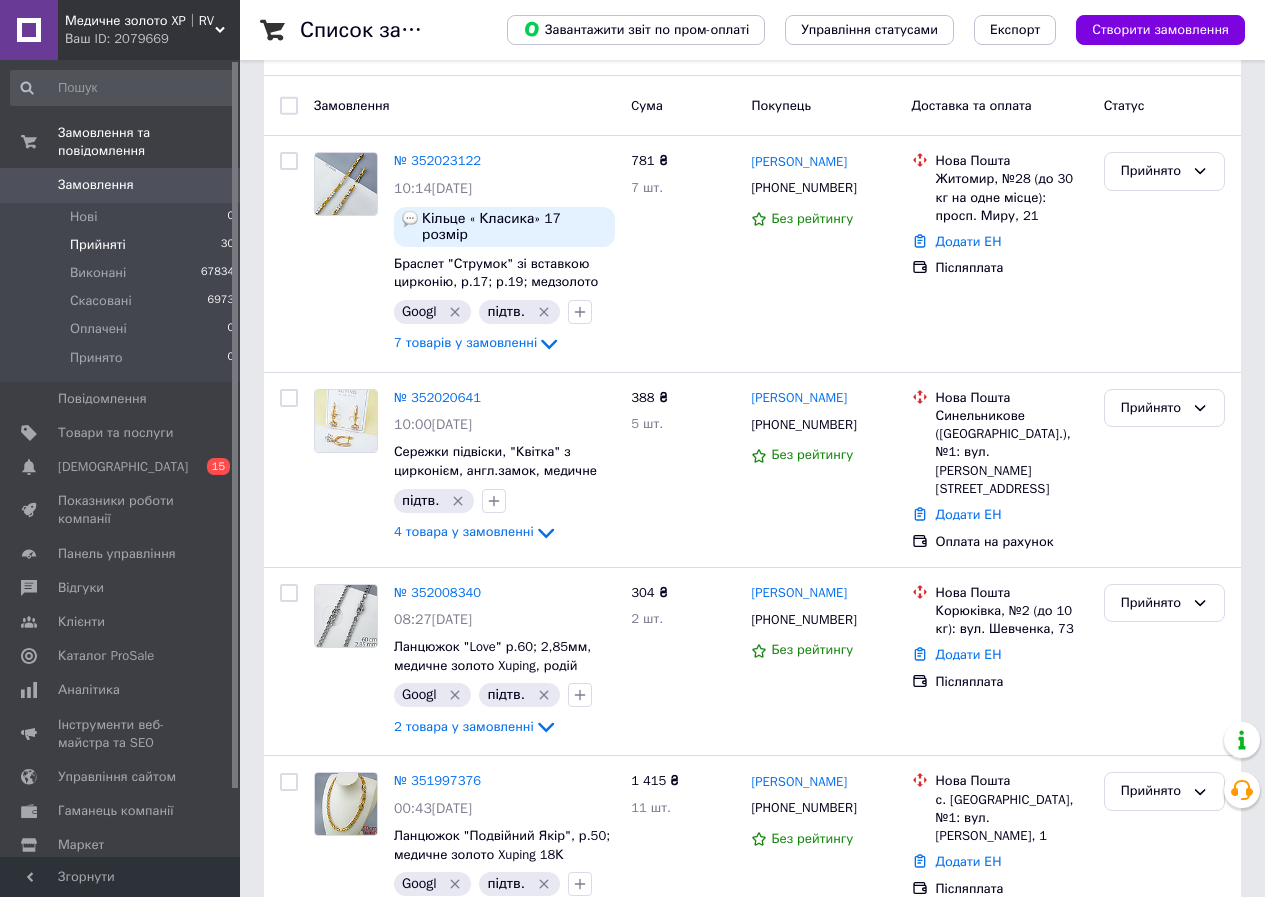 scroll, scrollTop: 300, scrollLeft: 0, axis: vertical 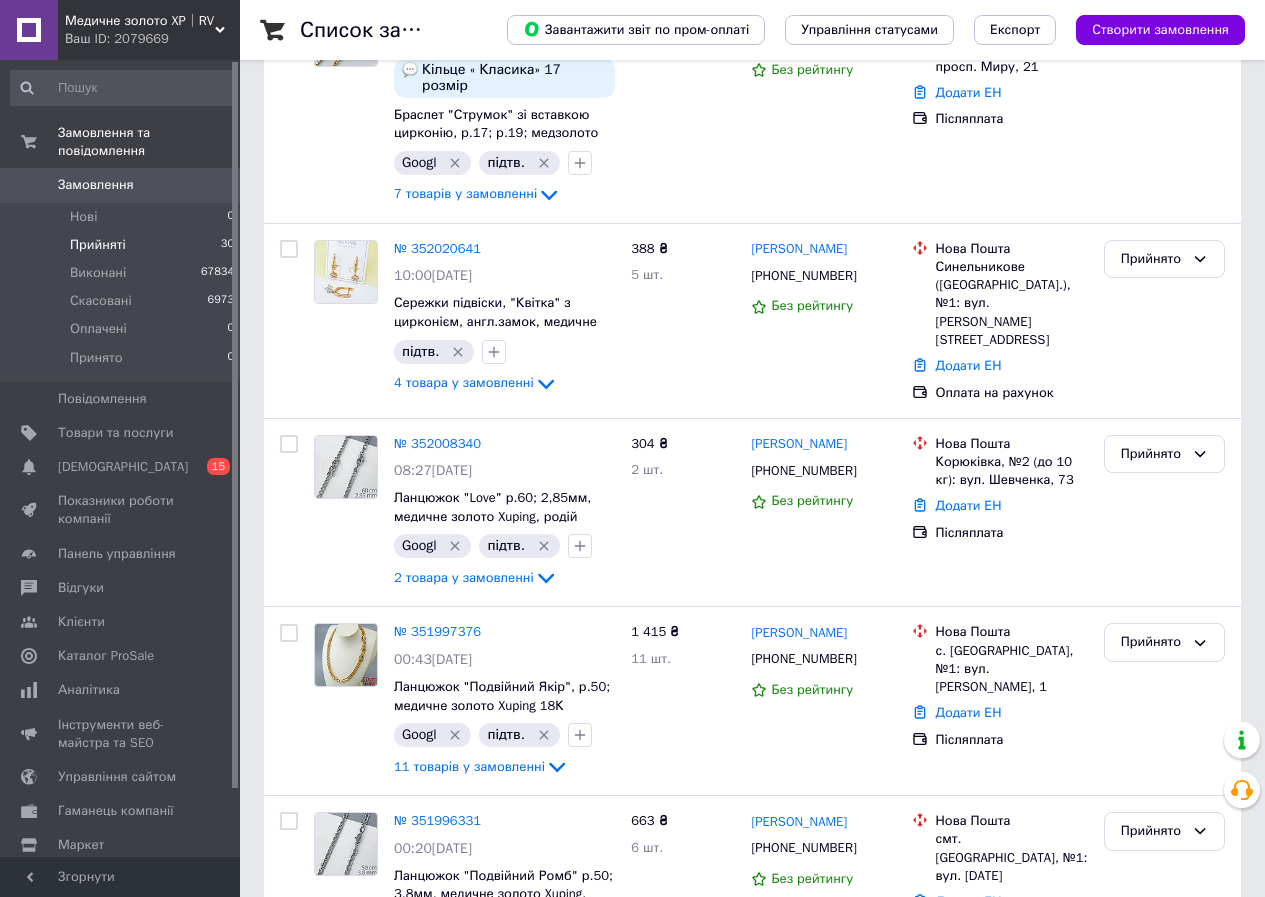 drag, startPoint x: 100, startPoint y: 28, endPoint x: 104, endPoint y: 48, distance: 20.396078 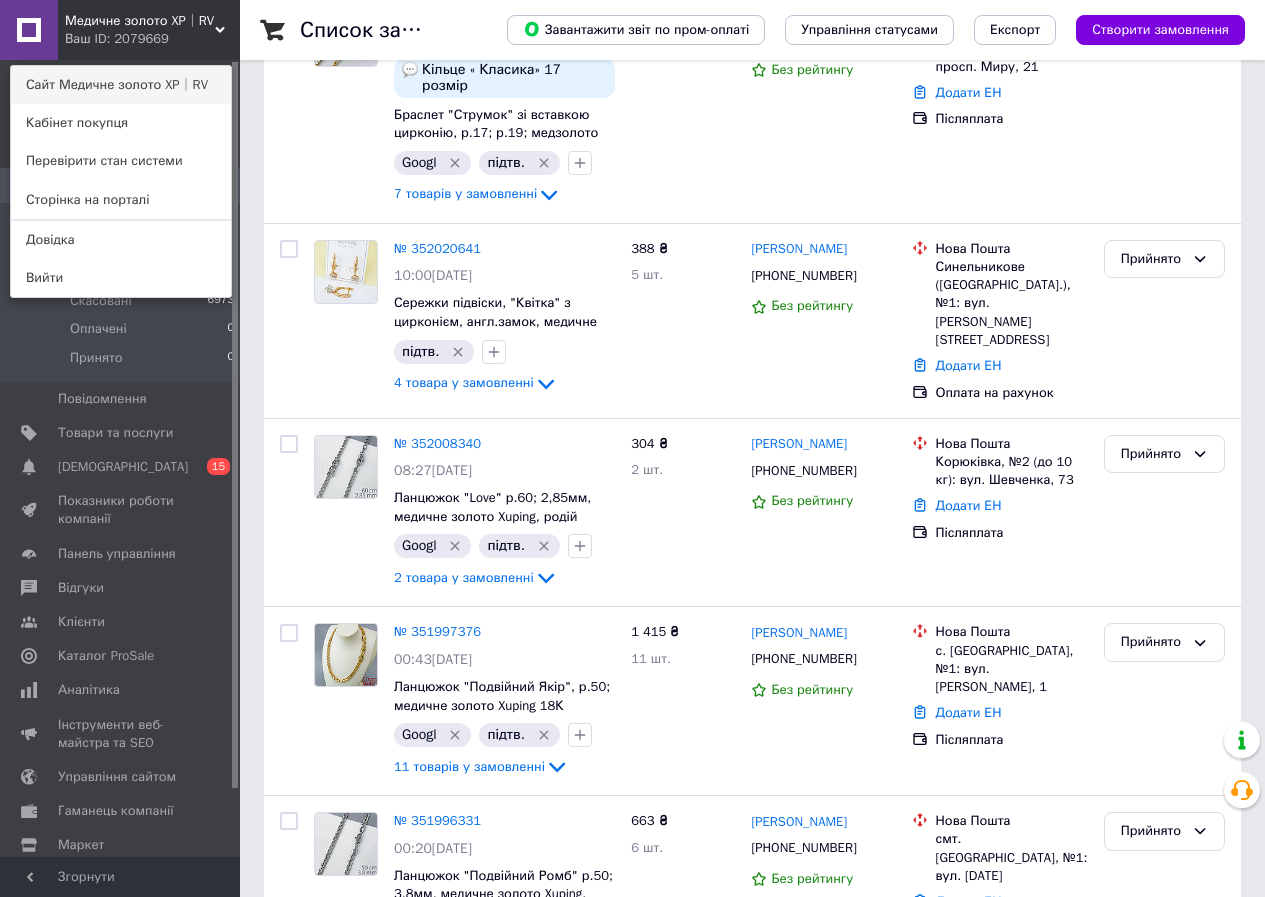drag, startPoint x: 118, startPoint y: 80, endPoint x: 141, endPoint y: 61, distance: 29.832869 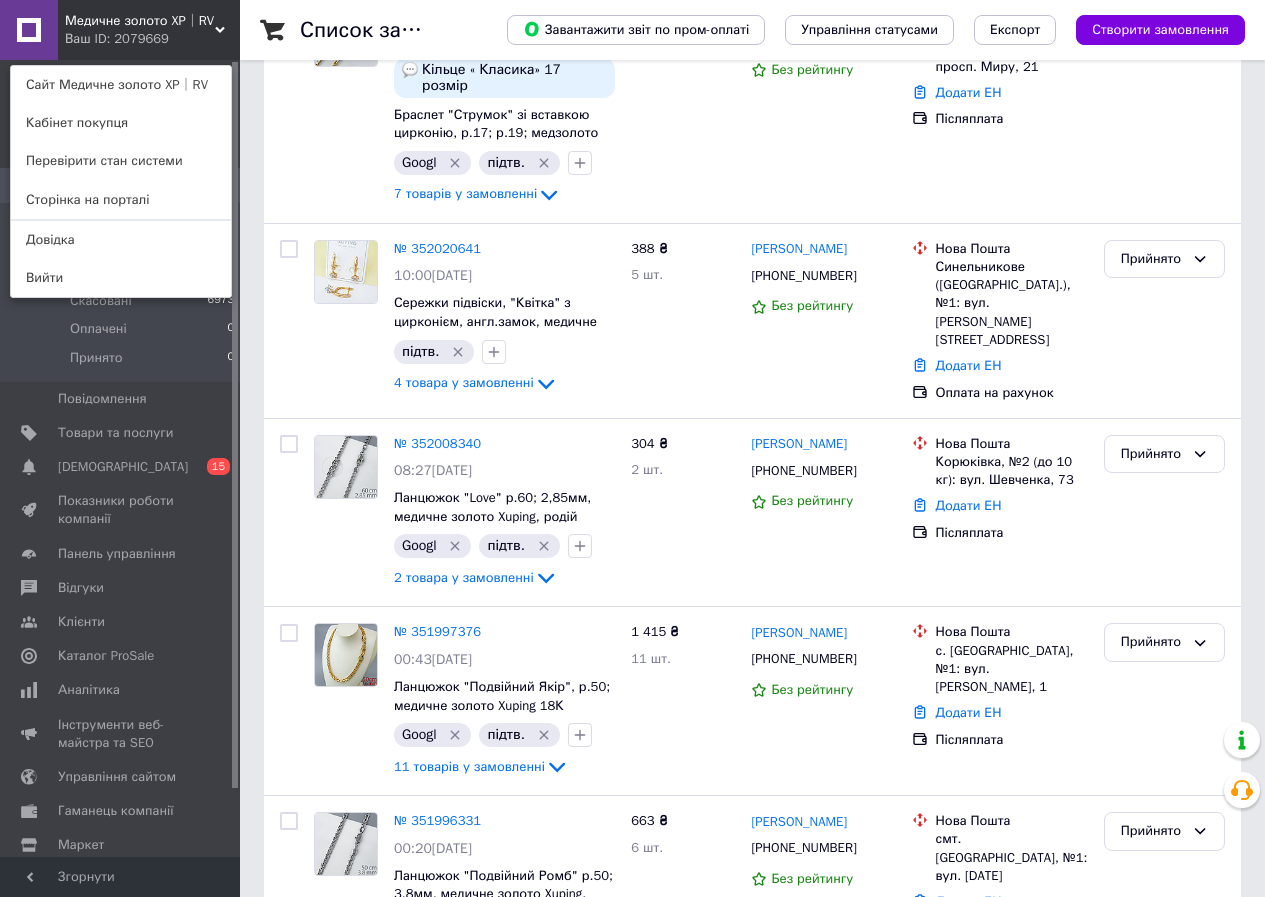 click on "Сайт Медичне золото XP│RV" at bounding box center (121, 85) 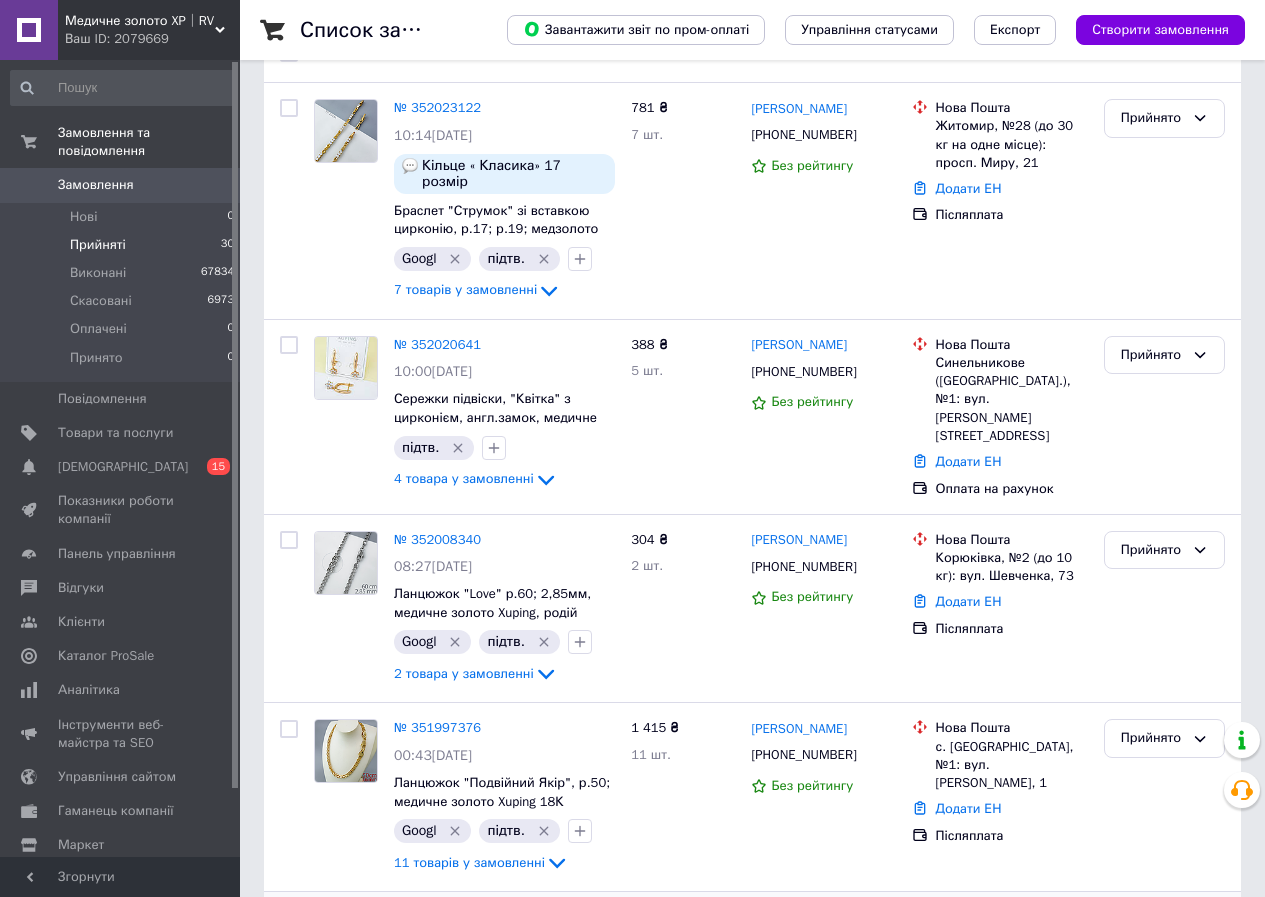 scroll, scrollTop: 0, scrollLeft: 0, axis: both 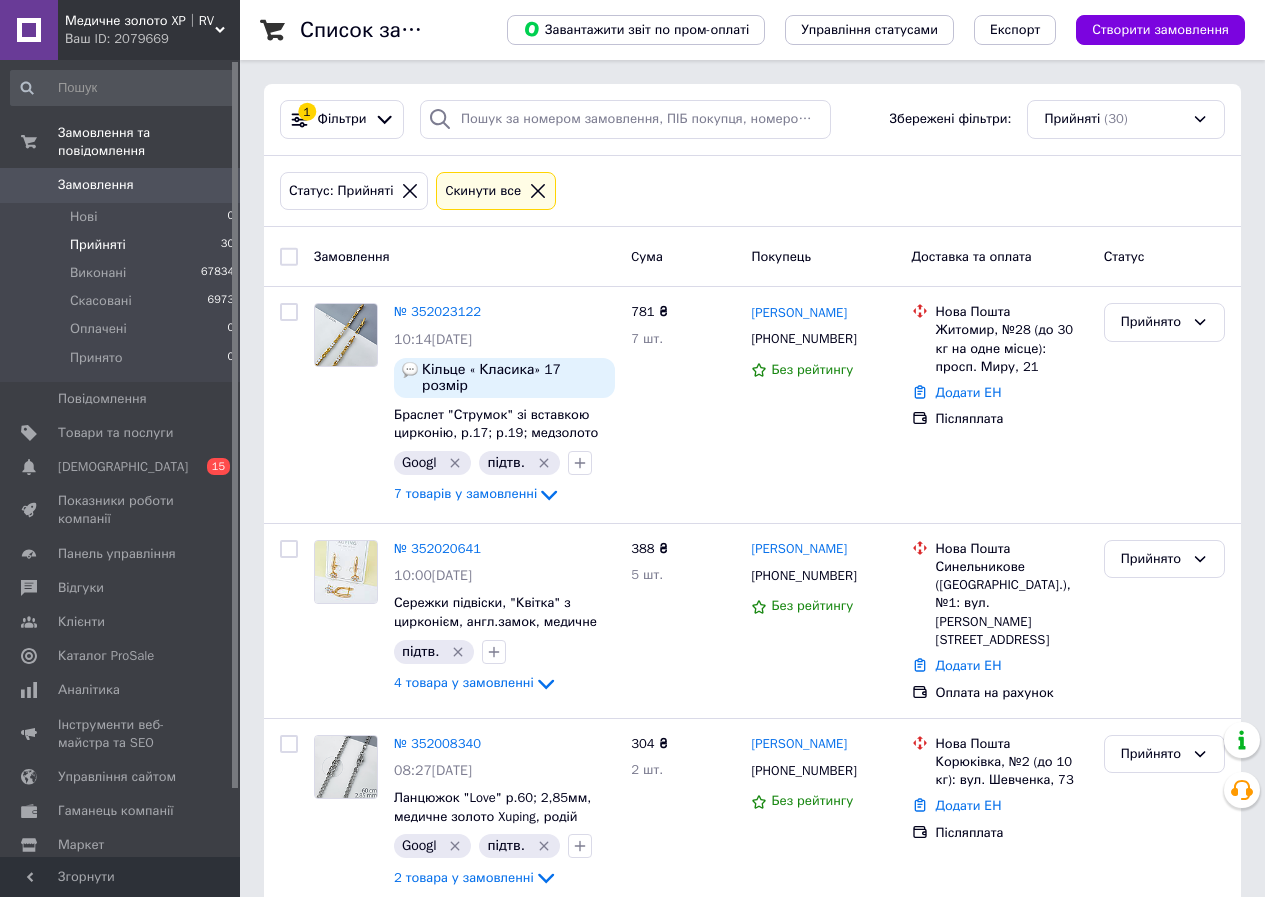 click on "Ваш ID: 2079669" at bounding box center (152, 39) 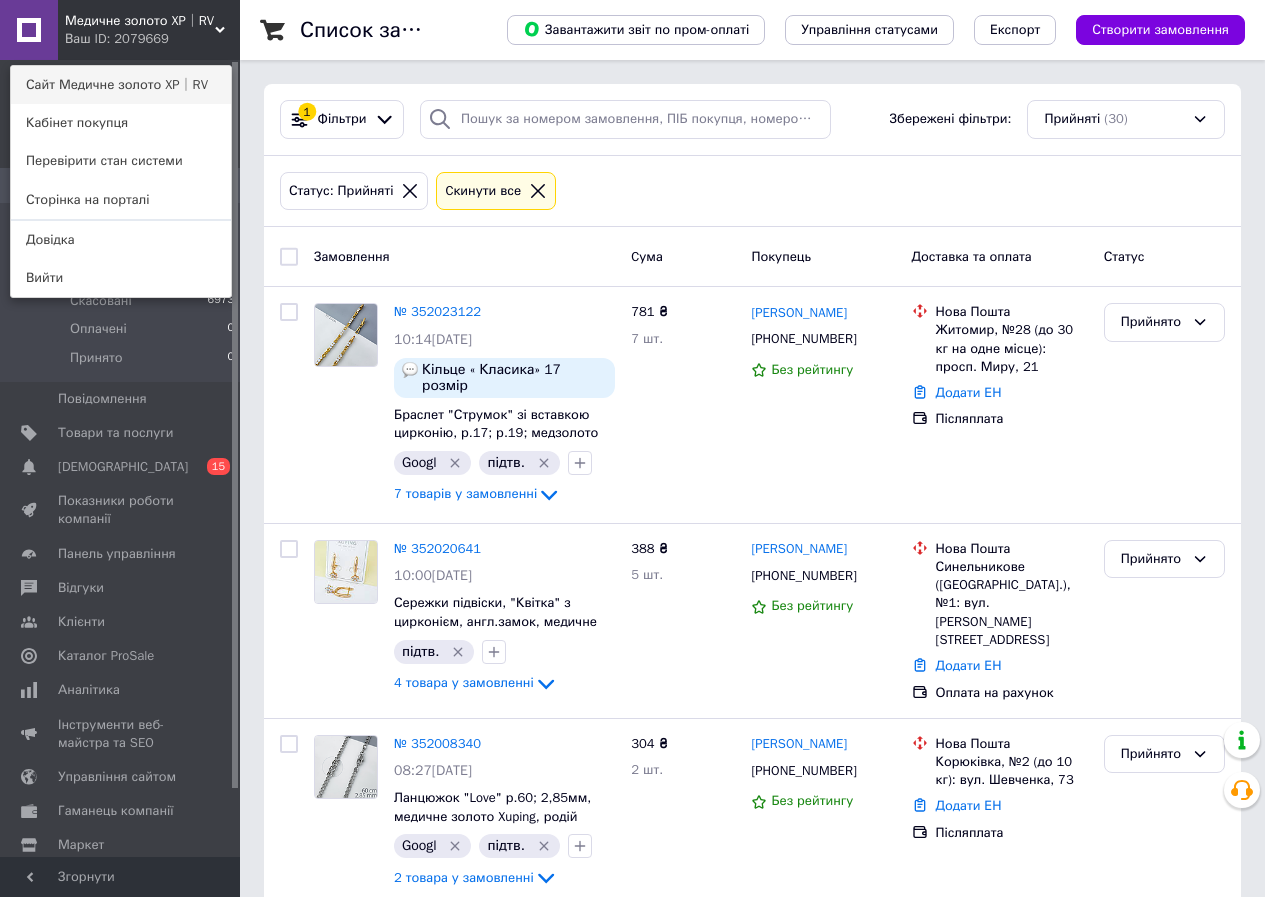 click on "Сайт Медичне золото XP│RV" at bounding box center [121, 85] 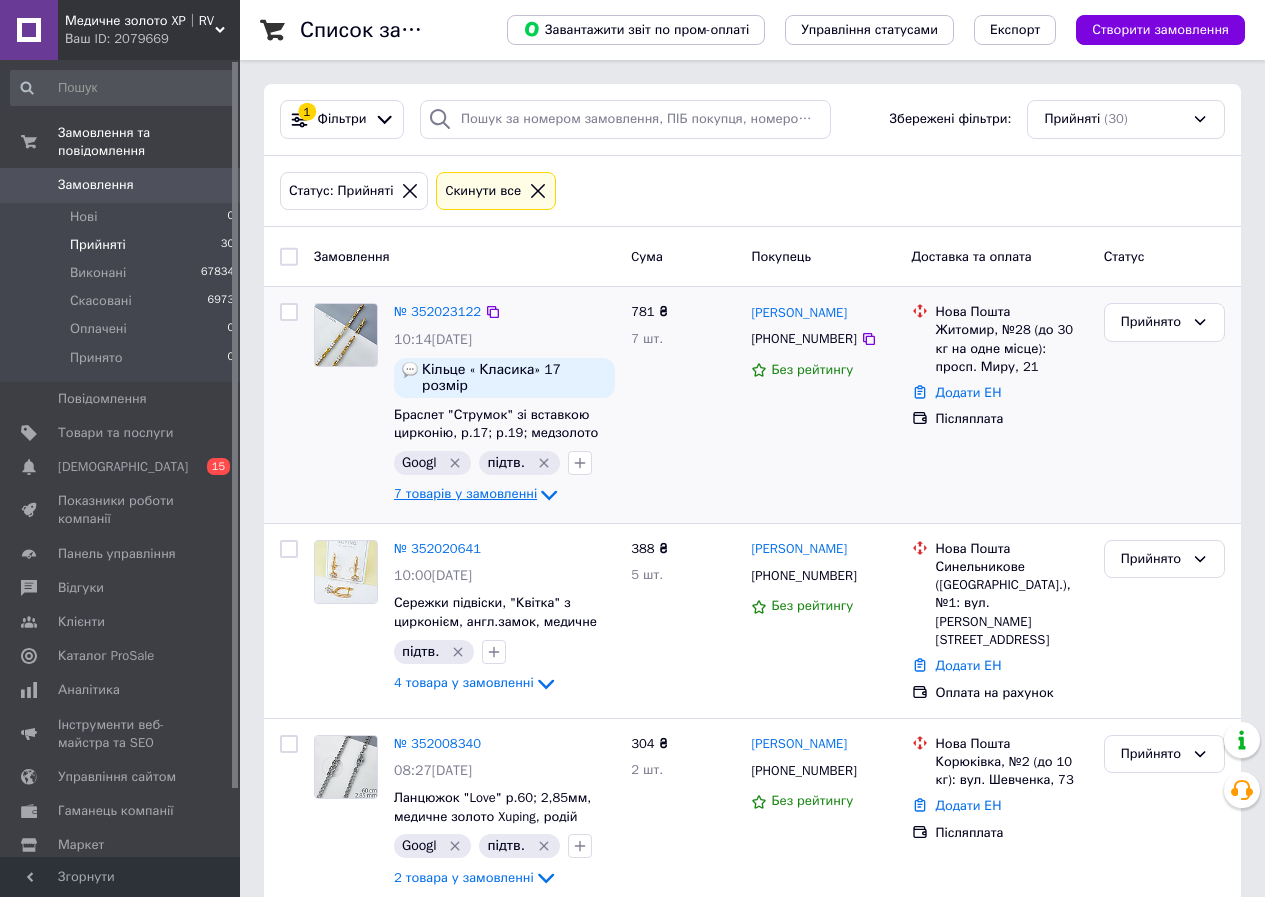click 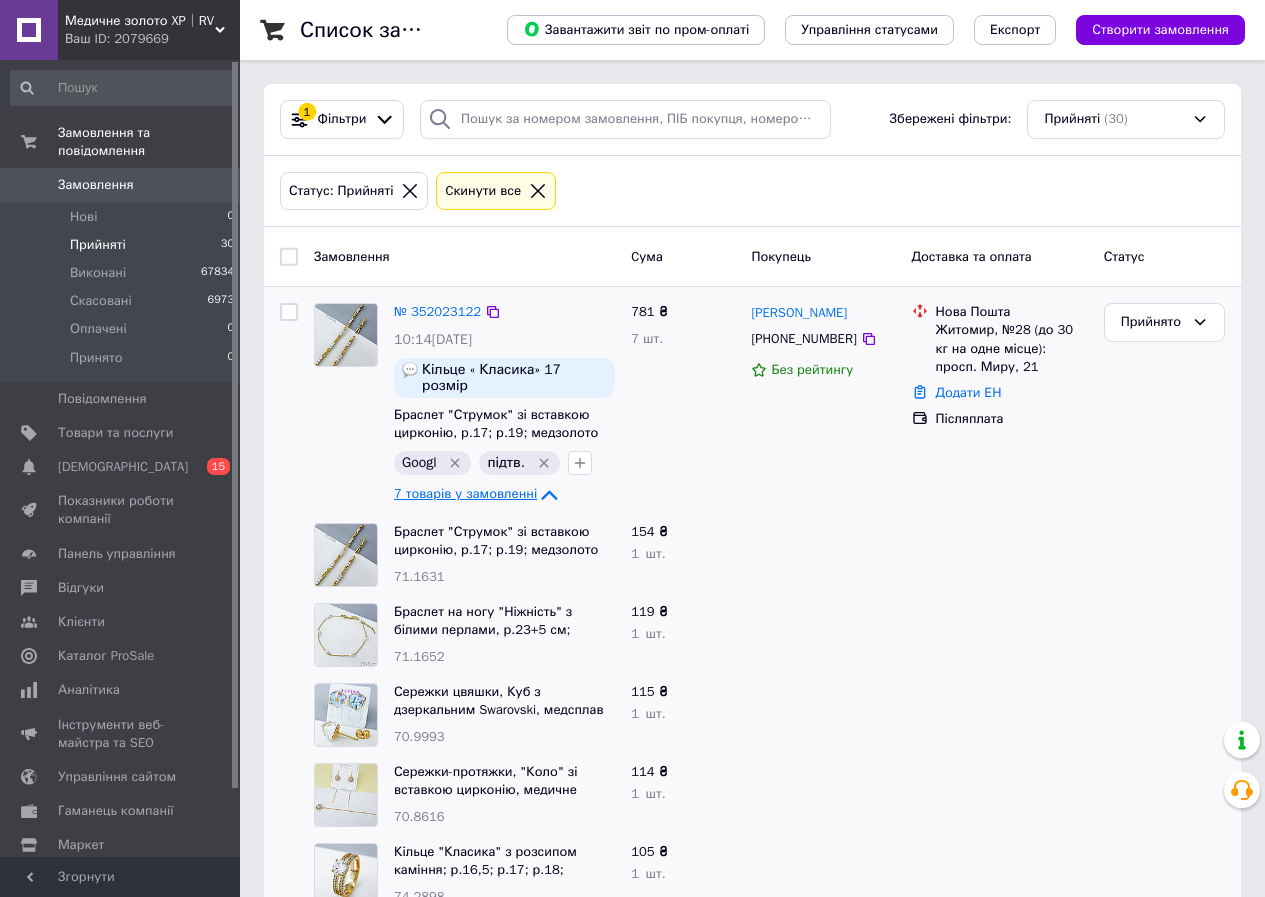 click 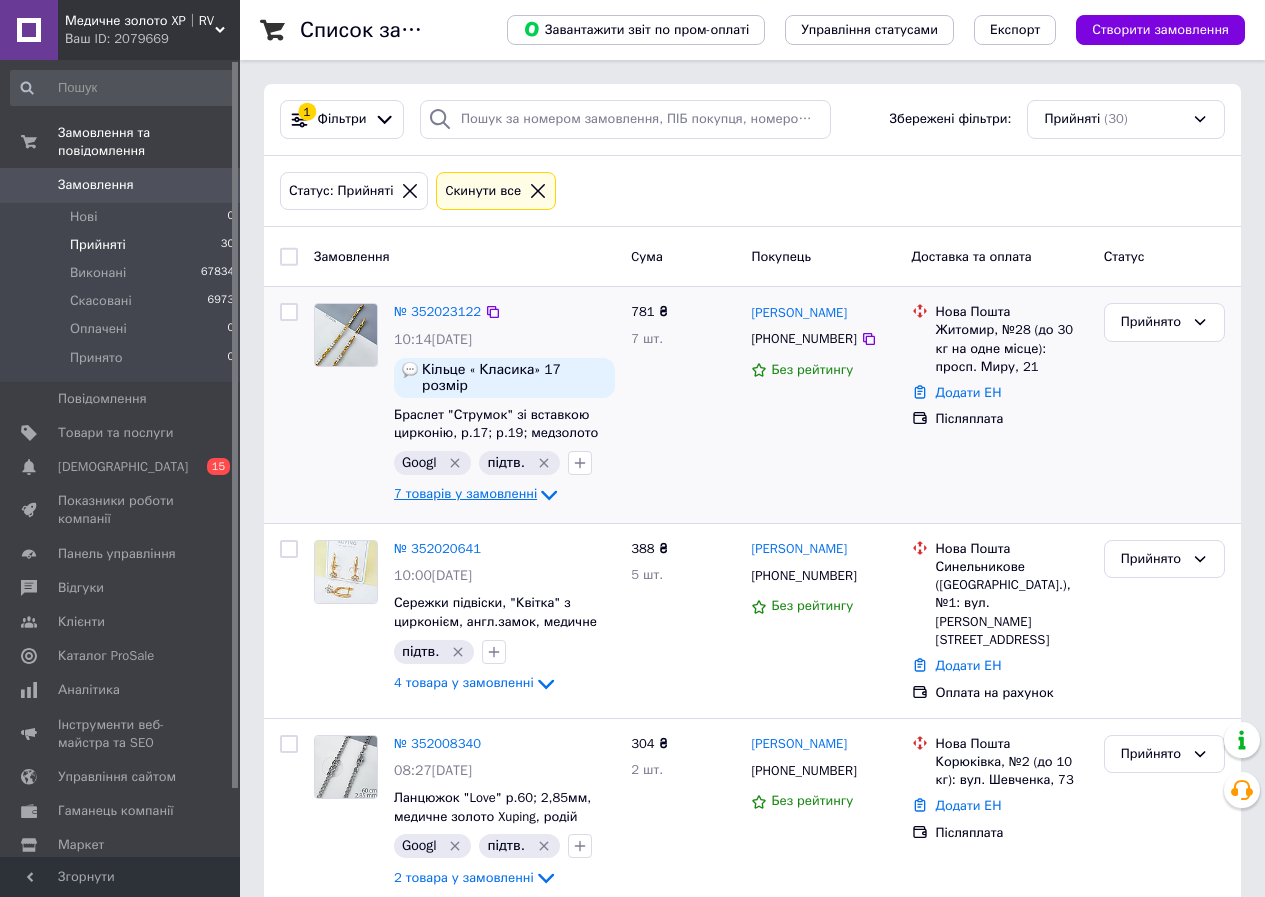 click on "Ваш ID: 2079669" at bounding box center (152, 39) 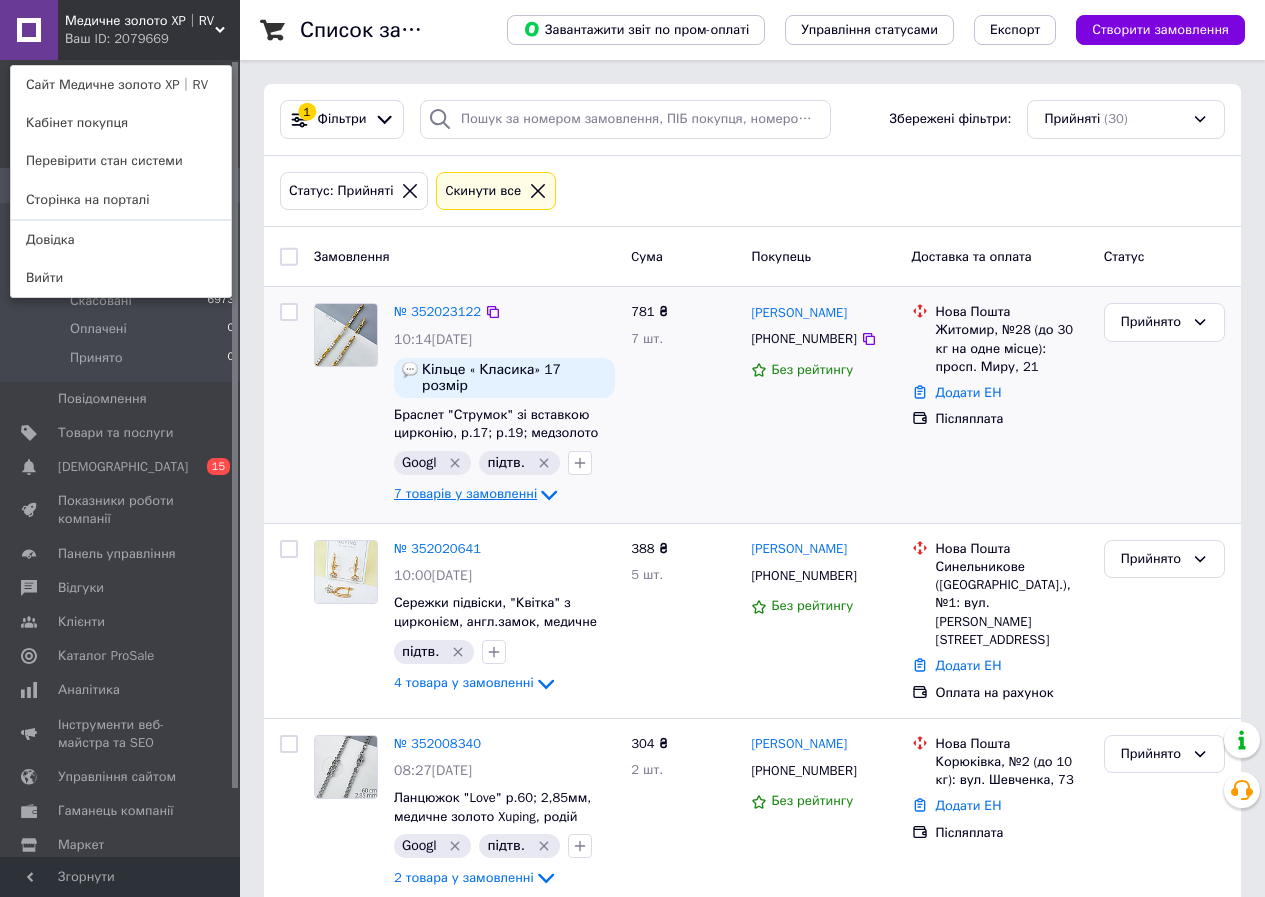 click on "Ваш ID: 2079669" at bounding box center [107, 39] 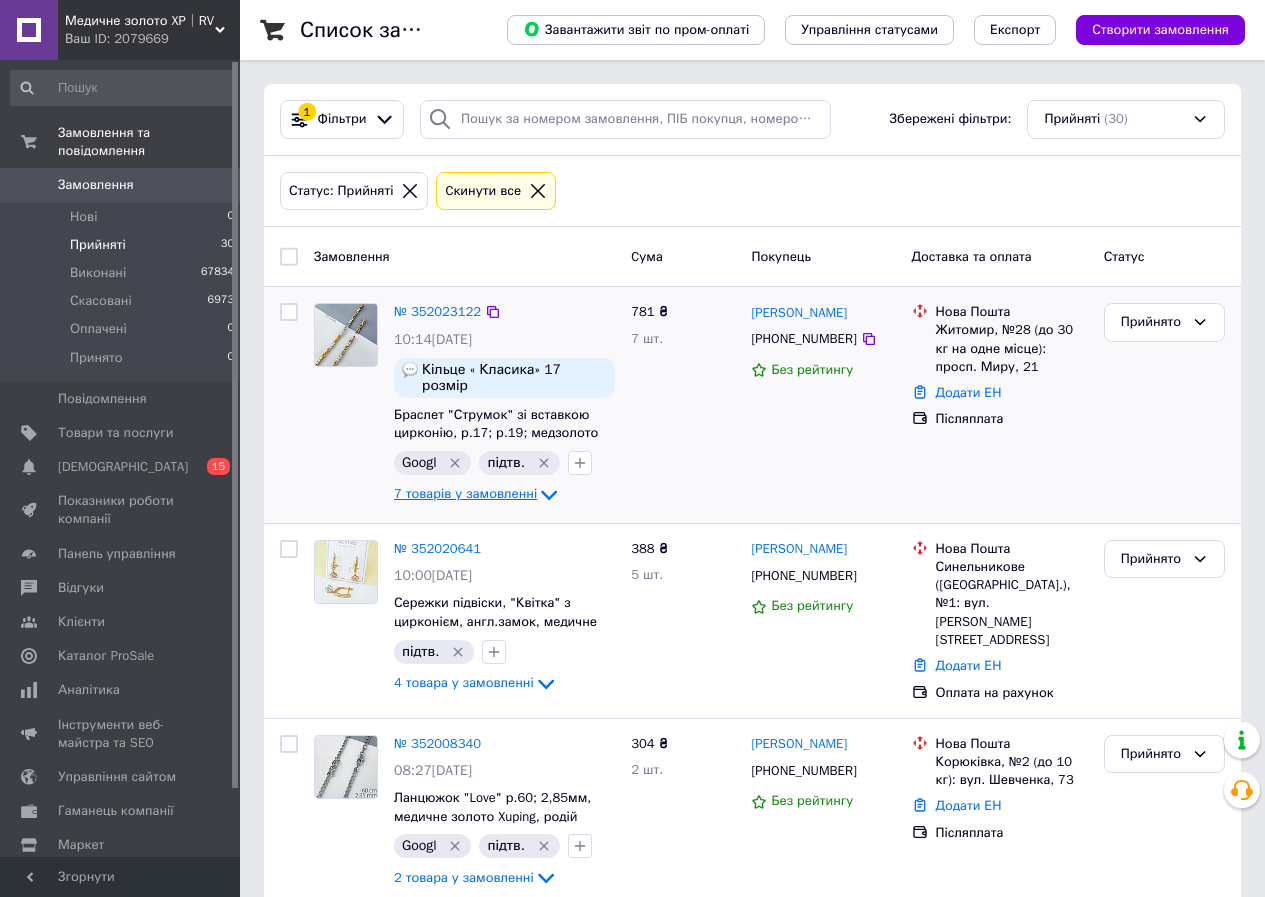 click on "Медичне золото XP│RV Ваш ID: 2079669" at bounding box center [149, 30] 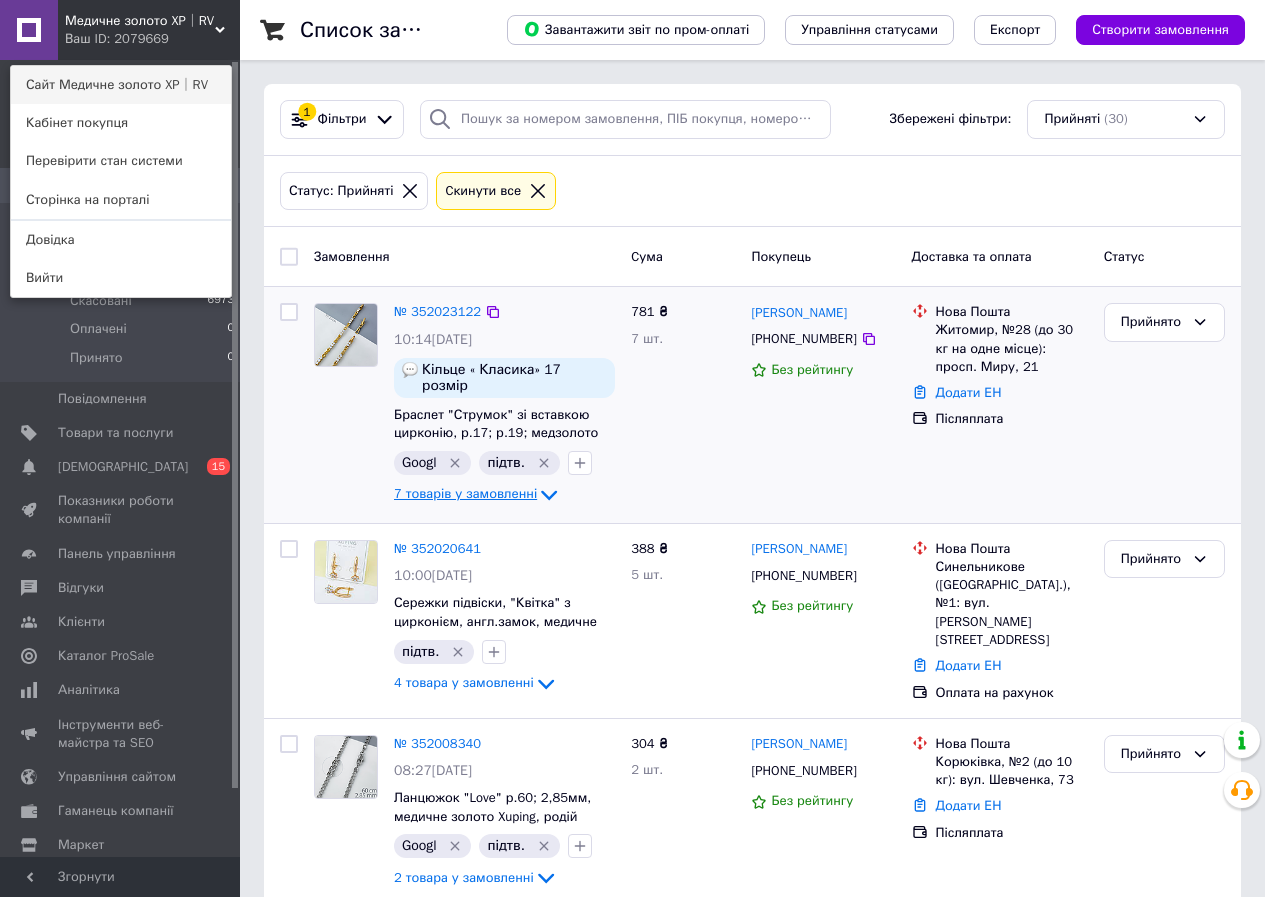 click on "Сайт Медичне золото XP│RV" at bounding box center [121, 85] 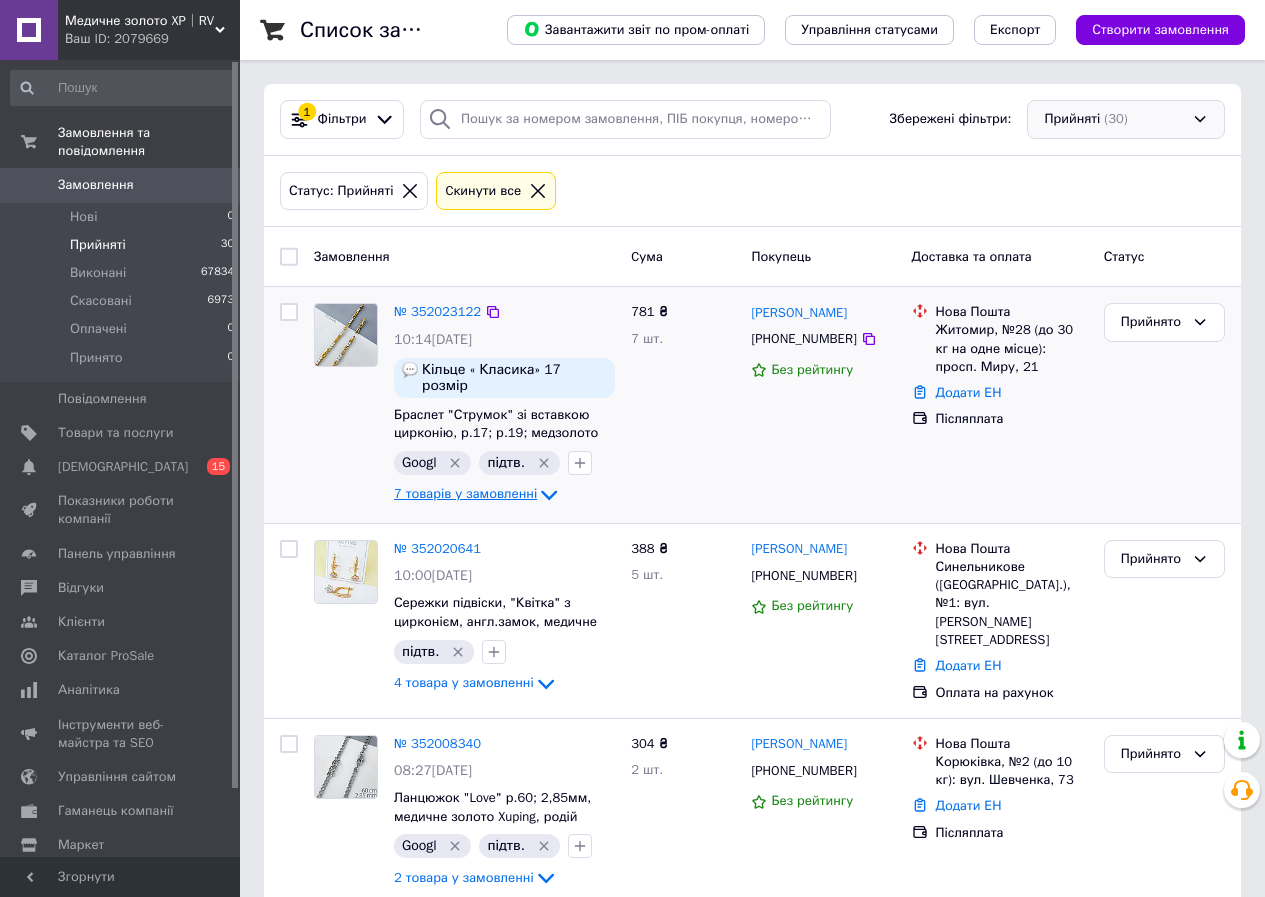 click on "Прийняті (30)" at bounding box center (1126, 119) 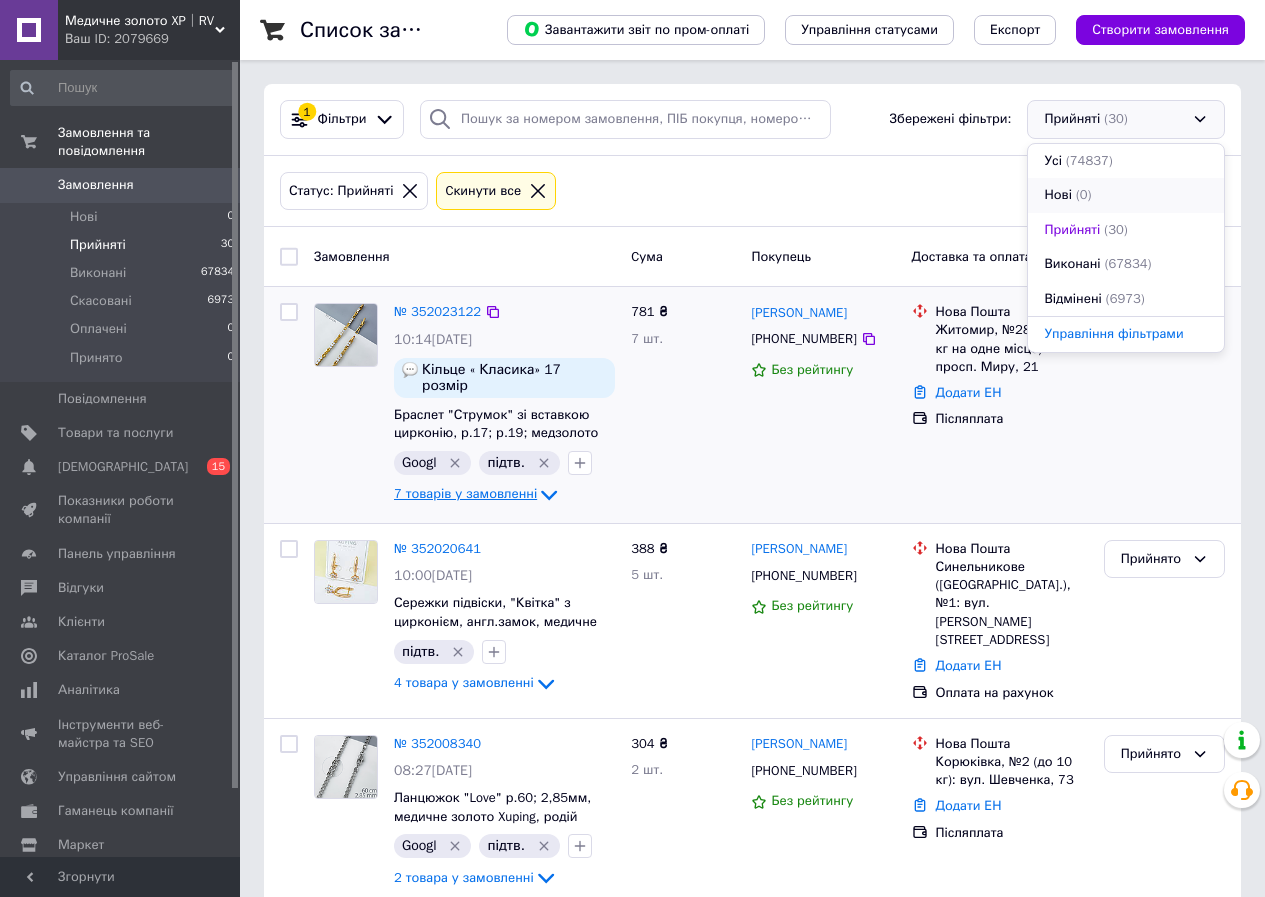 click on "(0)" at bounding box center [1084, 194] 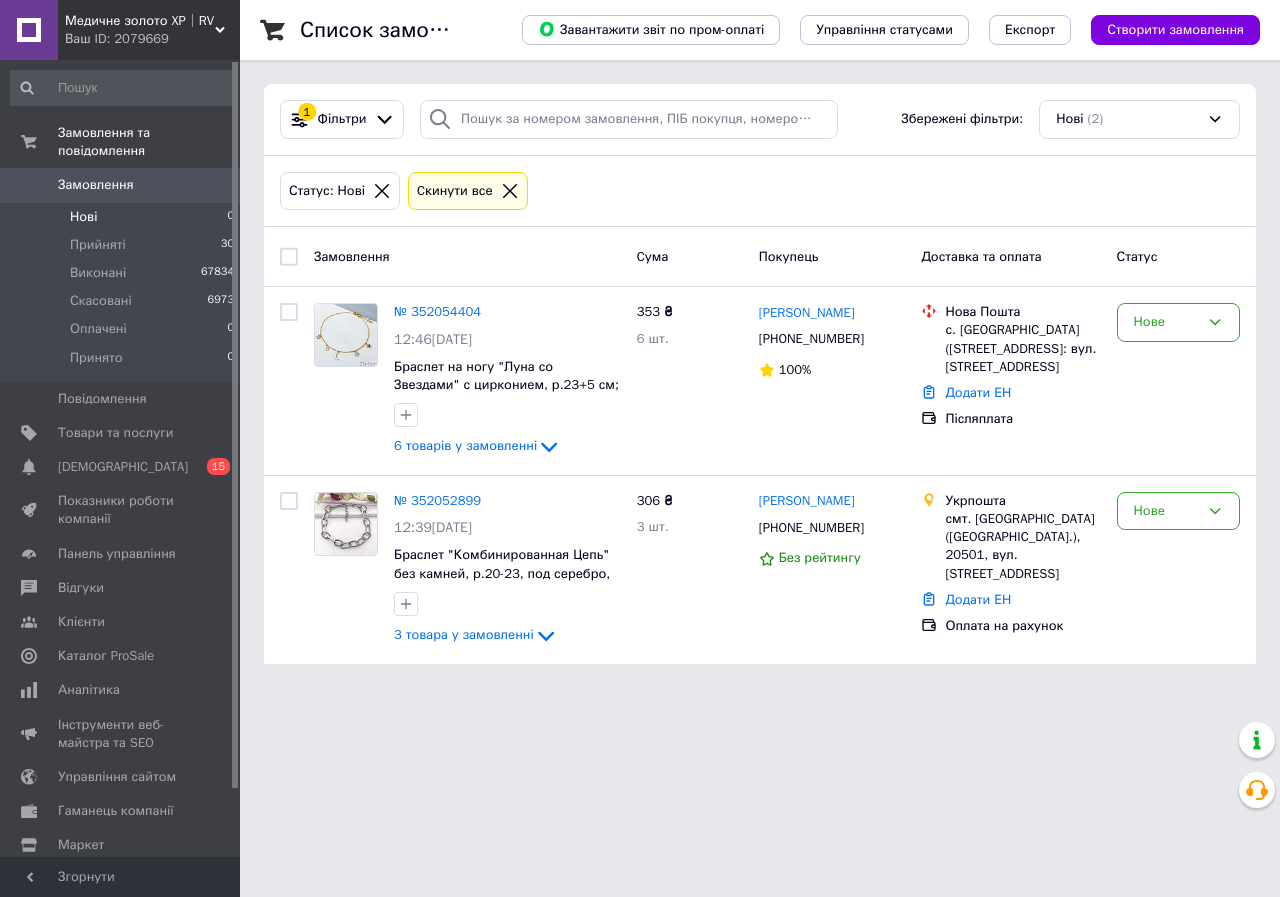 click on "Нові (2)" at bounding box center [1139, 119] 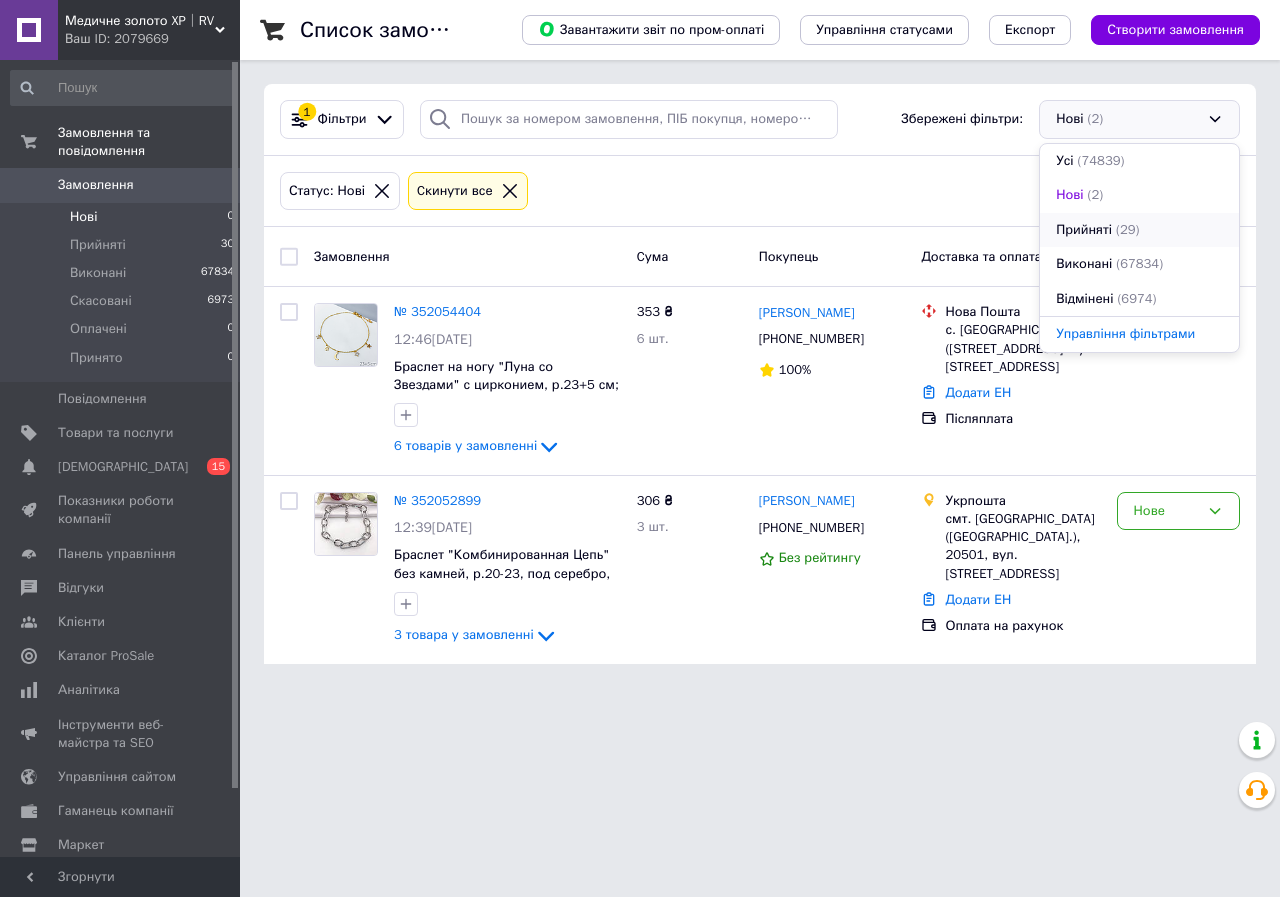 click on "Прийняті (29)" at bounding box center [1139, 230] 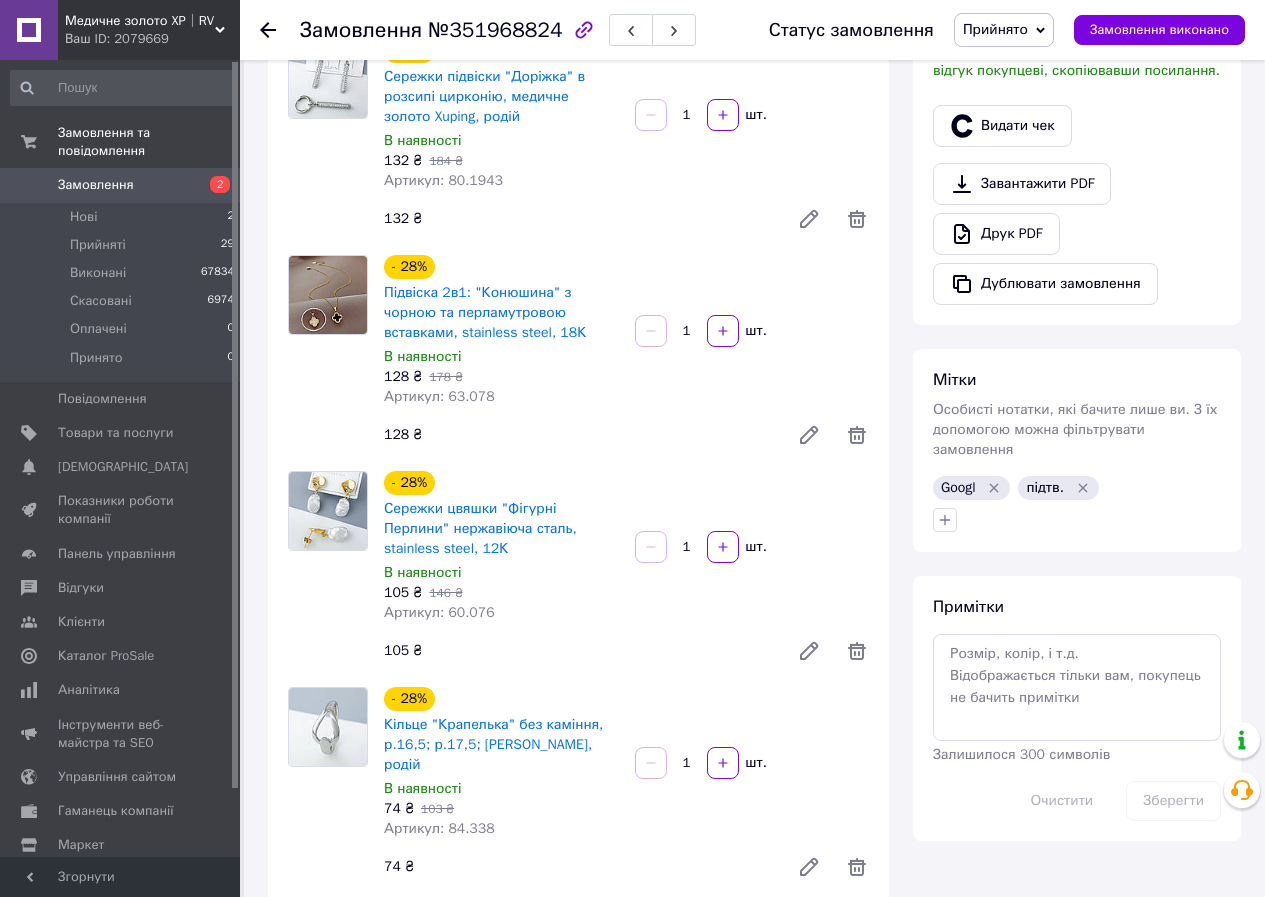 scroll, scrollTop: 317, scrollLeft: 0, axis: vertical 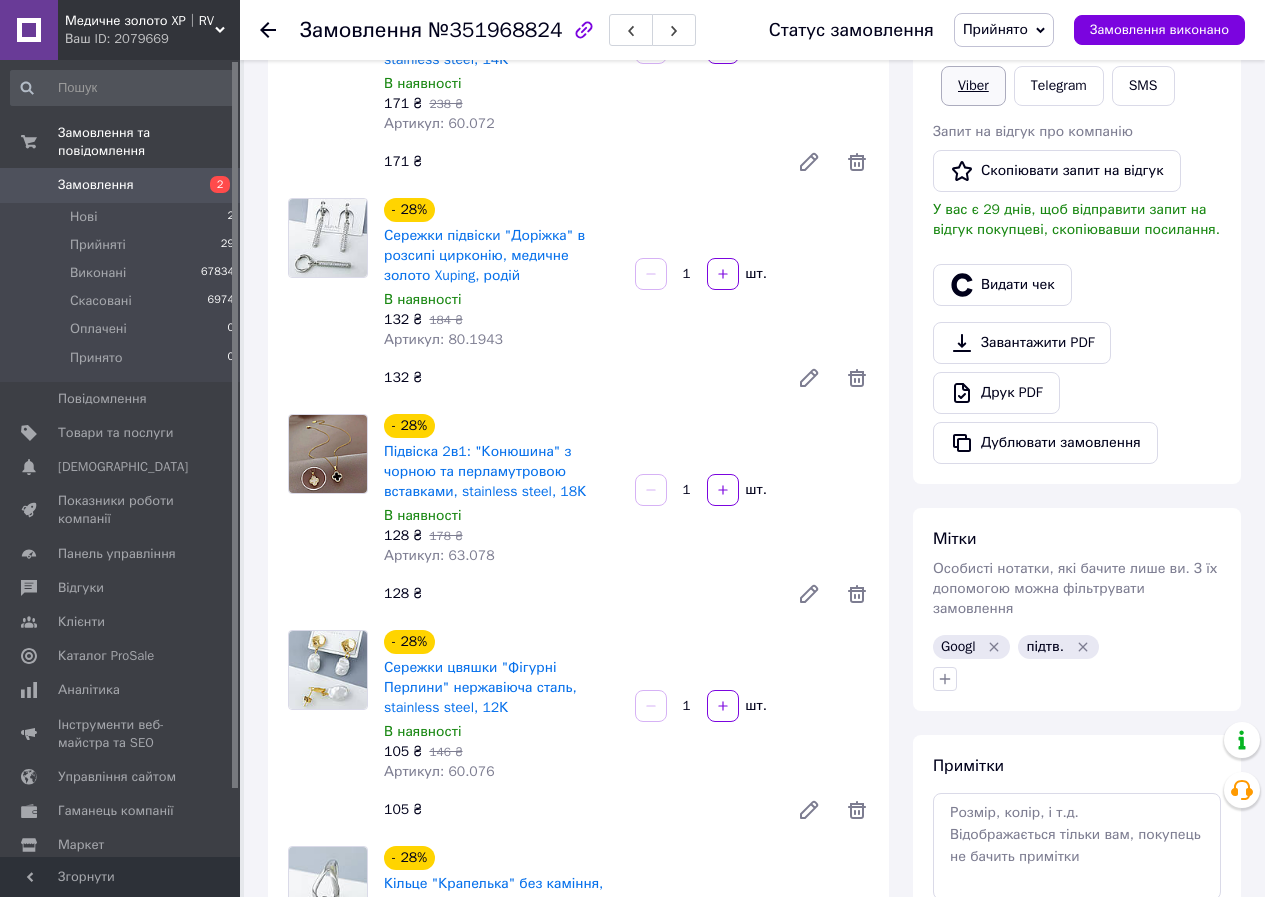 click on "Viber" at bounding box center (973, 86) 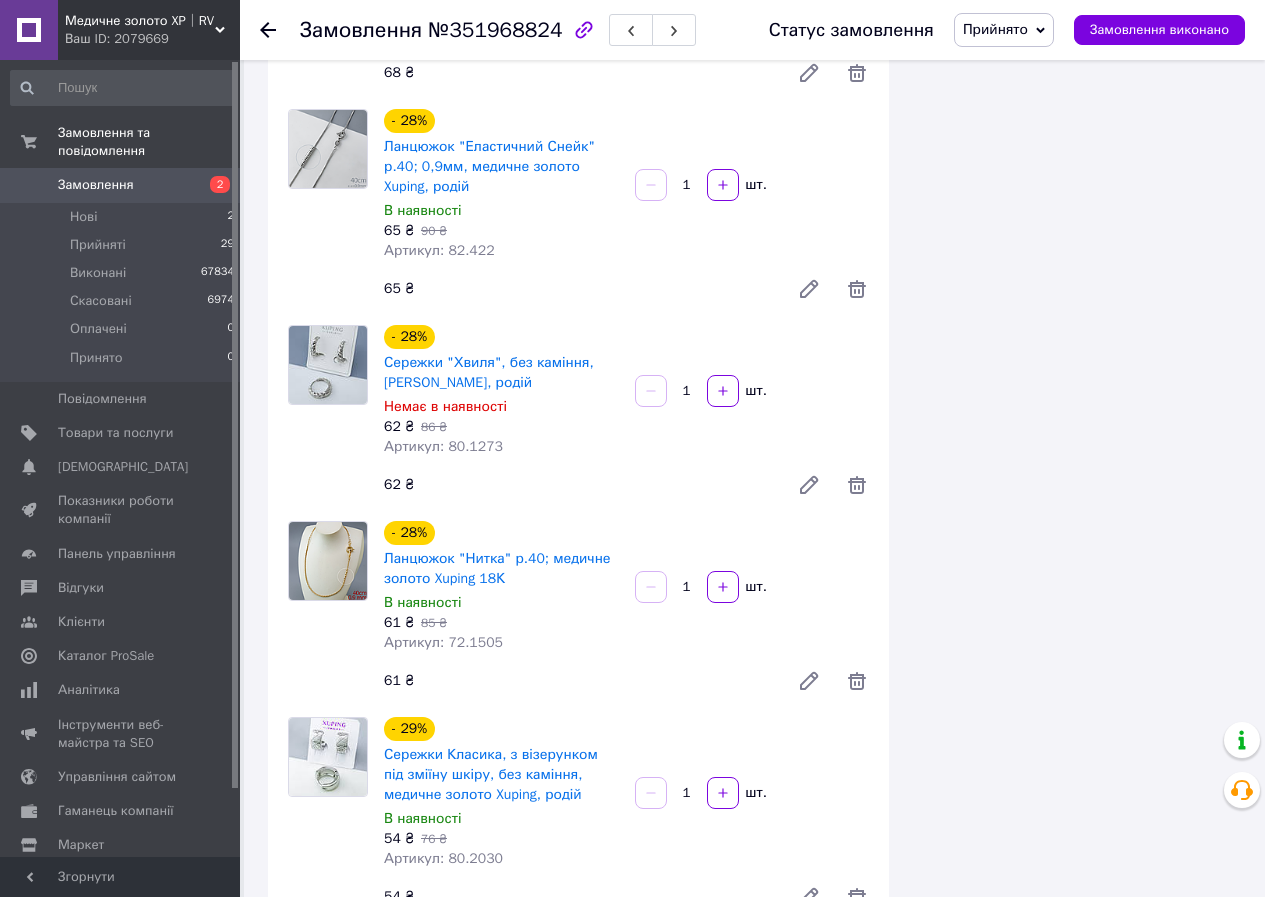 scroll, scrollTop: 1717, scrollLeft: 0, axis: vertical 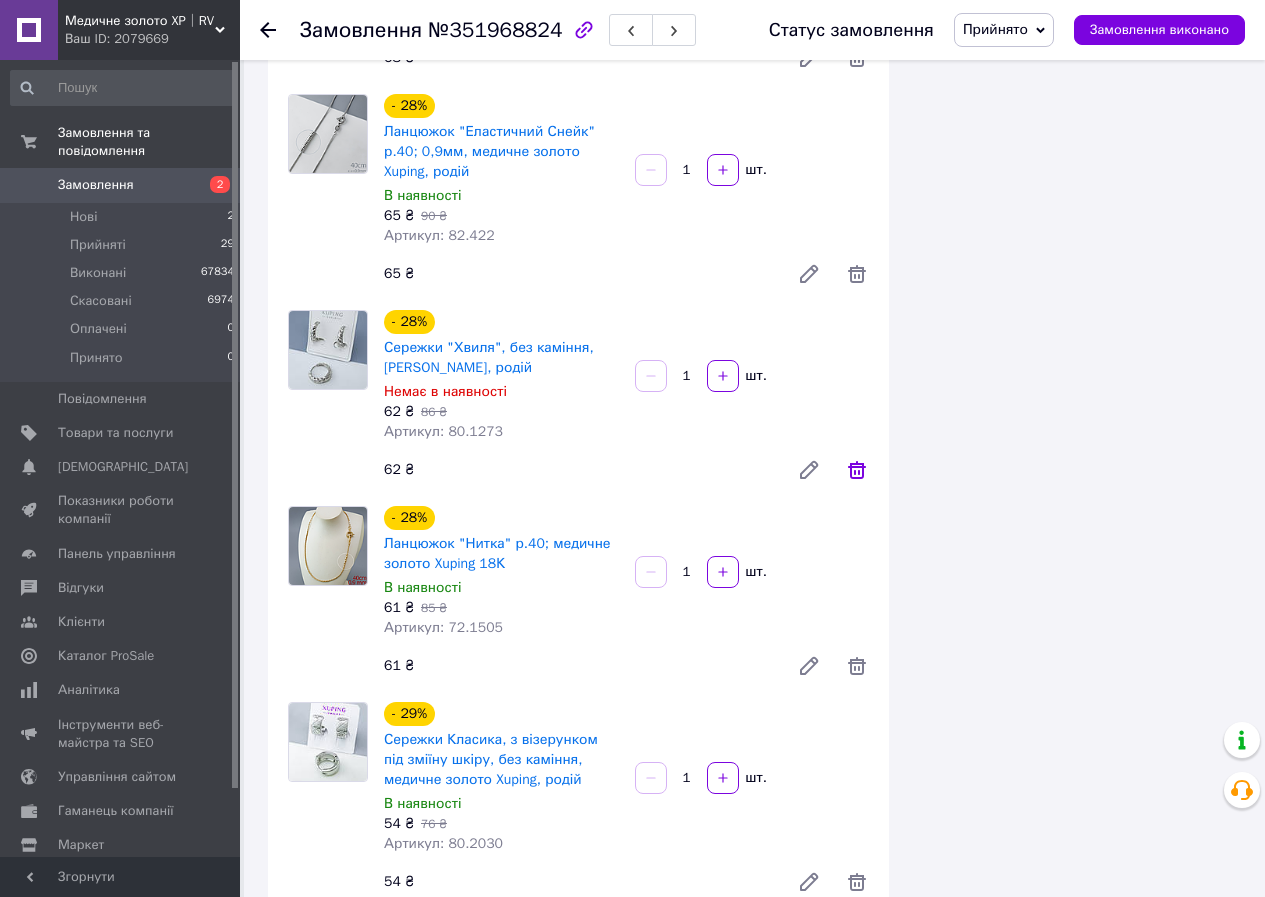 click 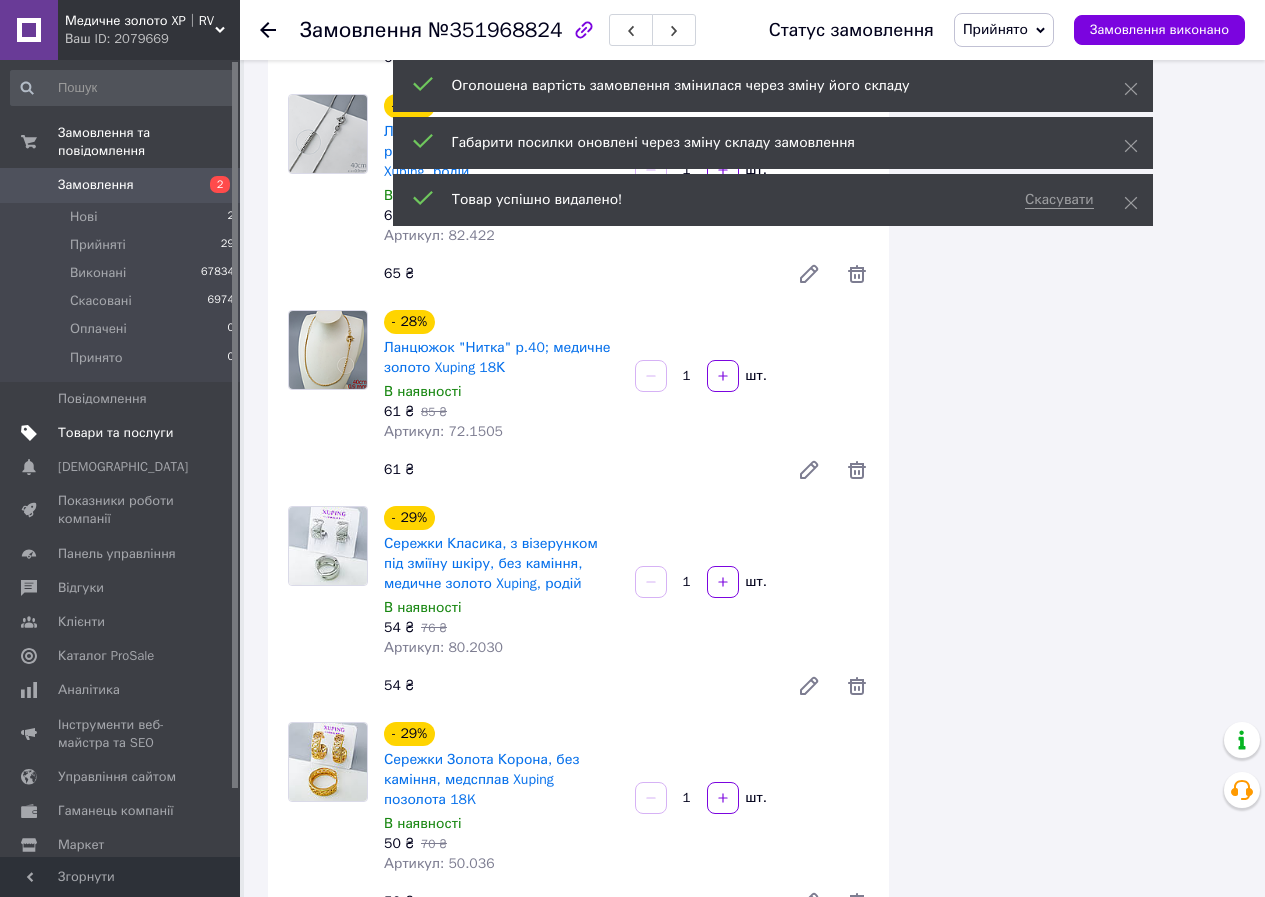 click on "Товари та послуги" at bounding box center [115, 433] 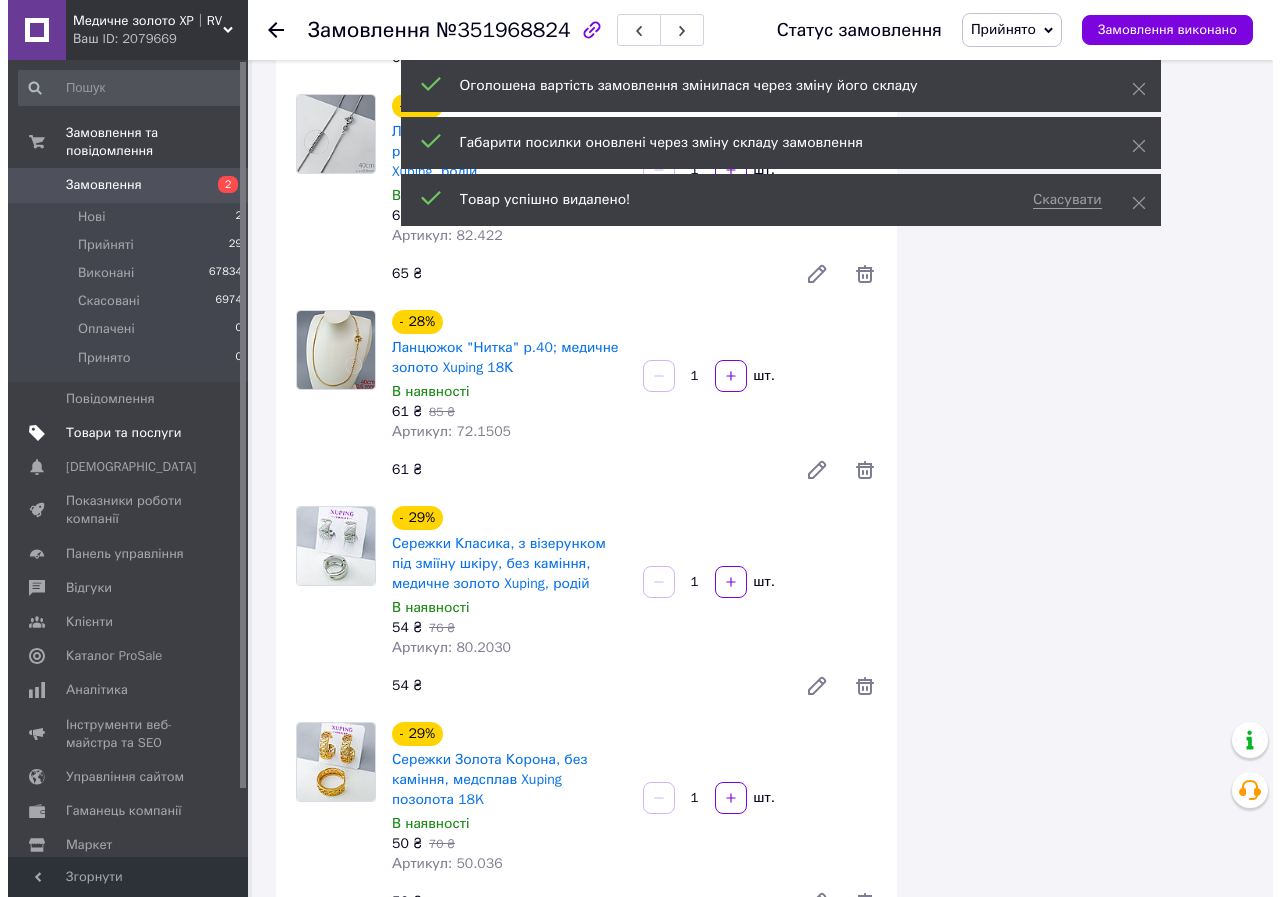 scroll, scrollTop: 0, scrollLeft: 0, axis: both 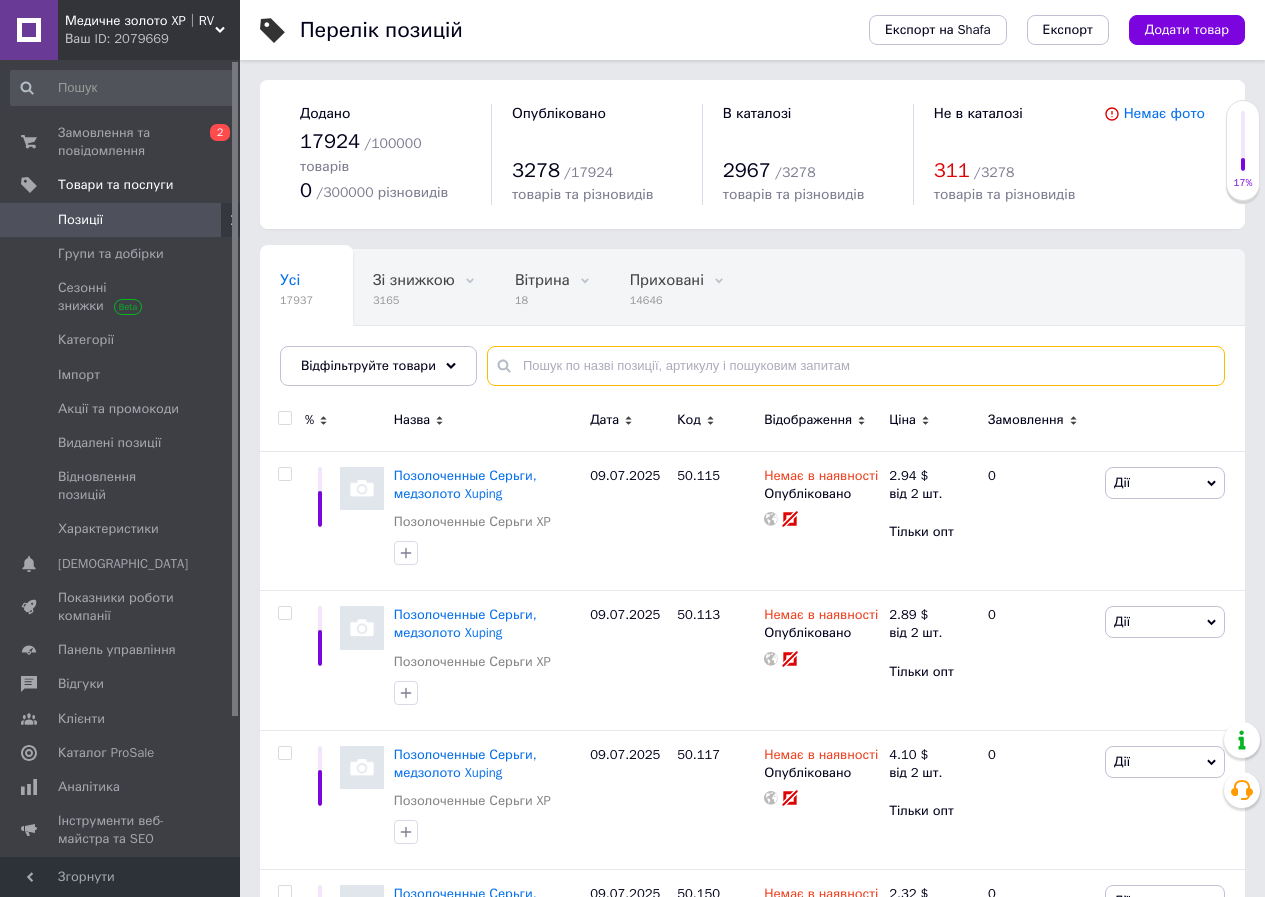 click at bounding box center (856, 366) 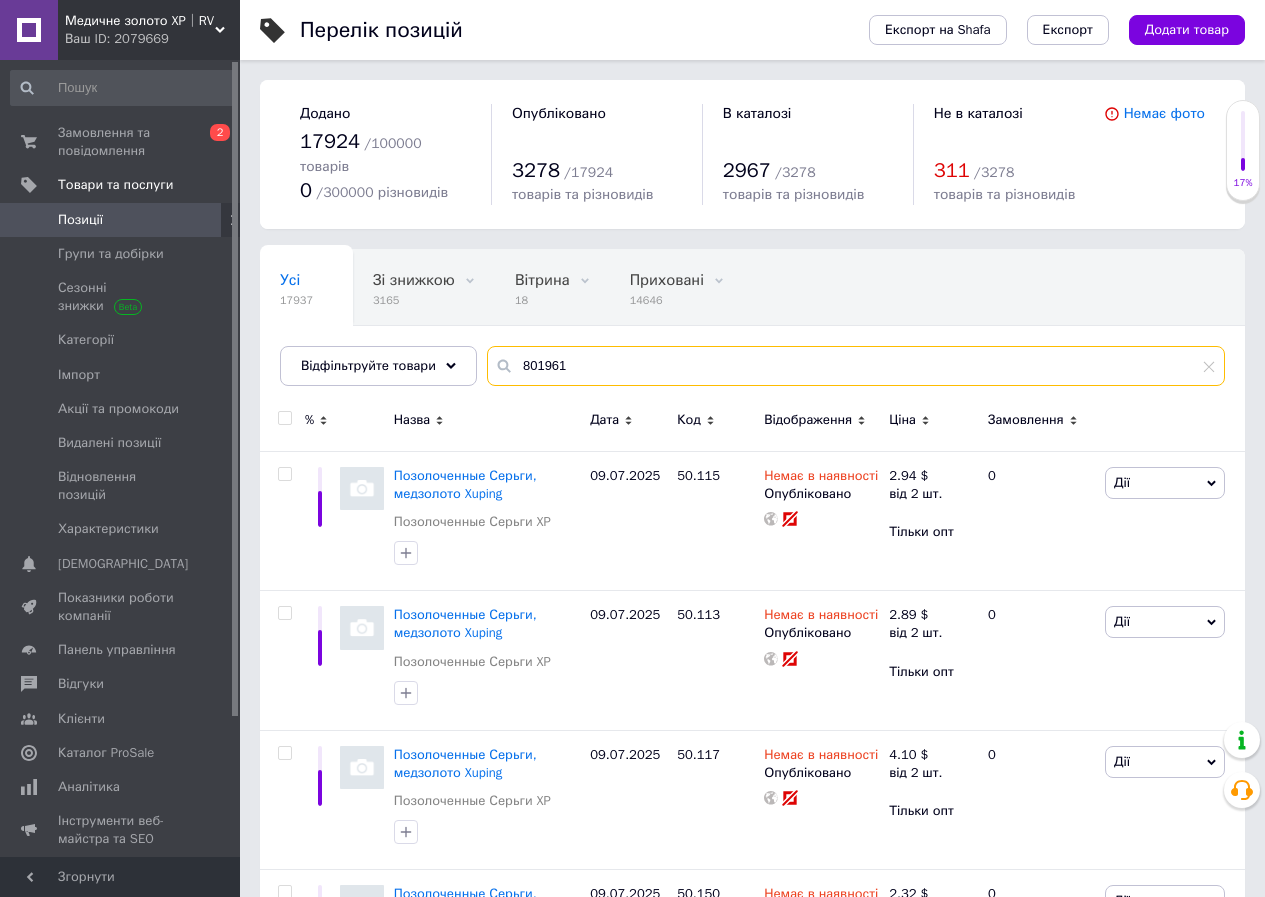 type on "801961" 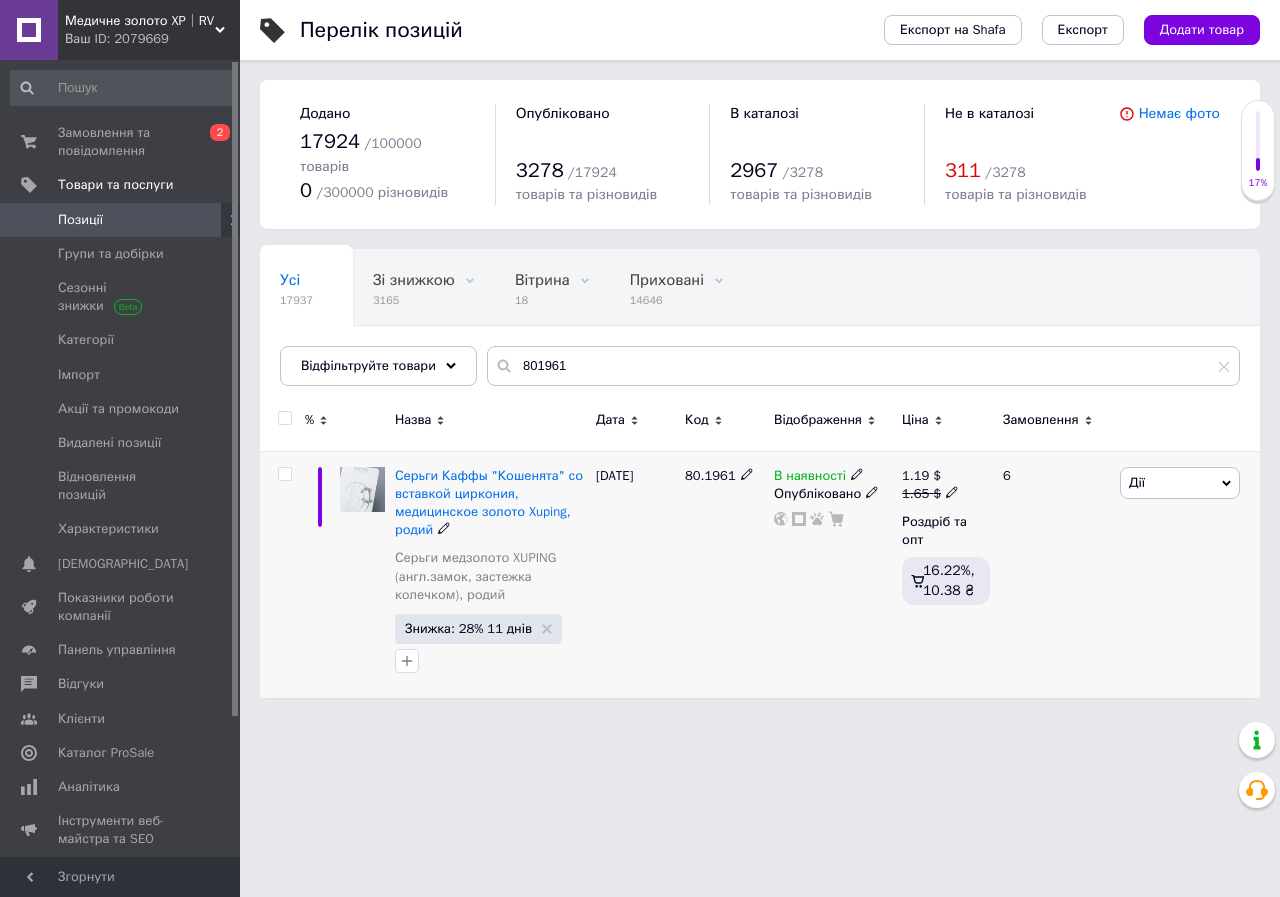 drag, startPoint x: 821, startPoint y: 450, endPoint x: 843, endPoint y: 458, distance: 23.409399 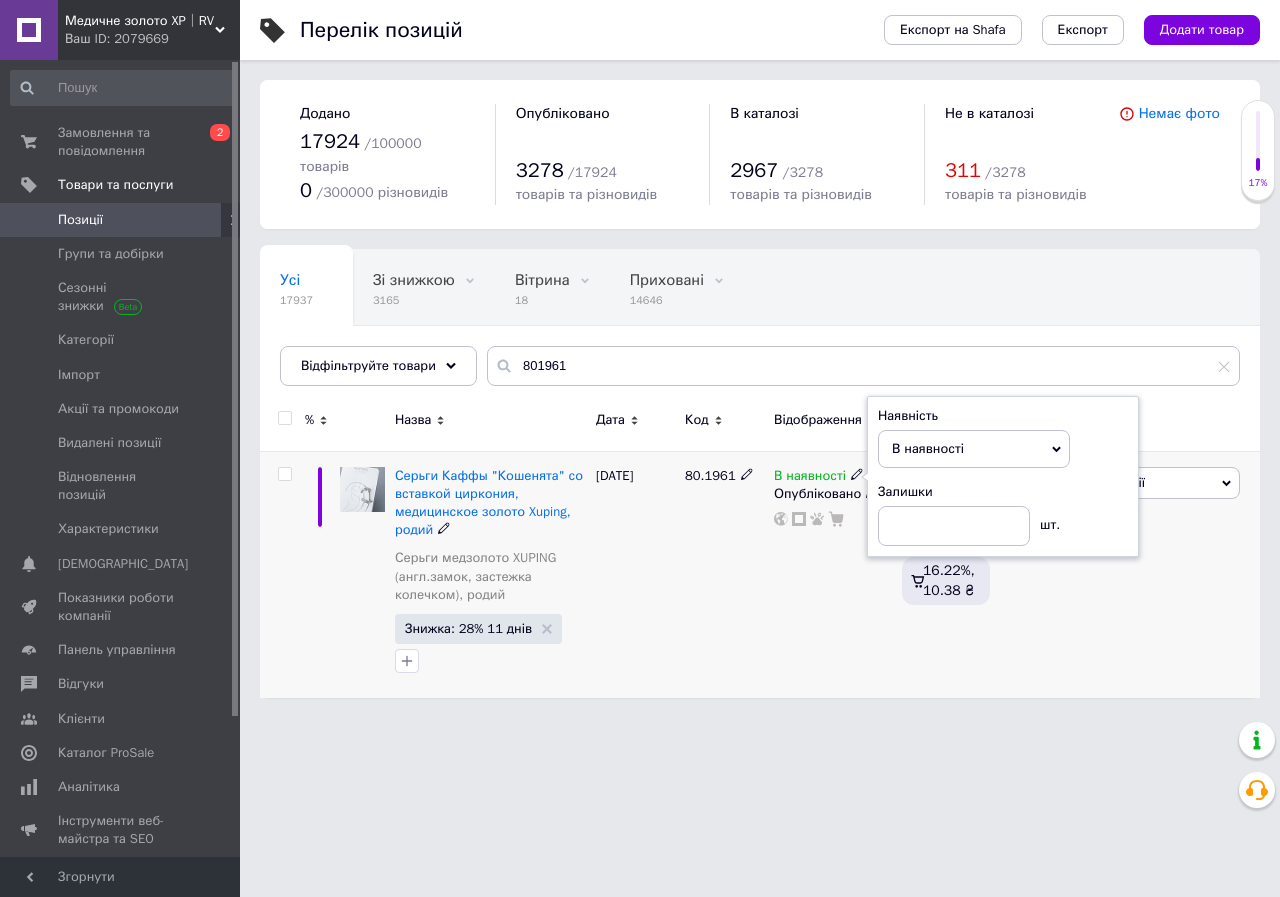 click on "Наявність В наявності Немає в наявності Під замовлення Готово до відправки Залишки шт." at bounding box center [1003, 477] 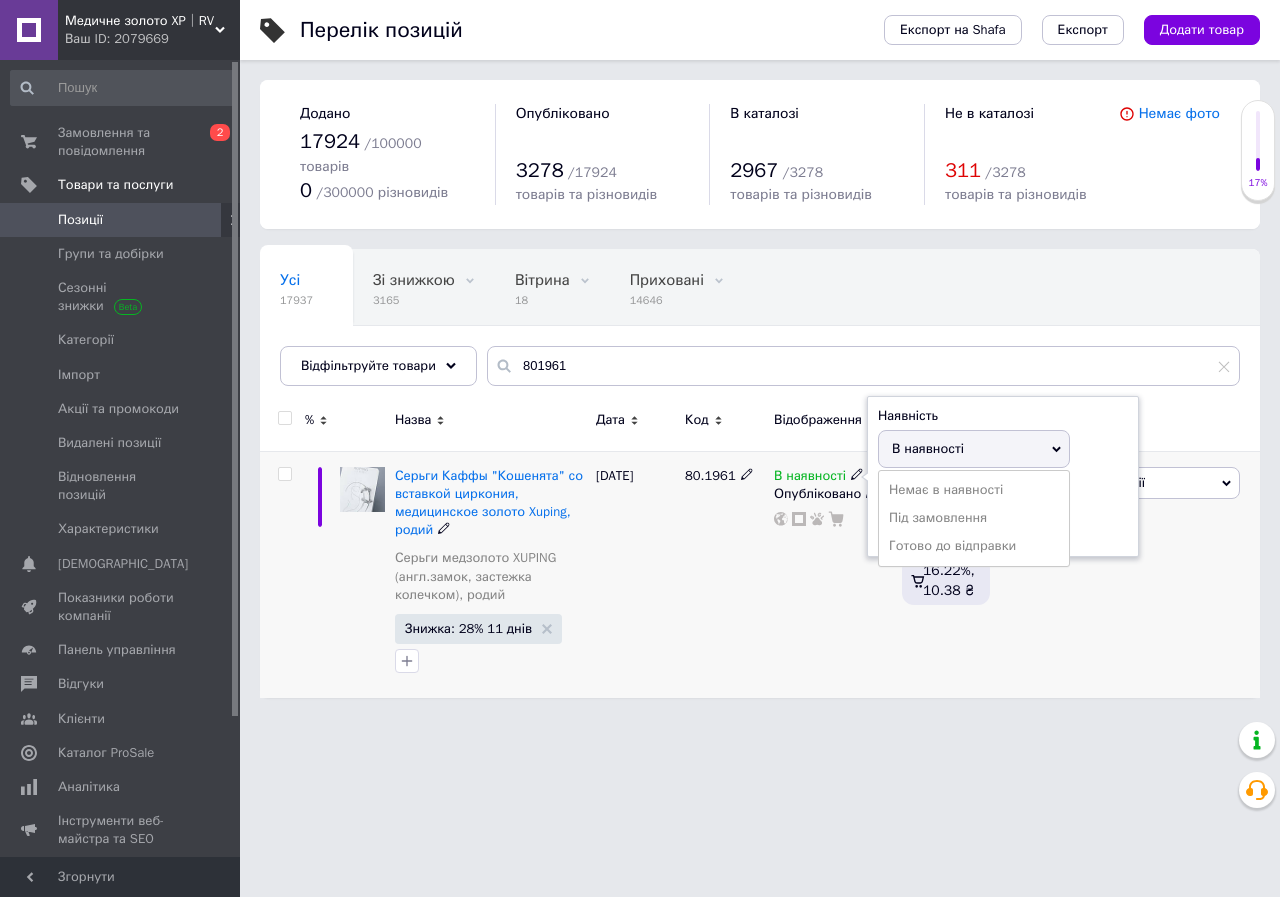 drag, startPoint x: 899, startPoint y: 460, endPoint x: 875, endPoint y: 470, distance: 26 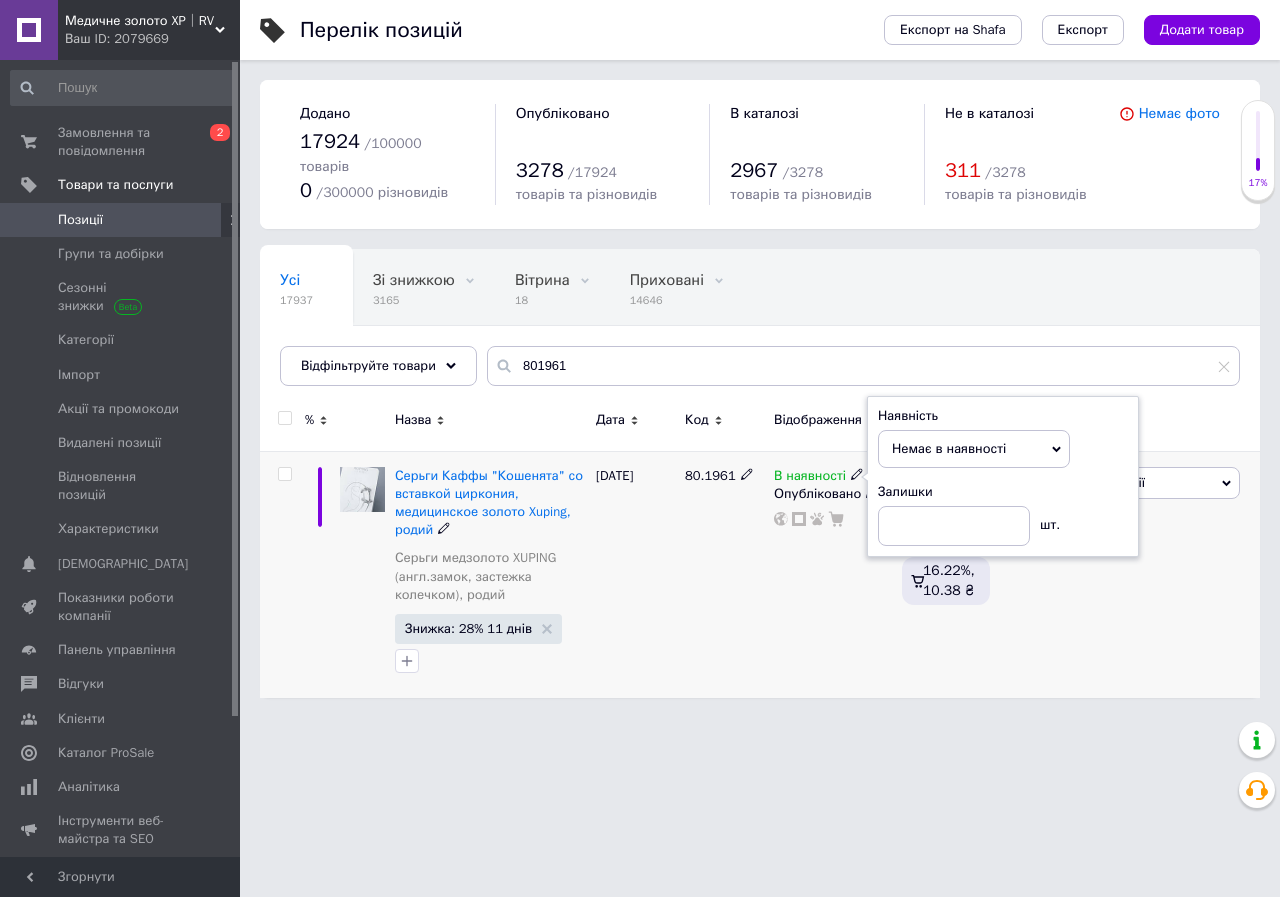 click on "Опубліковано" at bounding box center [833, 494] 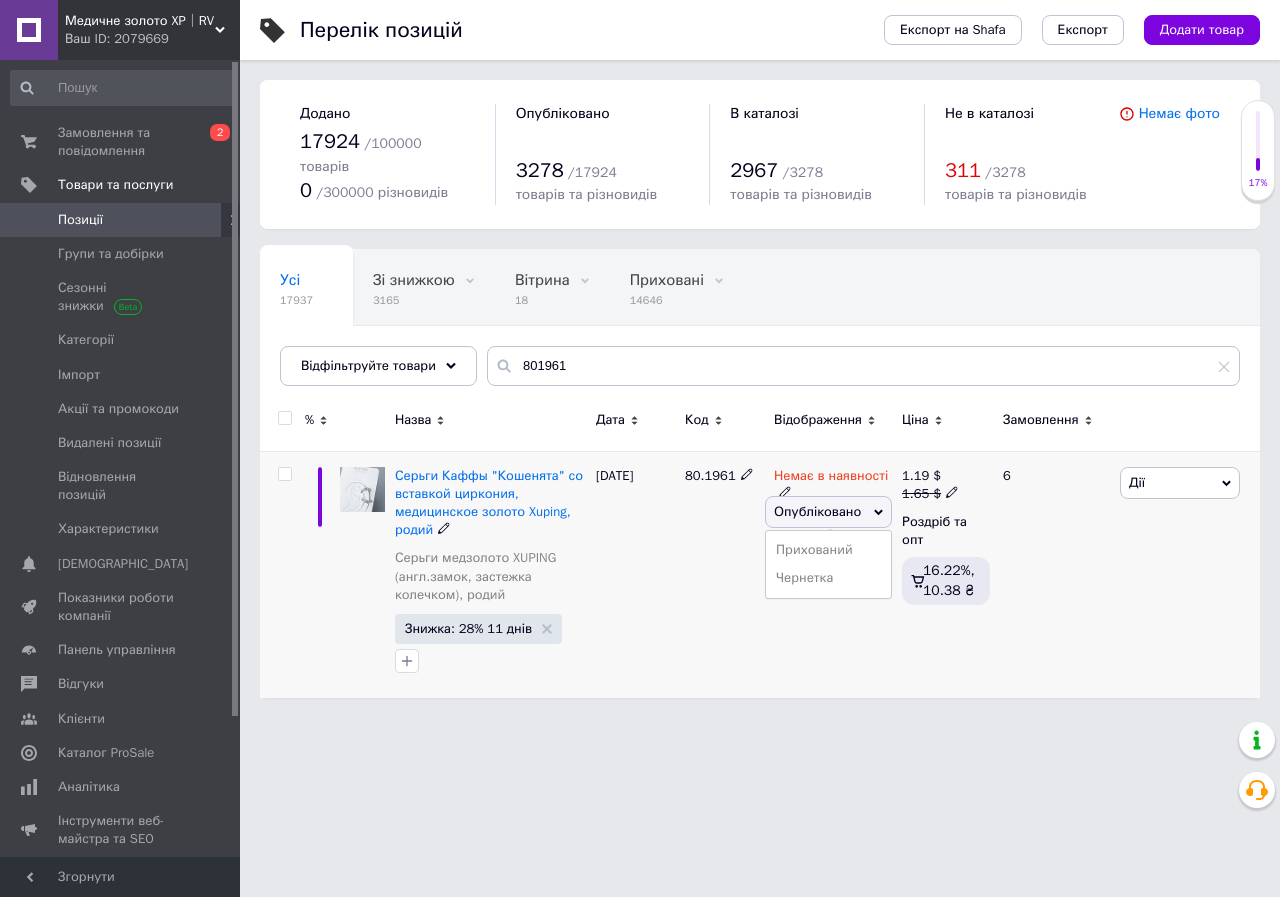 click on "Прихований" at bounding box center (828, 550) 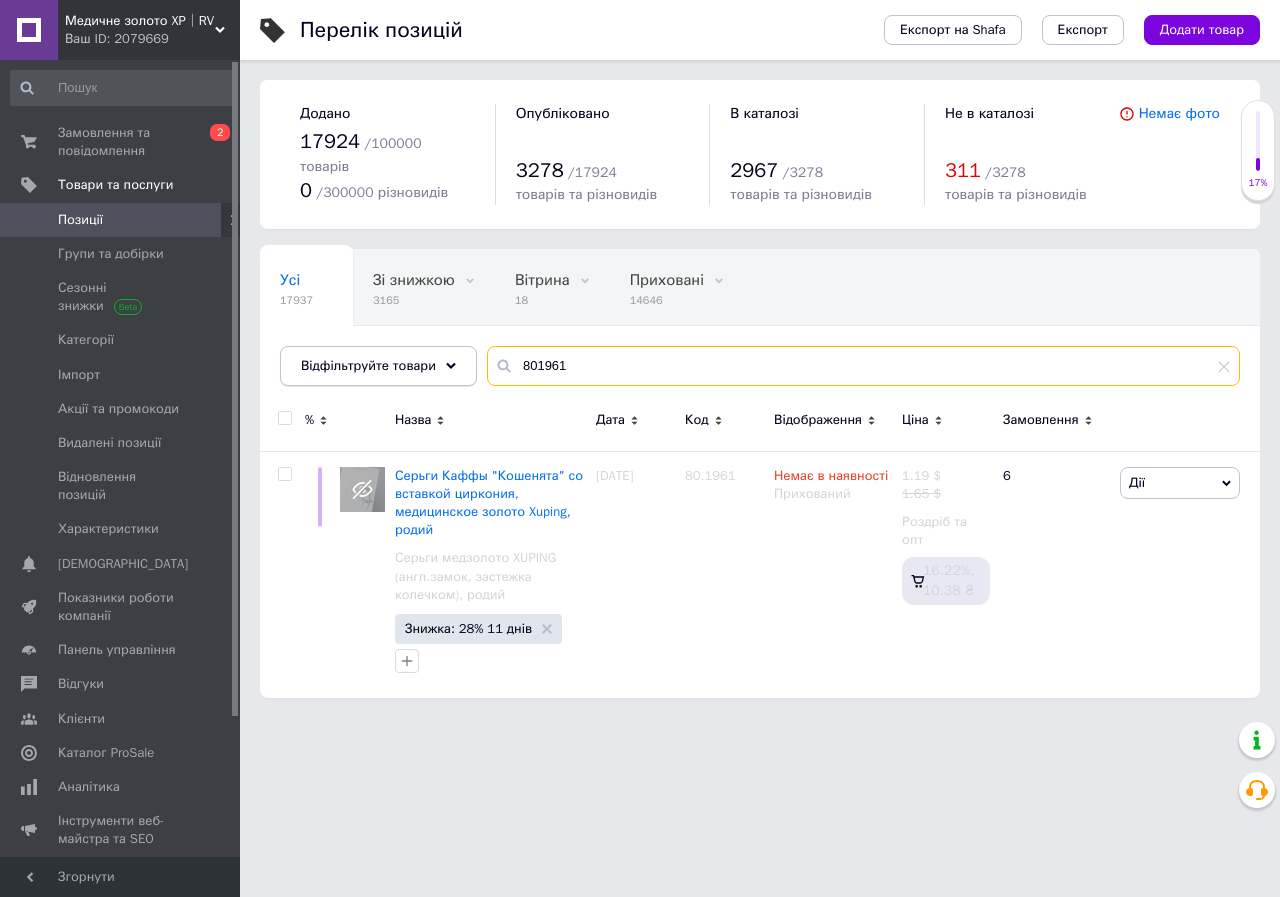 drag, startPoint x: 589, startPoint y: 351, endPoint x: 418, endPoint y: 332, distance: 172.05232 